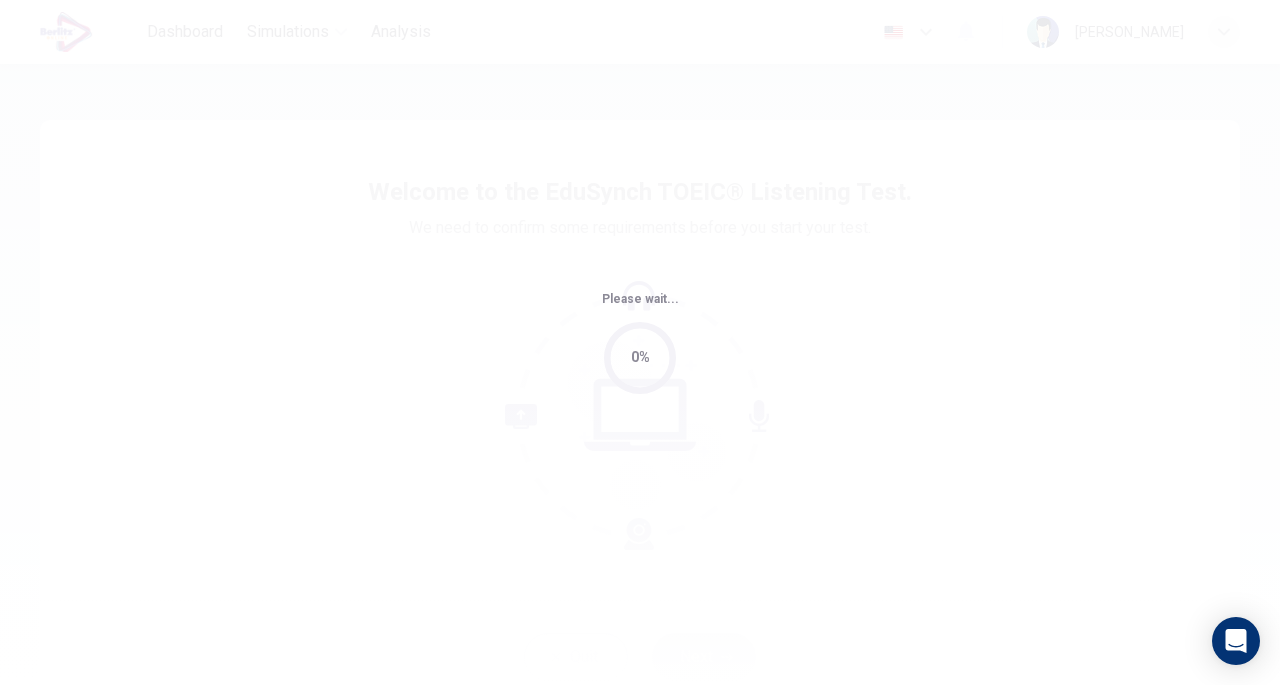 scroll, scrollTop: 0, scrollLeft: 0, axis: both 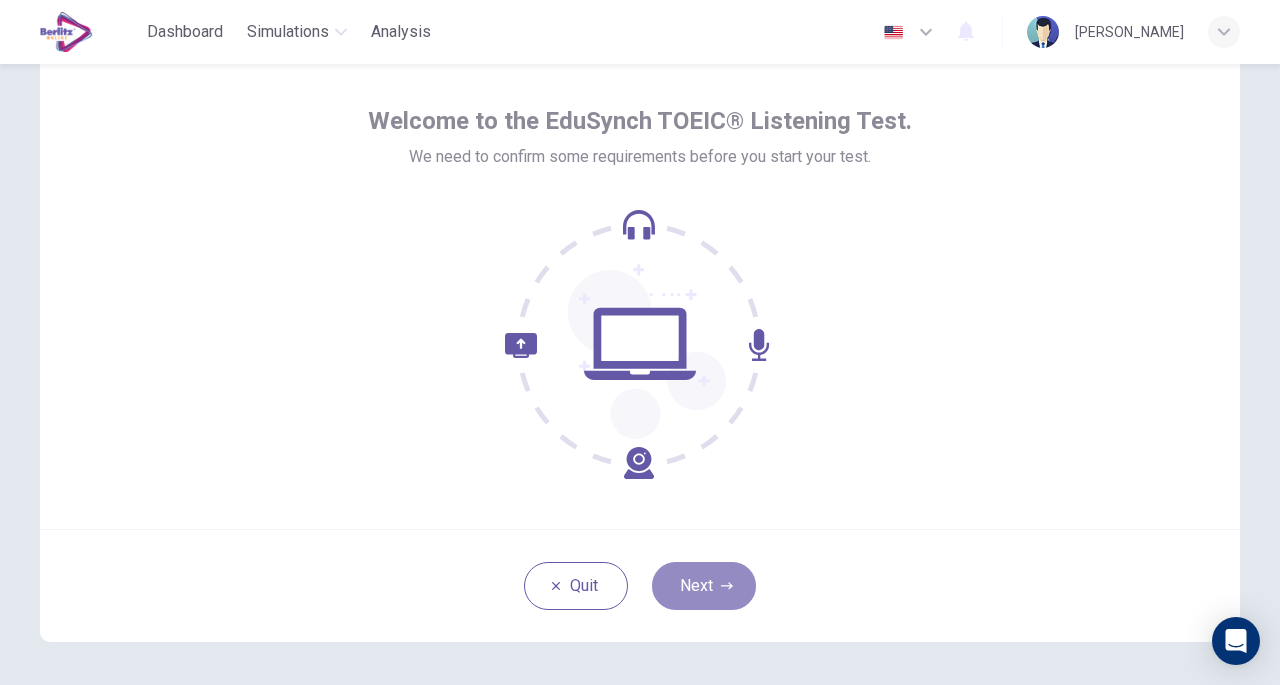click on "Next" at bounding box center (704, 586) 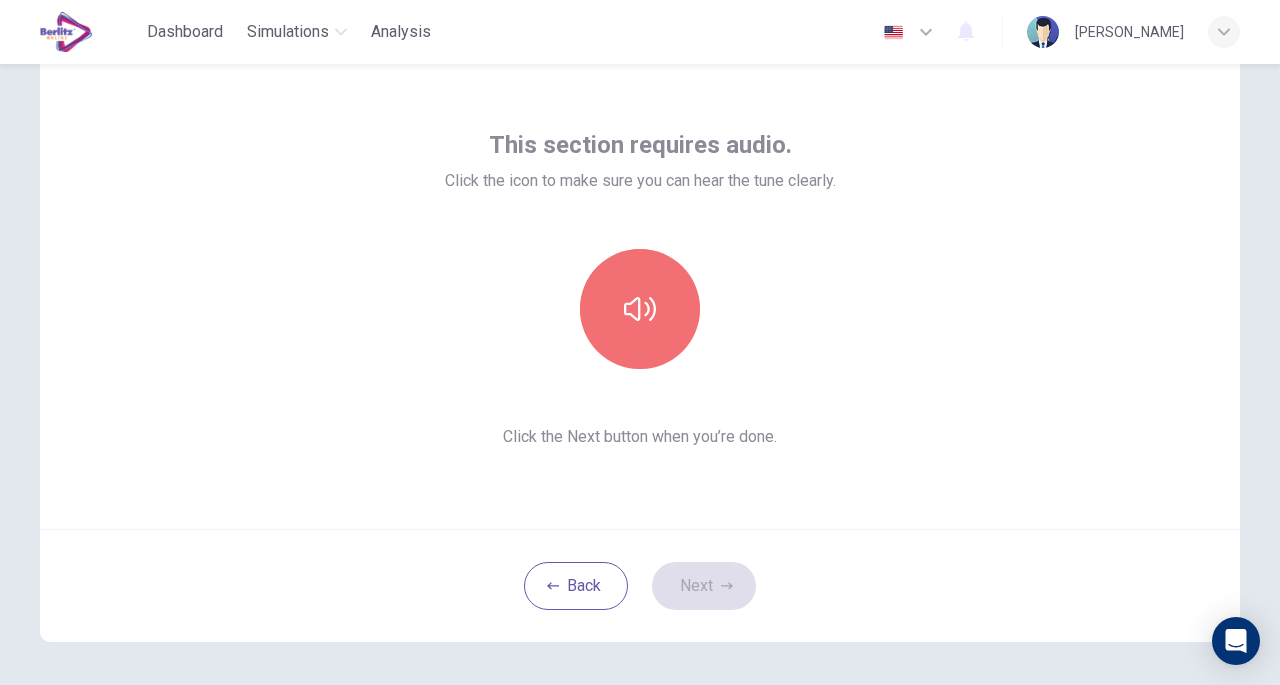 click 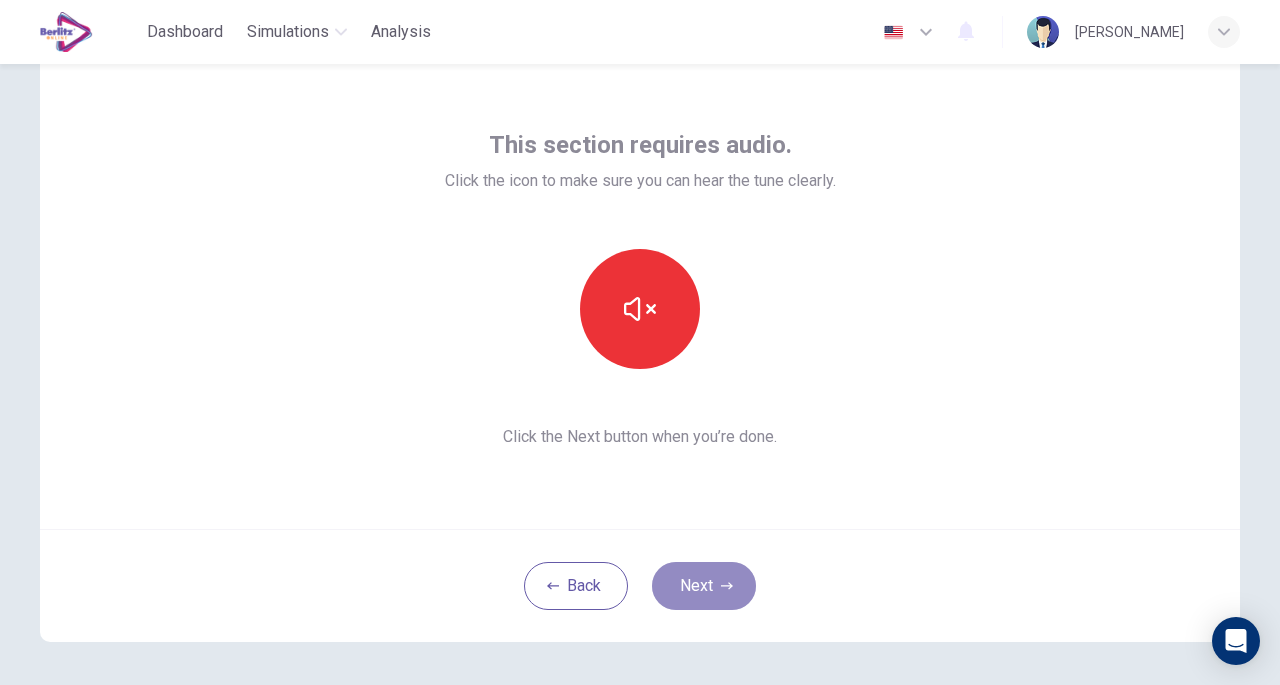 click 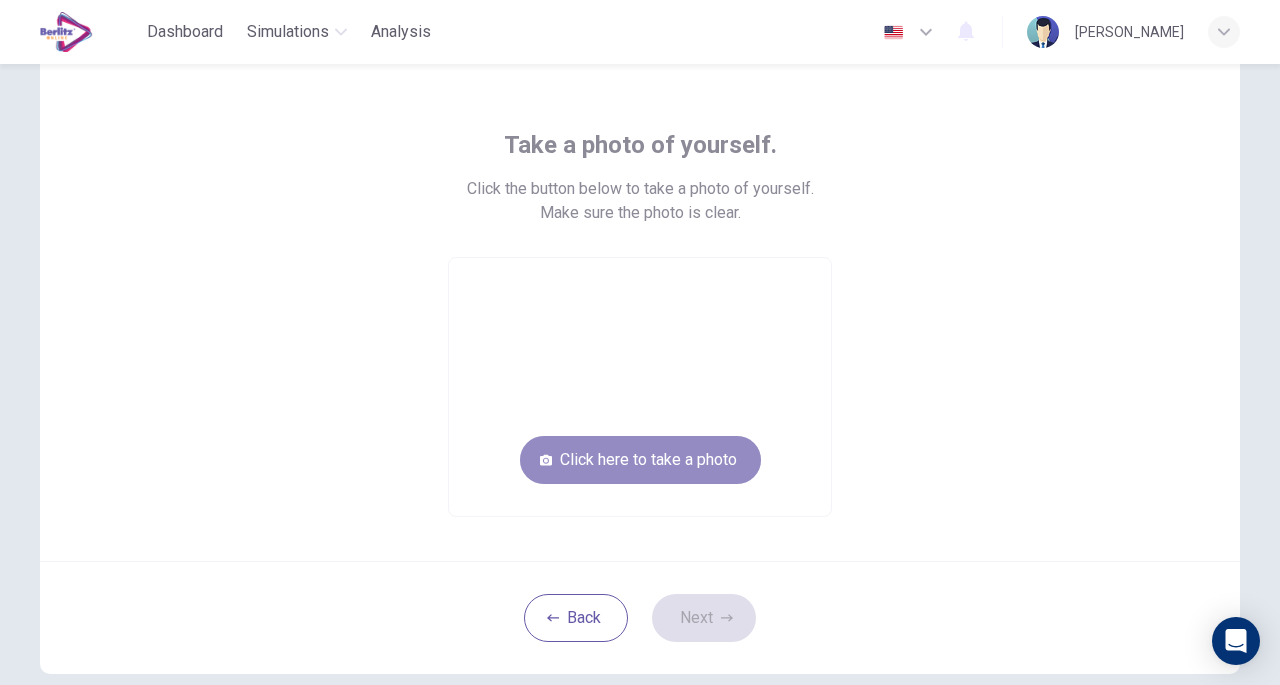 click on "Click here to take a photo" at bounding box center [640, 460] 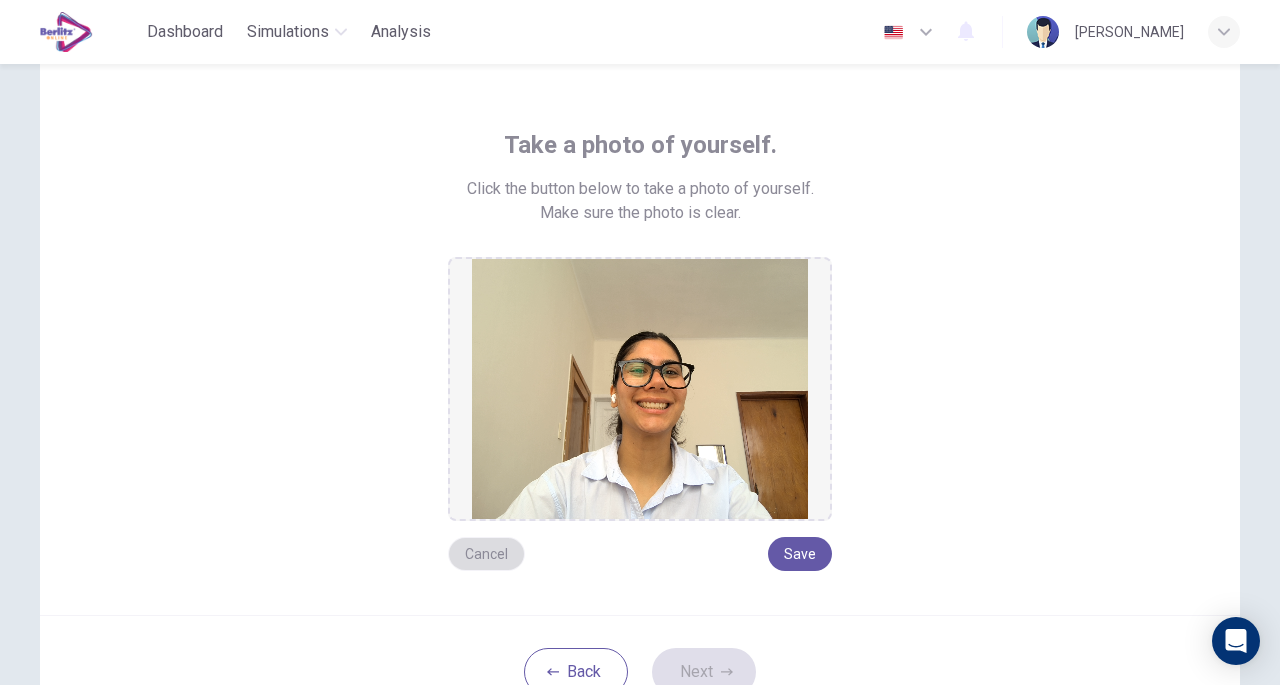 click on "Cancel" at bounding box center (486, 554) 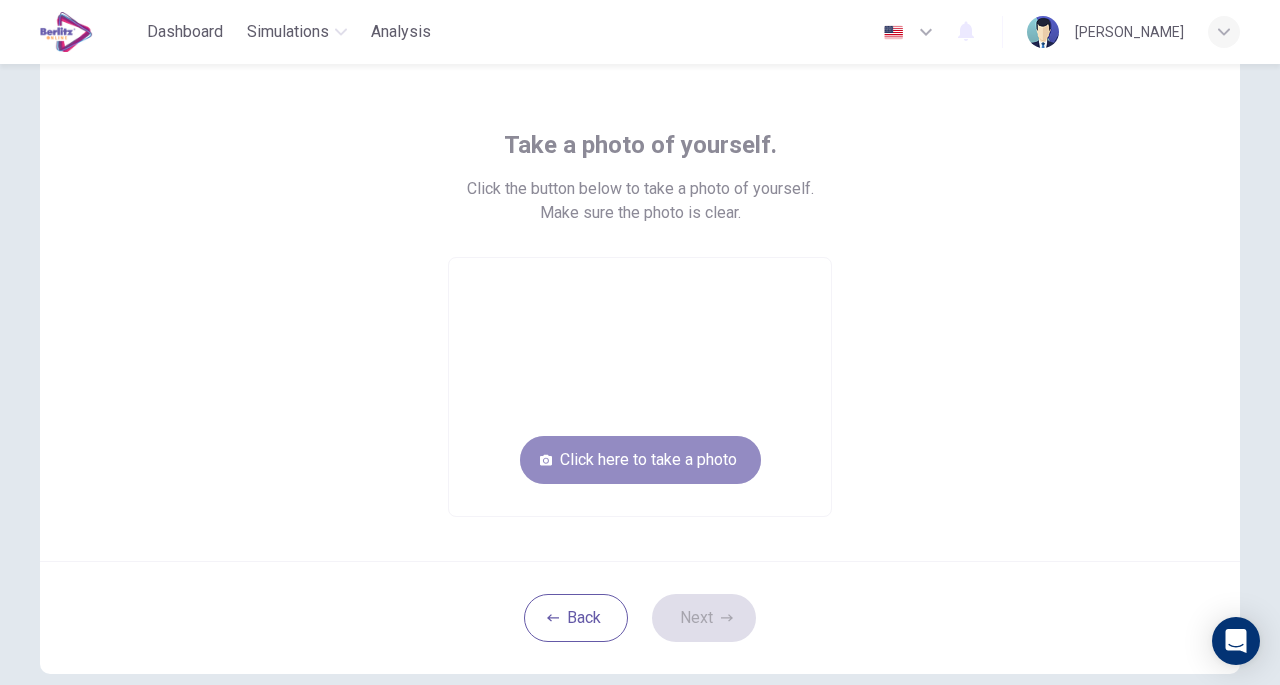 click on "Click here to take a photo" at bounding box center [640, 460] 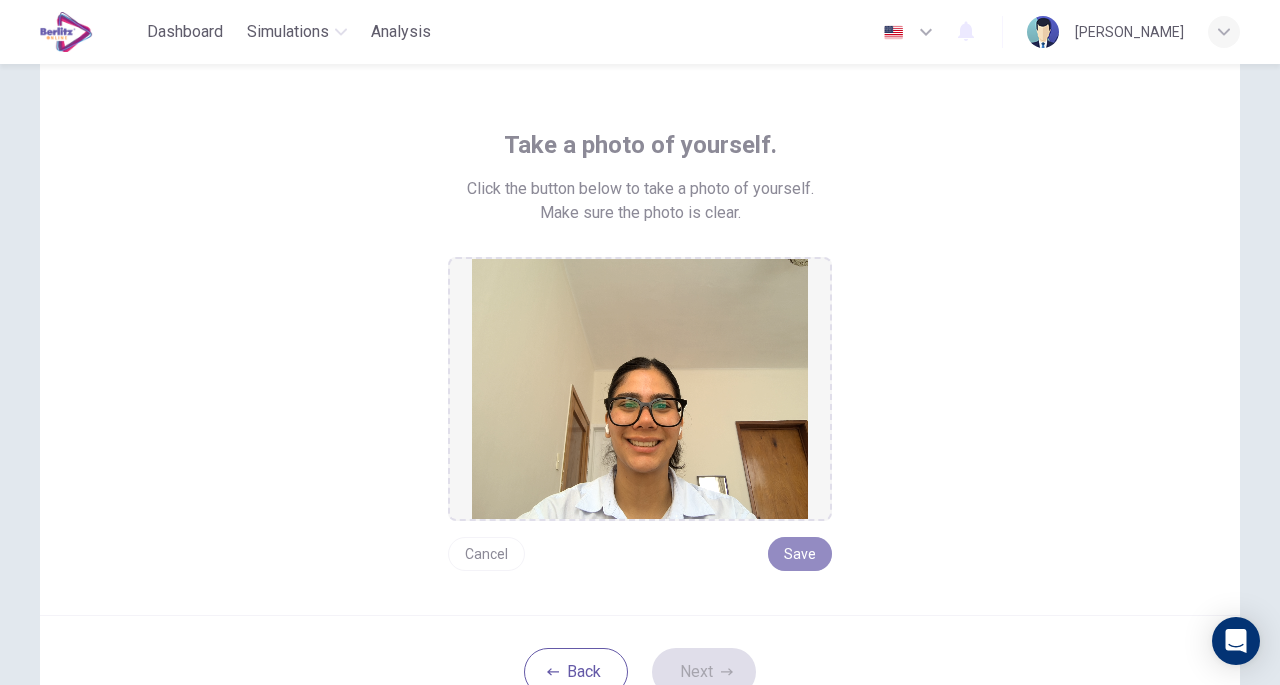 click on "Save" at bounding box center [800, 554] 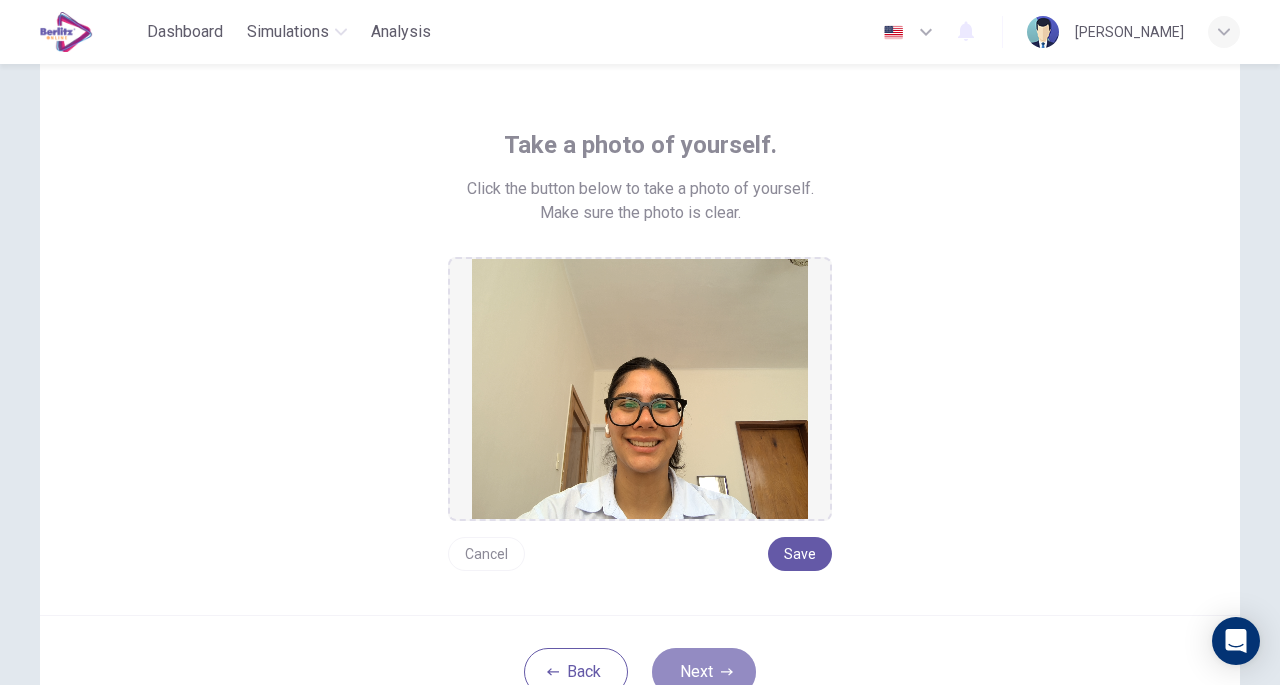 click on "Next" at bounding box center (704, 672) 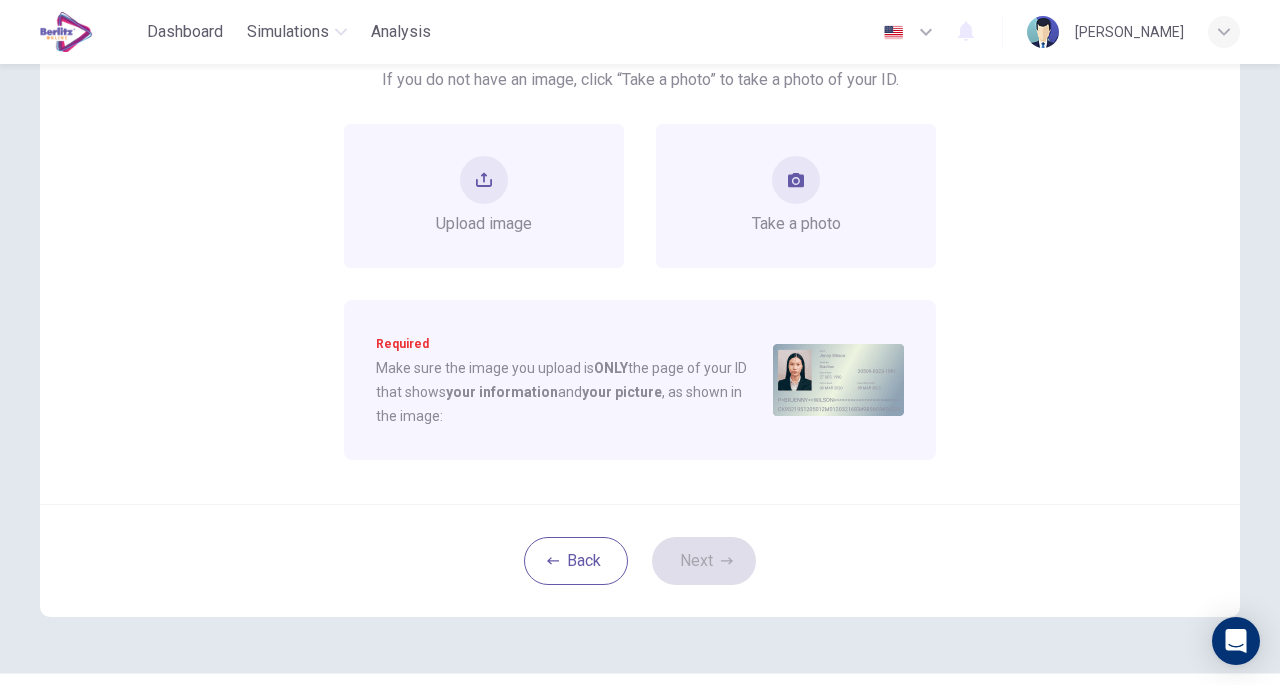 scroll, scrollTop: 205, scrollLeft: 0, axis: vertical 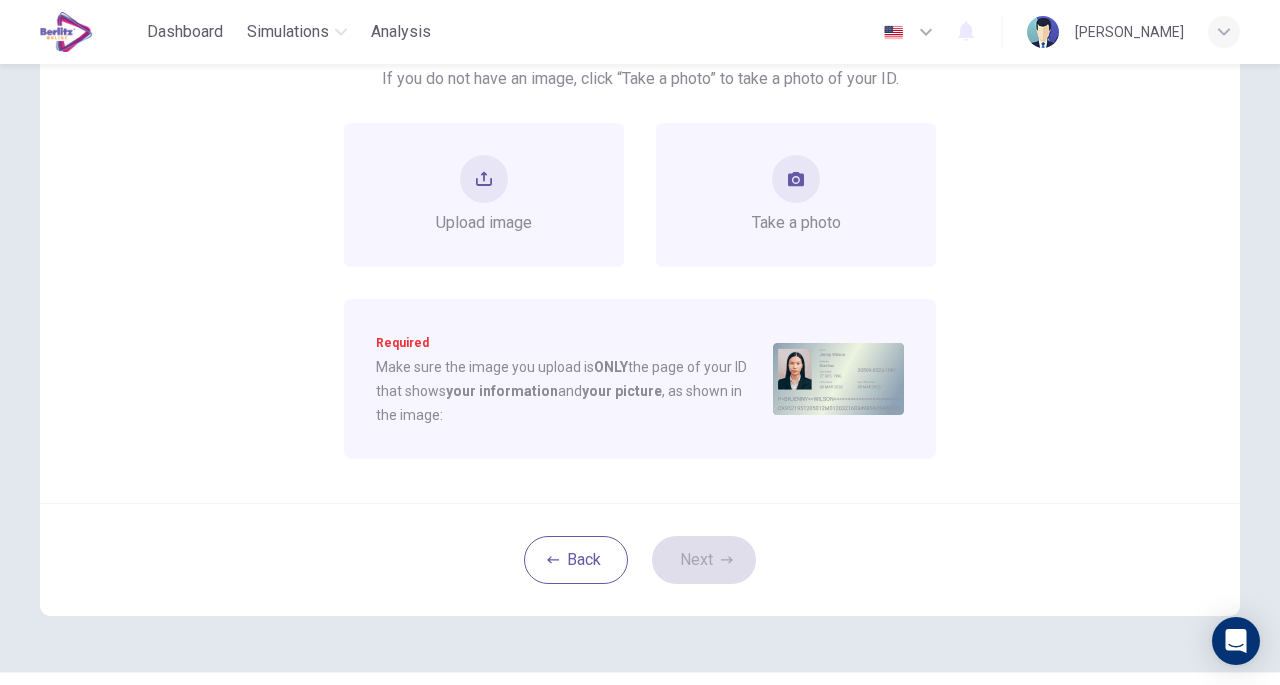 click on "Take a photo" at bounding box center (796, 195) 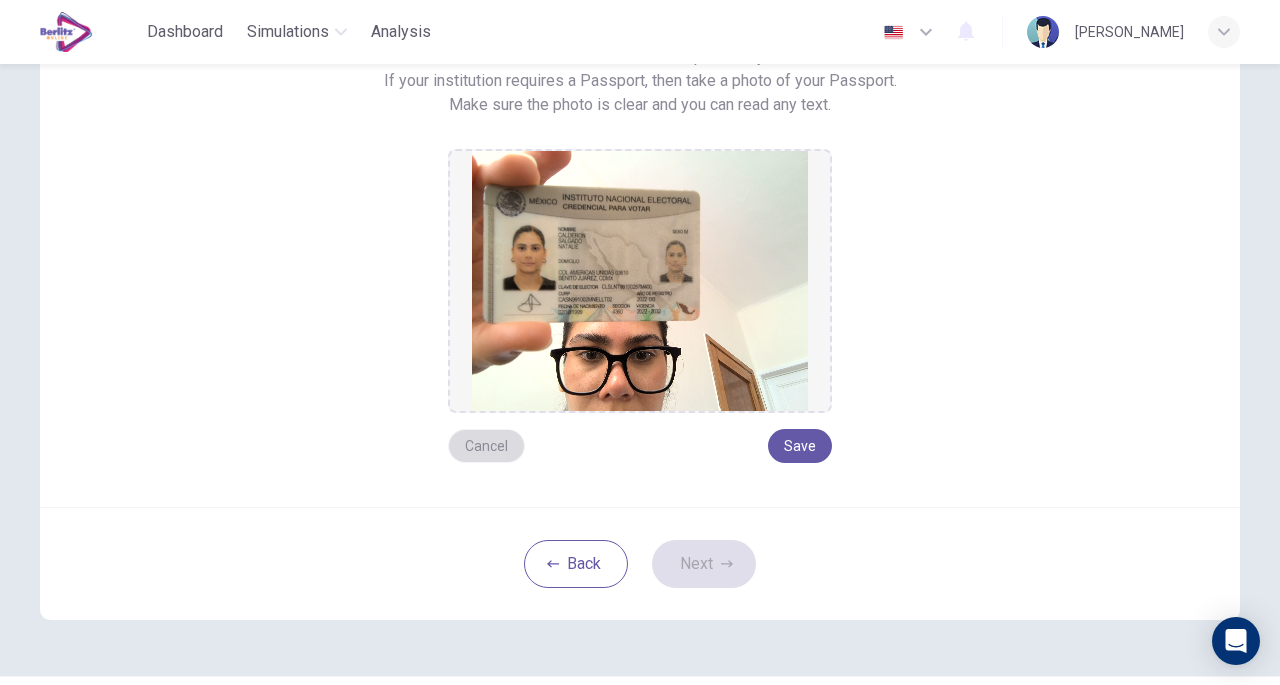 click on "Cancel" at bounding box center [486, 446] 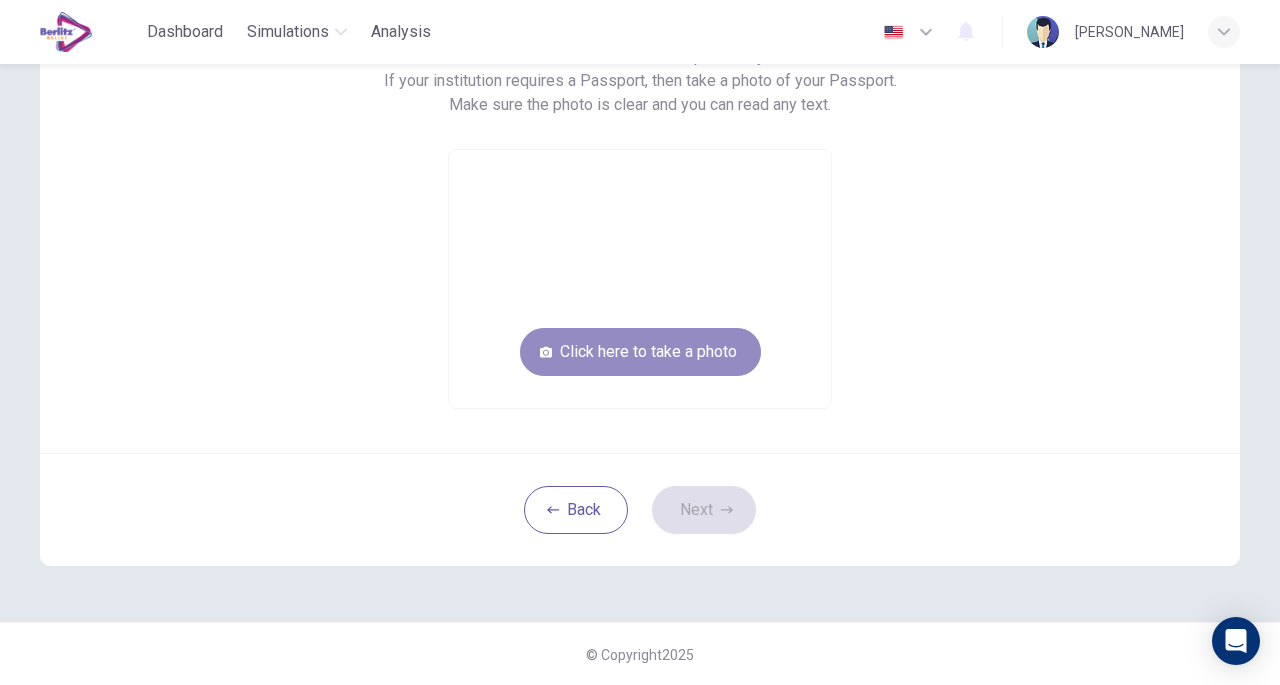 click on "Click here to take a photo" at bounding box center [640, 352] 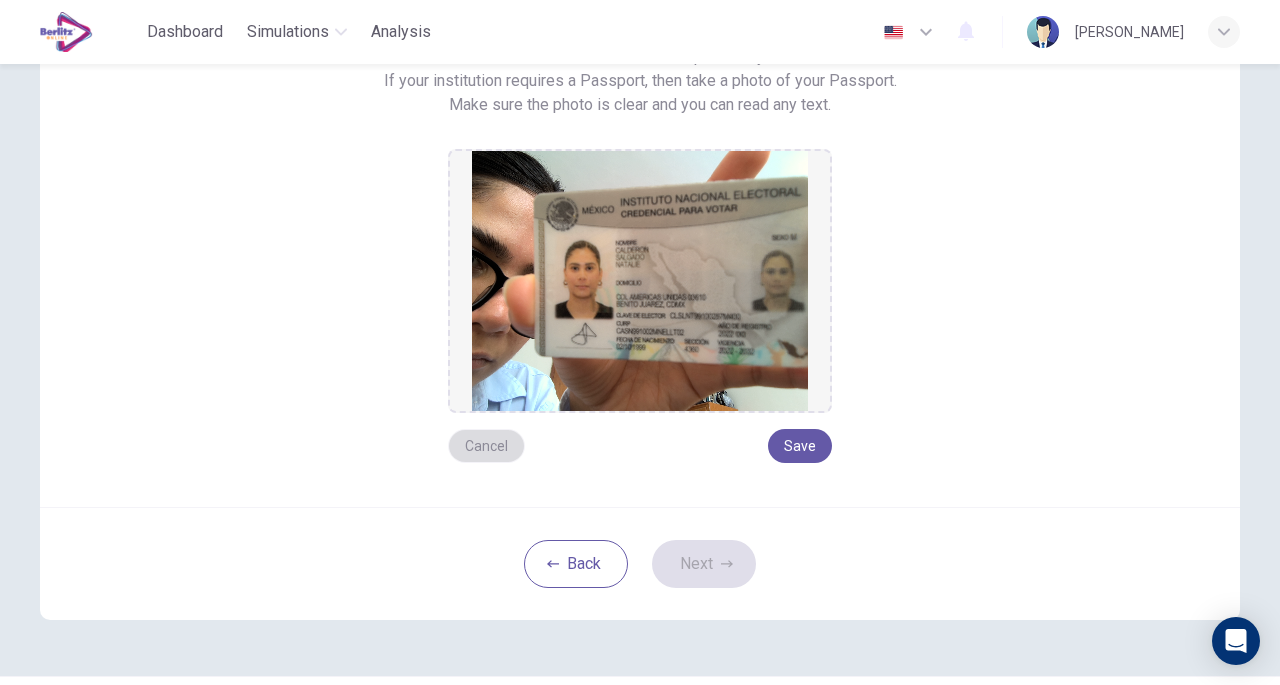 click on "Cancel" at bounding box center [486, 446] 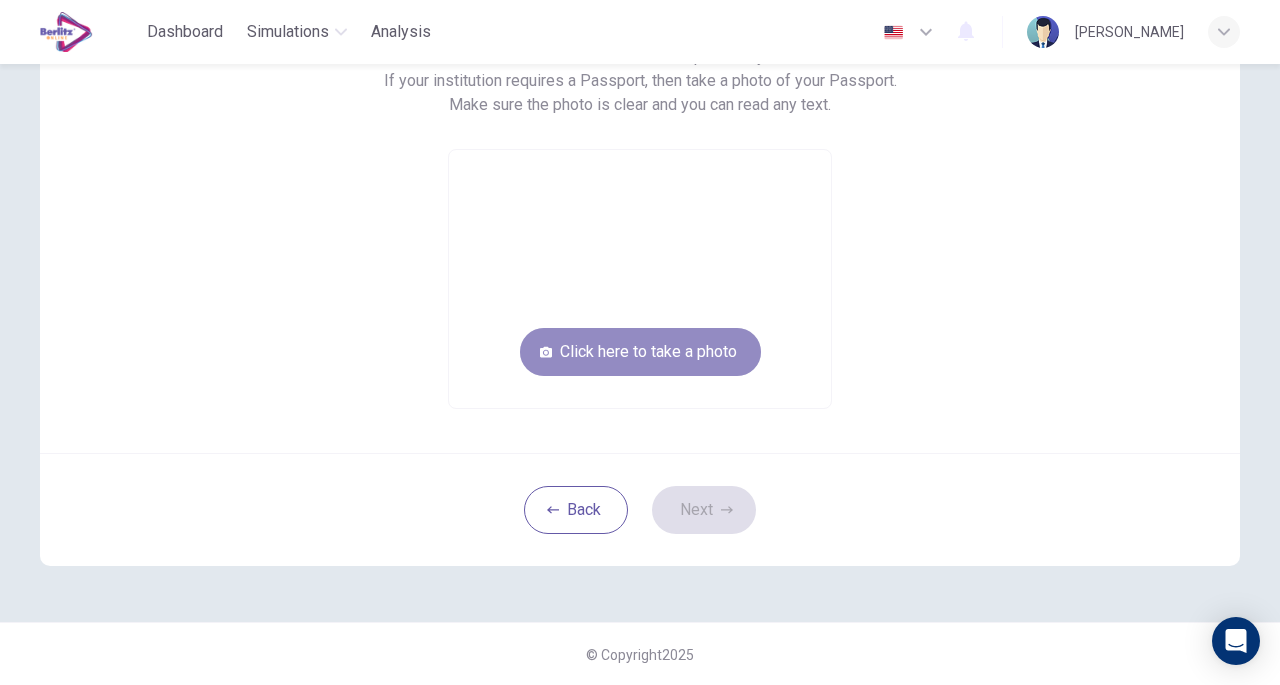 click on "Click here to take a photo" at bounding box center (640, 352) 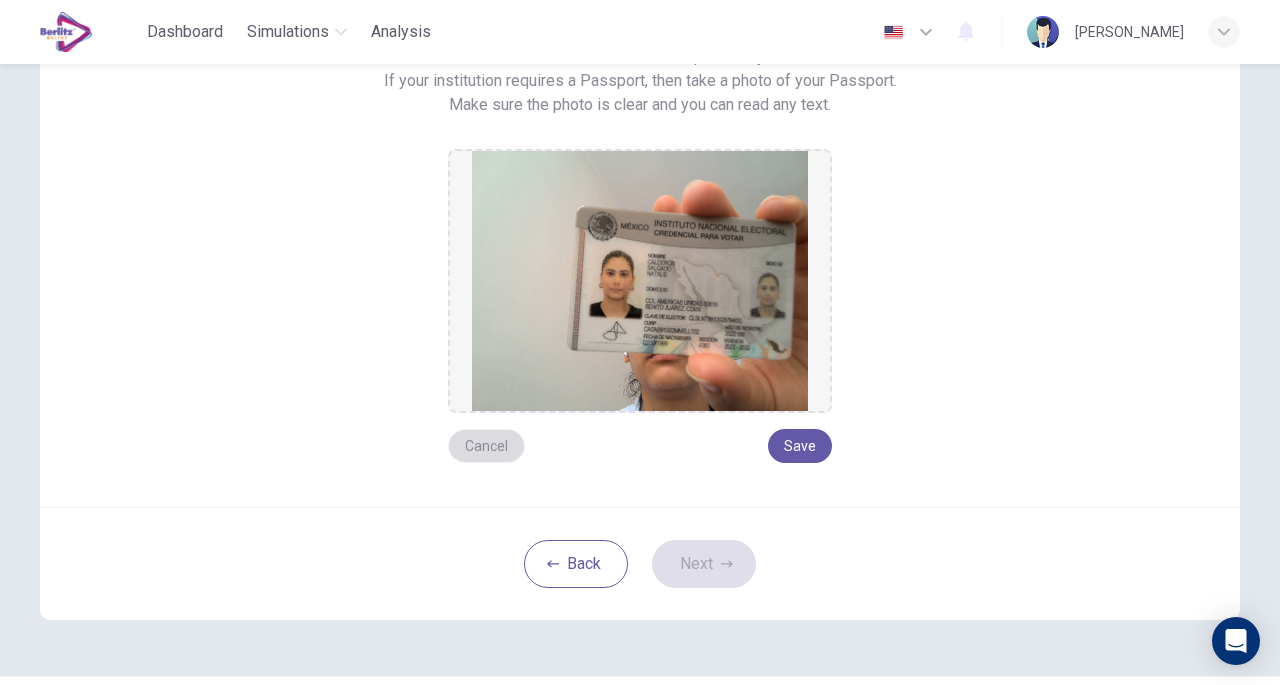 click on "Cancel" at bounding box center (486, 446) 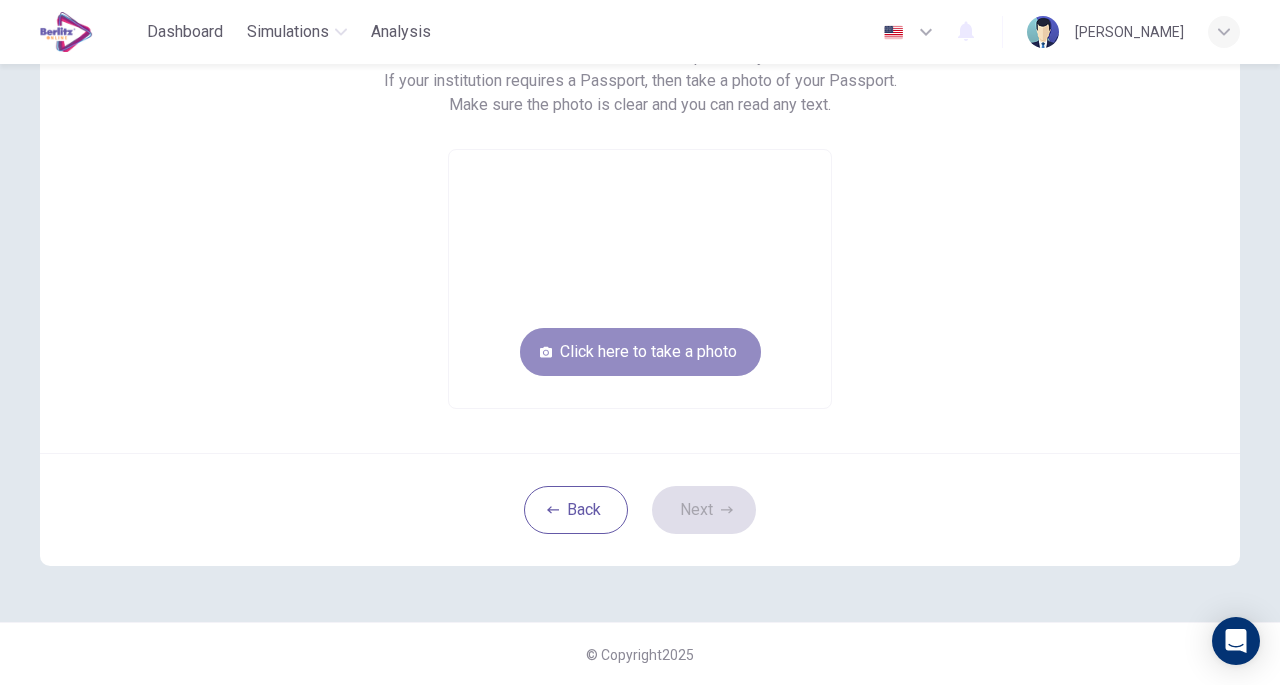 click on "Click here to take a photo" at bounding box center (640, 352) 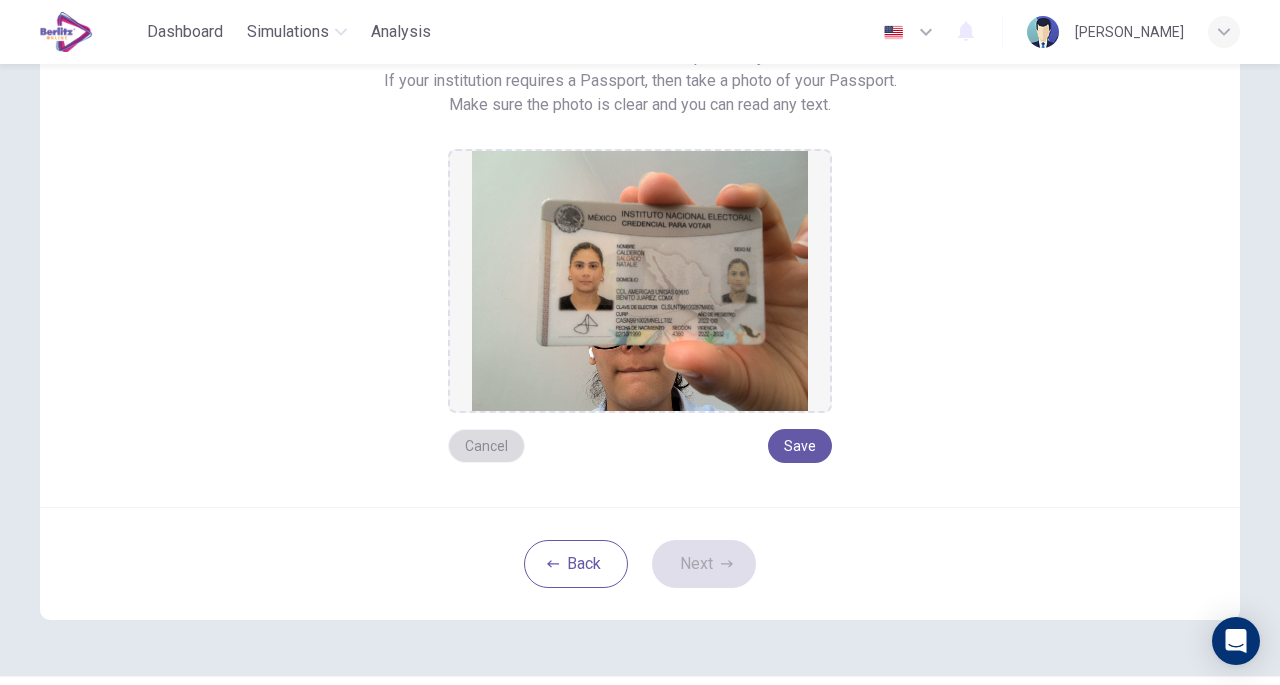 click on "Cancel" at bounding box center (486, 446) 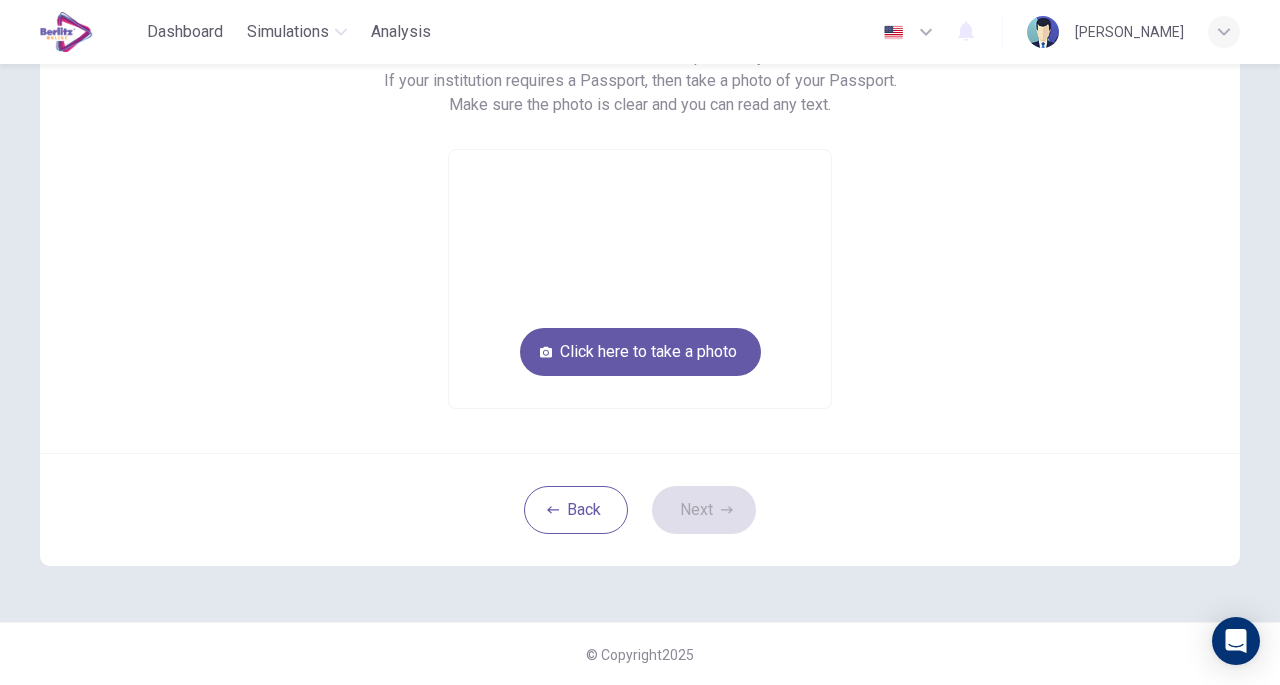 click at bounding box center (640, 279) 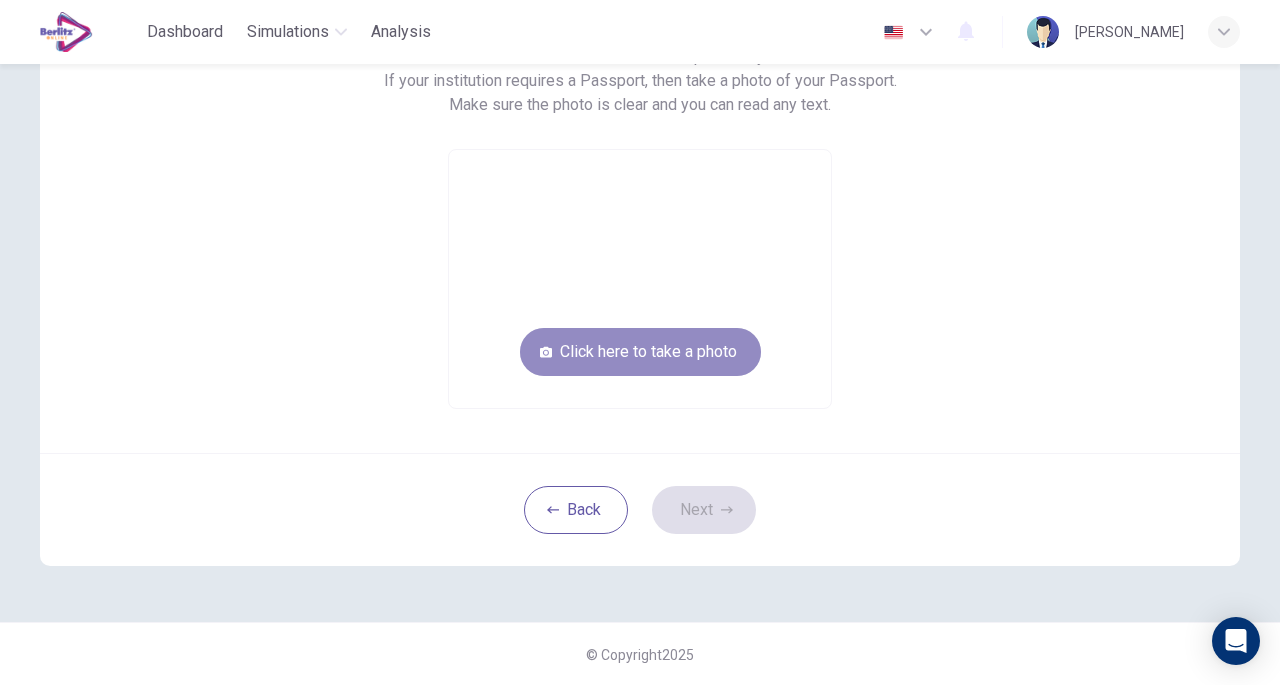 click on "Click here to take a photo" at bounding box center [640, 352] 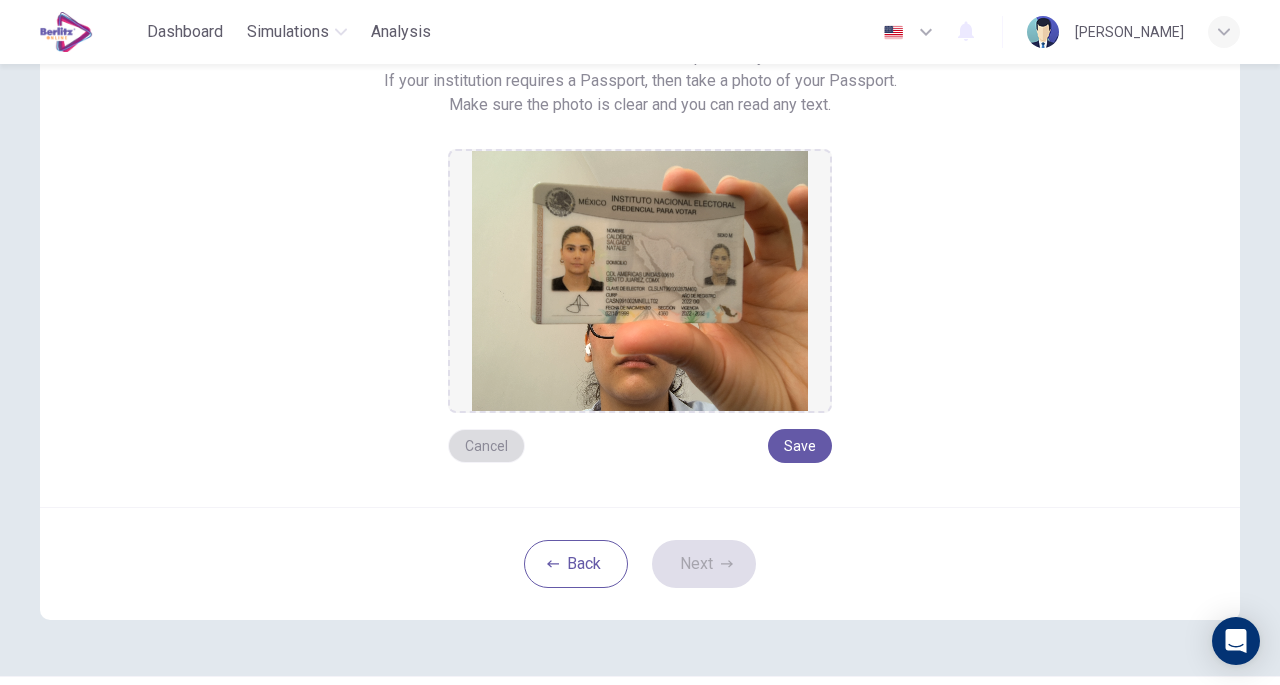 click on "Cancel" at bounding box center [486, 446] 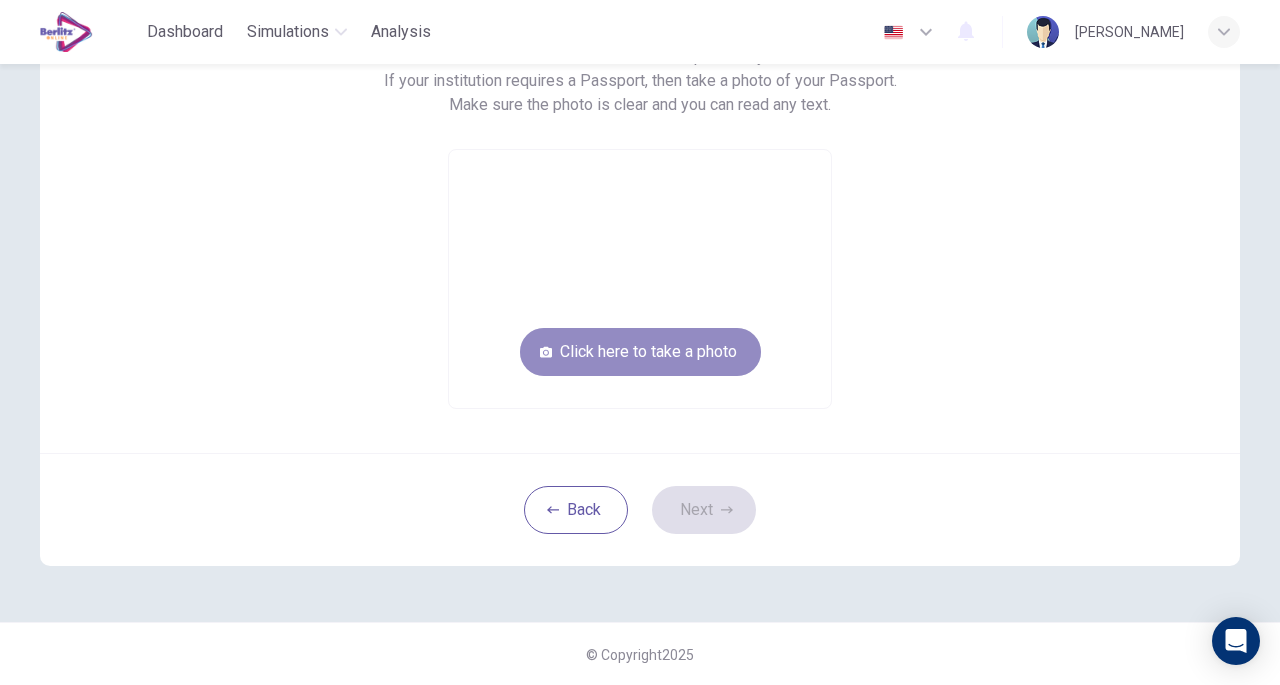 click on "Click here to take a photo" at bounding box center (640, 352) 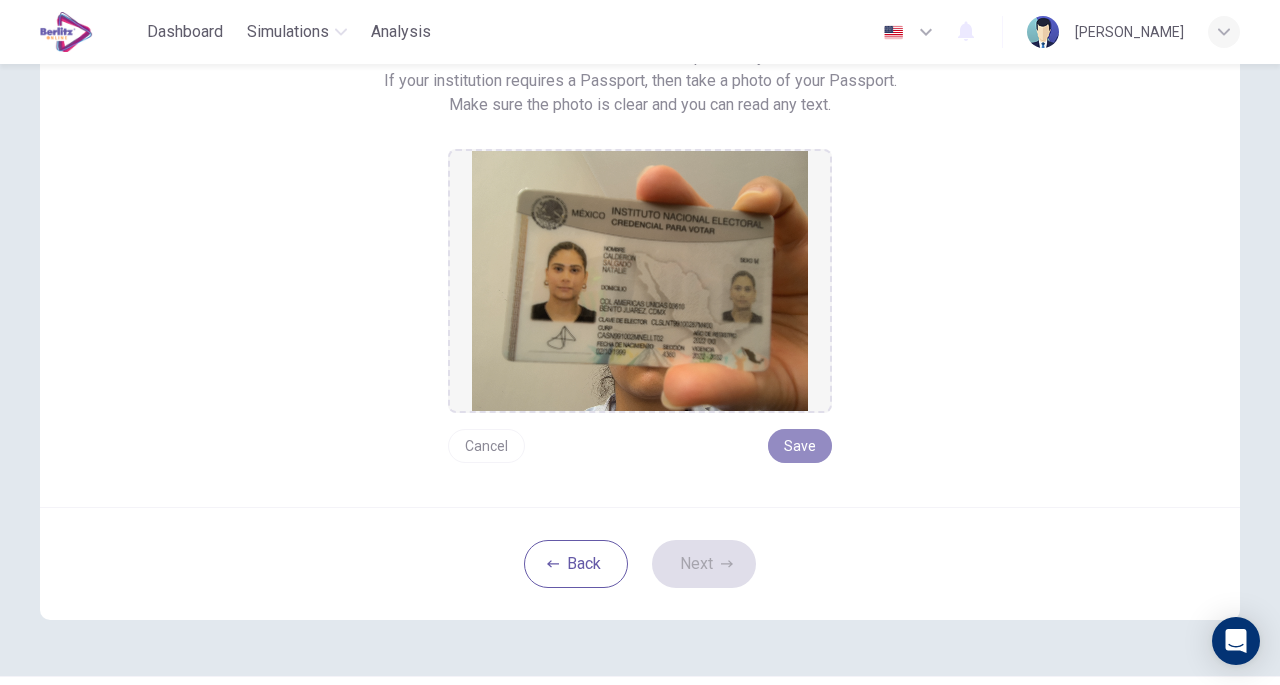 click on "Save" at bounding box center [800, 446] 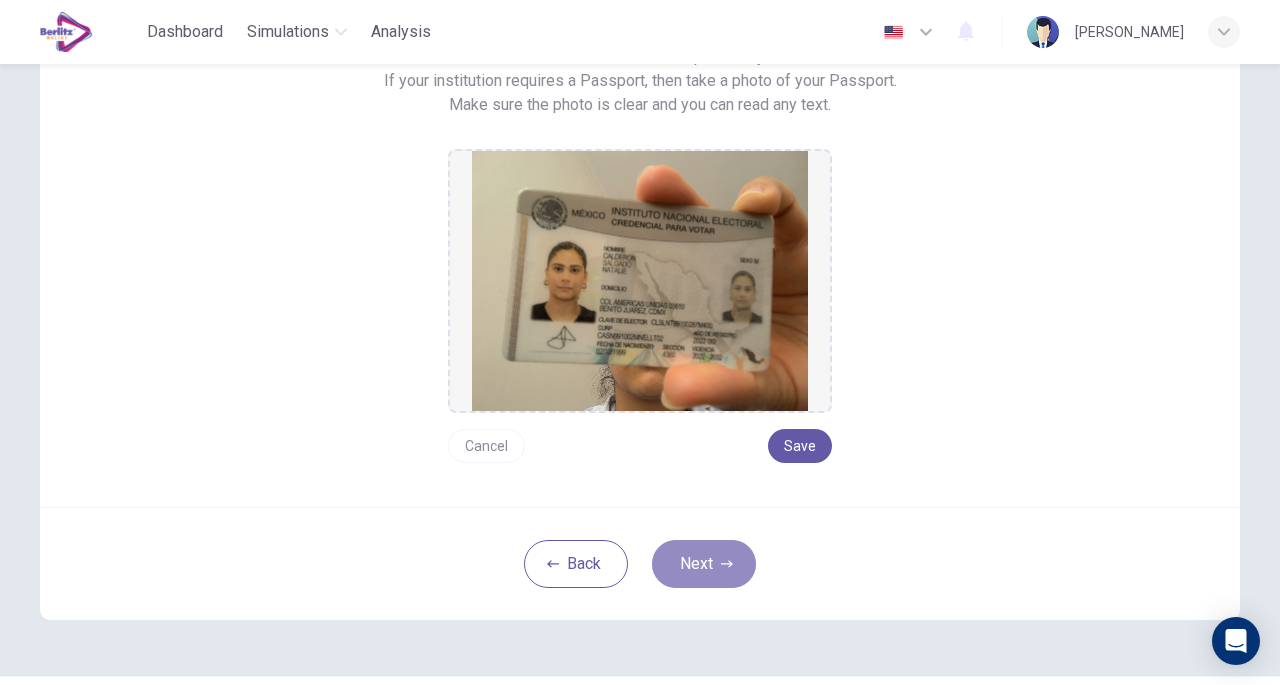 click 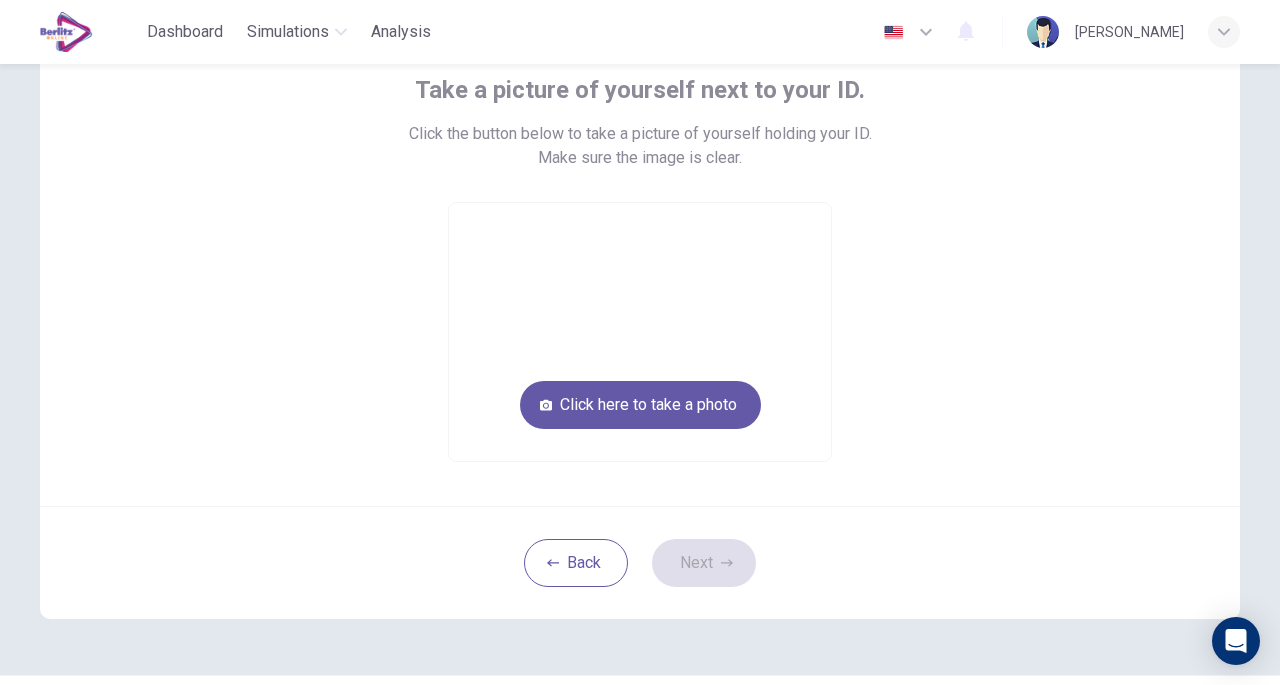 scroll, scrollTop: 119, scrollLeft: 0, axis: vertical 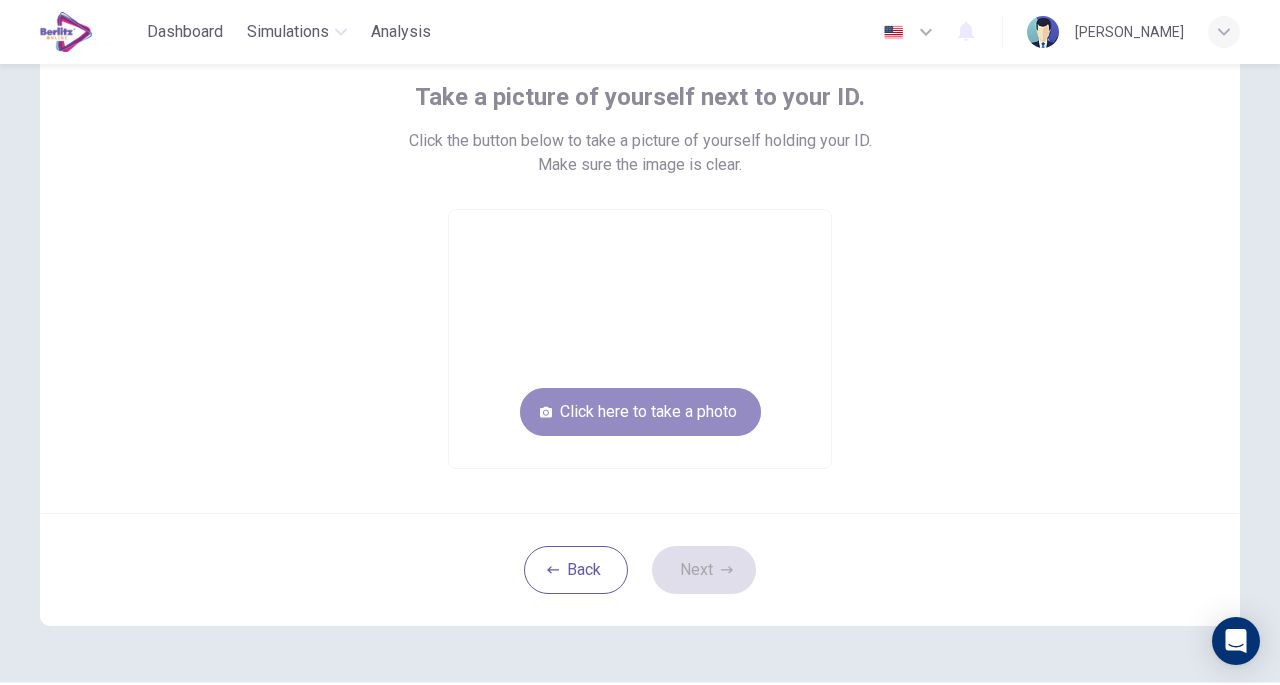click on "Click here to take a photo" at bounding box center (640, 412) 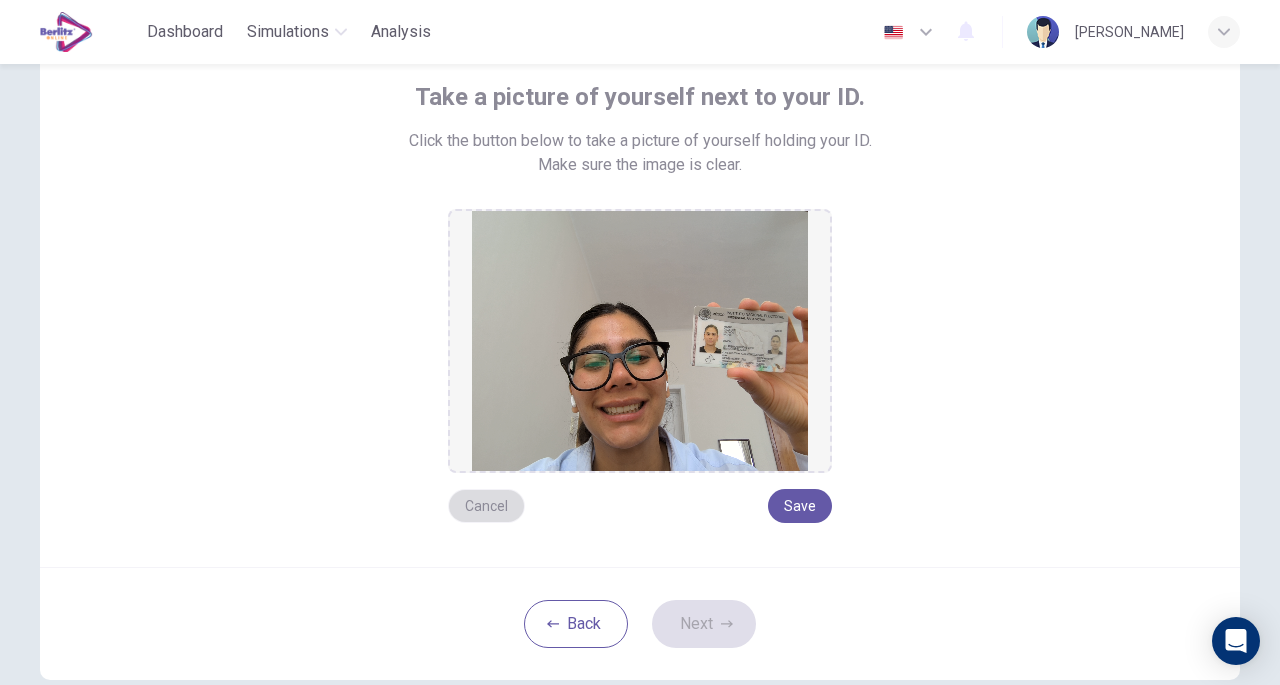 click on "Cancel" at bounding box center [486, 506] 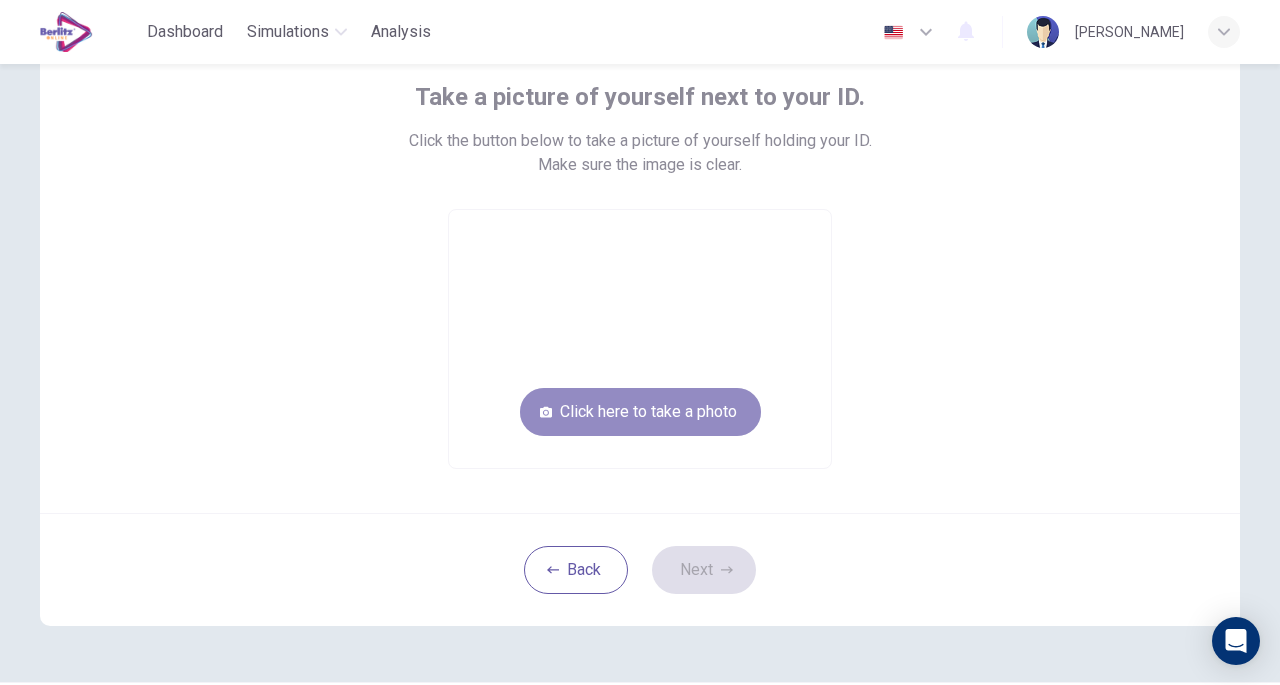 click on "Click here to take a photo" at bounding box center (640, 412) 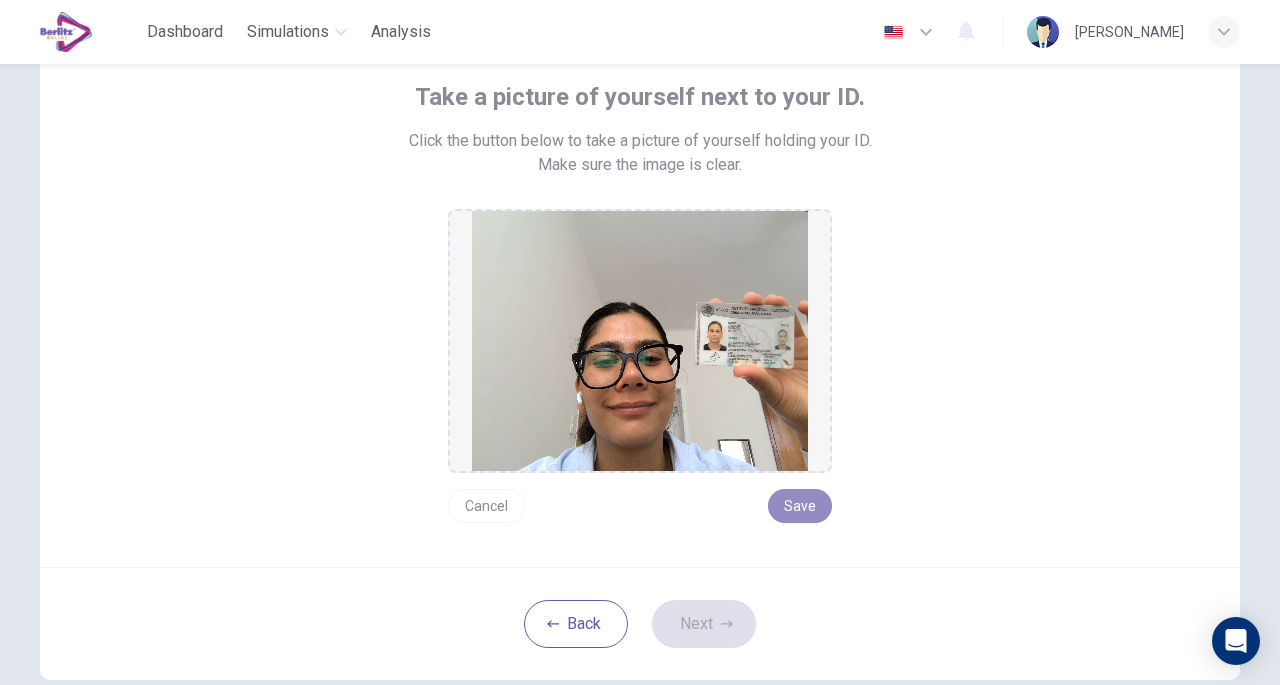 click on "Save" at bounding box center (800, 506) 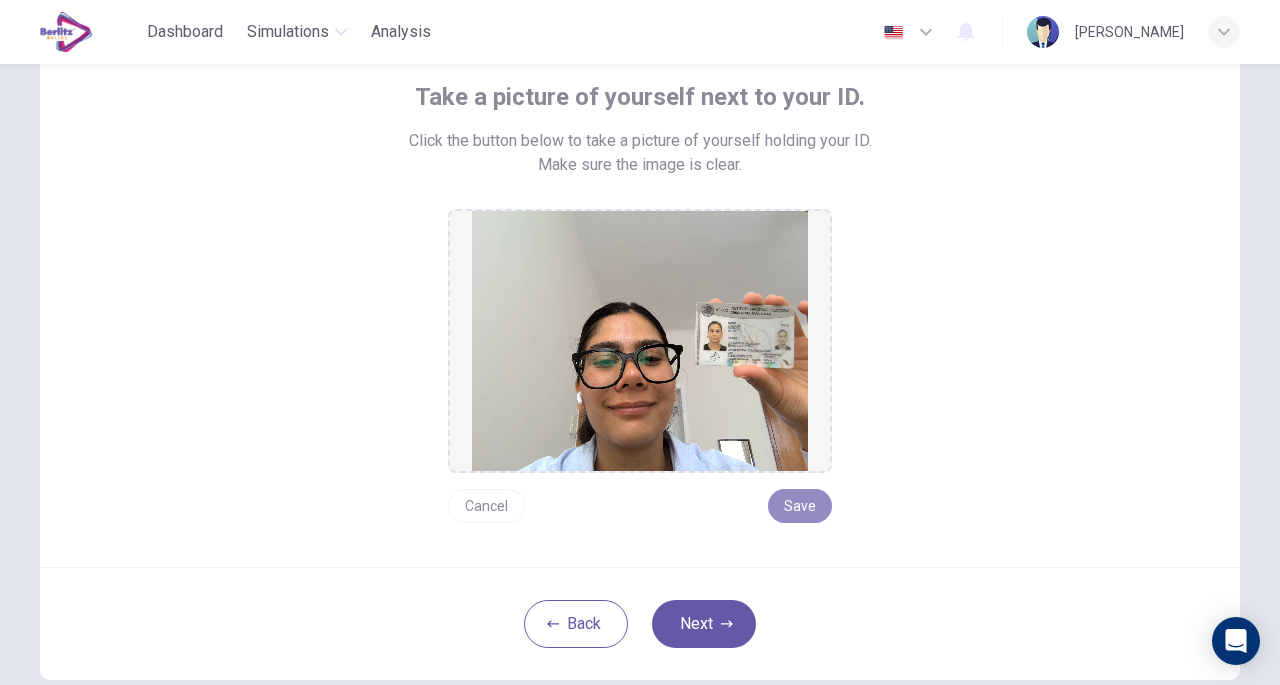 click on "Save" at bounding box center [800, 506] 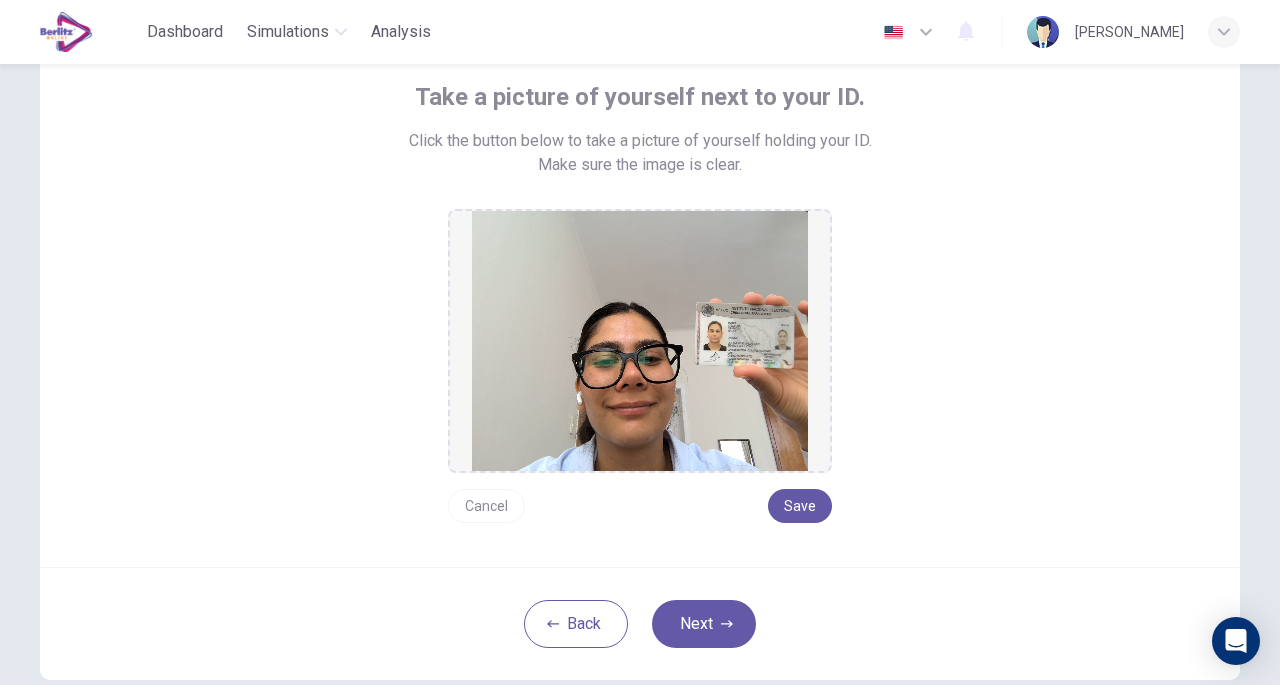 scroll, scrollTop: 0, scrollLeft: 0, axis: both 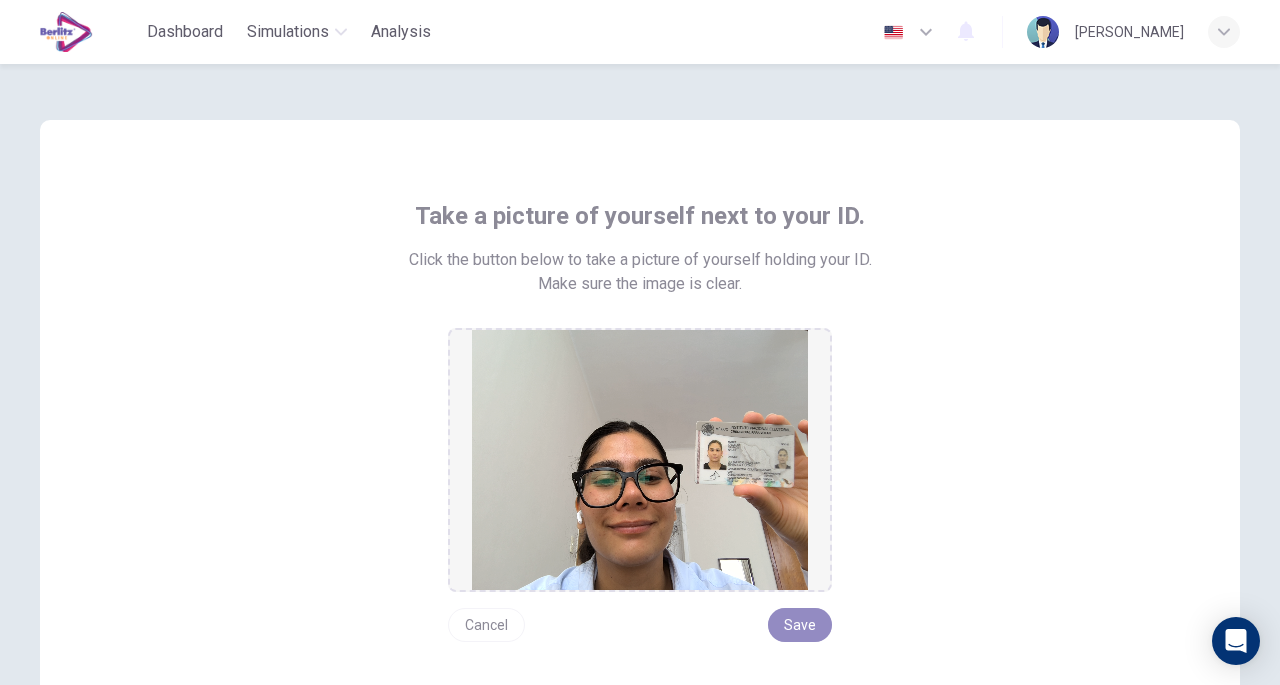 click on "Save" at bounding box center [800, 625] 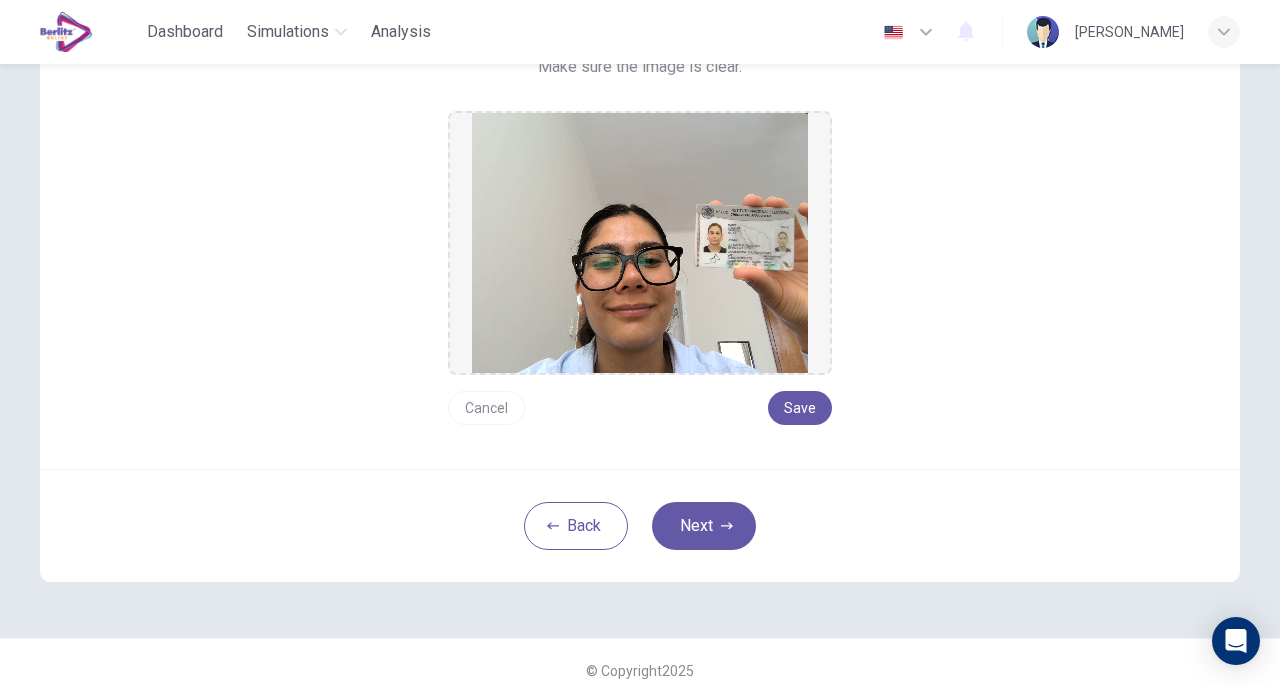 scroll, scrollTop: 232, scrollLeft: 0, axis: vertical 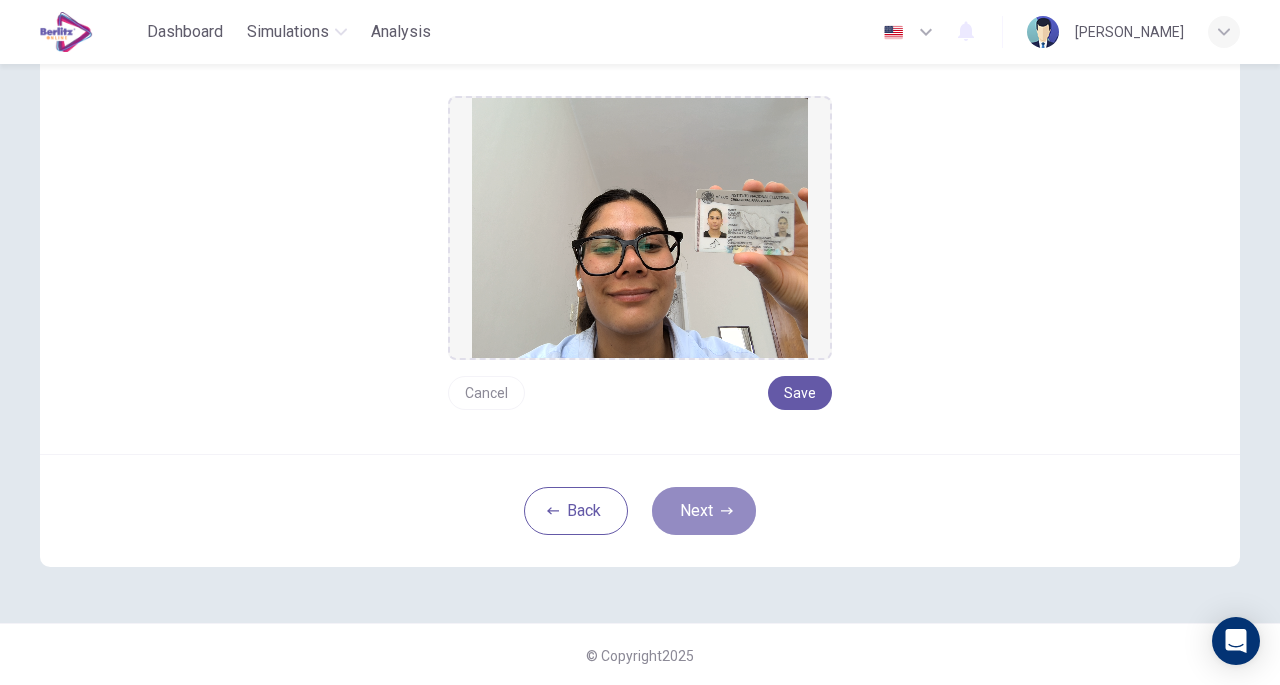 click on "Next" at bounding box center [704, 511] 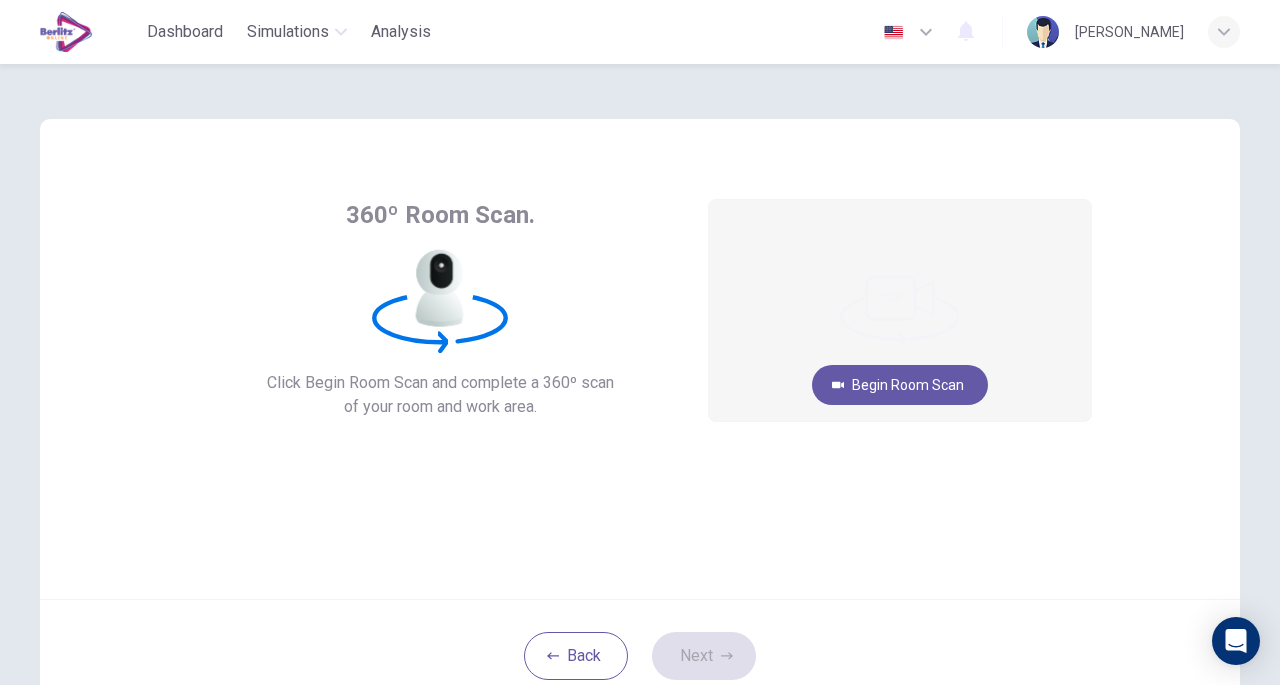 scroll, scrollTop: 0, scrollLeft: 0, axis: both 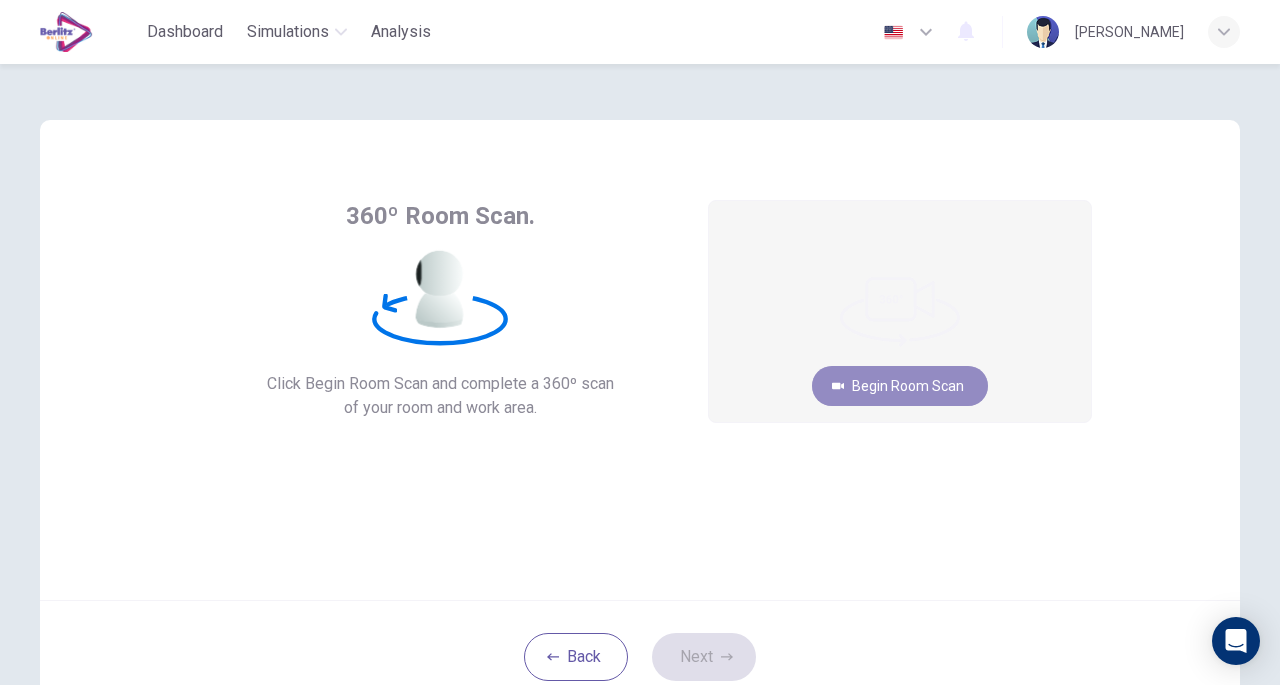 click on "Begin Room Scan" at bounding box center (900, 386) 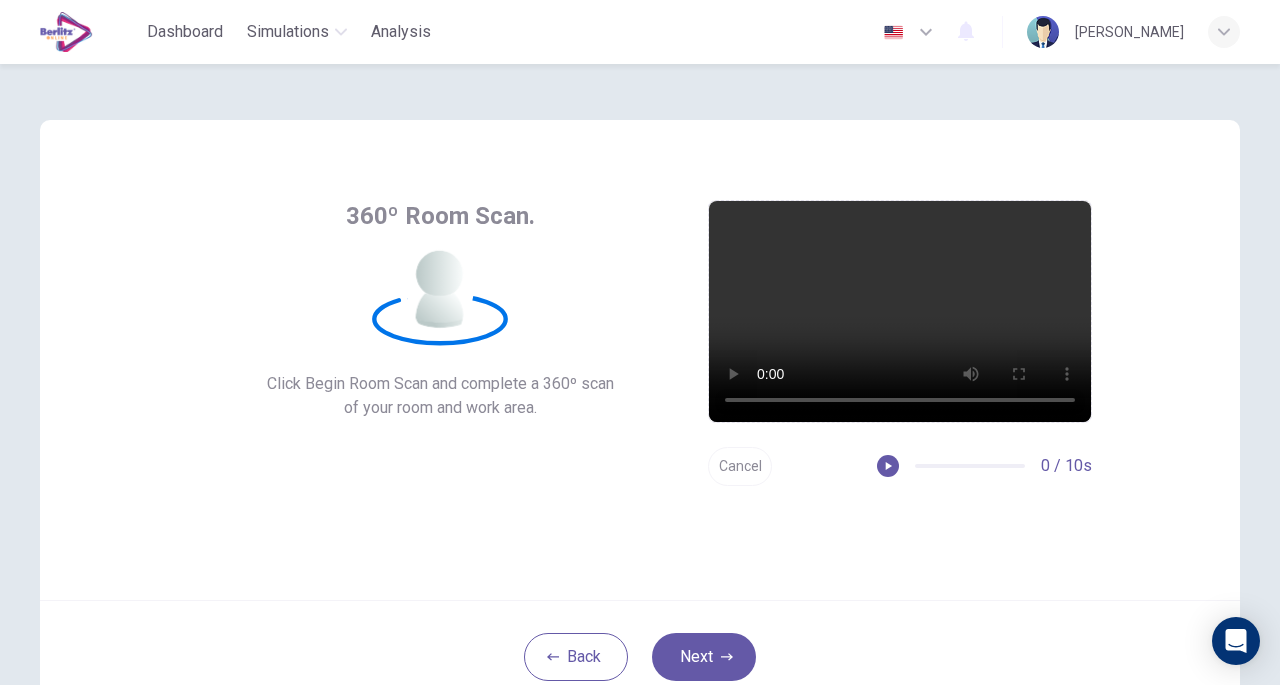 click on "Cancel" at bounding box center [740, 466] 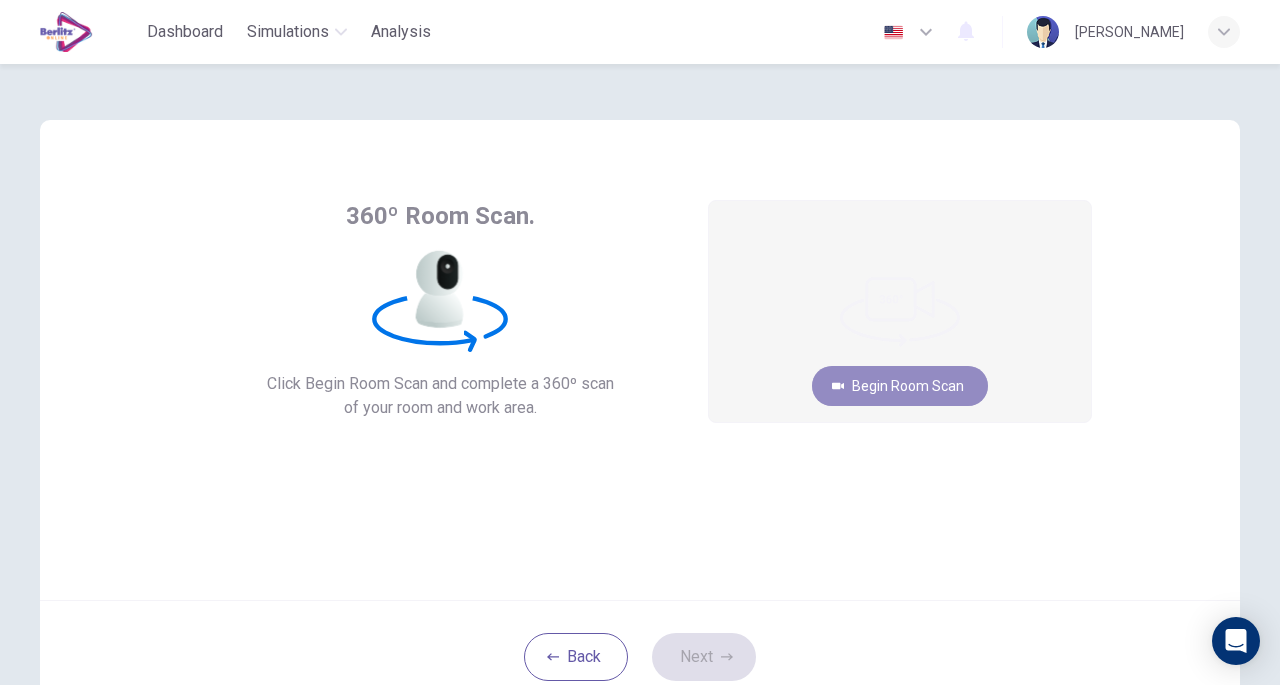 click on "Begin Room Scan" at bounding box center (900, 386) 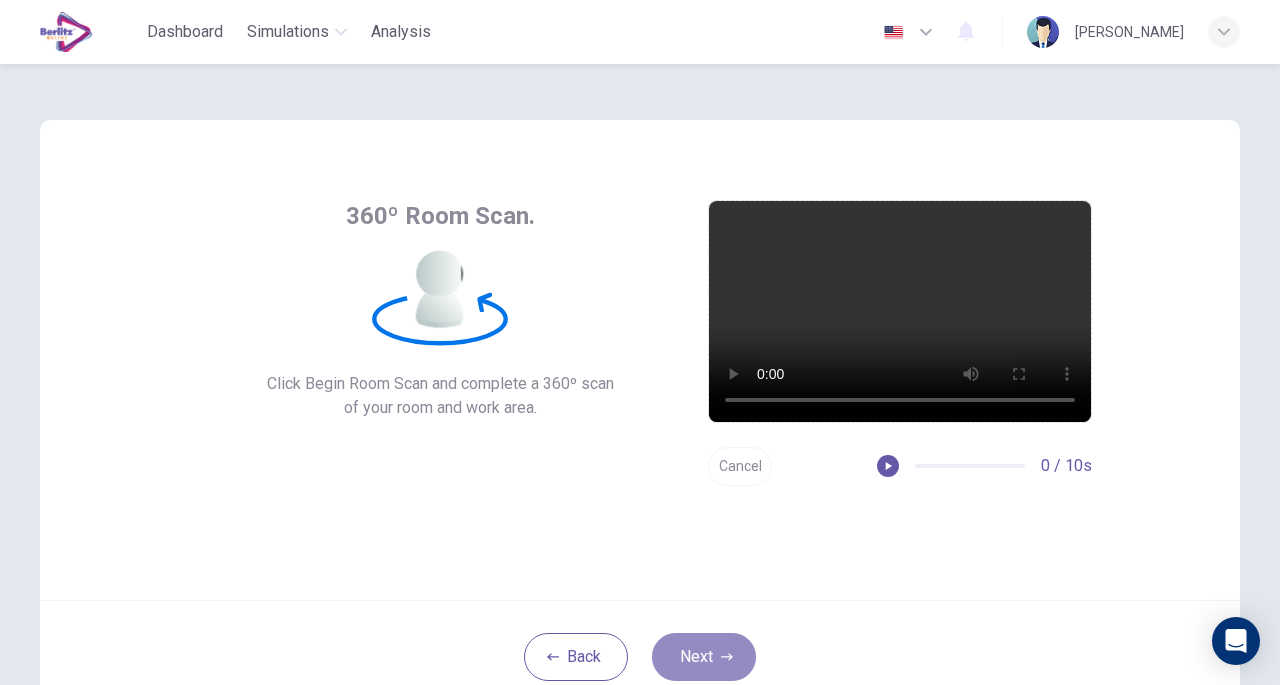 click on "Next" at bounding box center [704, 657] 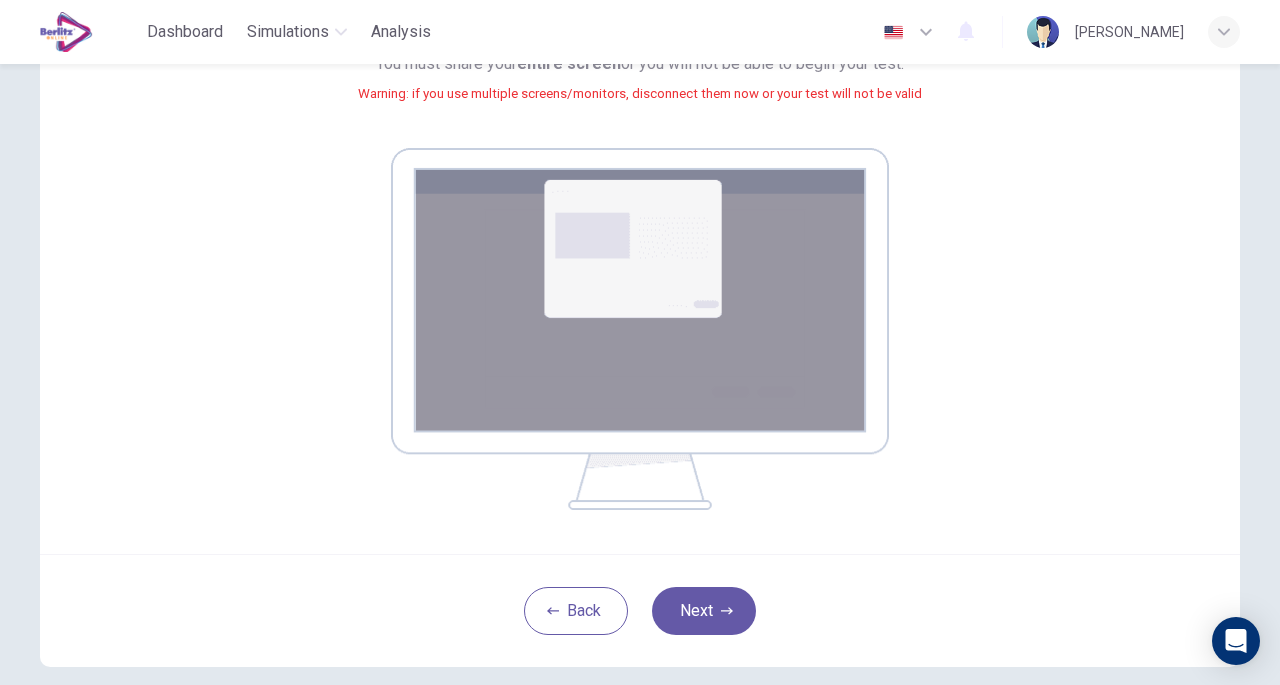 scroll, scrollTop: 258, scrollLeft: 0, axis: vertical 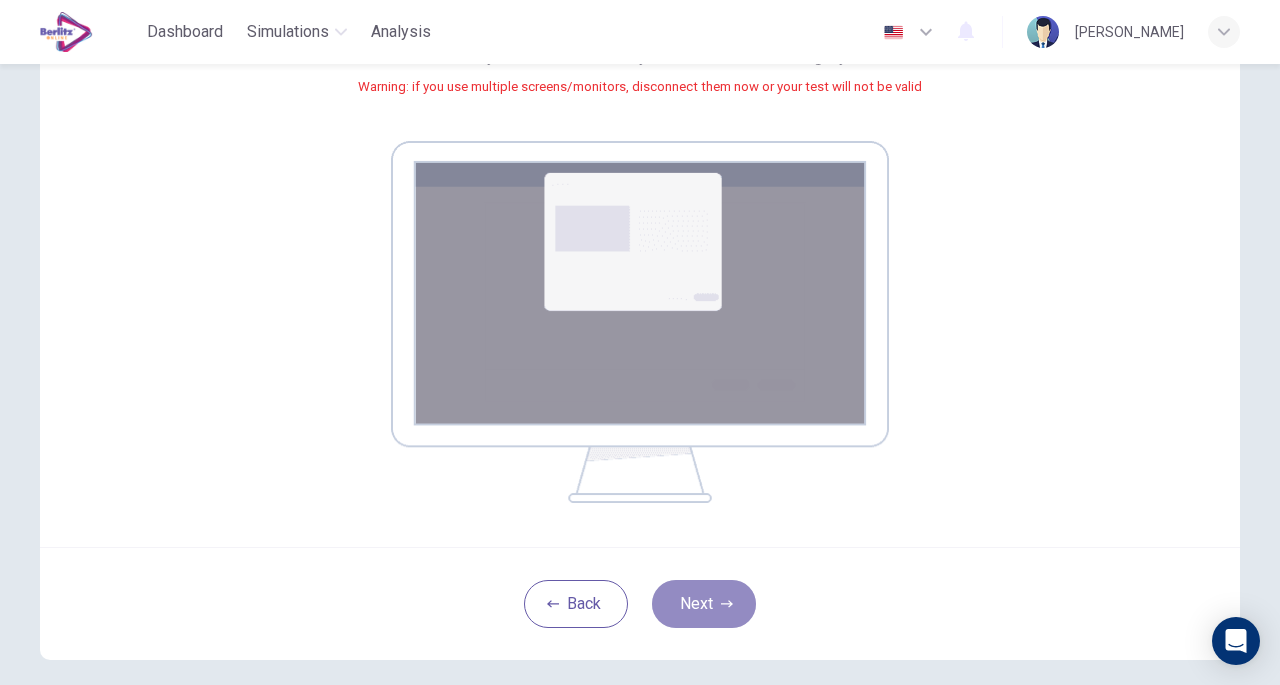 click on "Next" at bounding box center (704, 604) 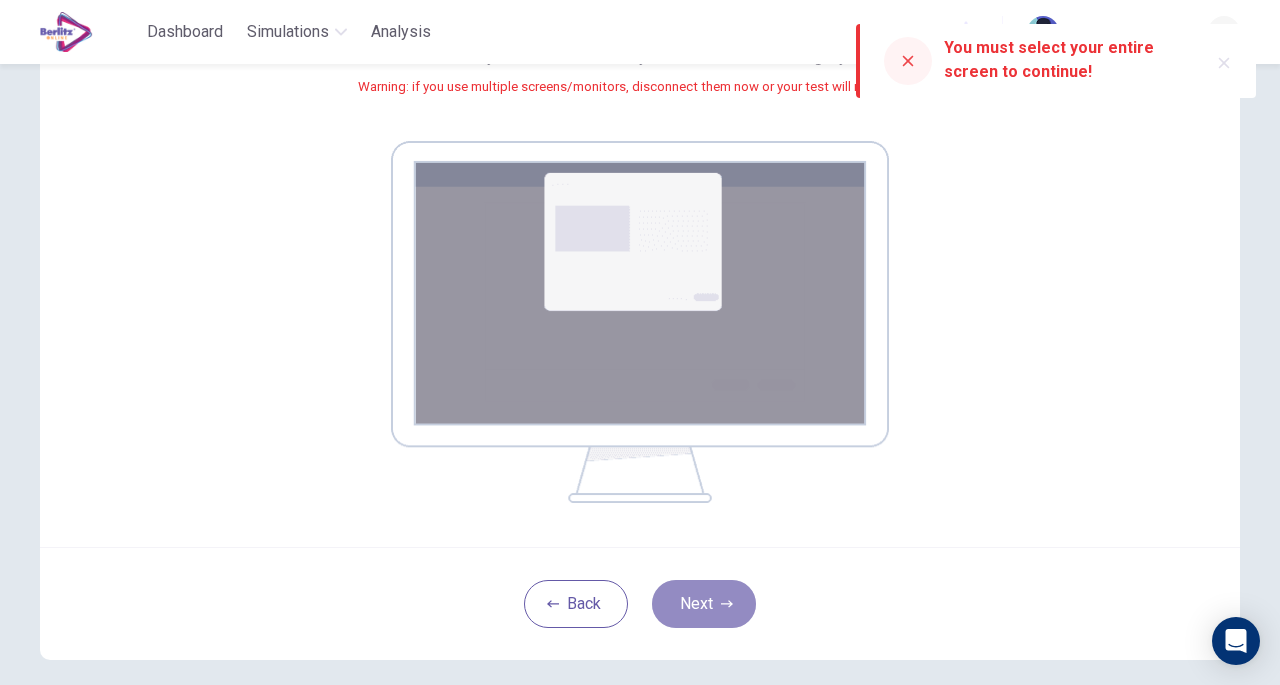 click 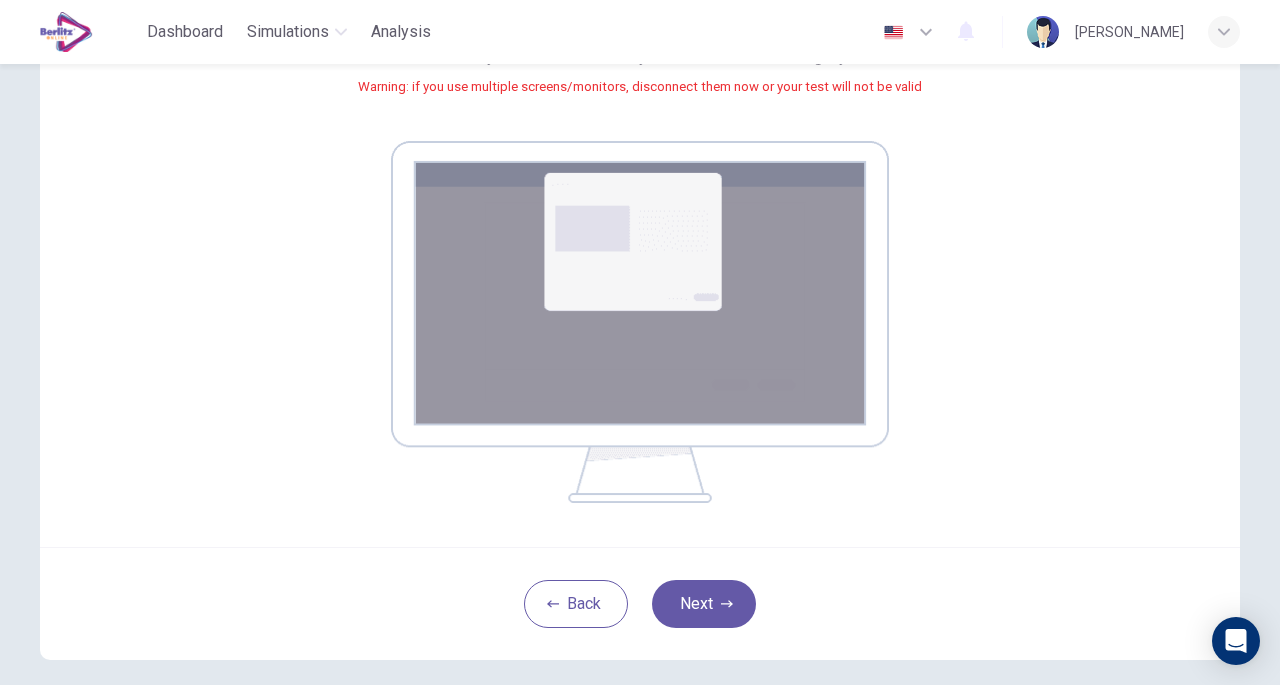 click on "Next" at bounding box center [704, 604] 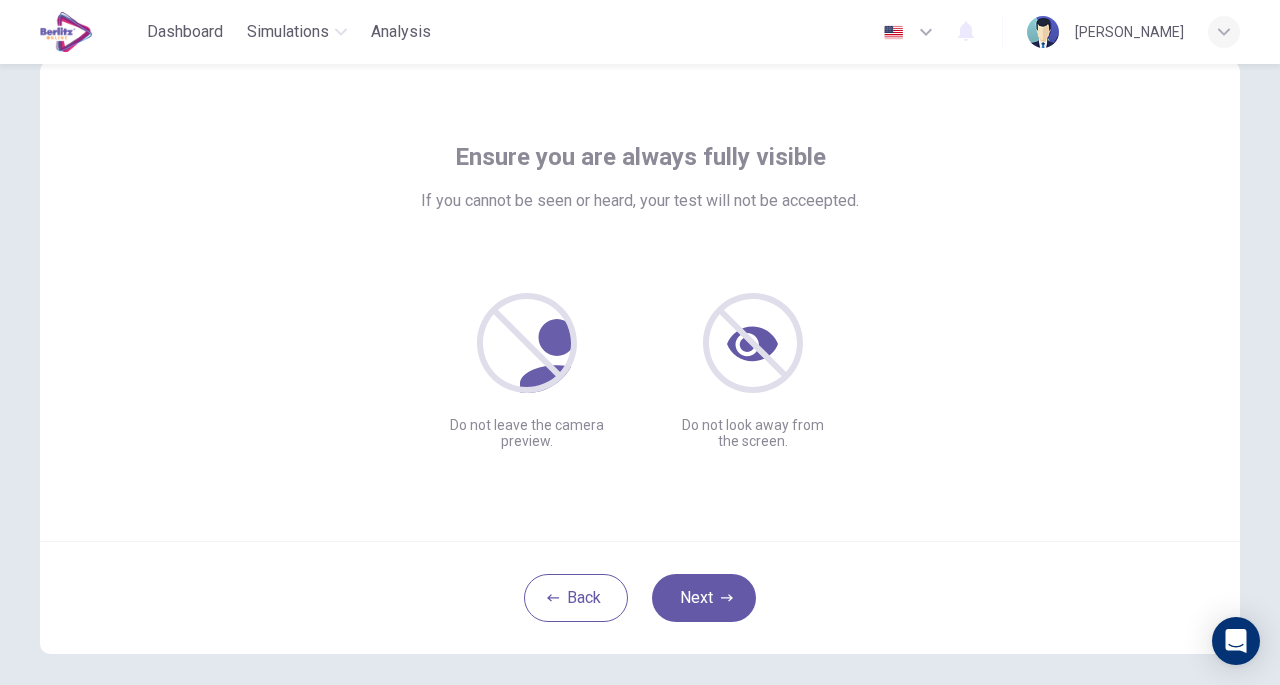scroll, scrollTop: 57, scrollLeft: 0, axis: vertical 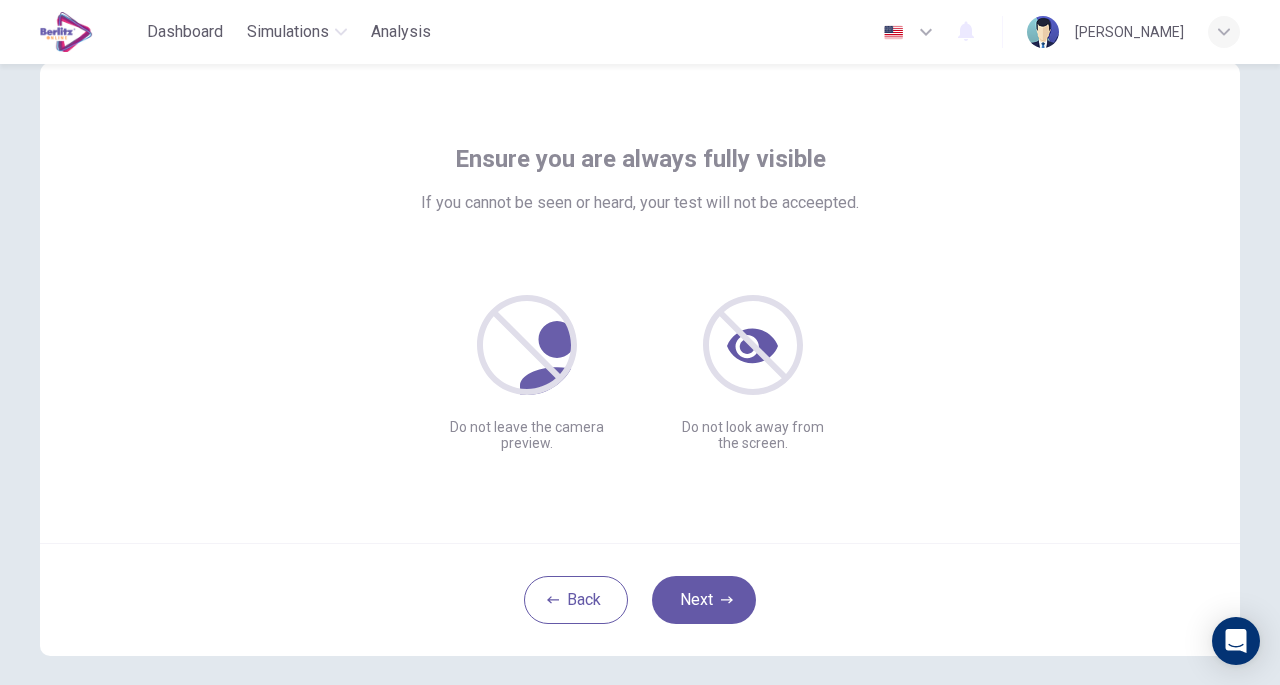click on "Next" at bounding box center [704, 600] 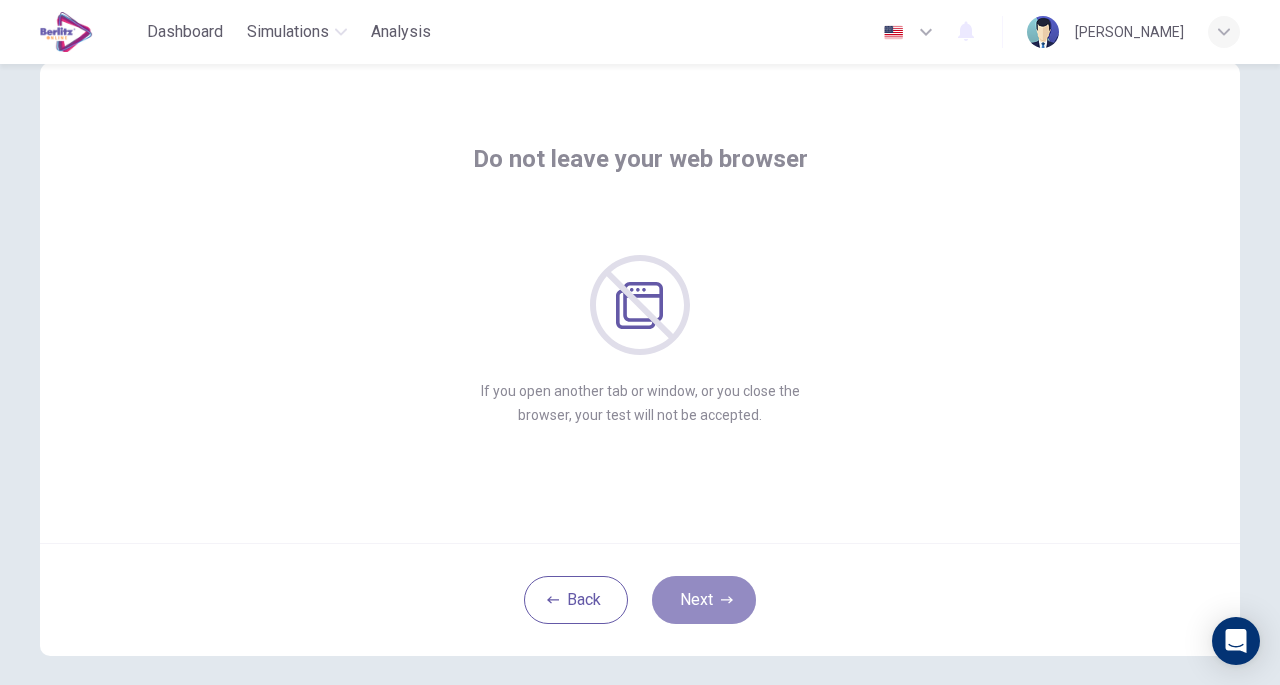click 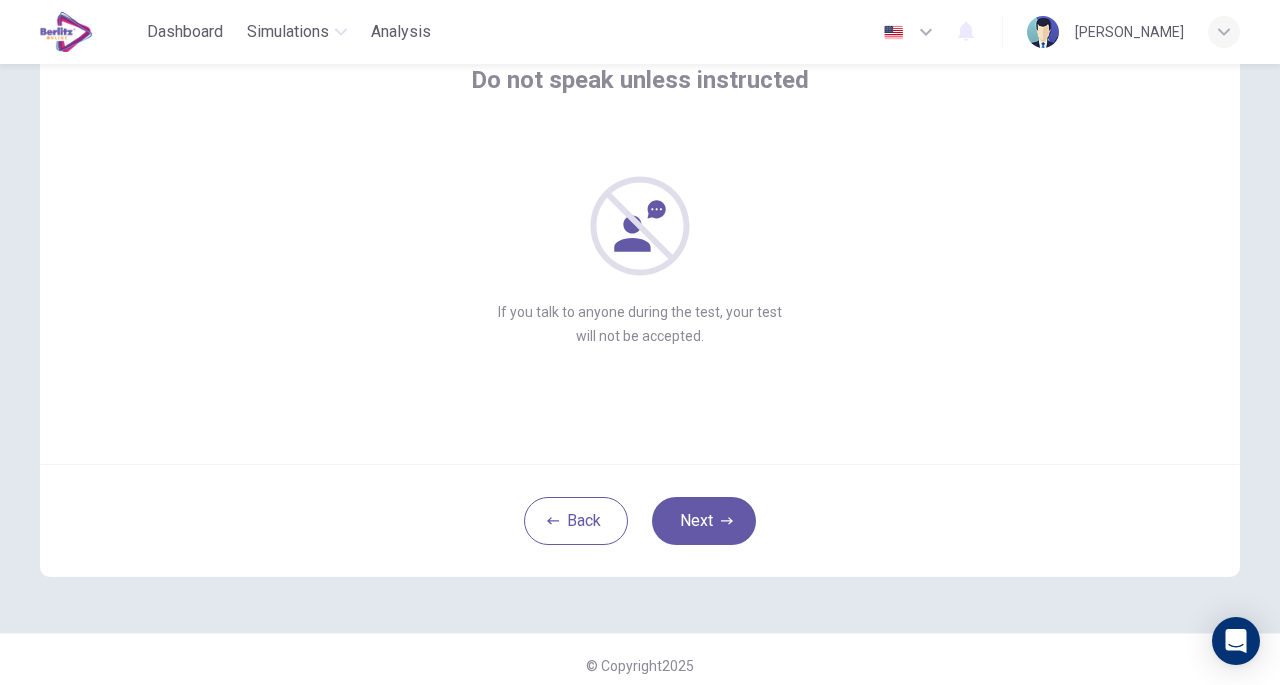 scroll, scrollTop: 137, scrollLeft: 0, axis: vertical 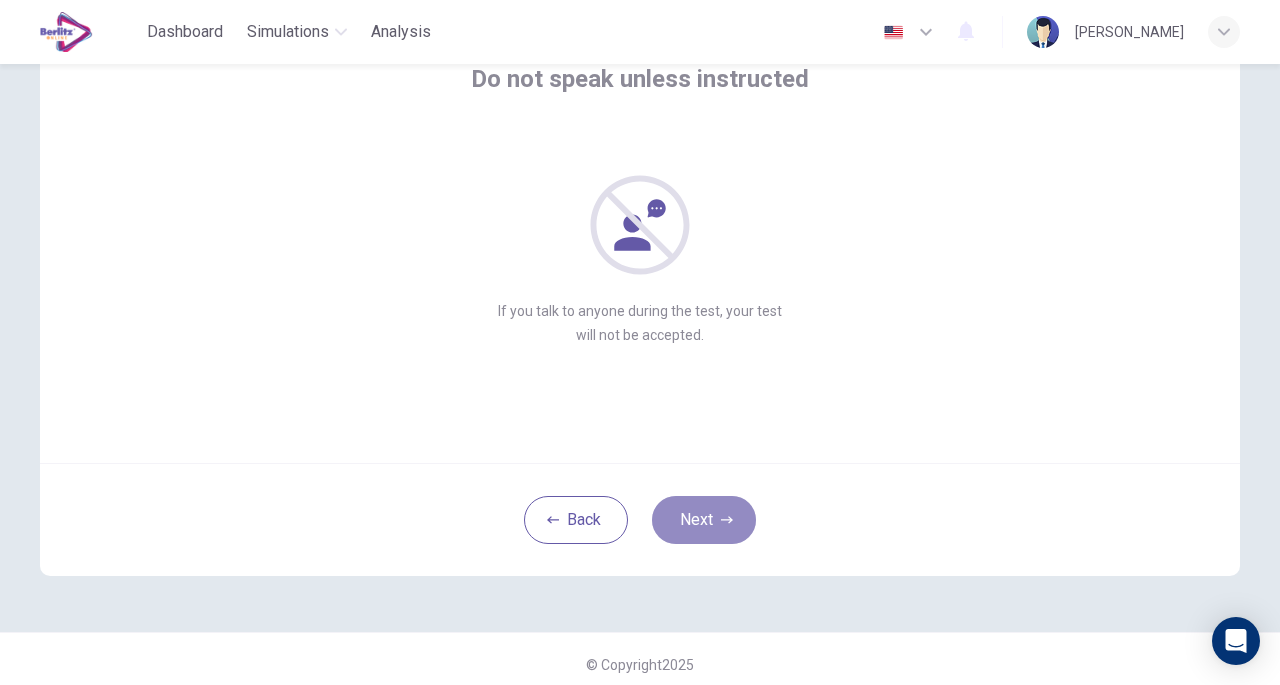 click on "Next" at bounding box center [704, 520] 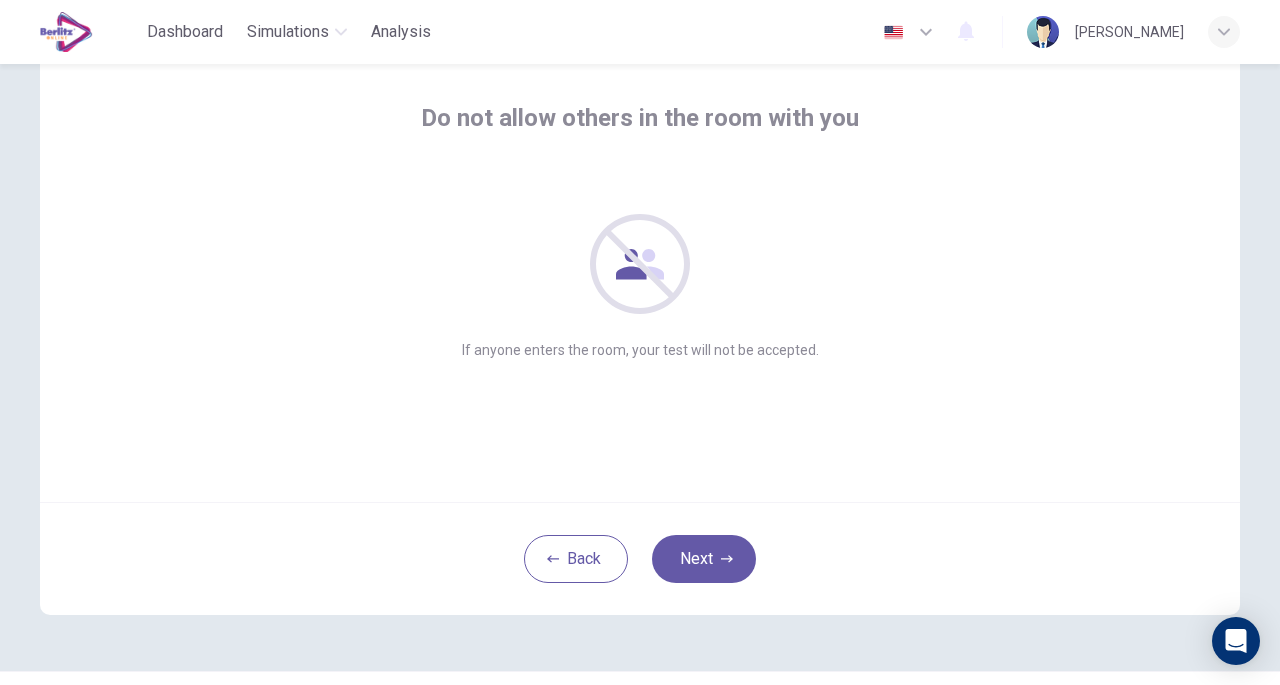 scroll, scrollTop: 99, scrollLeft: 0, axis: vertical 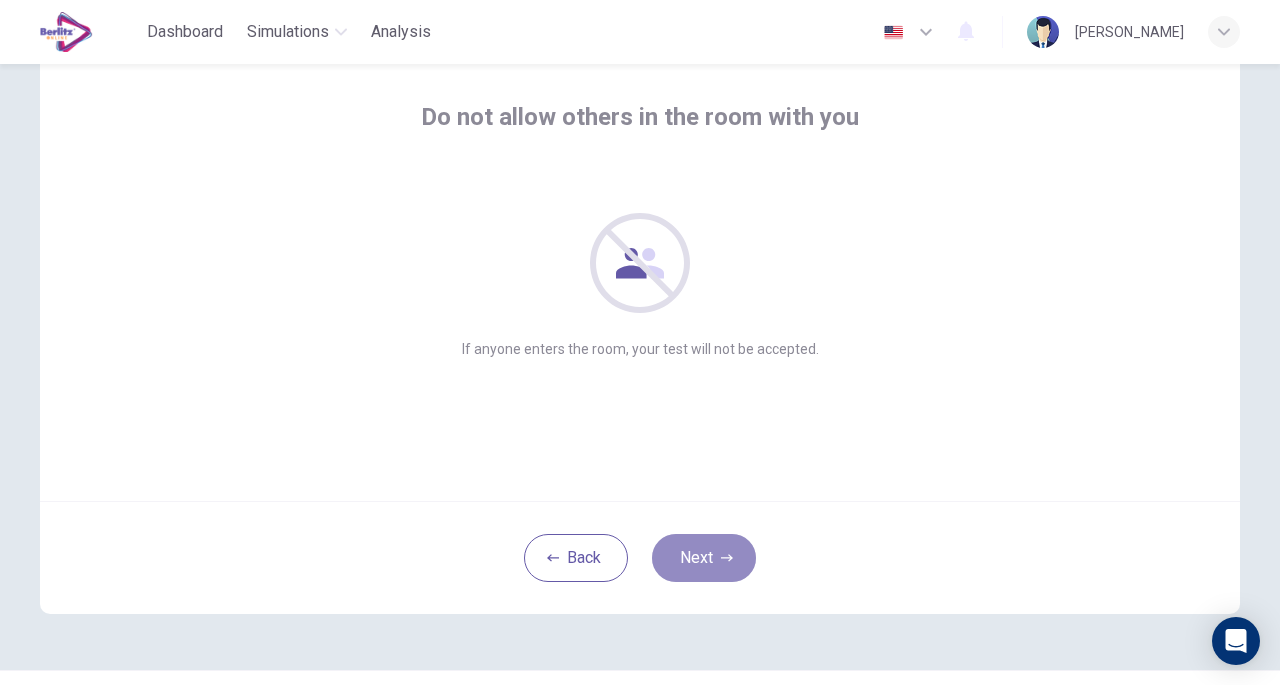 click on "Next" at bounding box center [704, 558] 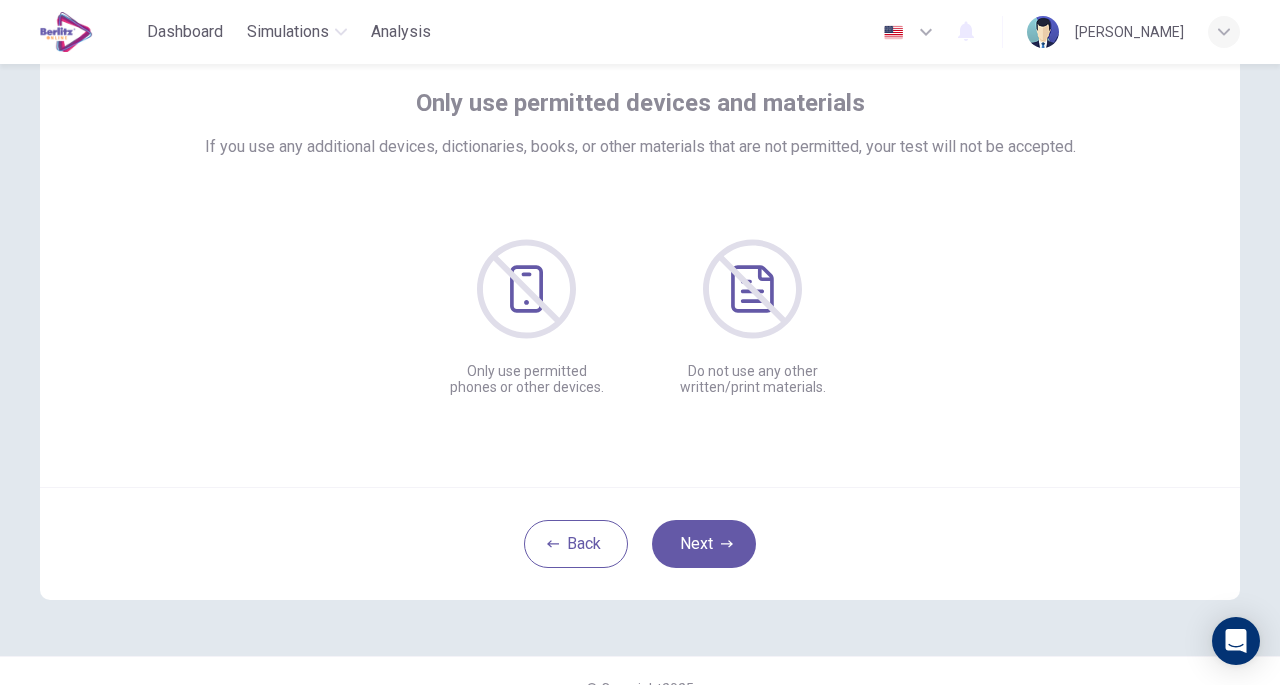 scroll, scrollTop: 123, scrollLeft: 0, axis: vertical 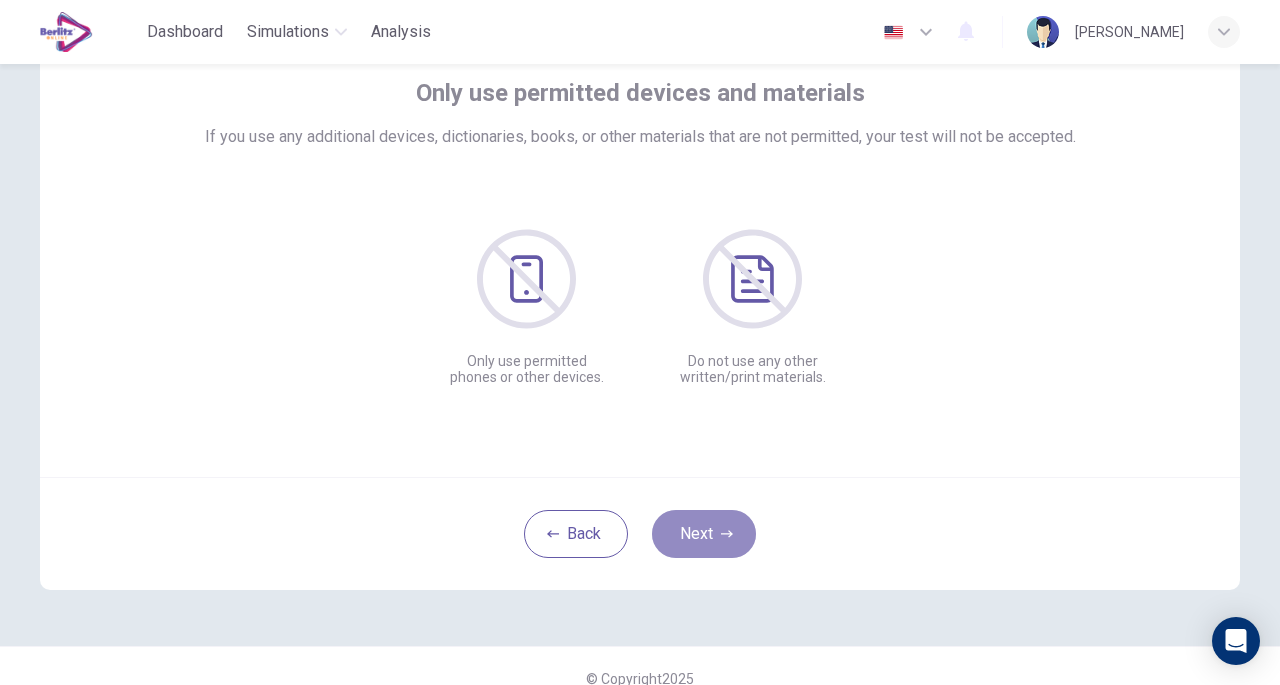 click on "Next" at bounding box center (704, 534) 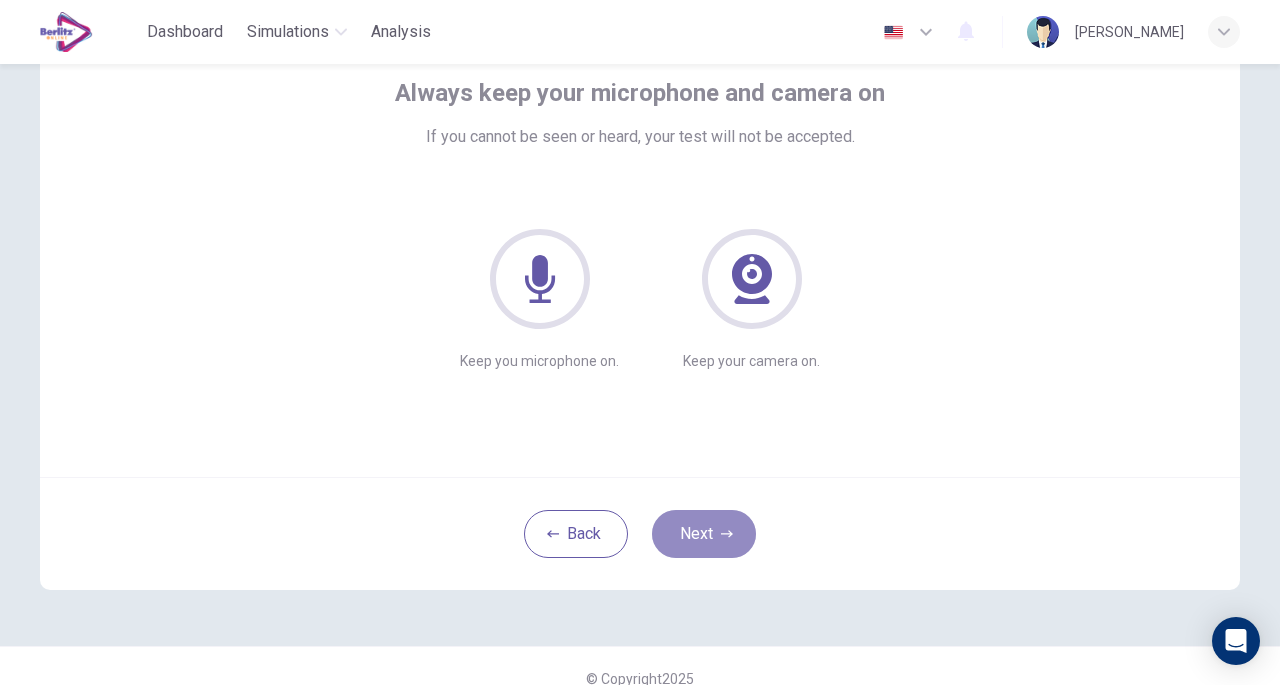 click on "Next" at bounding box center [704, 534] 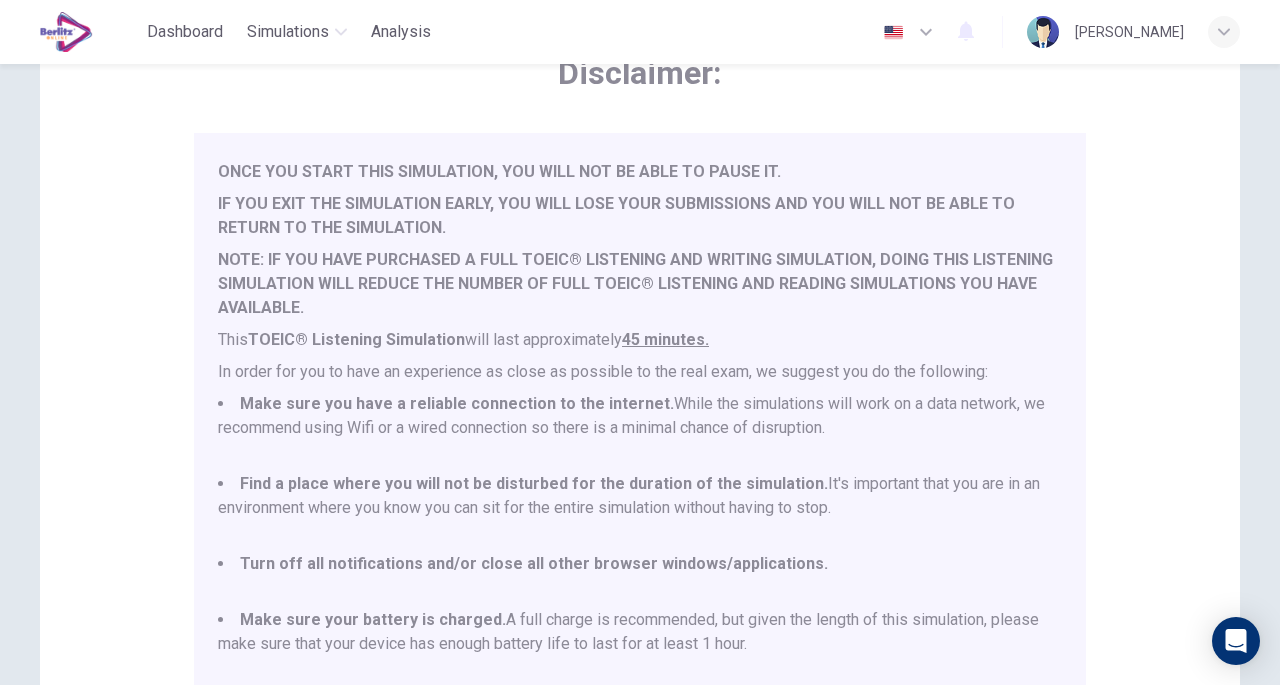 scroll, scrollTop: 52, scrollLeft: 0, axis: vertical 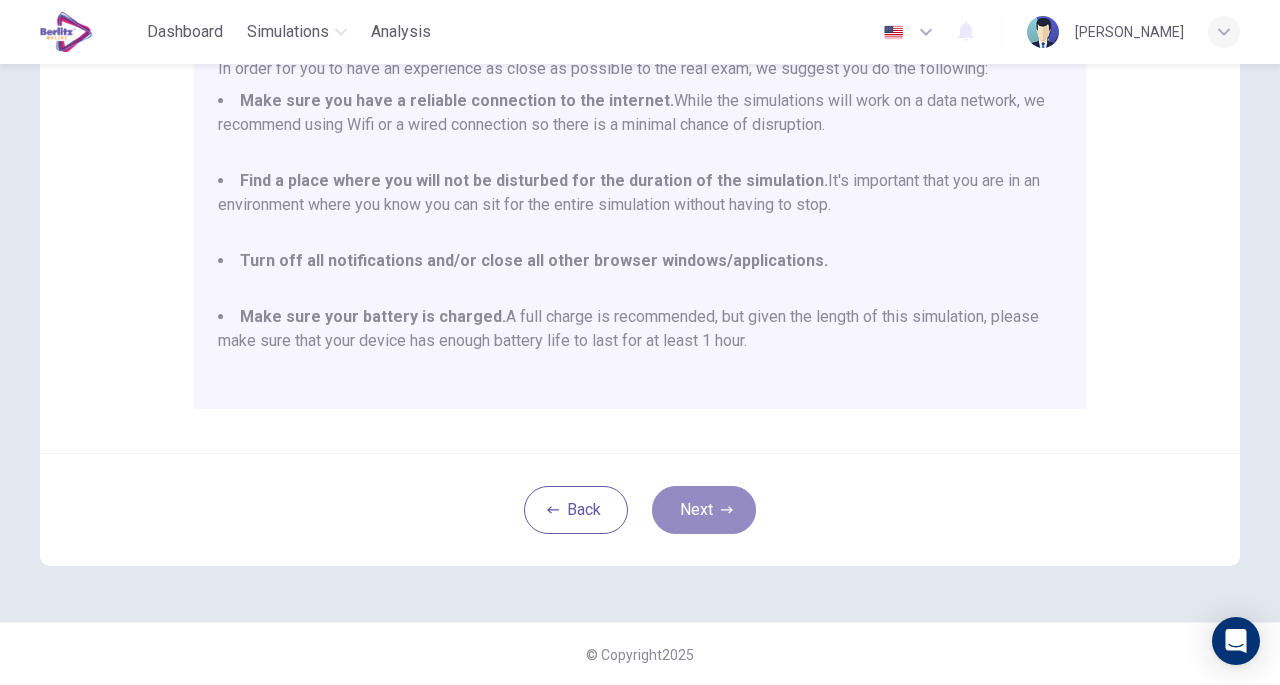 click on "Next" at bounding box center (704, 510) 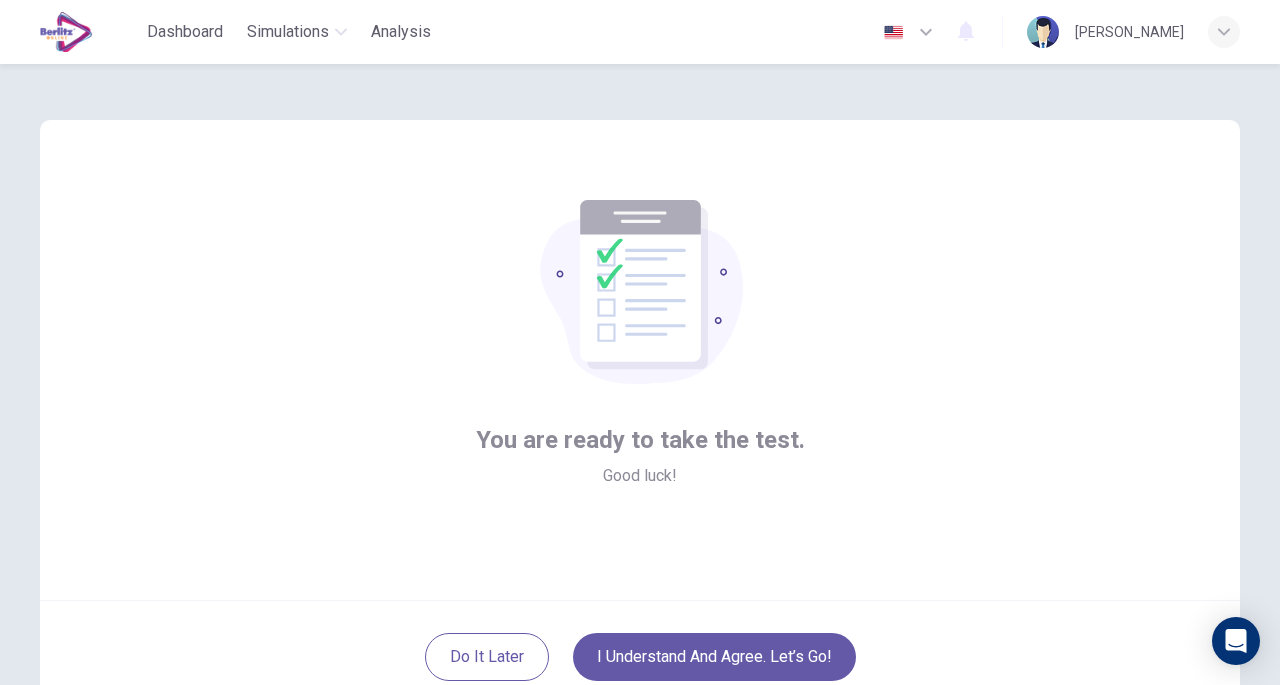 scroll, scrollTop: 147, scrollLeft: 0, axis: vertical 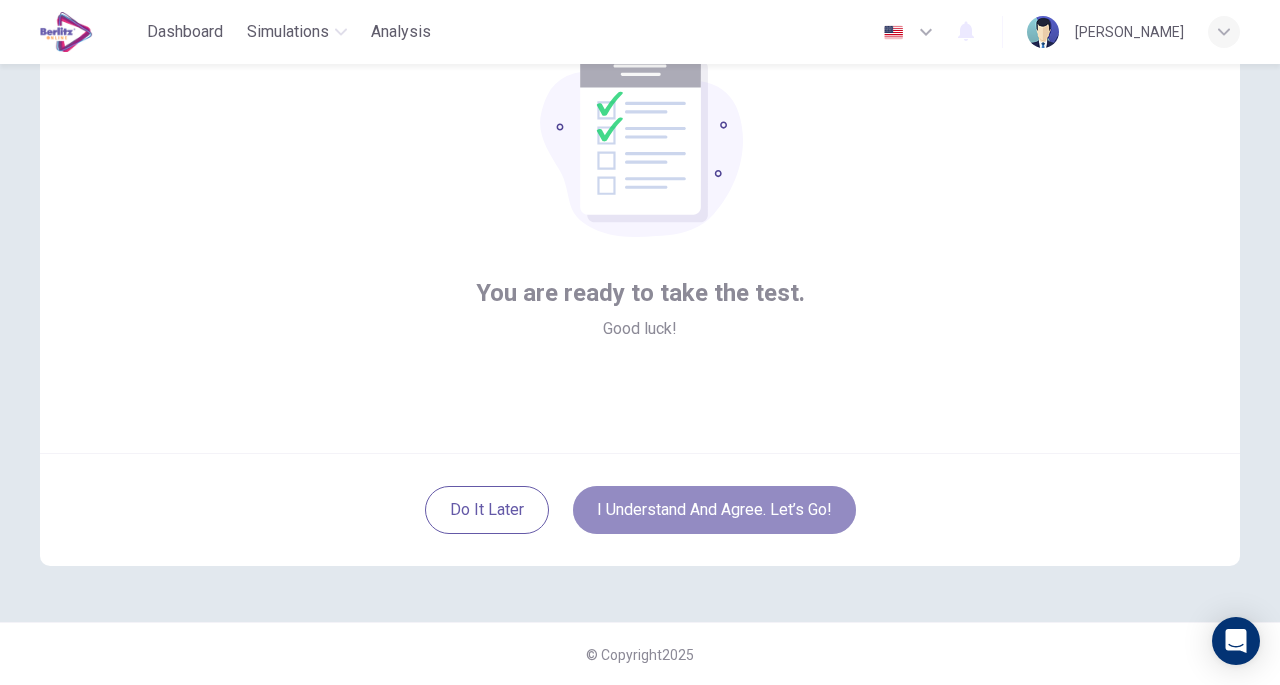 click on "I understand and agree. Let’s go!" at bounding box center (714, 510) 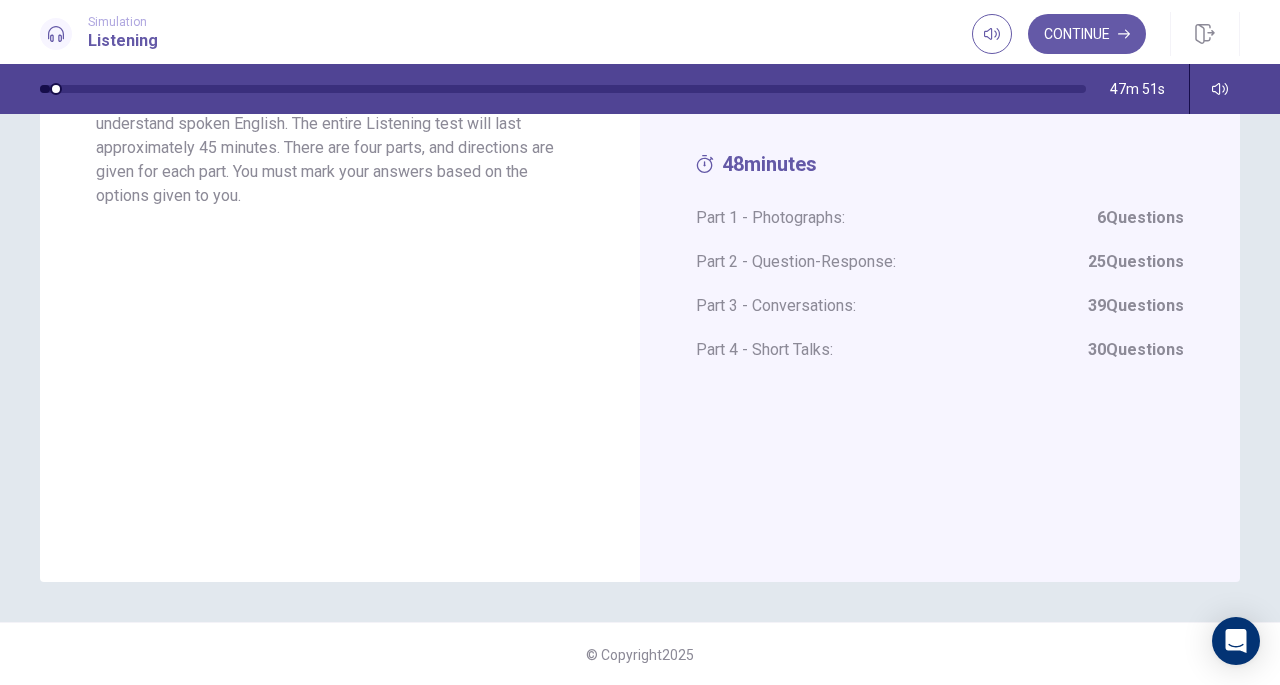 scroll, scrollTop: 0, scrollLeft: 0, axis: both 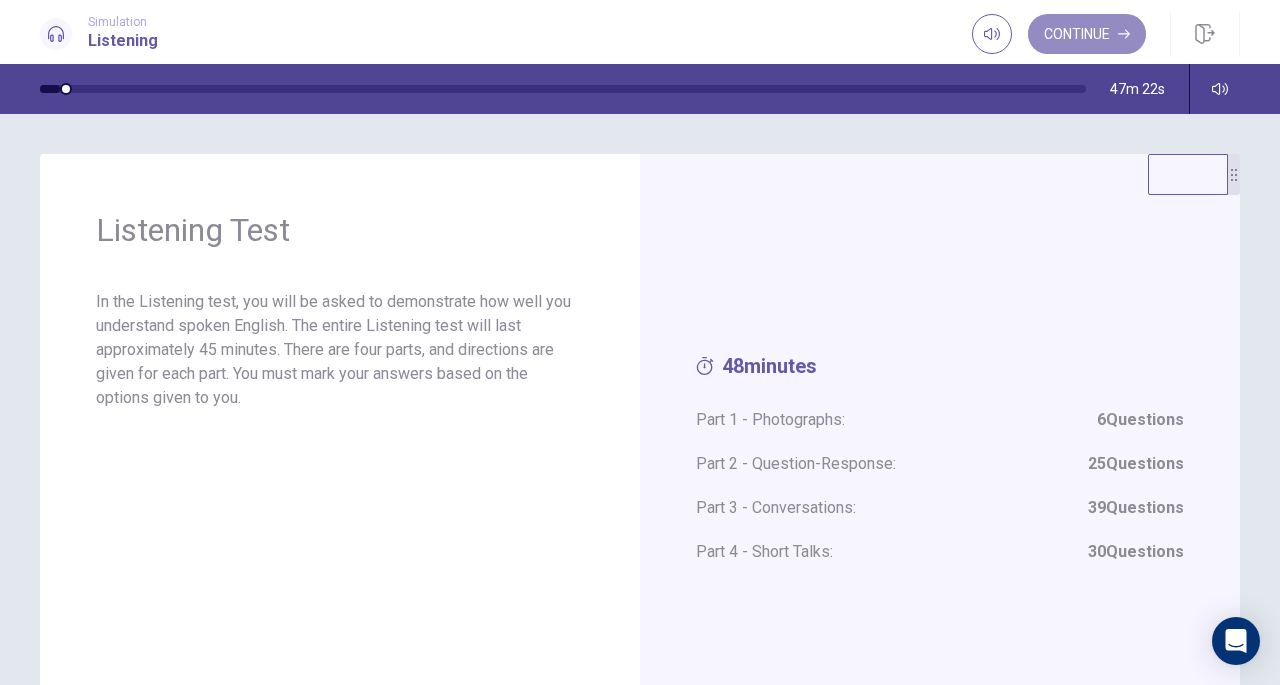 click on "Continue" at bounding box center [1087, 34] 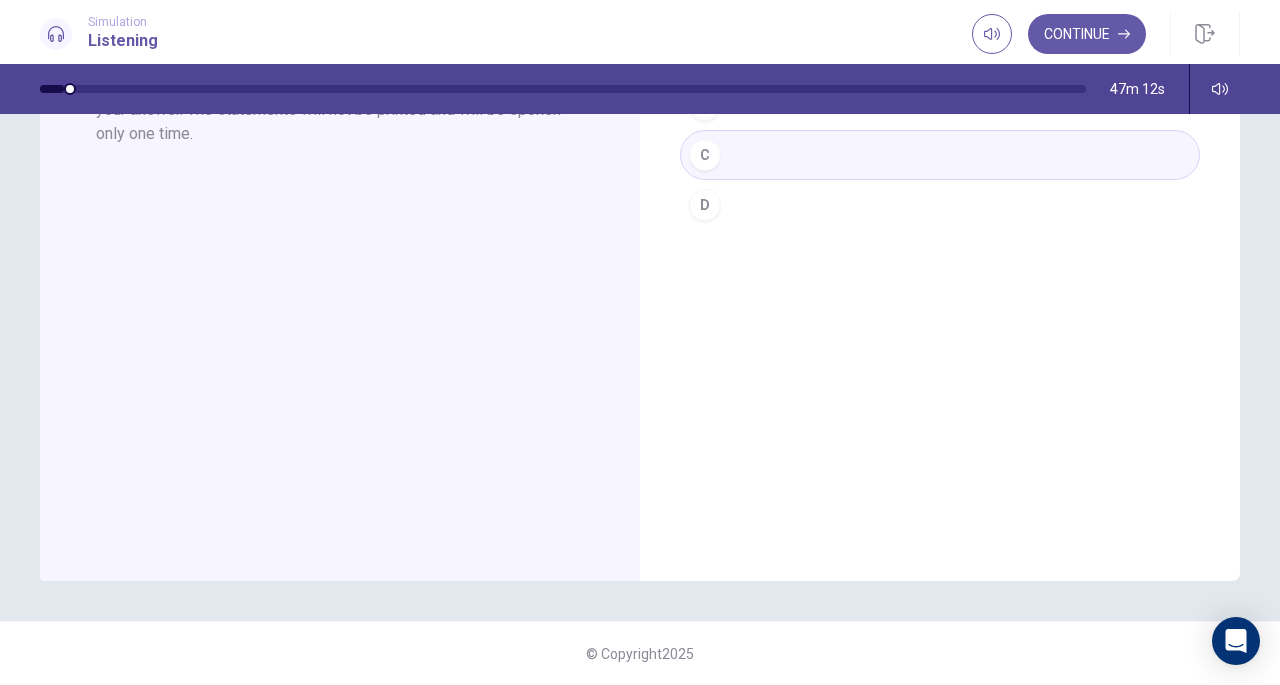 scroll, scrollTop: 0, scrollLeft: 0, axis: both 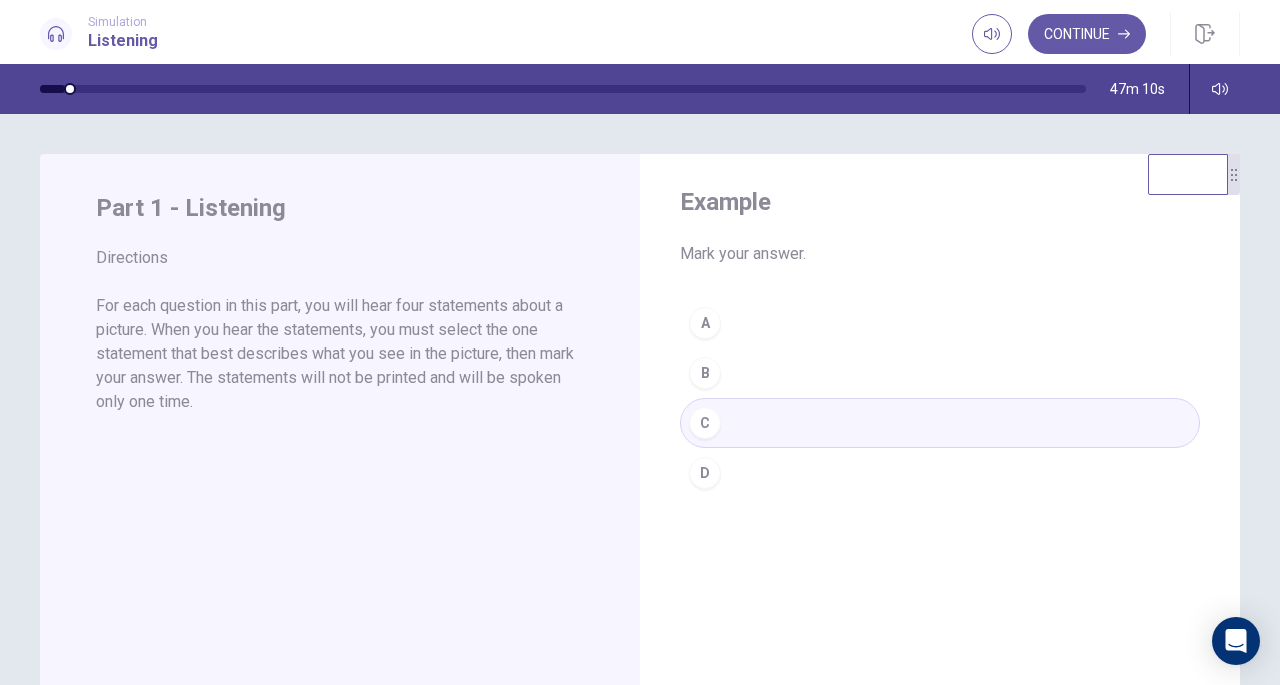 click on "For each question in this part, you will hear four statements about a picture. When you hear the statements, you must select the one statement that best describes what you see in the picture, then mark your answer. The statements will not be printed and will be spoken only one time." at bounding box center (340, 354) 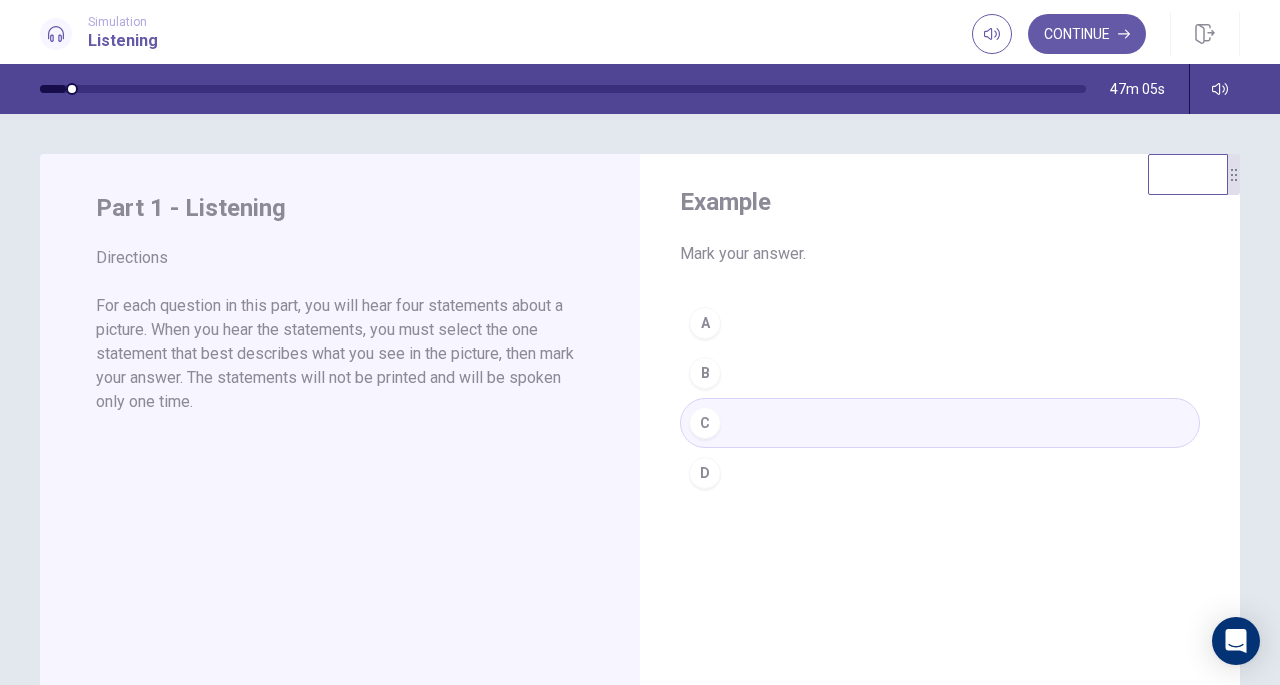click on "A B C D" at bounding box center (940, 398) 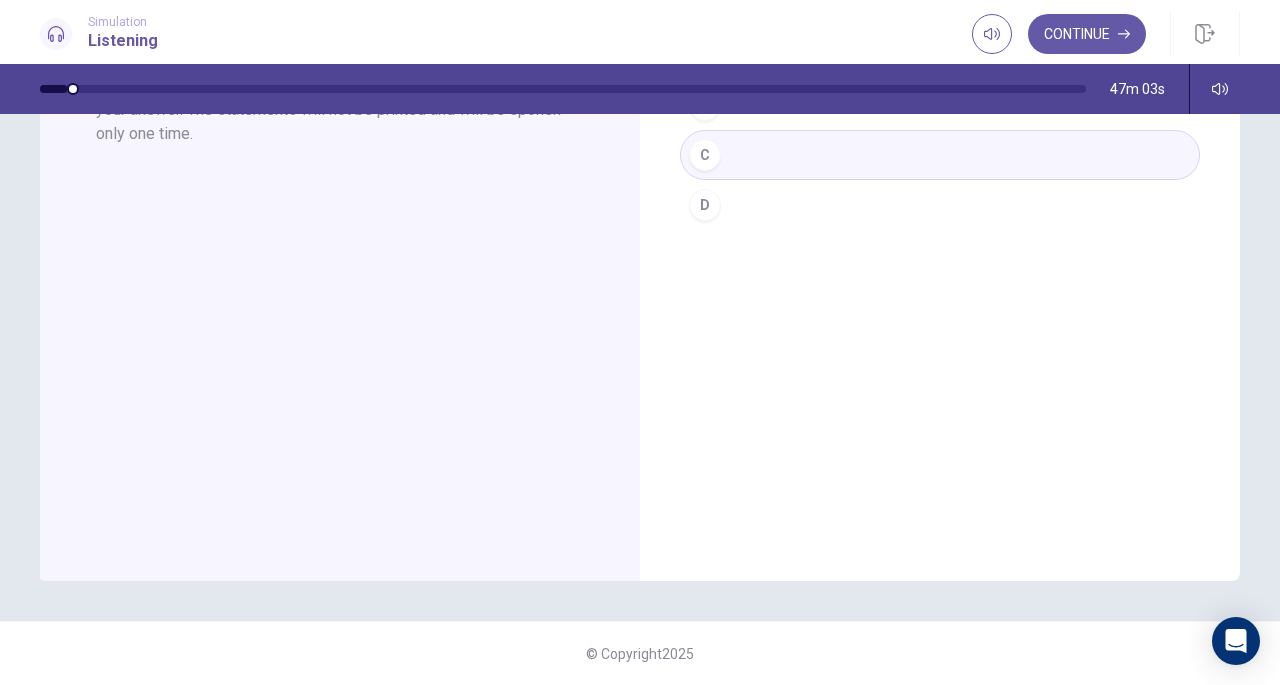 scroll, scrollTop: 0, scrollLeft: 0, axis: both 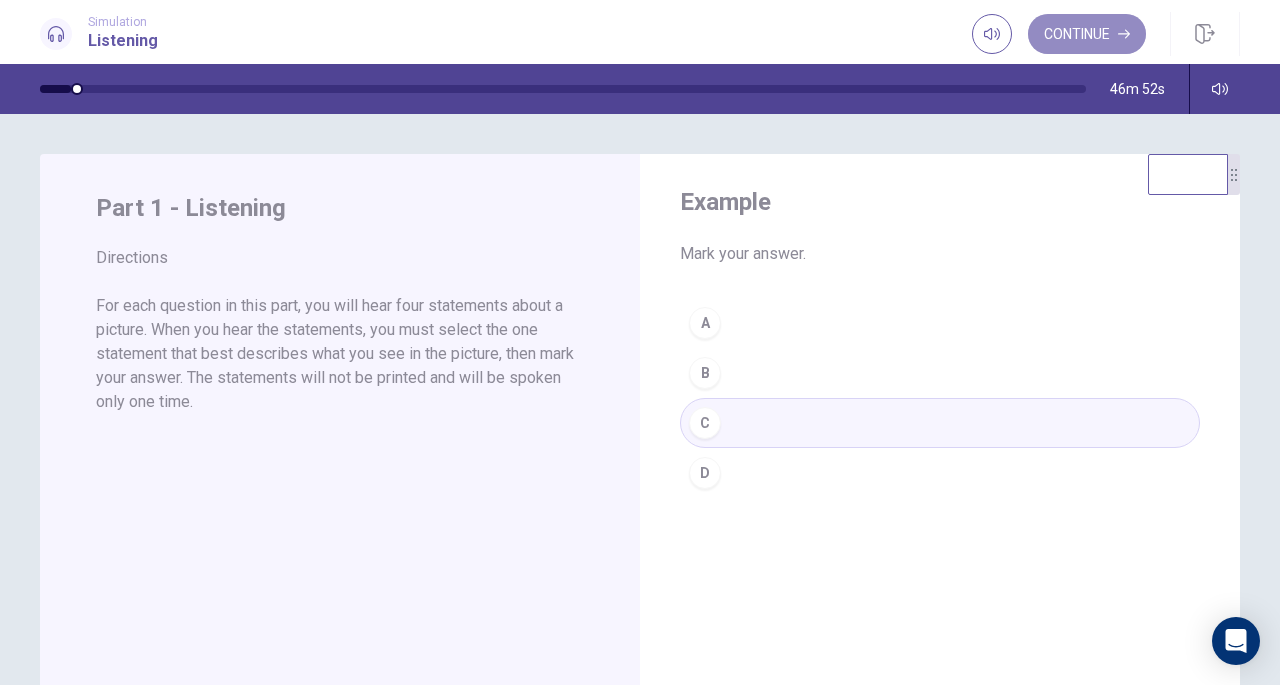 click on "Continue" at bounding box center (1087, 34) 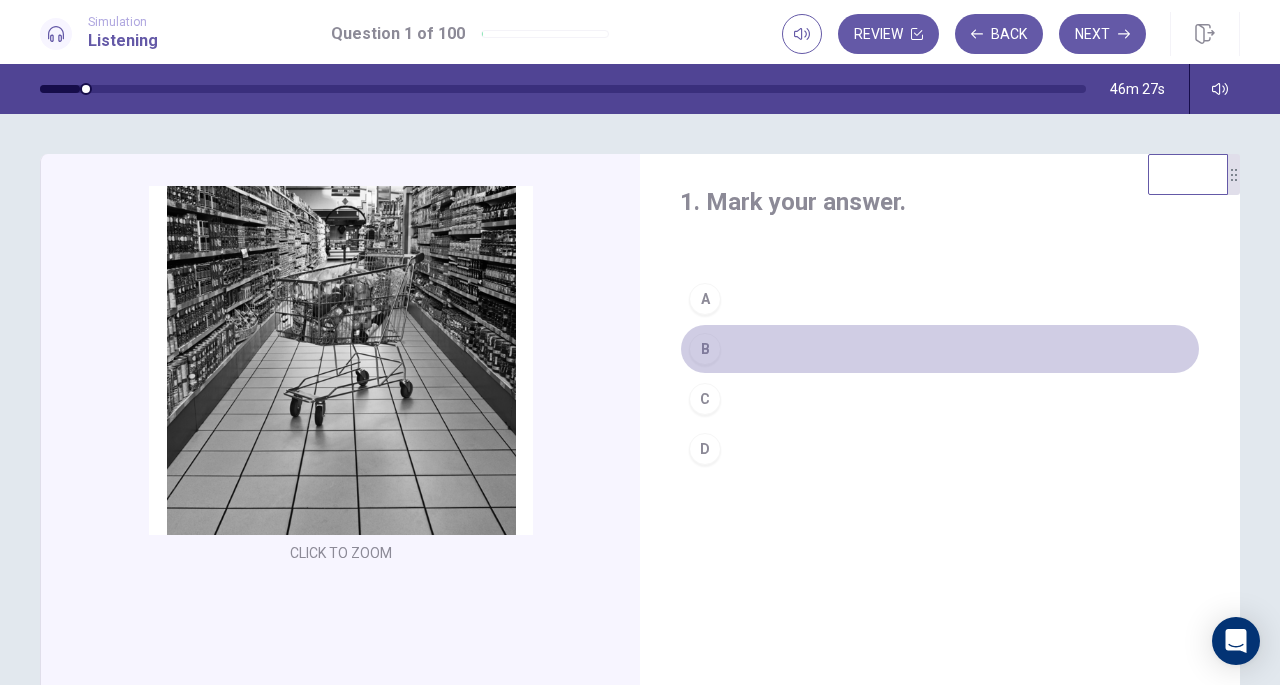 click on "B" at bounding box center [705, 349] 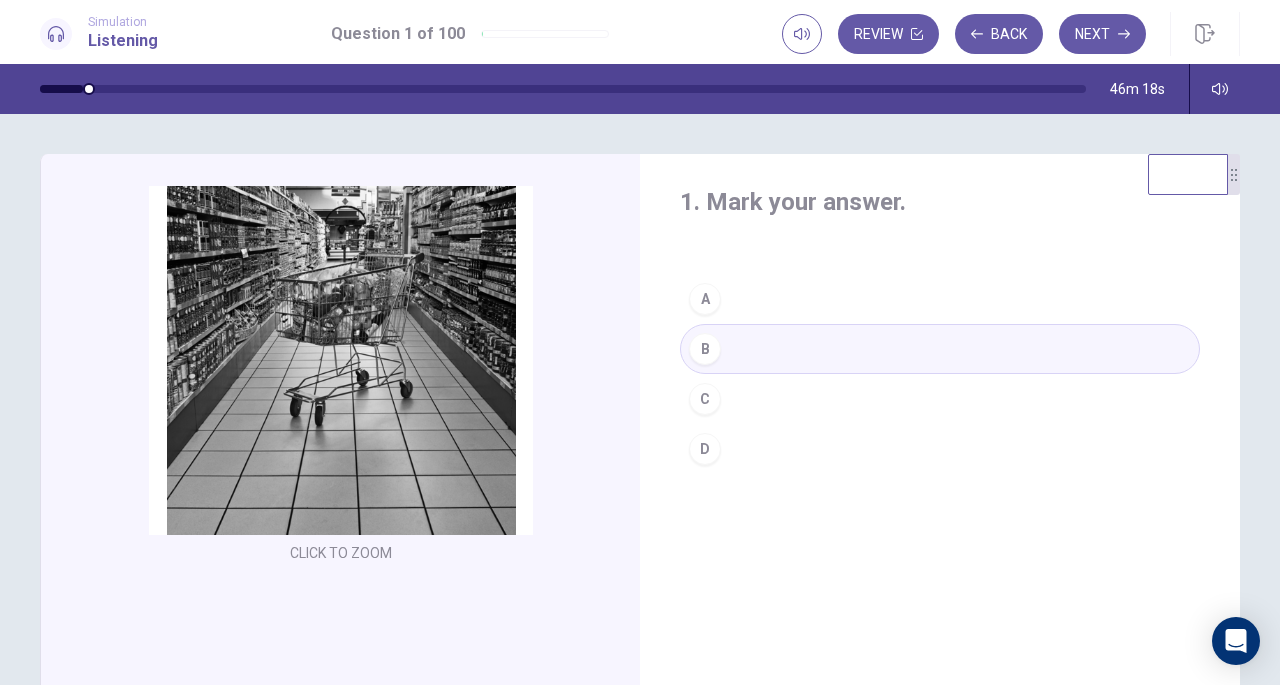click 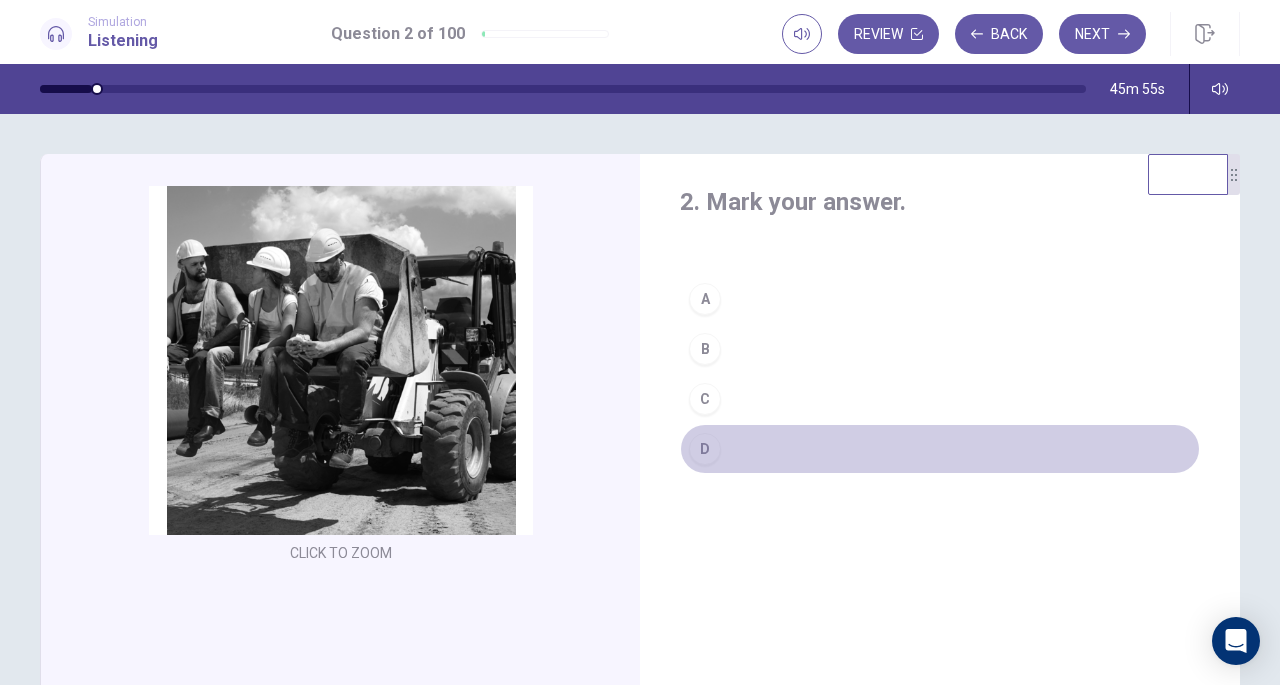 click on "D" at bounding box center (705, 449) 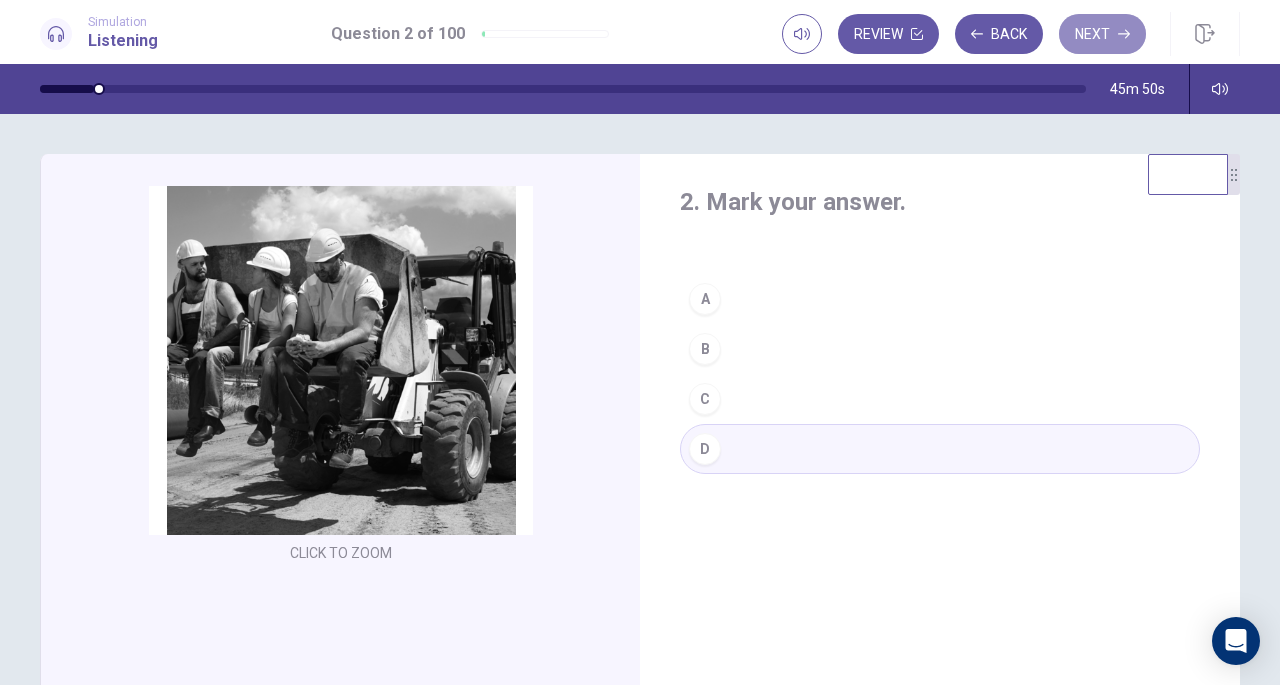 click on "Next" at bounding box center [1102, 34] 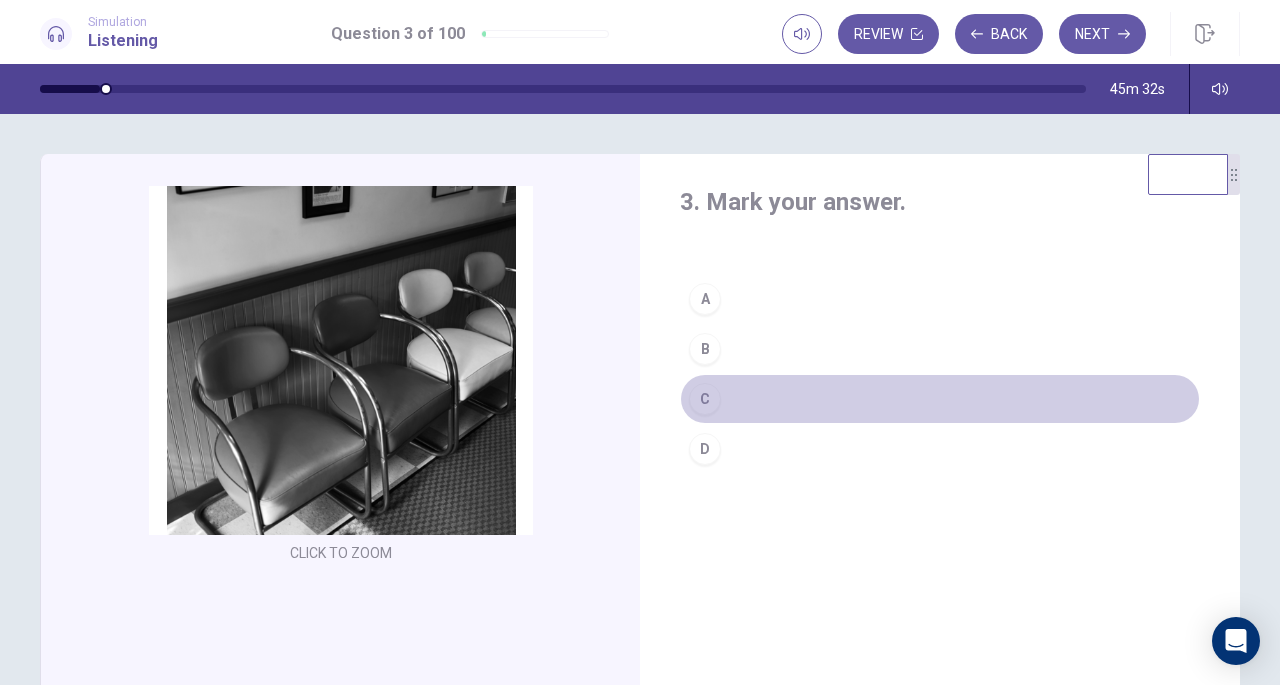 click on "C" at bounding box center (705, 399) 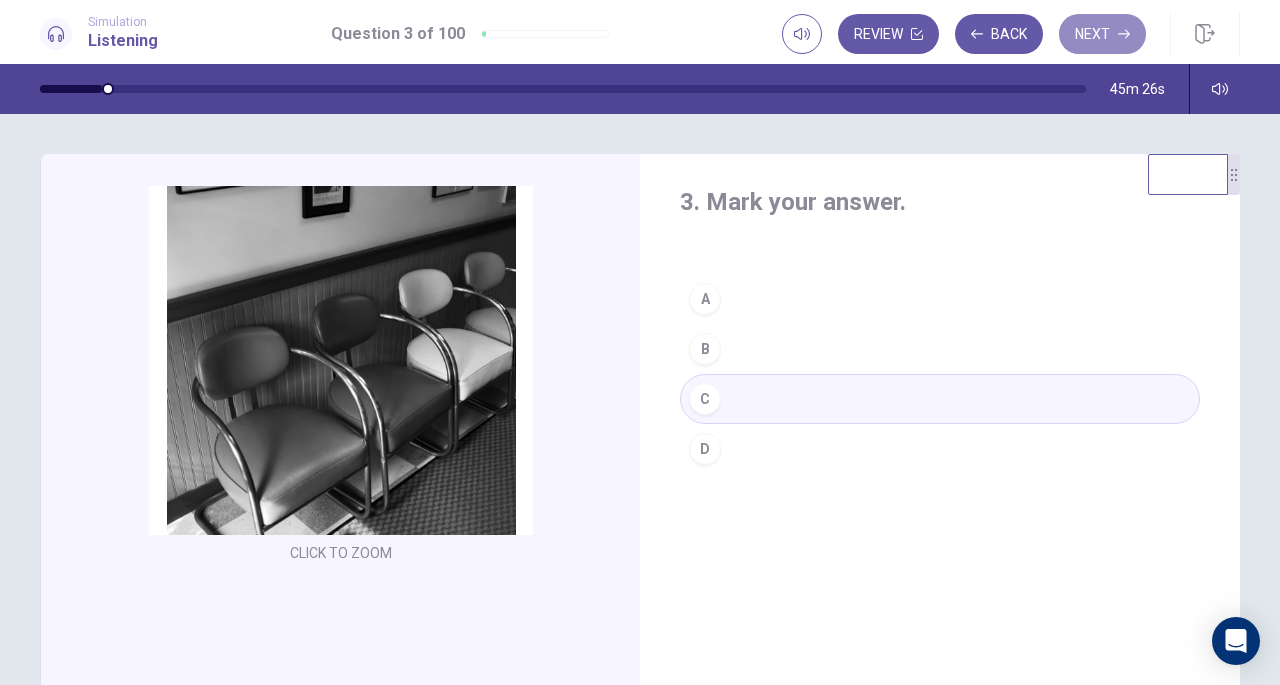 click on "Next" at bounding box center (1102, 34) 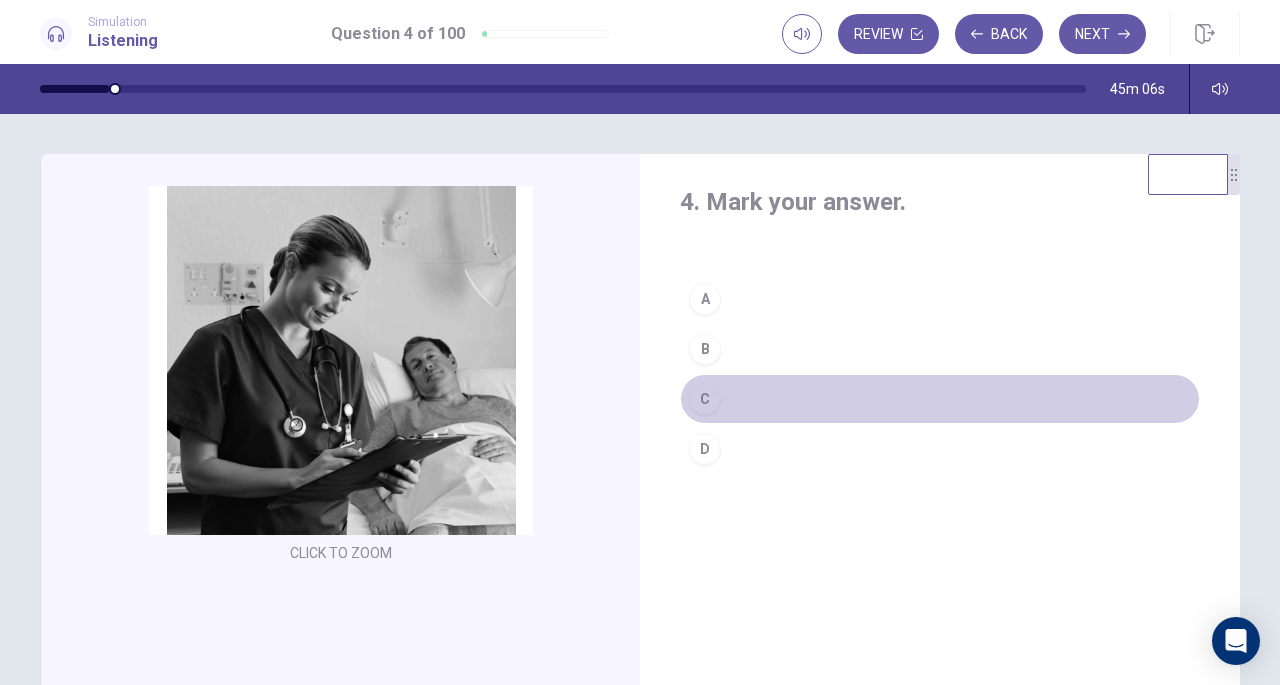 click on "C" at bounding box center (705, 399) 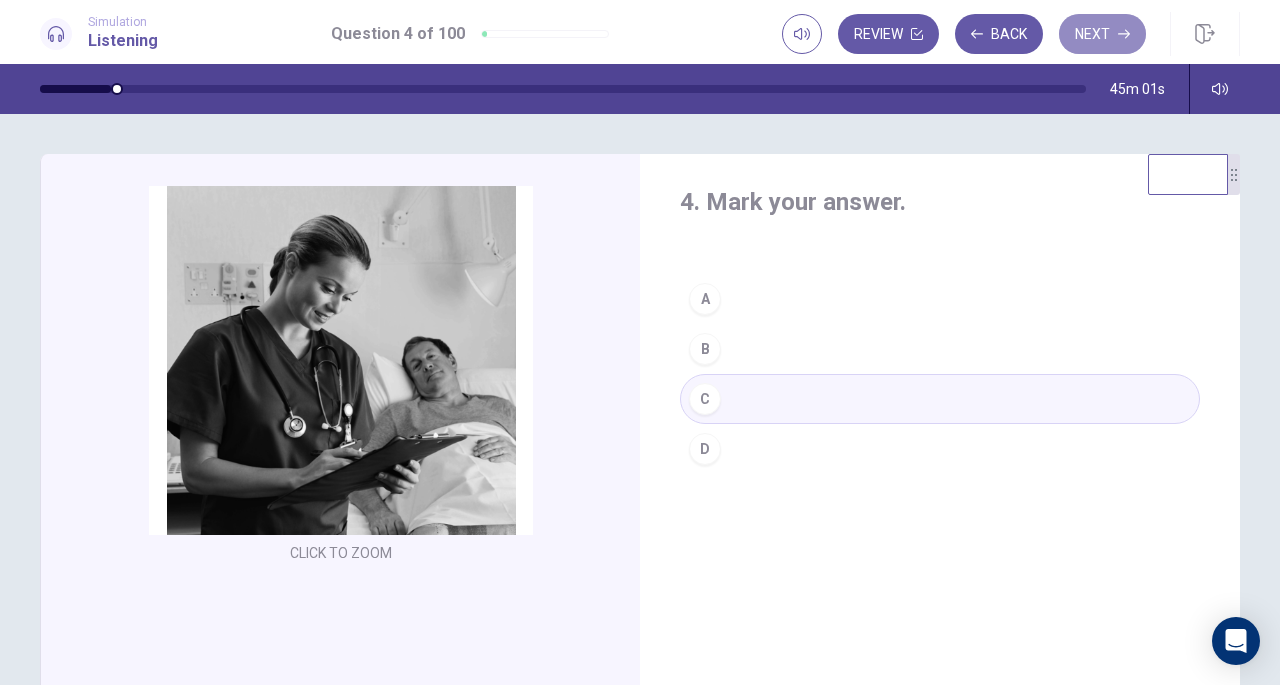 click on "Next" at bounding box center (1102, 34) 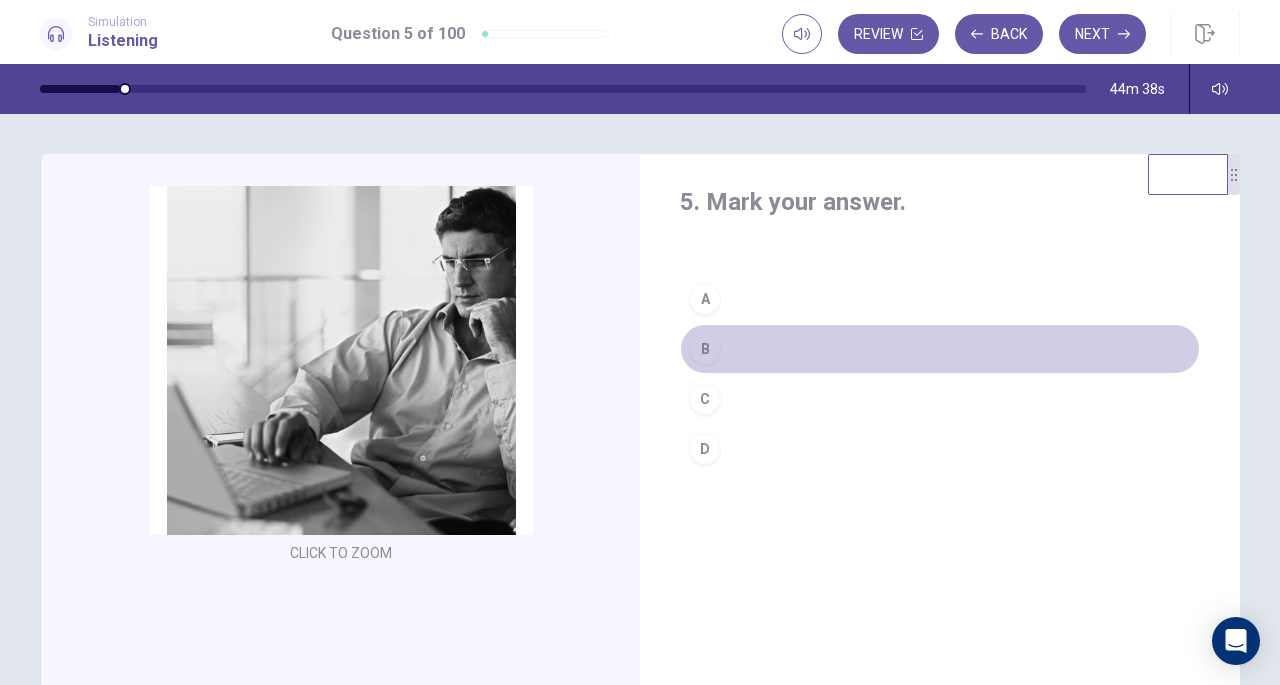 click on "B" at bounding box center (705, 349) 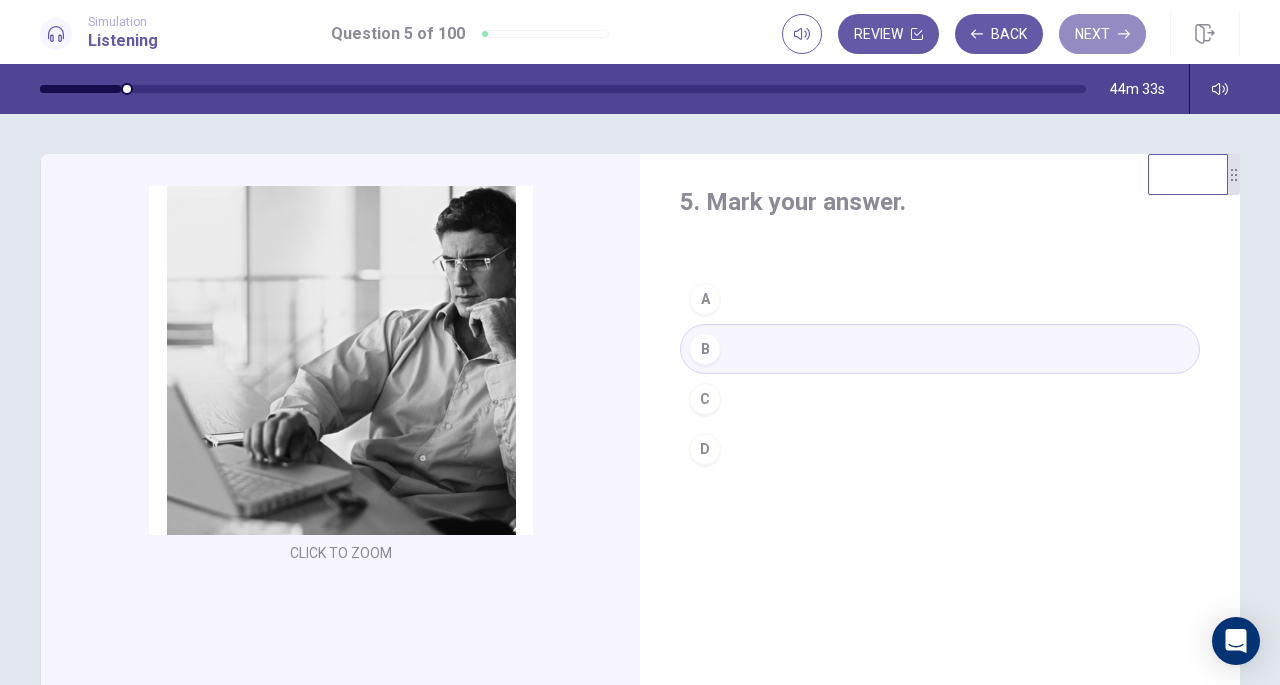 click on "Next" at bounding box center [1102, 34] 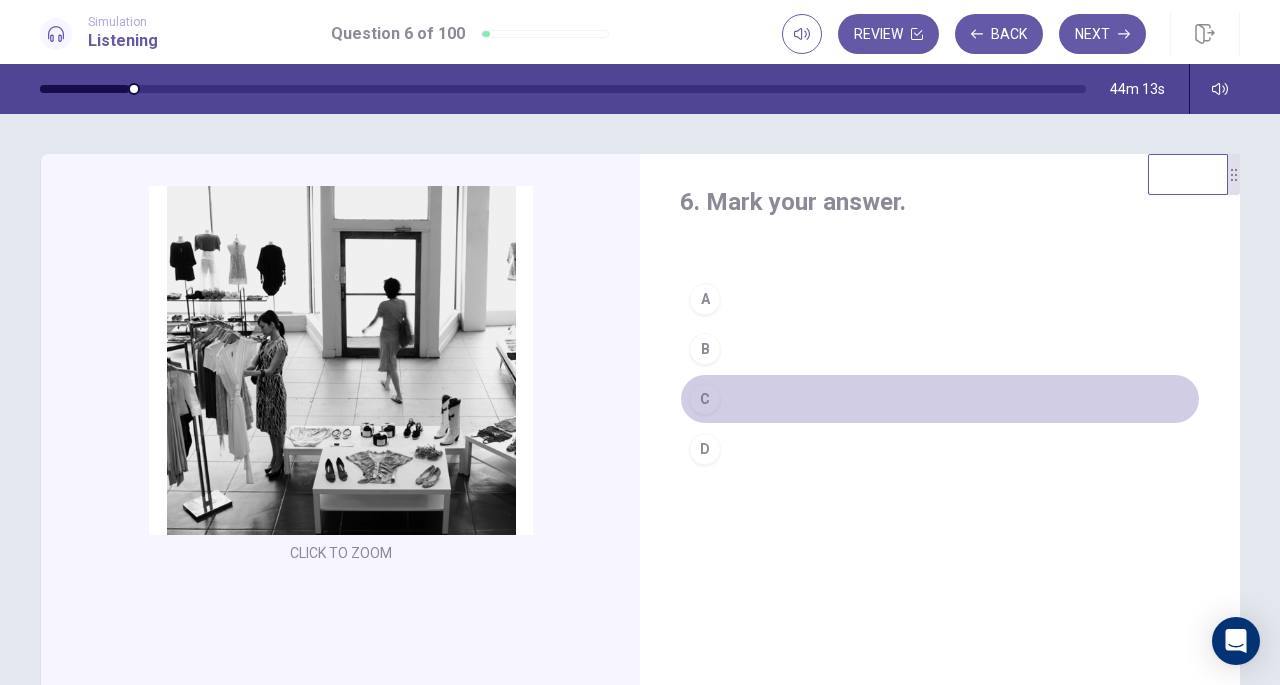 click on "C" at bounding box center [940, 399] 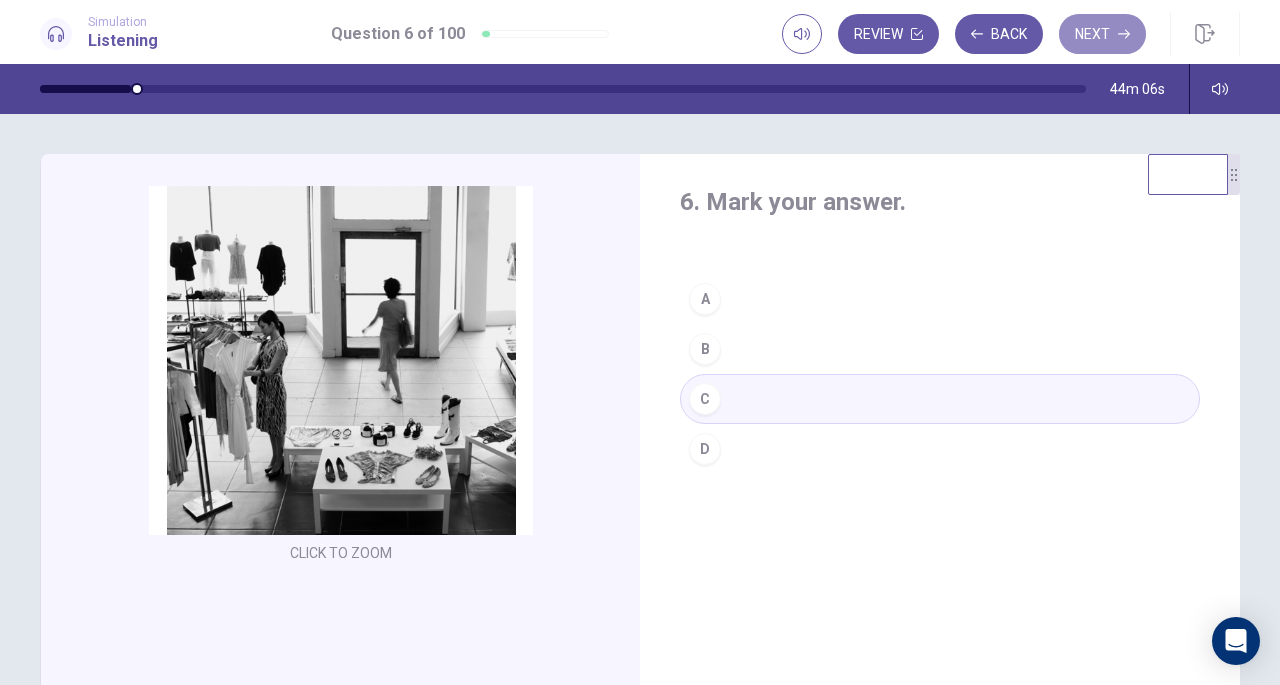 click on "Next" at bounding box center [1102, 34] 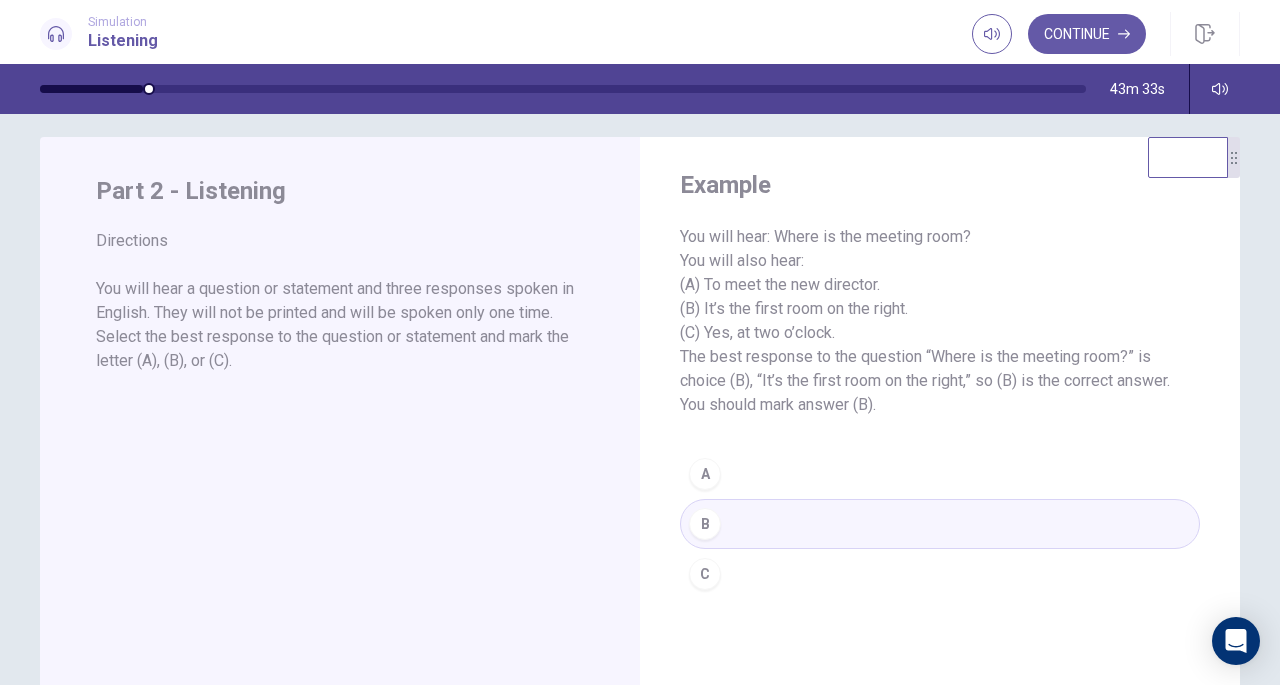 scroll, scrollTop: 40, scrollLeft: 0, axis: vertical 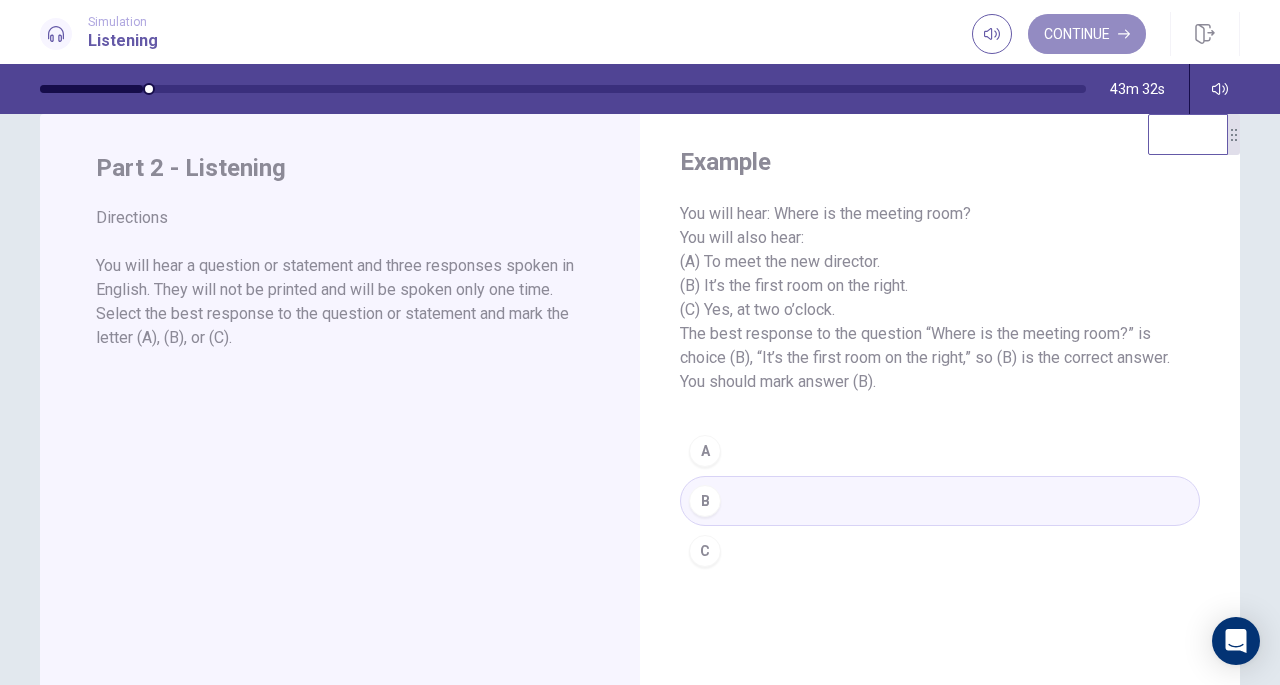click on "Continue" at bounding box center [1087, 34] 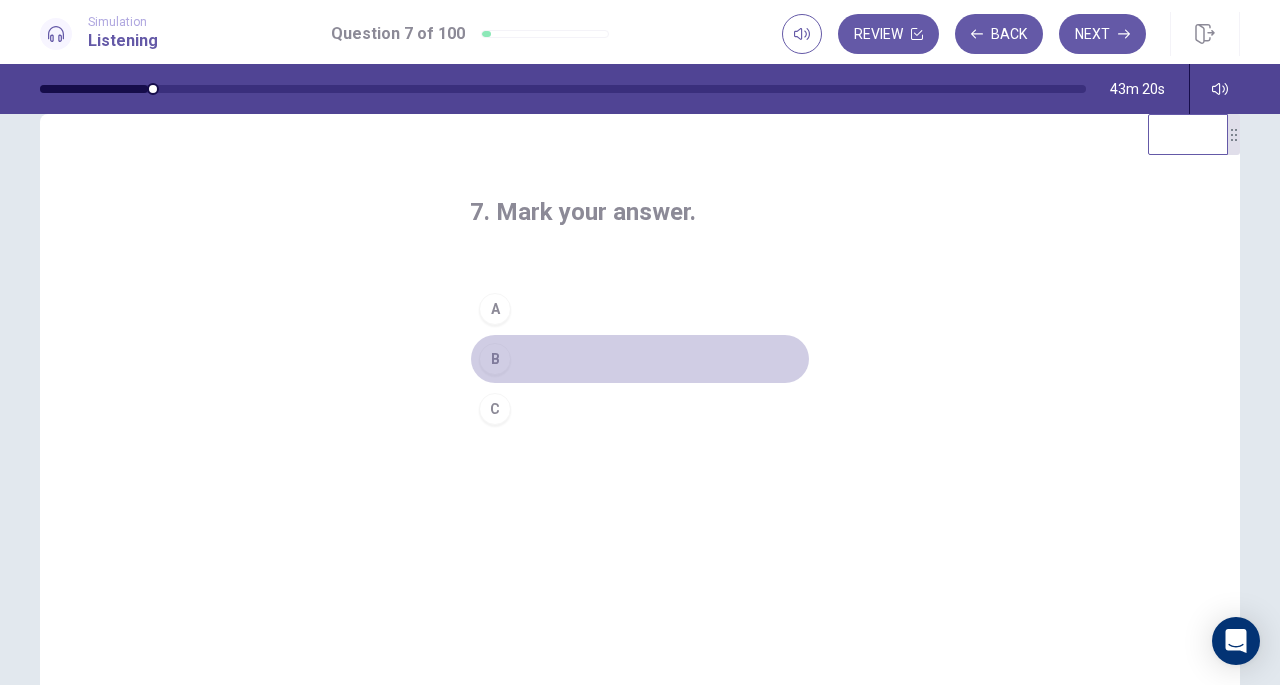 click on "B" at bounding box center [495, 359] 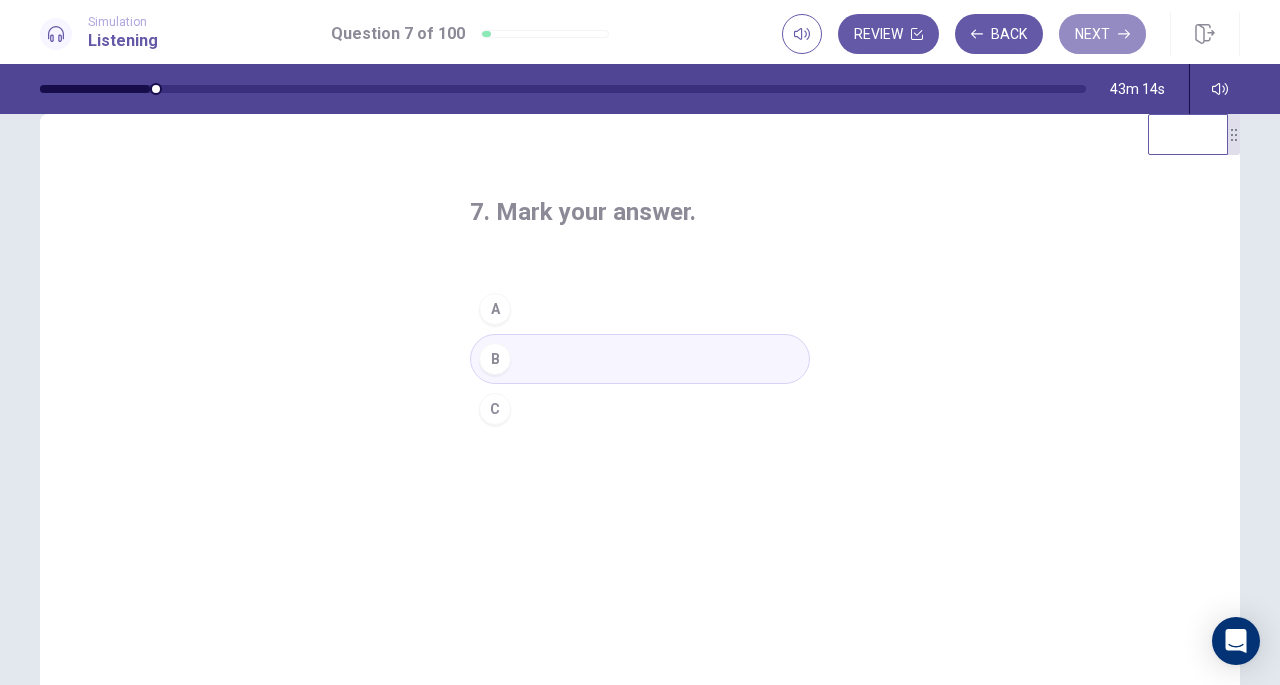 click on "Next" at bounding box center [1102, 34] 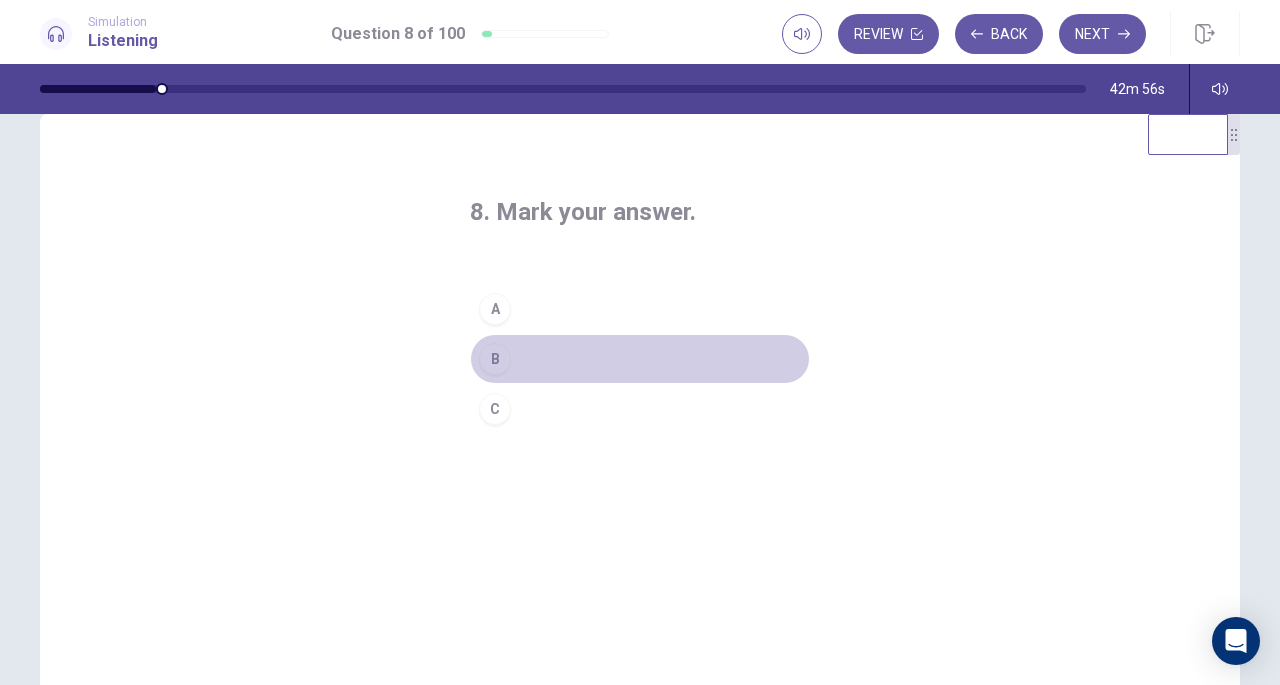 click on "B" at bounding box center (495, 359) 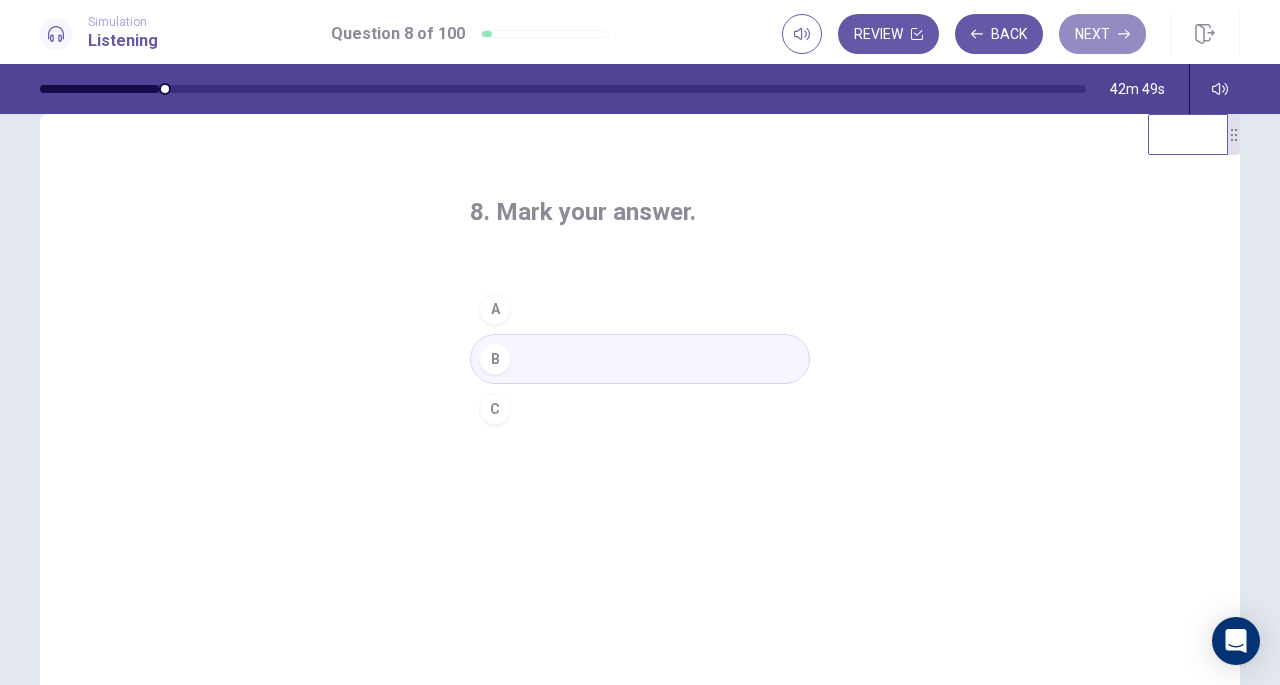 click on "Next" at bounding box center (1102, 34) 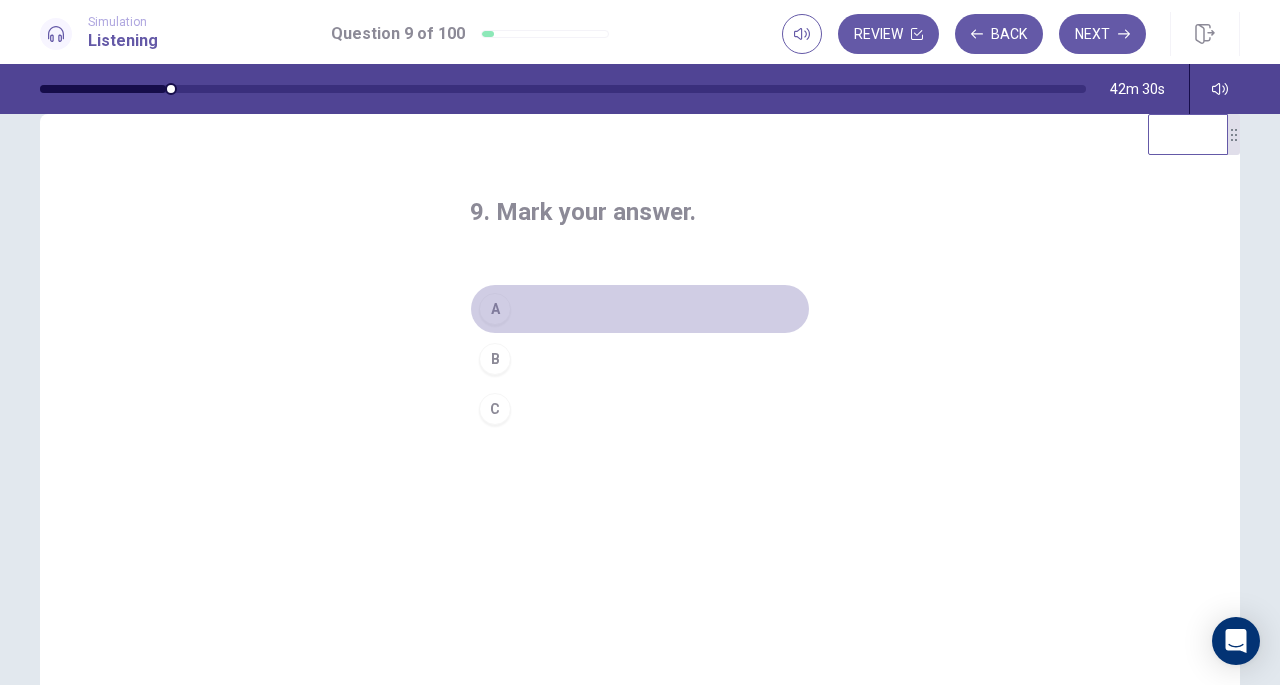 click on "A" at bounding box center [640, 309] 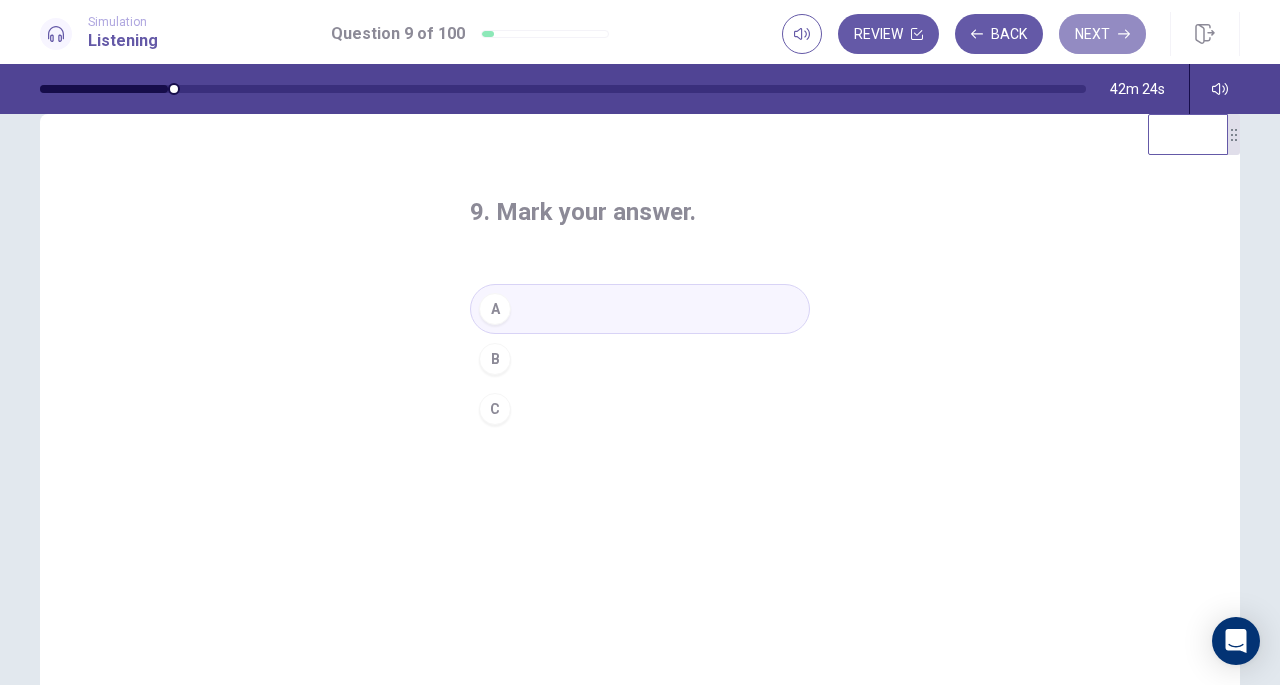 click on "Next" at bounding box center (1102, 34) 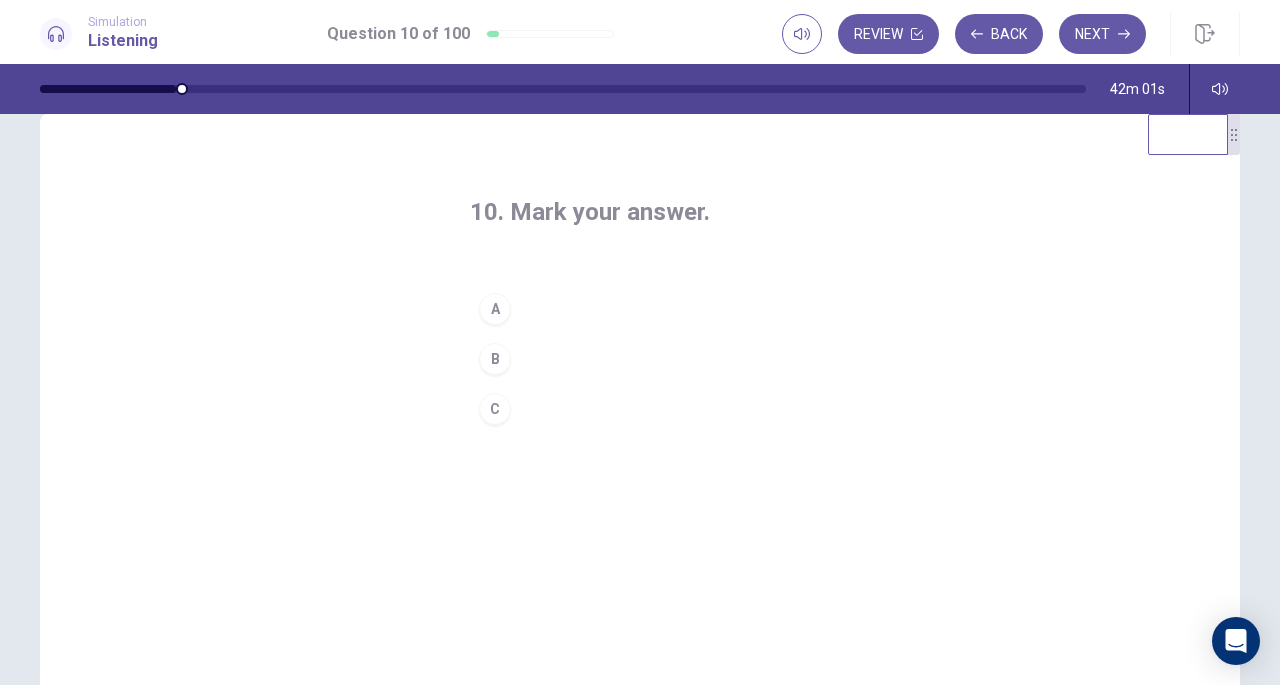 click on "C" at bounding box center [640, 409] 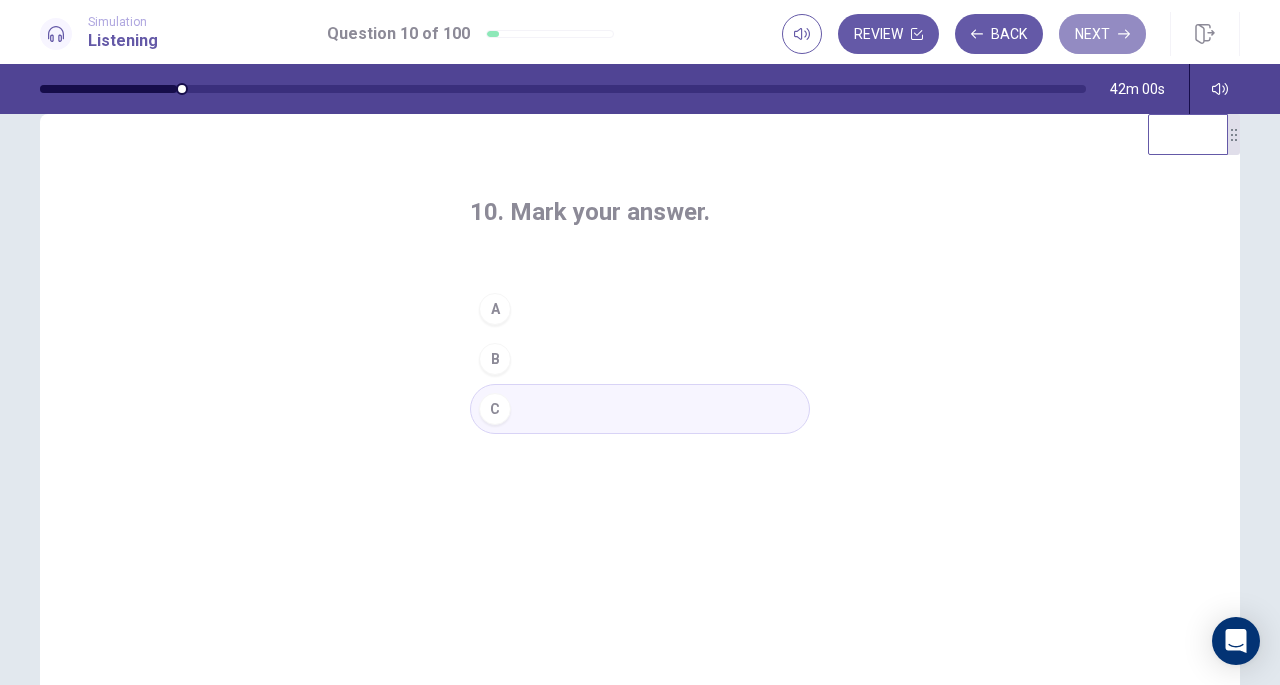 click 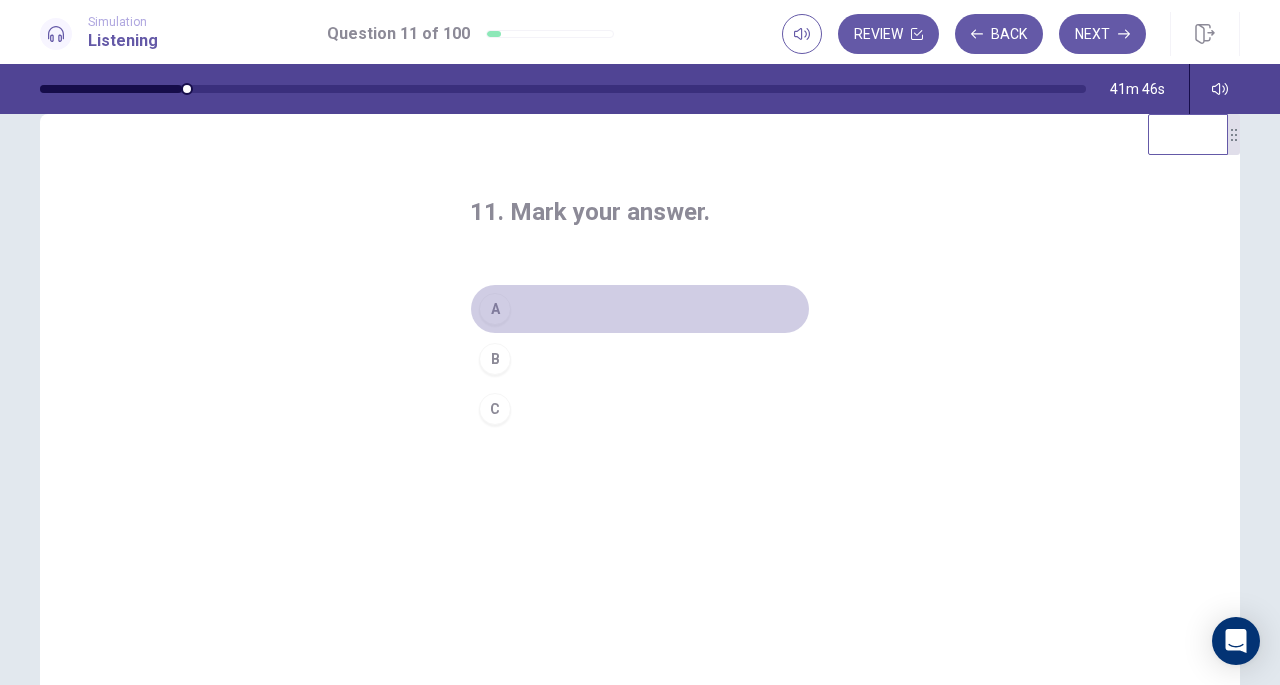 click on "A" at bounding box center (640, 309) 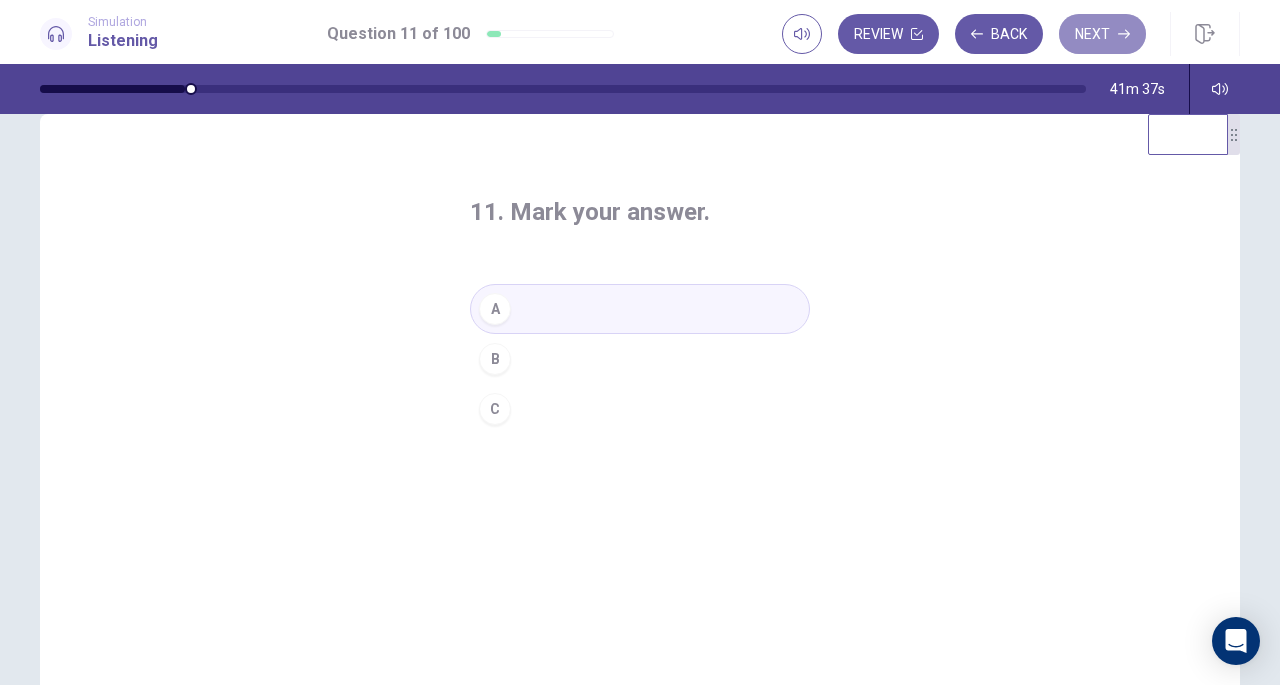 click on "Next" at bounding box center [1102, 34] 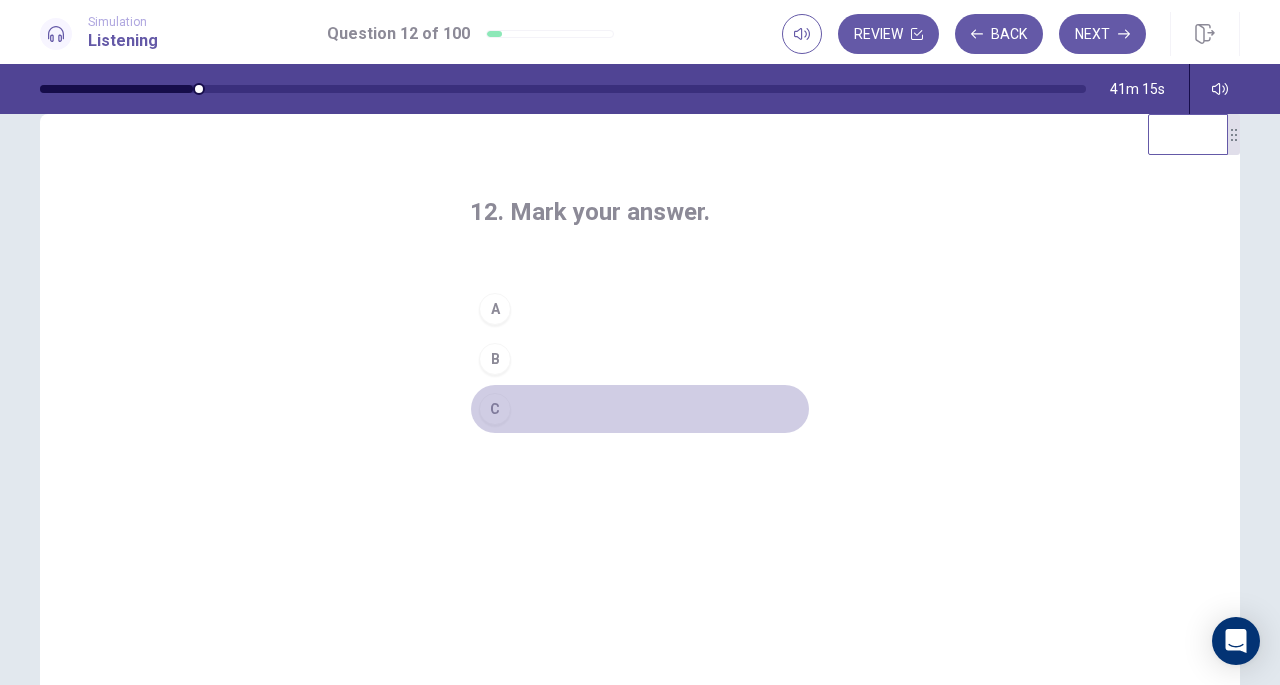 click on "C" at bounding box center [640, 409] 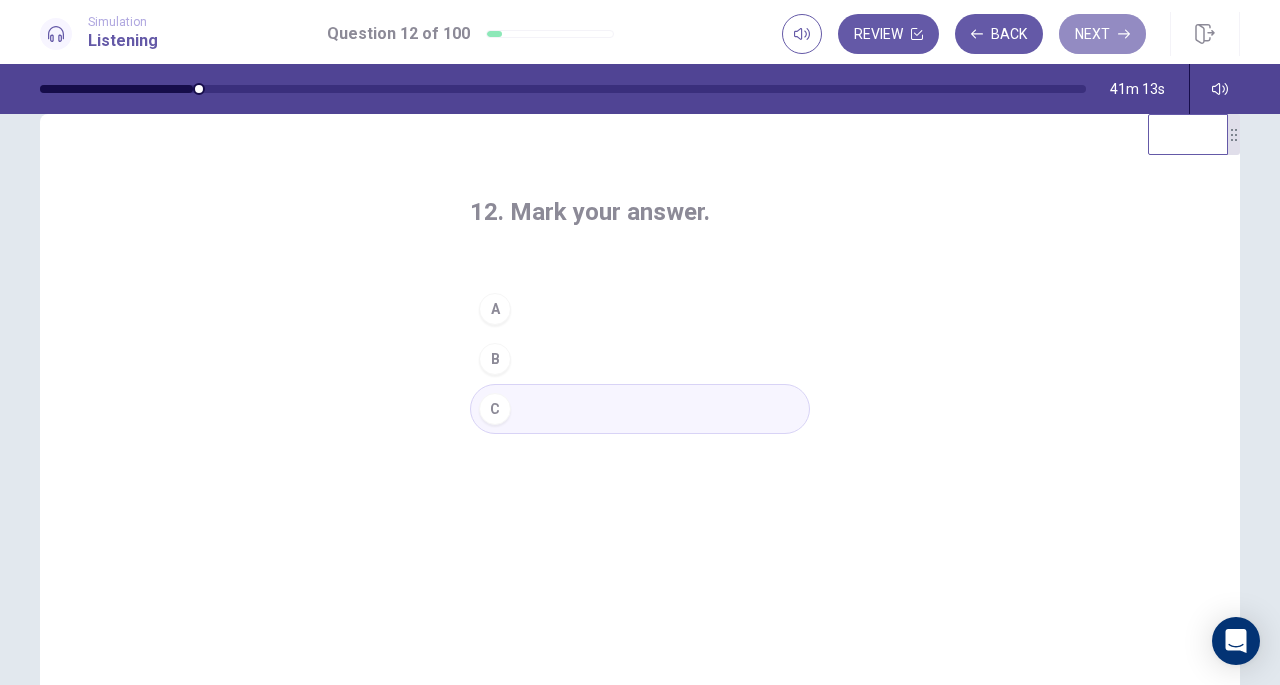 click on "Next" at bounding box center [1102, 34] 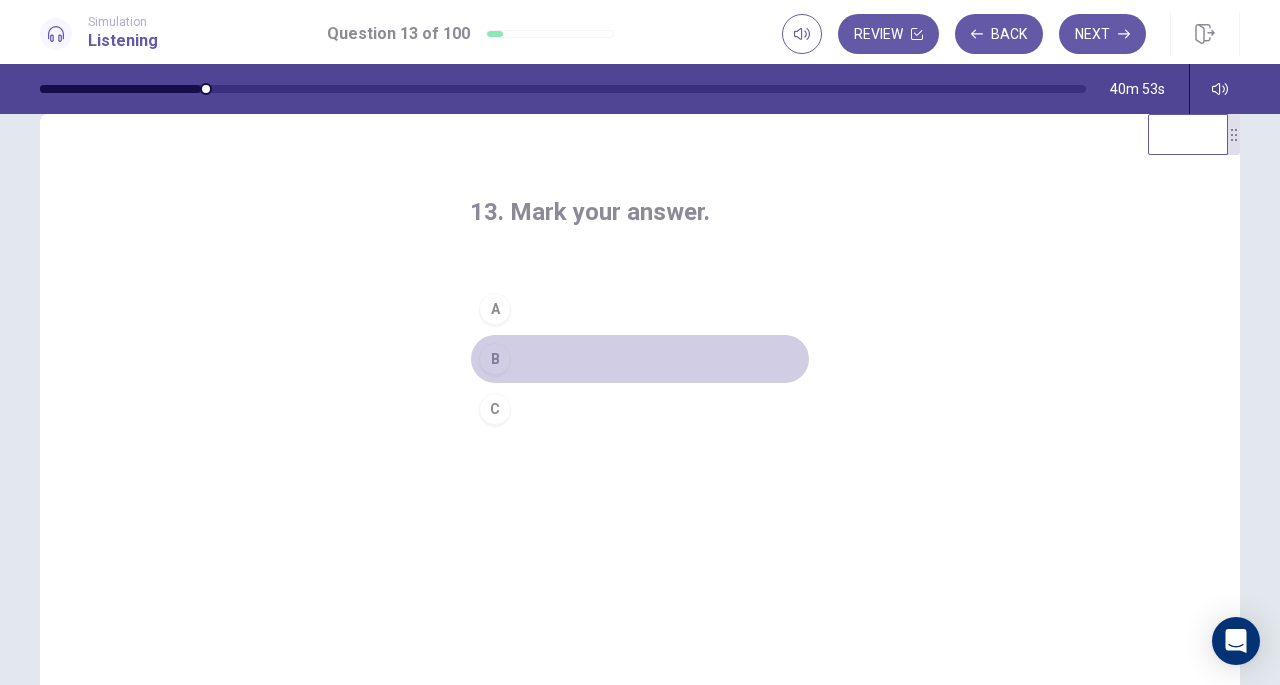 click on "B" at bounding box center [640, 359] 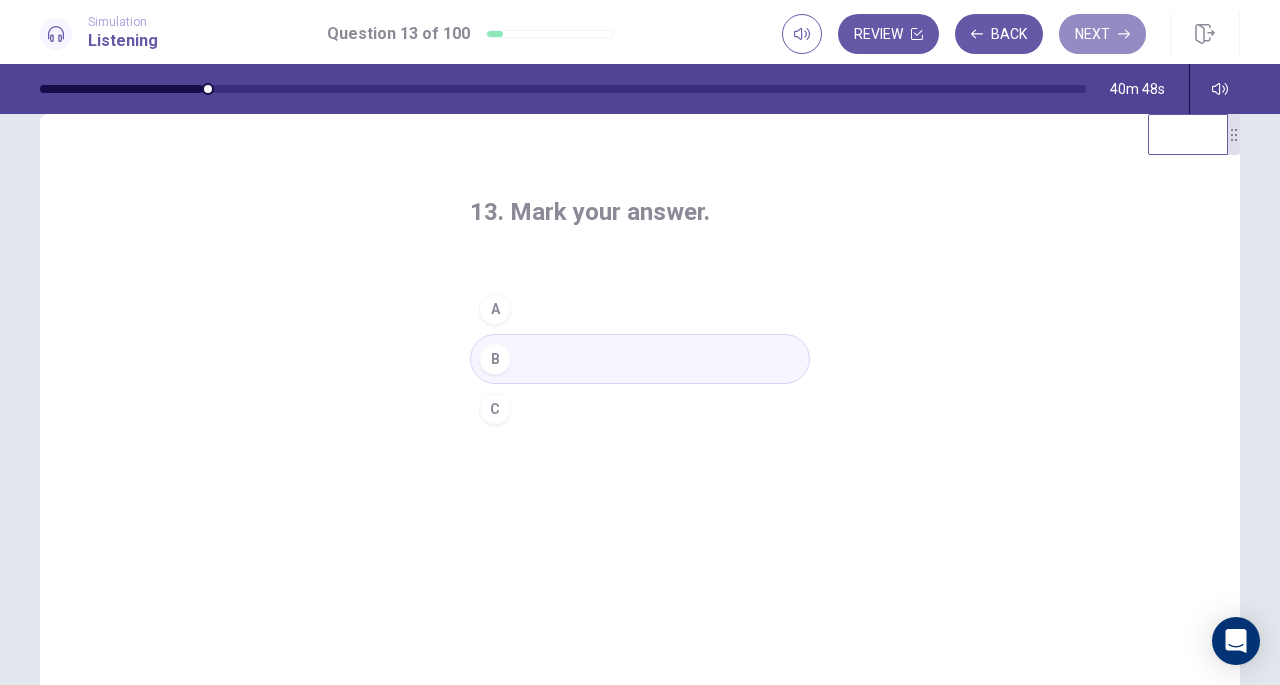 click on "Next" at bounding box center [1102, 34] 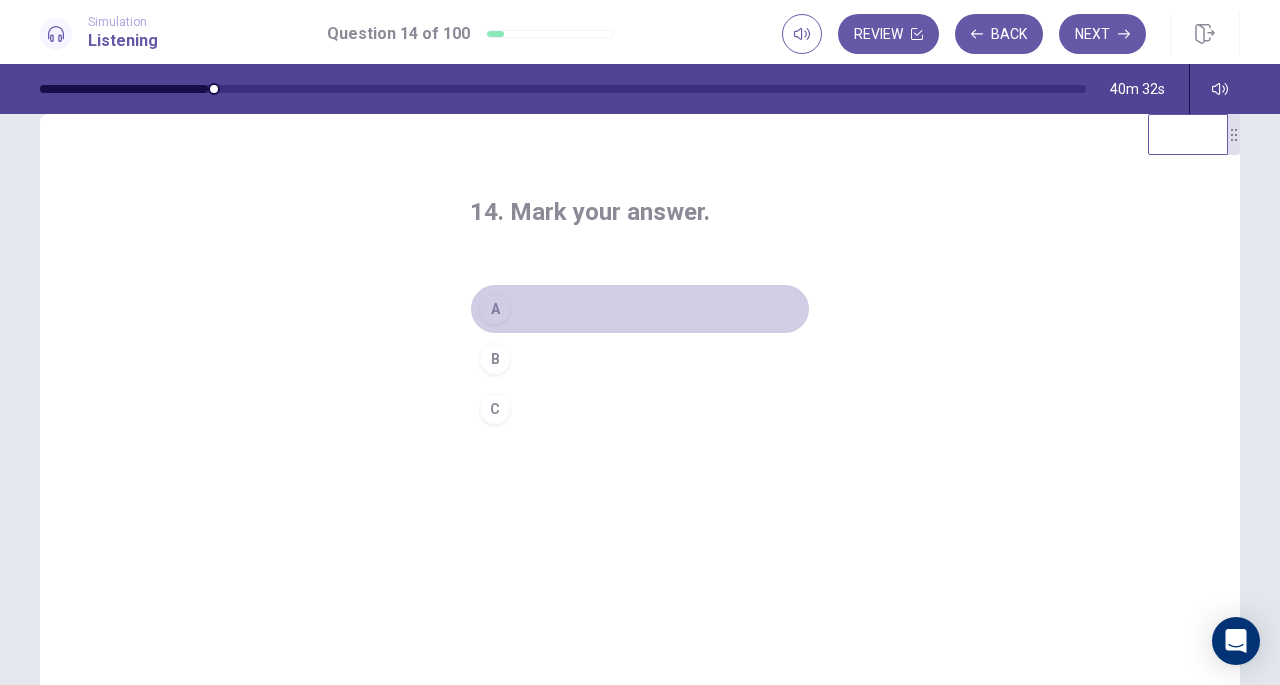 click on "A" at bounding box center [640, 309] 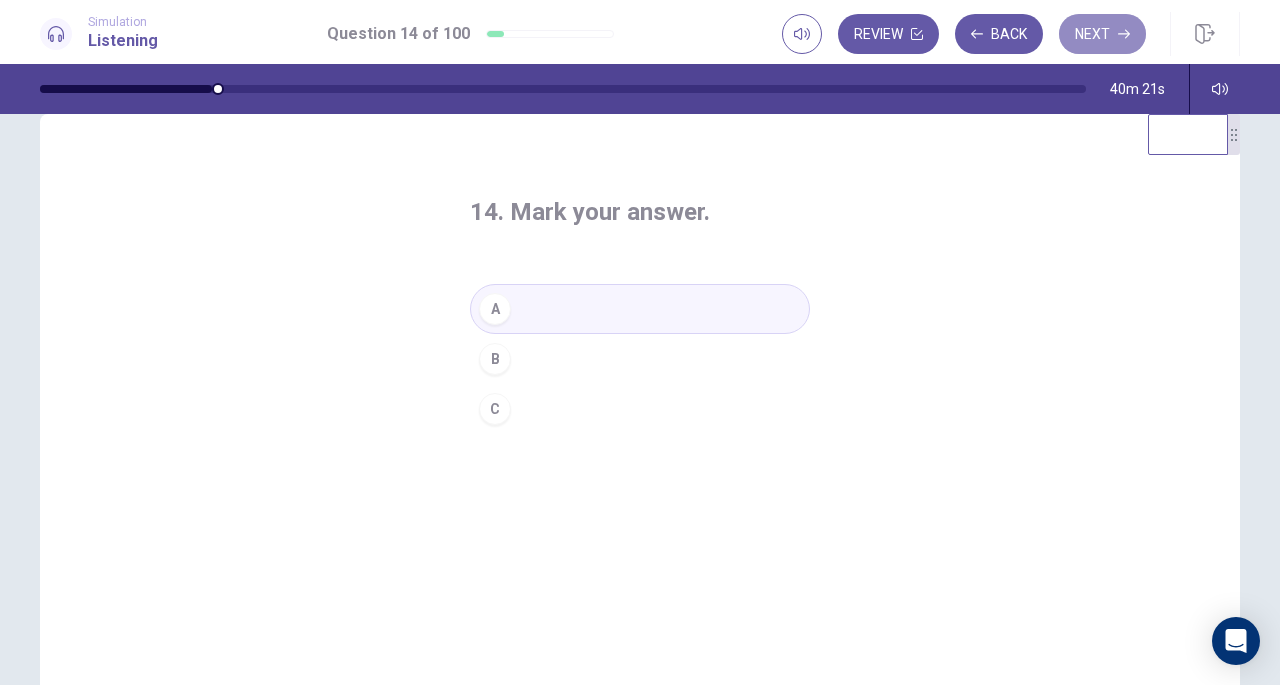 click on "Next" at bounding box center [1102, 34] 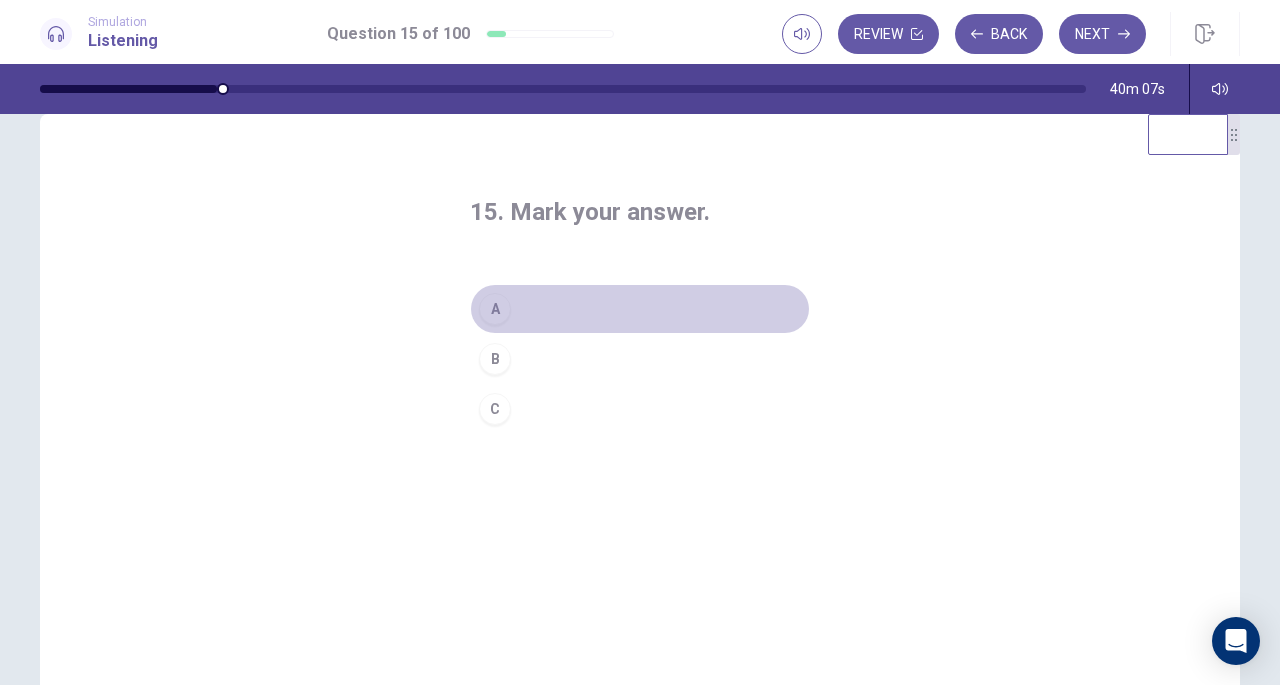 click on "A" at bounding box center [640, 309] 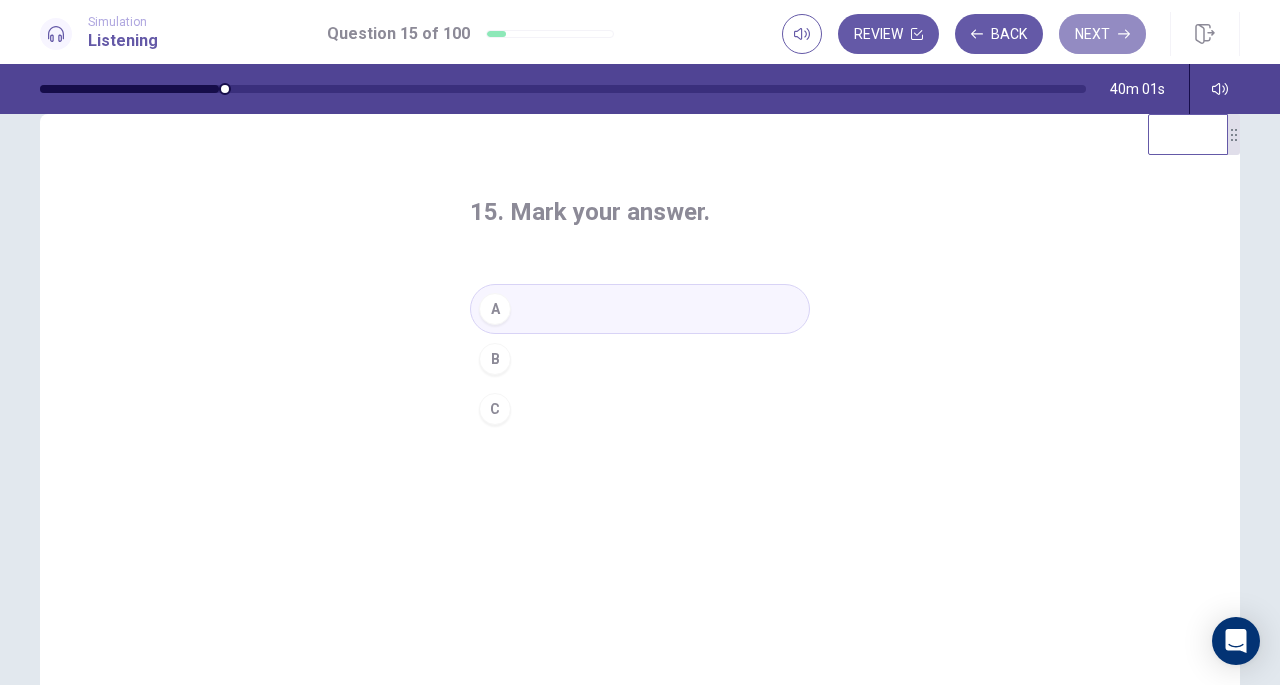 click on "Next" at bounding box center (1102, 34) 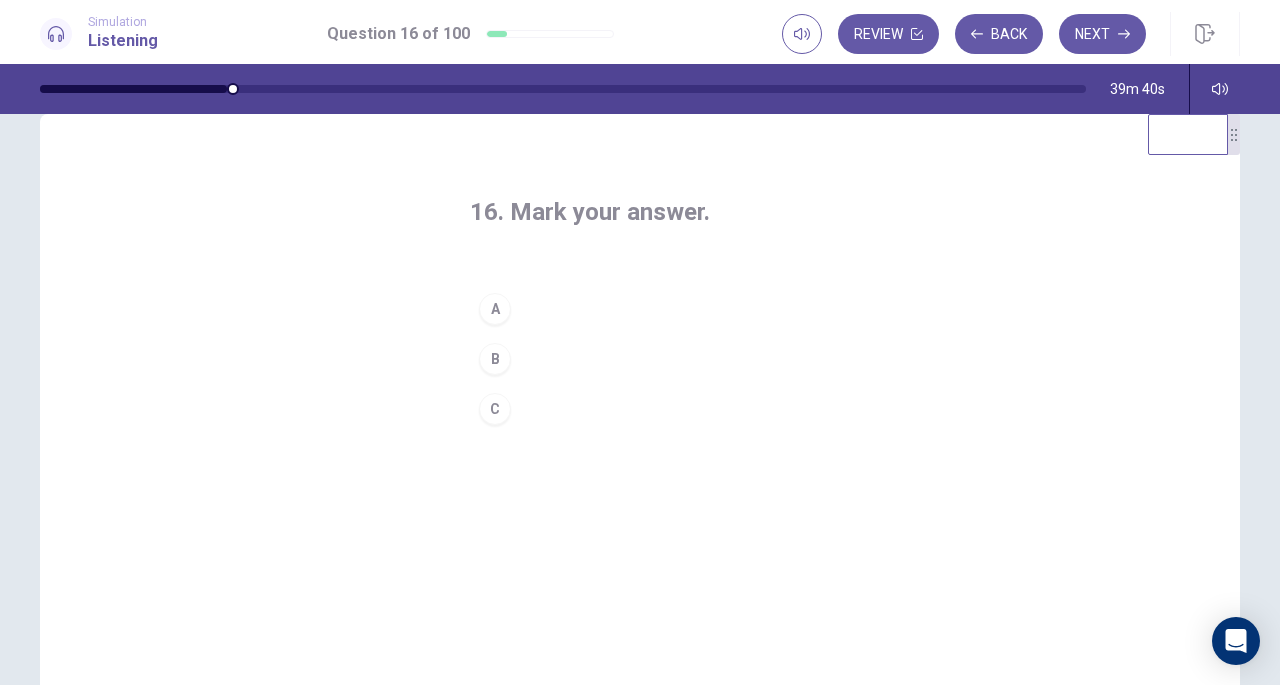 click on "B" at bounding box center (640, 359) 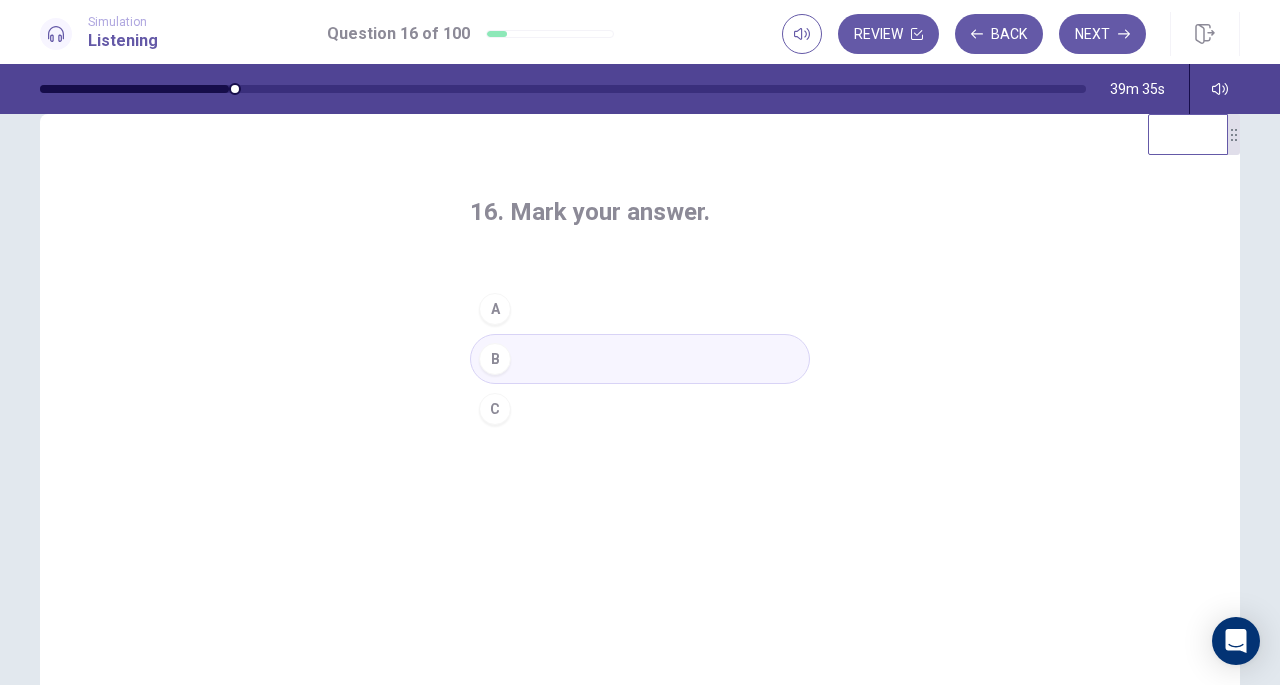 click on "Next" at bounding box center [1102, 34] 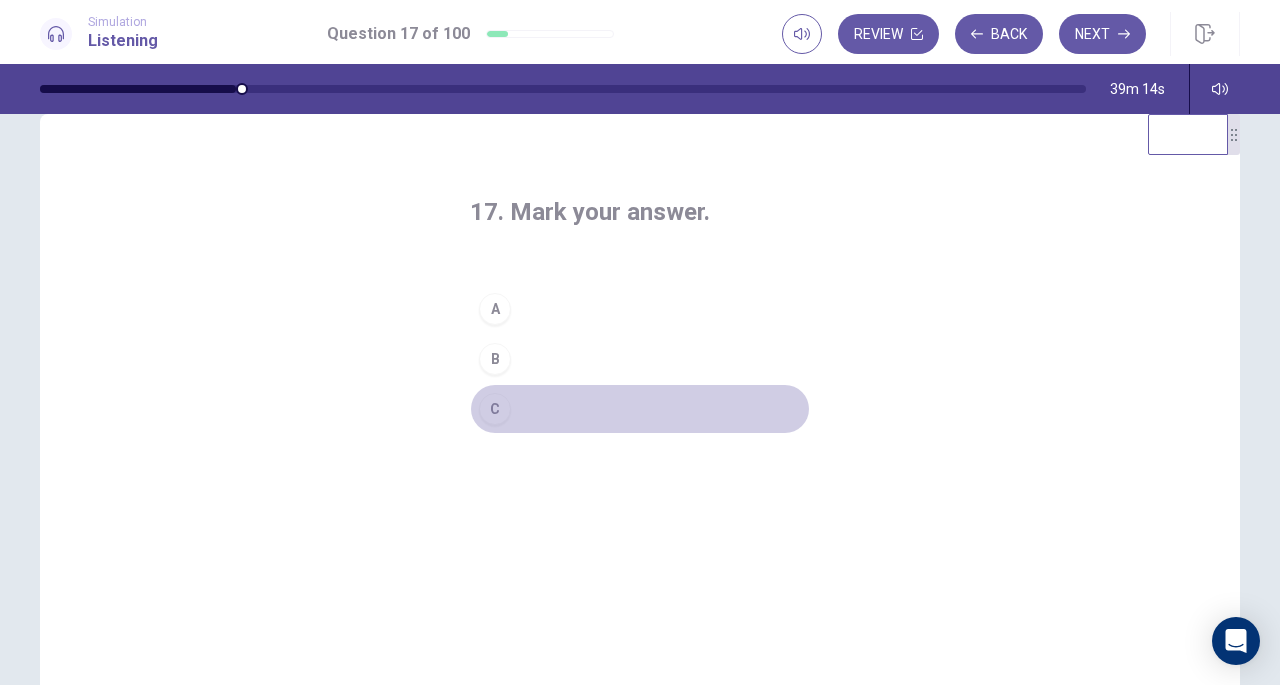 click on "C" at bounding box center [495, 409] 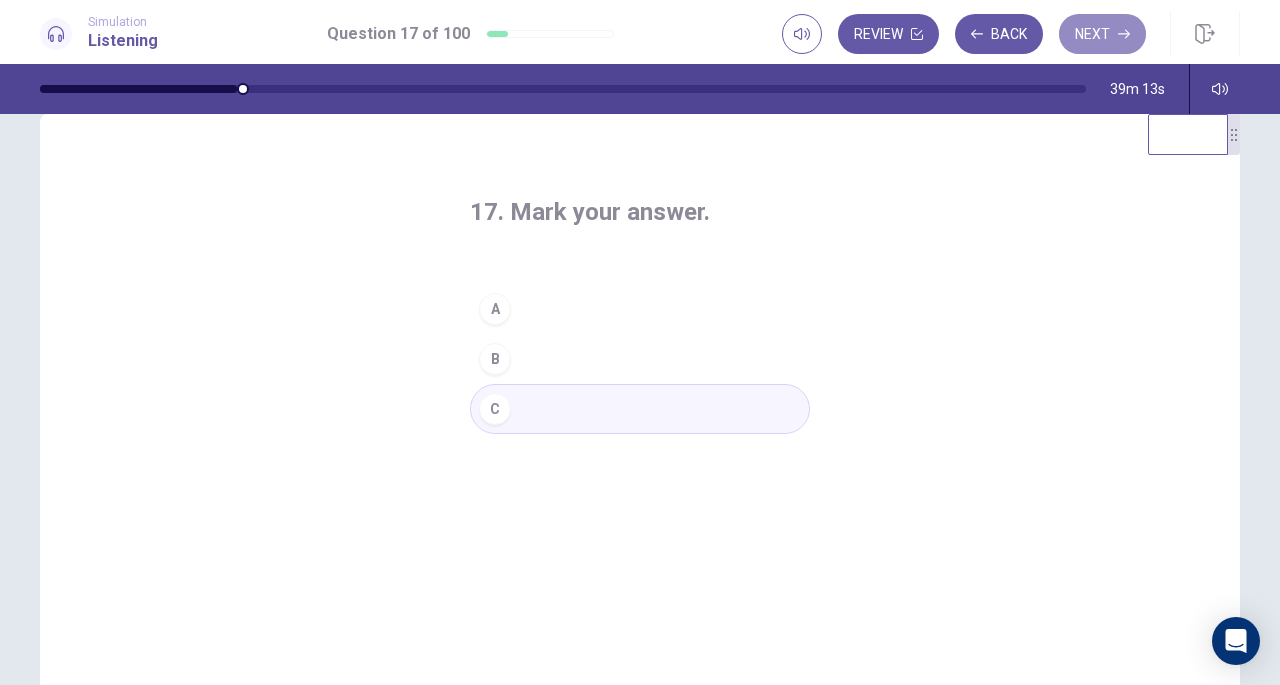click on "Next" at bounding box center [1102, 34] 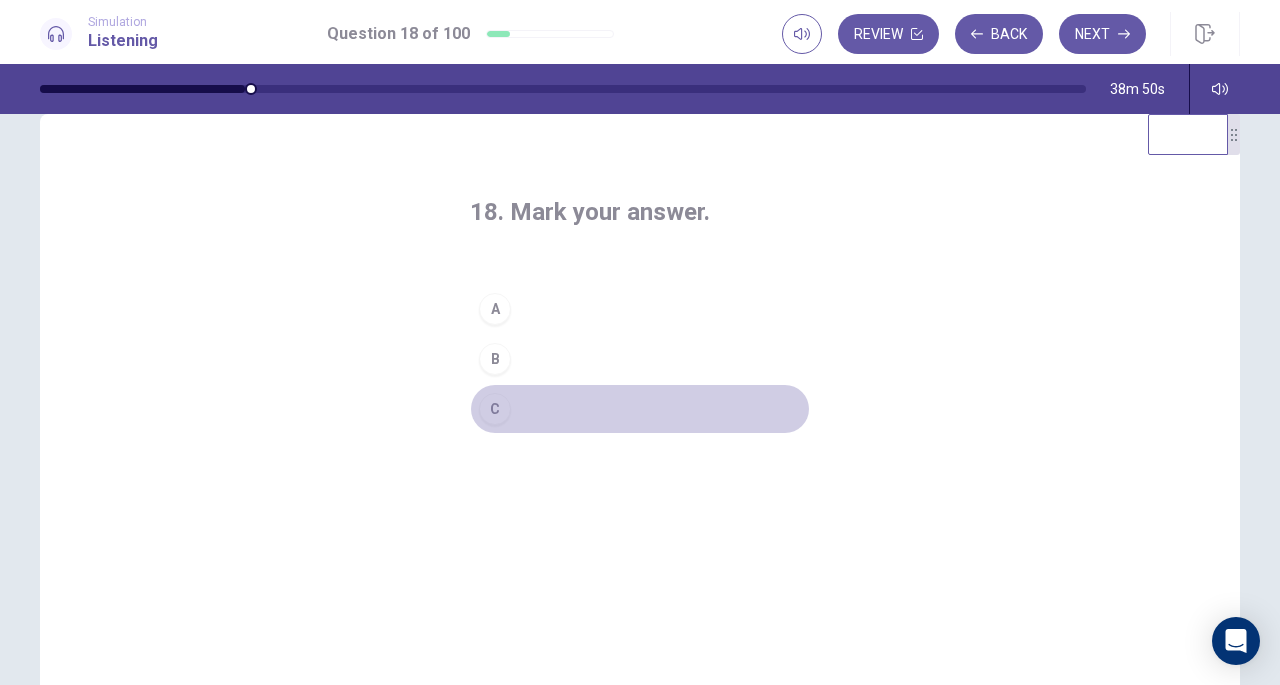 click on "C" at bounding box center (495, 409) 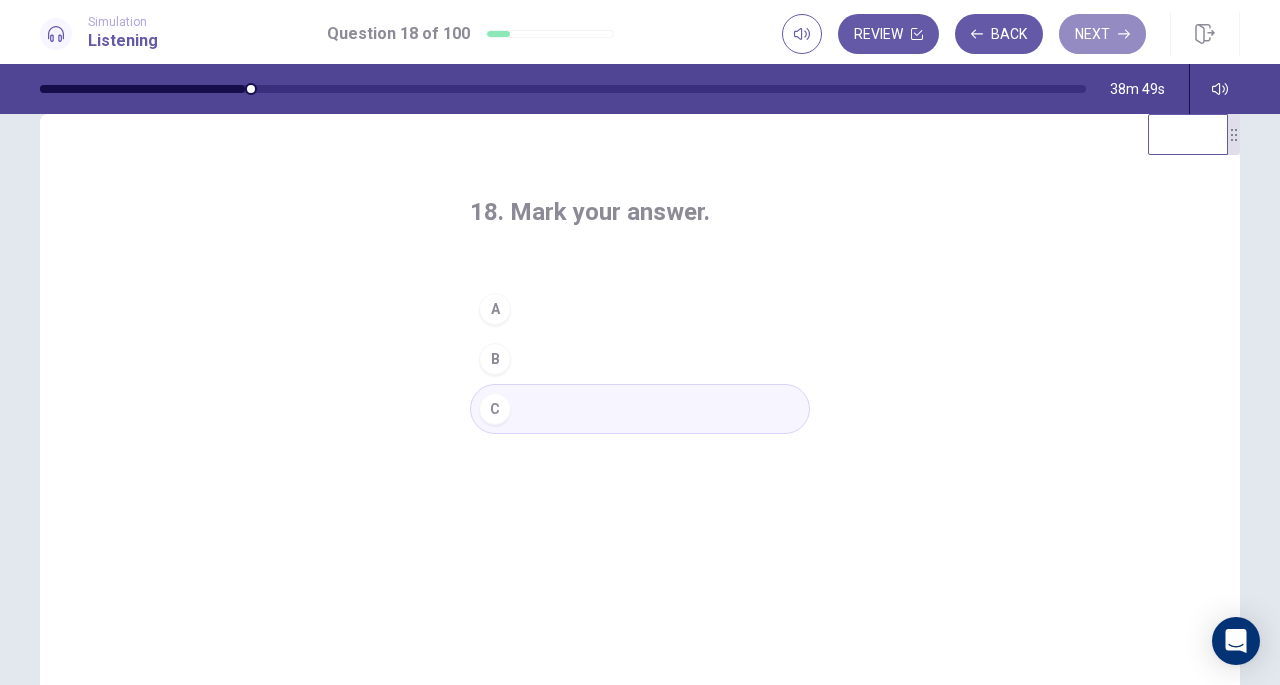 click on "Next" at bounding box center [1102, 34] 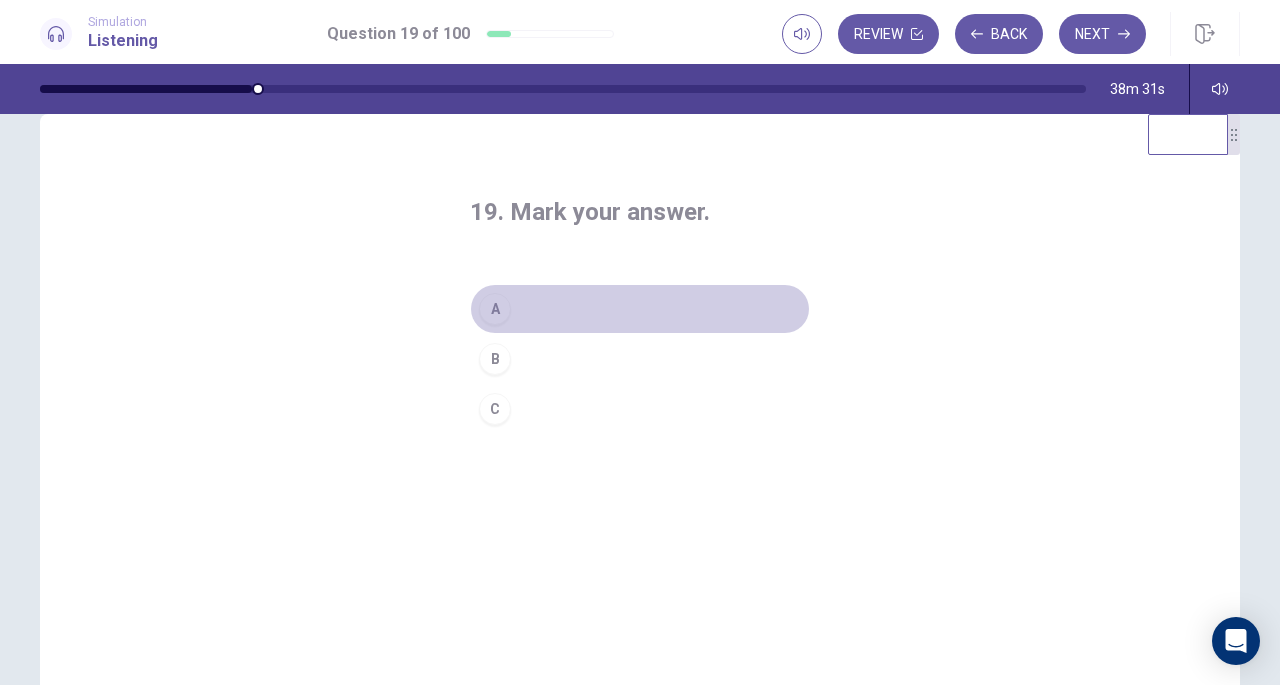 click on "A" at bounding box center [640, 309] 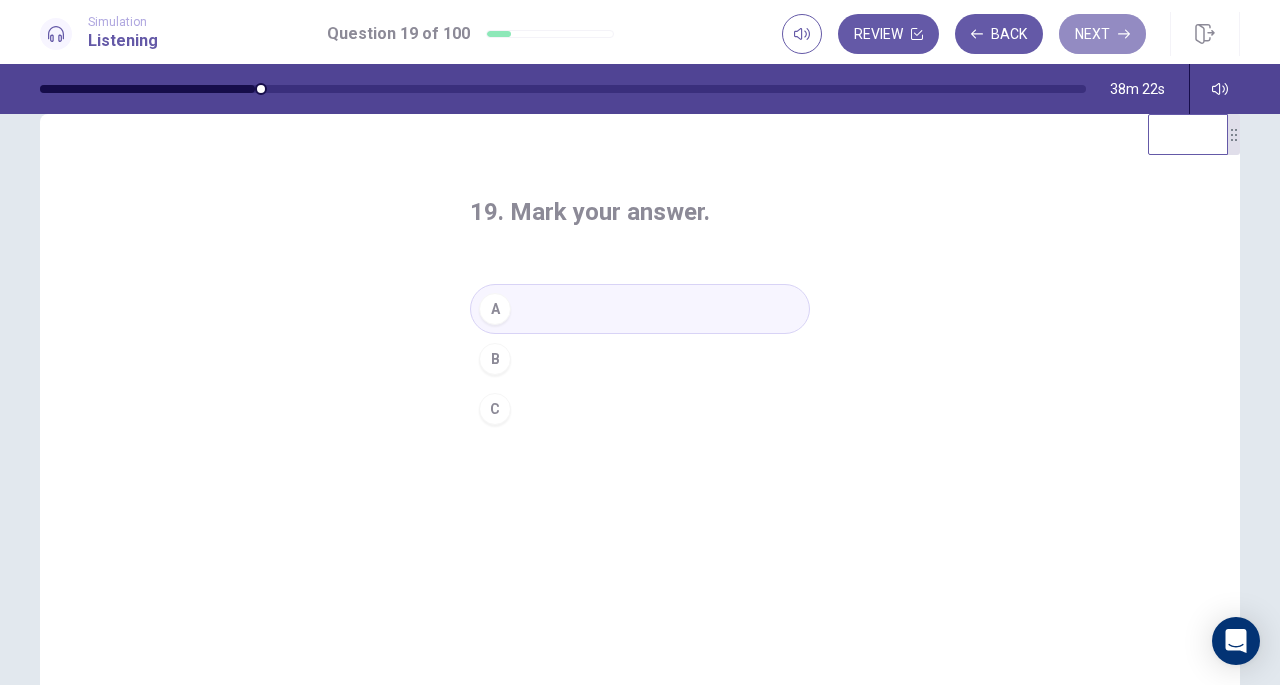 click on "Next" at bounding box center [1102, 34] 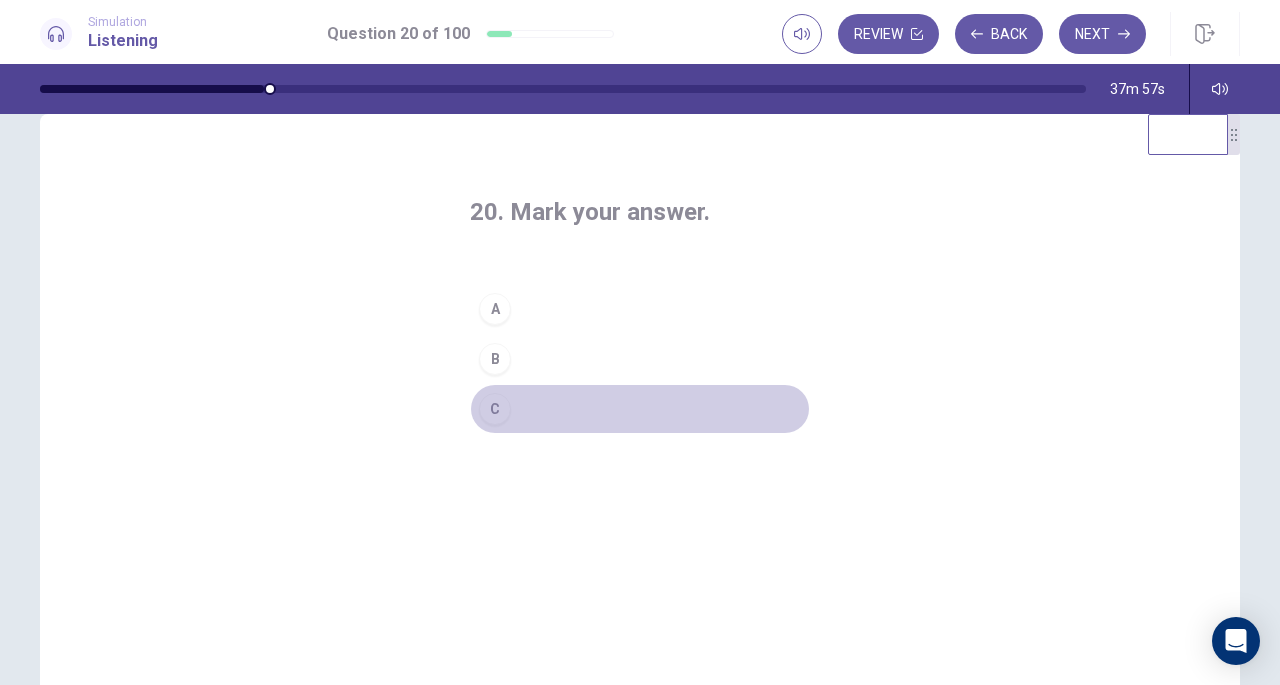 click on "C" at bounding box center (640, 409) 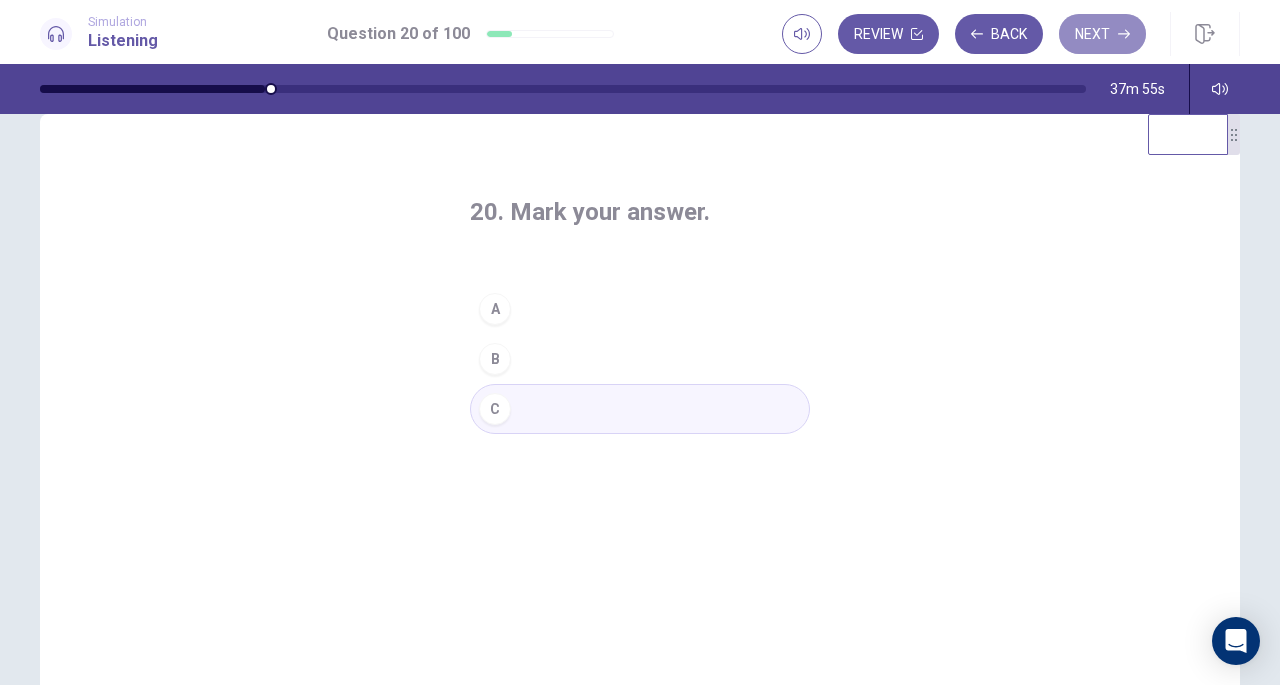click on "Next" at bounding box center [1102, 34] 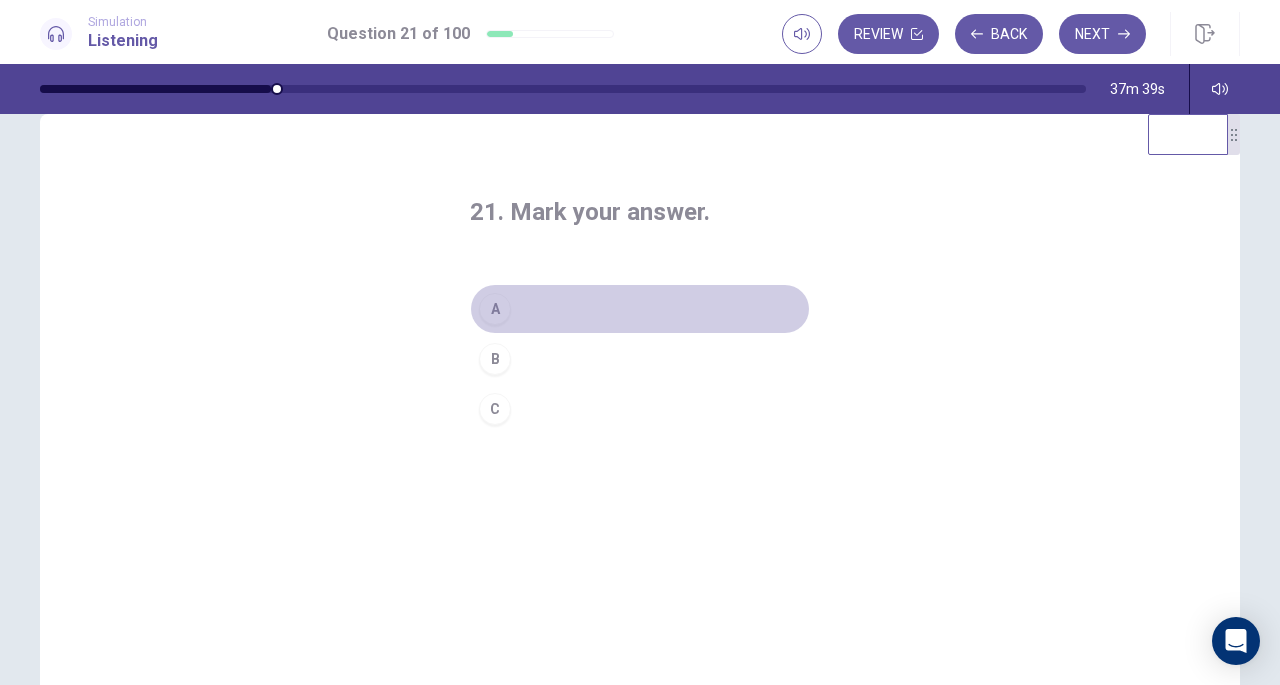 click on "A" at bounding box center [640, 309] 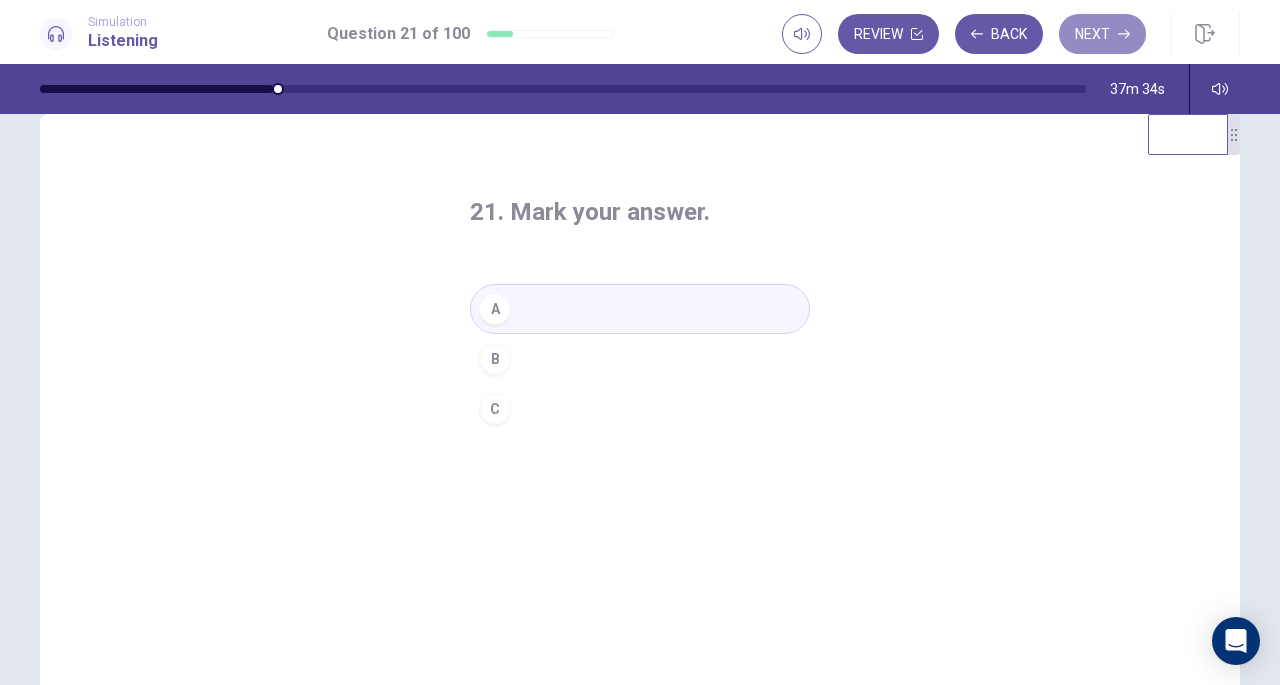 click 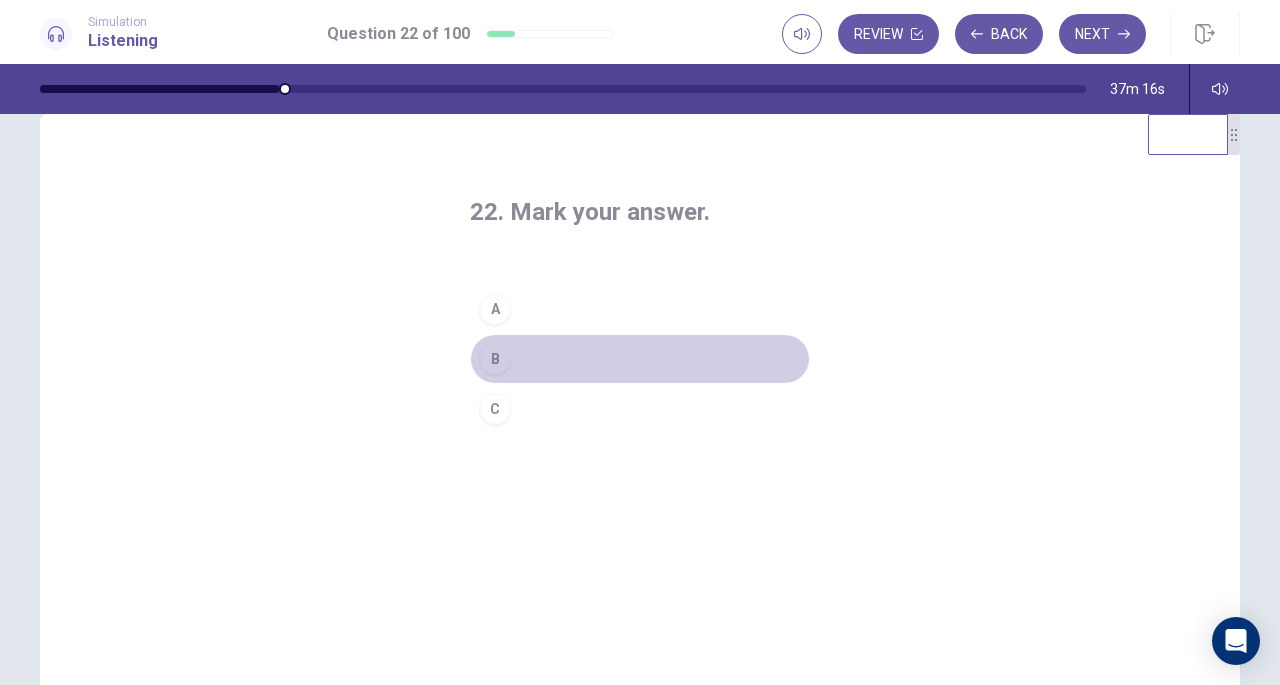 click on "B" at bounding box center (640, 359) 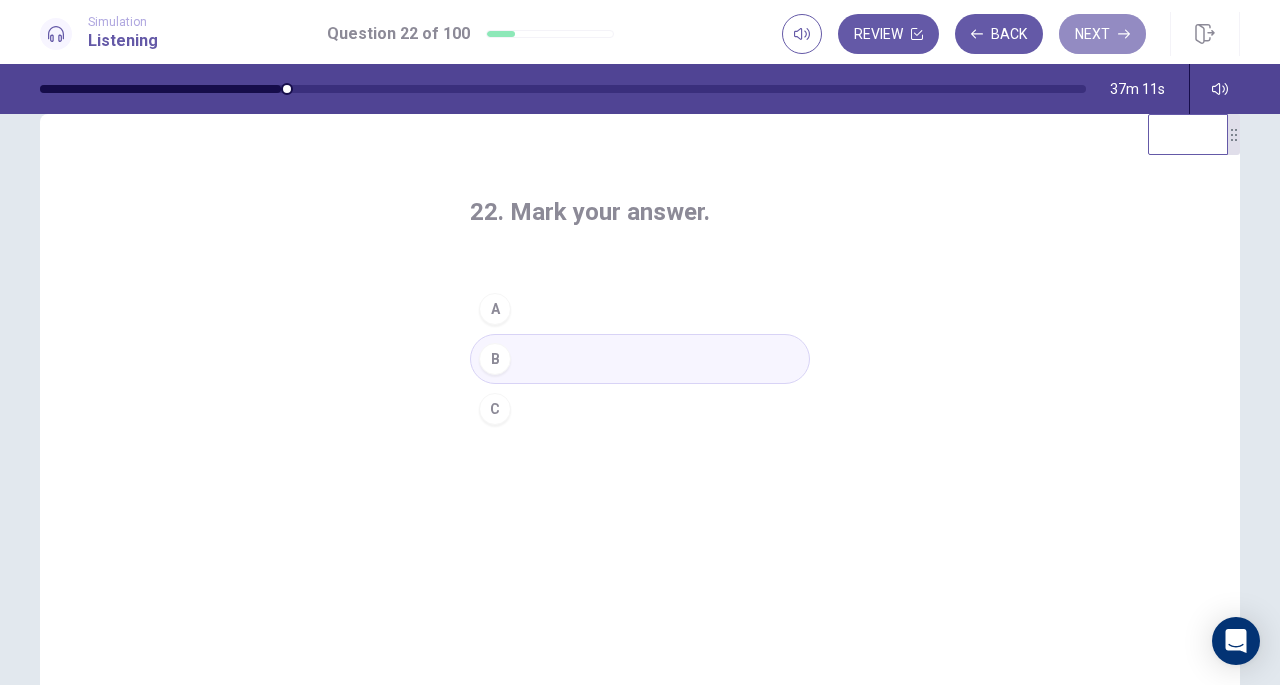 click on "Next" at bounding box center [1102, 34] 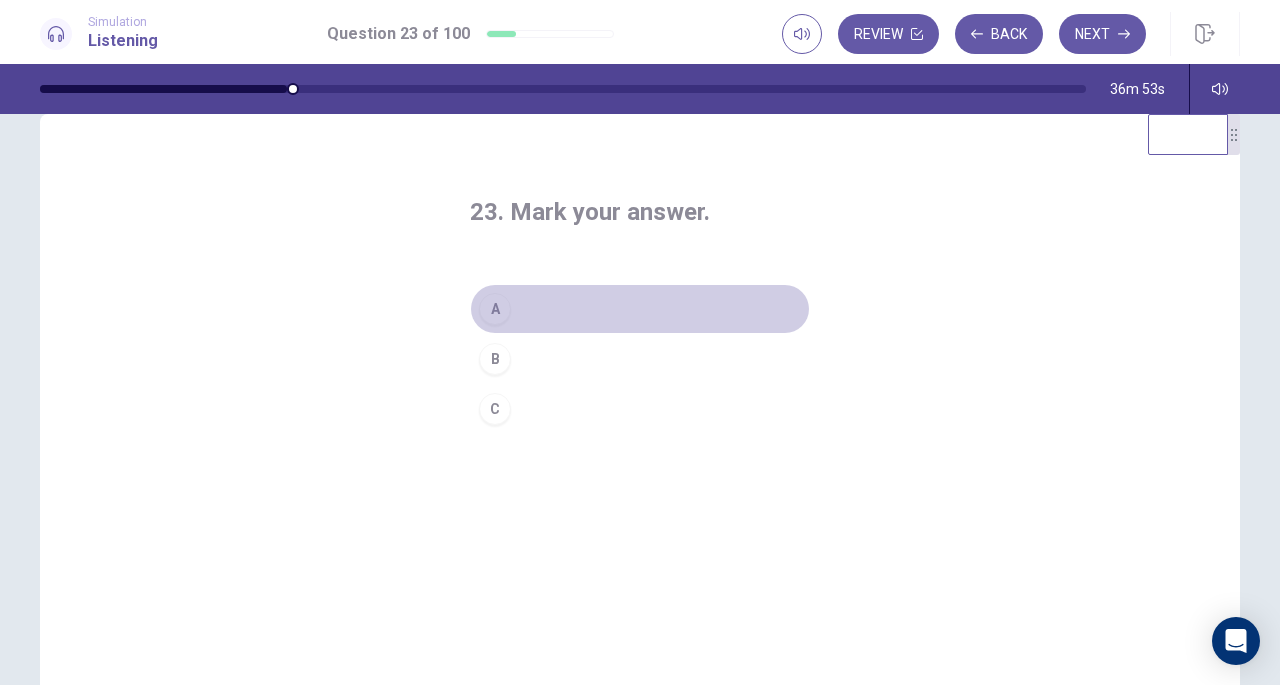 click on "A" at bounding box center (640, 309) 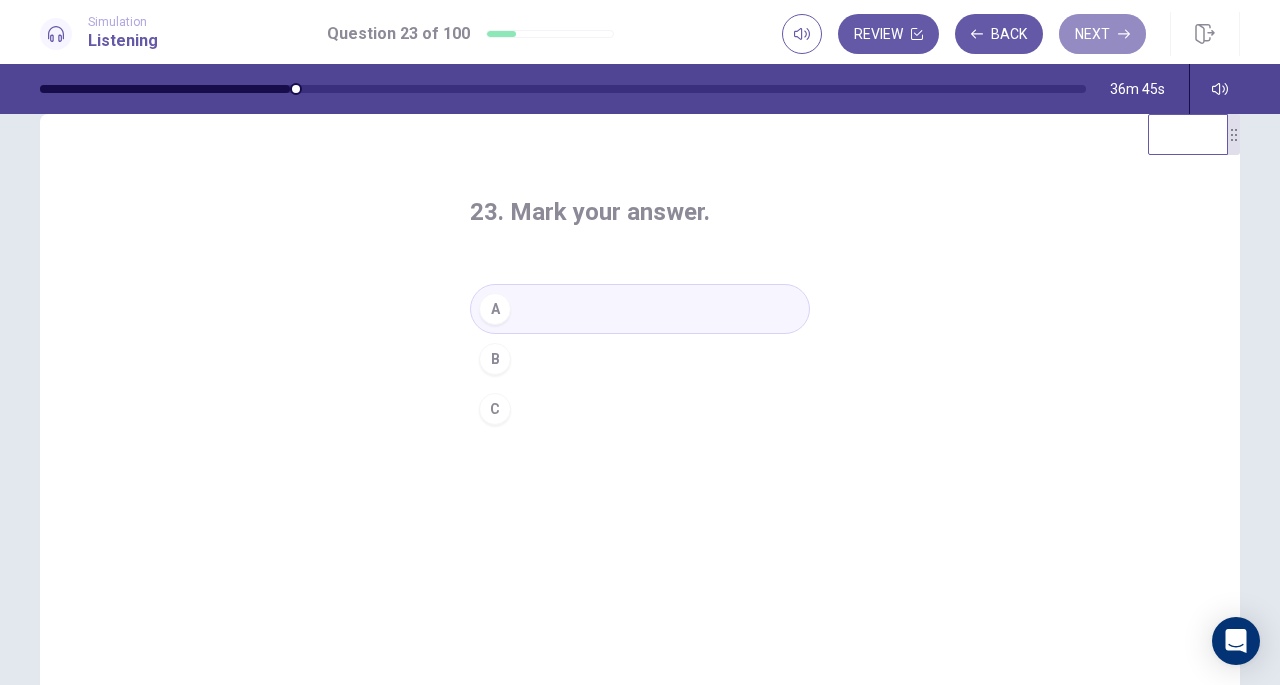 click on "Next" at bounding box center (1102, 34) 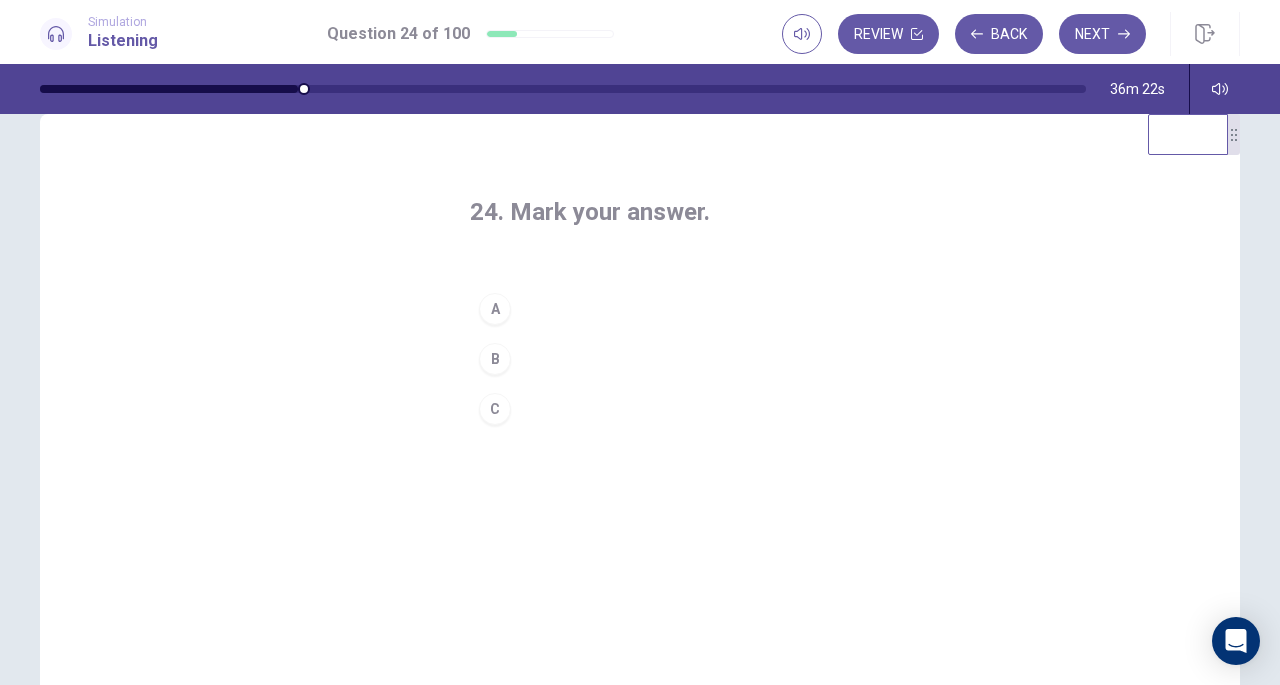 click on "A" at bounding box center (640, 309) 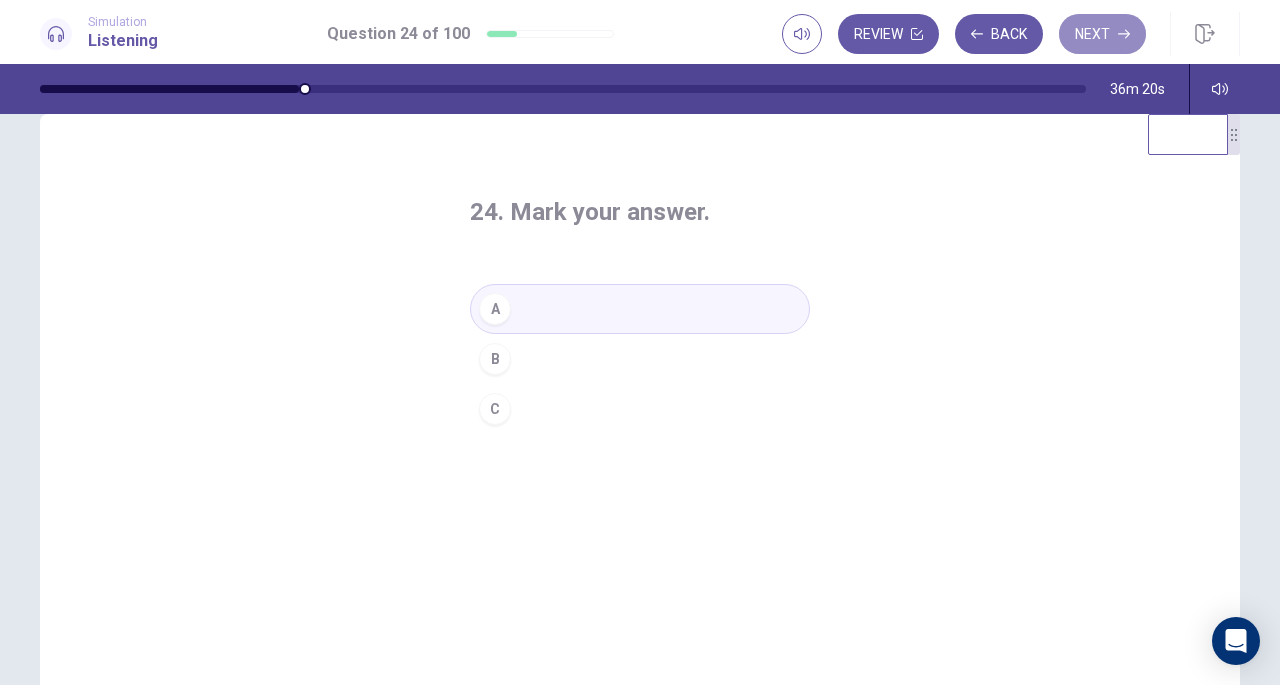 click on "Next" at bounding box center [1102, 34] 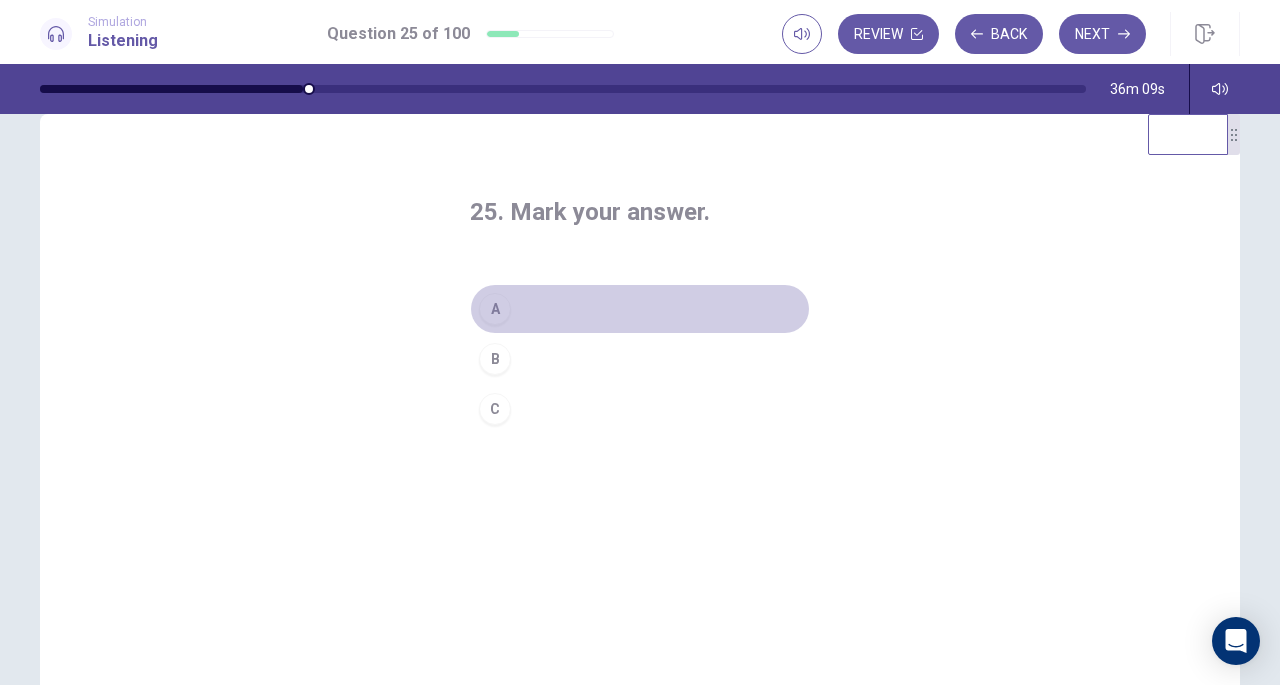 click on "A" at bounding box center (640, 309) 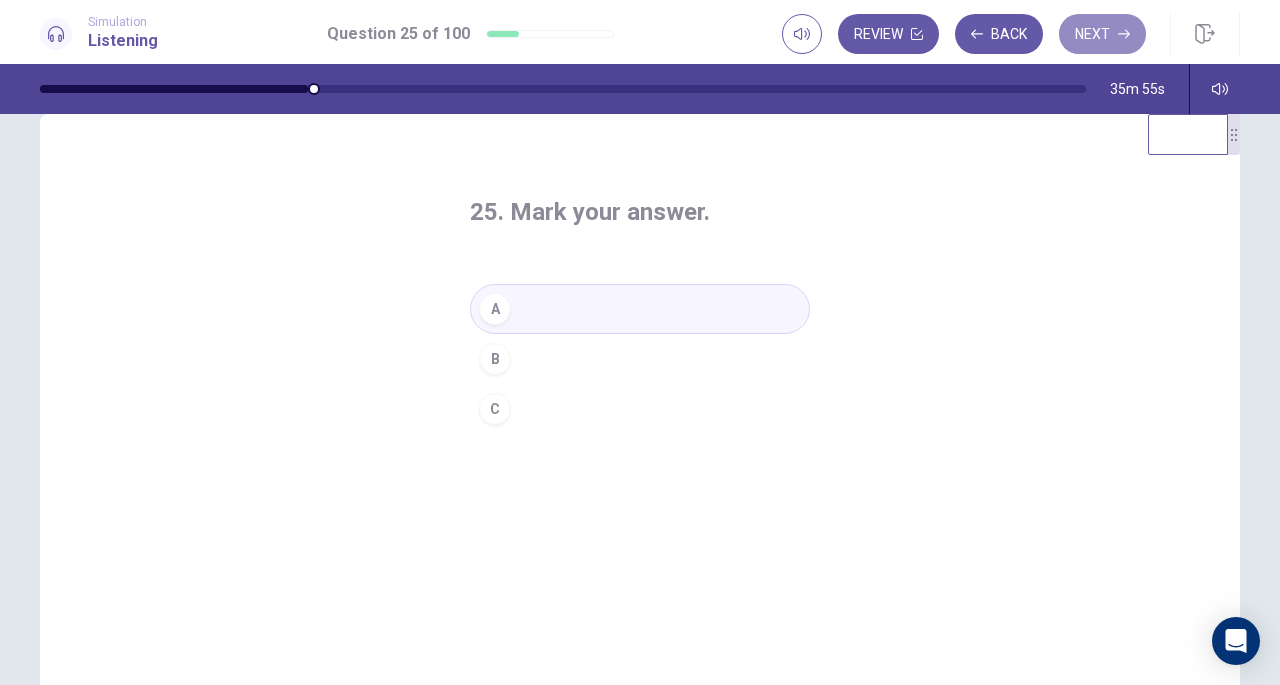 click on "Next" at bounding box center (1102, 34) 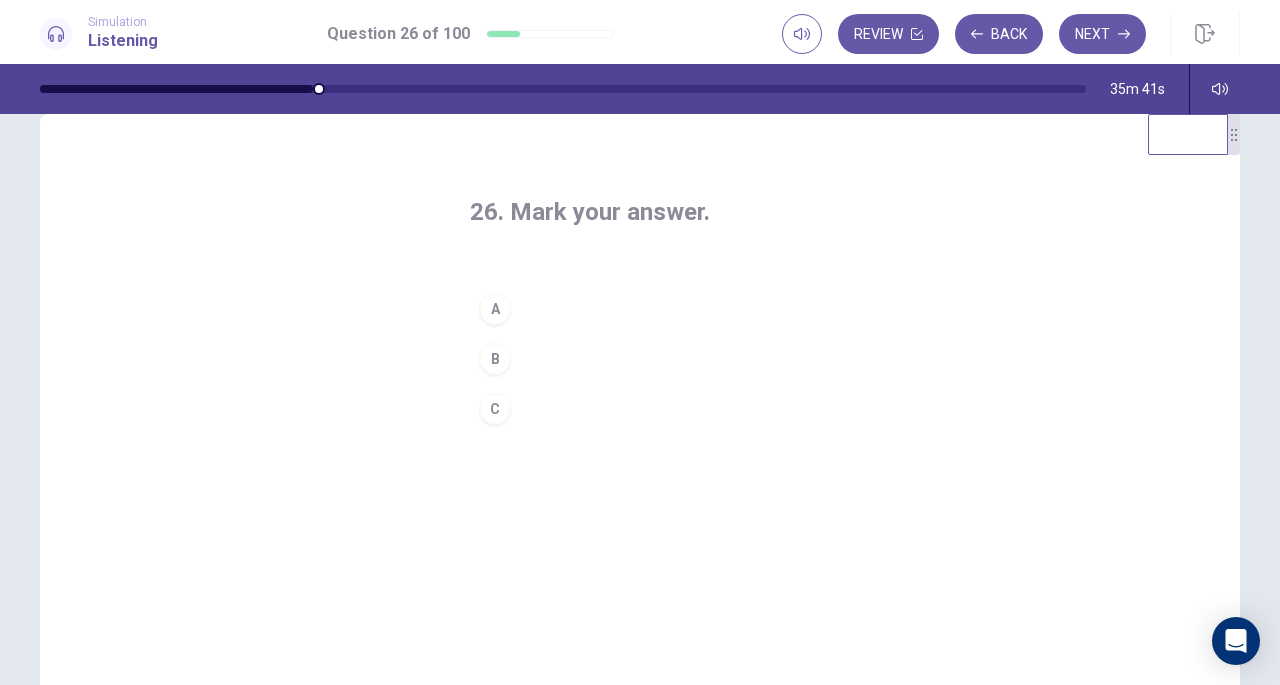 scroll, scrollTop: 0, scrollLeft: 0, axis: both 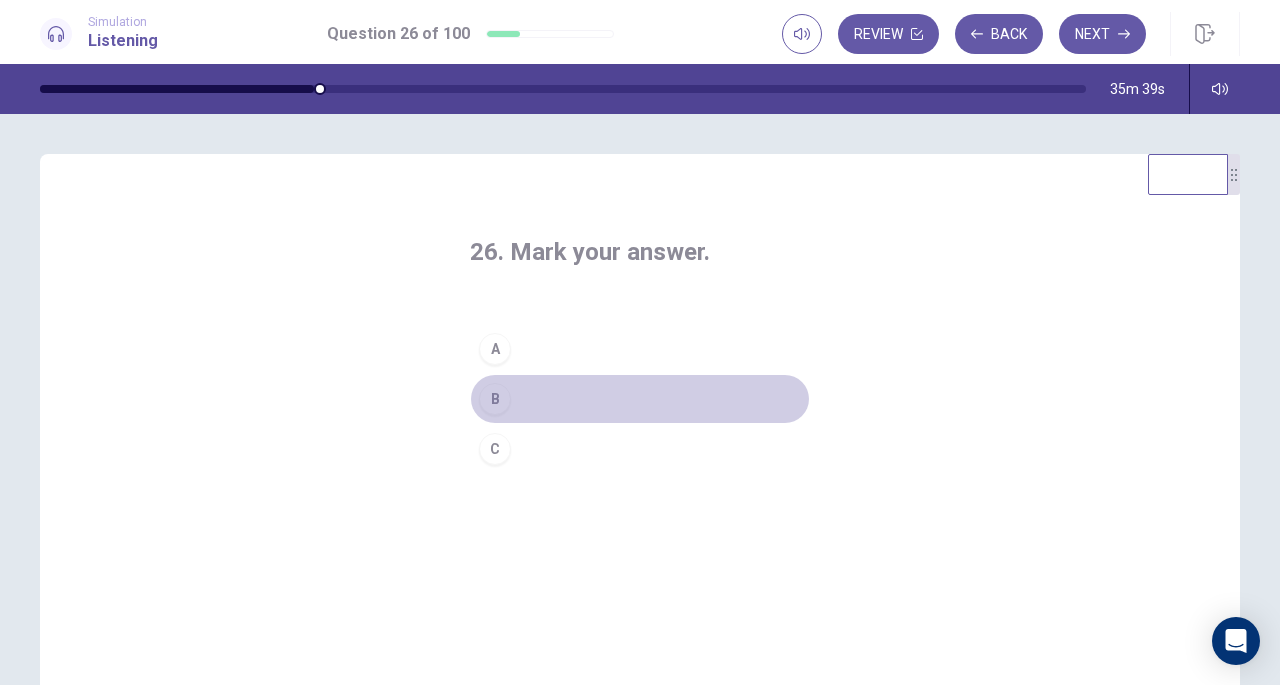 click on "B" at bounding box center (640, 399) 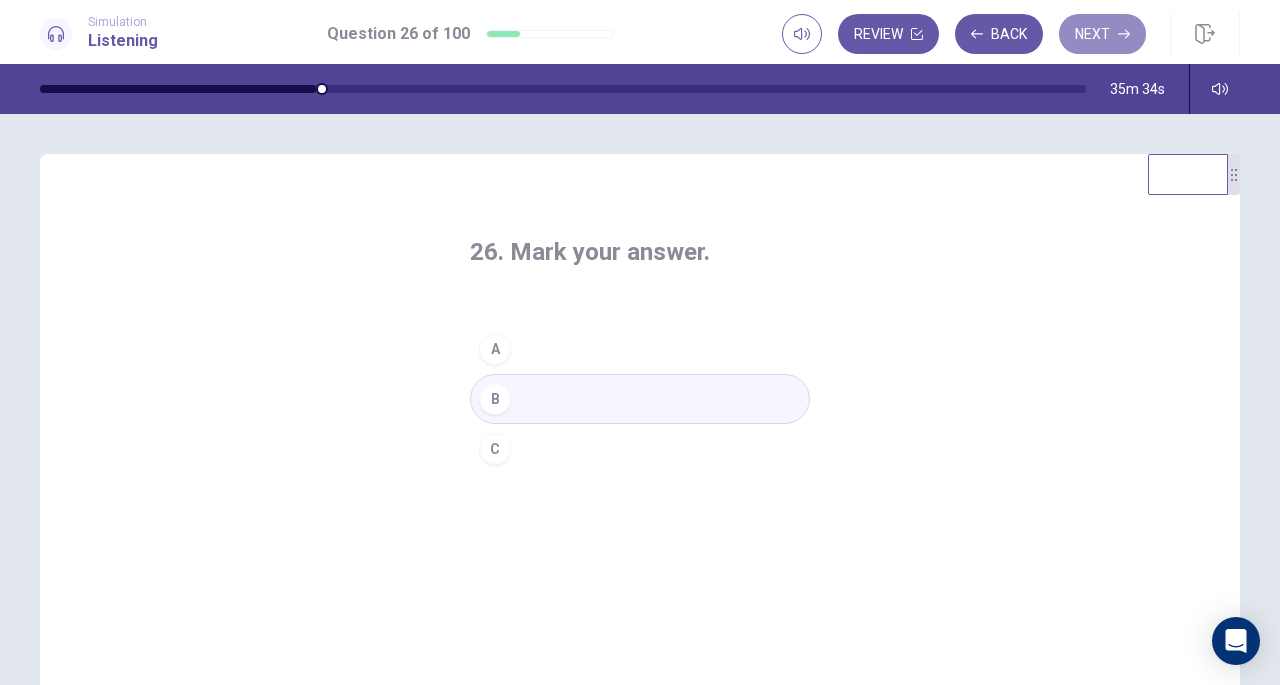 click on "Next" at bounding box center [1102, 34] 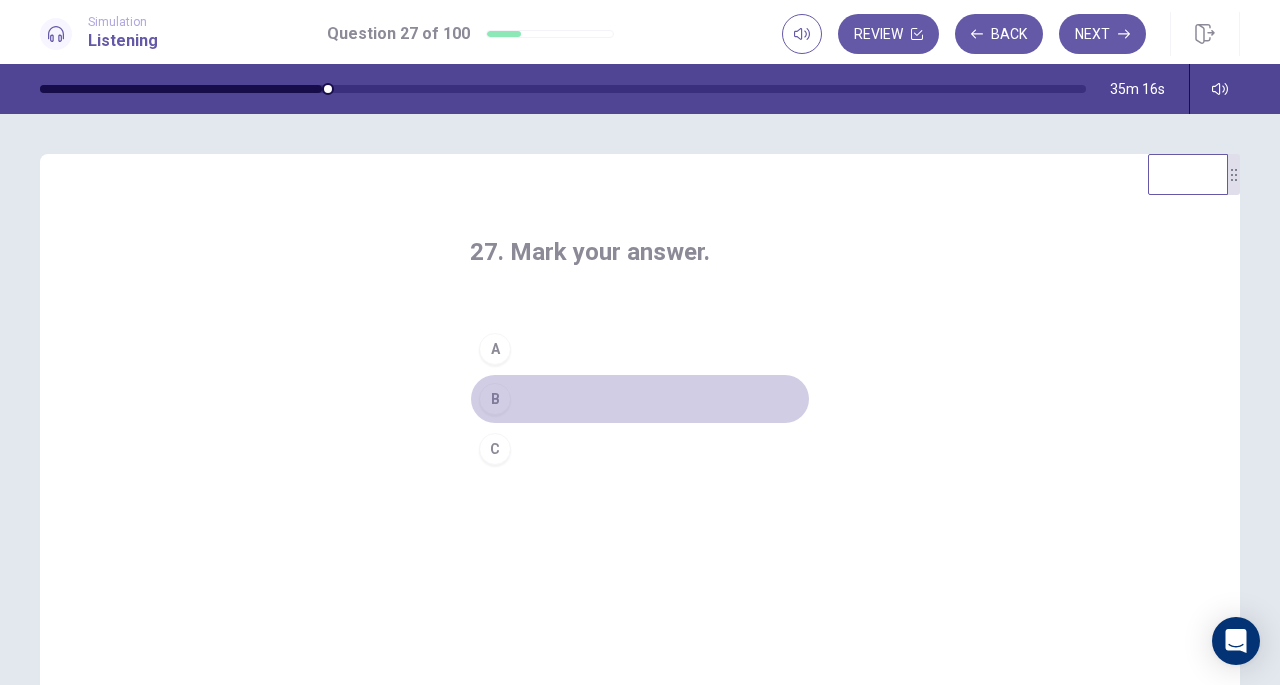 click on "B" at bounding box center (640, 399) 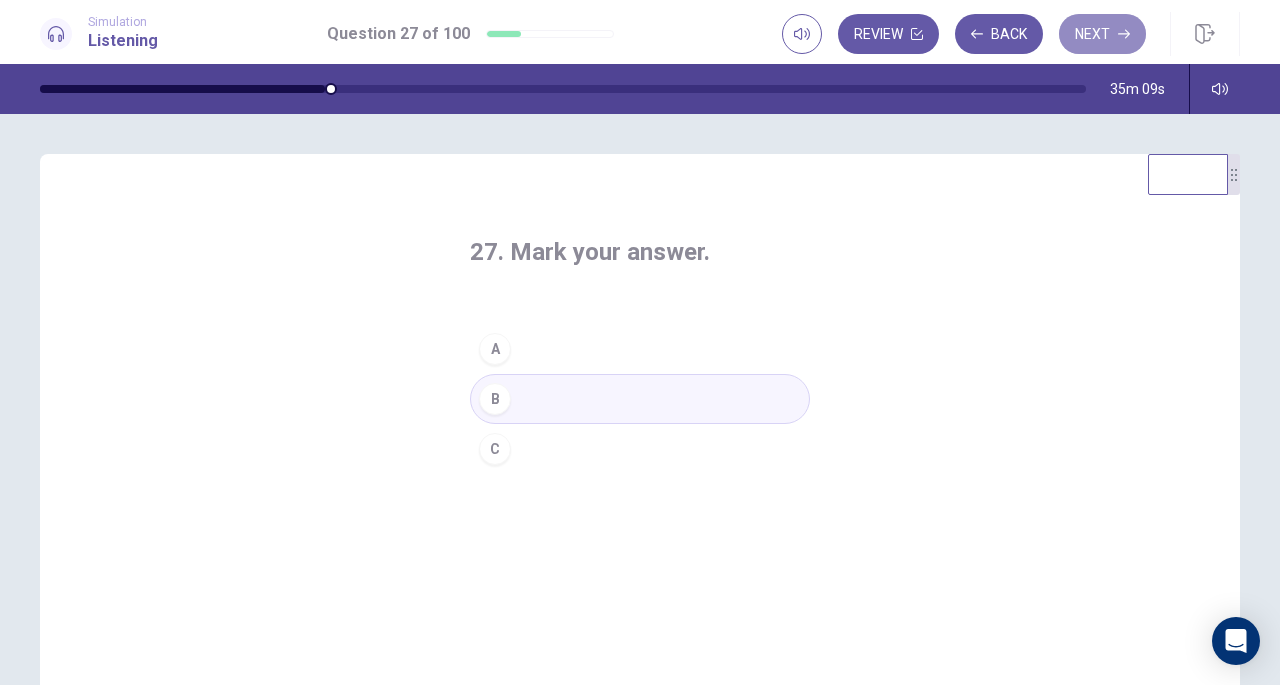 click on "Next" at bounding box center (1102, 34) 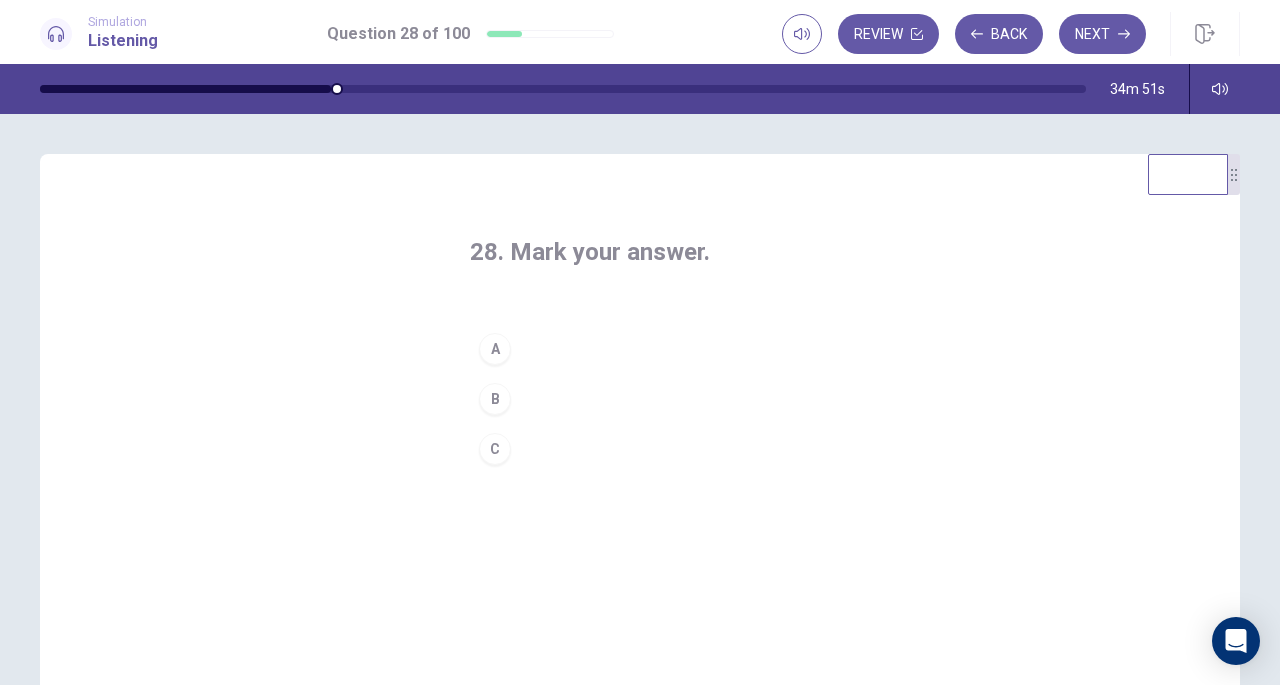 click on "B" at bounding box center (640, 399) 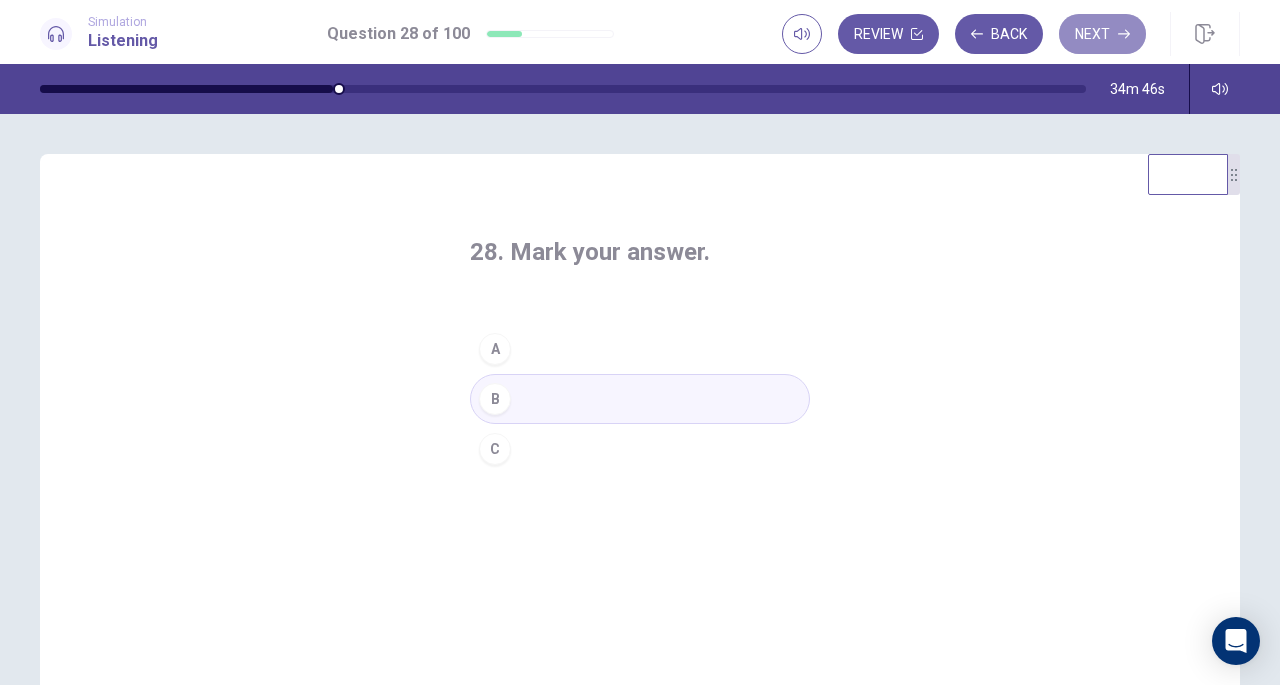 click 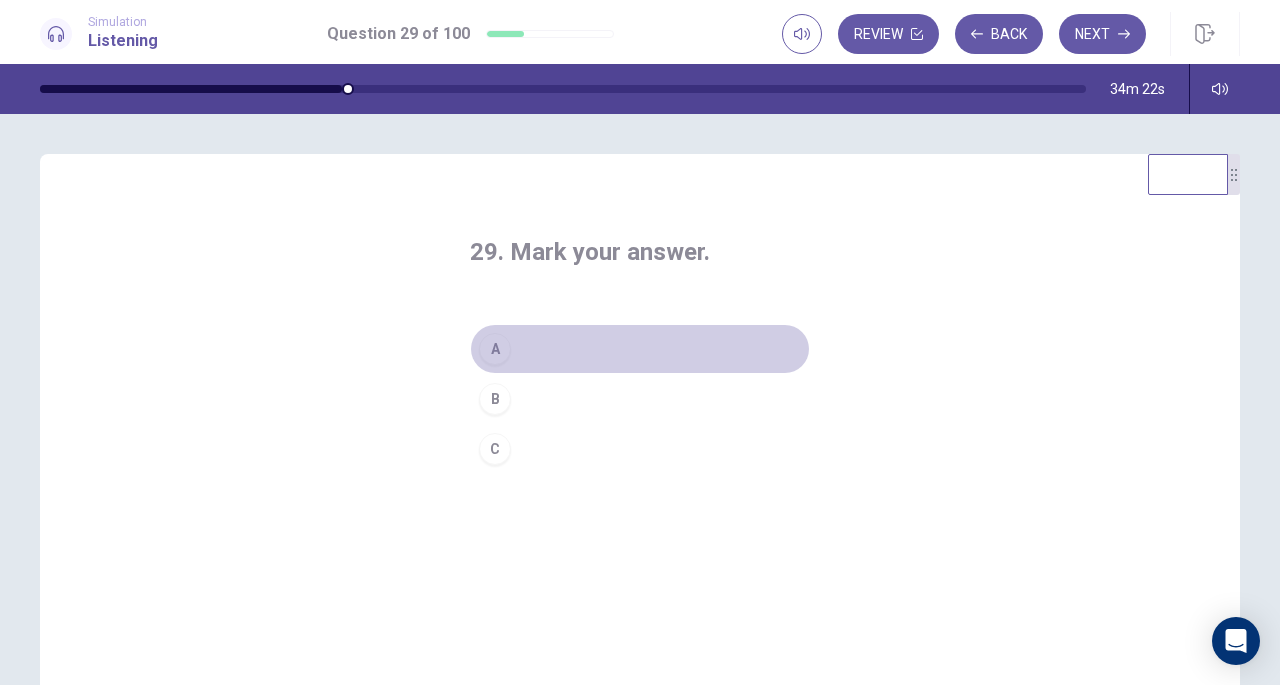click on "A" at bounding box center (640, 349) 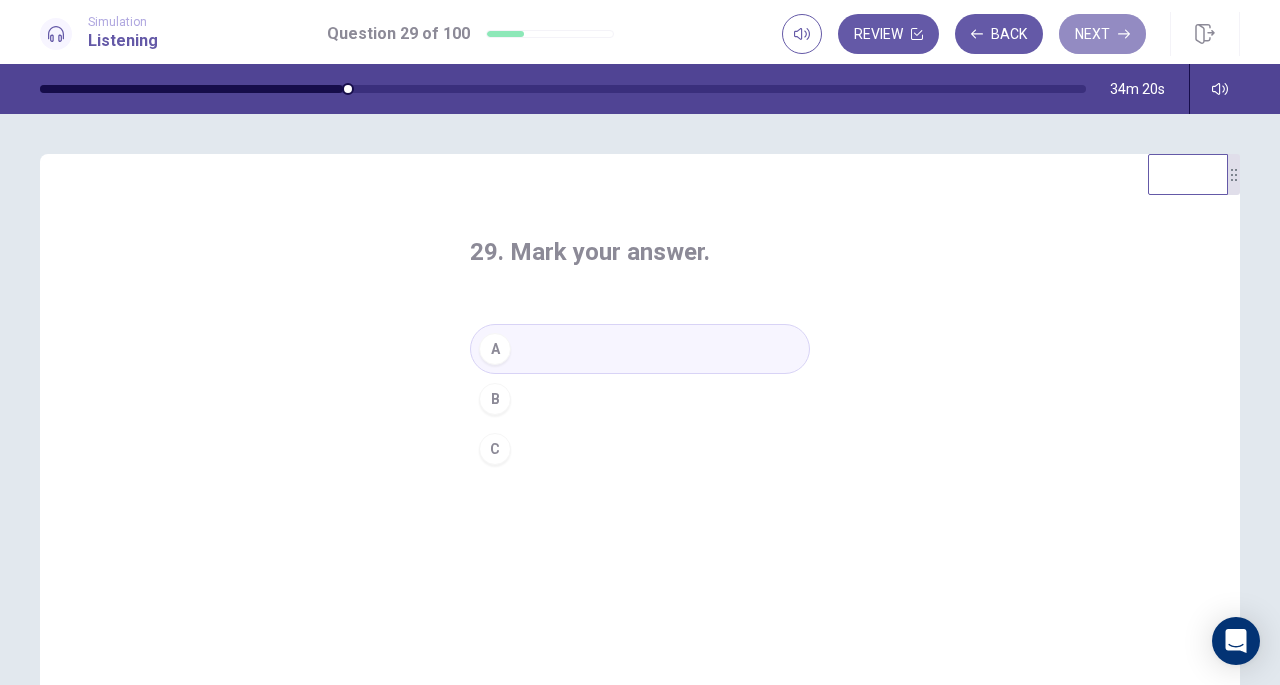 click on "Next" at bounding box center [1102, 34] 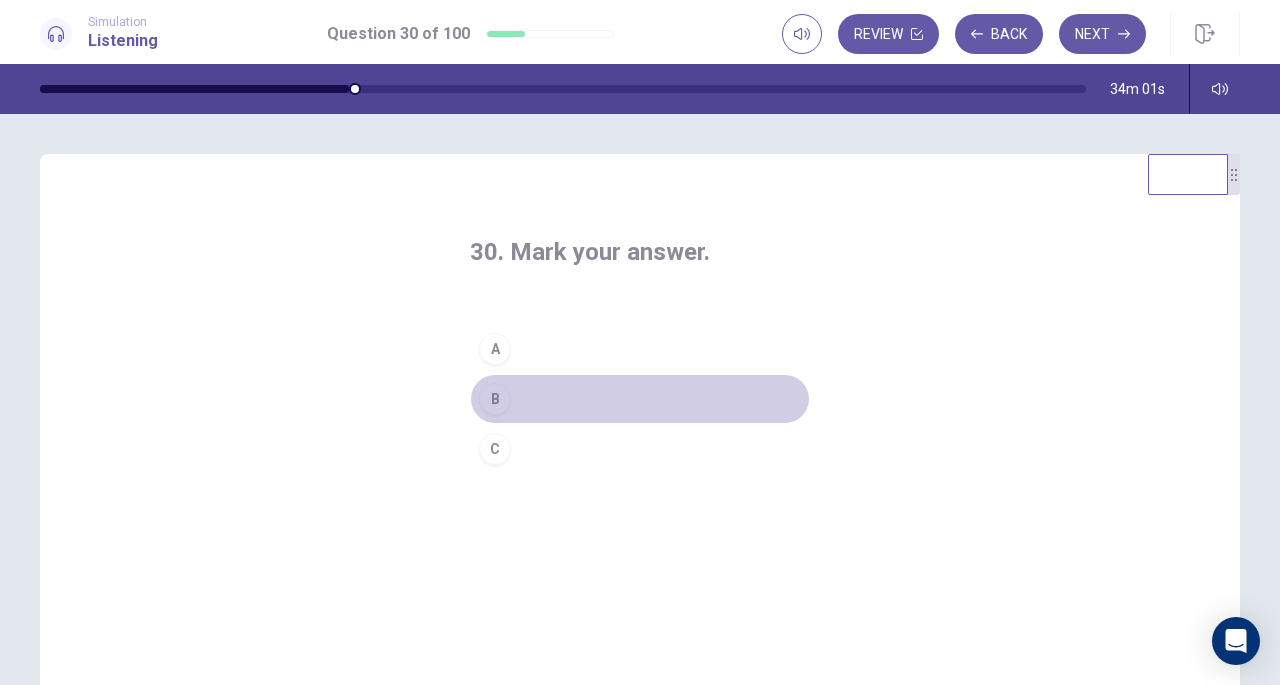 click on "B" at bounding box center [640, 399] 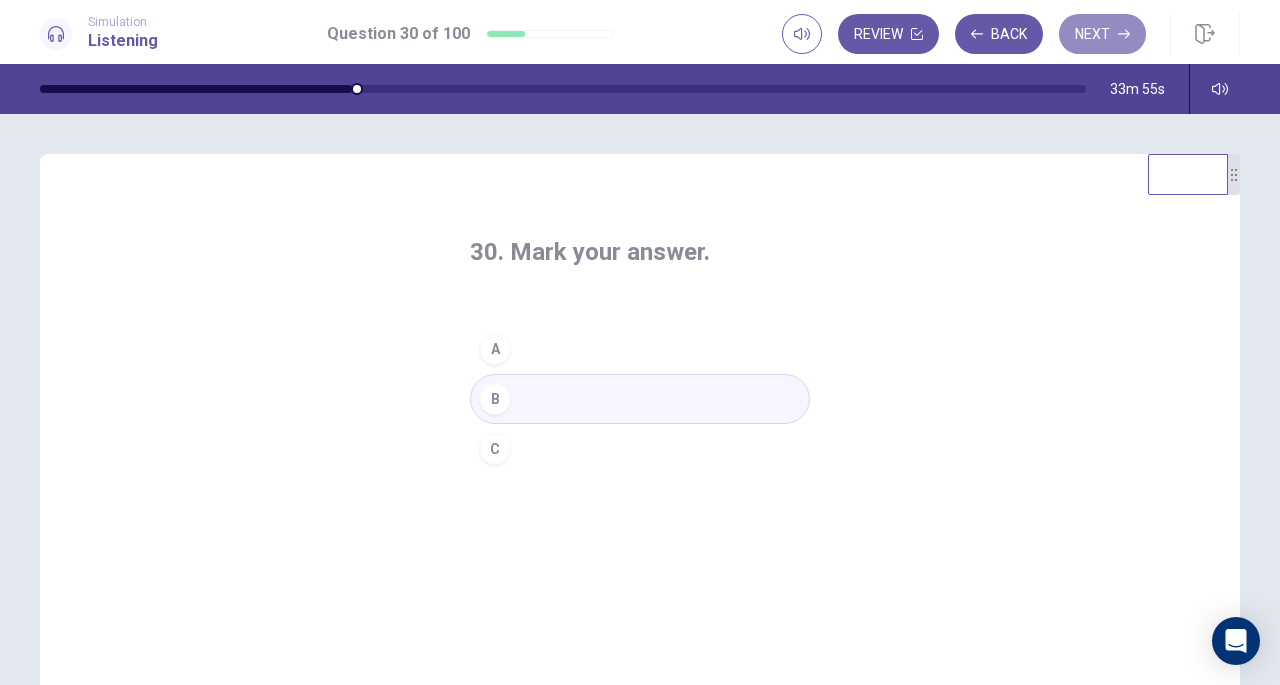 click on "Next" at bounding box center (1102, 34) 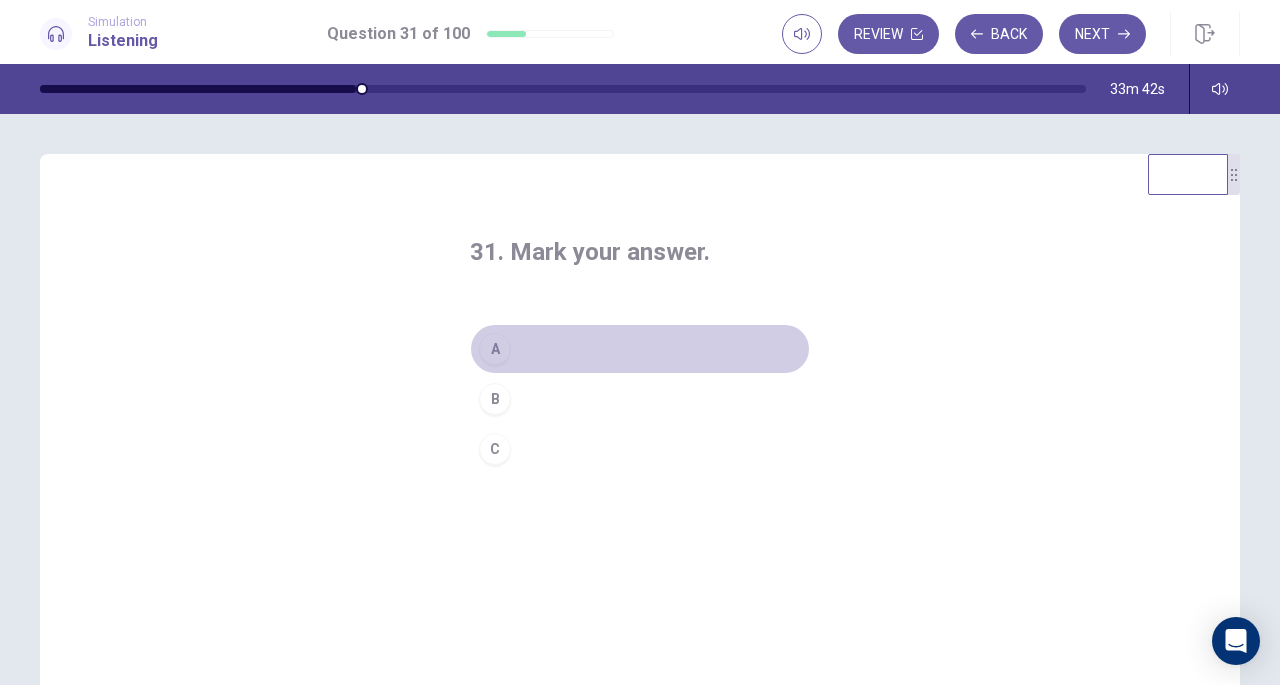 click on "A" at bounding box center [640, 349] 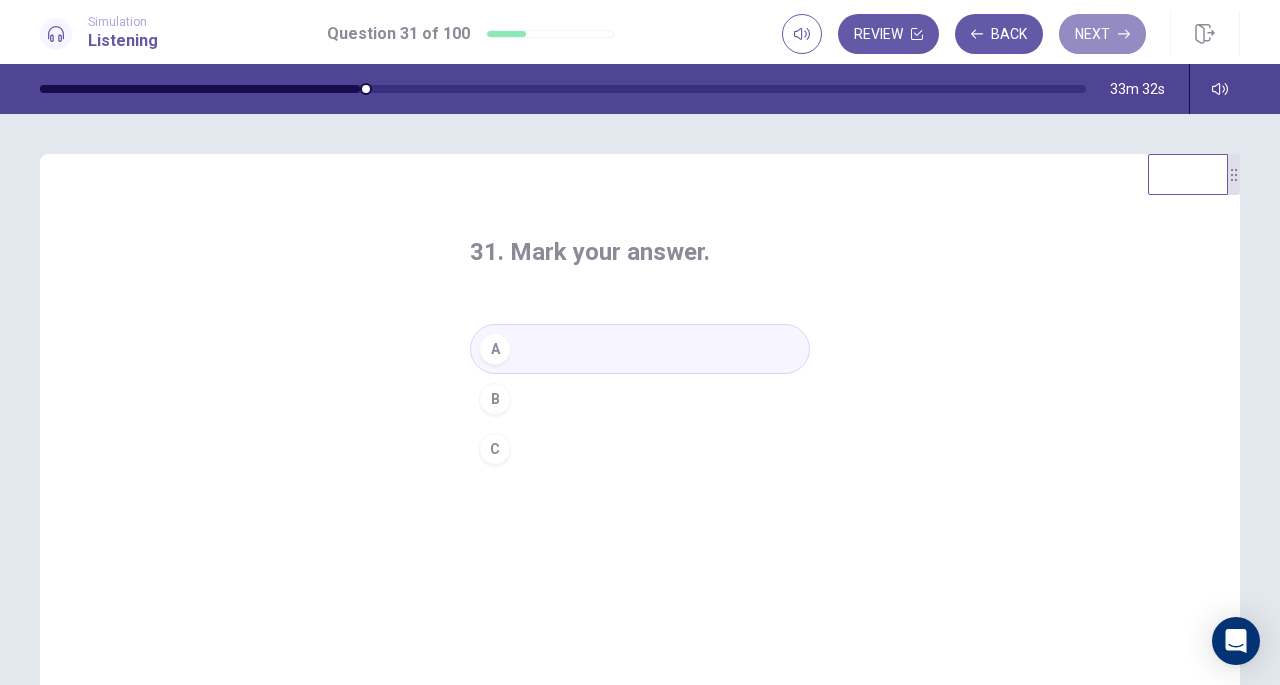 click 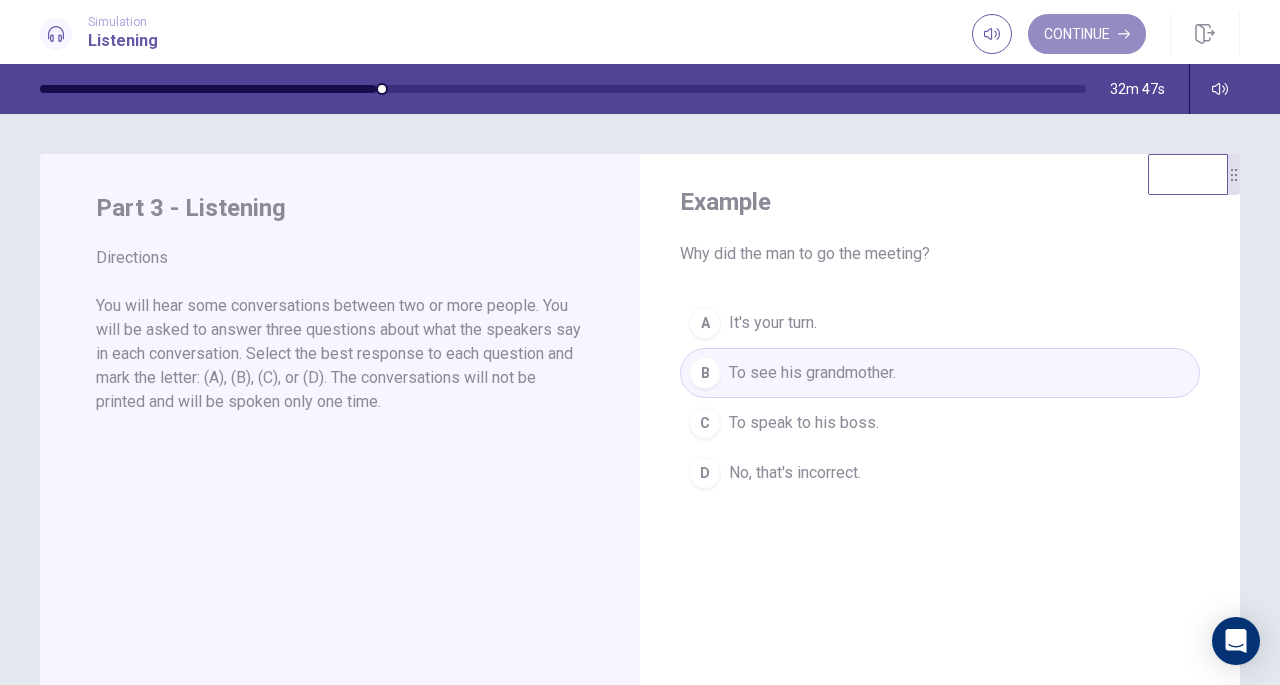 click on "Continue" at bounding box center [1087, 34] 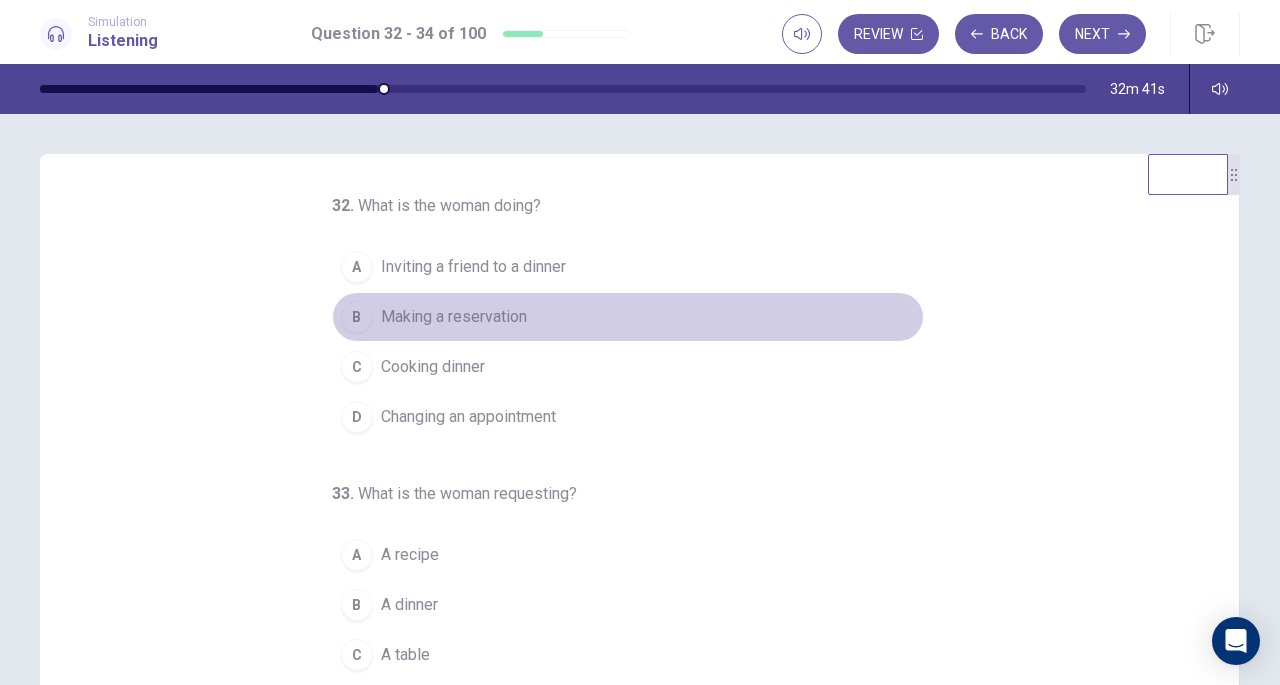 click on "B Making a reservation" at bounding box center (628, 317) 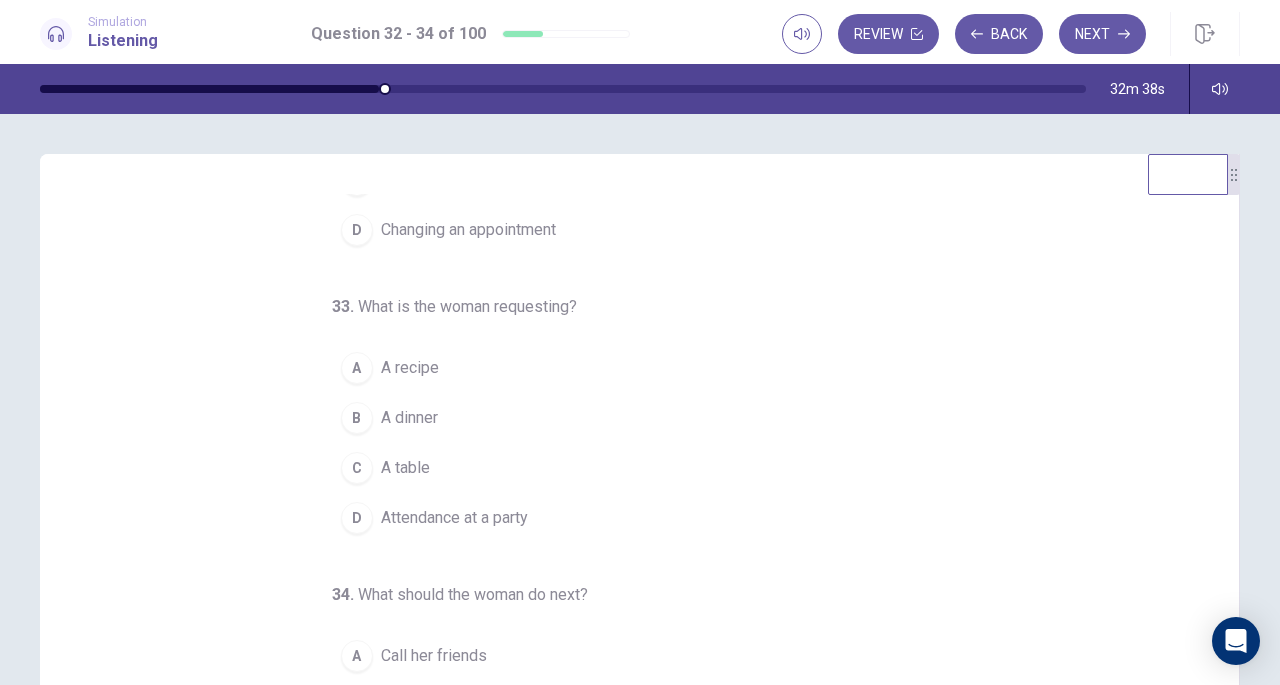 scroll, scrollTop: 200, scrollLeft: 0, axis: vertical 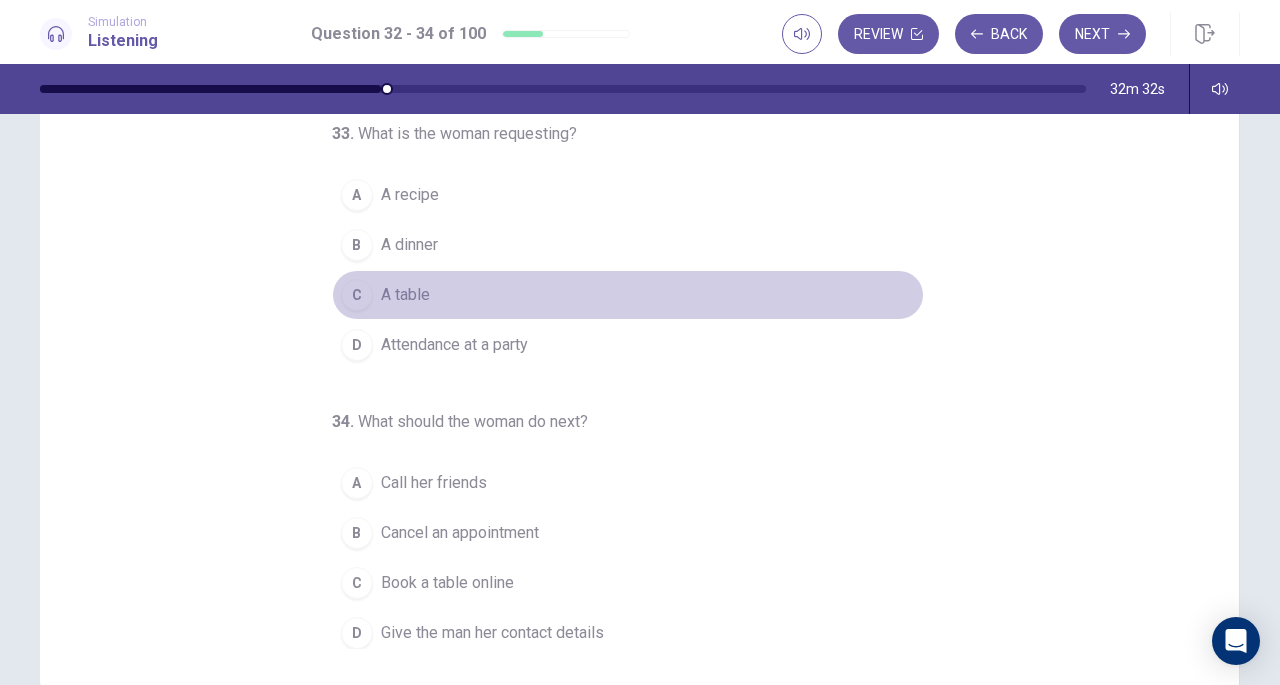 click on "C A table" at bounding box center (628, 295) 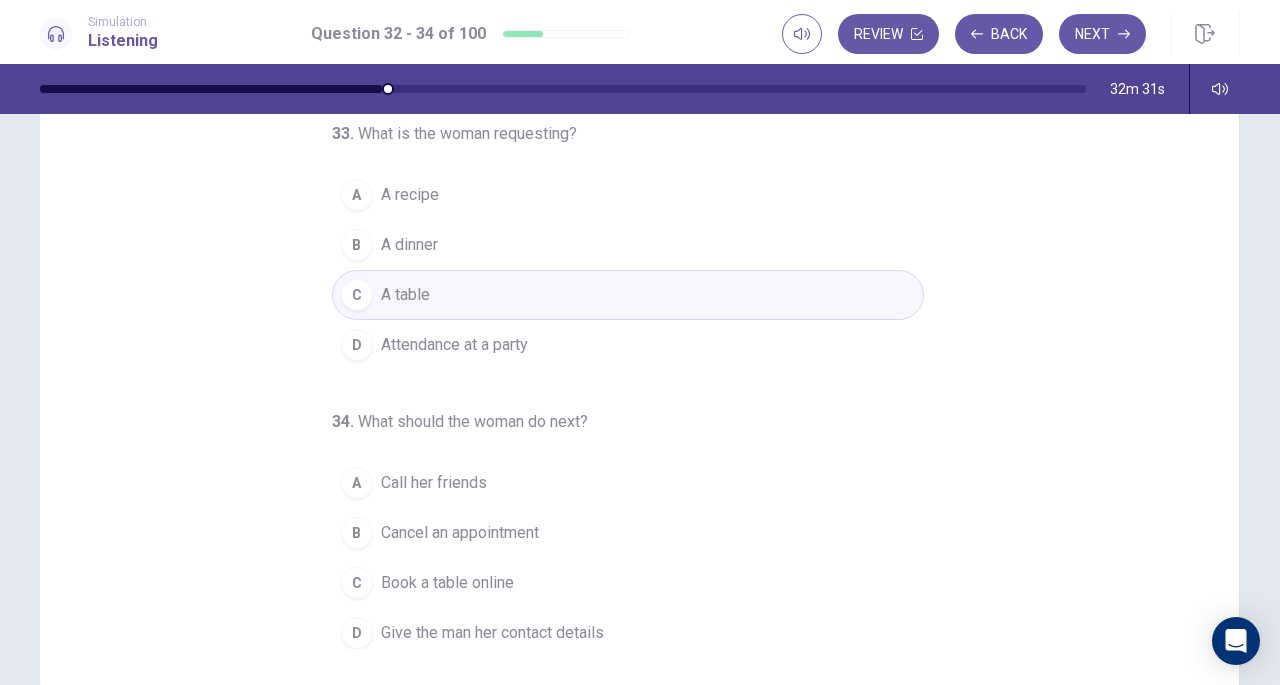 scroll, scrollTop: 268, scrollLeft: 0, axis: vertical 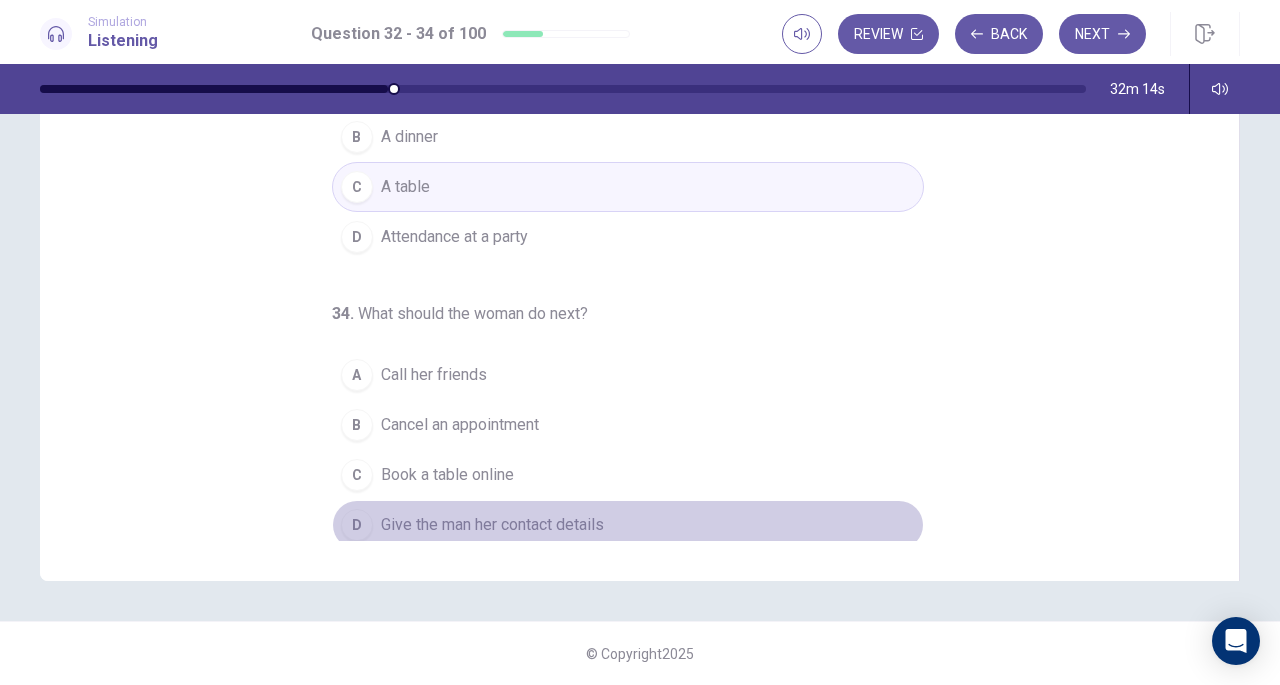 click on "Give the man her contact details" at bounding box center (492, 525) 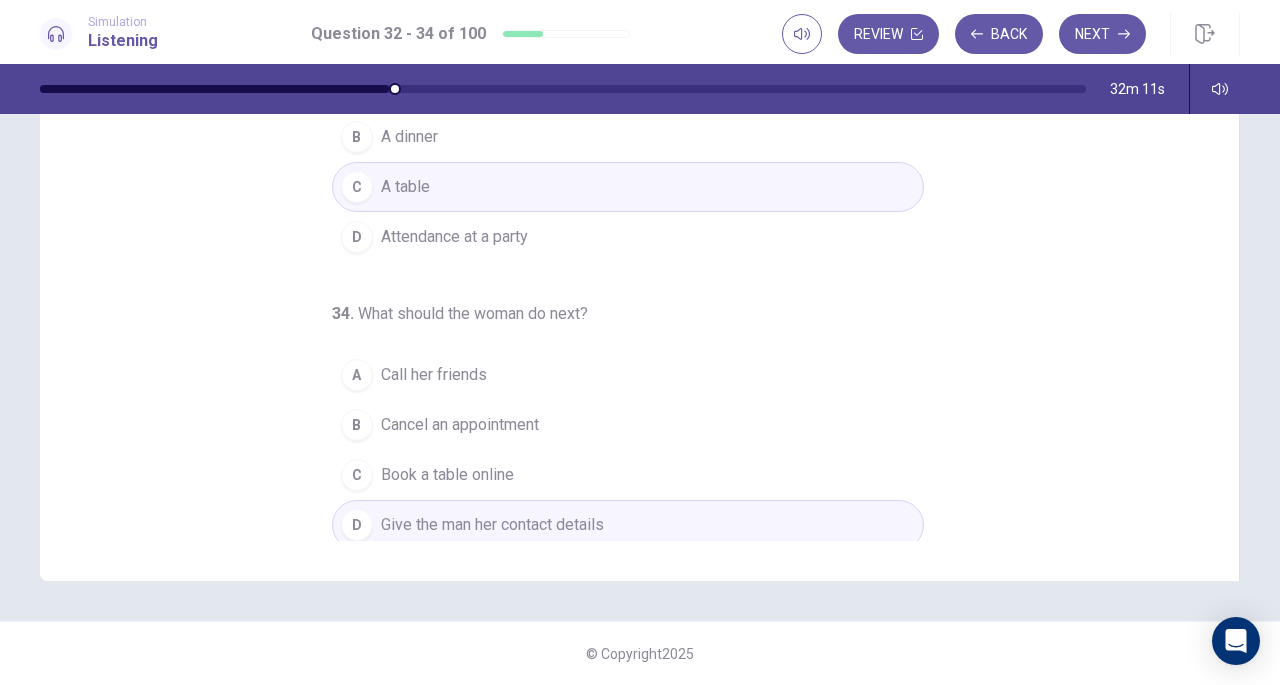 scroll, scrollTop: 0, scrollLeft: 0, axis: both 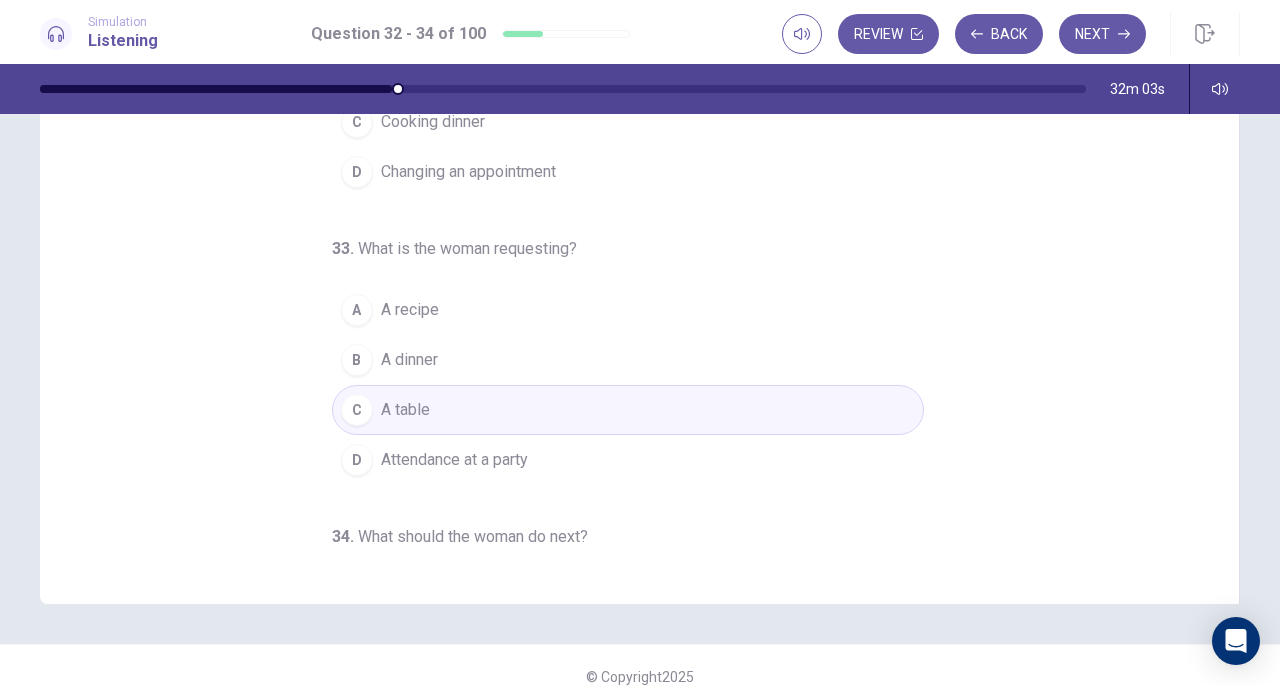 click on "Next" at bounding box center [1102, 34] 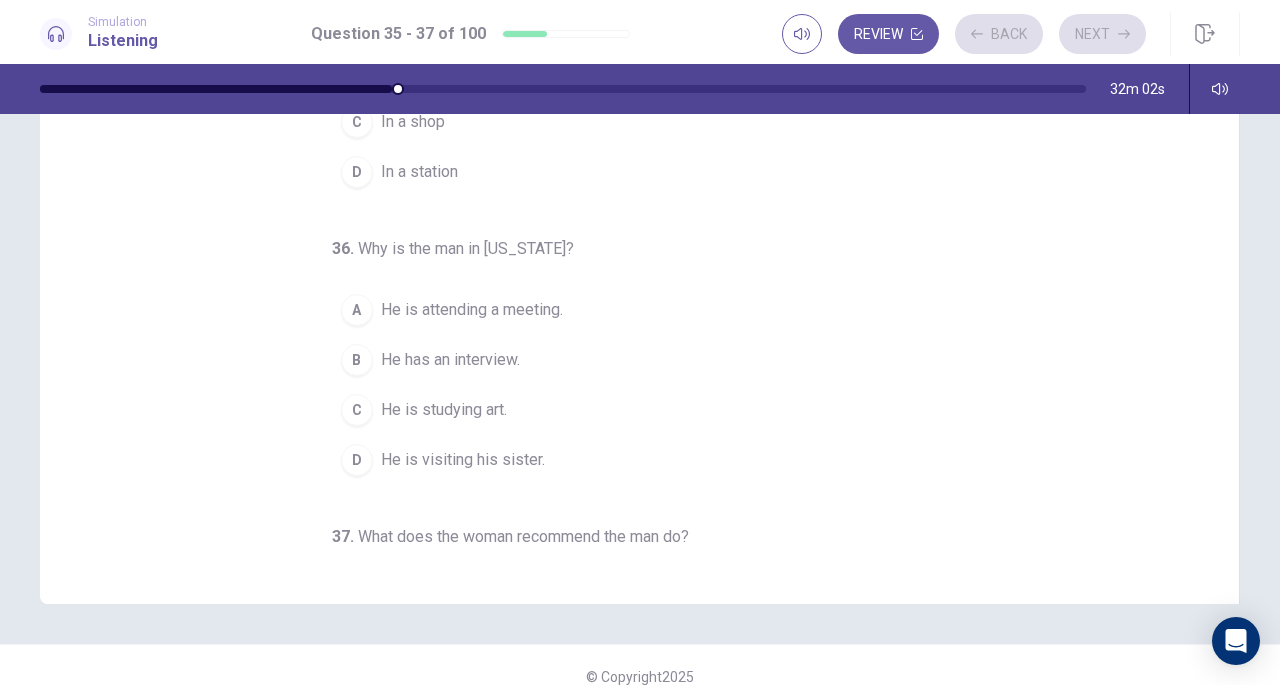 scroll, scrollTop: 0, scrollLeft: 0, axis: both 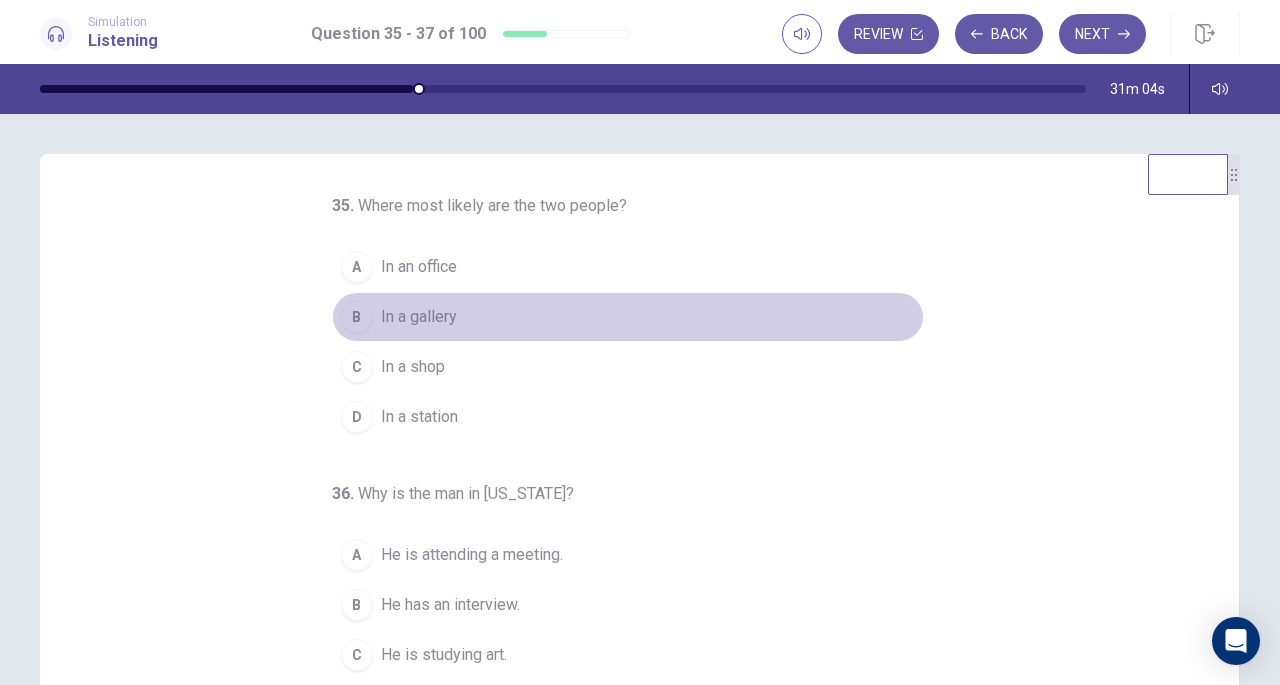 click on "In a gallery" at bounding box center [419, 317] 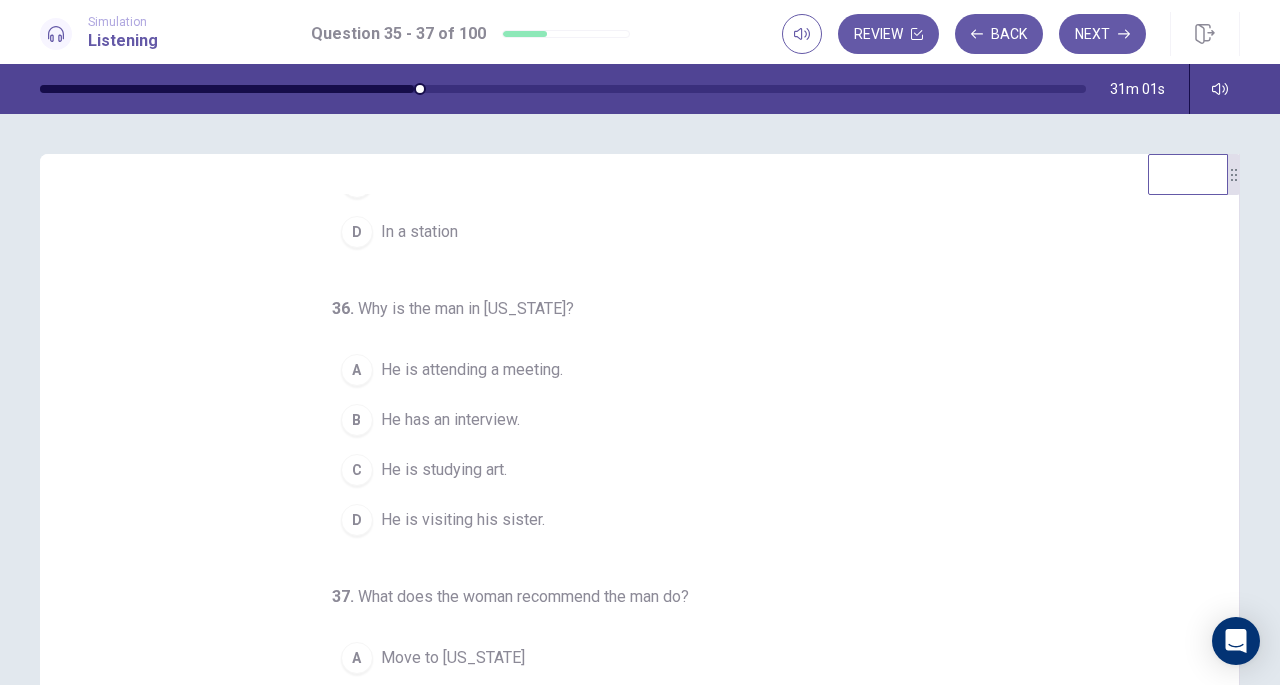 scroll, scrollTop: 200, scrollLeft: 0, axis: vertical 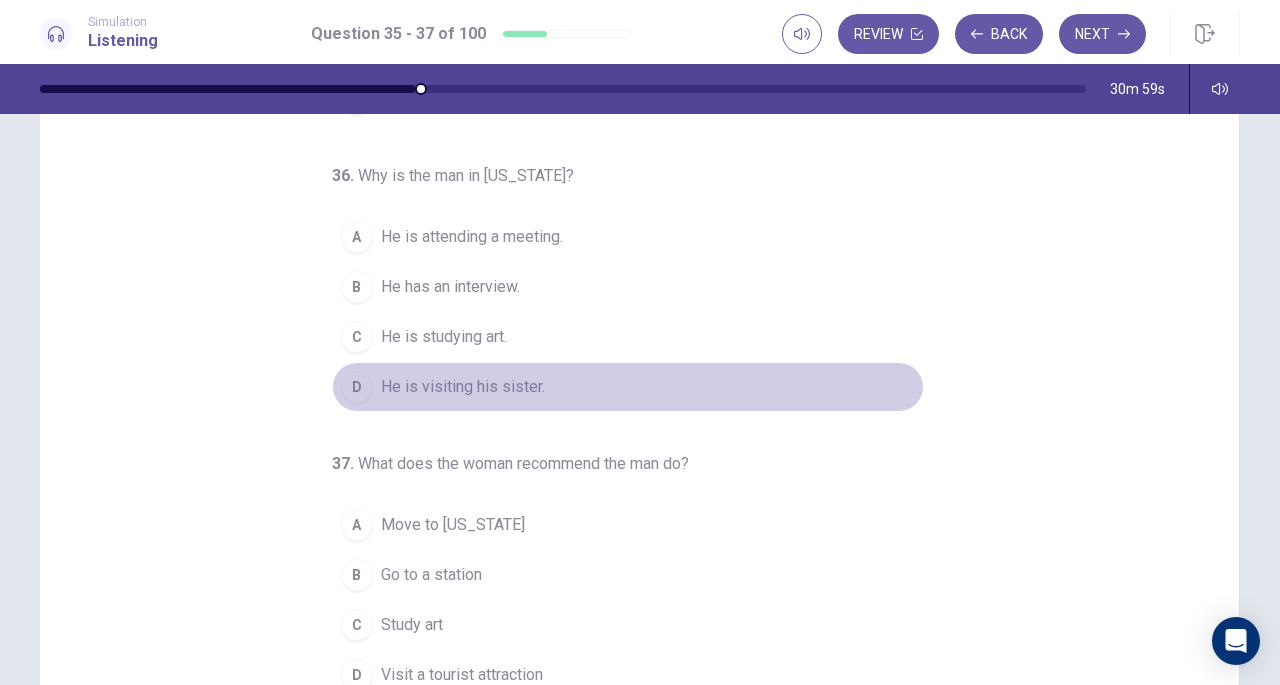 click on "He is visiting his sister." at bounding box center (463, 387) 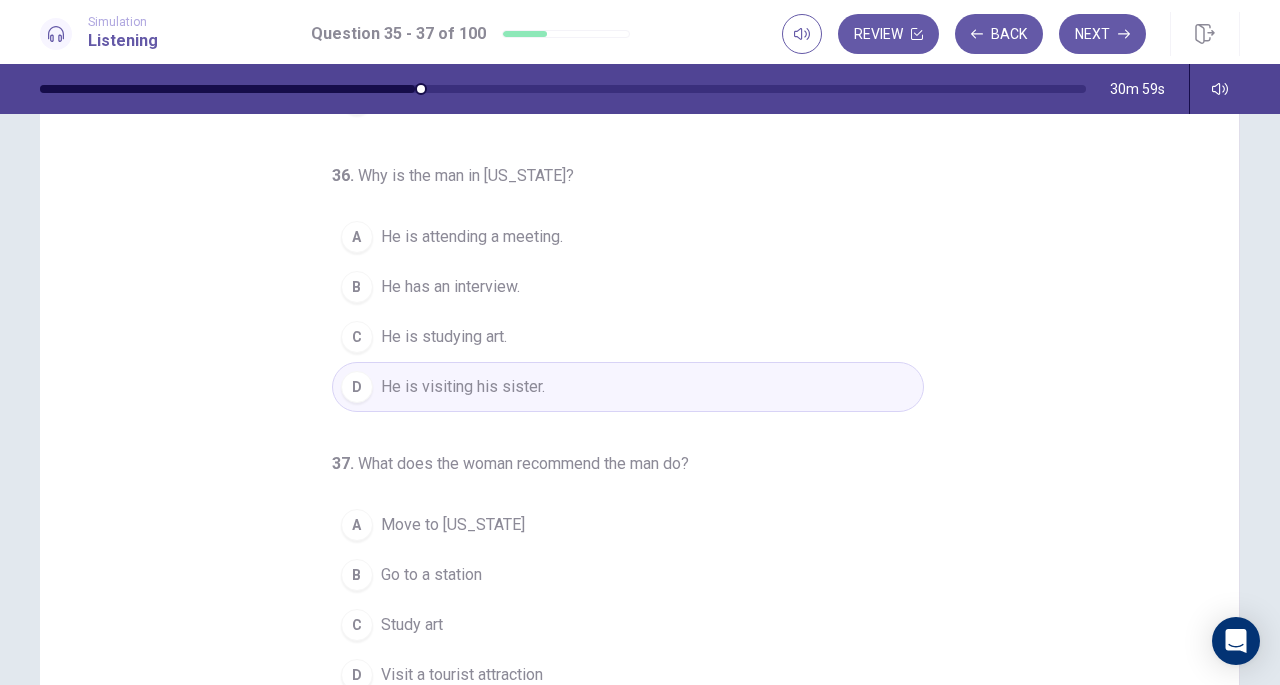 scroll, scrollTop: 268, scrollLeft: 0, axis: vertical 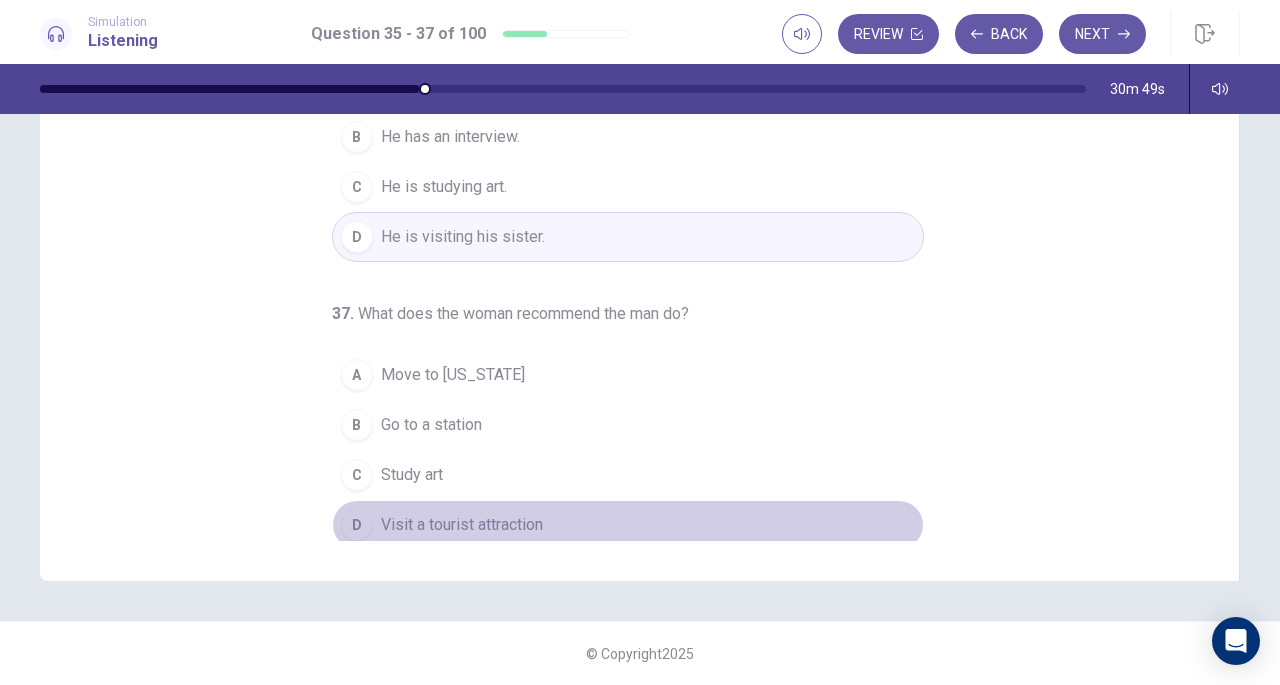 click on "Visit a tourist attraction" at bounding box center [462, 525] 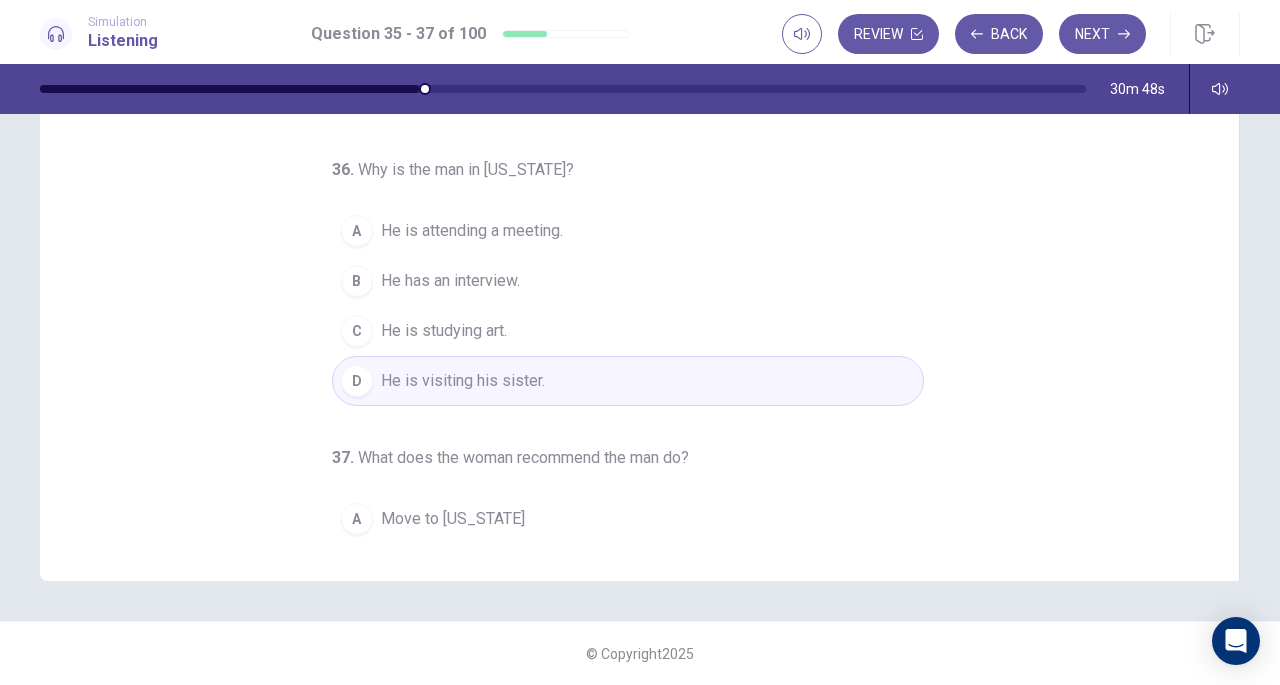 scroll, scrollTop: 0, scrollLeft: 0, axis: both 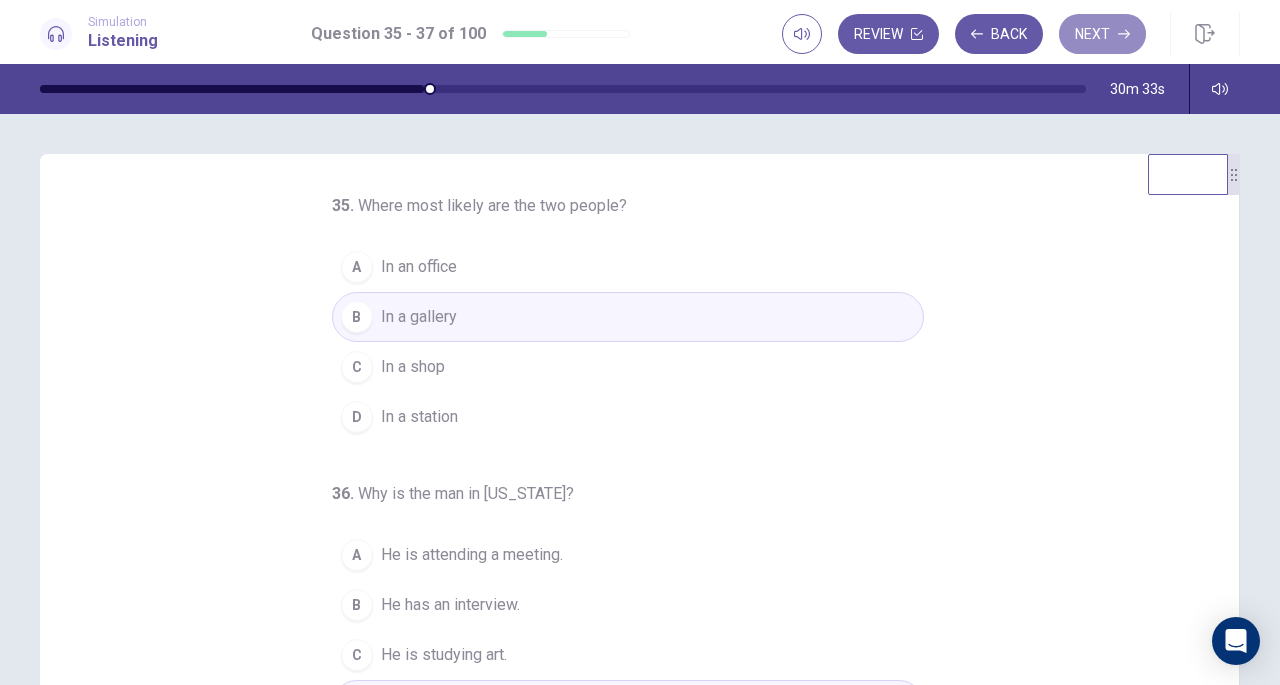 click 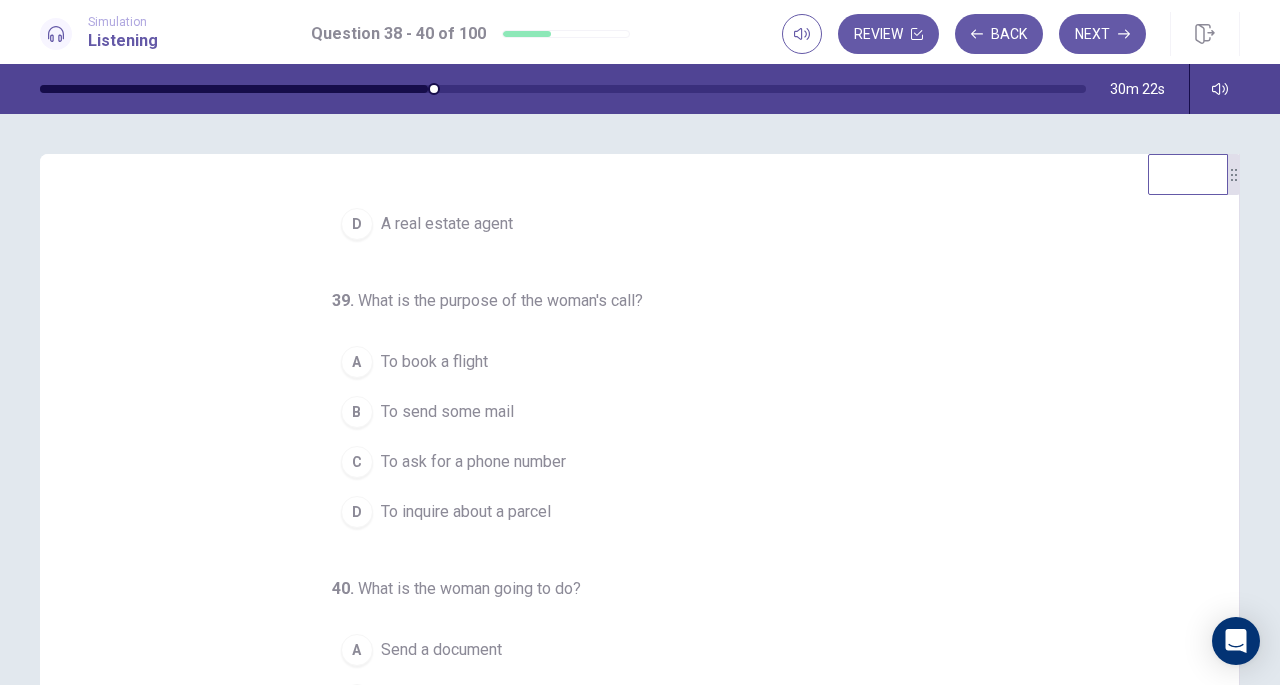 scroll, scrollTop: 200, scrollLeft: 0, axis: vertical 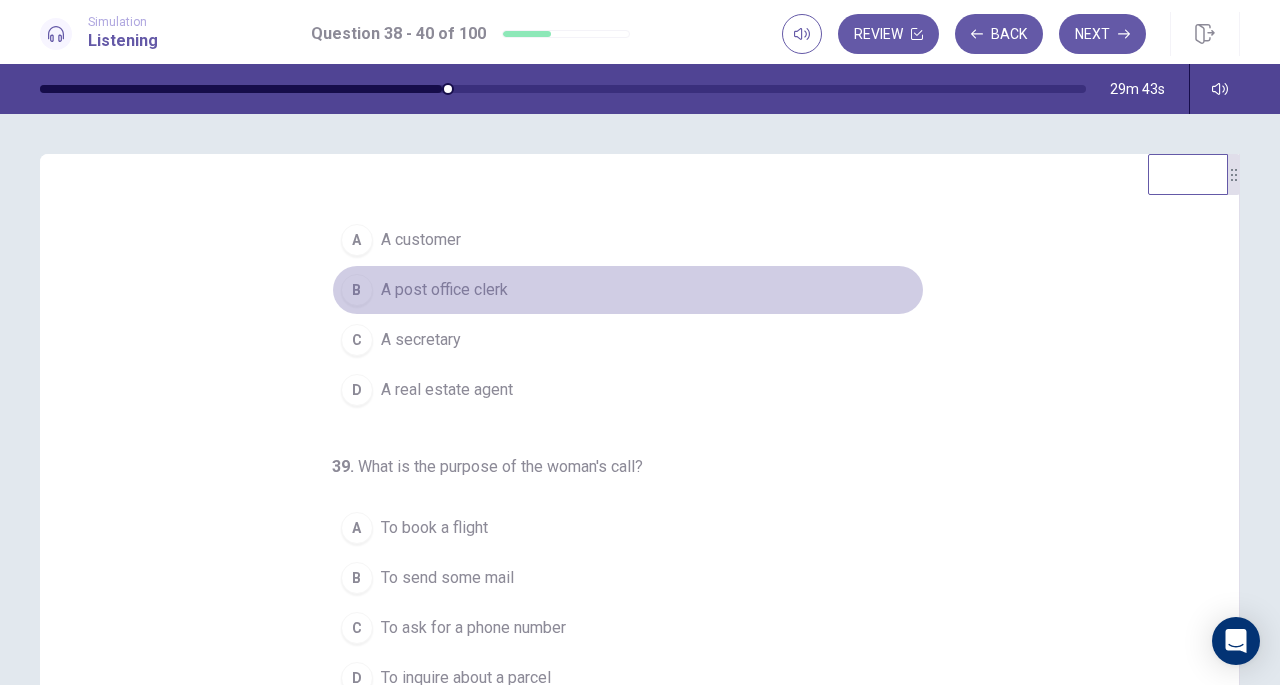 click on "B A post office clerk" at bounding box center [628, 290] 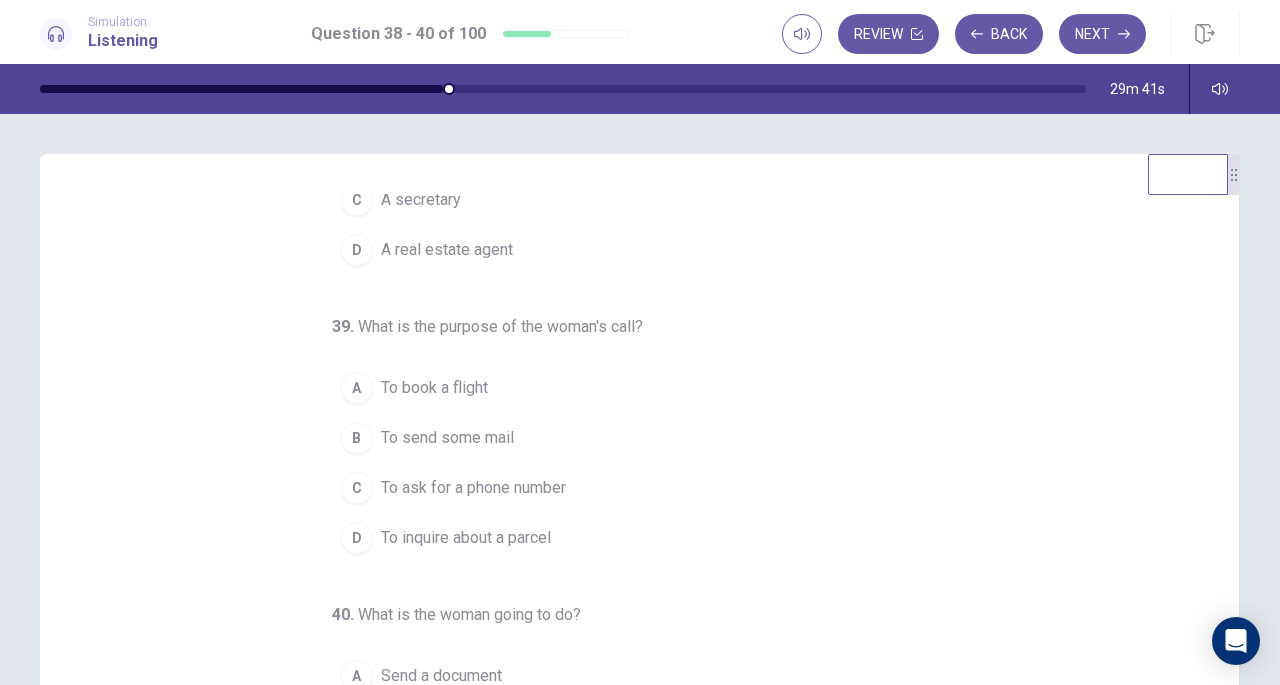 scroll, scrollTop: 200, scrollLeft: 0, axis: vertical 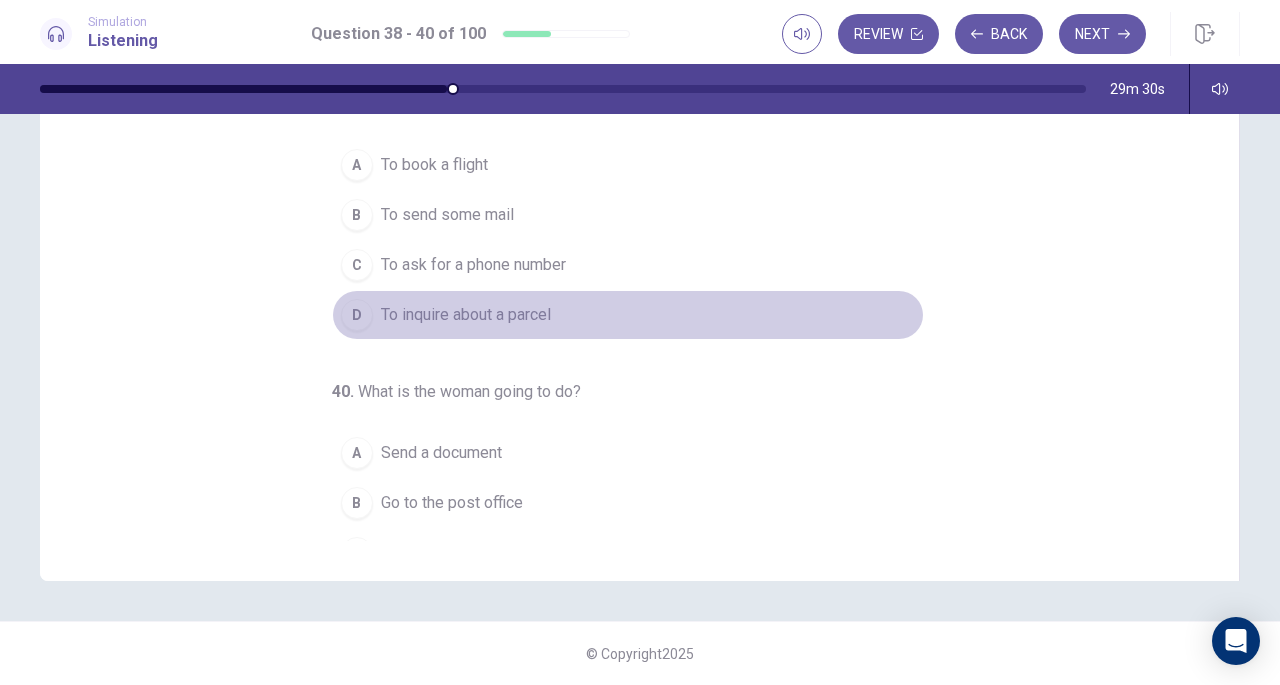 click on "To inquire about a parcel" at bounding box center [466, 315] 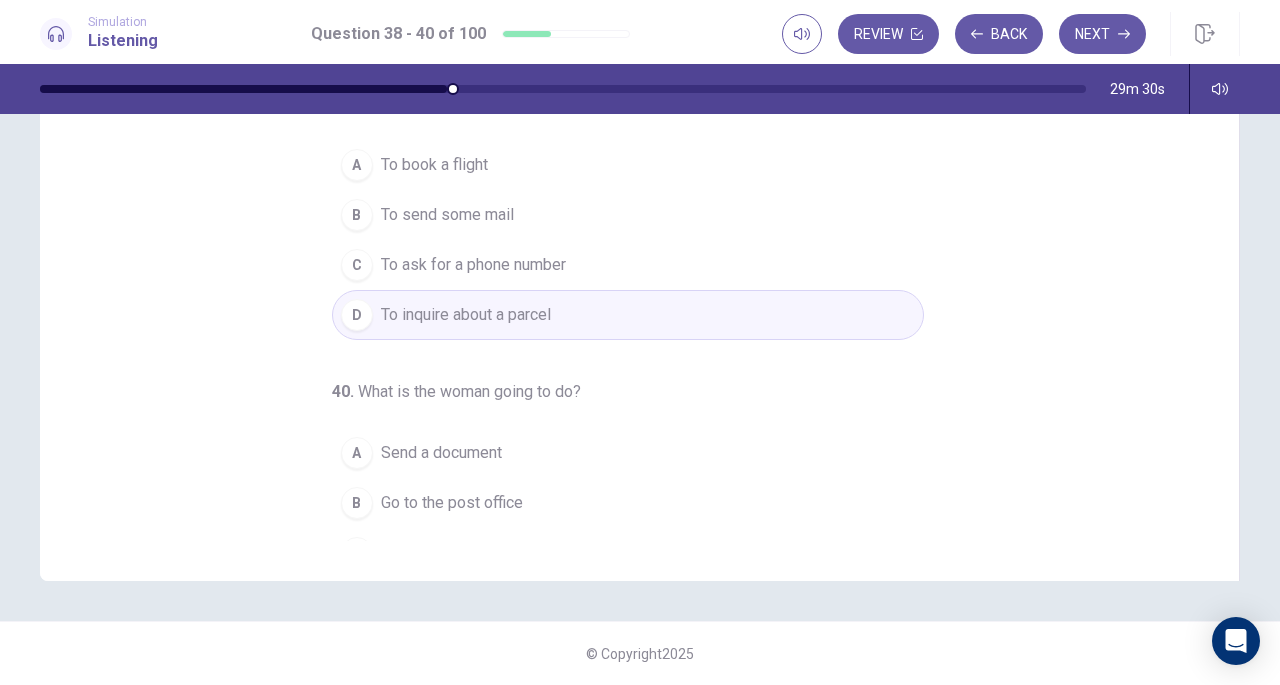 scroll, scrollTop: 200, scrollLeft: 0, axis: vertical 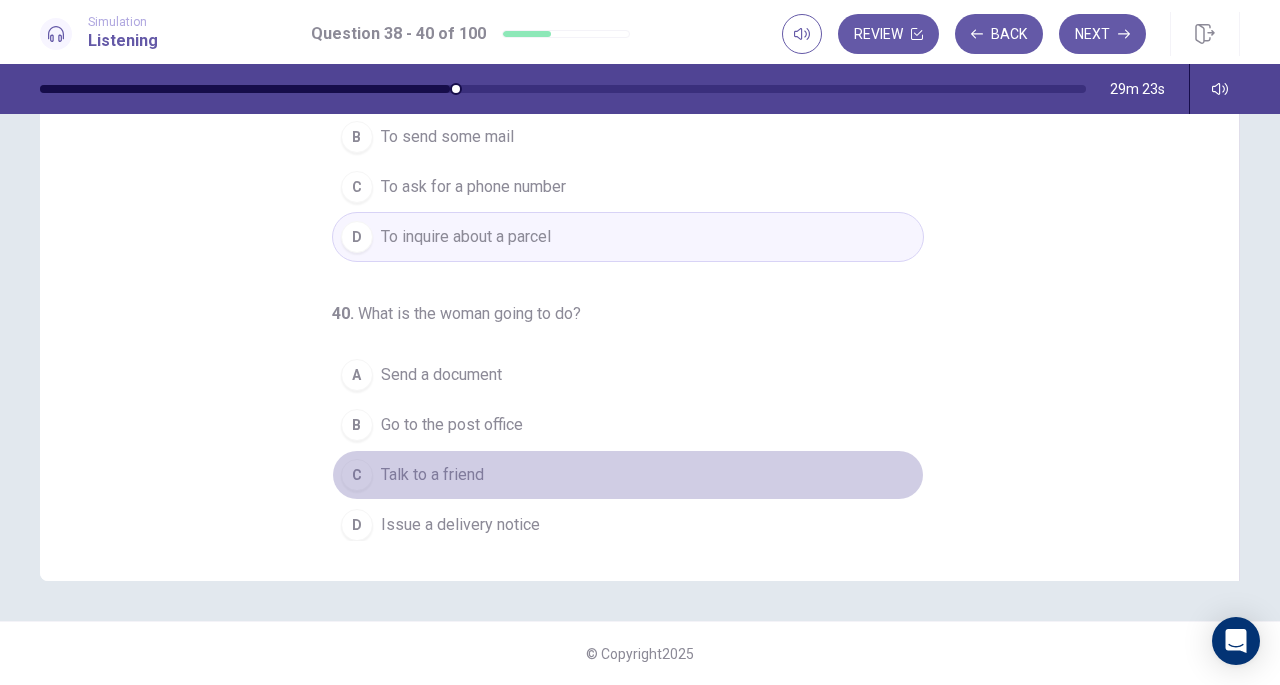 click on "Talk to a friend" at bounding box center [432, 475] 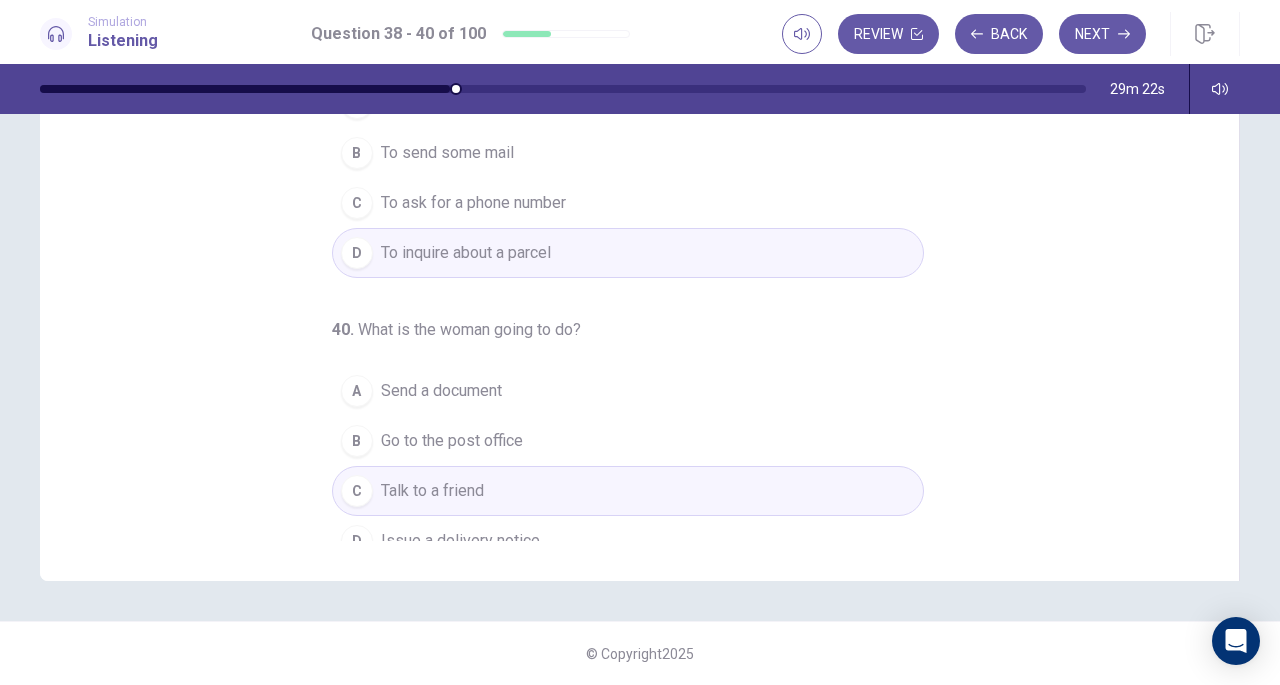 scroll, scrollTop: 0, scrollLeft: 0, axis: both 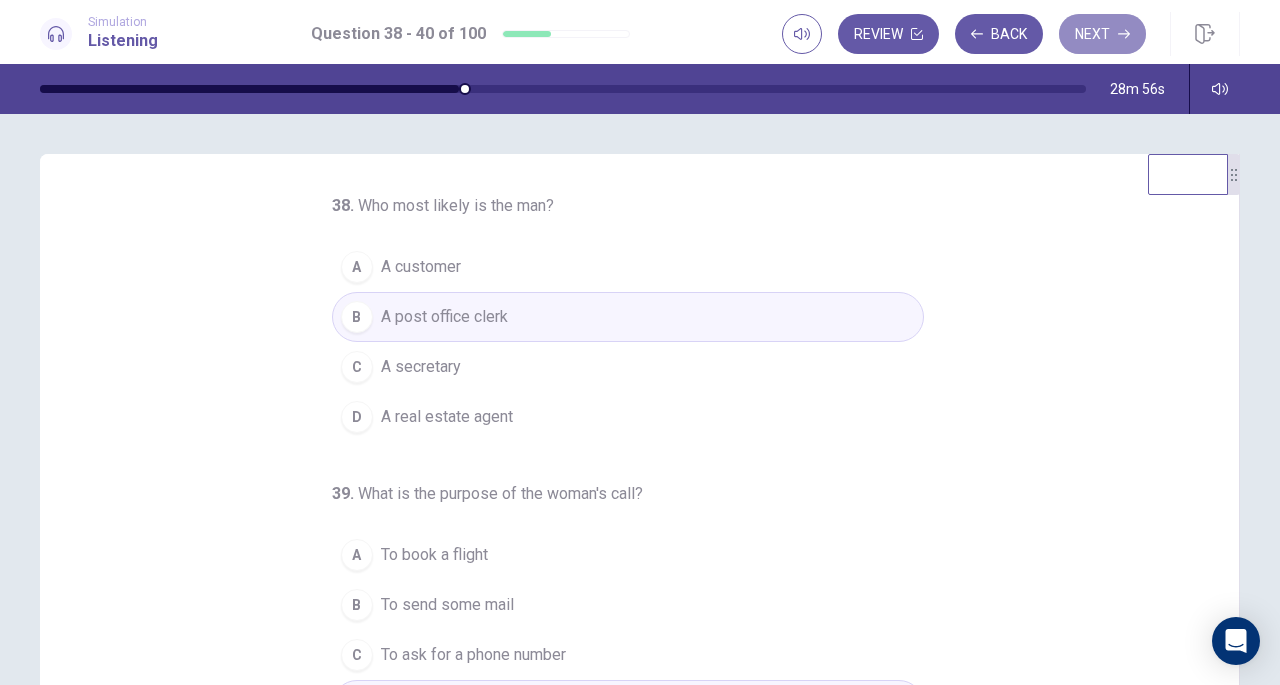 click on "Next" at bounding box center (1102, 34) 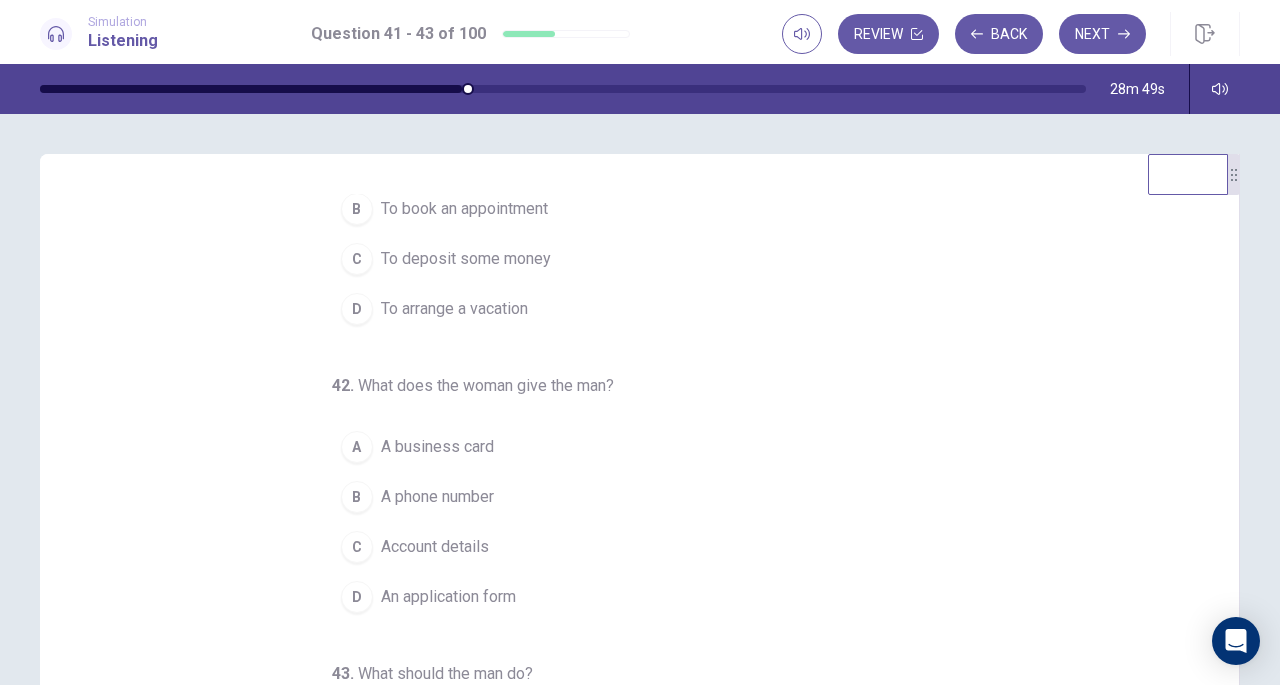 scroll, scrollTop: 200, scrollLeft: 0, axis: vertical 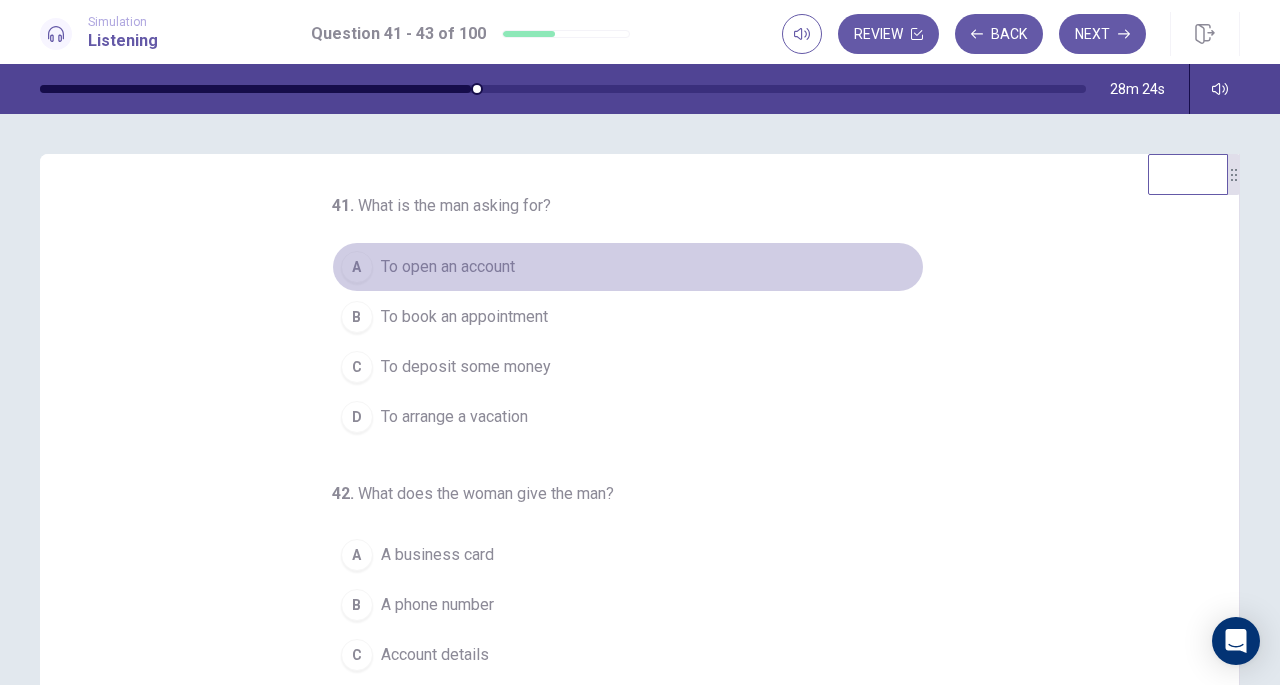 click on "A To open an account" at bounding box center [628, 267] 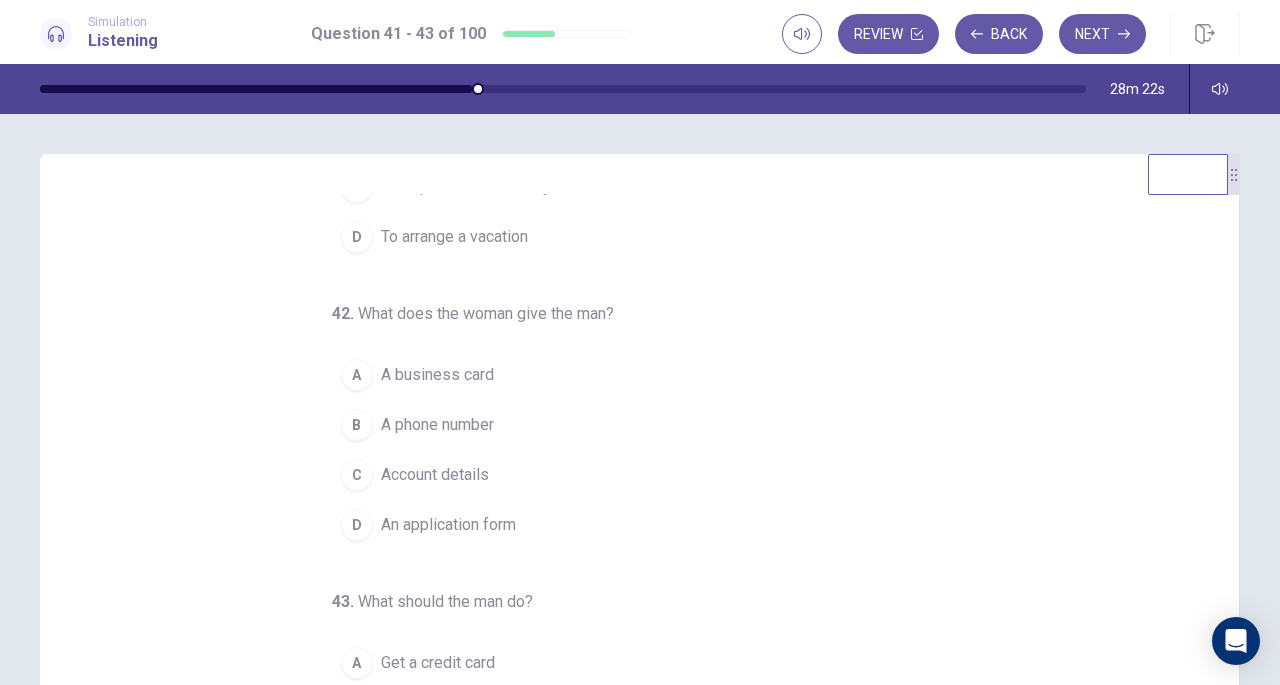 scroll, scrollTop: 200, scrollLeft: 0, axis: vertical 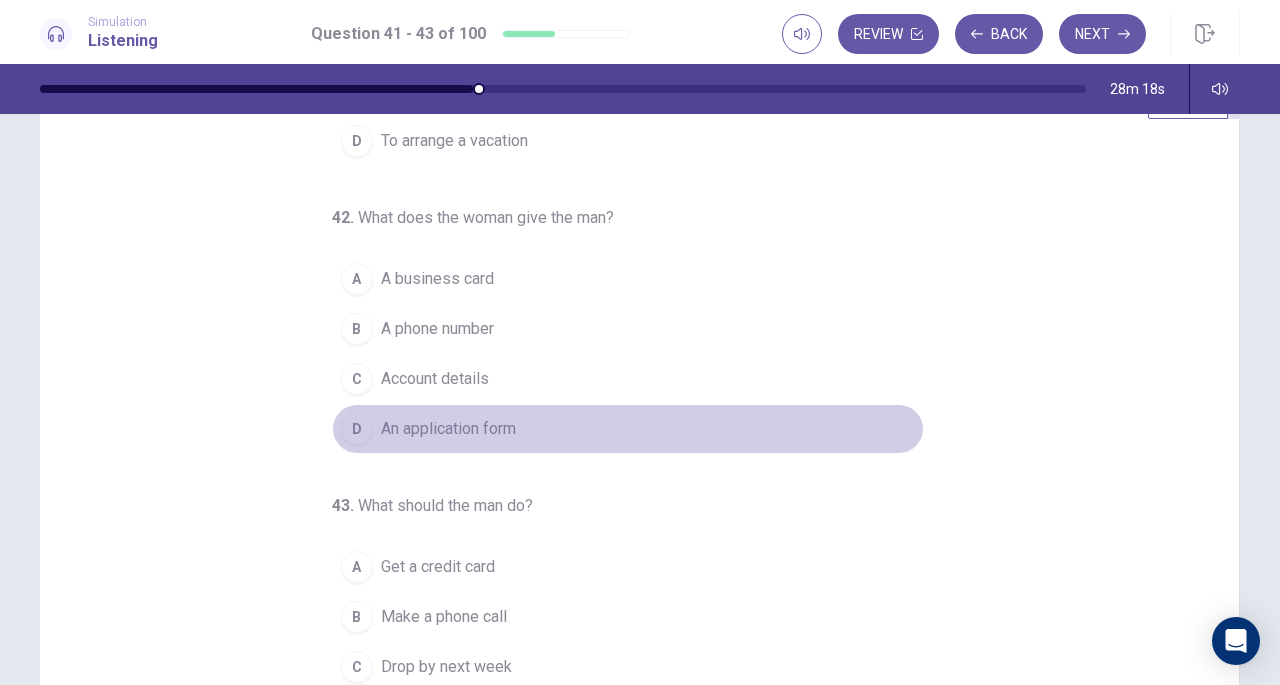 click on "An application form" at bounding box center [448, 429] 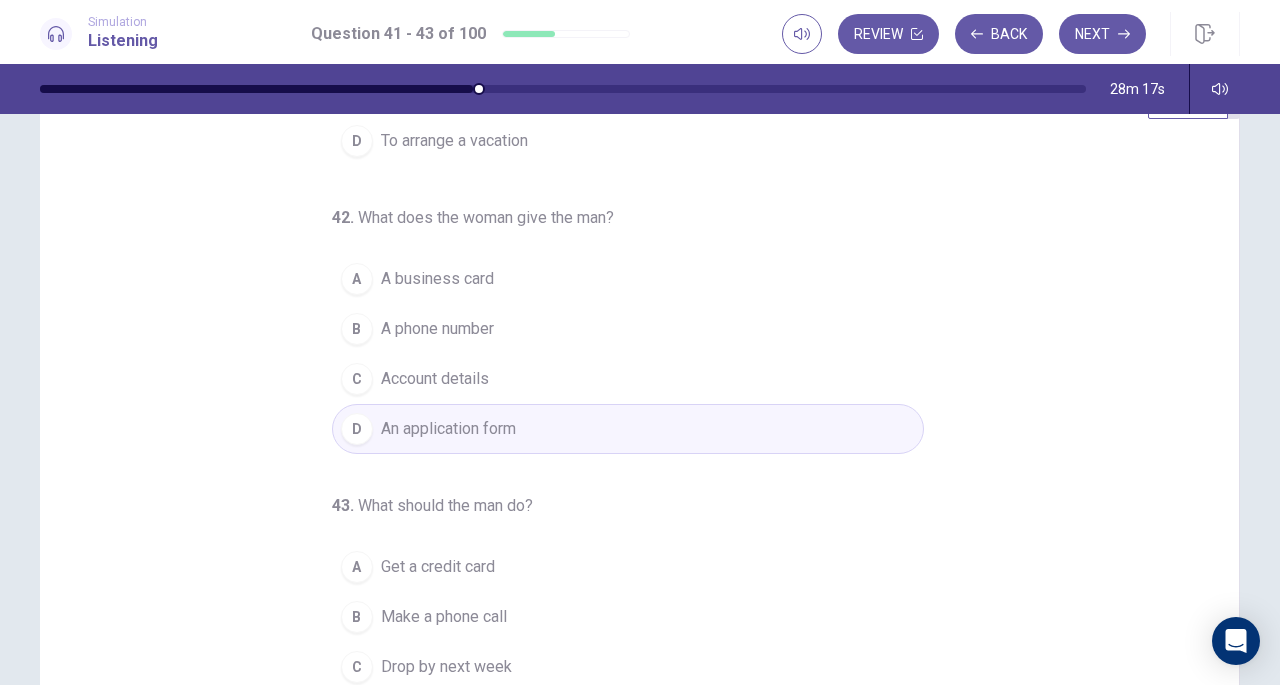scroll, scrollTop: 268, scrollLeft: 0, axis: vertical 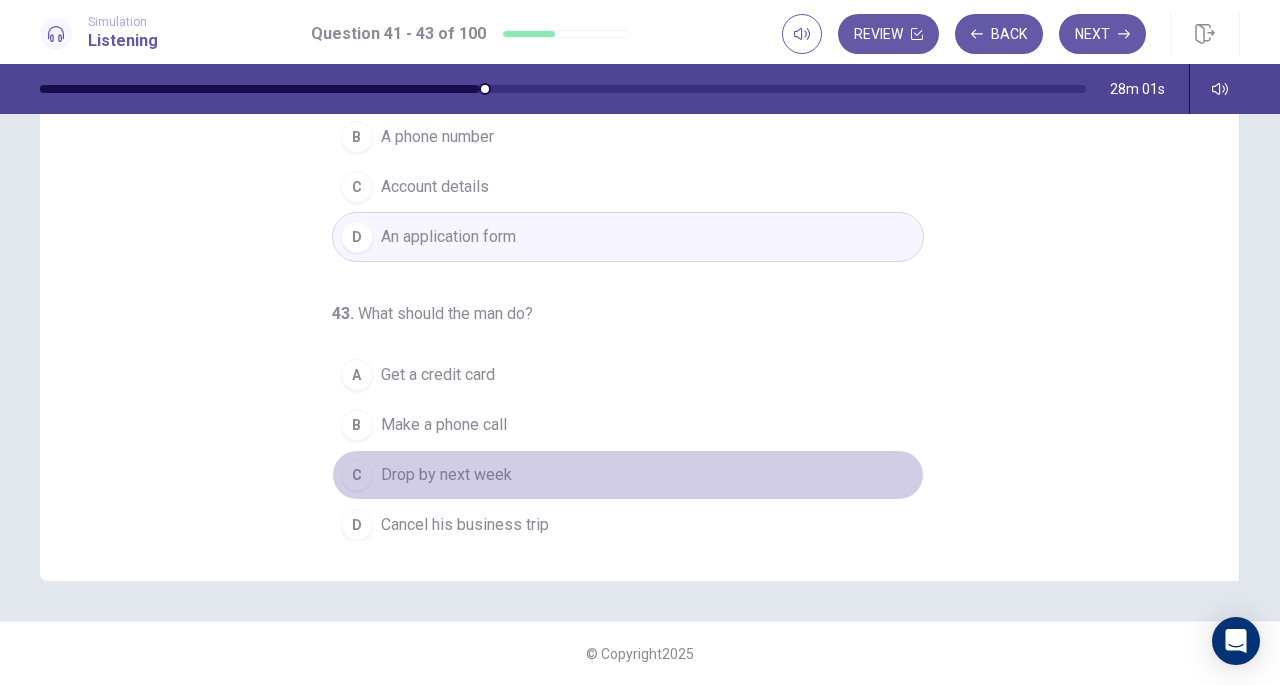 click on "C Drop by next week" at bounding box center (628, 475) 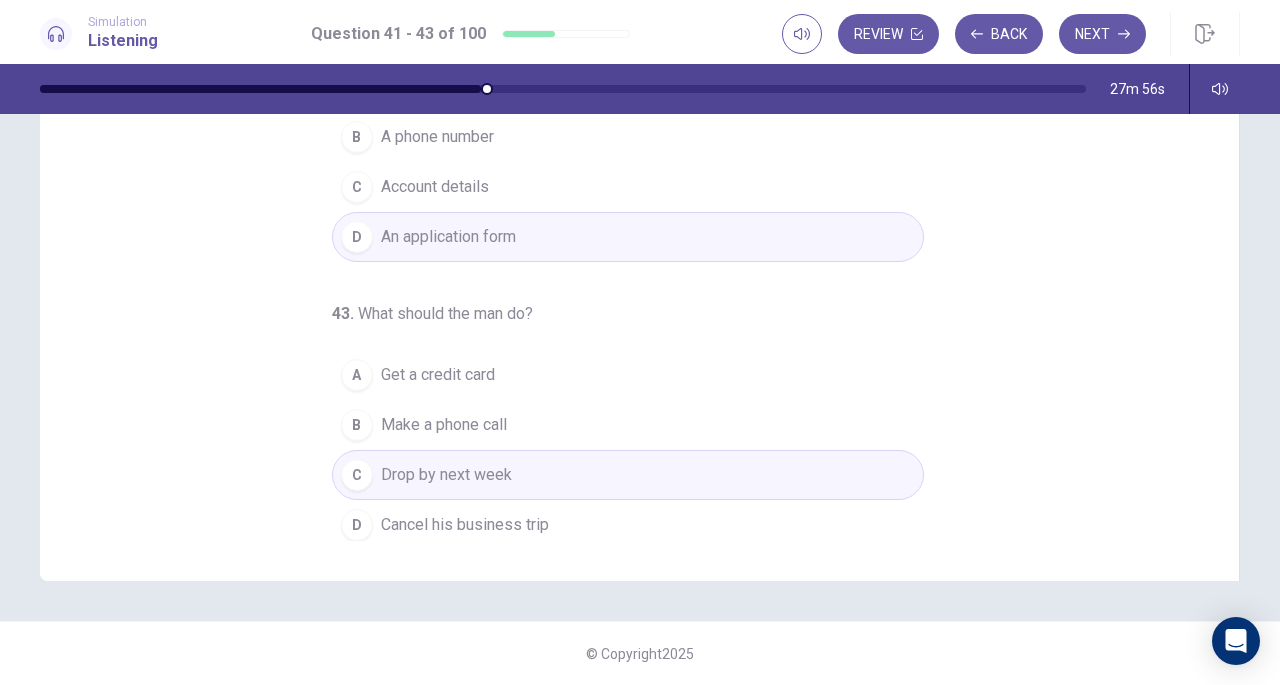 scroll, scrollTop: 0, scrollLeft: 0, axis: both 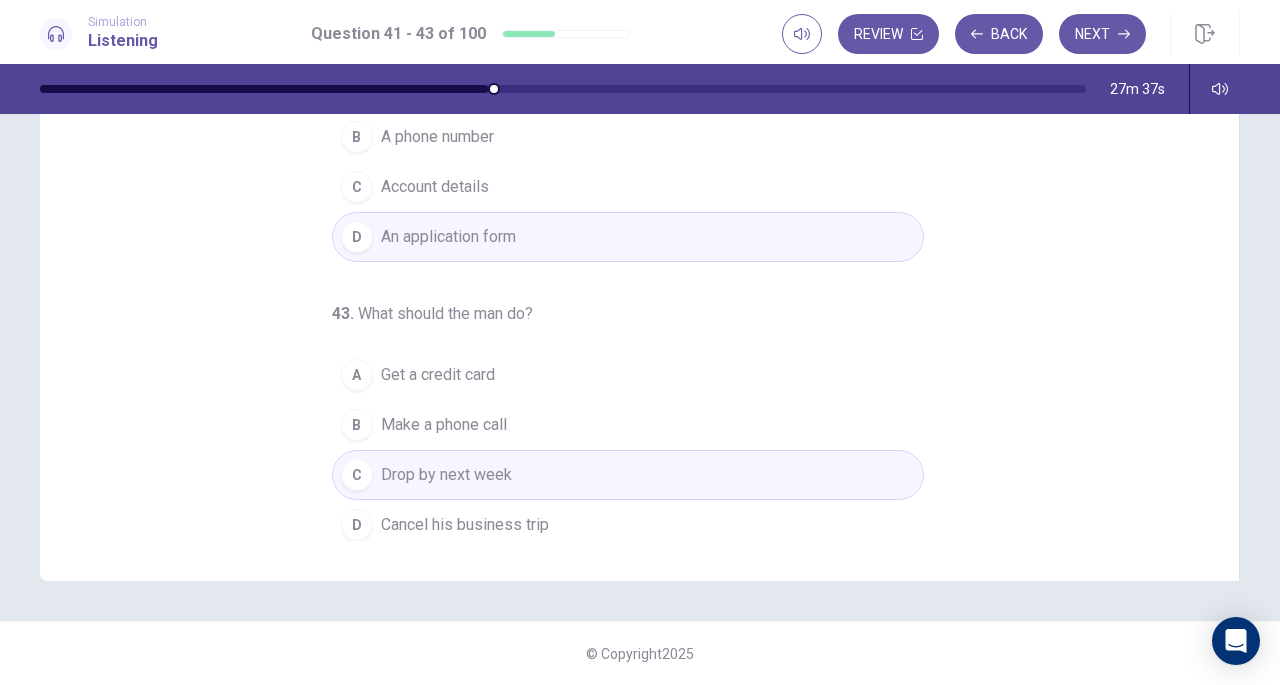 click on "Next" at bounding box center [1102, 34] 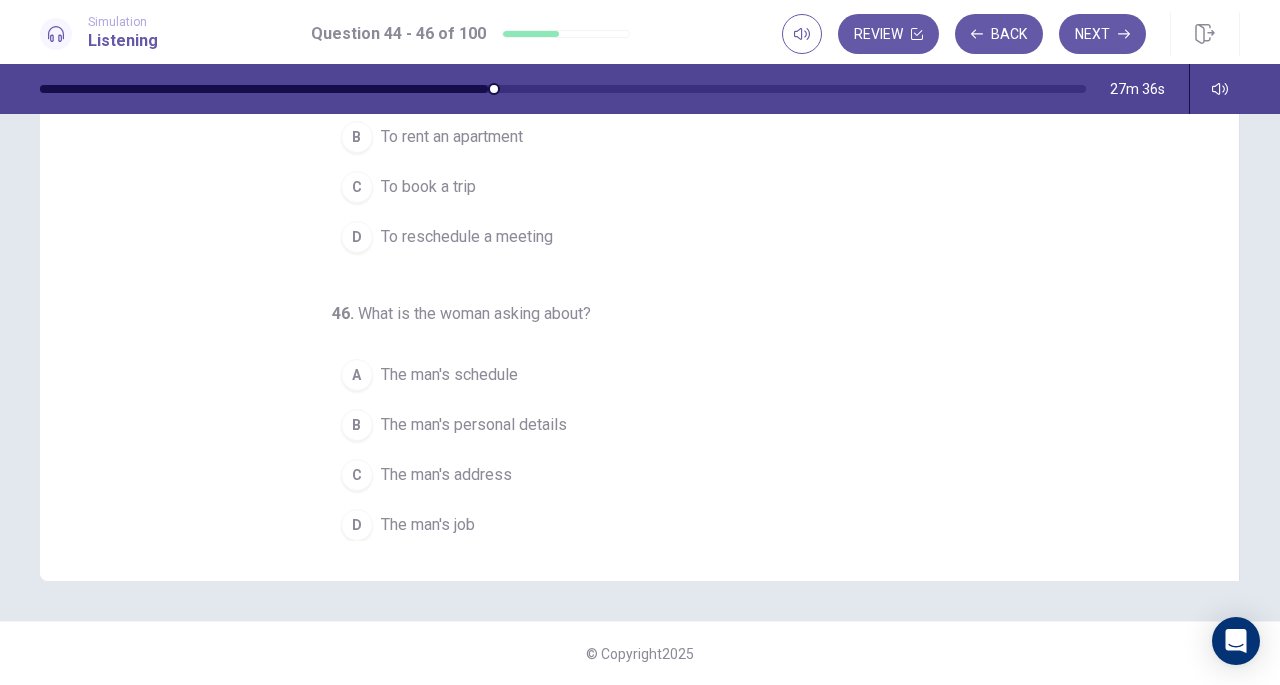 scroll, scrollTop: 0, scrollLeft: 0, axis: both 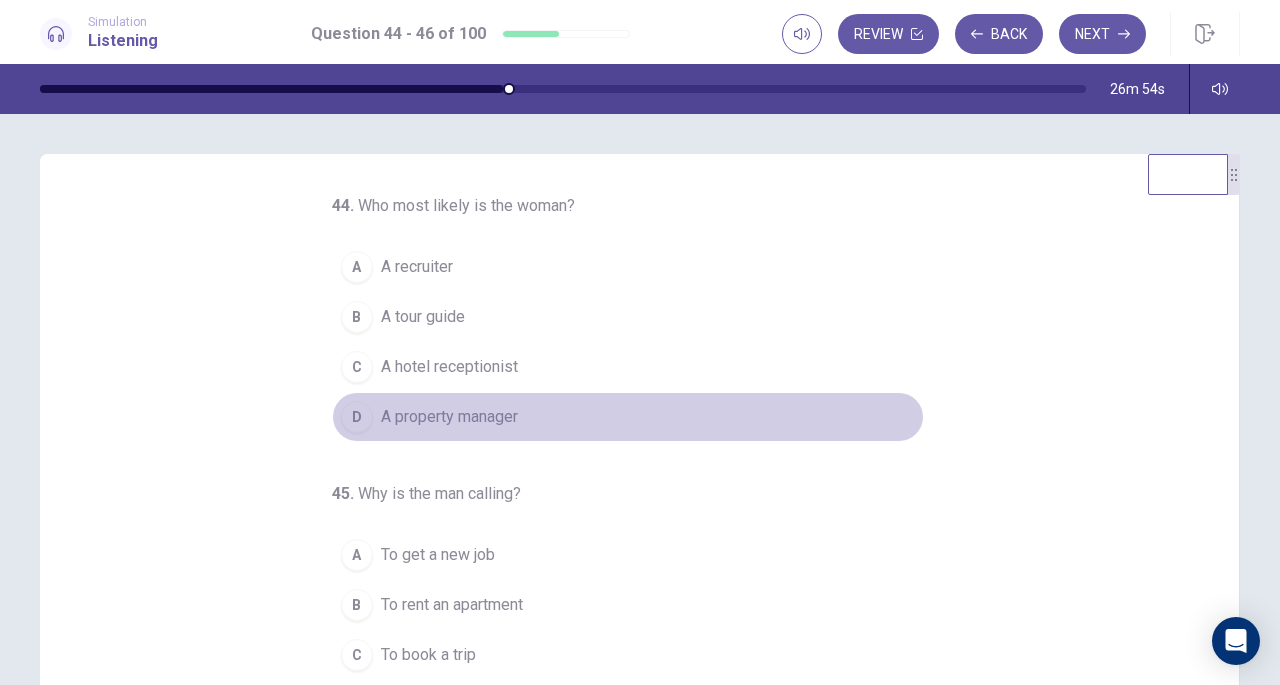 click on "A property manager" at bounding box center (449, 417) 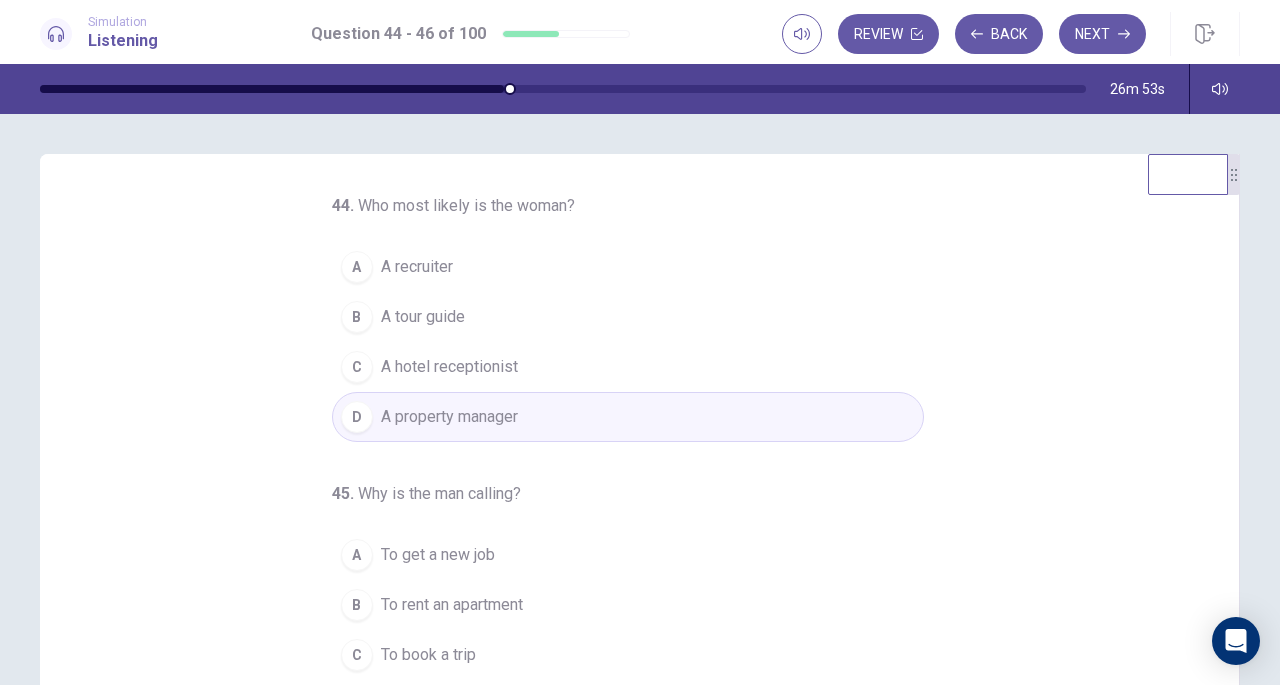 scroll, scrollTop: 200, scrollLeft: 0, axis: vertical 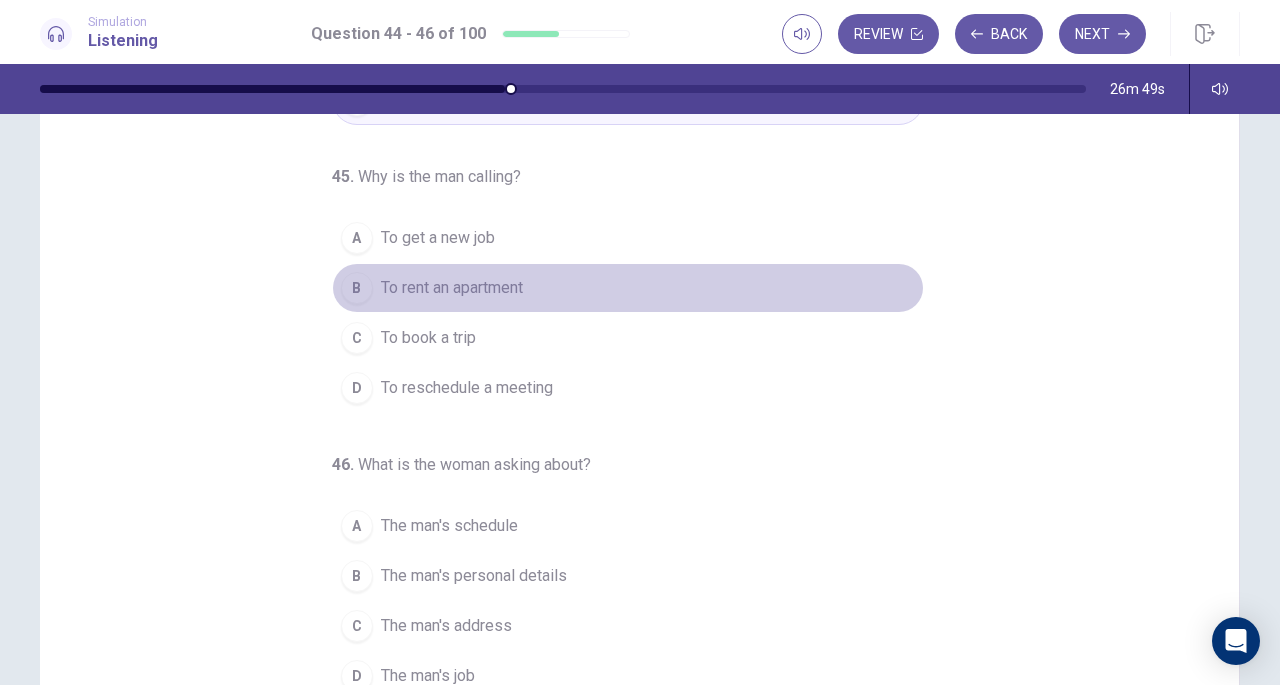 click on "To rent an apartment" at bounding box center (452, 288) 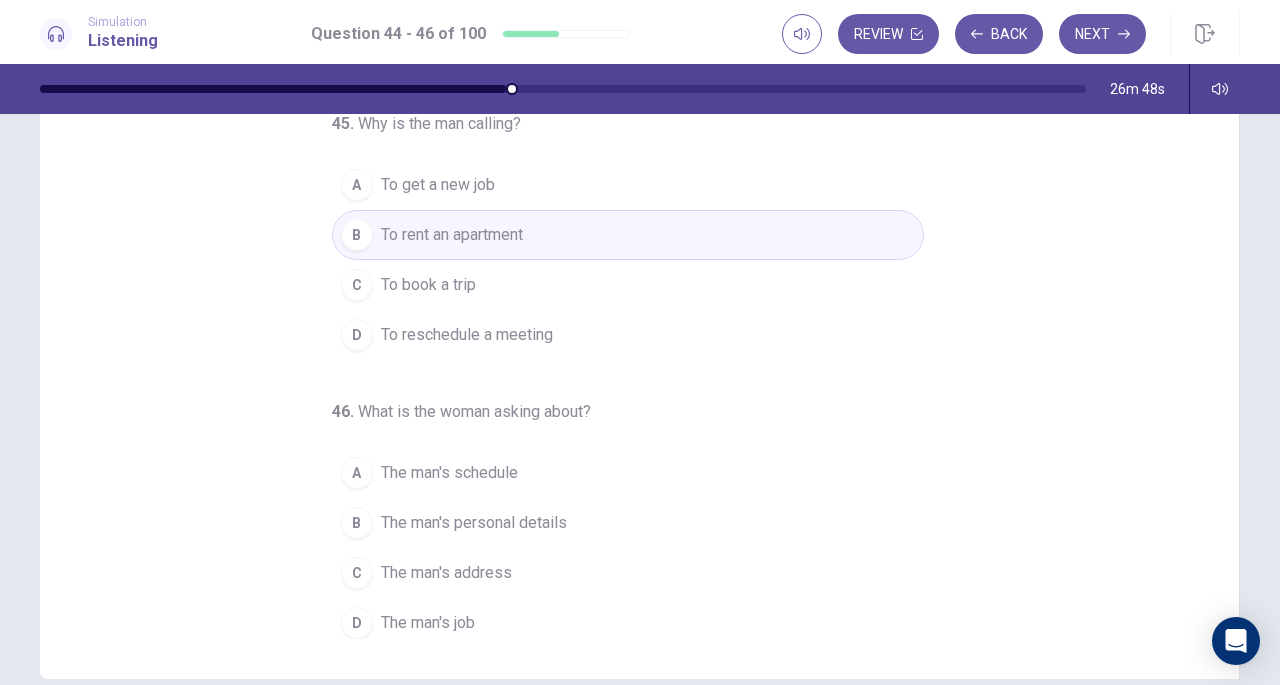 scroll, scrollTop: 268, scrollLeft: 0, axis: vertical 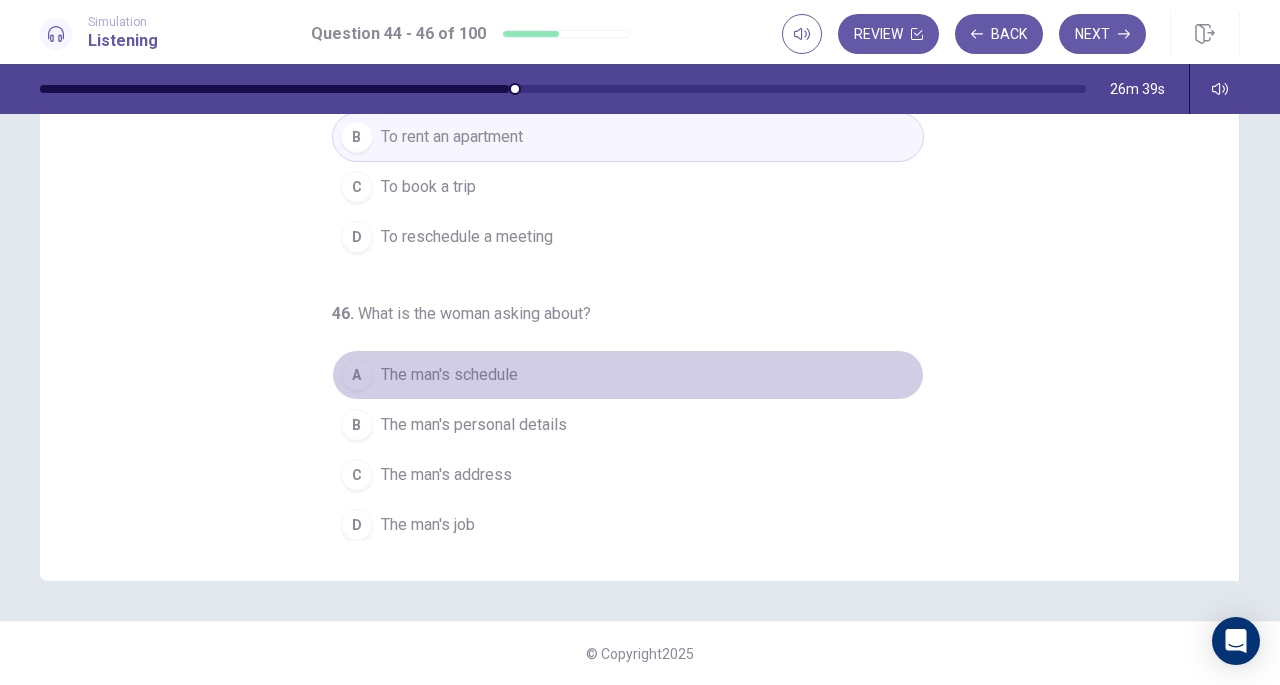click on "A The man's schedule" at bounding box center (628, 375) 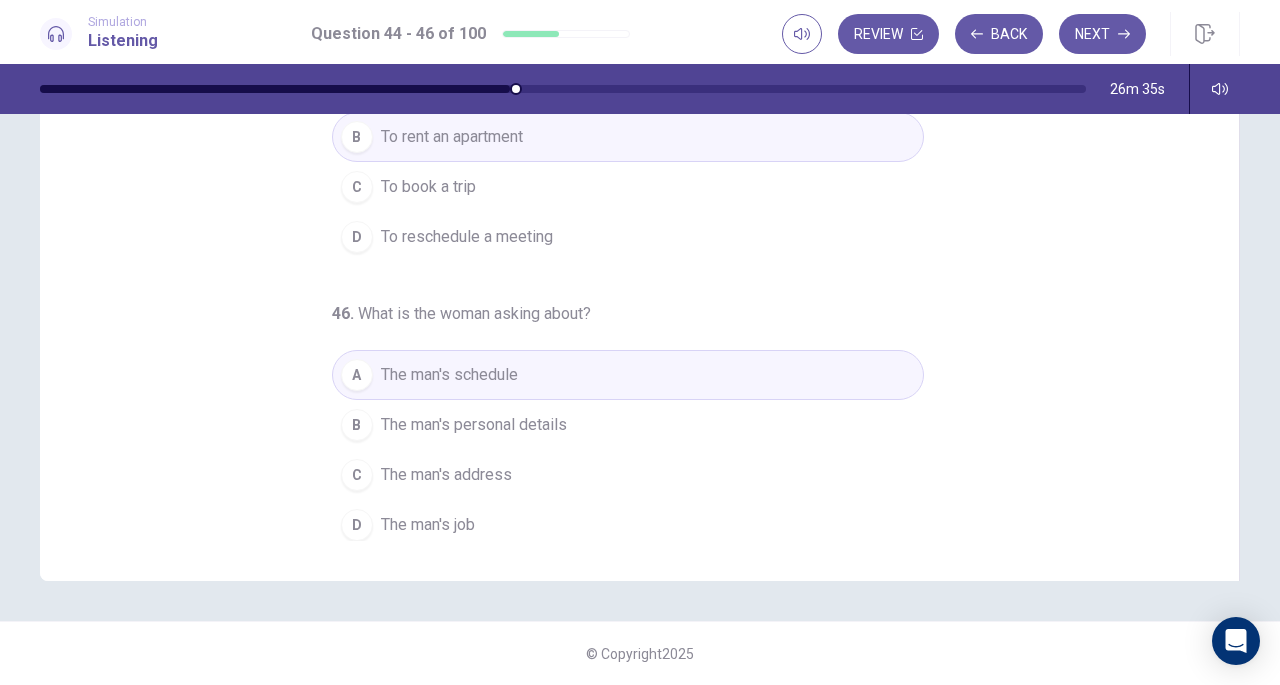 scroll, scrollTop: 0, scrollLeft: 0, axis: both 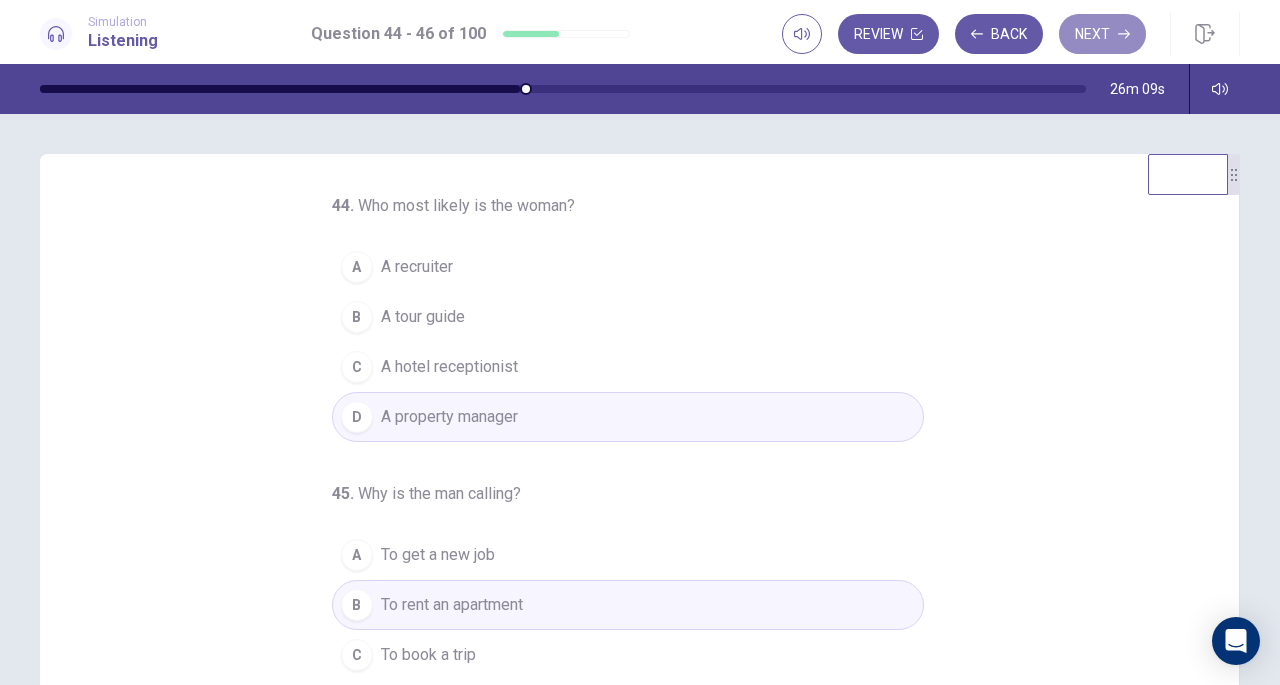 click on "Next" at bounding box center (1102, 34) 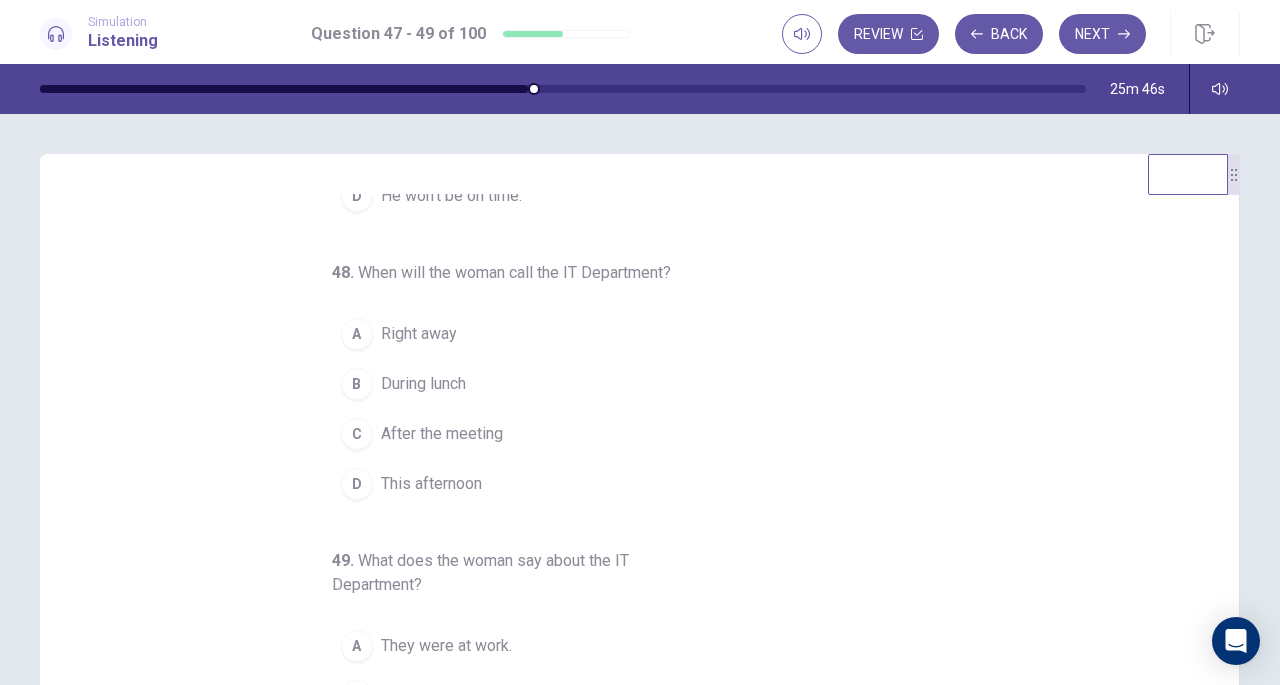 scroll, scrollTop: 224, scrollLeft: 0, axis: vertical 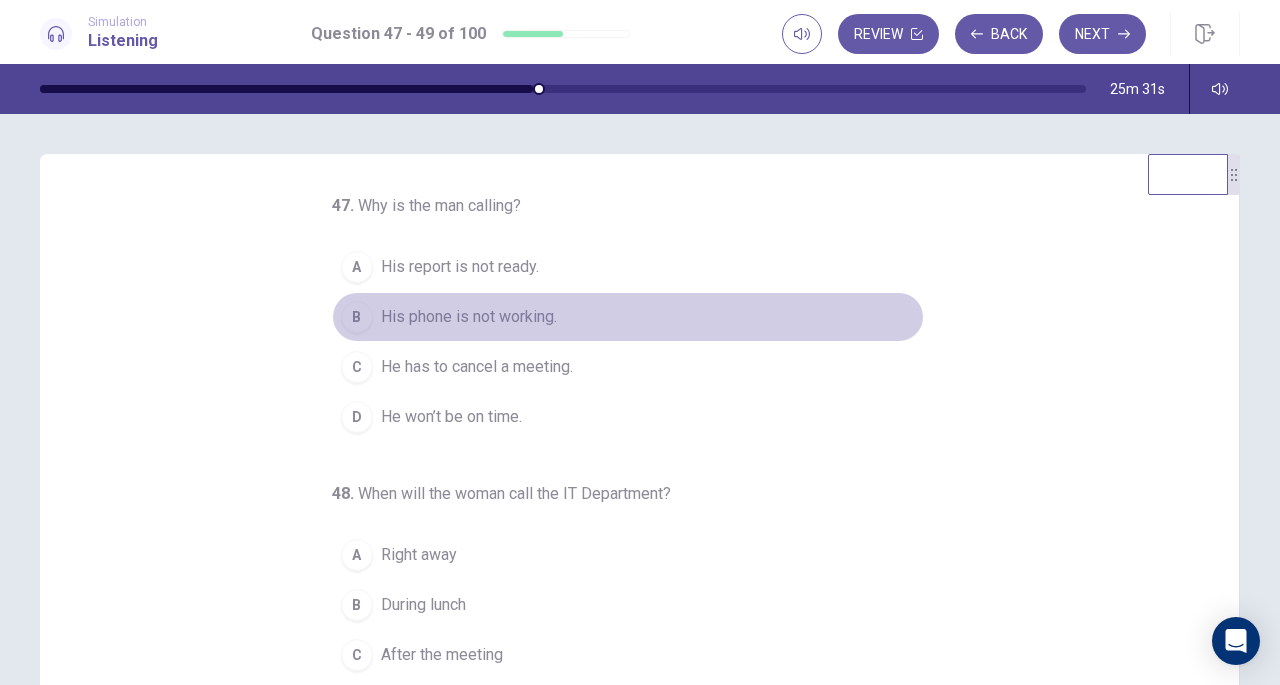 click on "B His phone is not working." at bounding box center [628, 317] 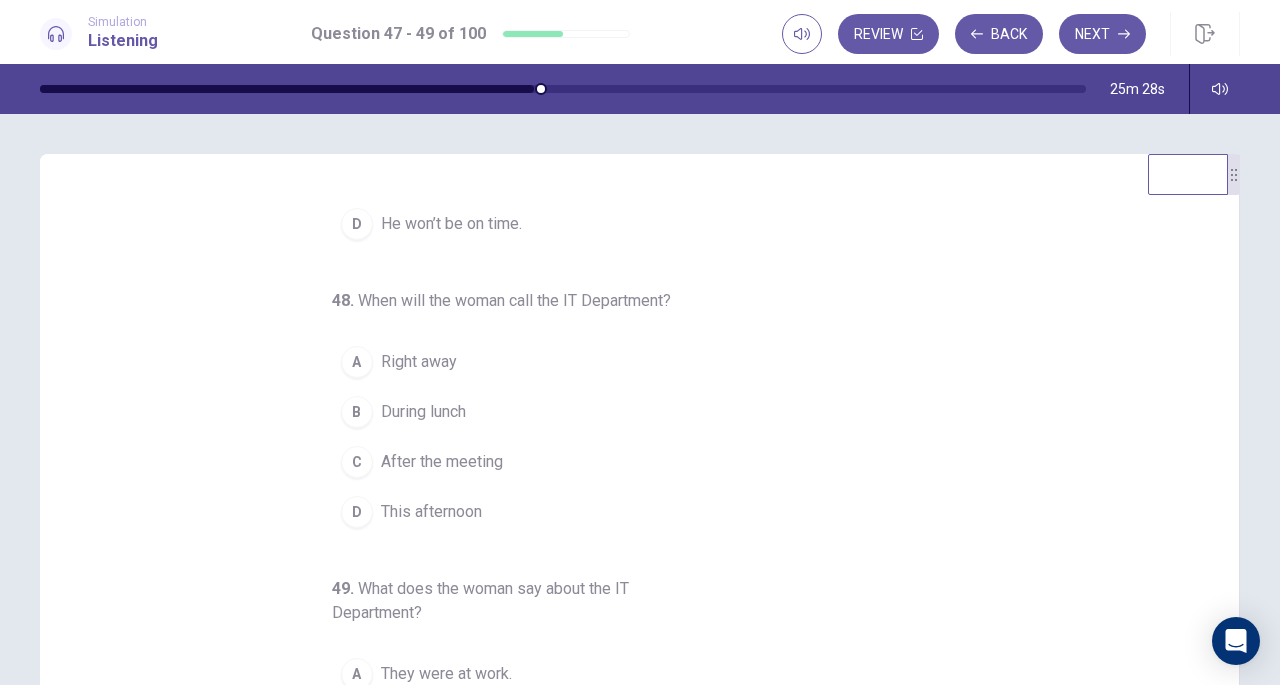 scroll, scrollTop: 224, scrollLeft: 0, axis: vertical 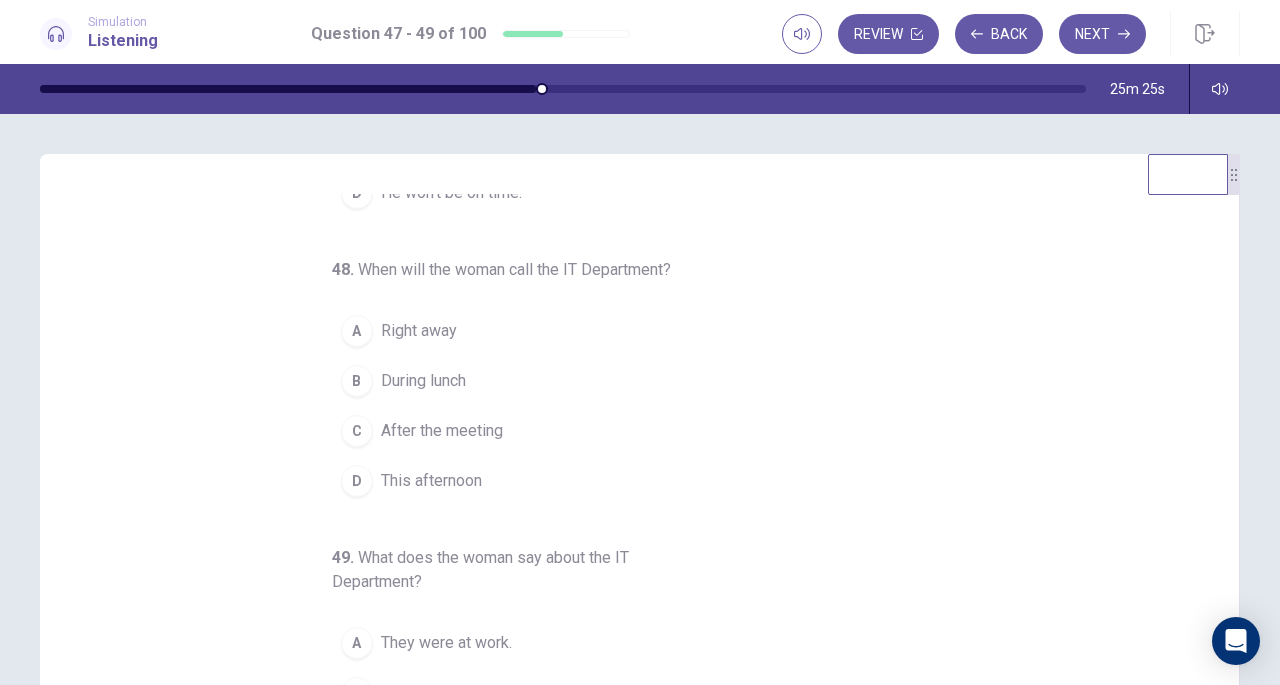 click on "A Right away" at bounding box center (628, 331) 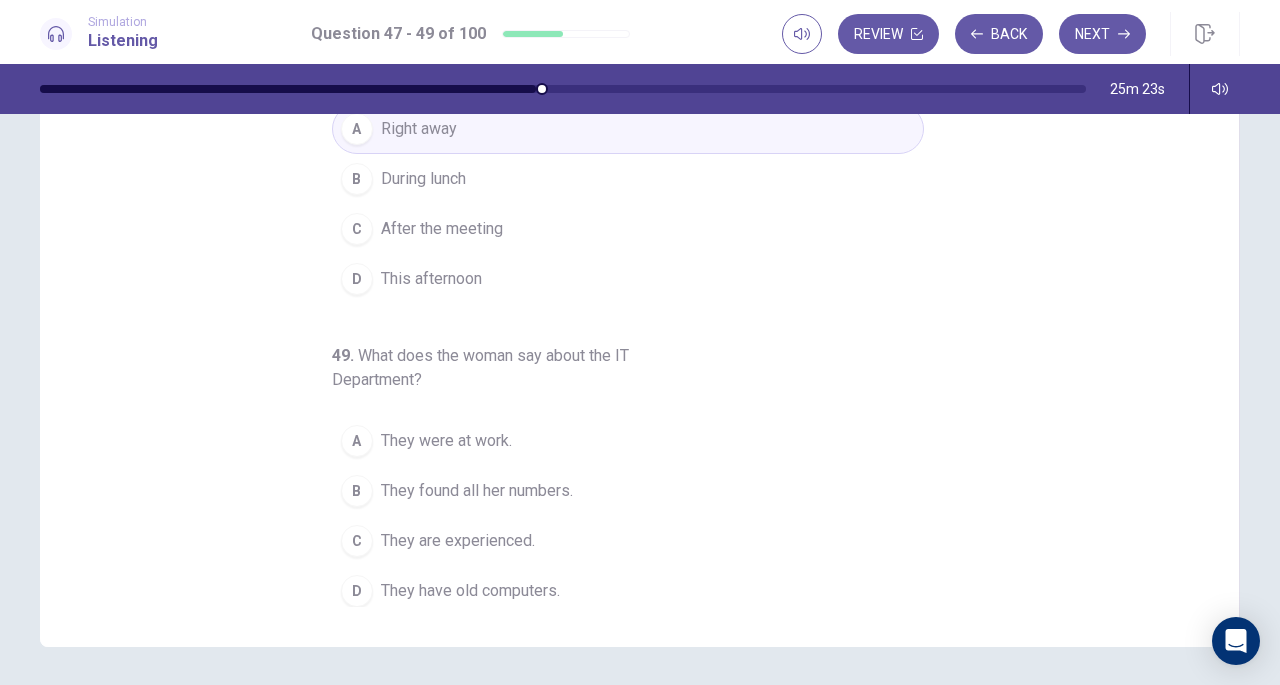 scroll, scrollTop: 268, scrollLeft: 0, axis: vertical 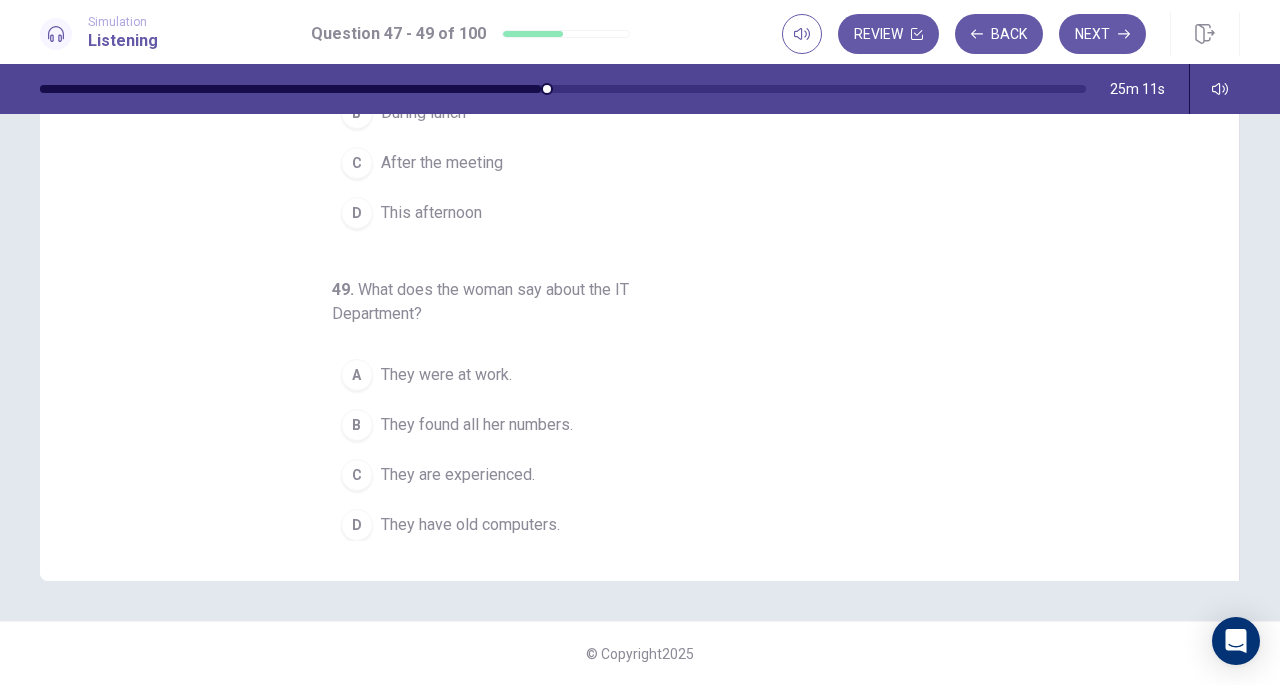 click on "B They found all her numbers." at bounding box center [628, 425] 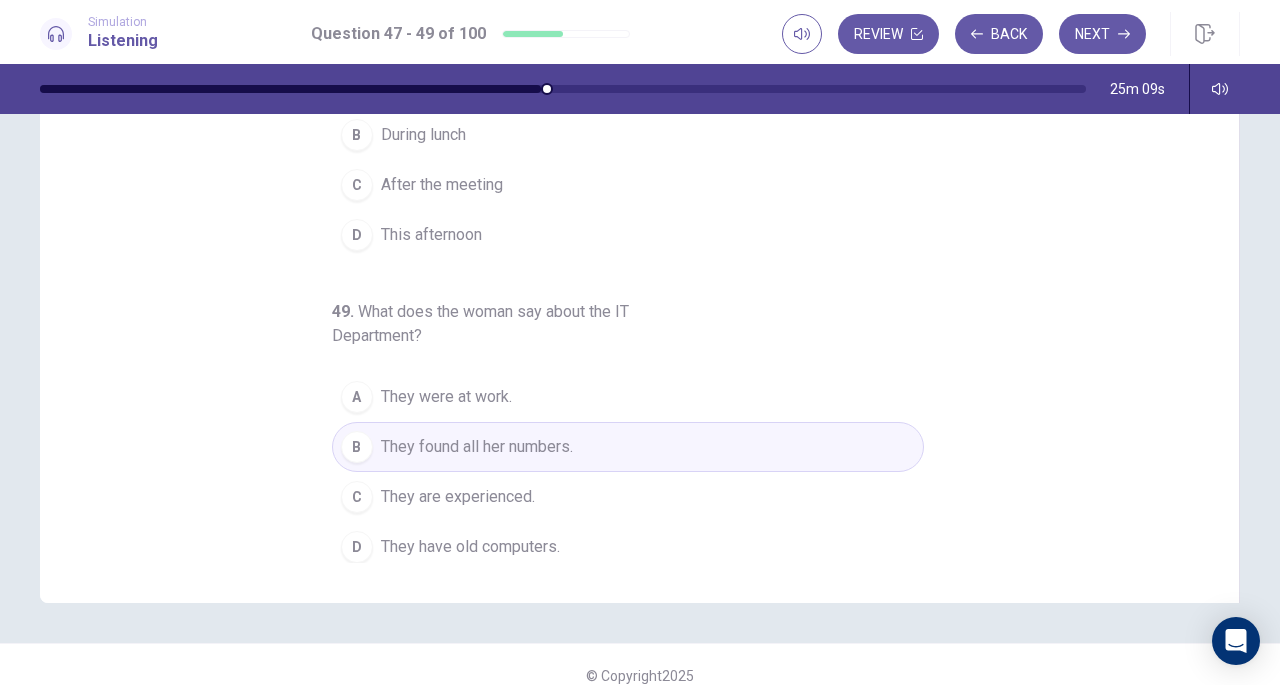 scroll, scrollTop: 0, scrollLeft: 0, axis: both 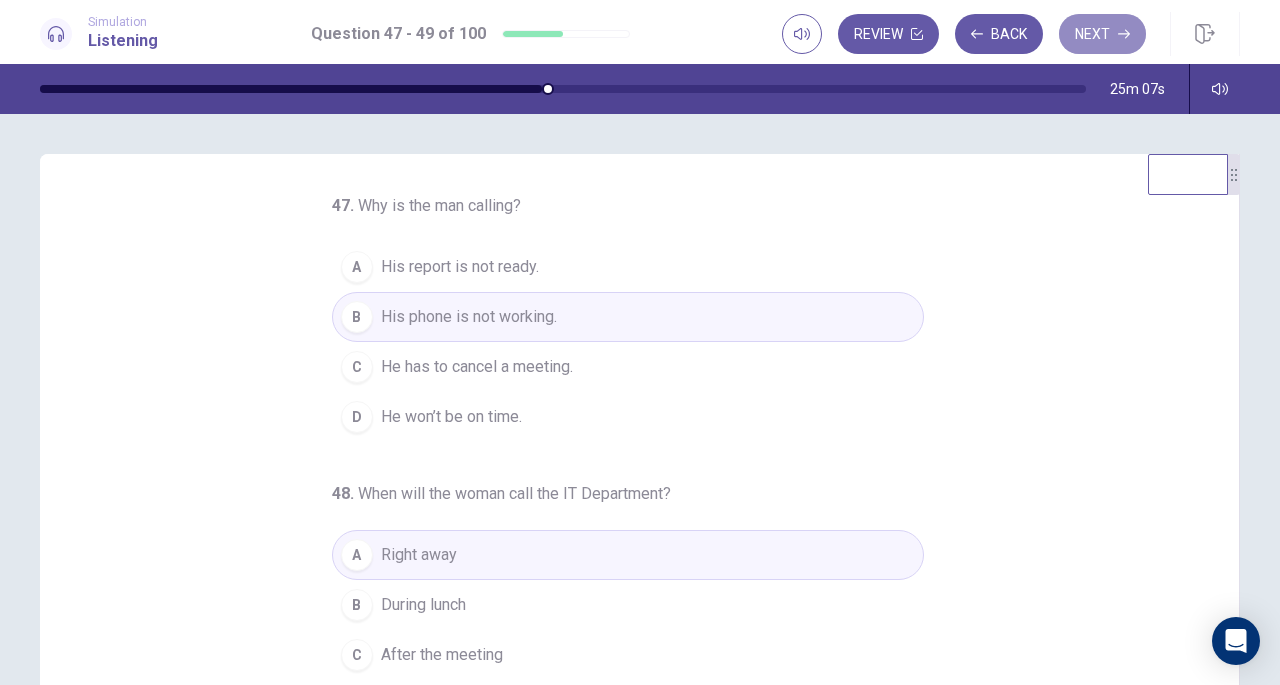 click on "Next" at bounding box center (1102, 34) 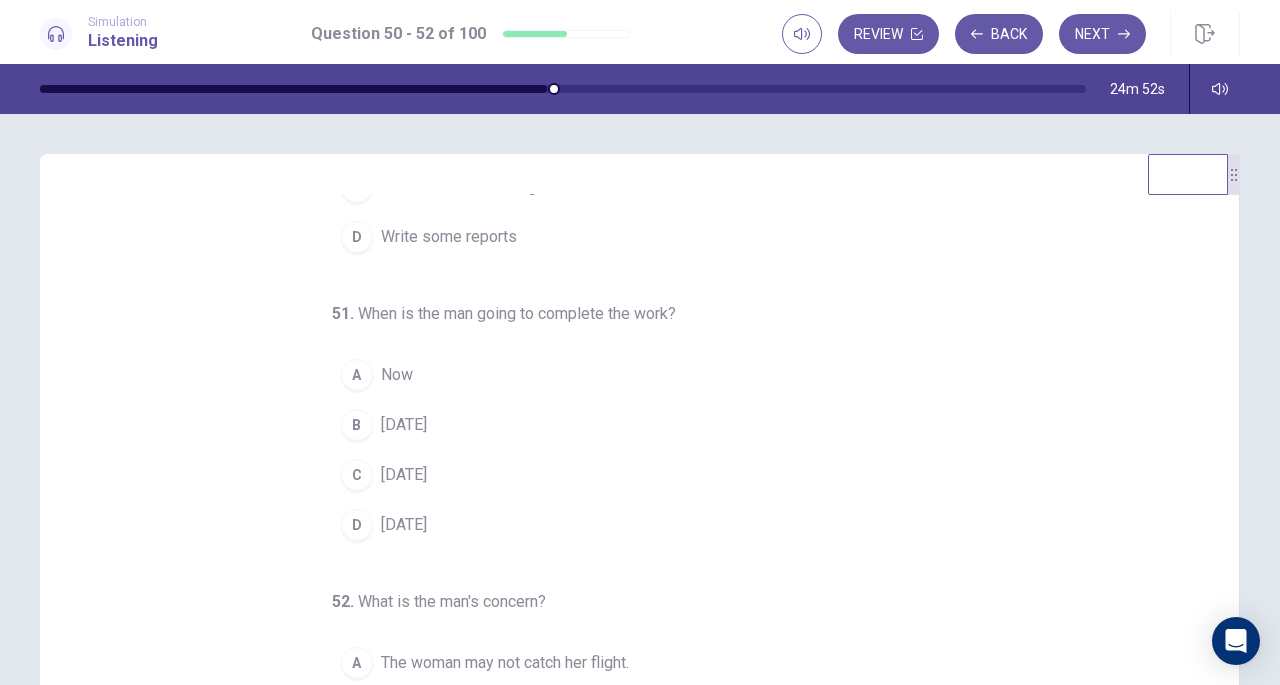 scroll, scrollTop: 200, scrollLeft: 0, axis: vertical 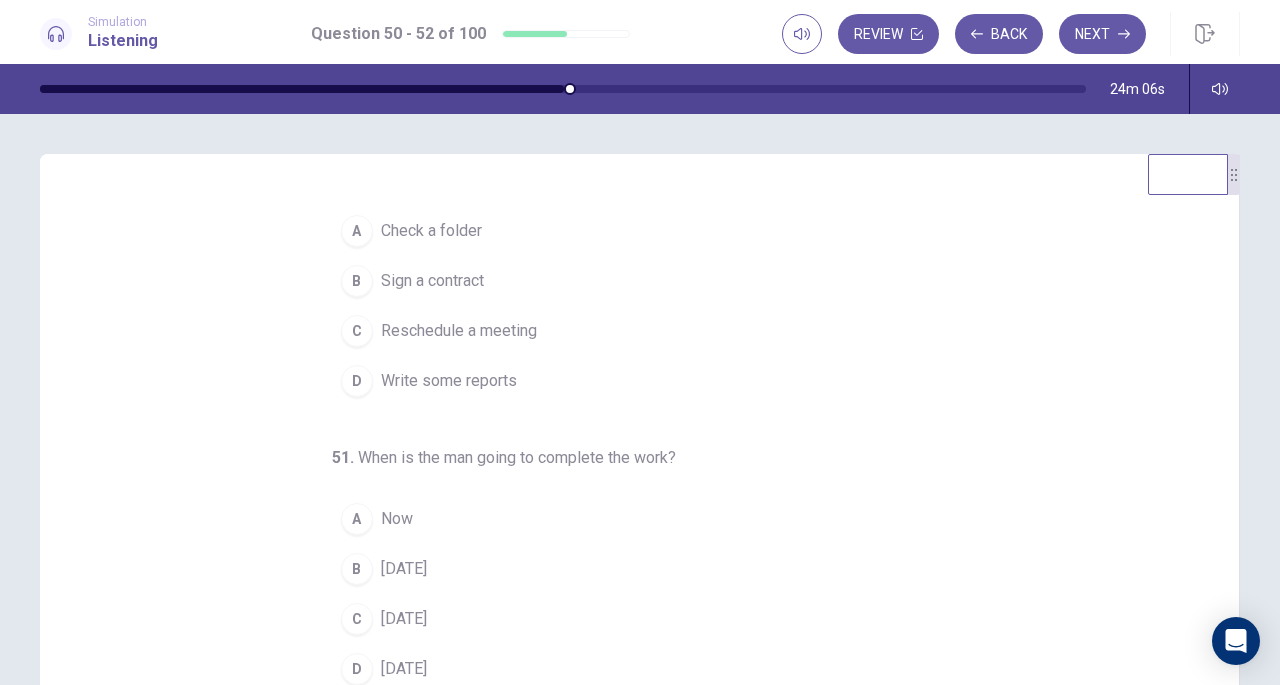 click on "Write some reports" at bounding box center (449, 381) 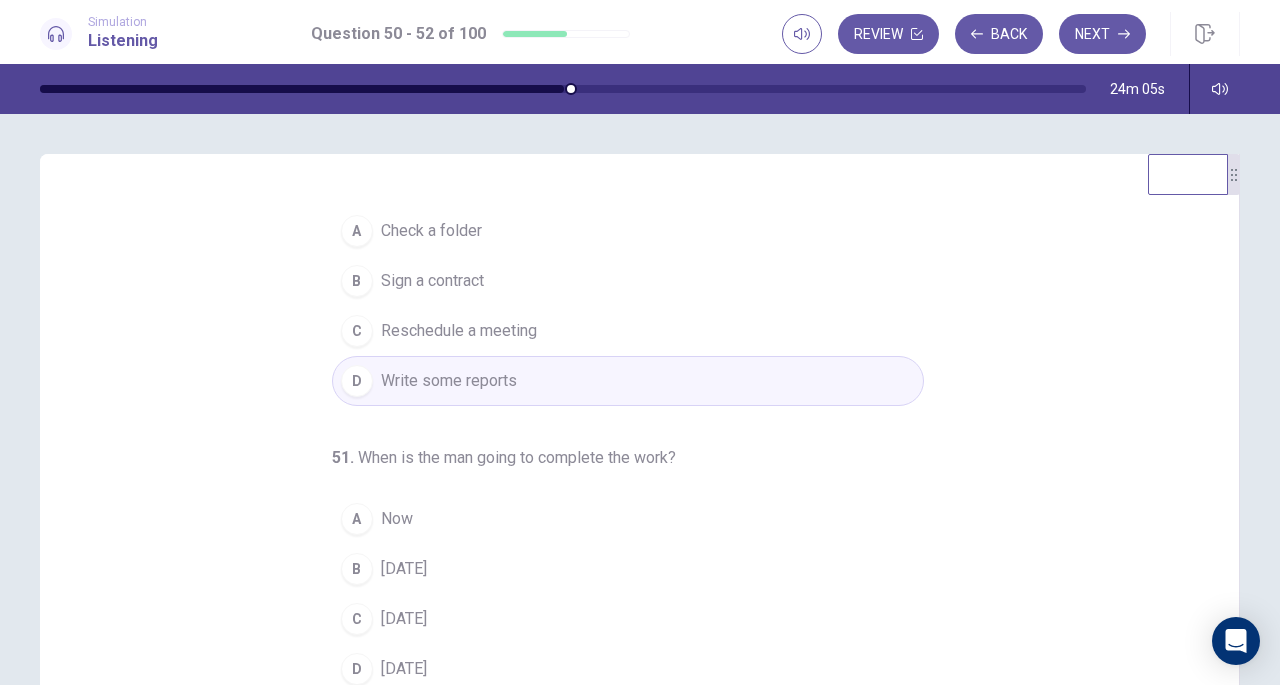 scroll, scrollTop: 200, scrollLeft: 0, axis: vertical 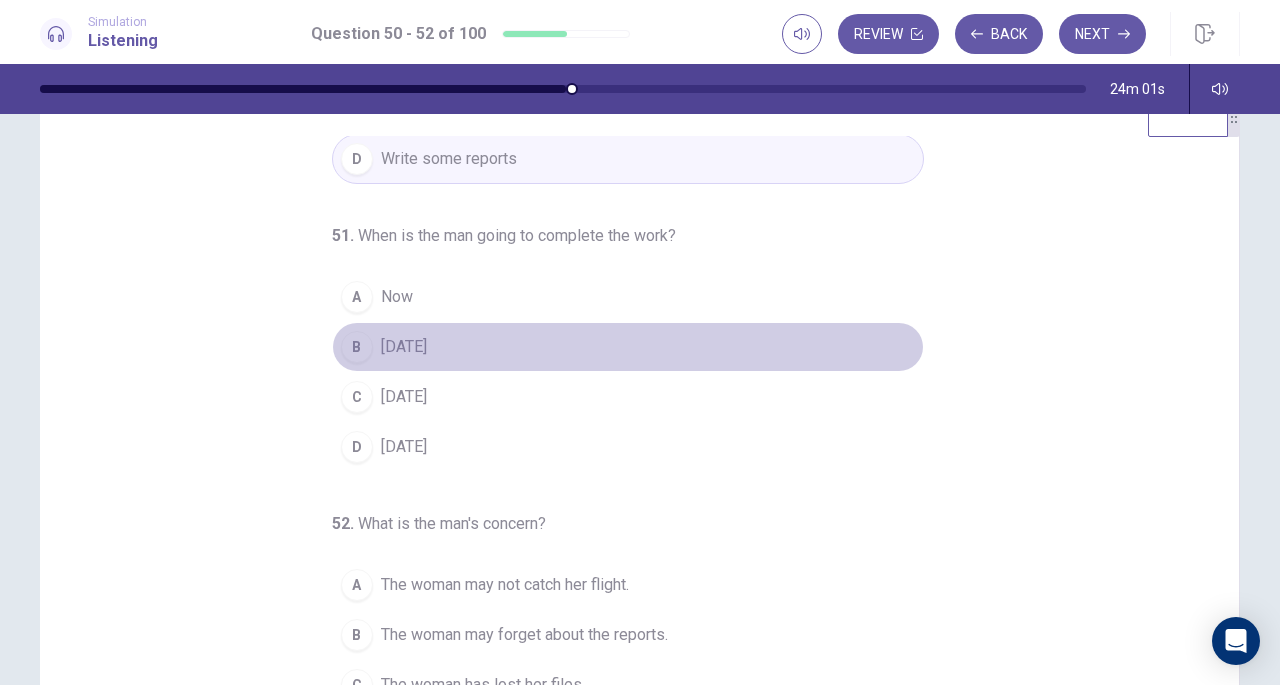 click on "B Thursday" at bounding box center (628, 347) 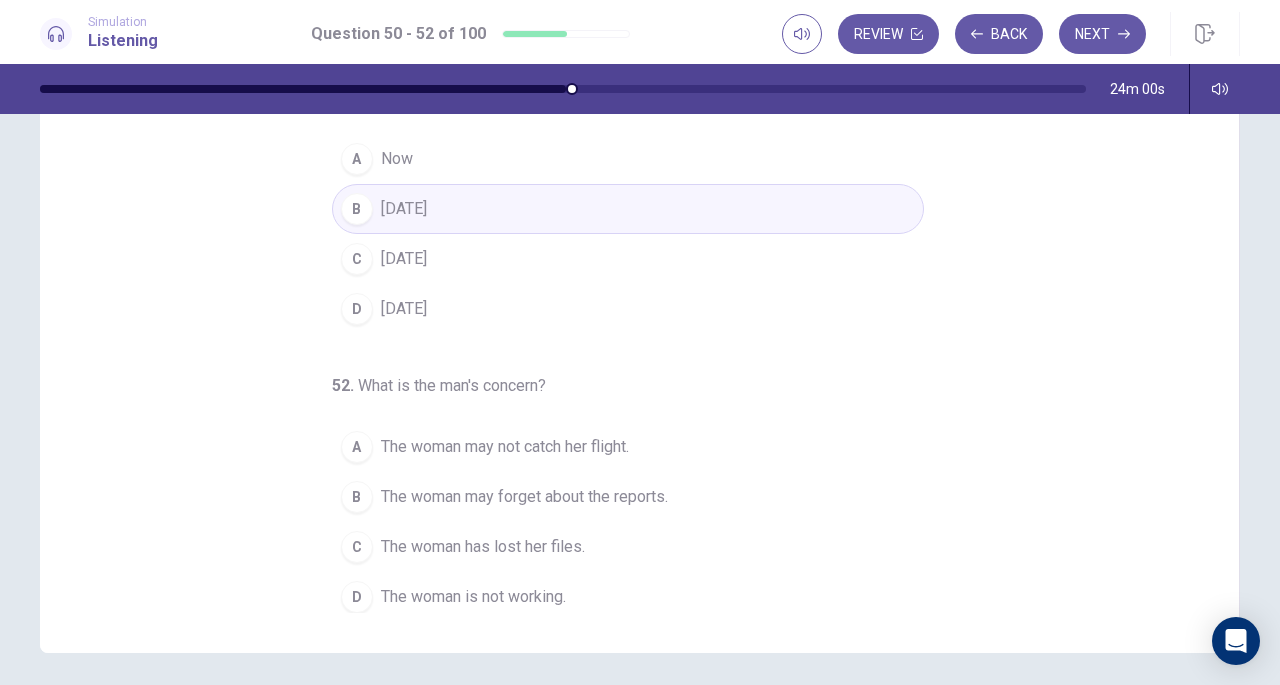 scroll, scrollTop: 268, scrollLeft: 0, axis: vertical 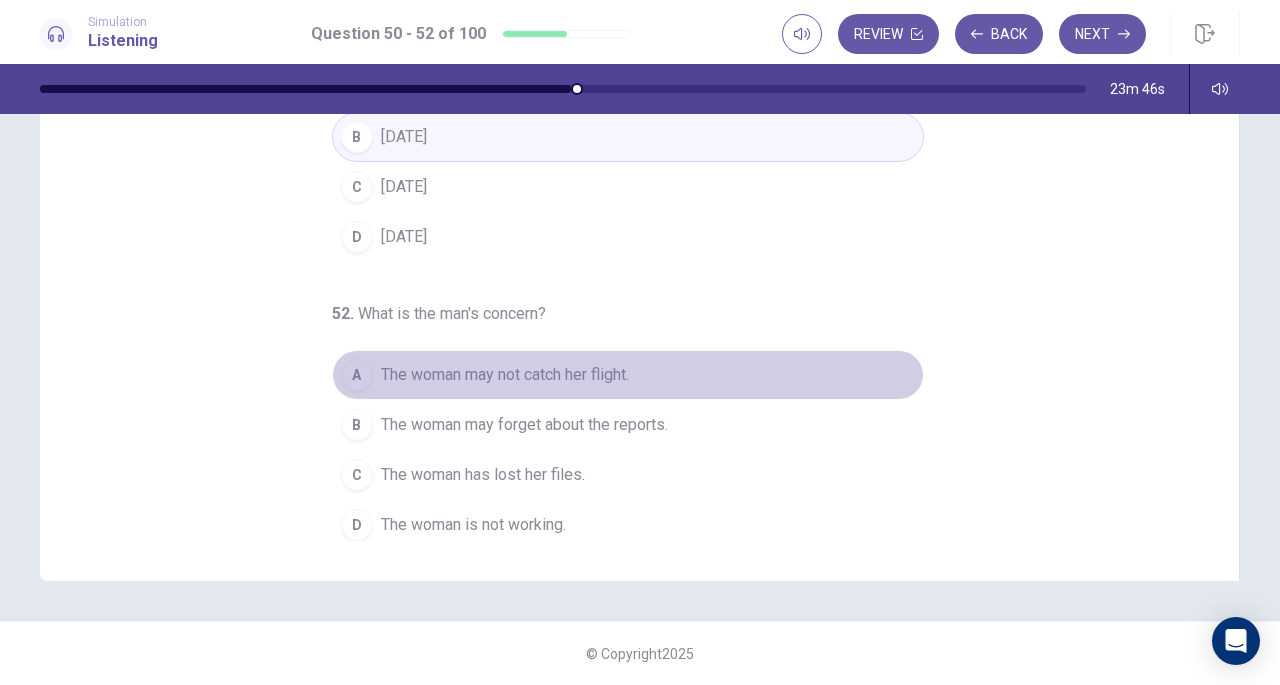 click on "The woman may not catch her flight." at bounding box center (505, 375) 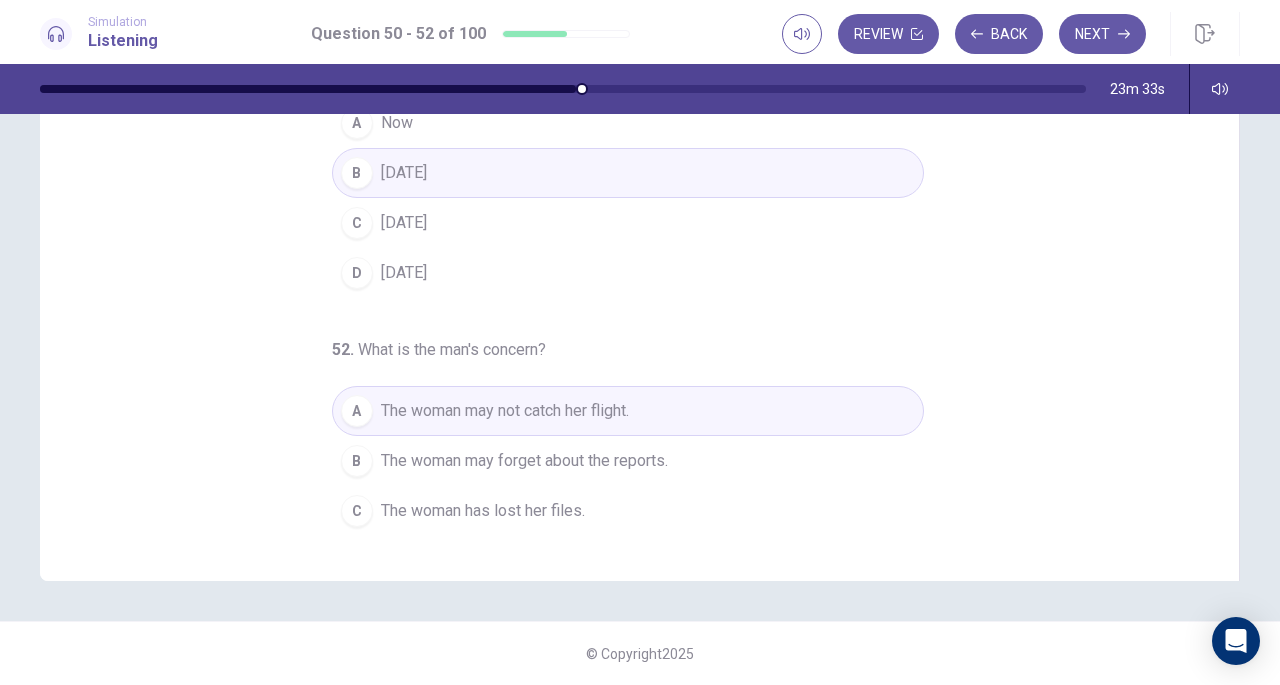 scroll, scrollTop: 0, scrollLeft: 0, axis: both 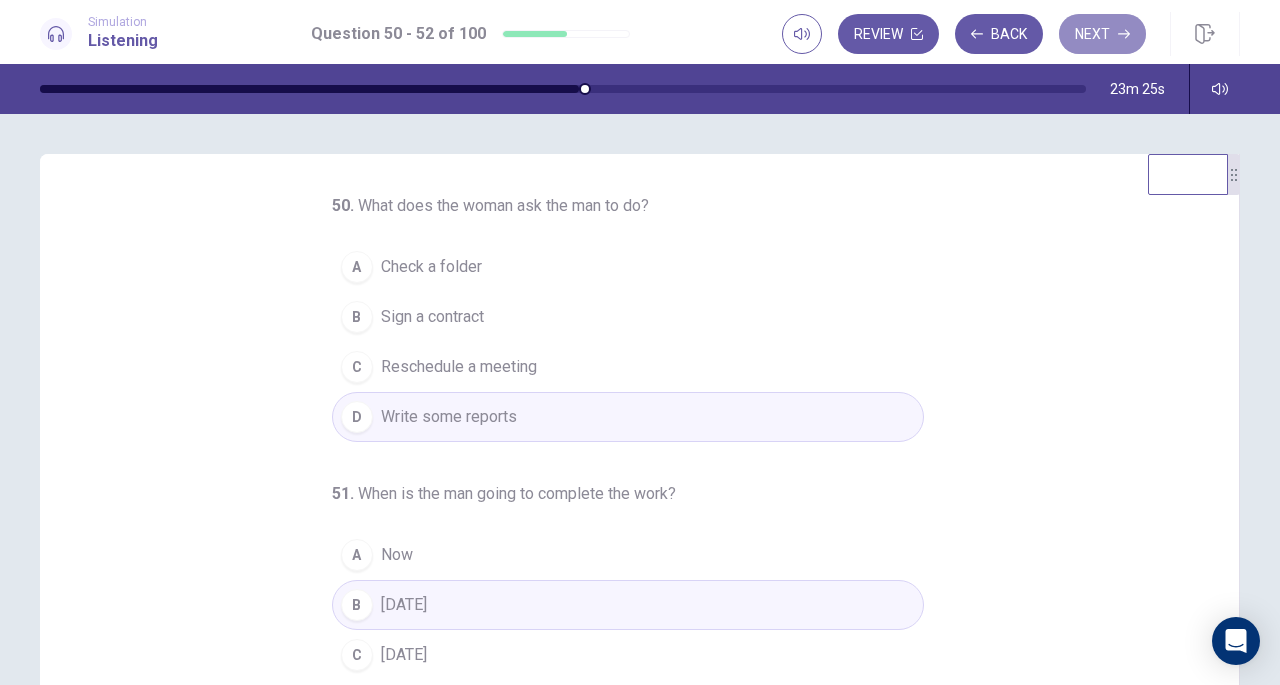 click on "Next" at bounding box center [1102, 34] 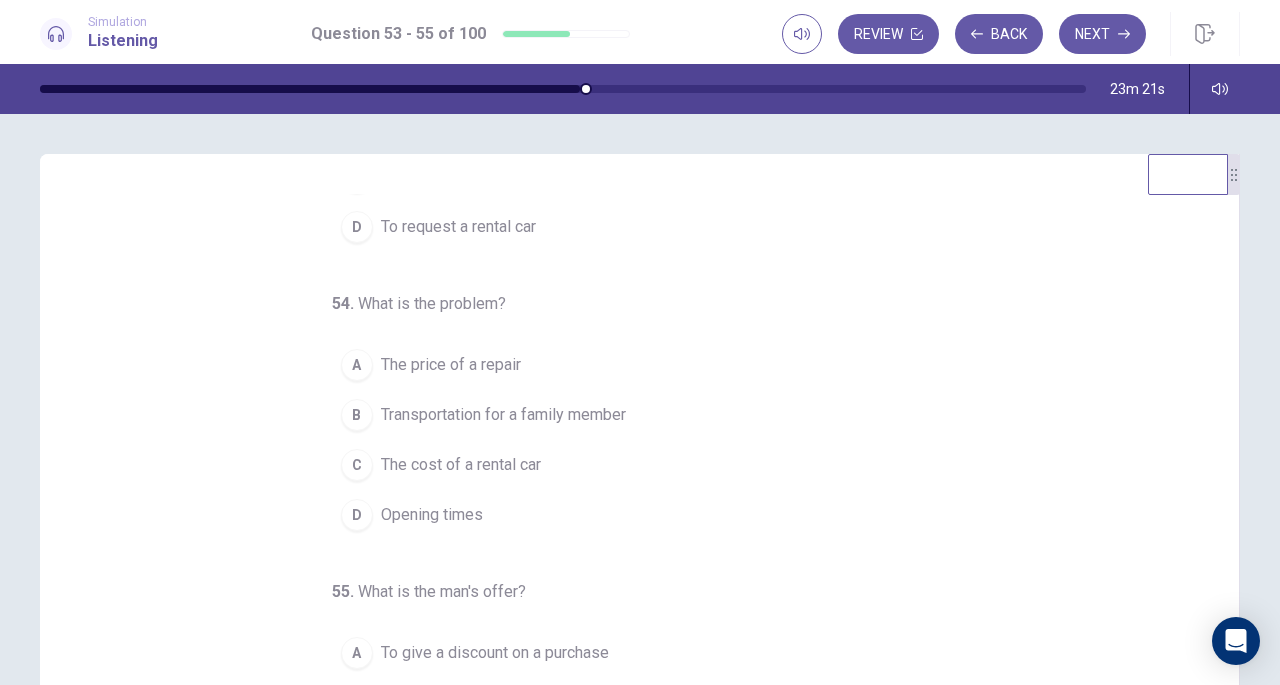scroll, scrollTop: 200, scrollLeft: 0, axis: vertical 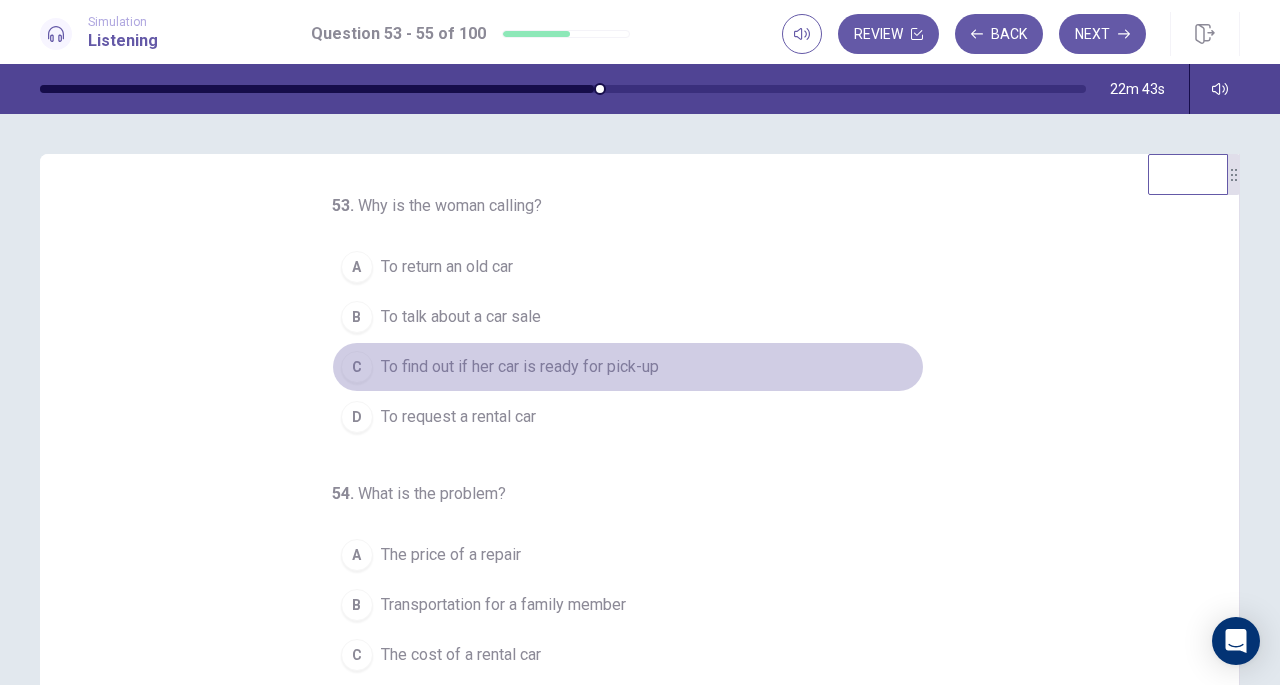 click on "To find out if her car is ready for pick-up" at bounding box center [520, 367] 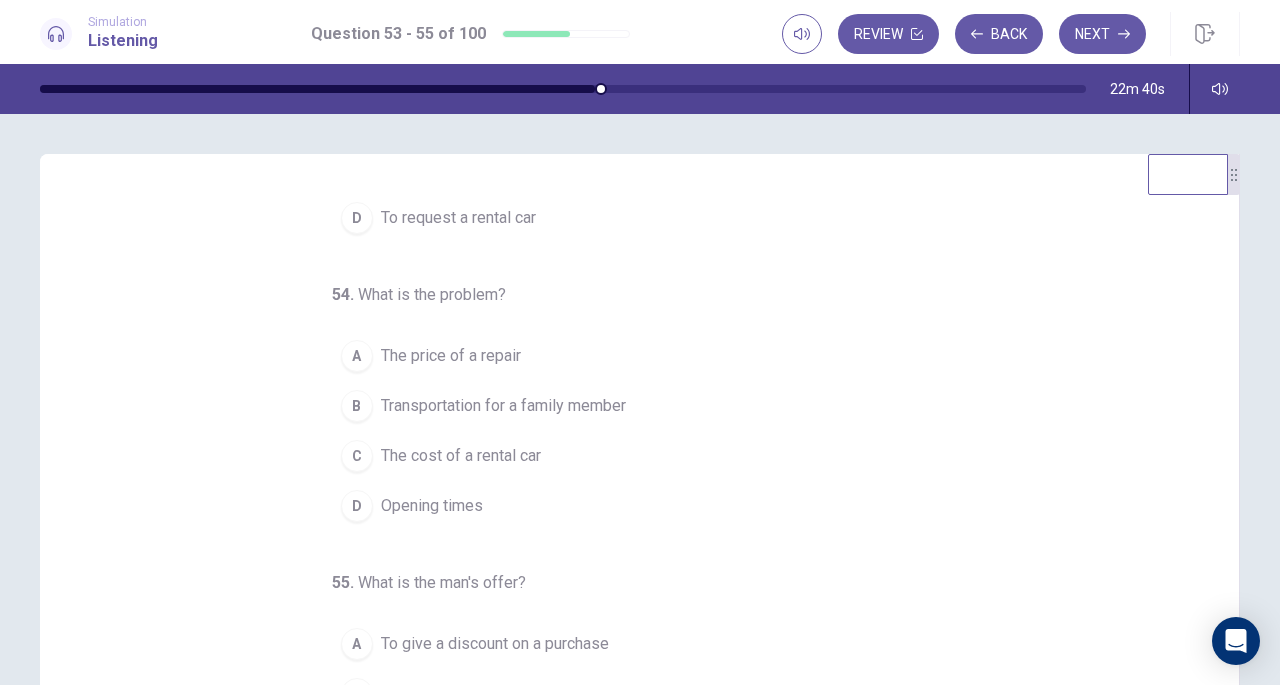scroll, scrollTop: 200, scrollLeft: 0, axis: vertical 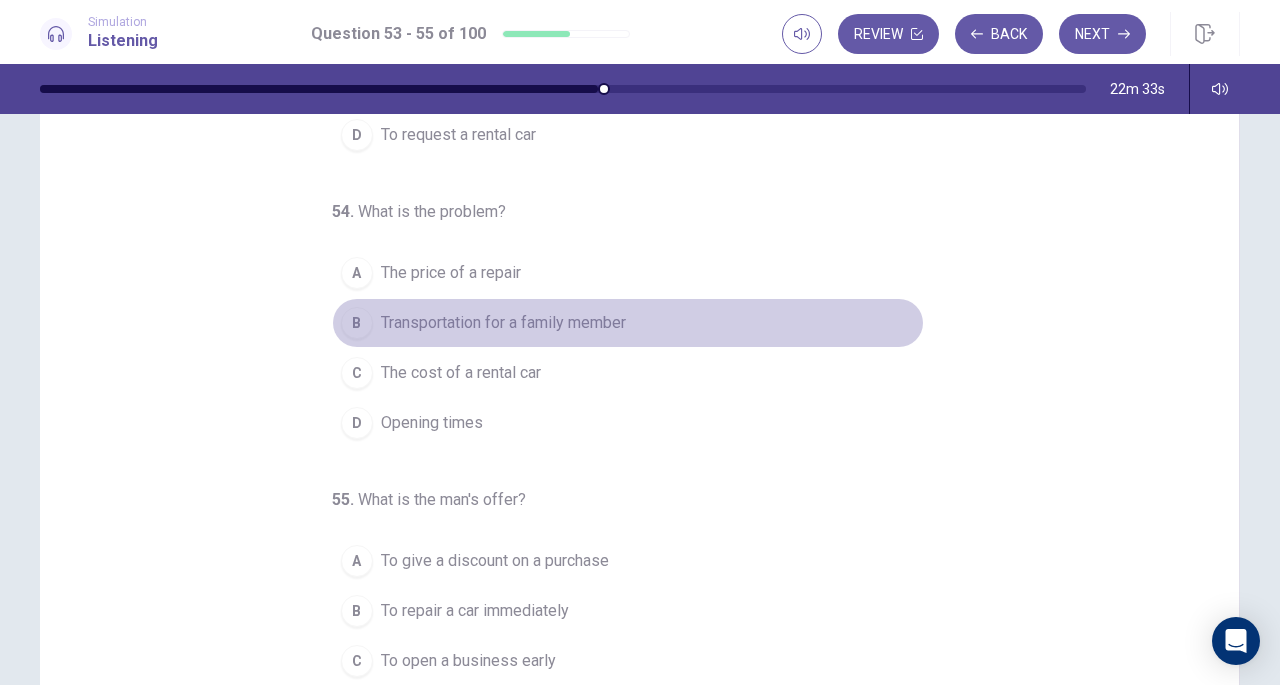 click on "Transportation for a family member" at bounding box center [503, 323] 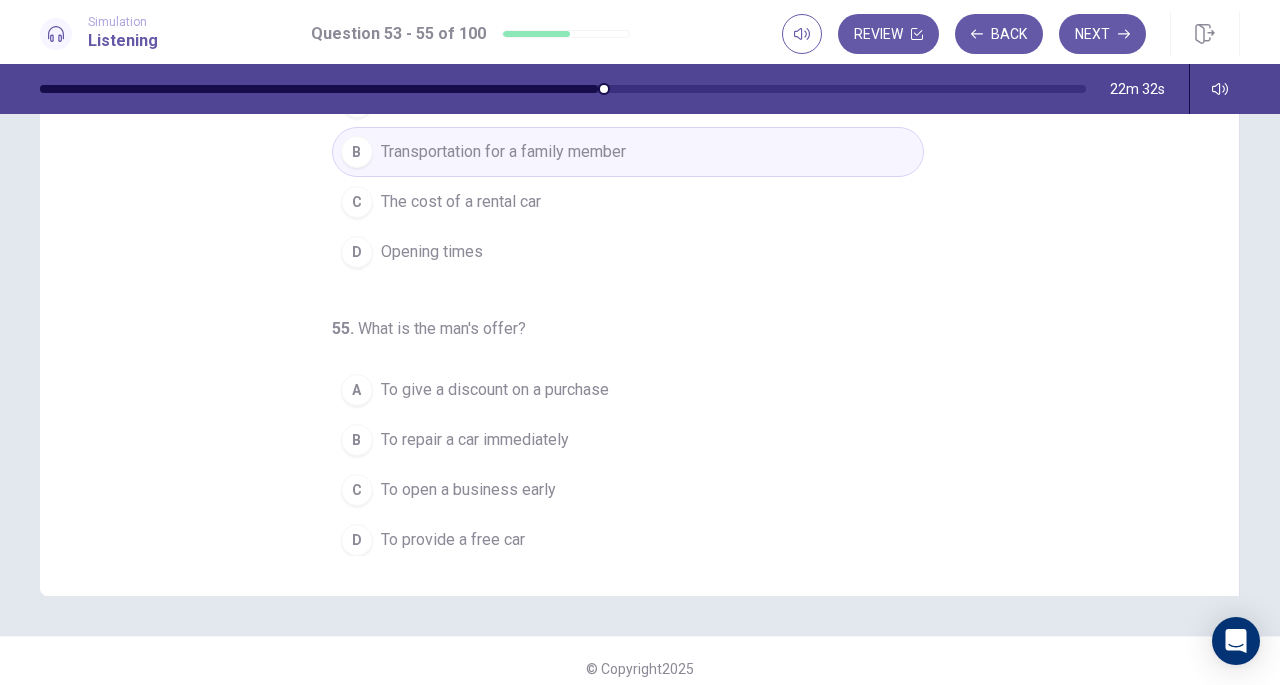scroll, scrollTop: 268, scrollLeft: 0, axis: vertical 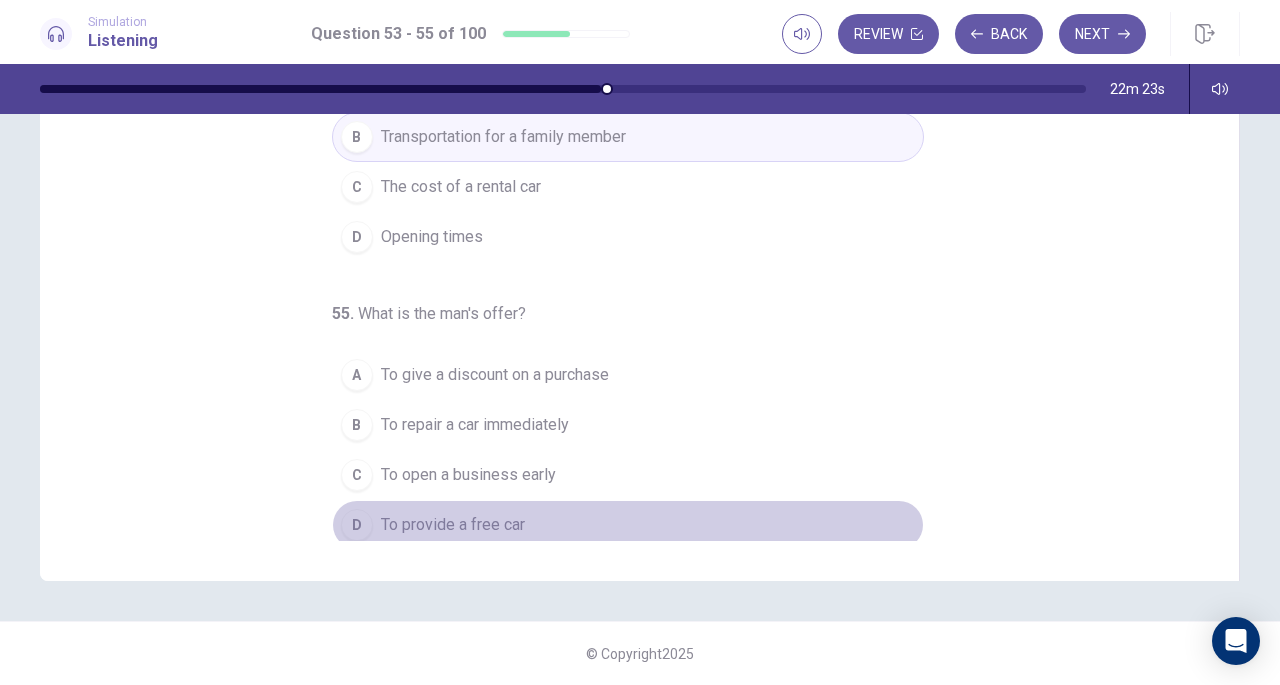 click on "To provide a free car" at bounding box center (453, 525) 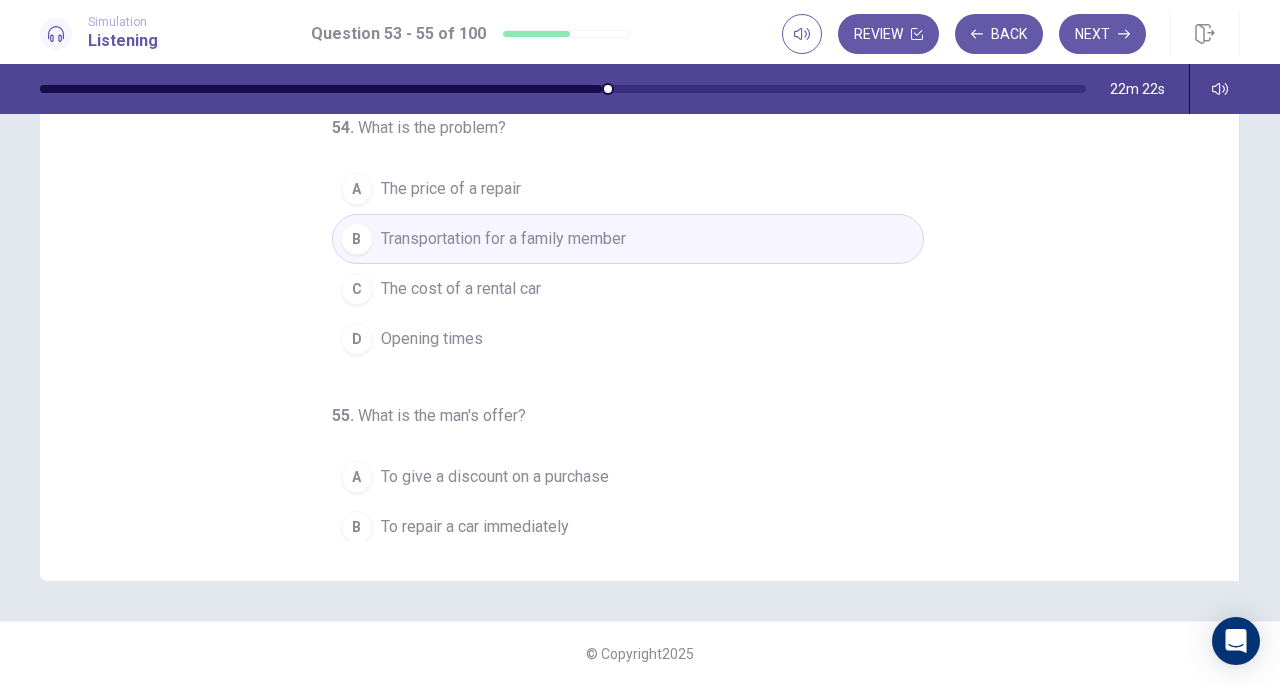 scroll, scrollTop: 0, scrollLeft: 0, axis: both 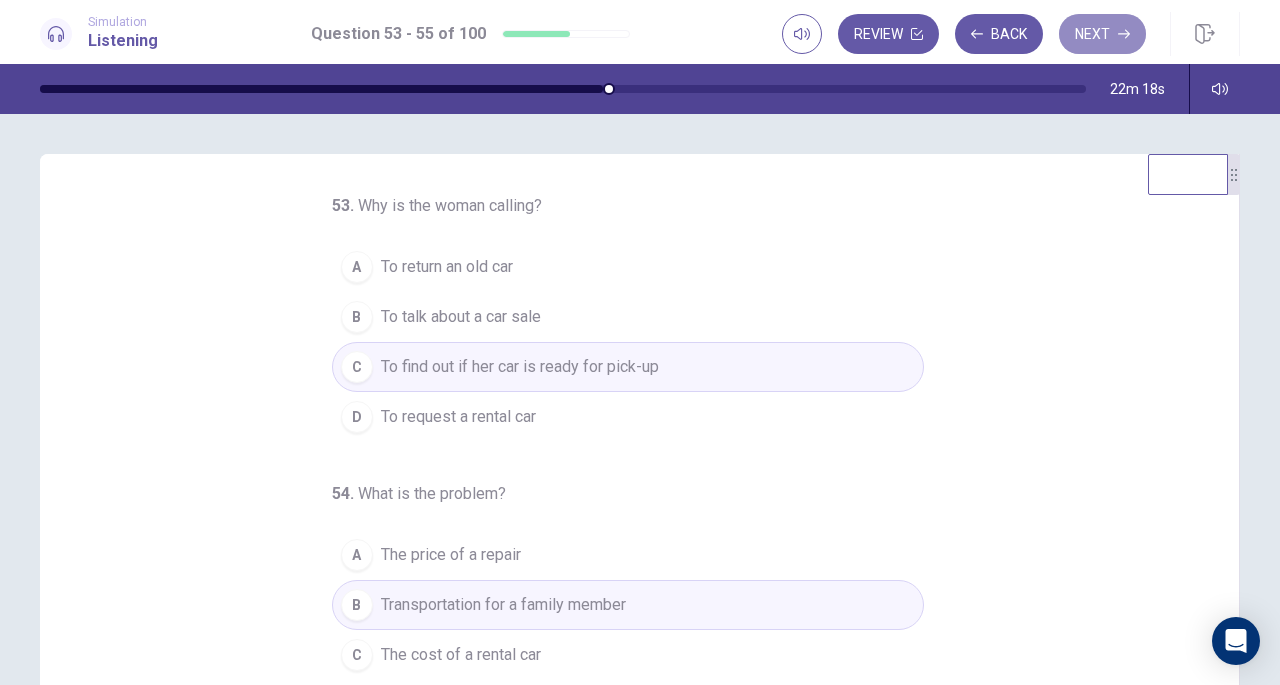 click on "Next" at bounding box center (1102, 34) 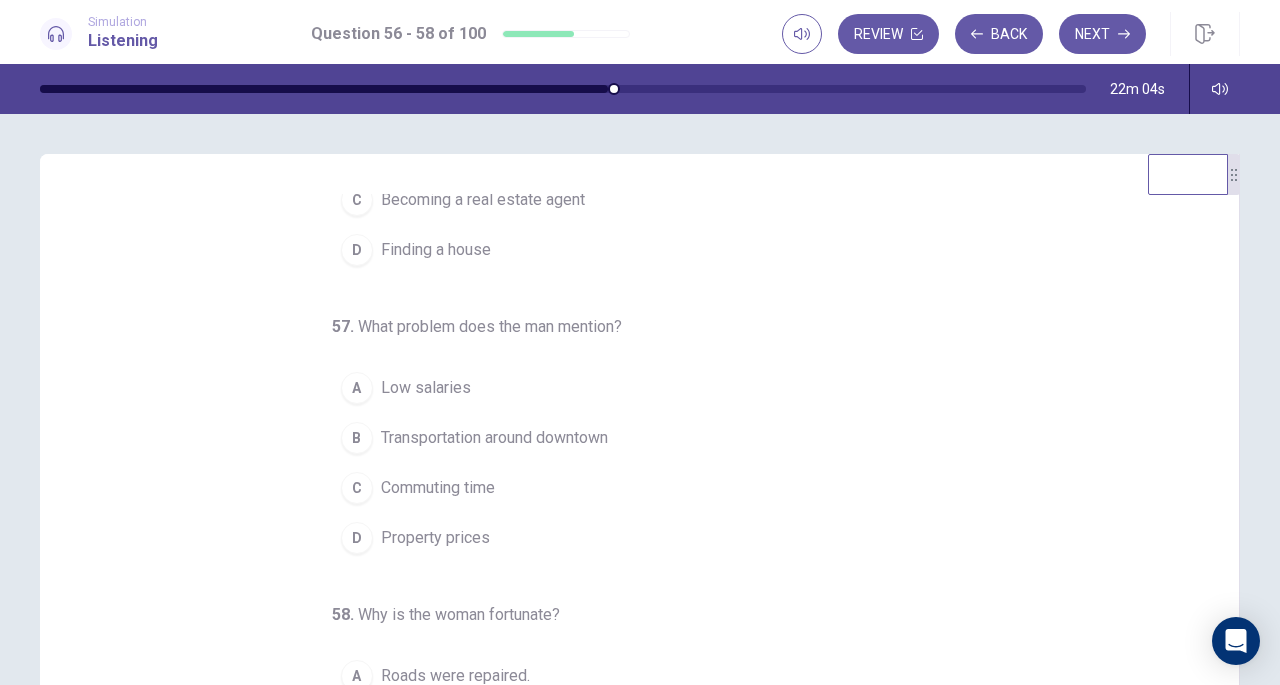 scroll, scrollTop: 200, scrollLeft: 0, axis: vertical 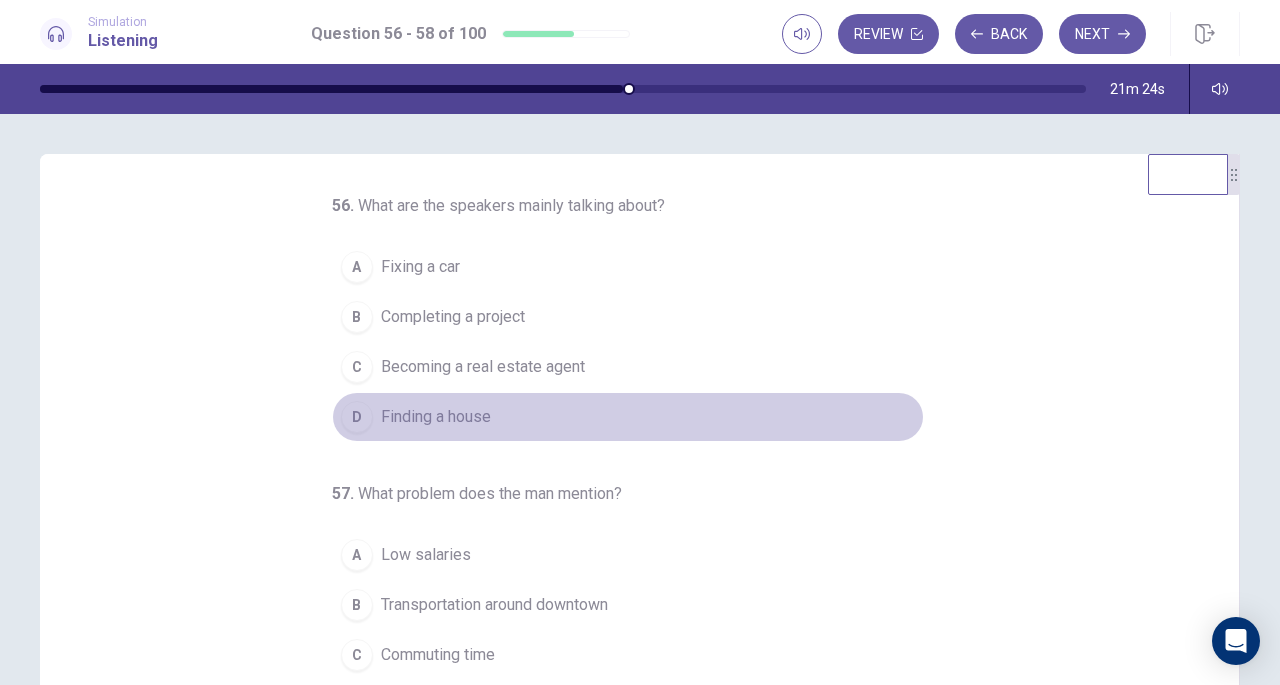 click on "D Finding a house" at bounding box center [628, 417] 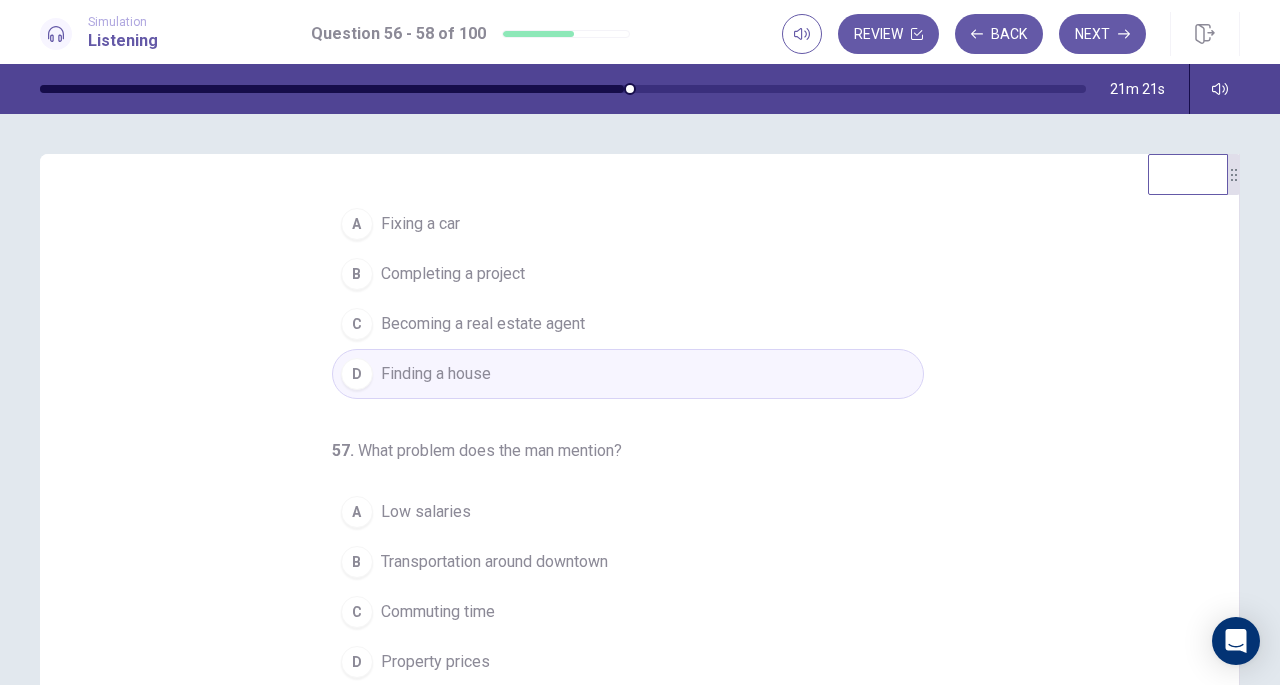 scroll, scrollTop: 200, scrollLeft: 0, axis: vertical 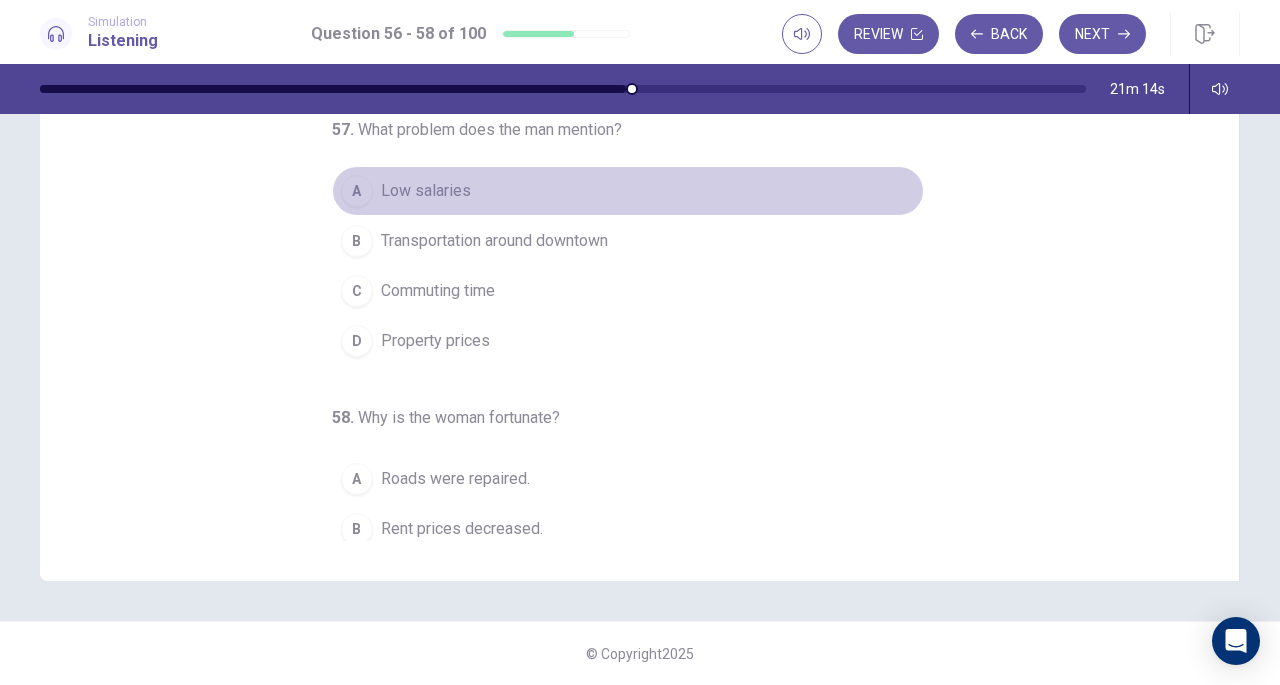 click on "A Low salaries" at bounding box center [628, 191] 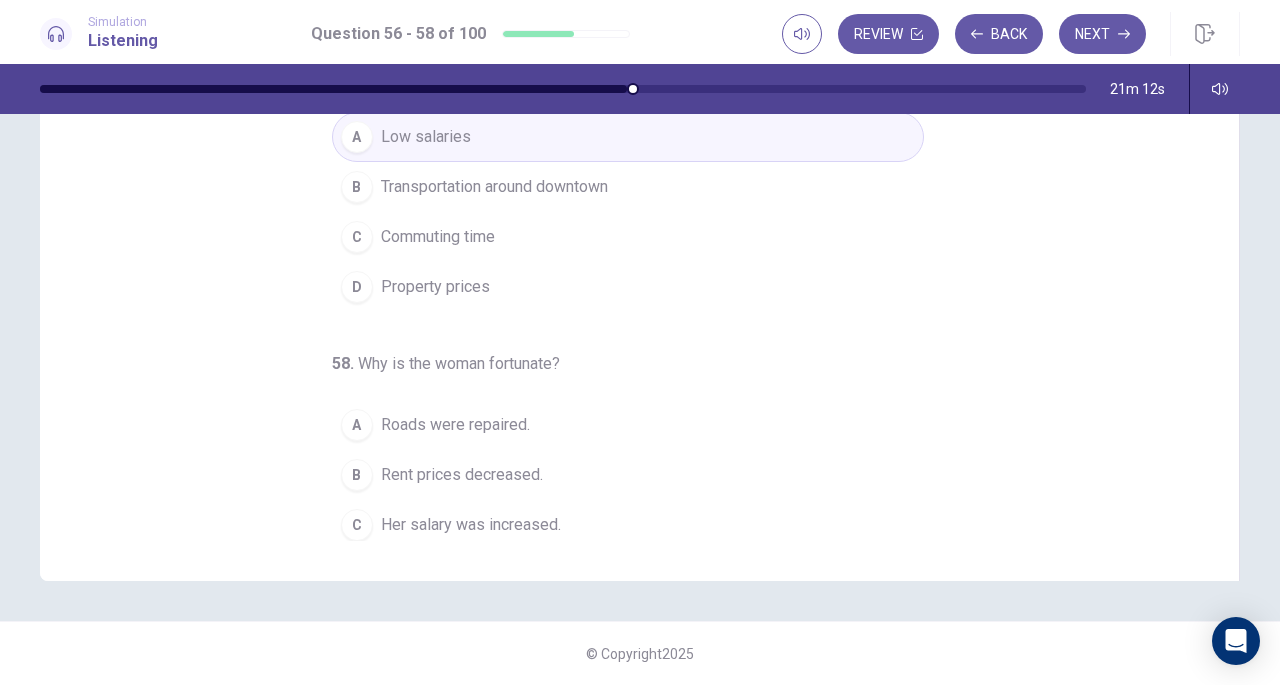scroll, scrollTop: 200, scrollLeft: 0, axis: vertical 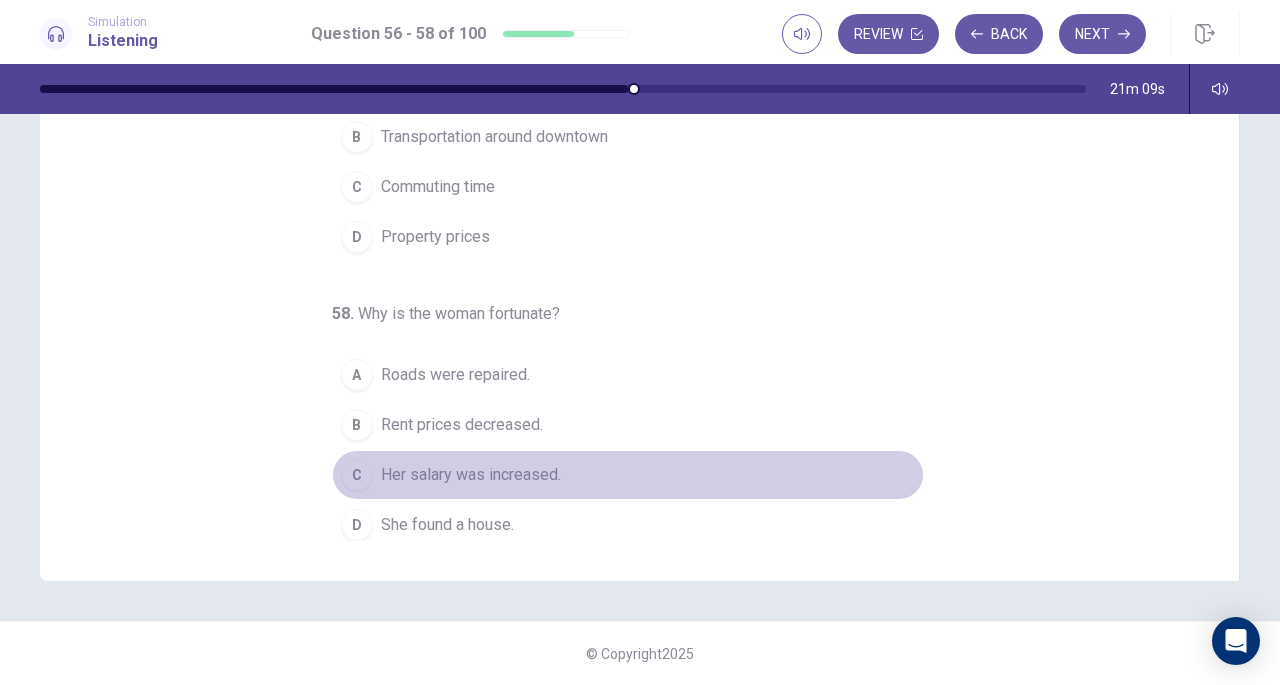click on "Her salary was increased." at bounding box center [471, 475] 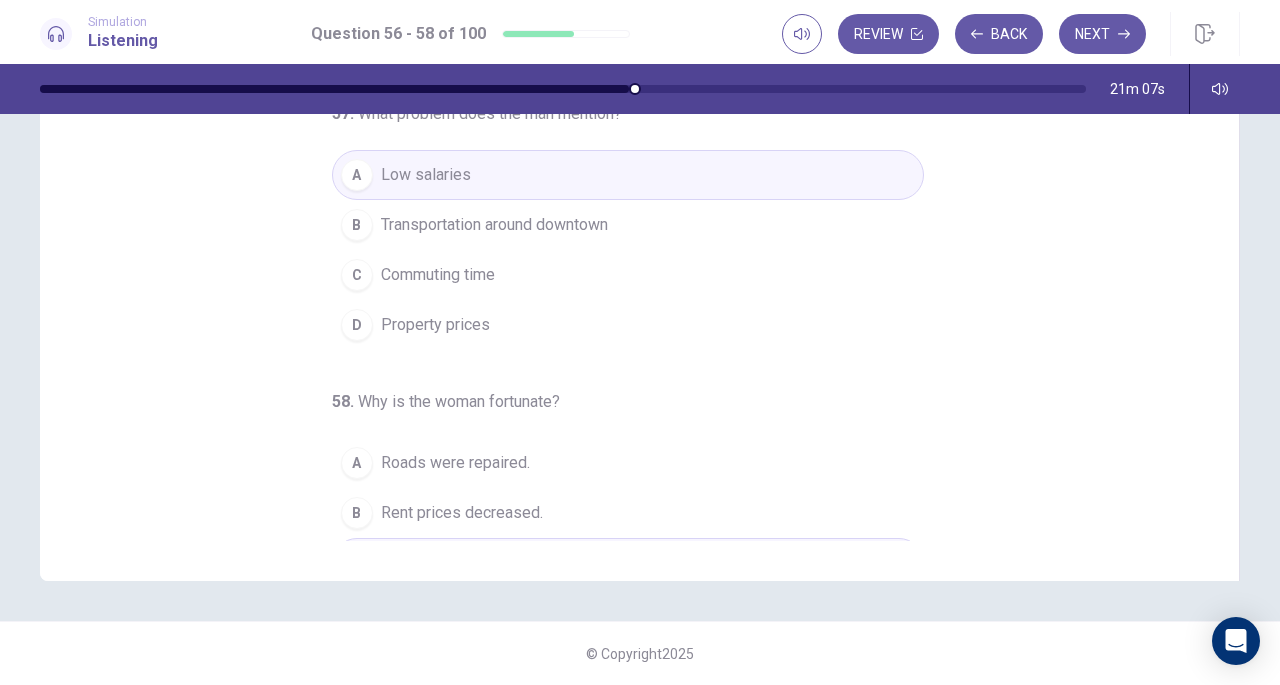 scroll, scrollTop: 0, scrollLeft: 0, axis: both 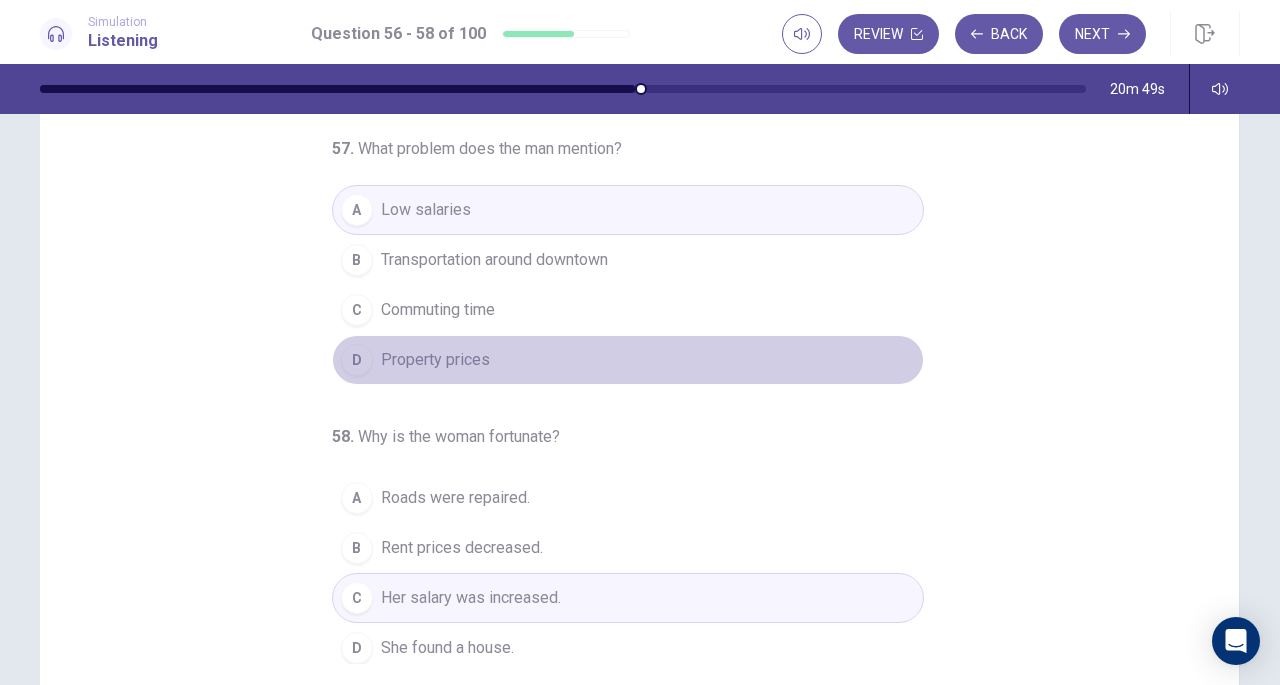click on "D Property prices" at bounding box center [628, 360] 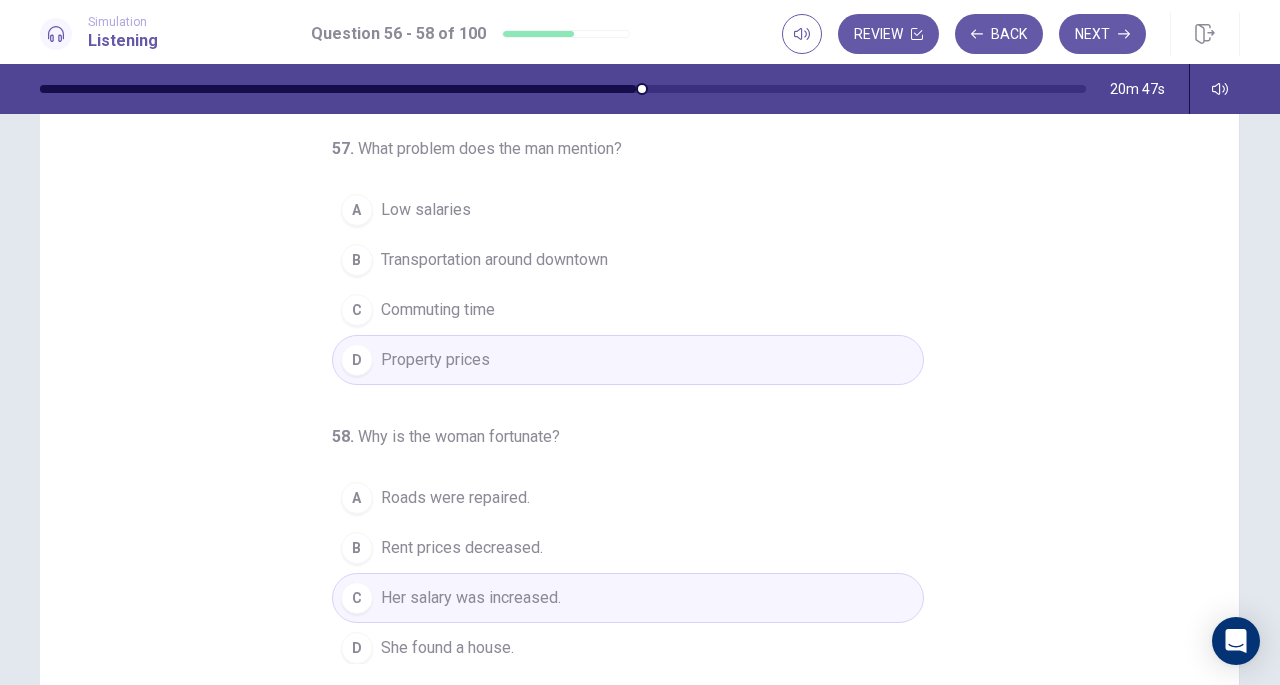 scroll, scrollTop: 196, scrollLeft: 0, axis: vertical 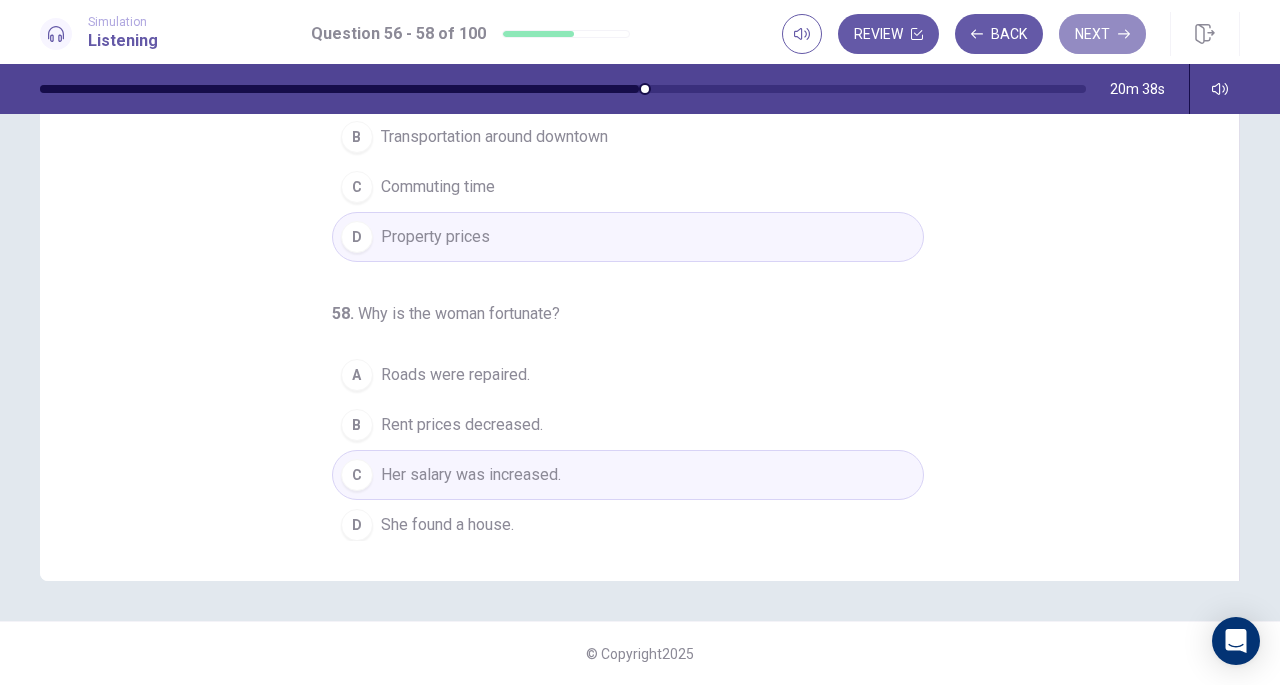 click on "Next" at bounding box center (1102, 34) 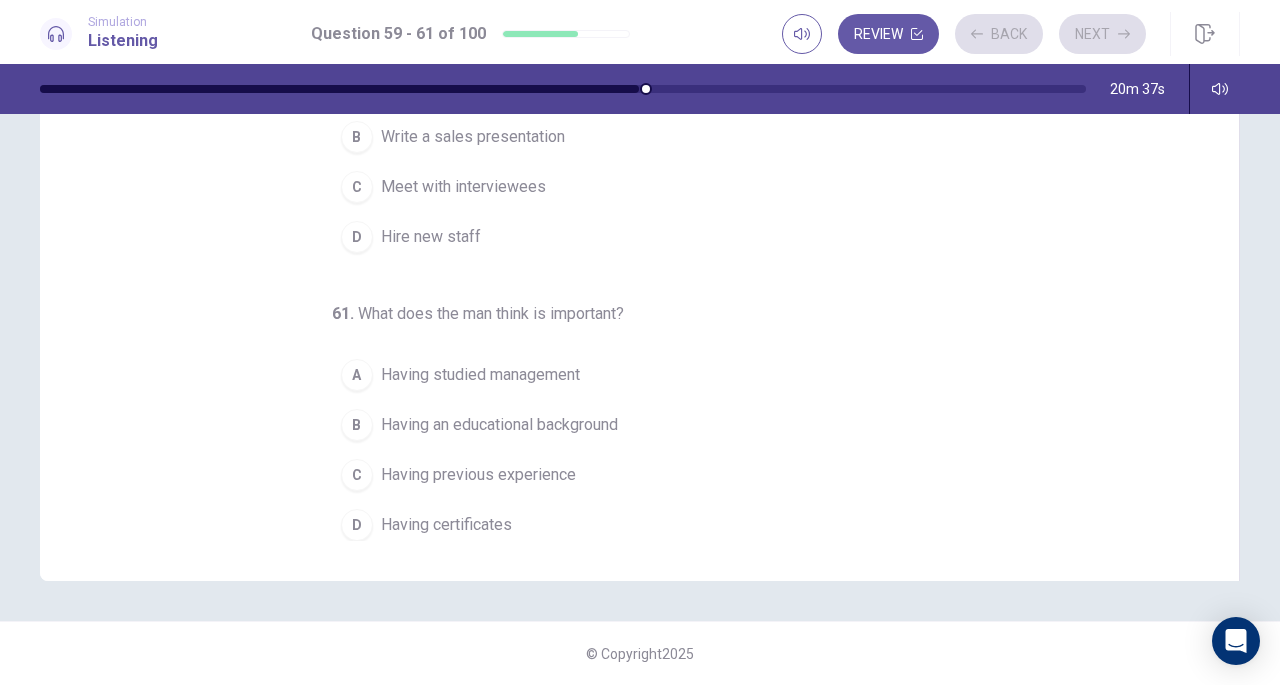 scroll, scrollTop: 0, scrollLeft: 0, axis: both 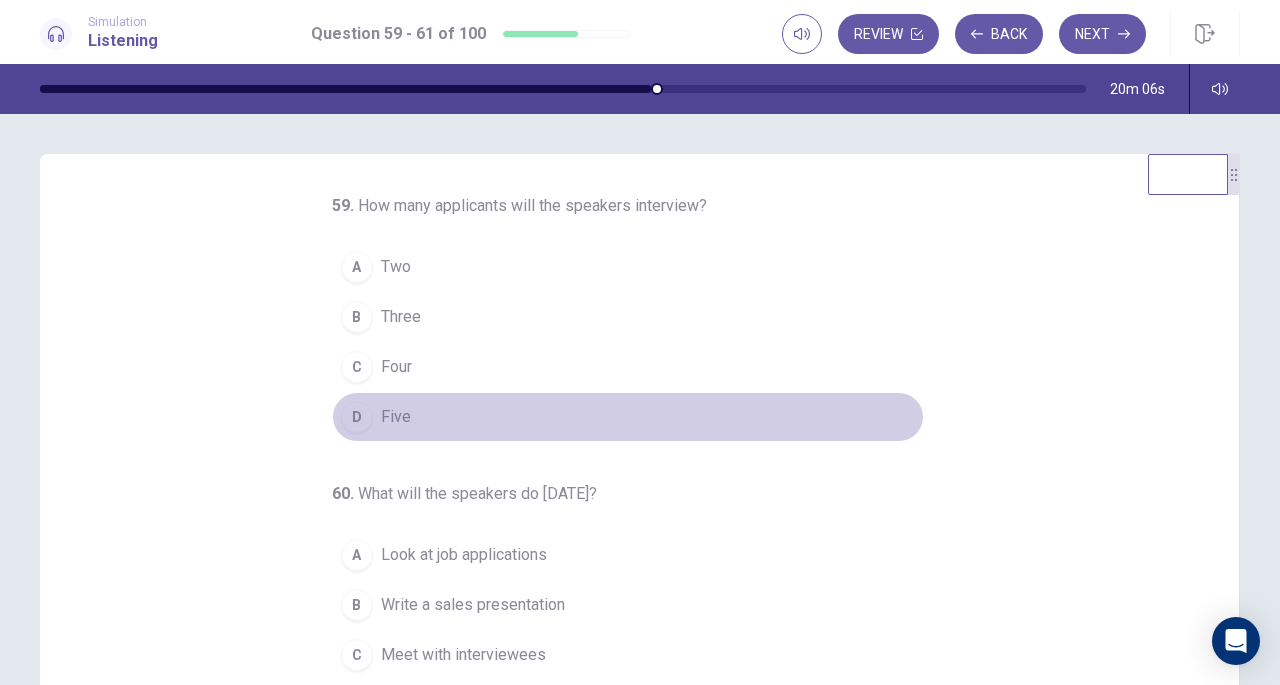 click on "D Five" at bounding box center [628, 417] 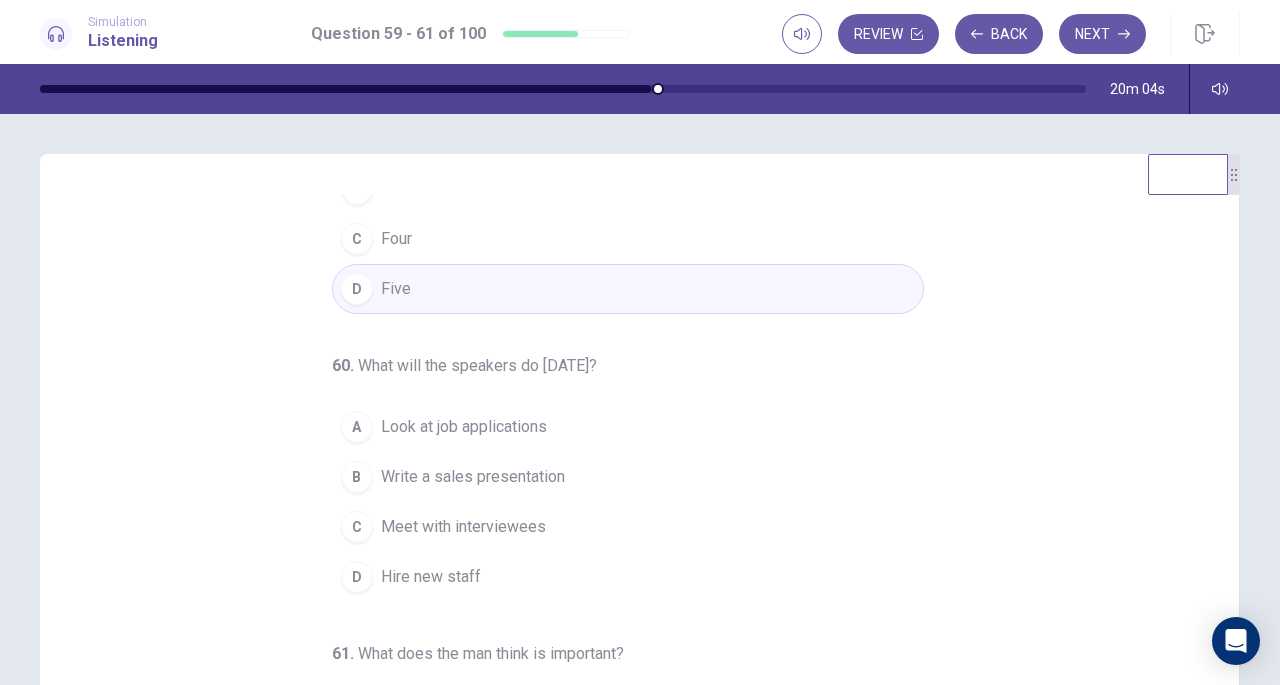 scroll, scrollTop: 200, scrollLeft: 0, axis: vertical 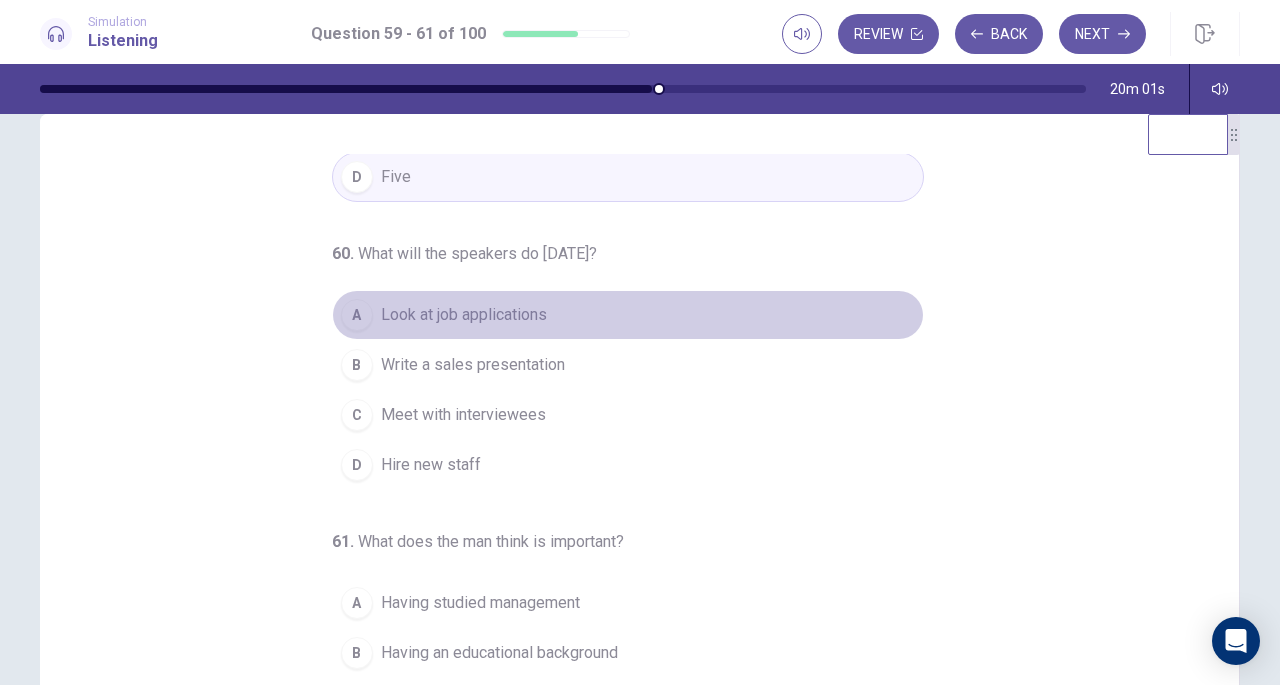 click on "Look at job applications" at bounding box center (464, 315) 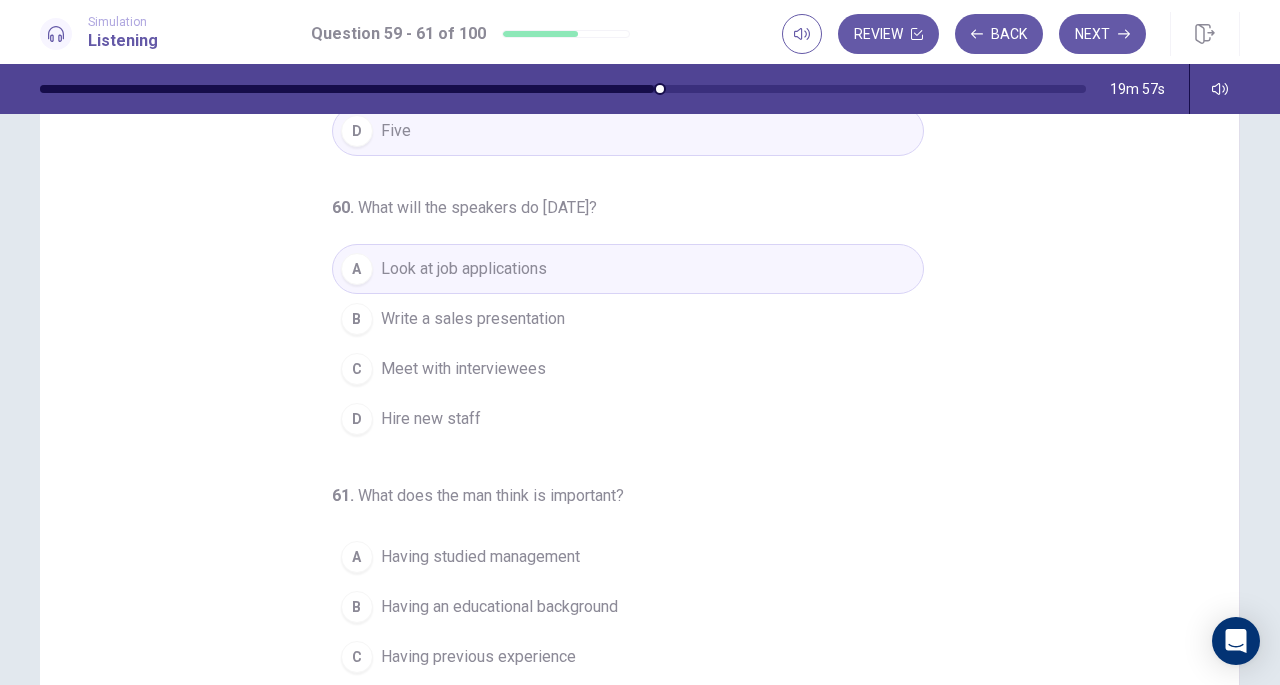 scroll, scrollTop: 268, scrollLeft: 0, axis: vertical 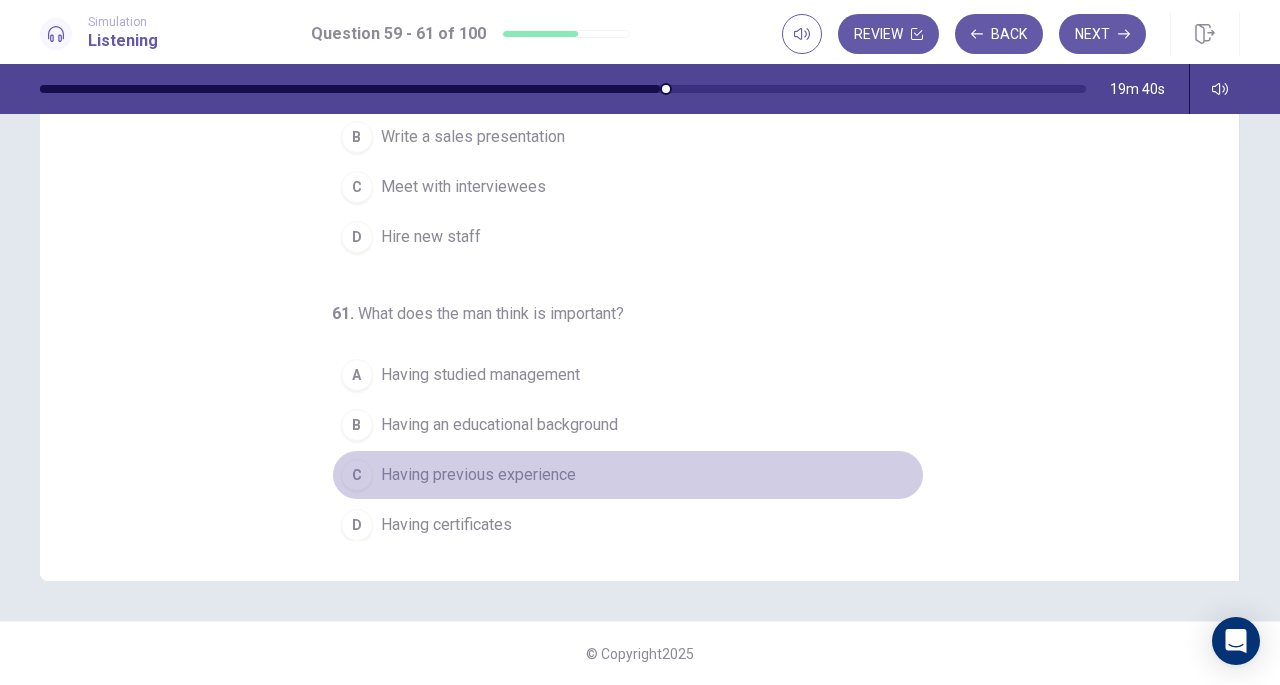 click on "Having previous experience" at bounding box center (478, 475) 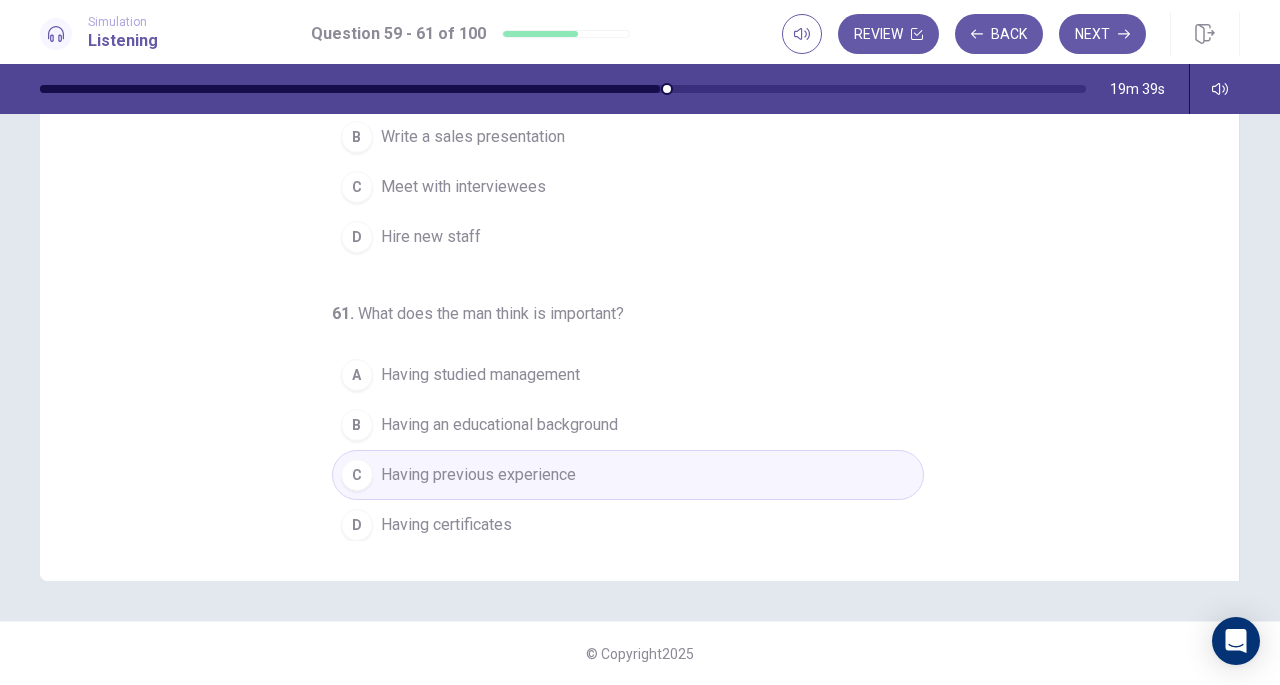 scroll, scrollTop: 177, scrollLeft: 0, axis: vertical 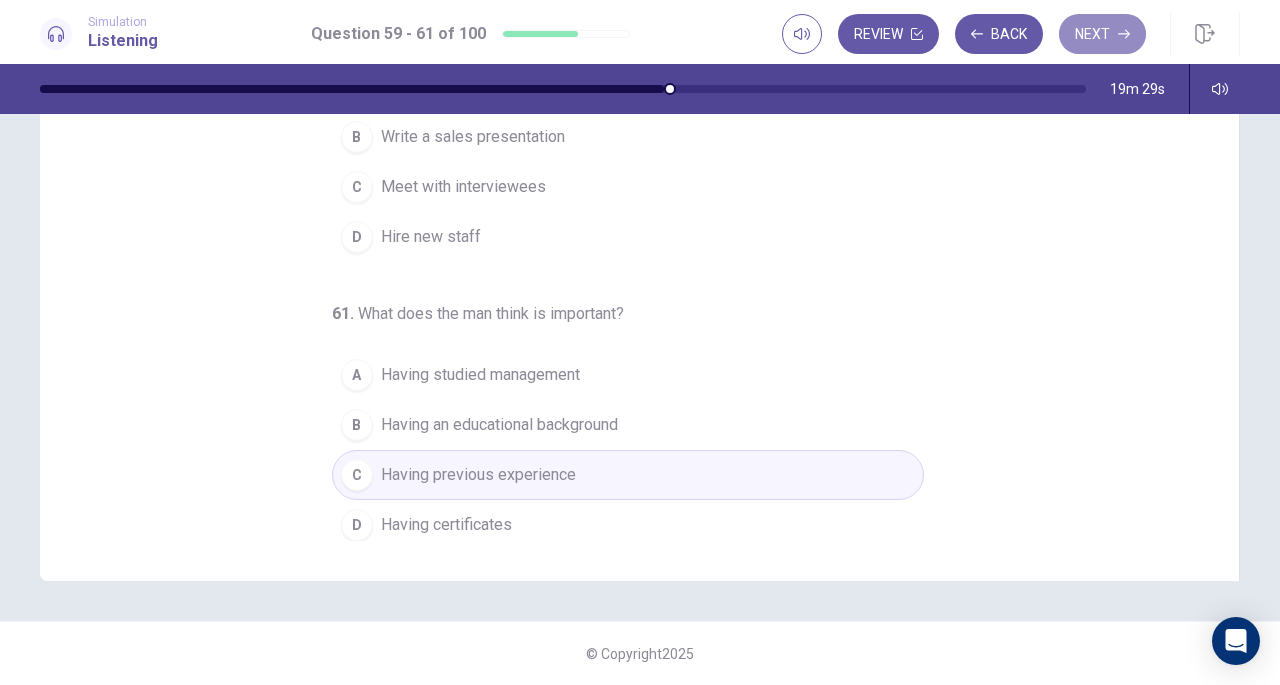 click on "Next" at bounding box center (1102, 34) 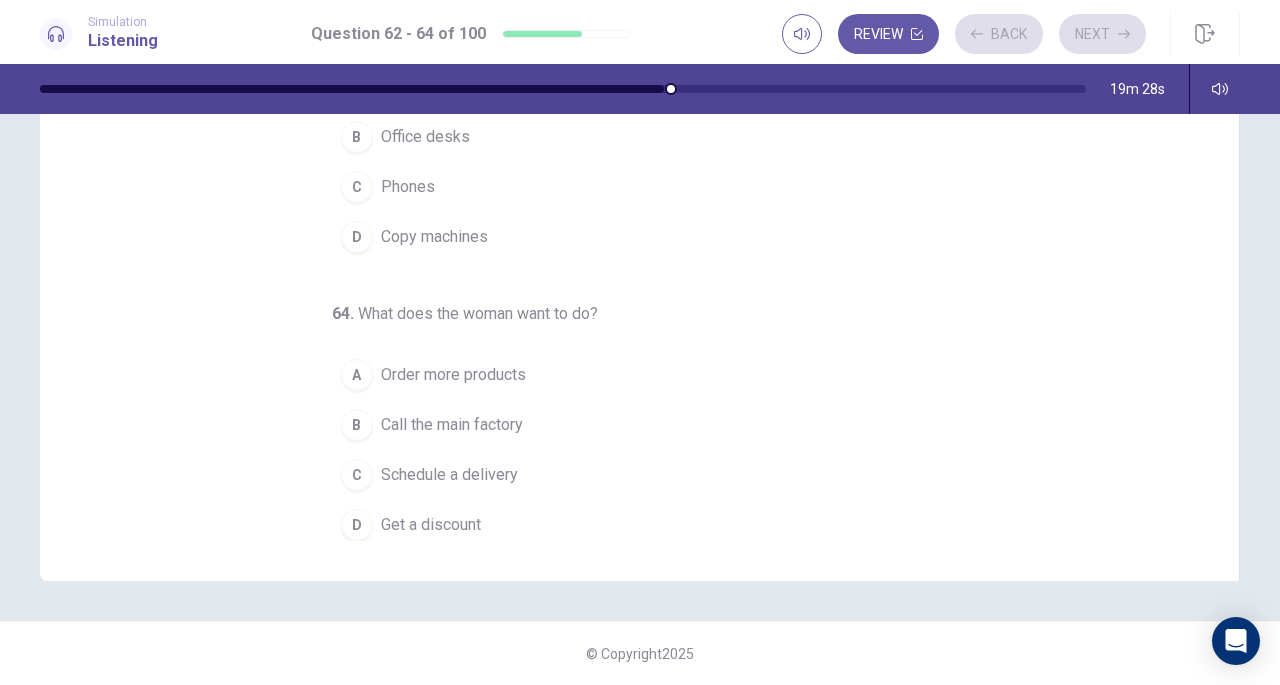 scroll, scrollTop: 0, scrollLeft: 0, axis: both 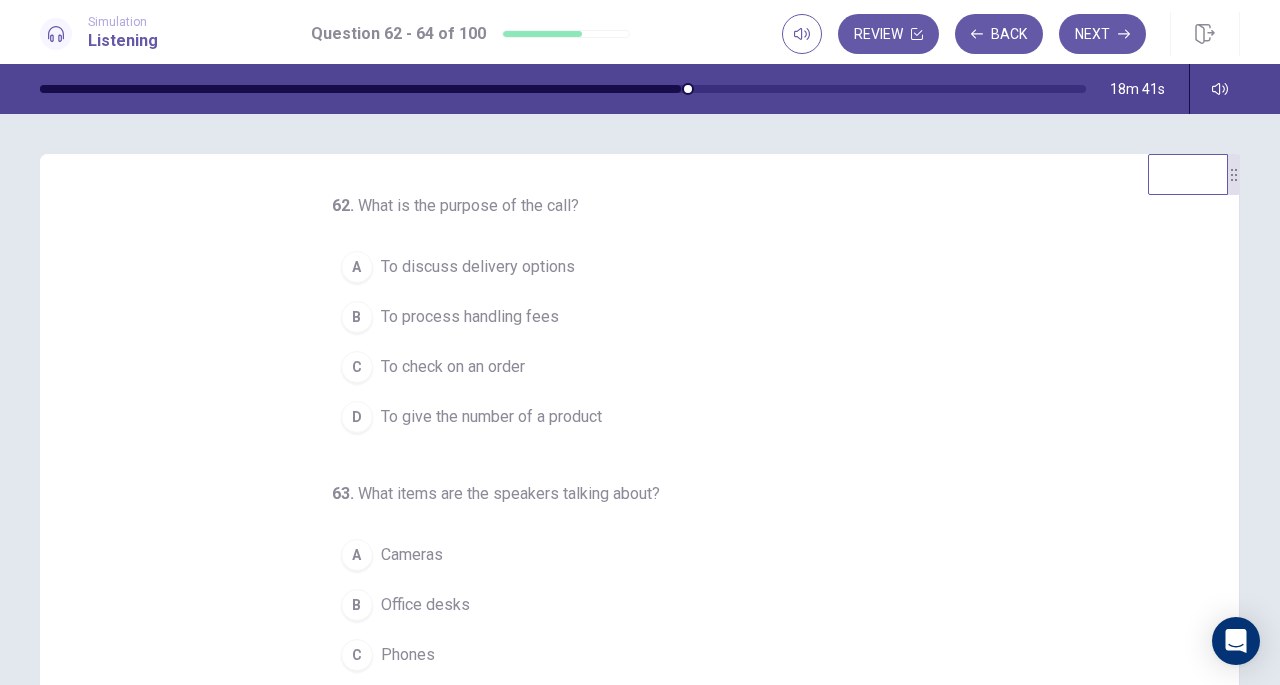 click on "To check on an order" at bounding box center (453, 367) 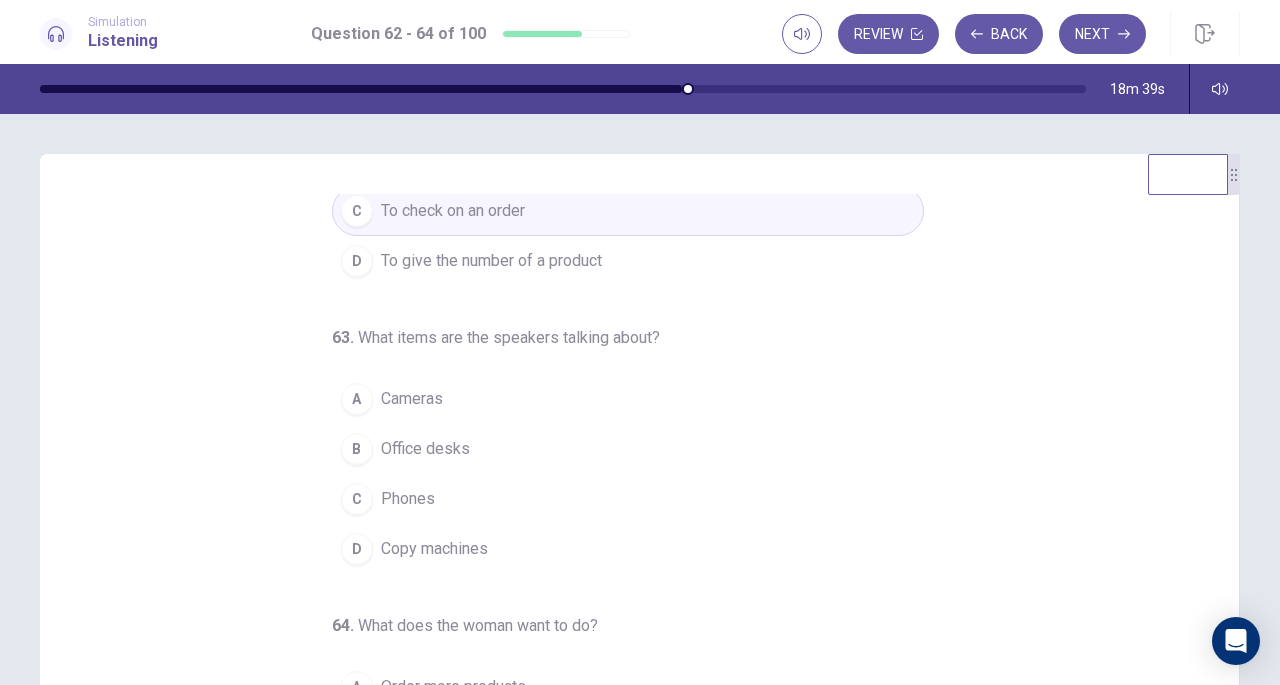 scroll, scrollTop: 200, scrollLeft: 0, axis: vertical 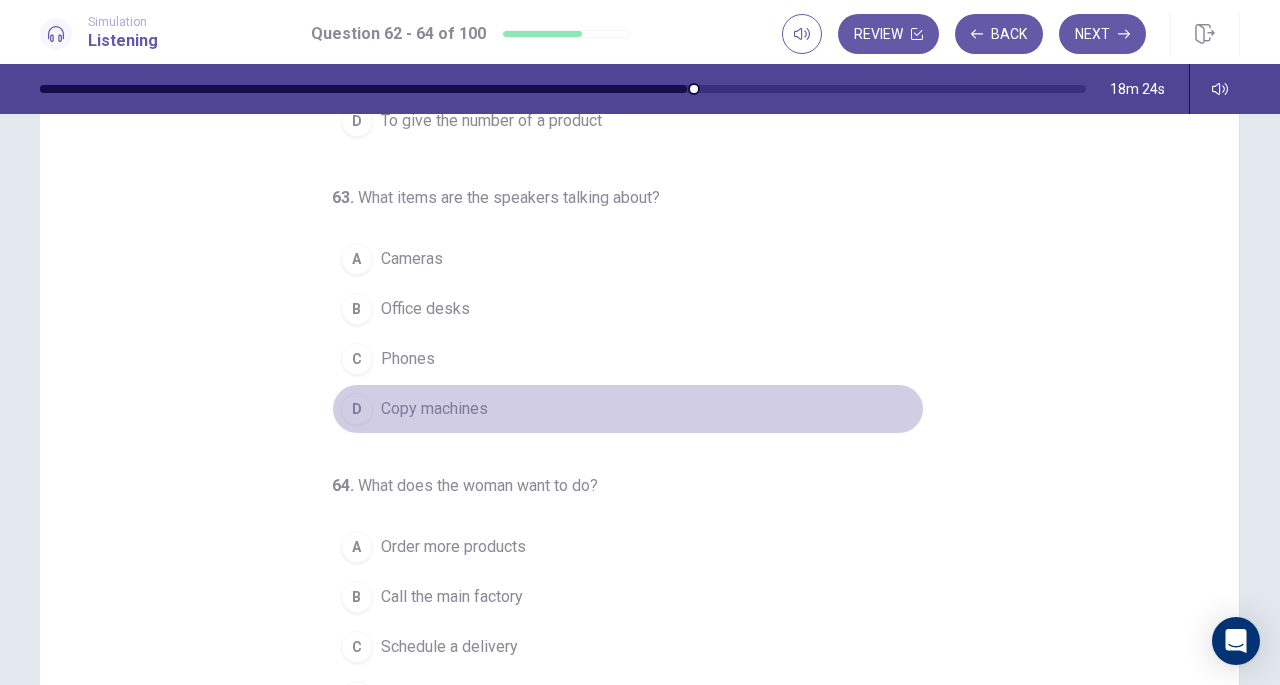 click on "Copy machines" at bounding box center [434, 409] 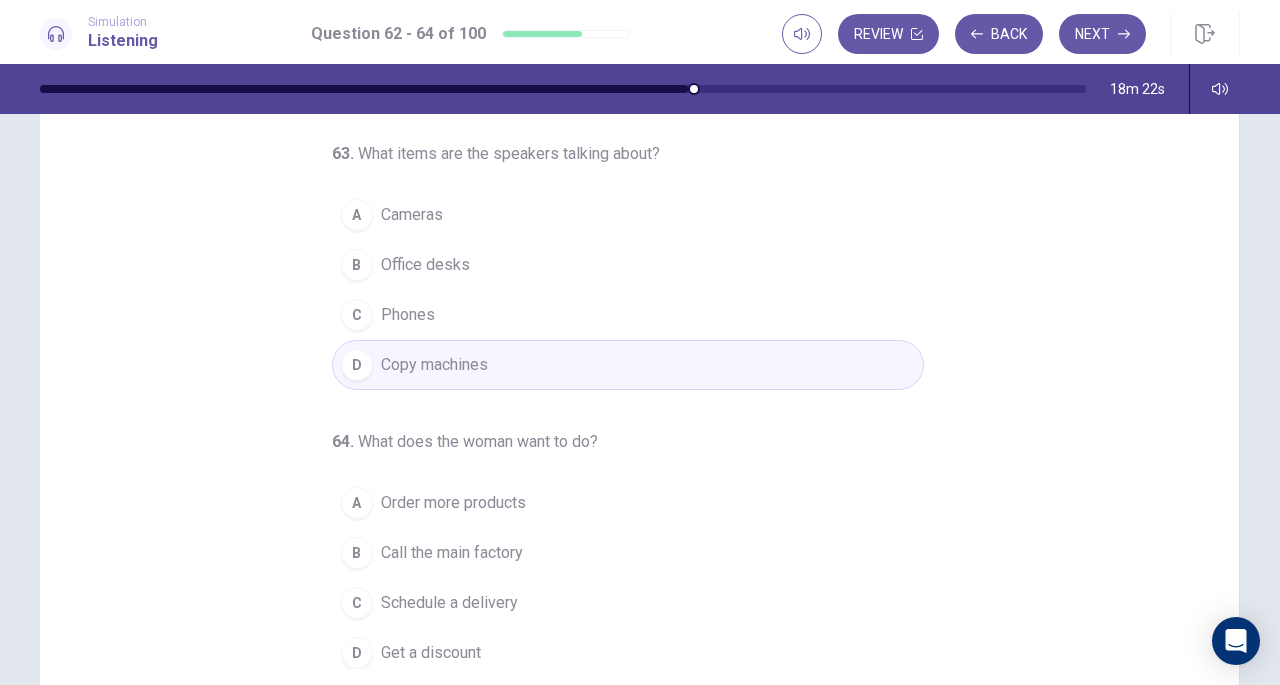 scroll, scrollTop: 268, scrollLeft: 0, axis: vertical 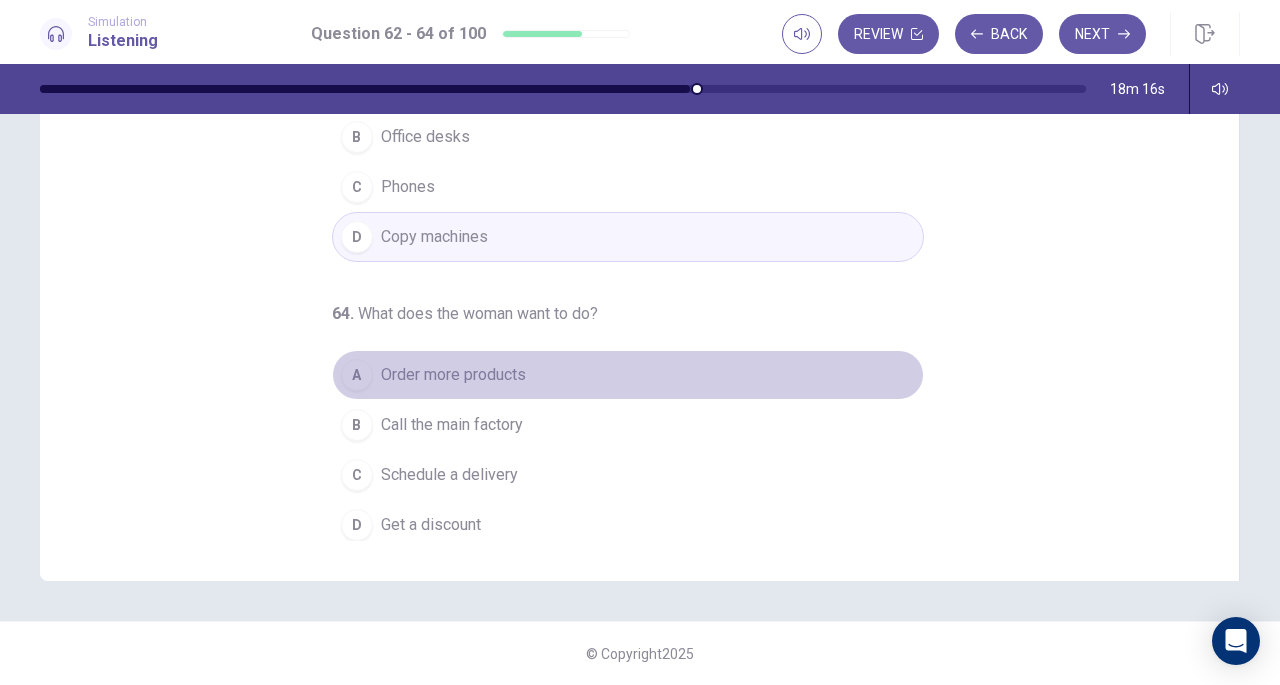 click on "A Order more products" at bounding box center (628, 375) 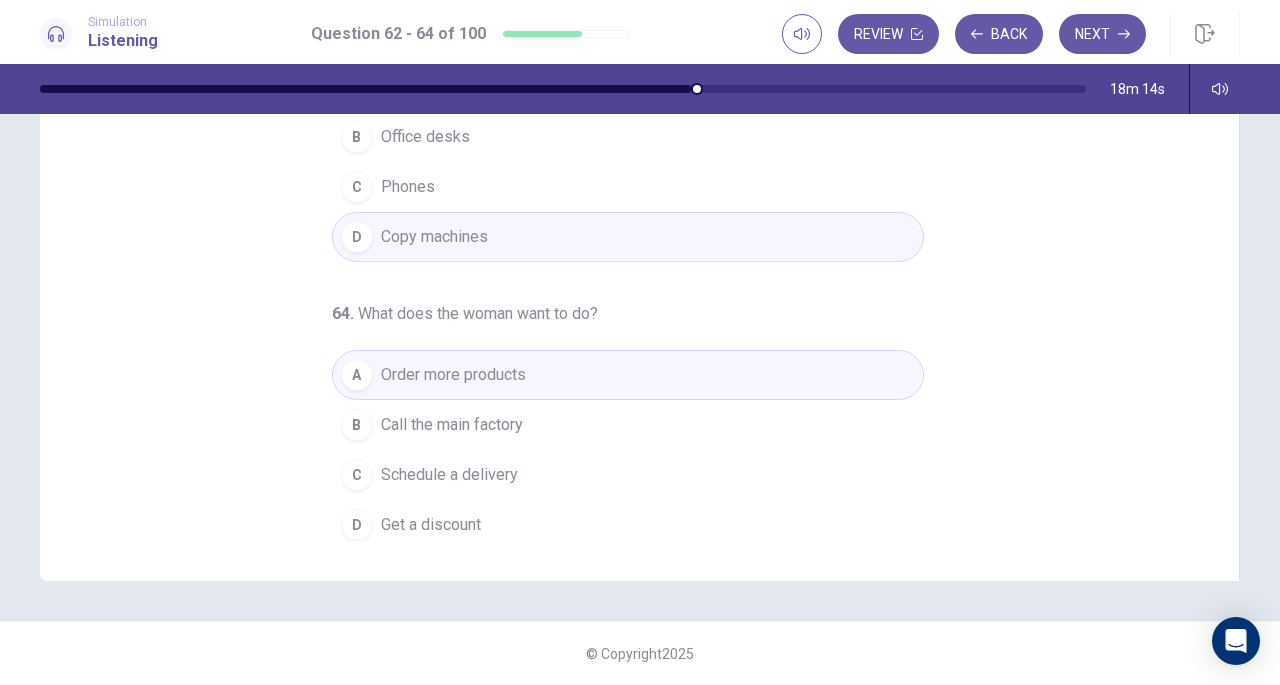 scroll, scrollTop: 0, scrollLeft: 0, axis: both 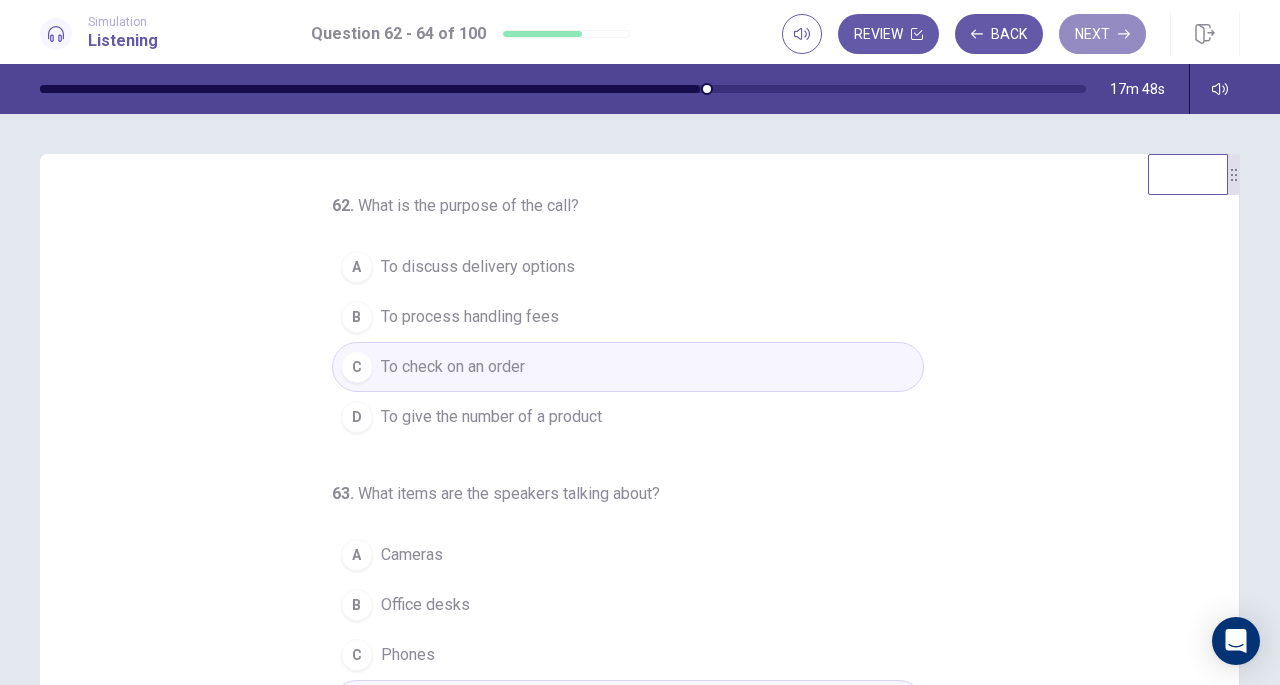 click on "Next" at bounding box center (1102, 34) 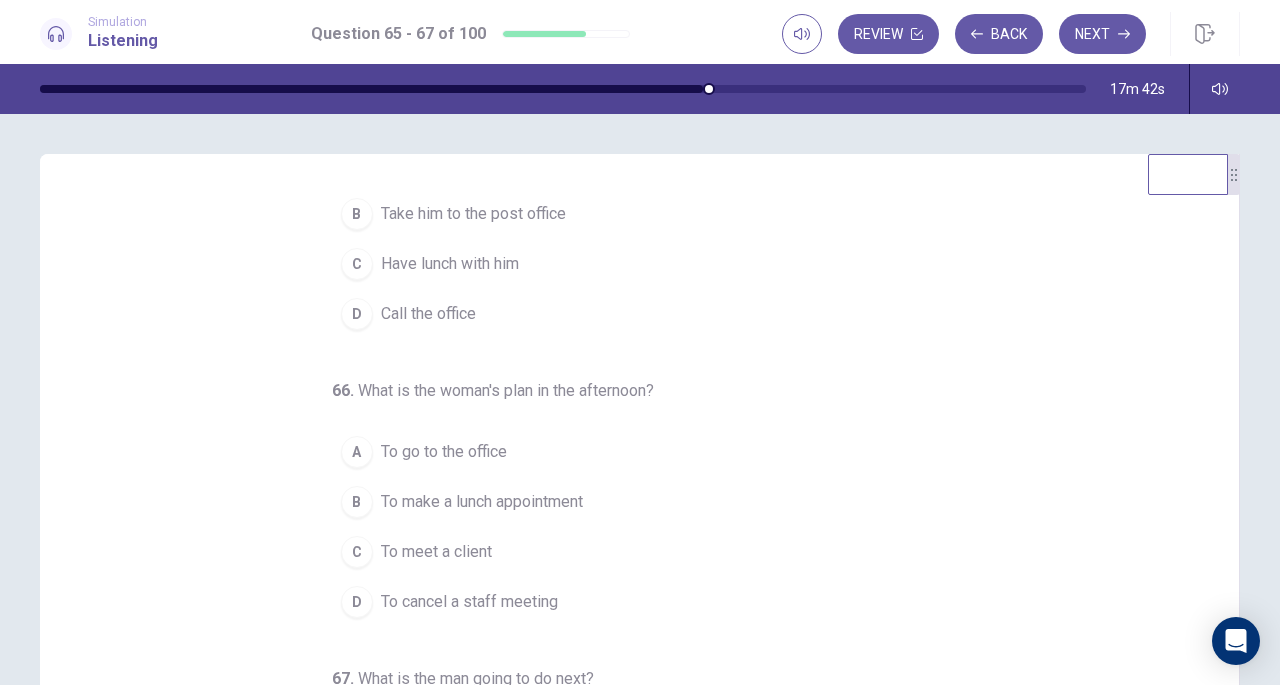scroll, scrollTop: 200, scrollLeft: 0, axis: vertical 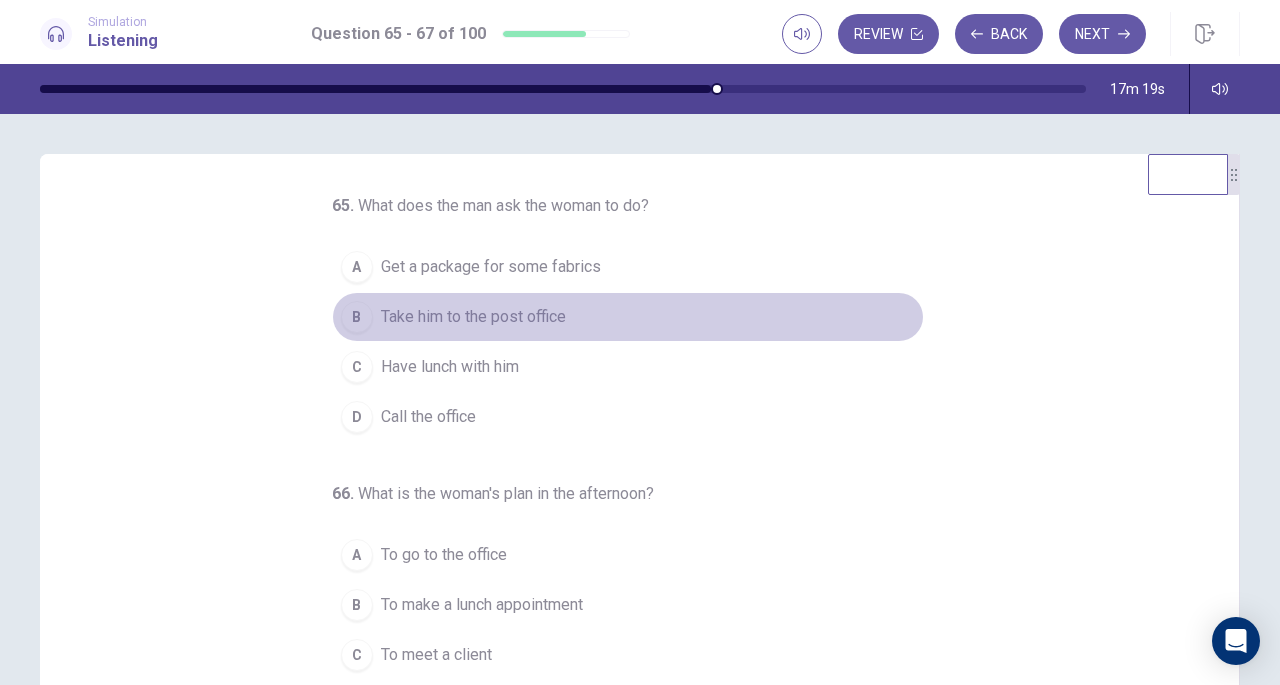click on "Take him to the post office" at bounding box center [473, 317] 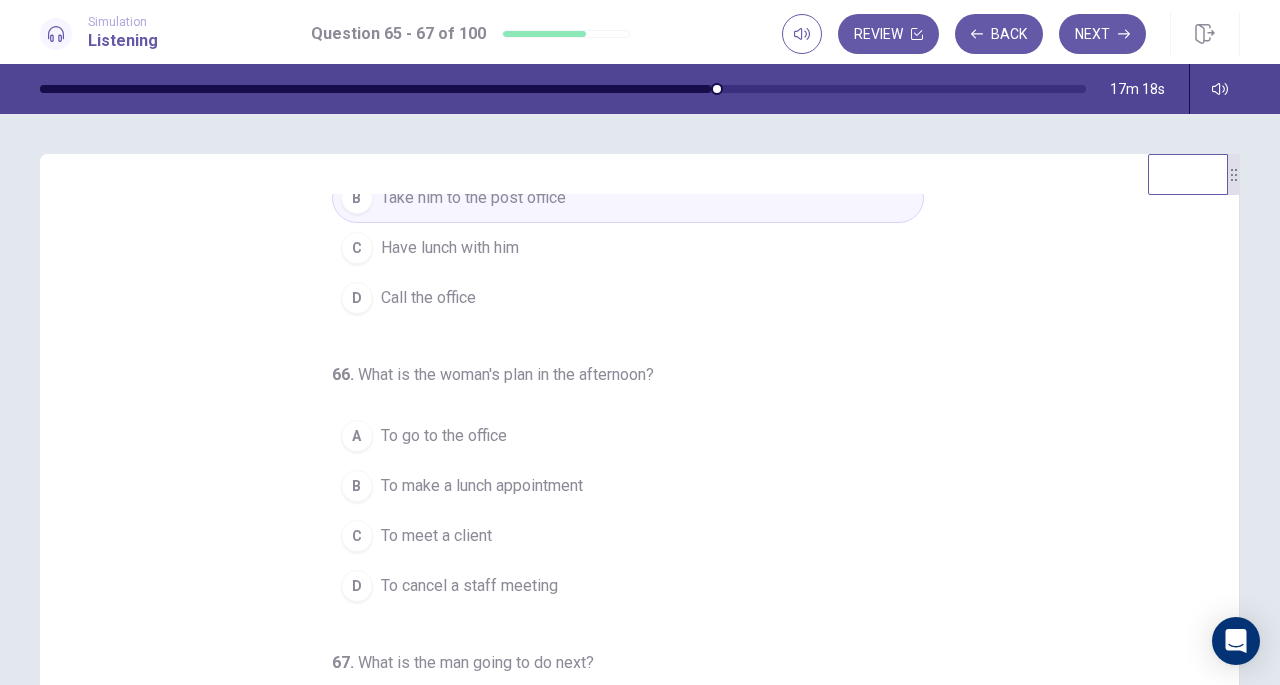 scroll, scrollTop: 200, scrollLeft: 0, axis: vertical 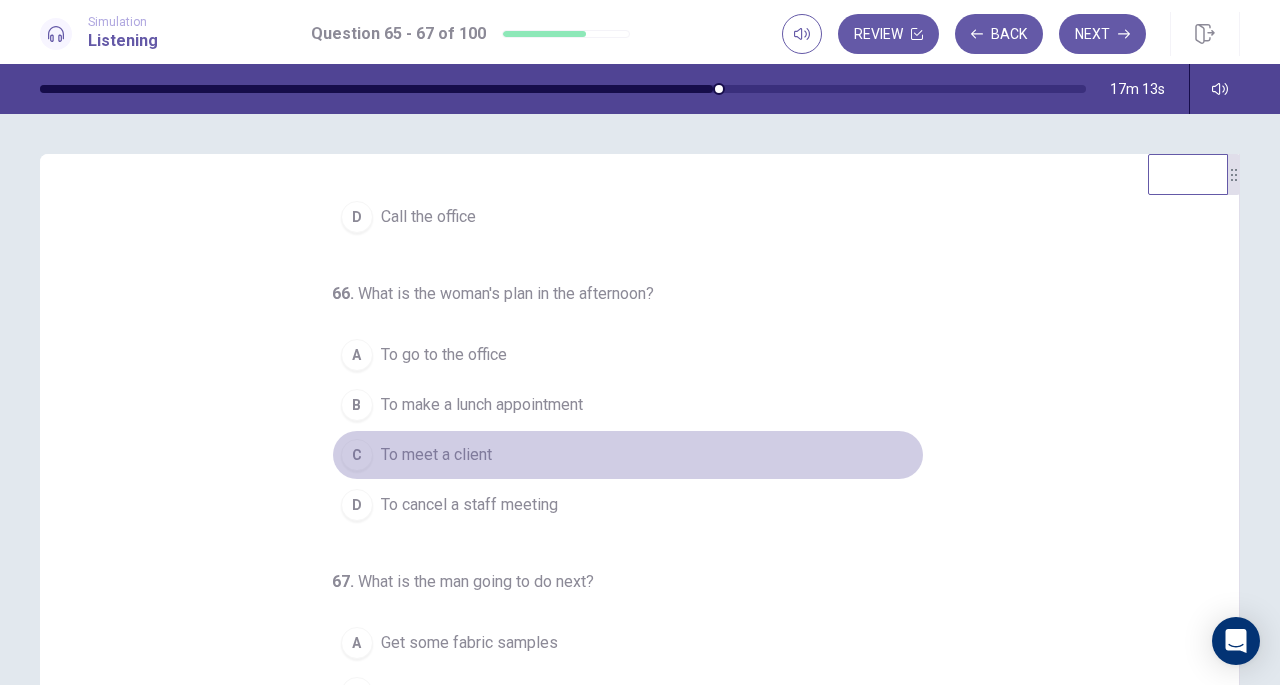 click on "To meet a client" at bounding box center (436, 455) 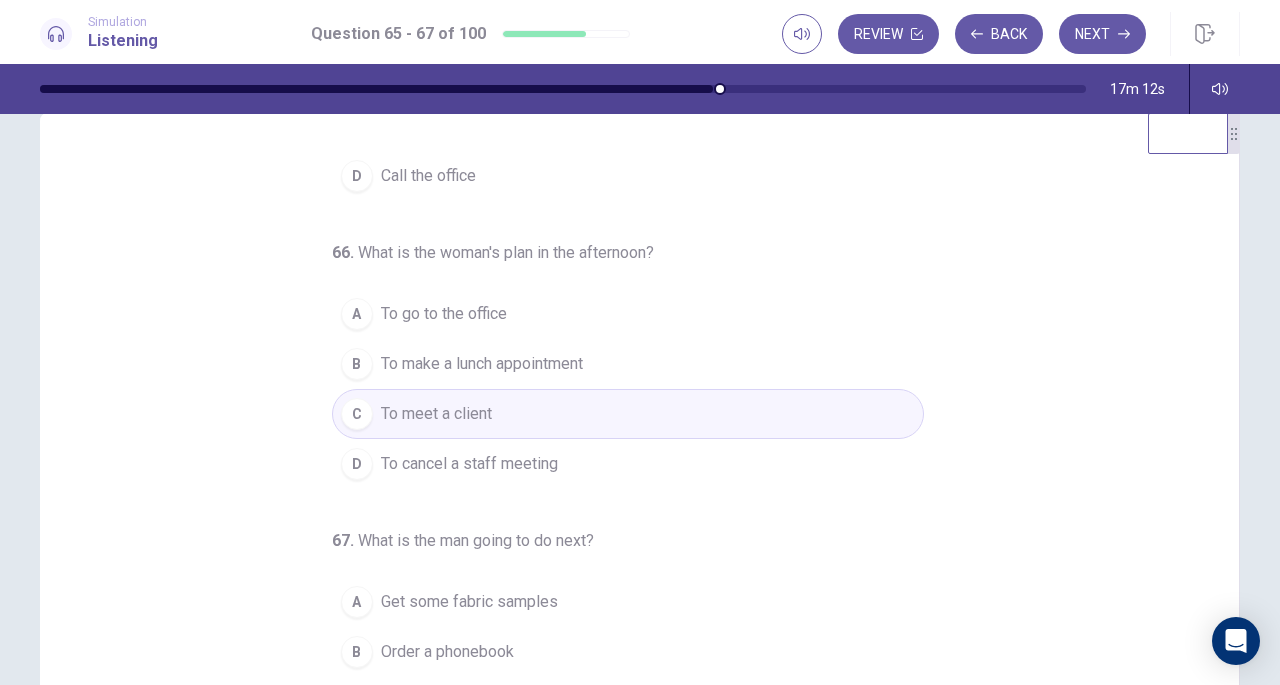 scroll, scrollTop: 268, scrollLeft: 0, axis: vertical 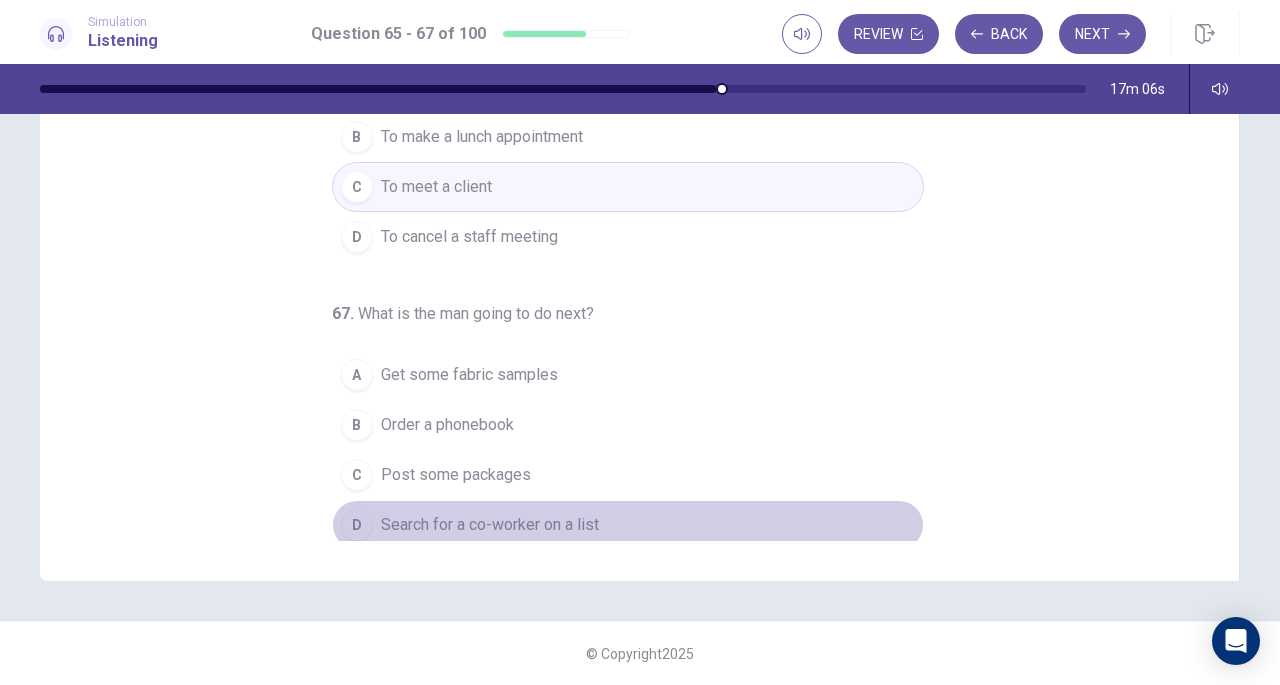 click on "Search for a co-worker on a list" at bounding box center [490, 525] 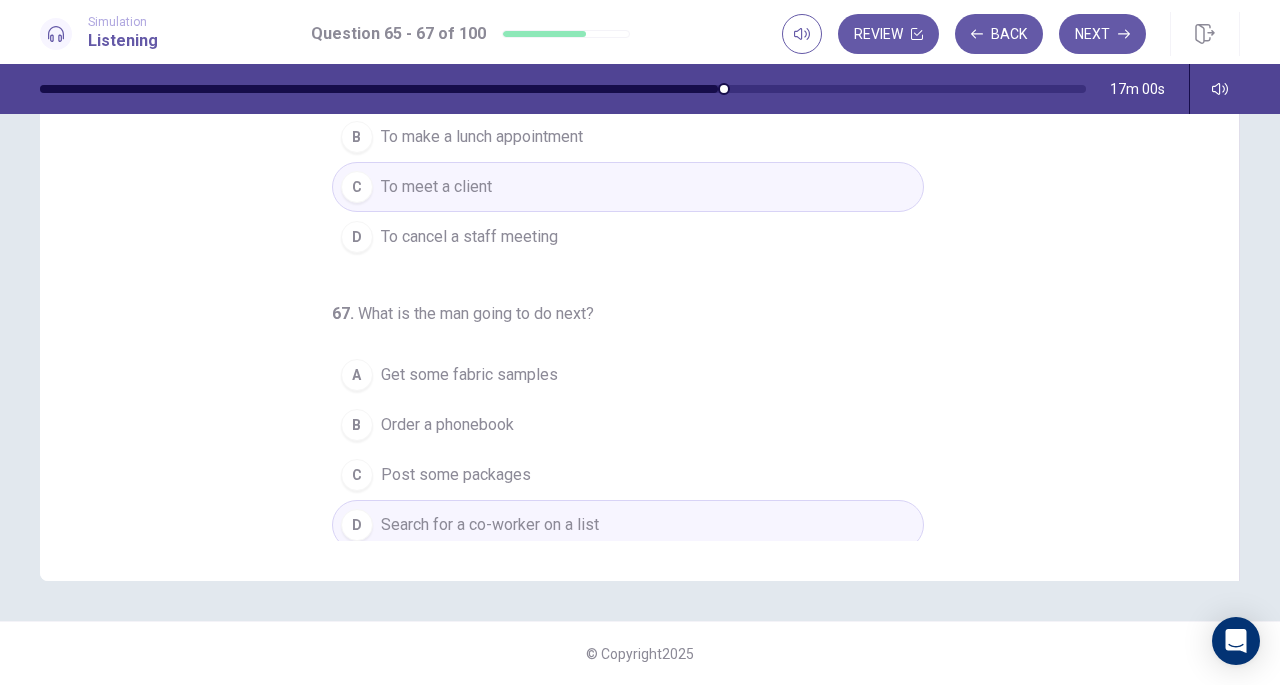 scroll, scrollTop: 0, scrollLeft: 0, axis: both 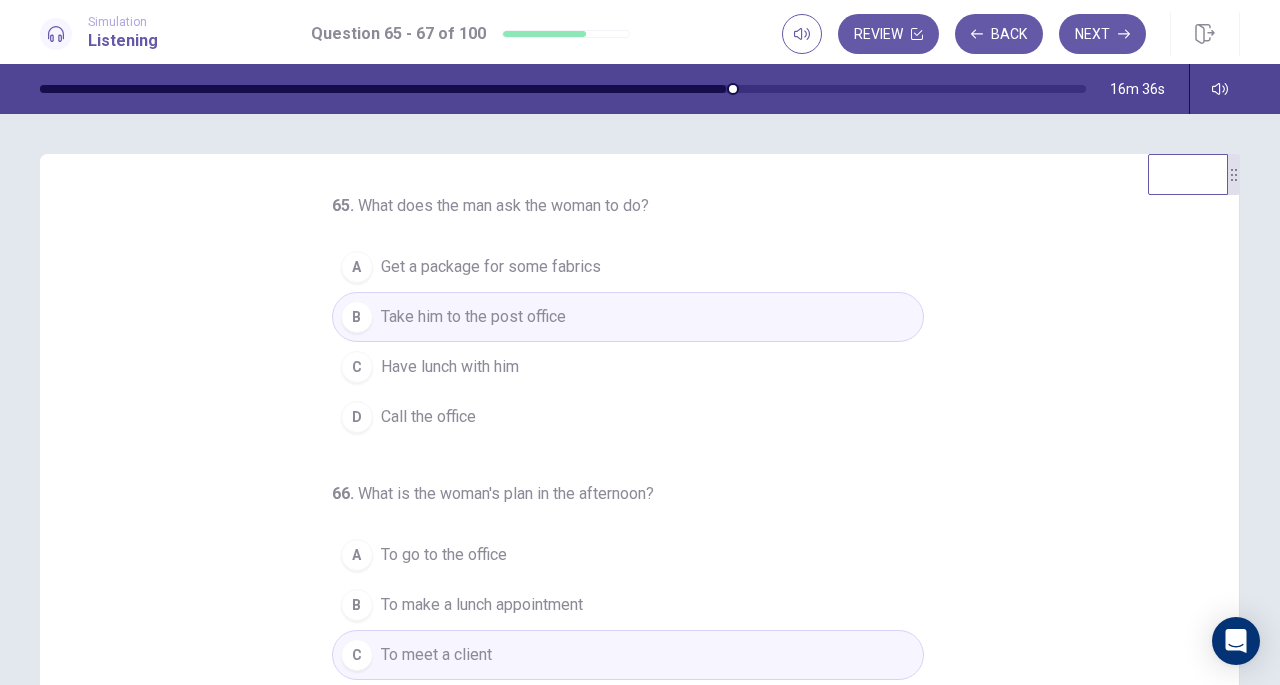 click on "Next" at bounding box center (1102, 34) 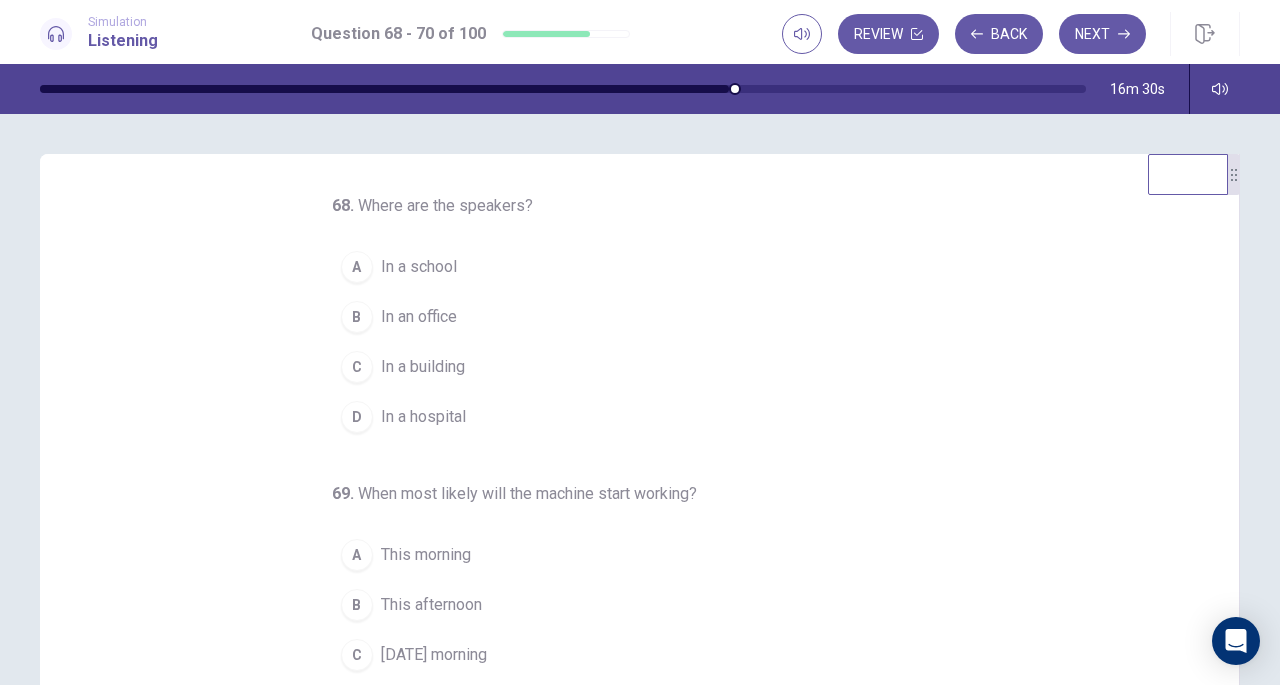 scroll, scrollTop: 200, scrollLeft: 0, axis: vertical 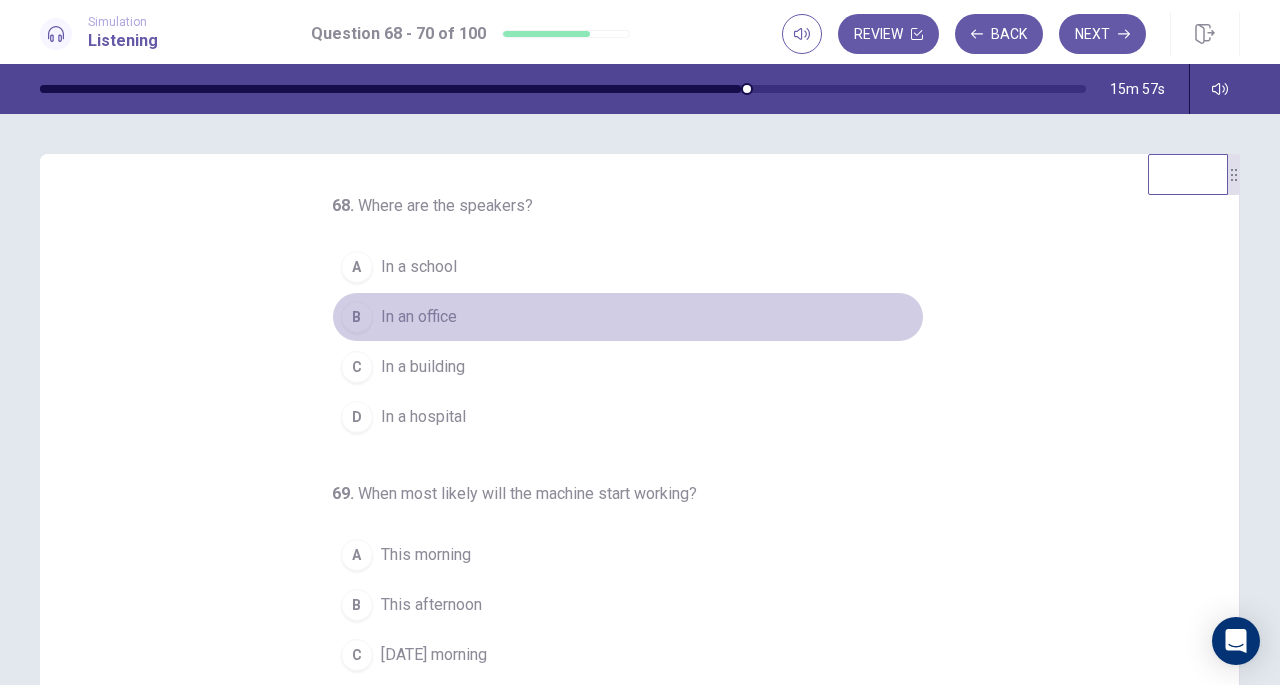 click on "B In an office" at bounding box center [628, 317] 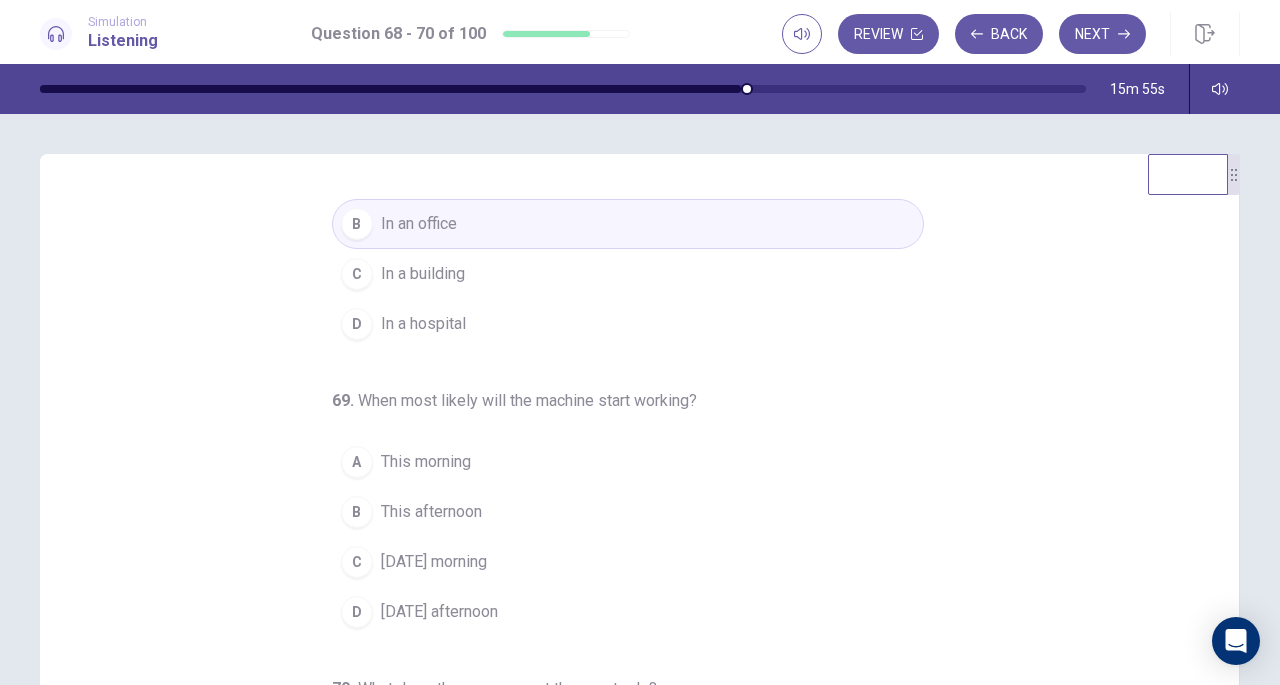 scroll, scrollTop: 200, scrollLeft: 0, axis: vertical 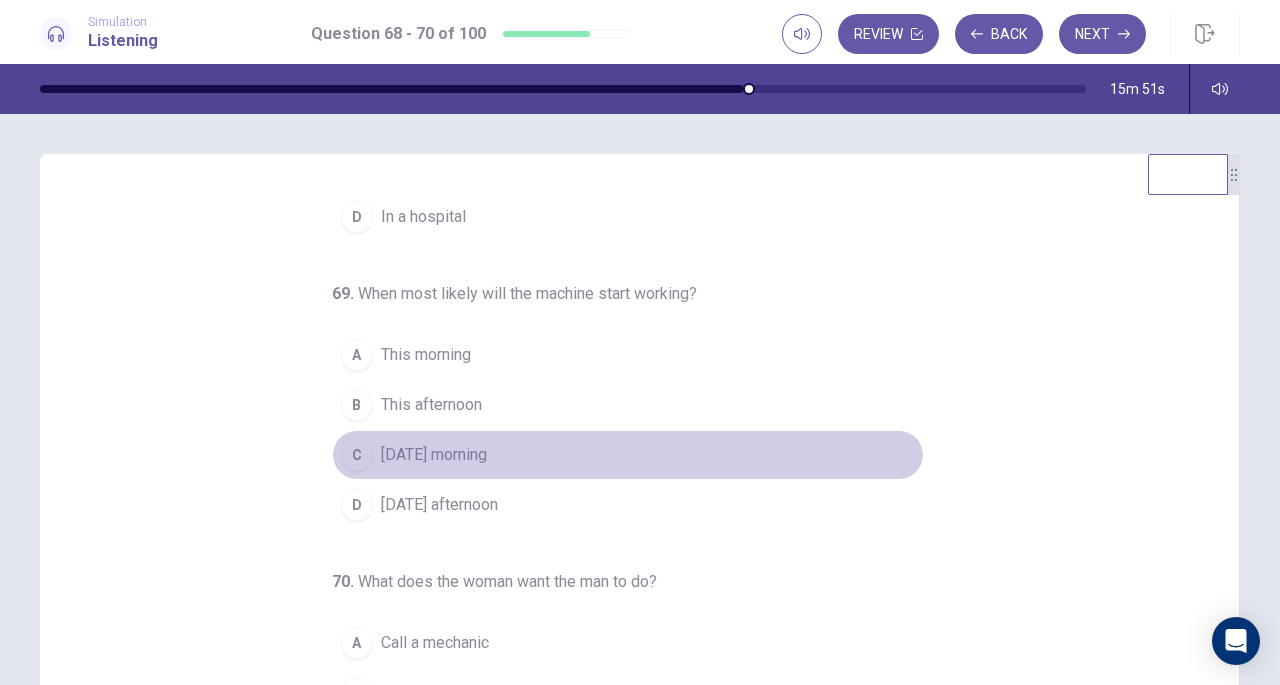 click on "Tomorrow morning" at bounding box center [434, 455] 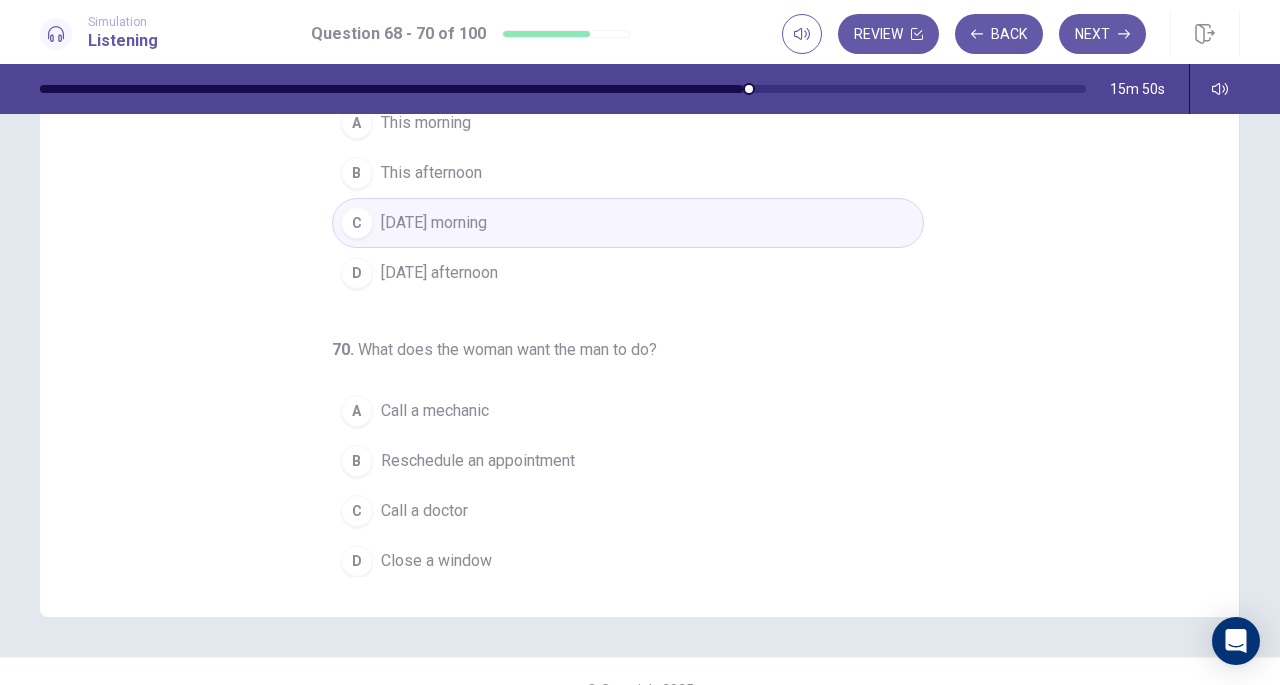 scroll, scrollTop: 268, scrollLeft: 0, axis: vertical 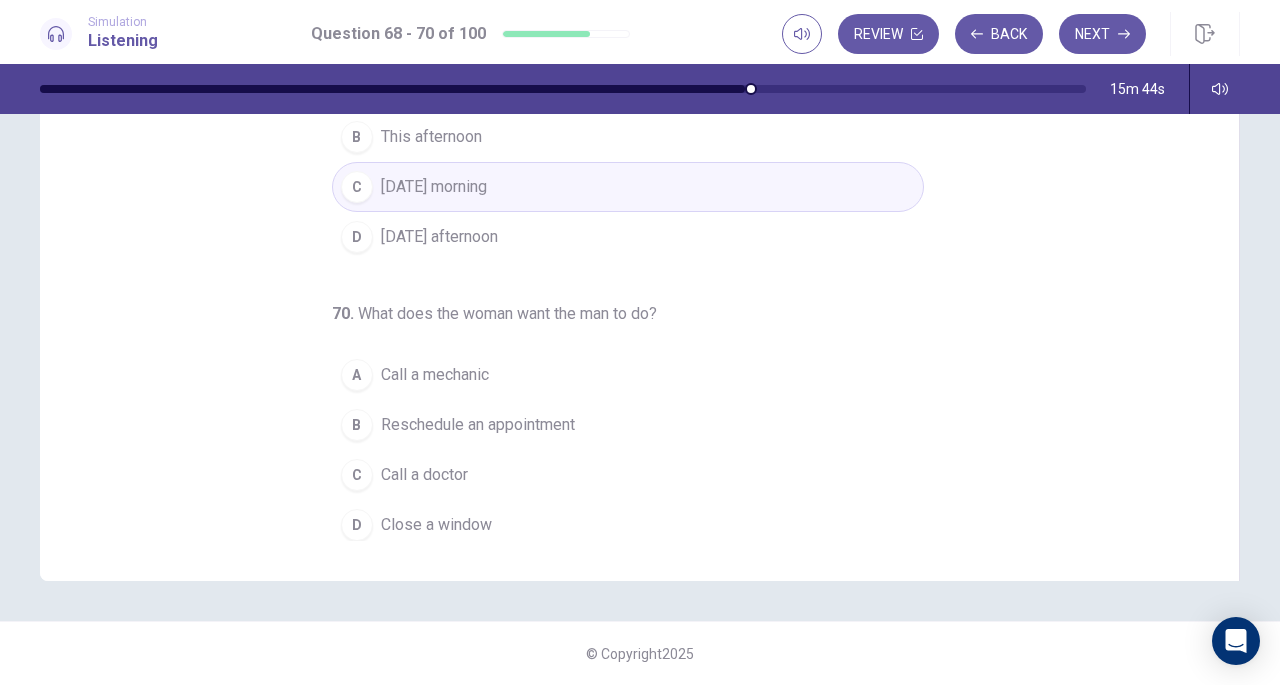 click on "Close a window" at bounding box center [436, 525] 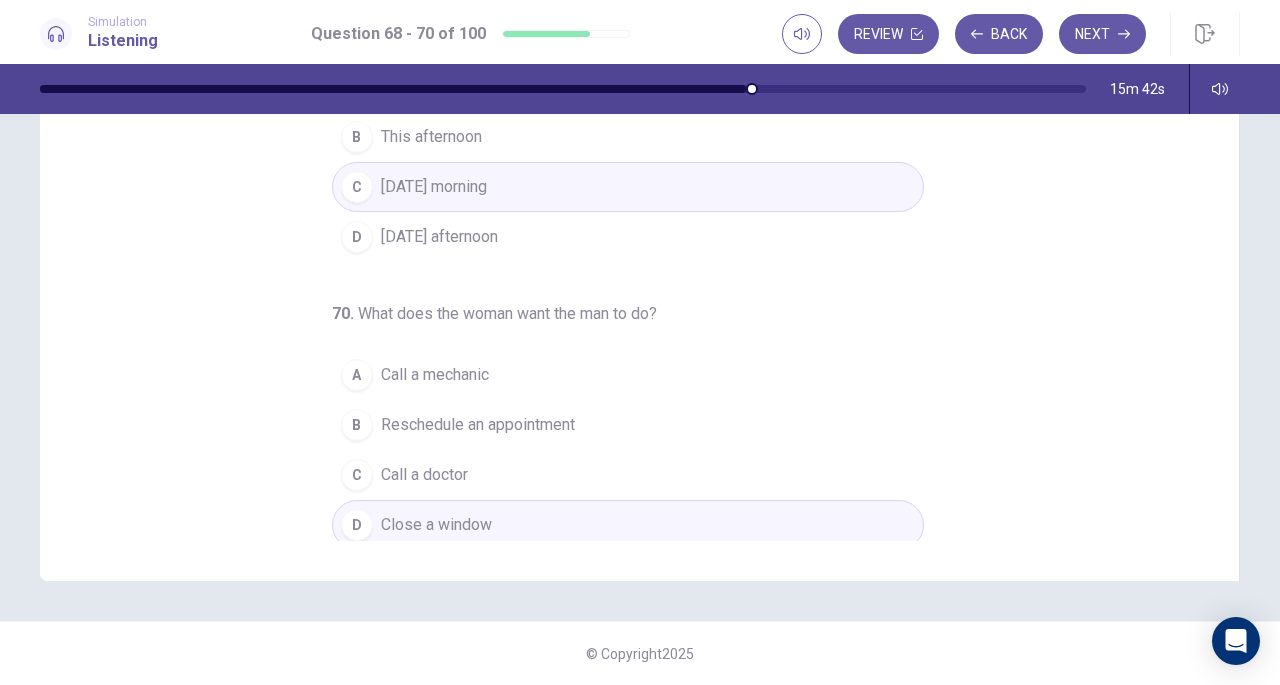 scroll, scrollTop: 0, scrollLeft: 0, axis: both 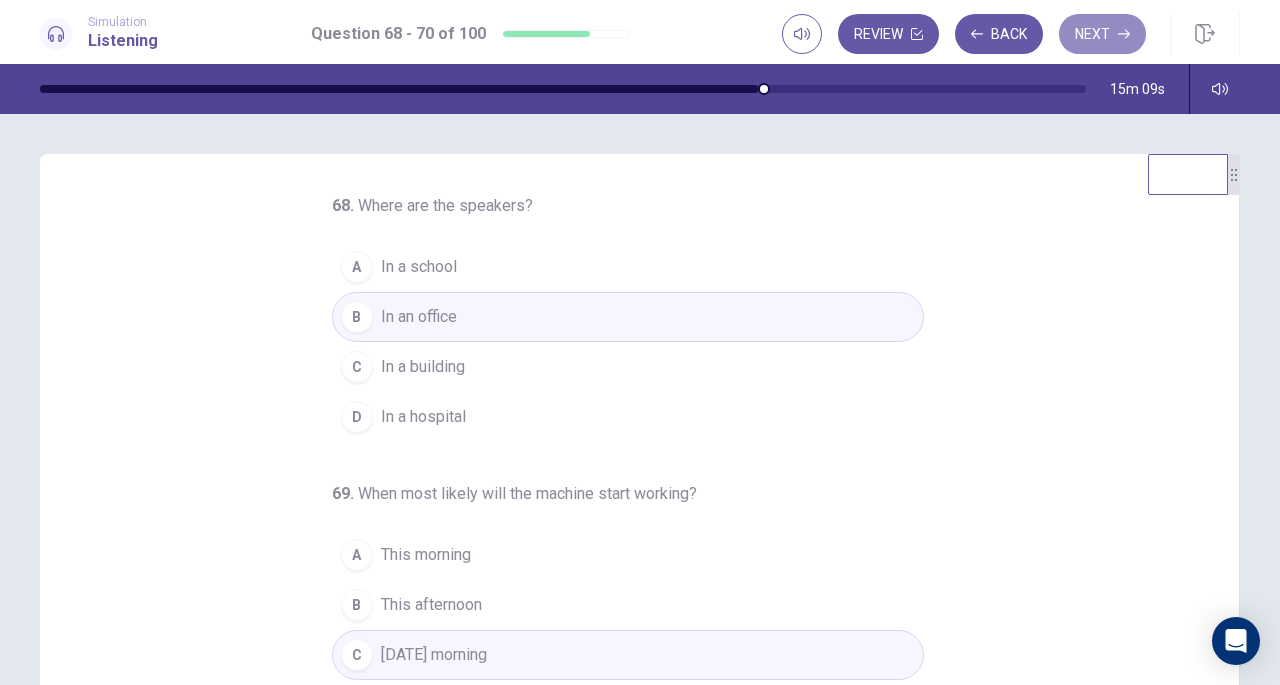 click on "Next" at bounding box center (1102, 34) 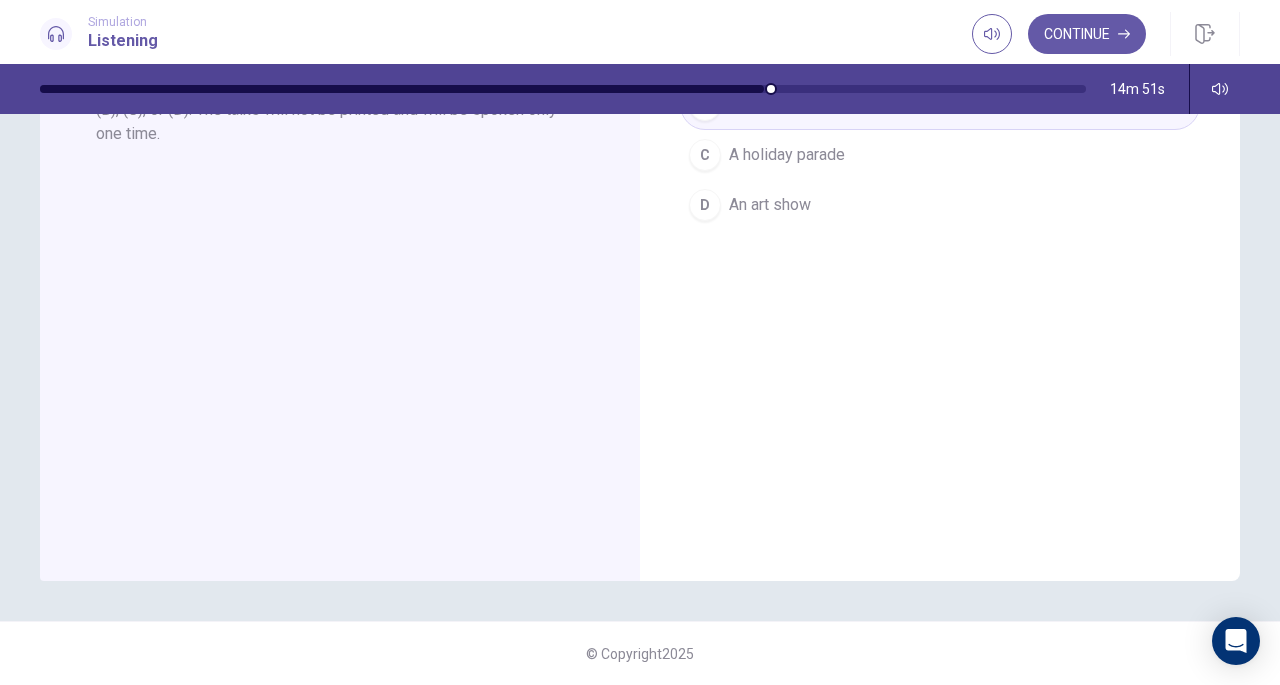 scroll, scrollTop: 0, scrollLeft: 0, axis: both 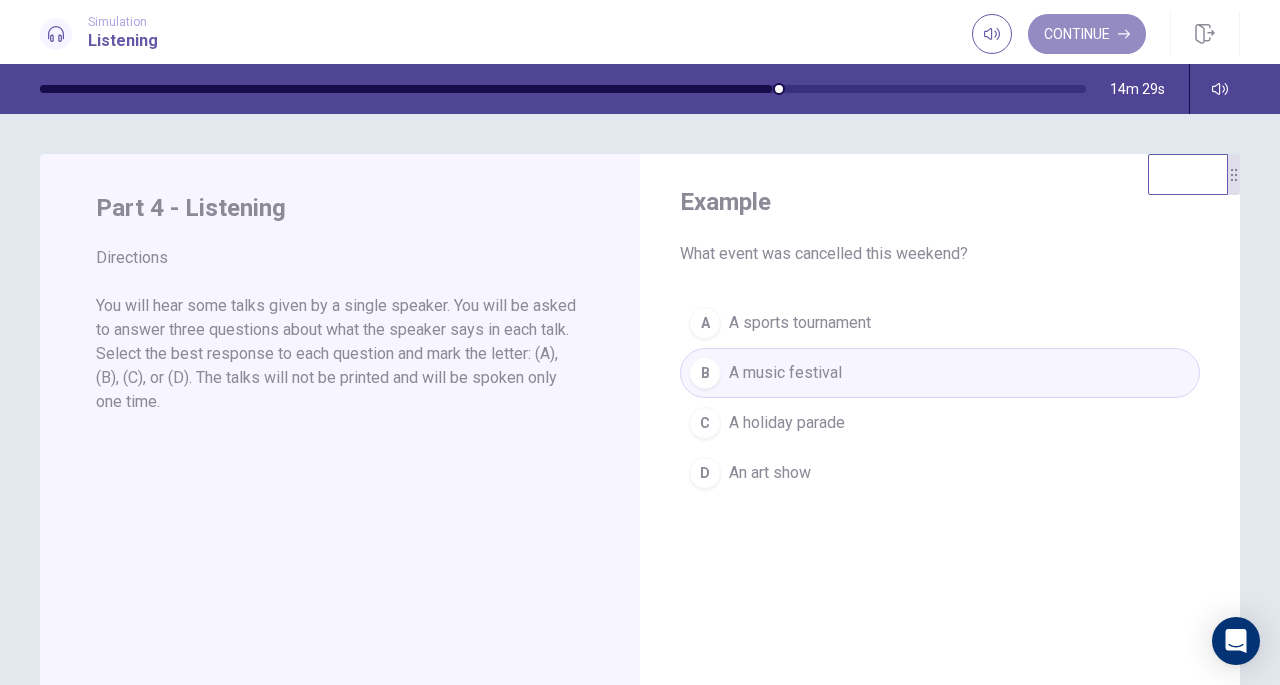 click on "Continue" at bounding box center [1087, 34] 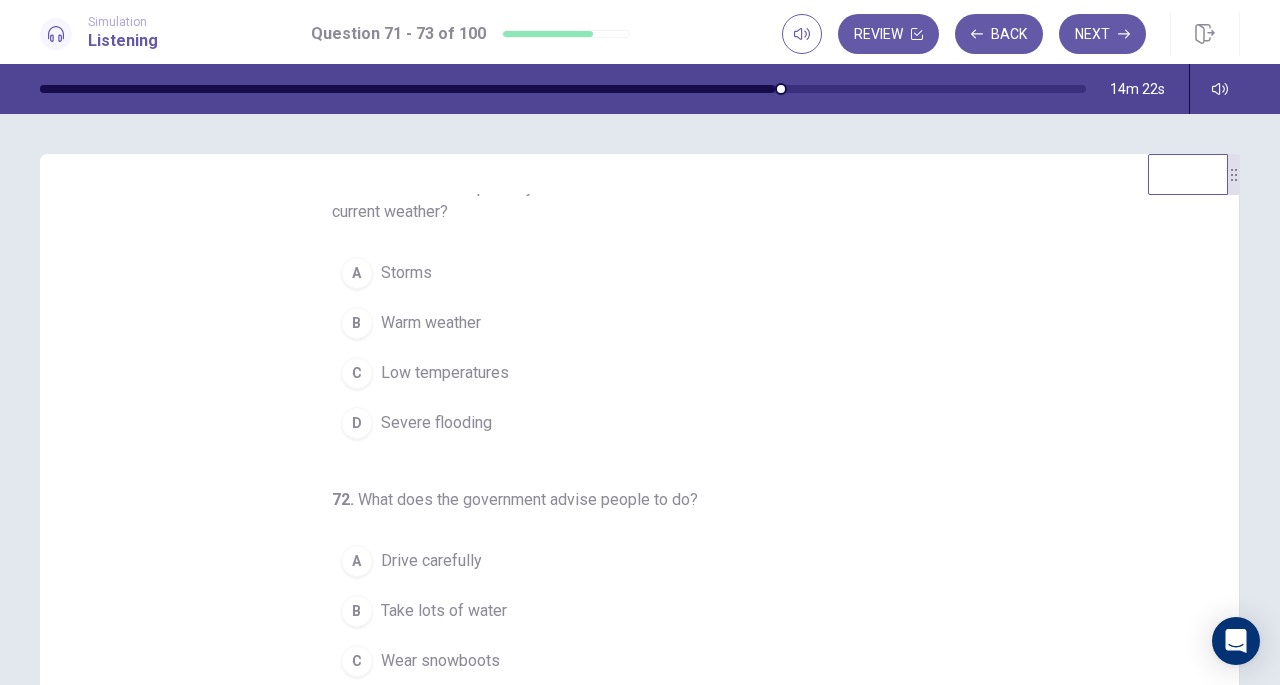 scroll, scrollTop: 0, scrollLeft: 0, axis: both 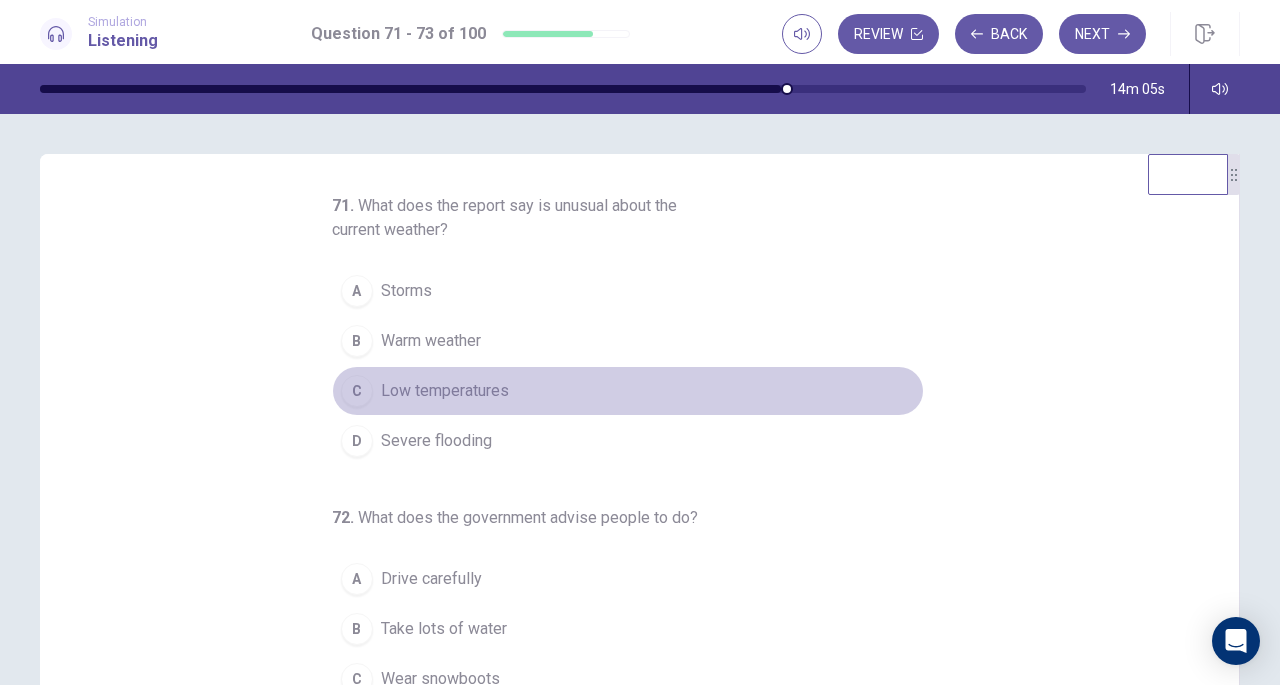 click on "C Low temperatures" at bounding box center [628, 391] 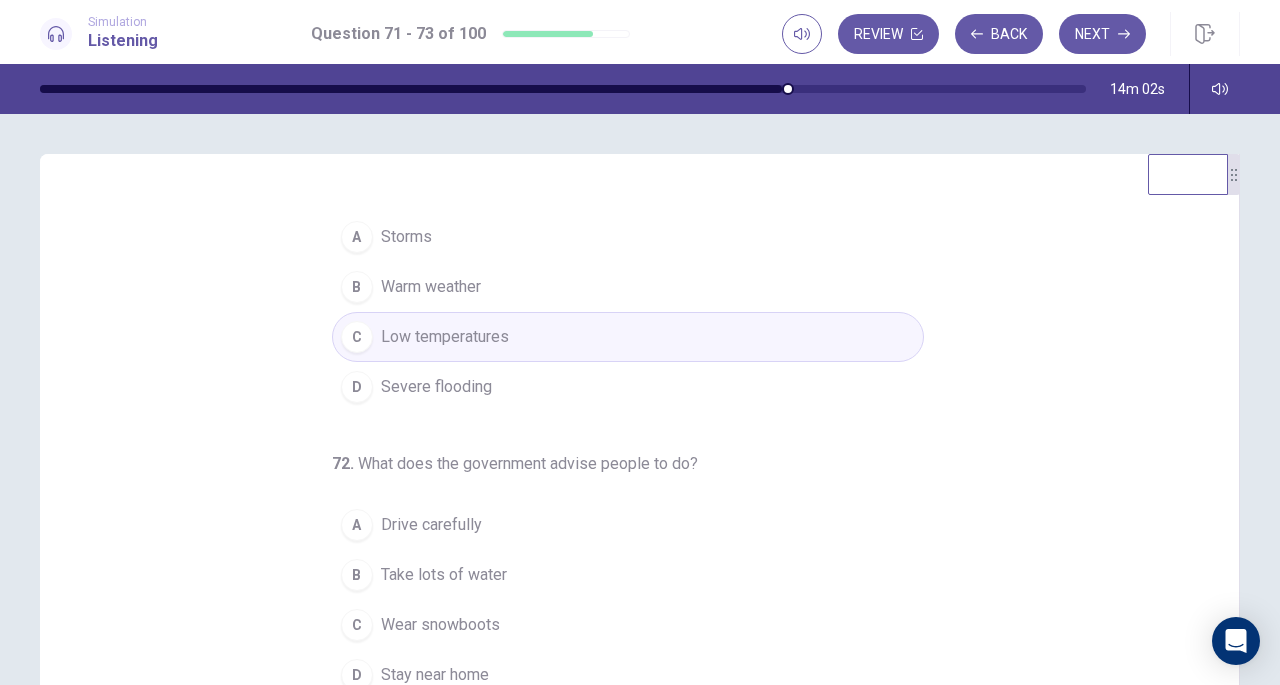 scroll, scrollTop: 224, scrollLeft: 0, axis: vertical 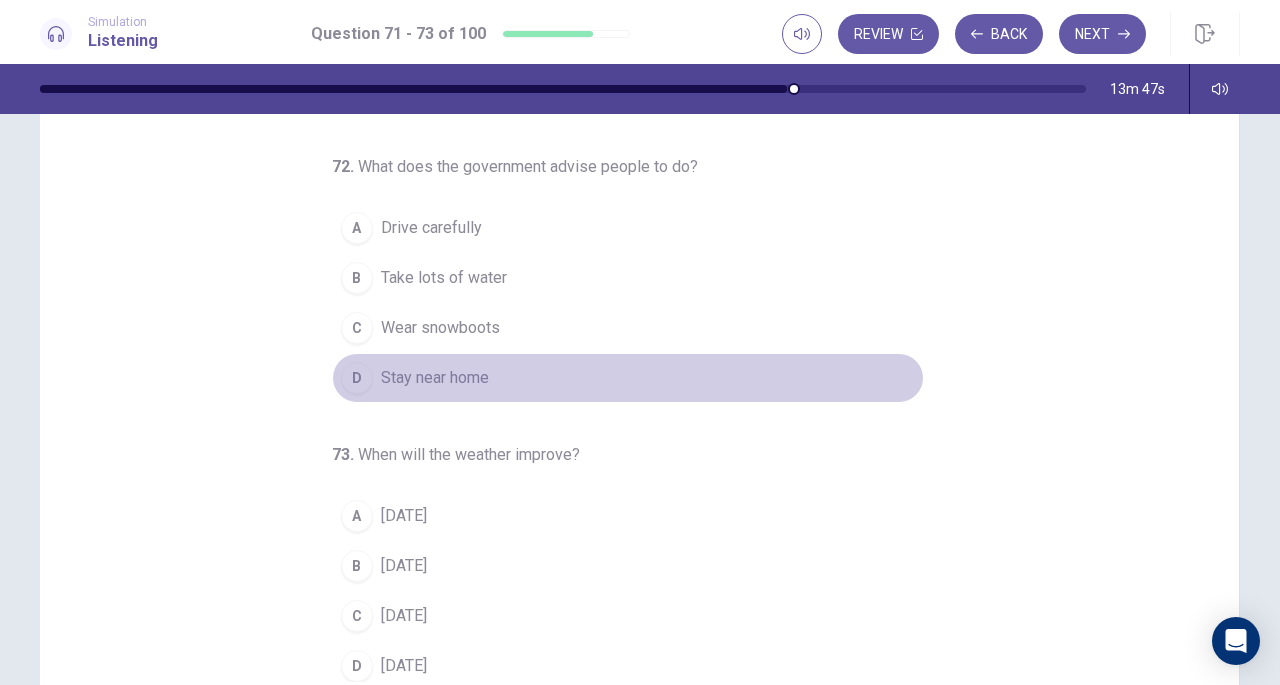 click on "Stay near home" at bounding box center (435, 378) 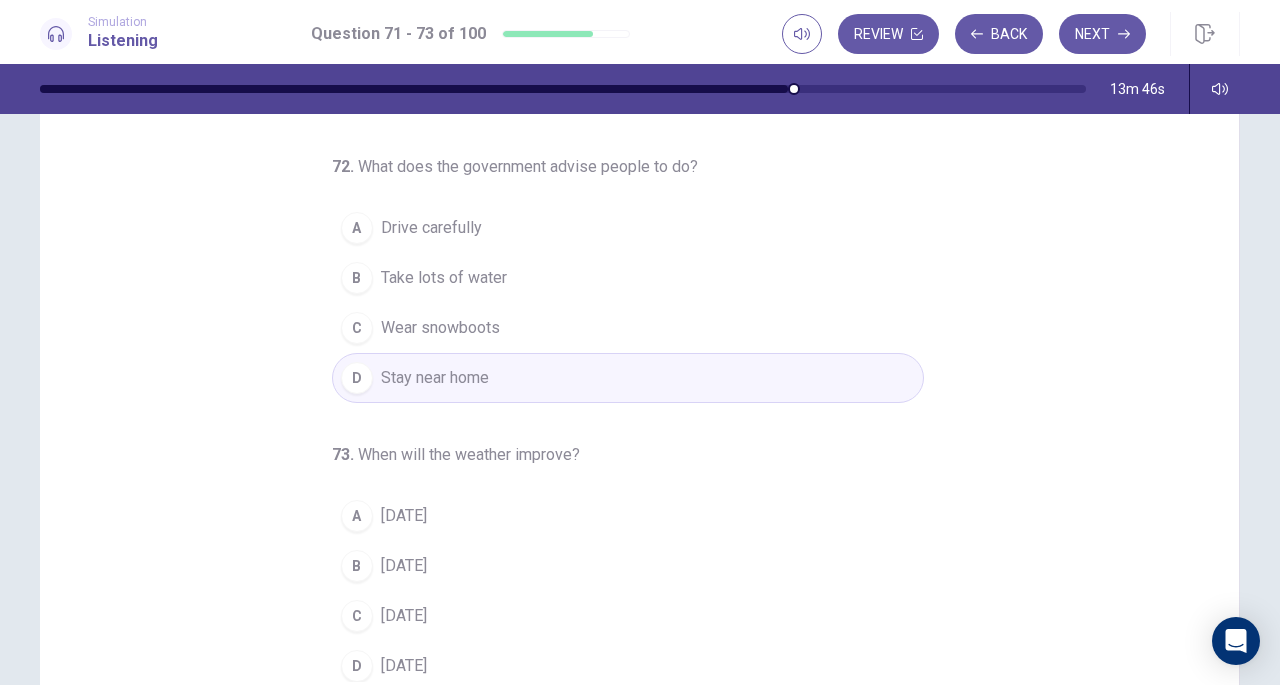 scroll, scrollTop: 268, scrollLeft: 0, axis: vertical 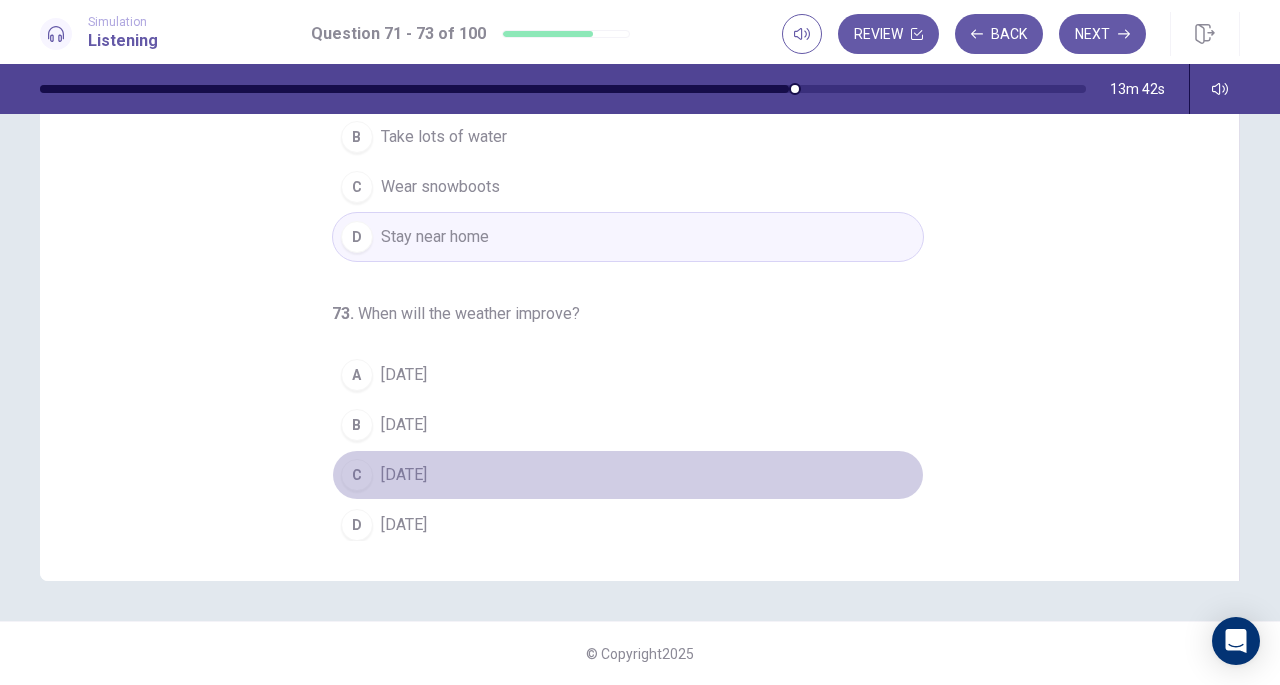 click on "C On Sunday" at bounding box center [628, 475] 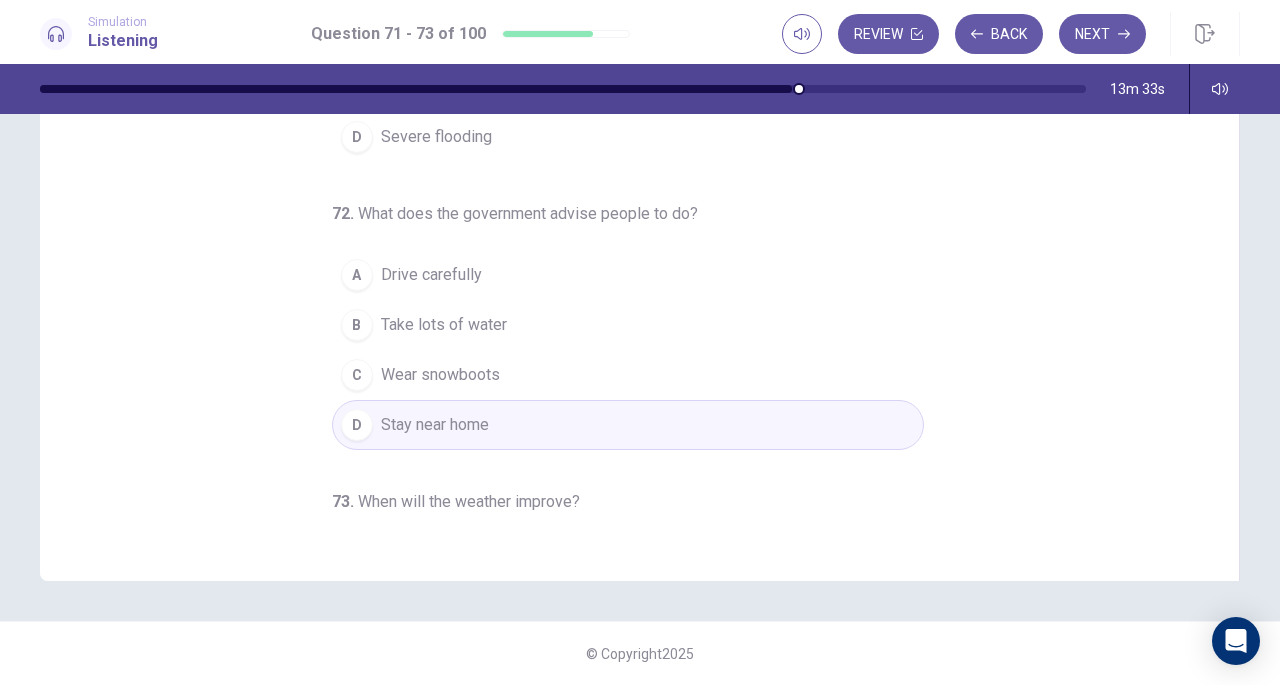 scroll, scrollTop: 0, scrollLeft: 0, axis: both 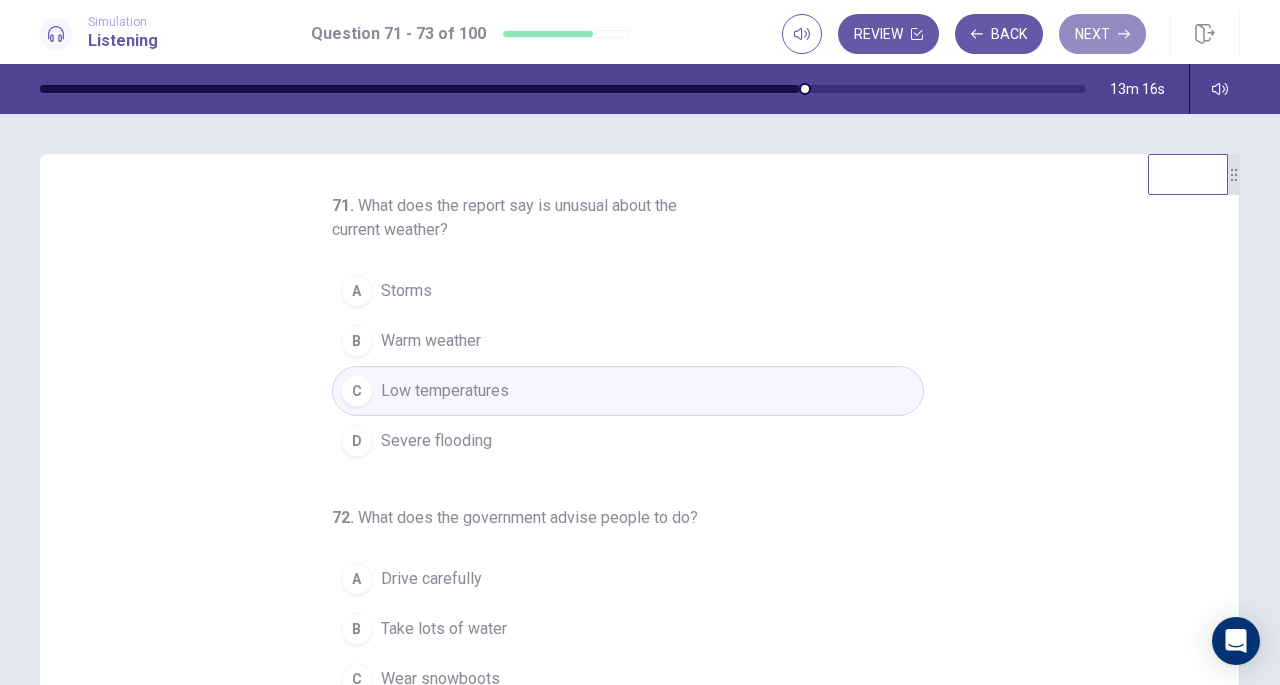 click on "Next" at bounding box center [1102, 34] 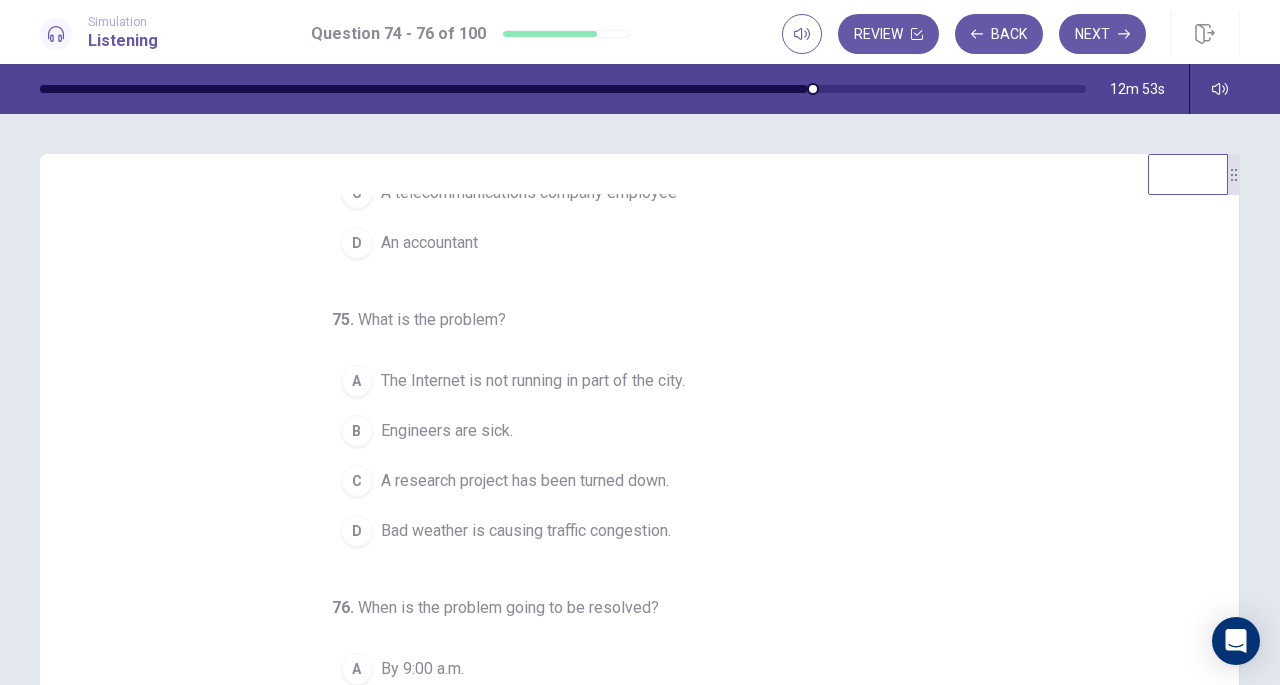 scroll, scrollTop: 200, scrollLeft: 0, axis: vertical 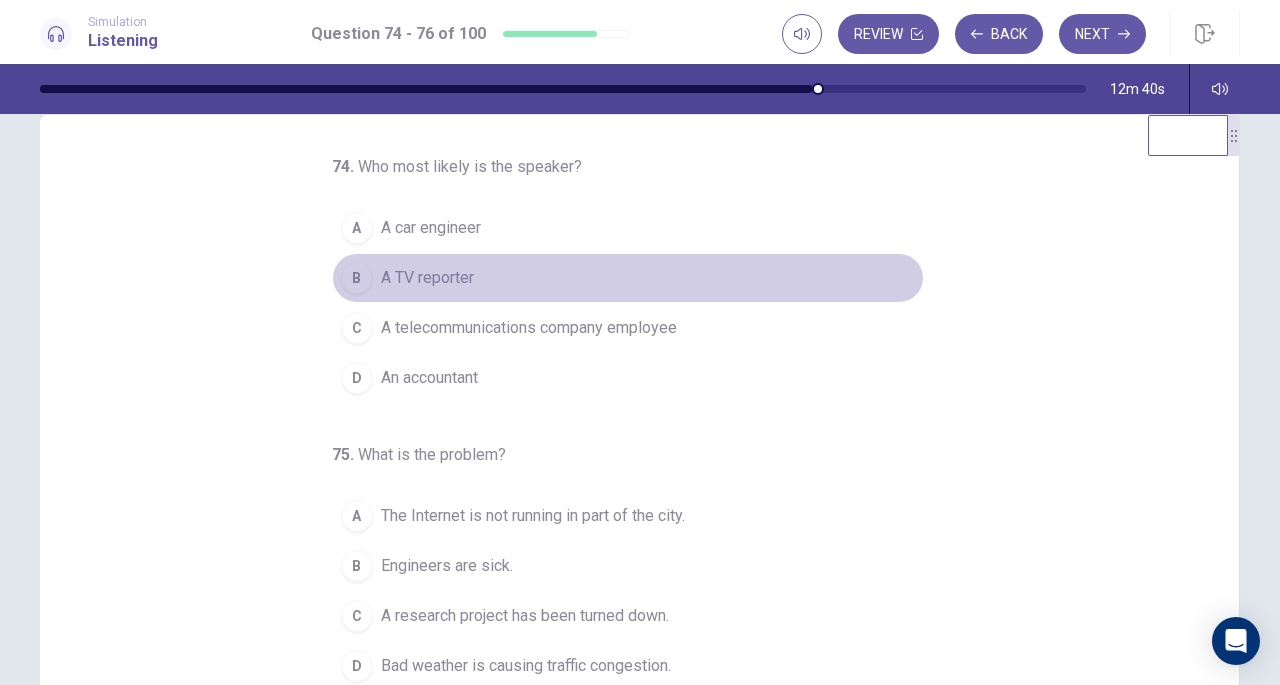 click on "B A TV reporter" at bounding box center [628, 278] 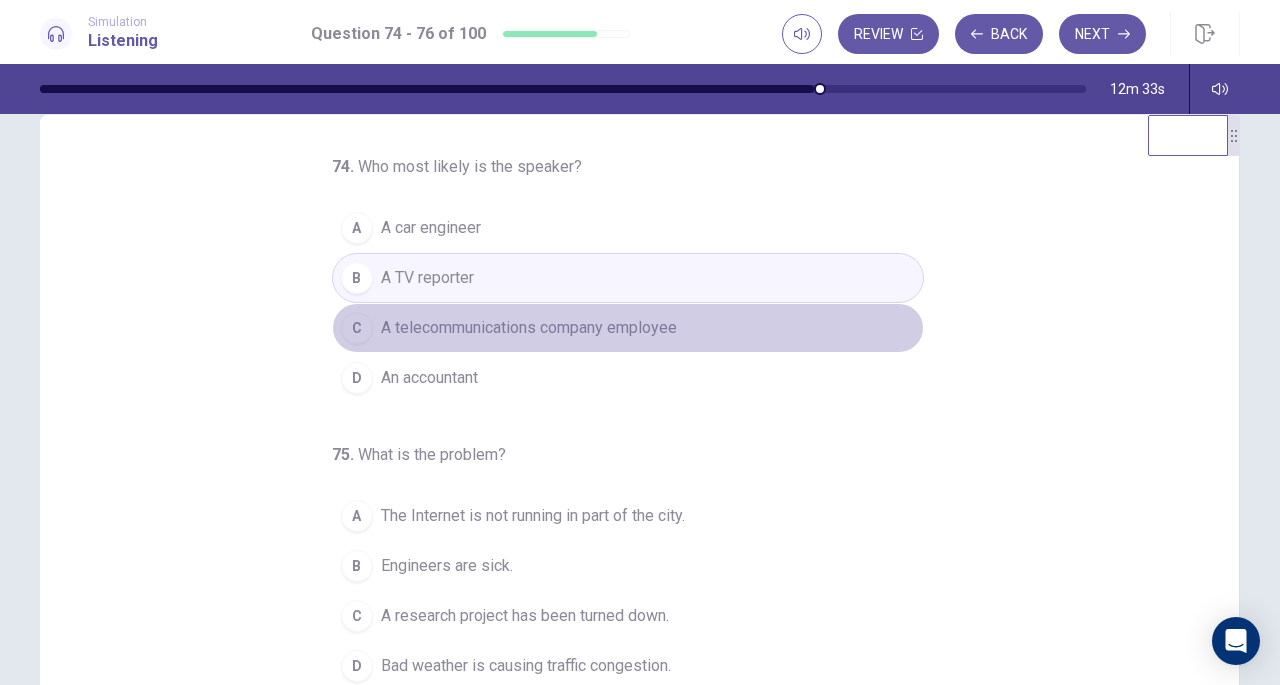 click on "C A telecommunications company employee" at bounding box center [628, 328] 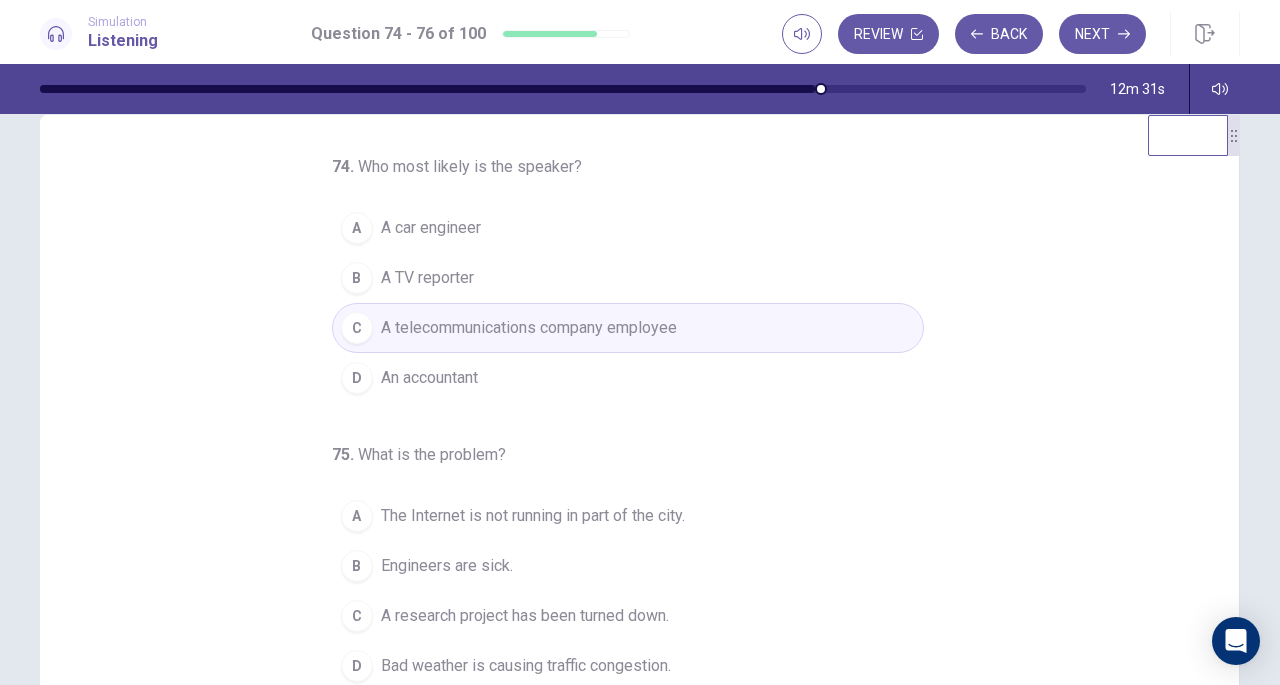 scroll, scrollTop: 200, scrollLeft: 0, axis: vertical 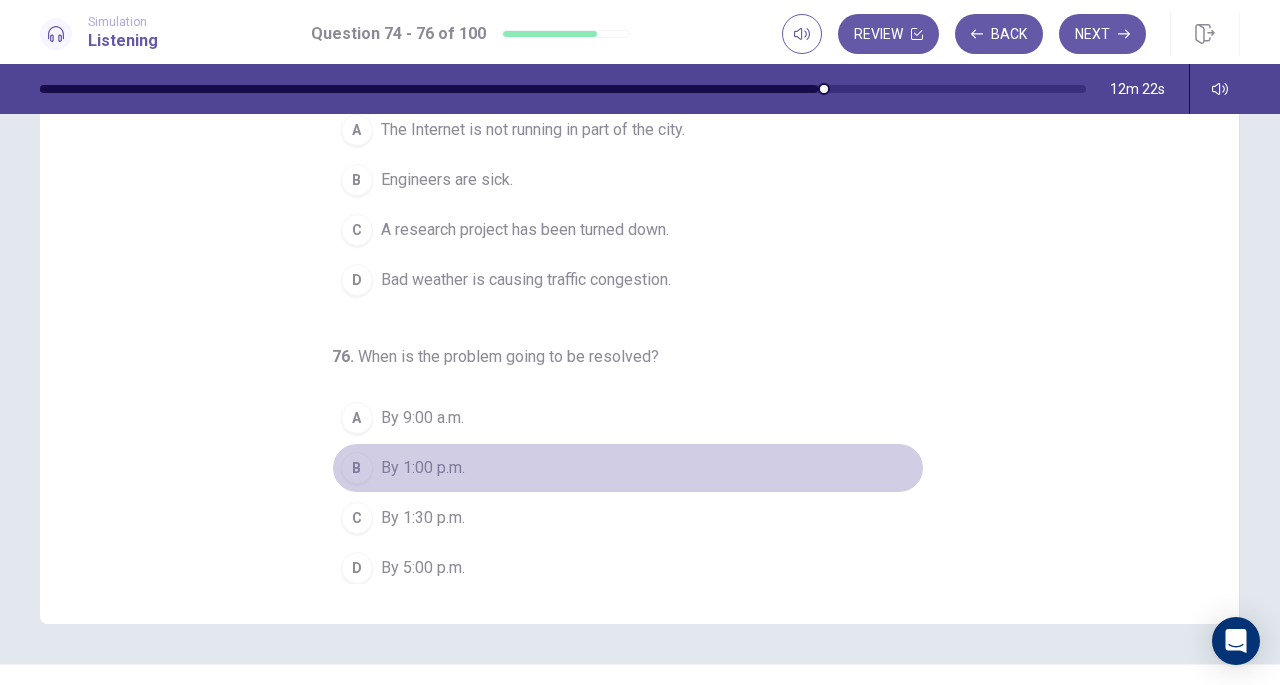 click on "By 1:00 p.m." at bounding box center [423, 468] 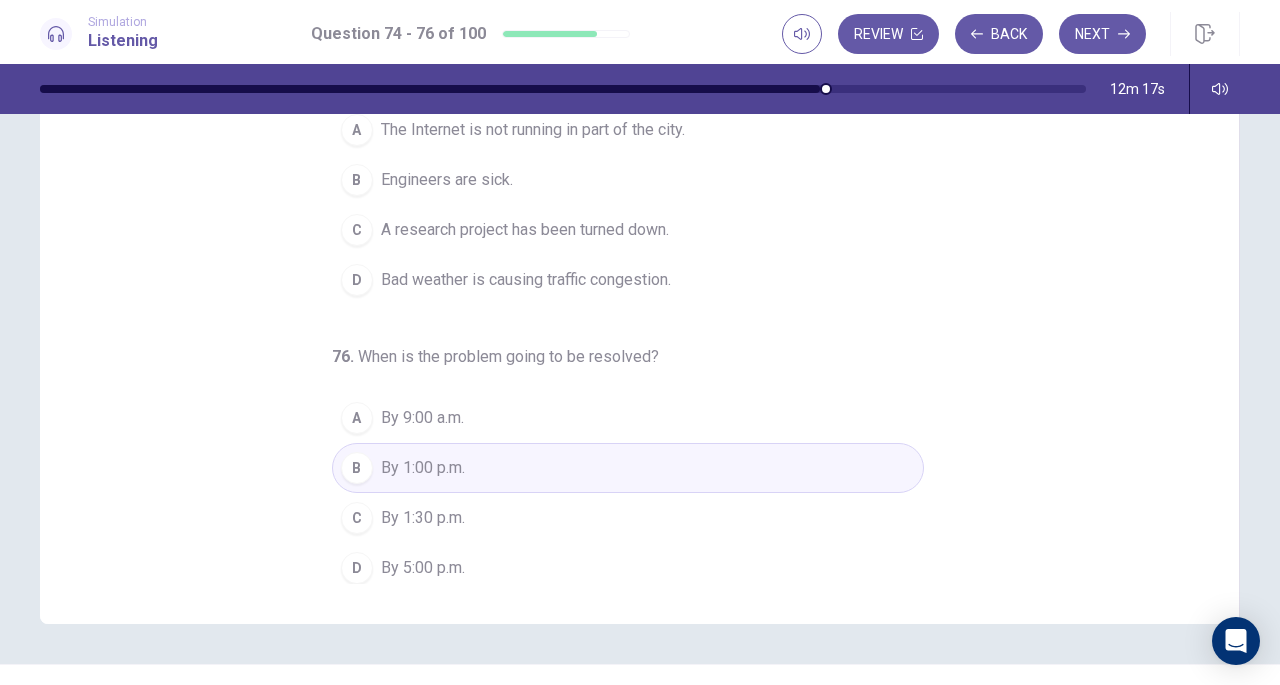 scroll, scrollTop: 0, scrollLeft: 0, axis: both 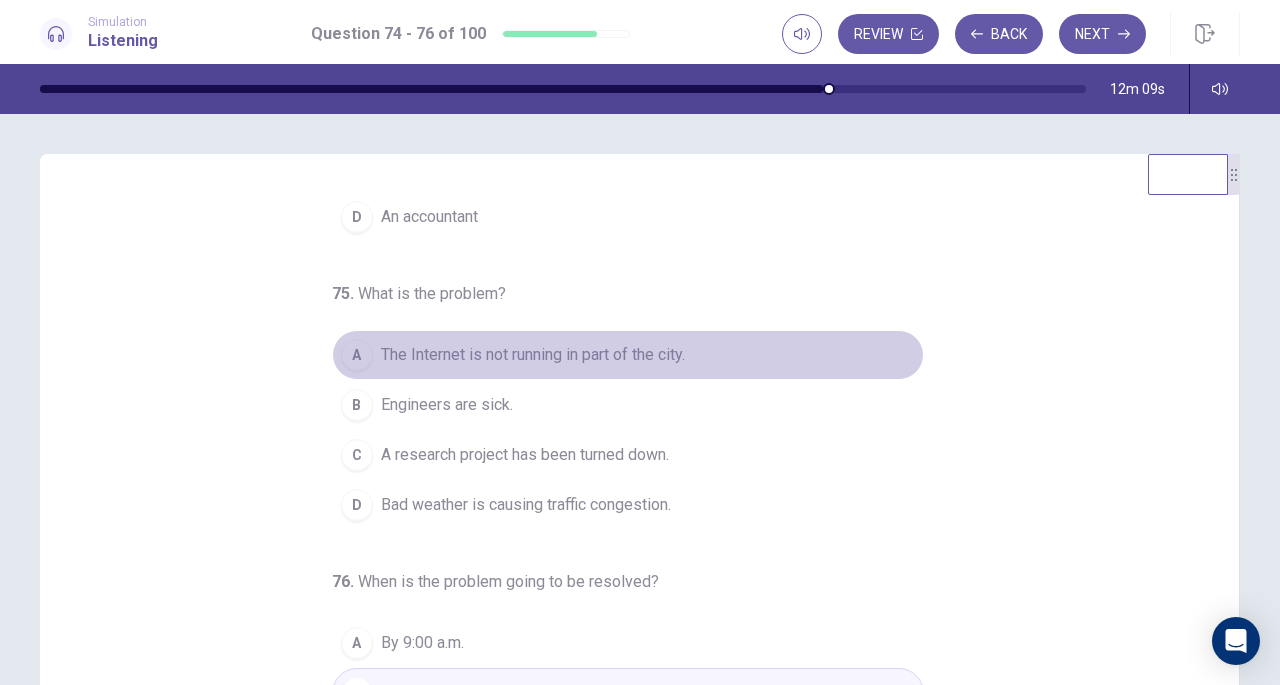 click on "The Internet is not running in part of the city." at bounding box center (533, 355) 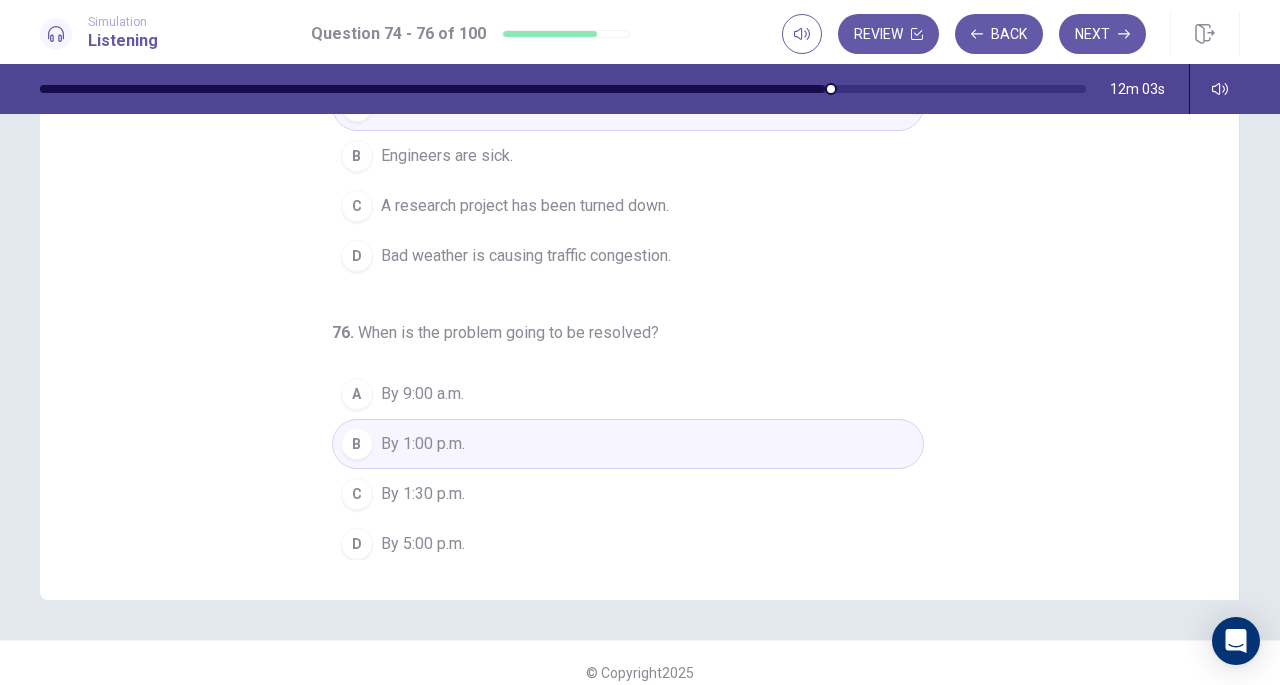 scroll, scrollTop: 268, scrollLeft: 0, axis: vertical 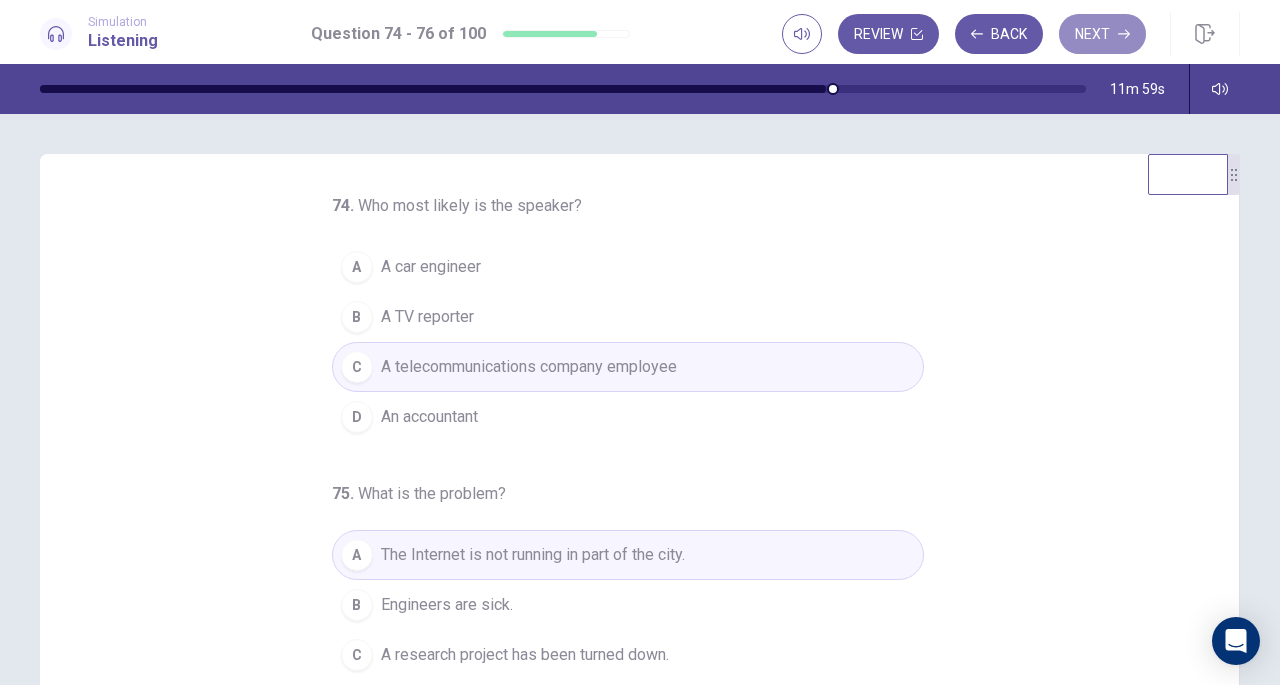 click on "Next" at bounding box center (1102, 34) 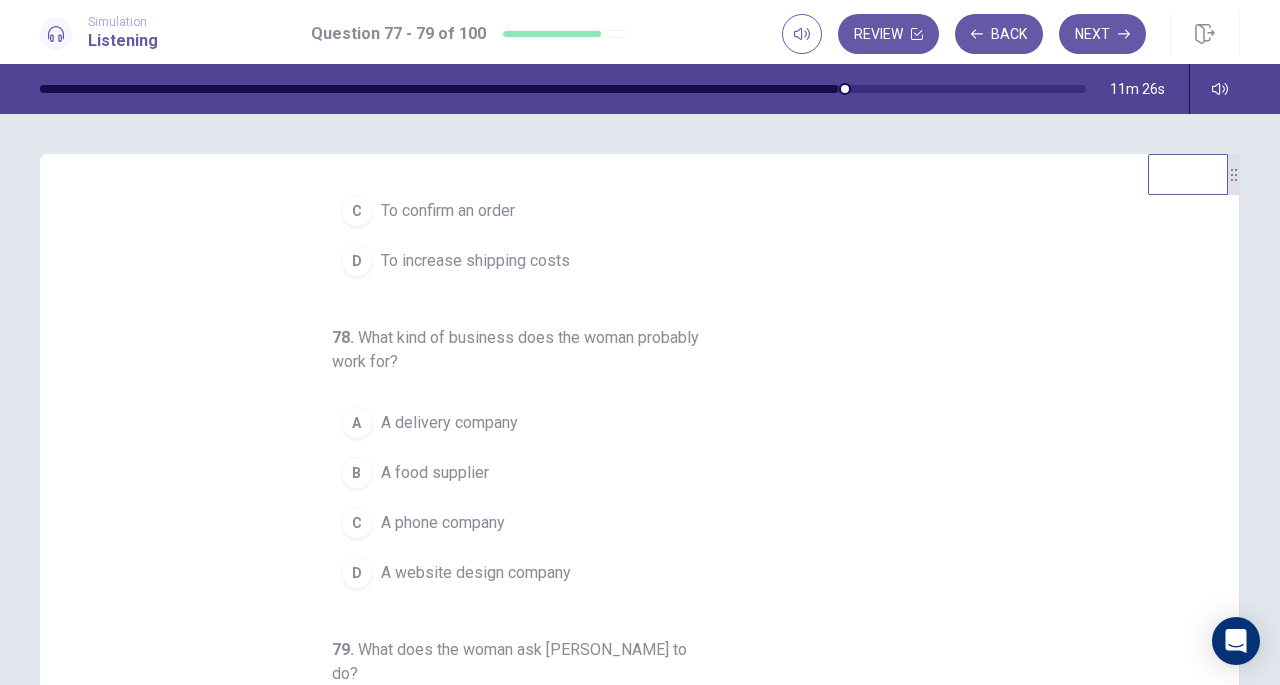 scroll, scrollTop: 0, scrollLeft: 0, axis: both 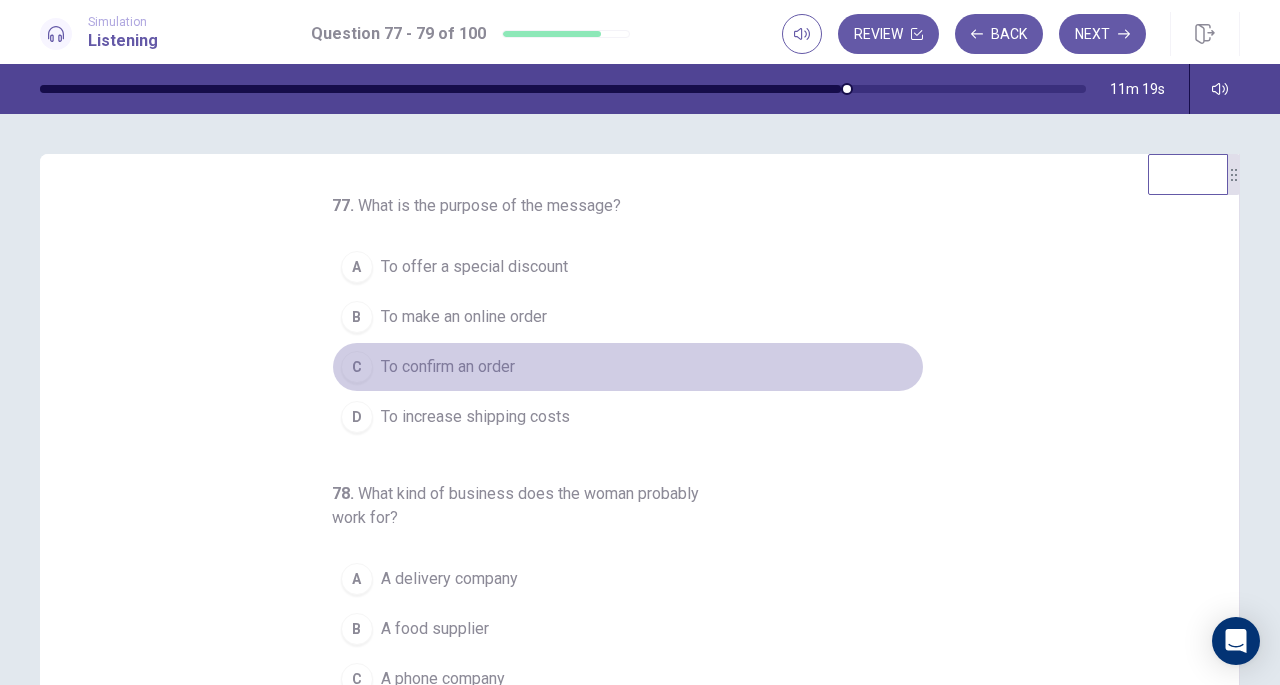 click on "To confirm an order" at bounding box center [448, 367] 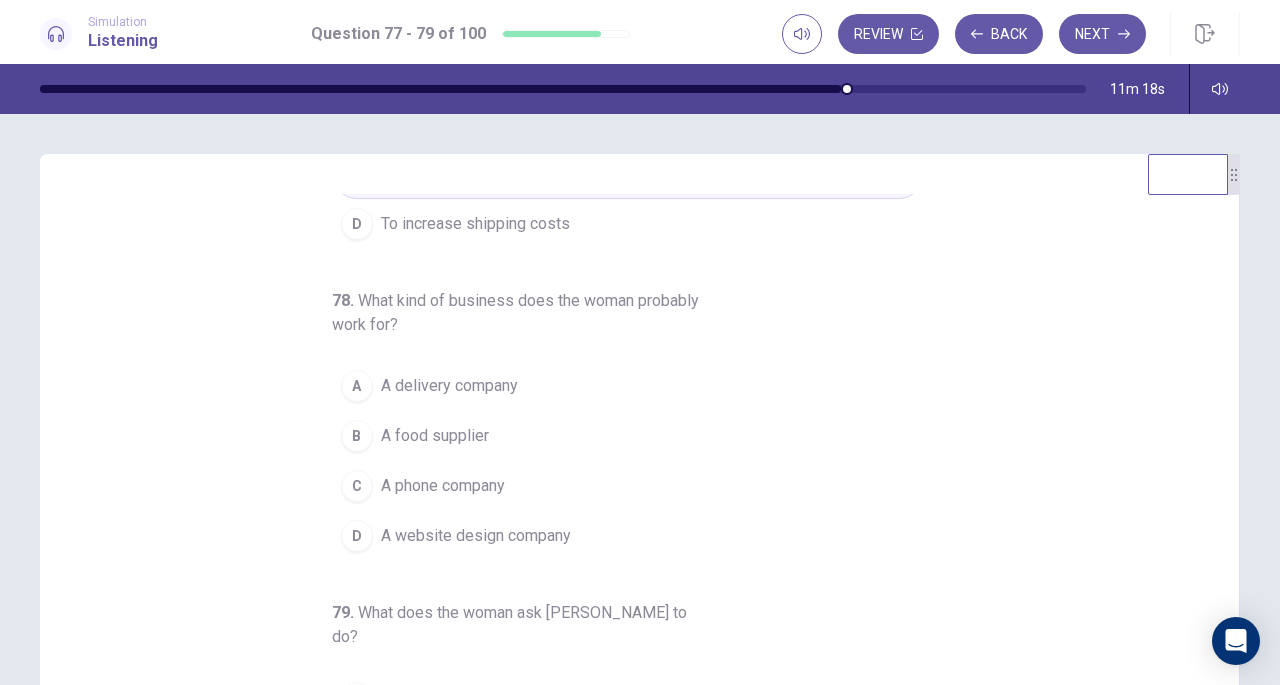 scroll, scrollTop: 224, scrollLeft: 0, axis: vertical 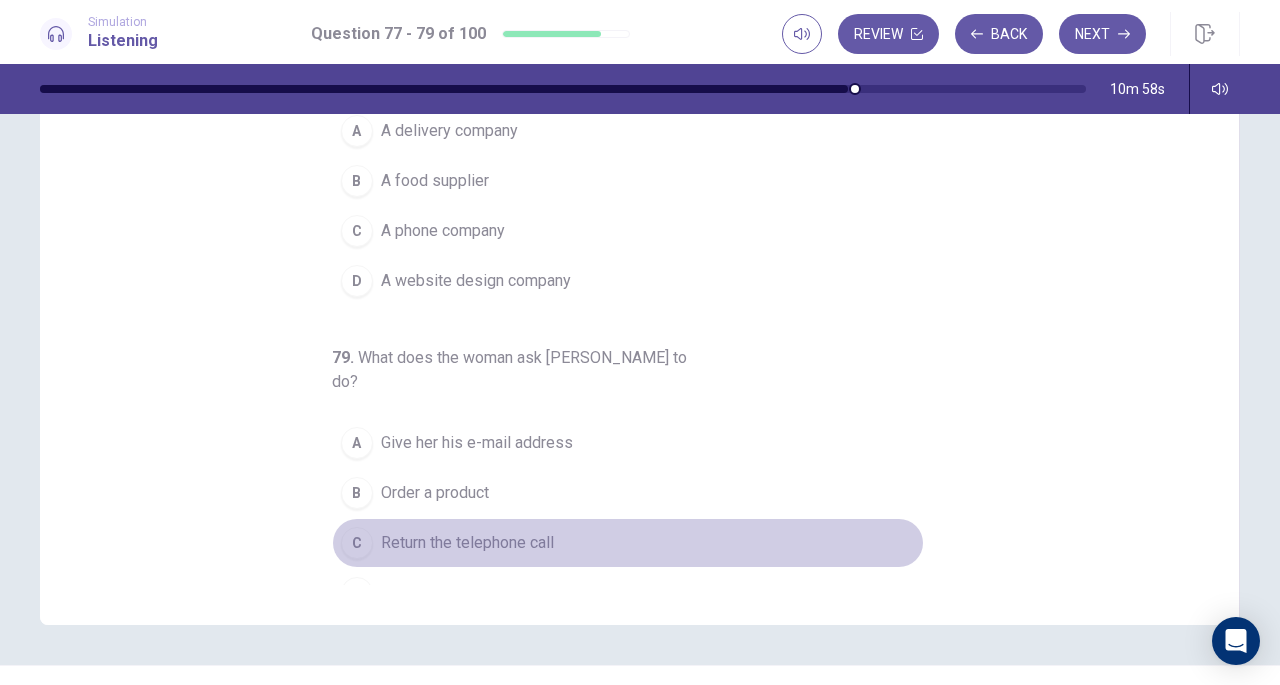 click on "Return the telephone call" at bounding box center (467, 543) 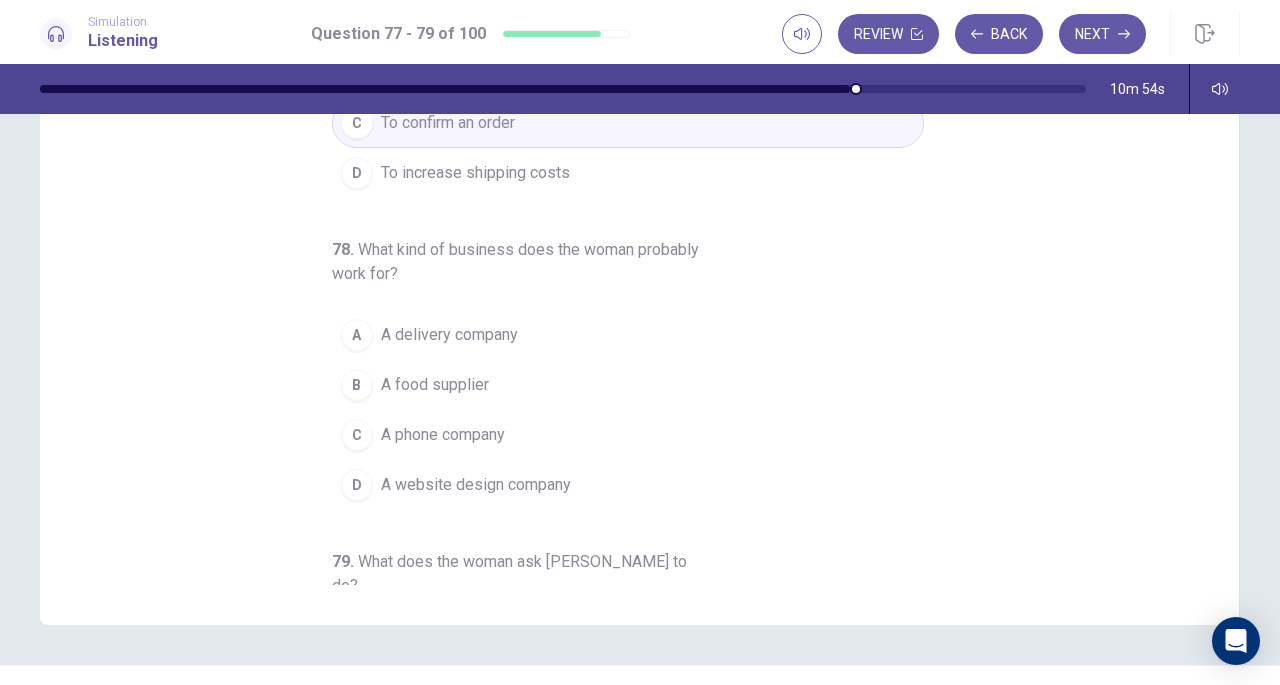 scroll, scrollTop: 0, scrollLeft: 0, axis: both 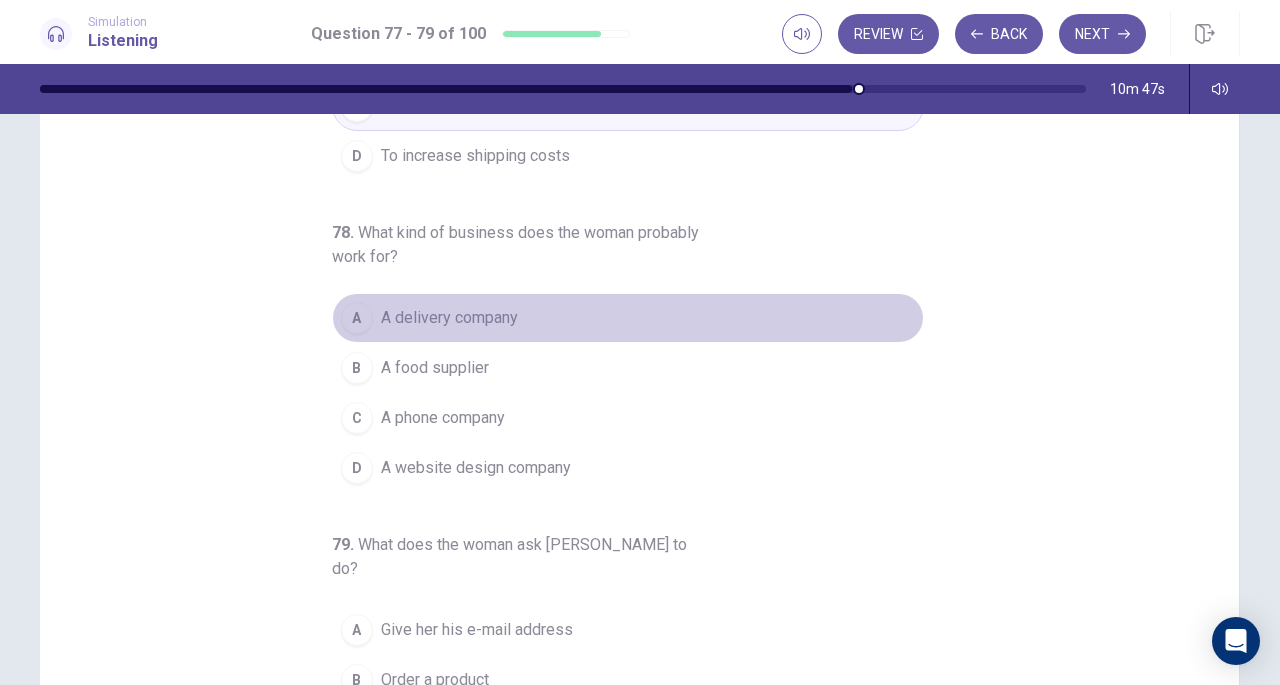 click on "A delivery company" at bounding box center (449, 318) 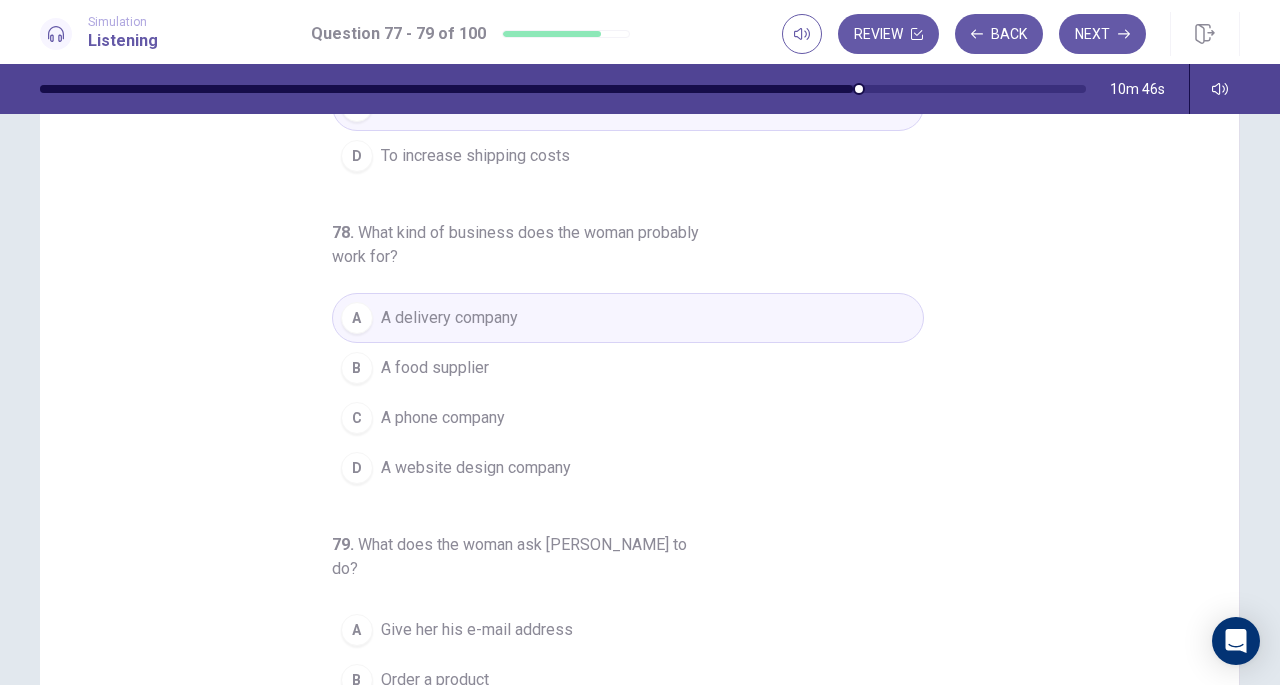 scroll, scrollTop: 224, scrollLeft: 0, axis: vertical 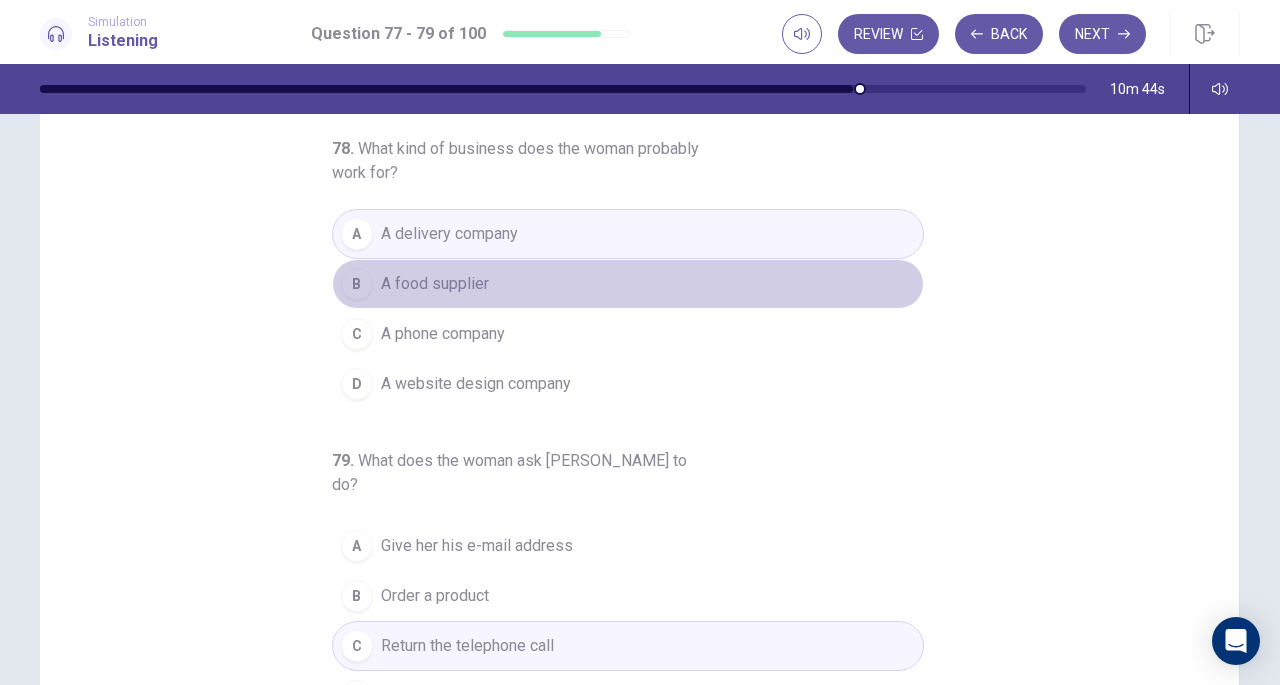 click on "A food supplier" at bounding box center [435, 284] 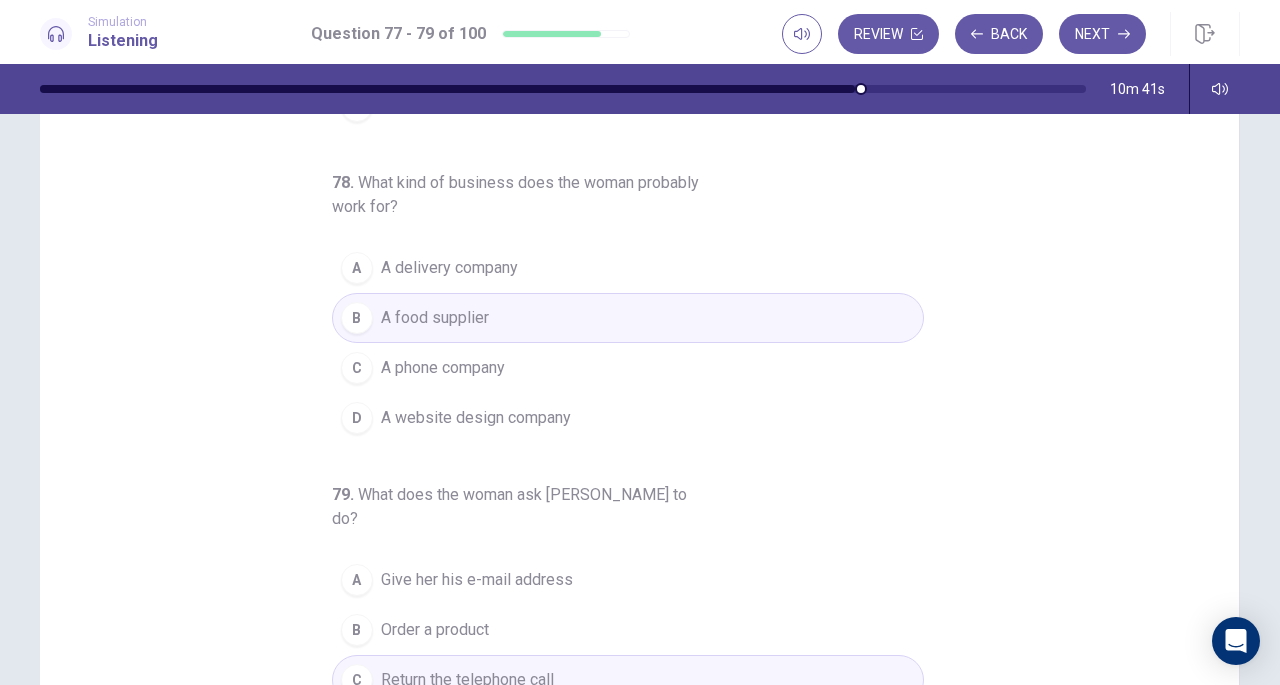 scroll, scrollTop: 224, scrollLeft: 0, axis: vertical 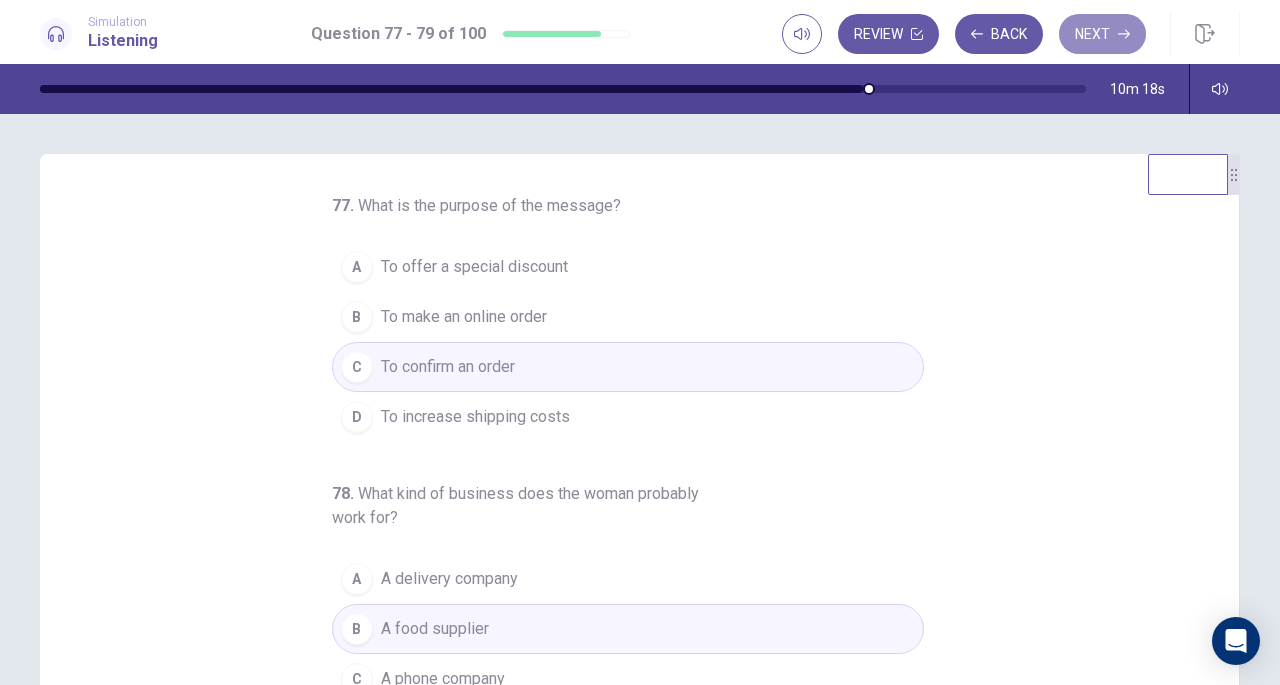 click on "Next" at bounding box center (1102, 34) 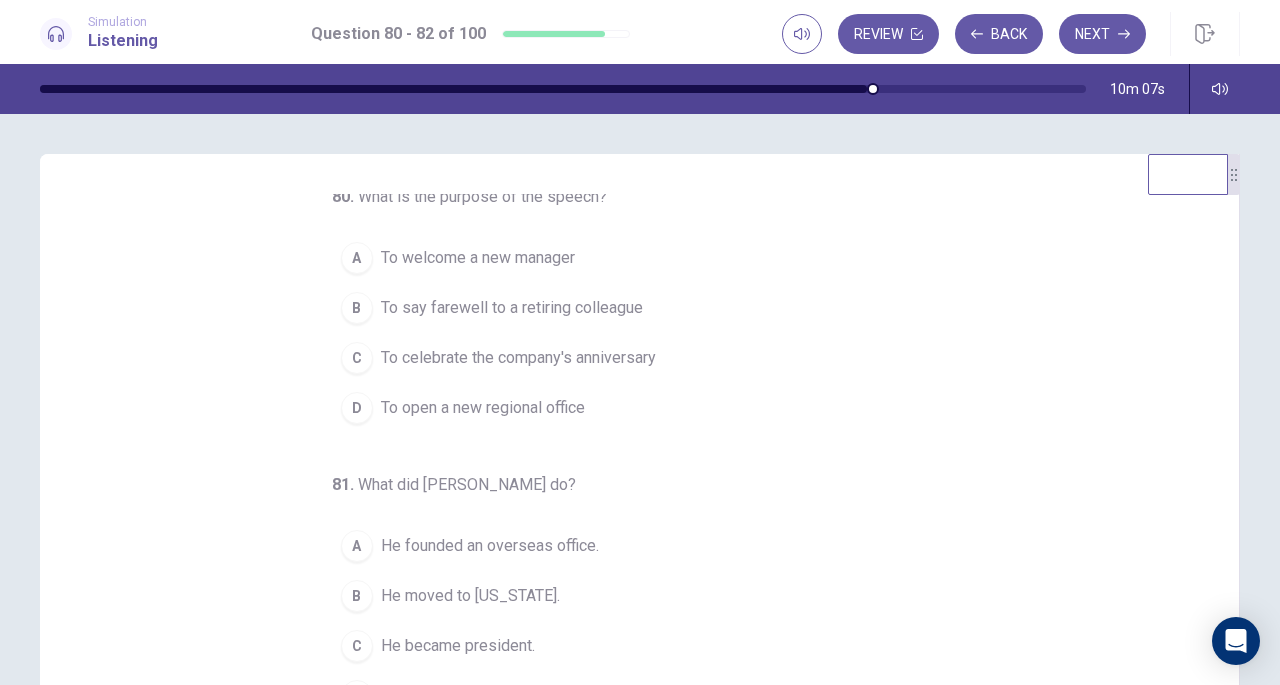 scroll, scrollTop: 13, scrollLeft: 0, axis: vertical 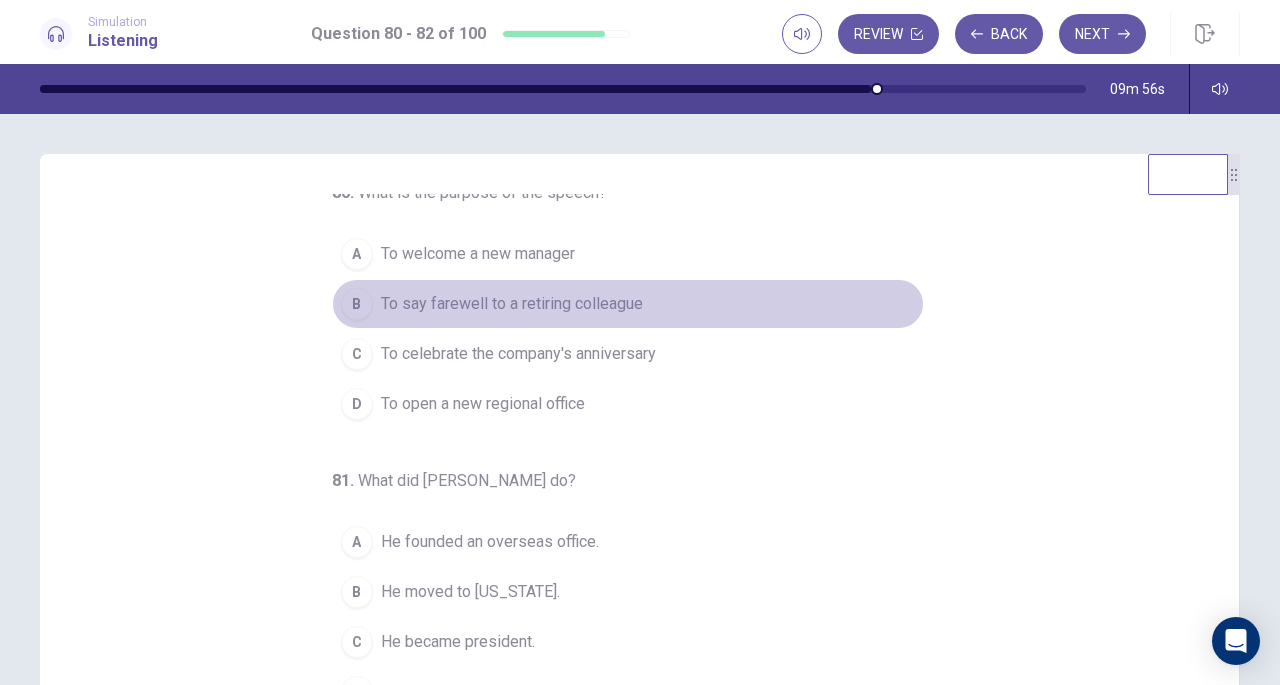 click on "To say farewell to a retiring colleague" at bounding box center (512, 304) 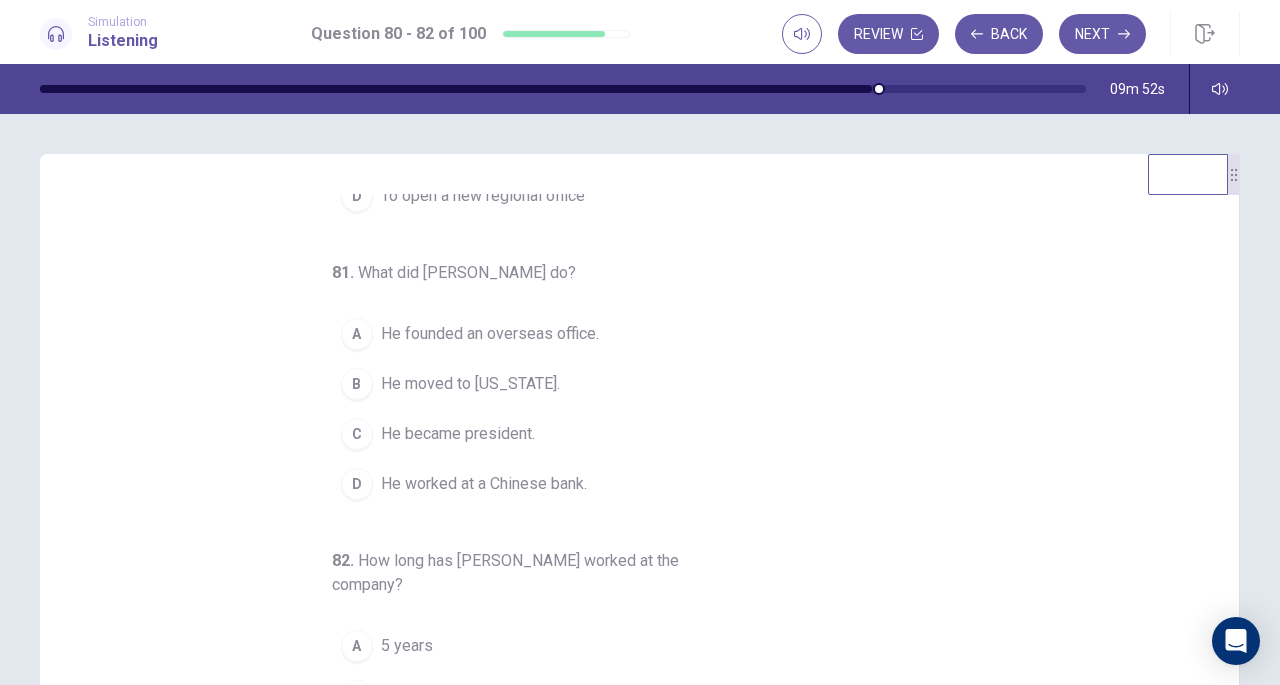 scroll, scrollTop: 224, scrollLeft: 0, axis: vertical 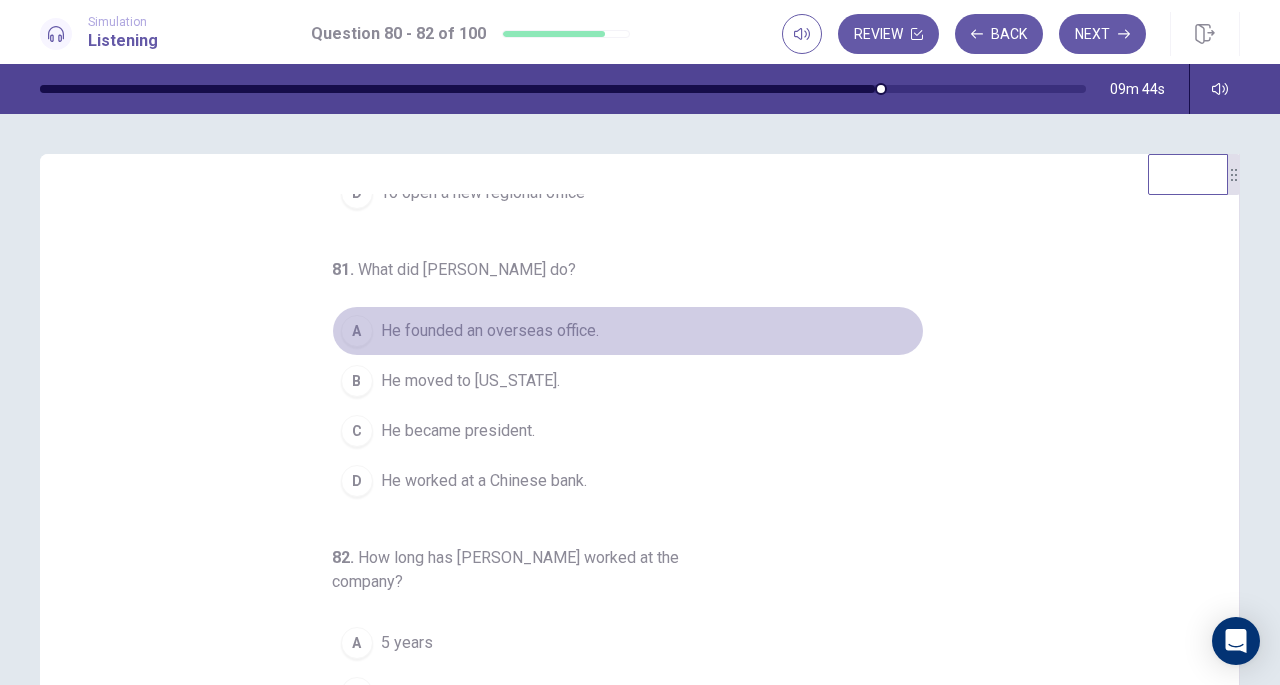 click on "He founded an overseas office." at bounding box center [490, 331] 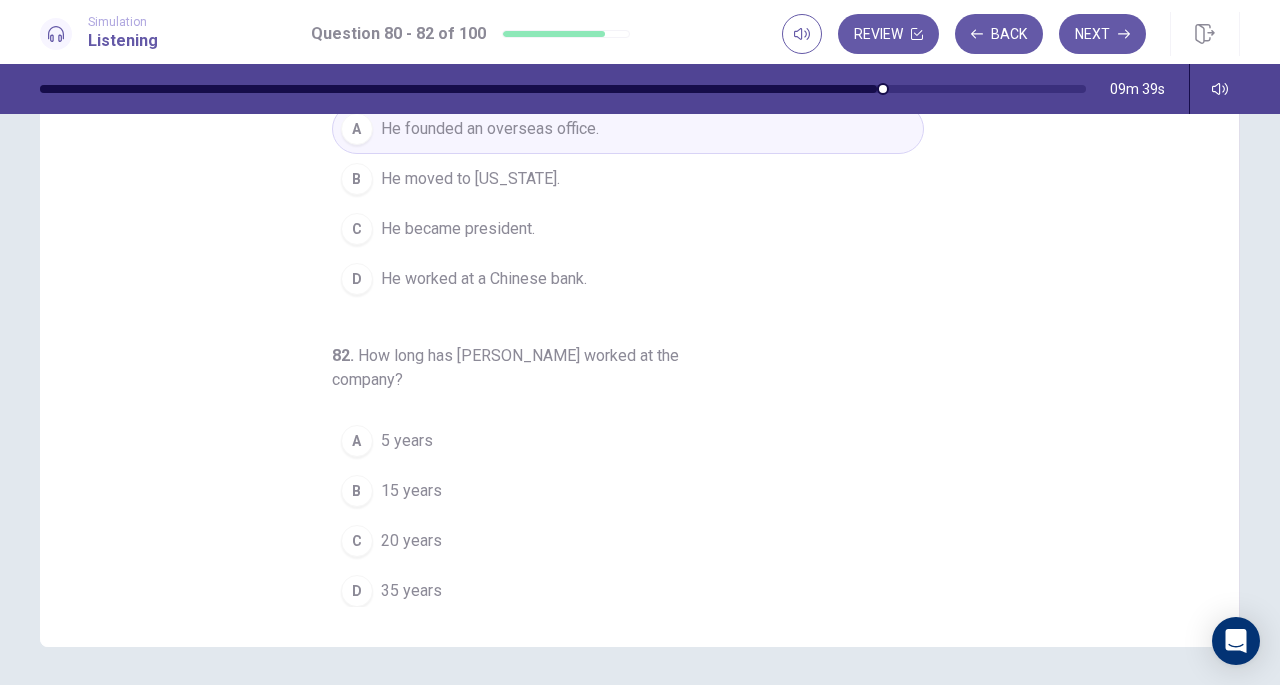 scroll, scrollTop: 268, scrollLeft: 0, axis: vertical 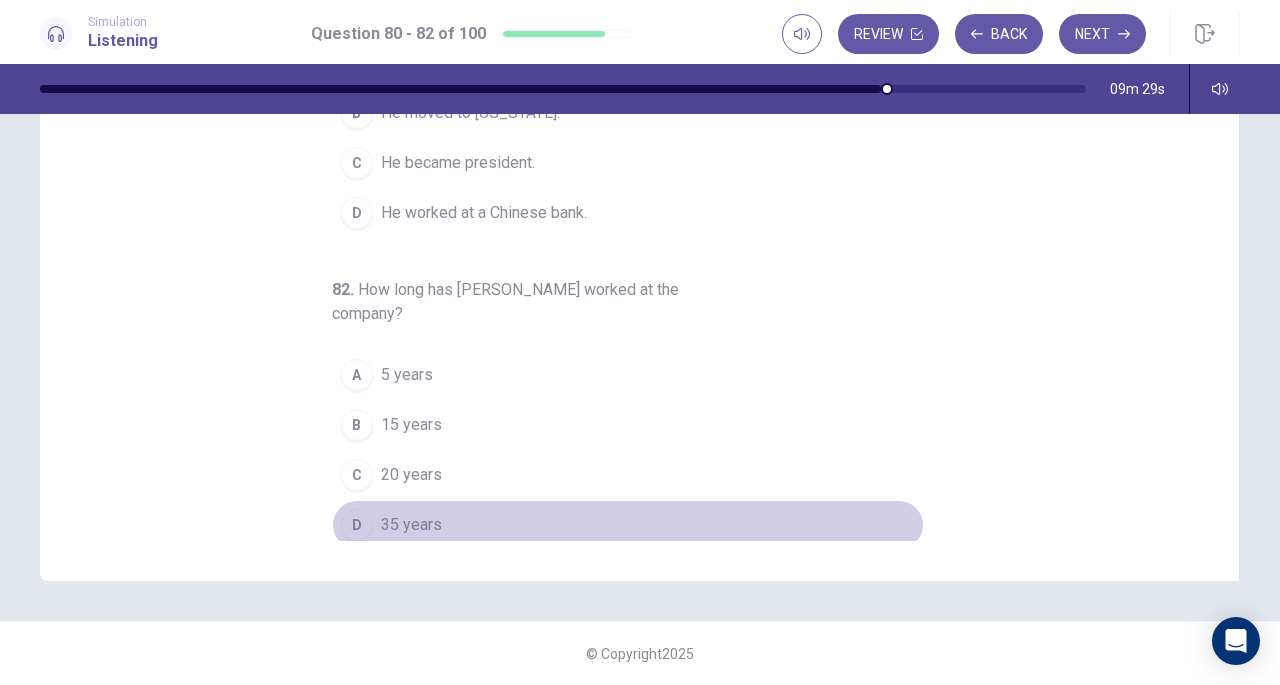 click on "D 35 years" at bounding box center (628, 525) 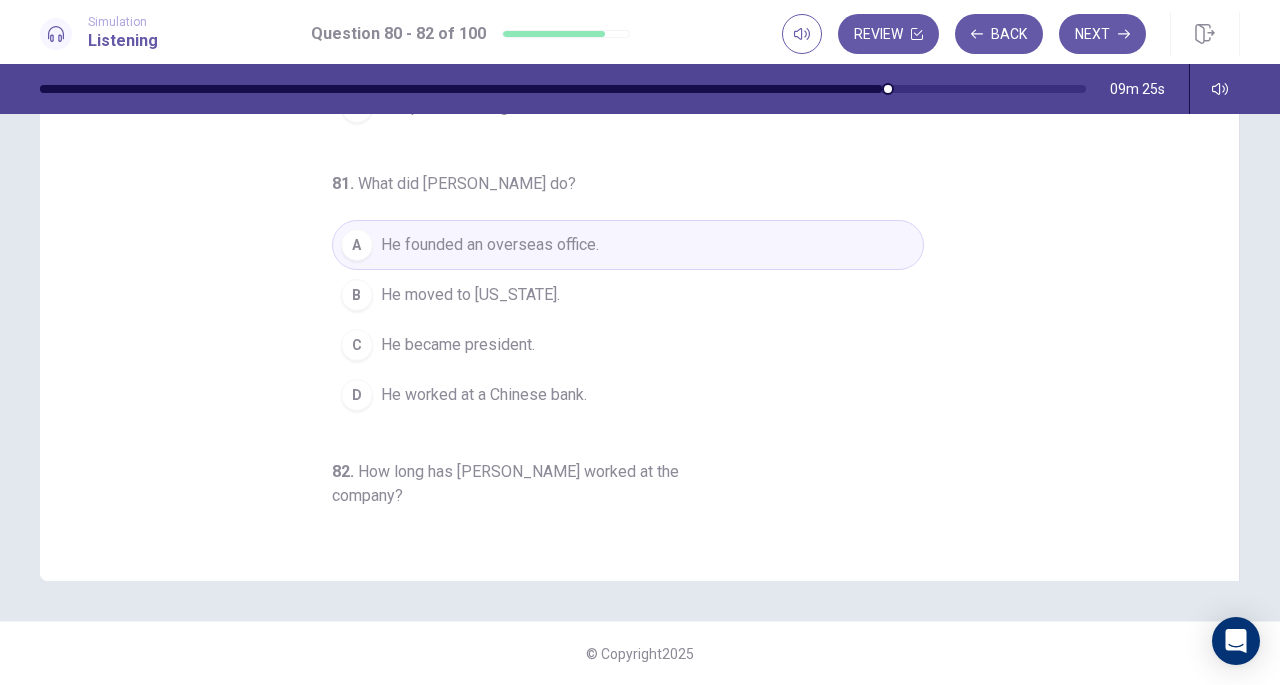 scroll, scrollTop: 0, scrollLeft: 0, axis: both 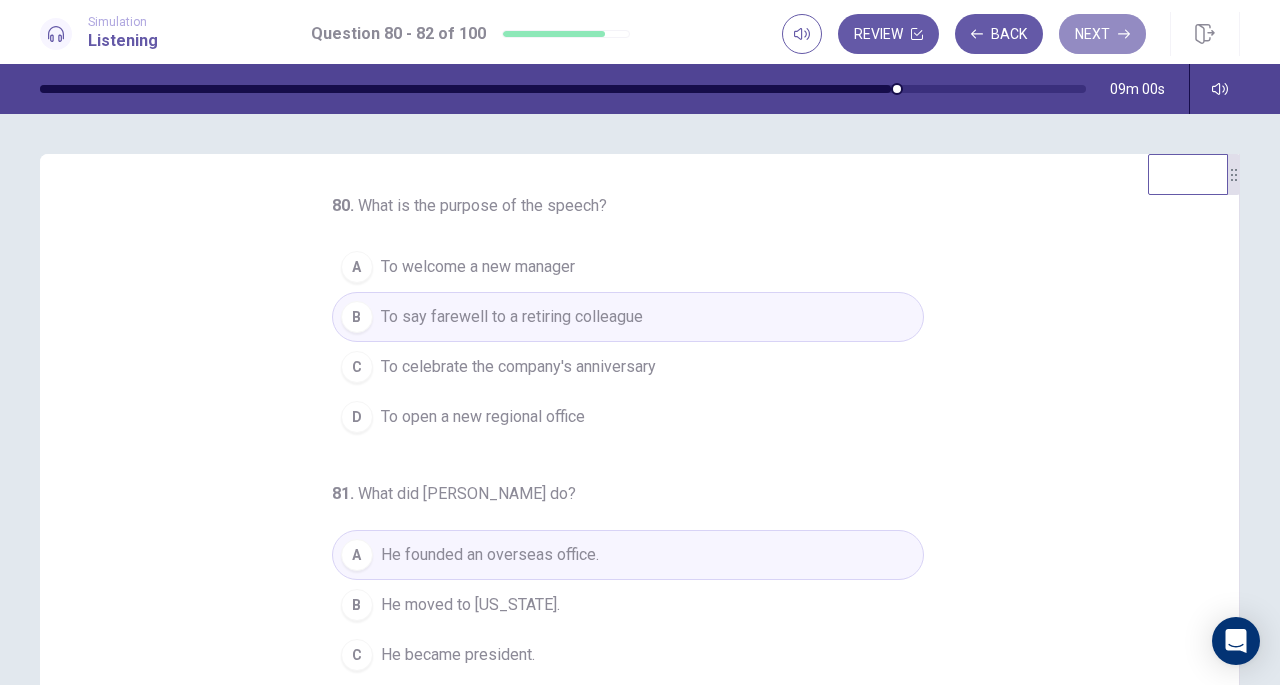 click on "Next" at bounding box center [1102, 34] 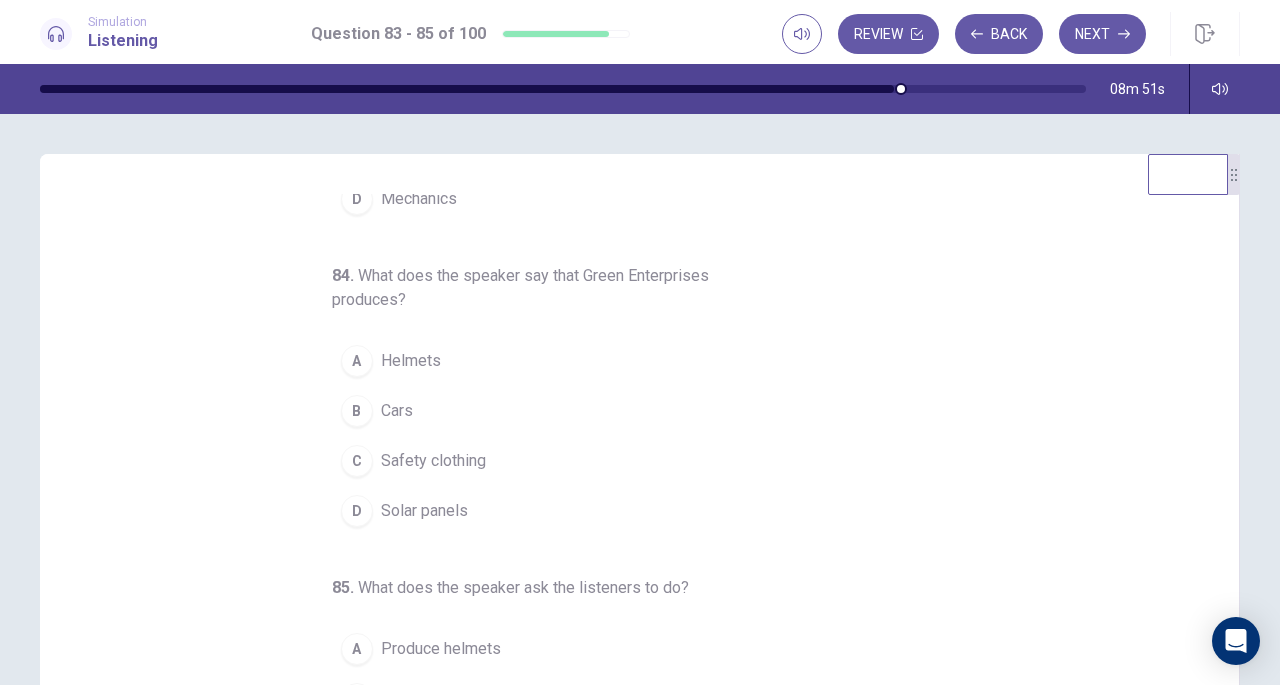 scroll, scrollTop: 224, scrollLeft: 0, axis: vertical 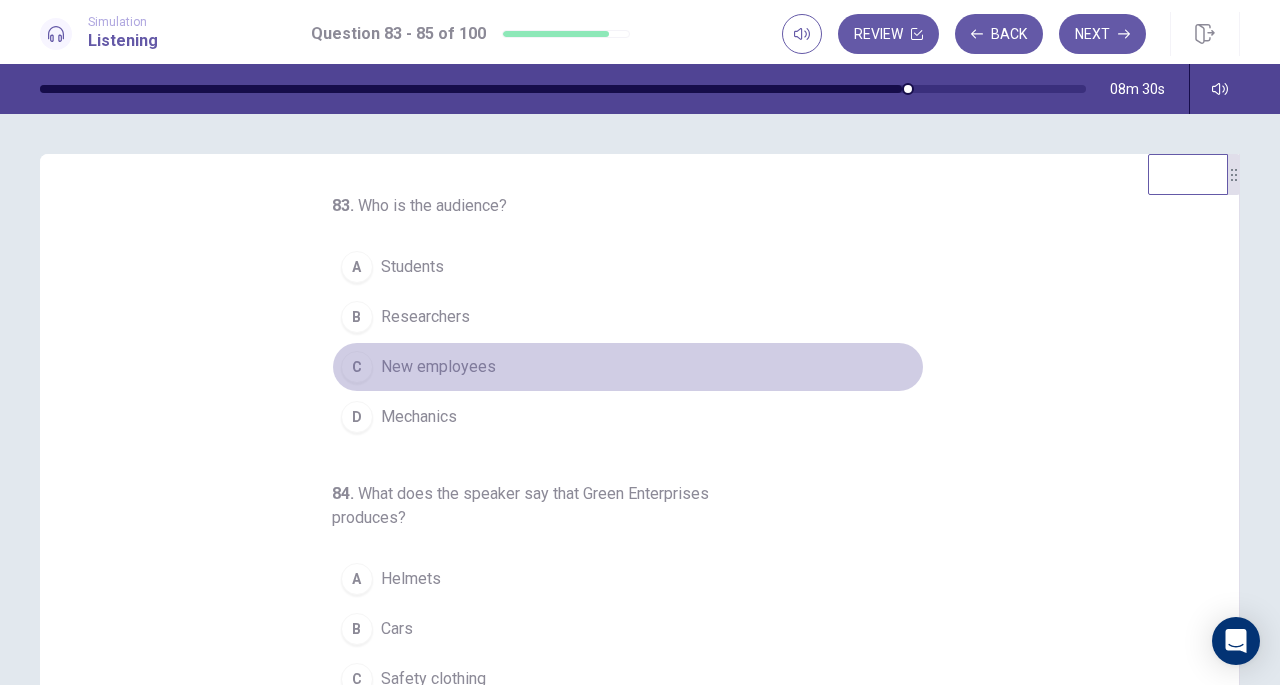 click on "New employees" at bounding box center [438, 367] 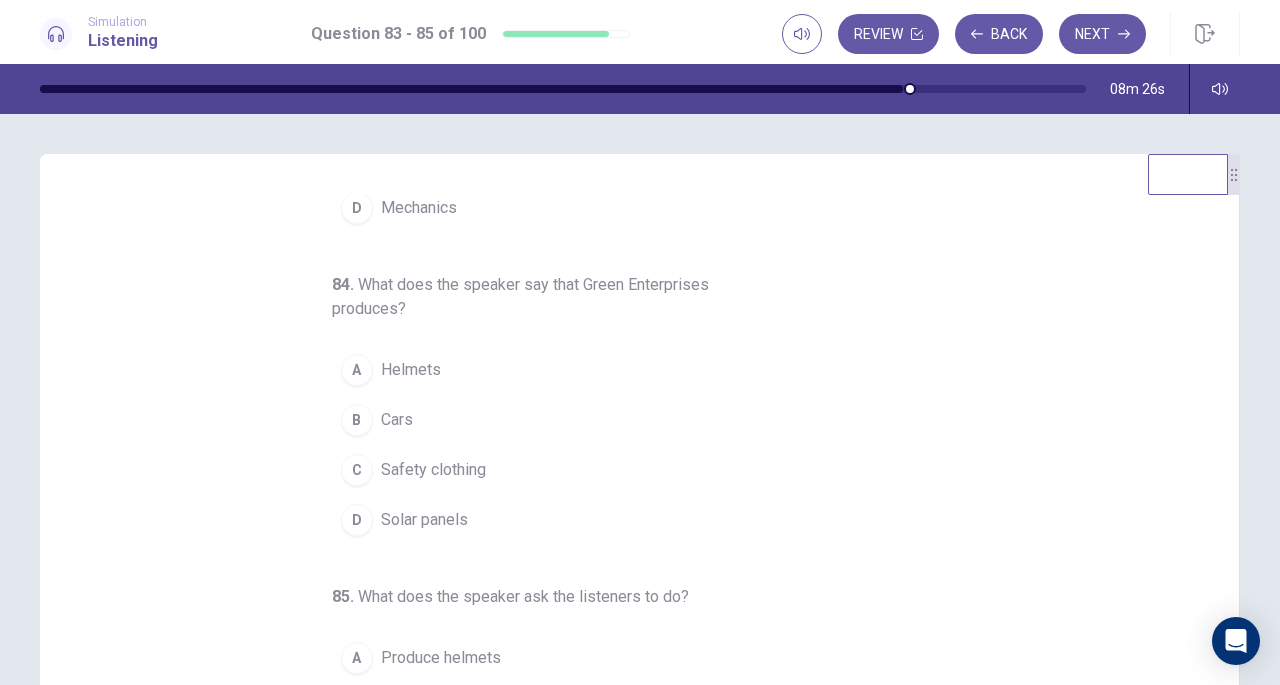 scroll, scrollTop: 224, scrollLeft: 0, axis: vertical 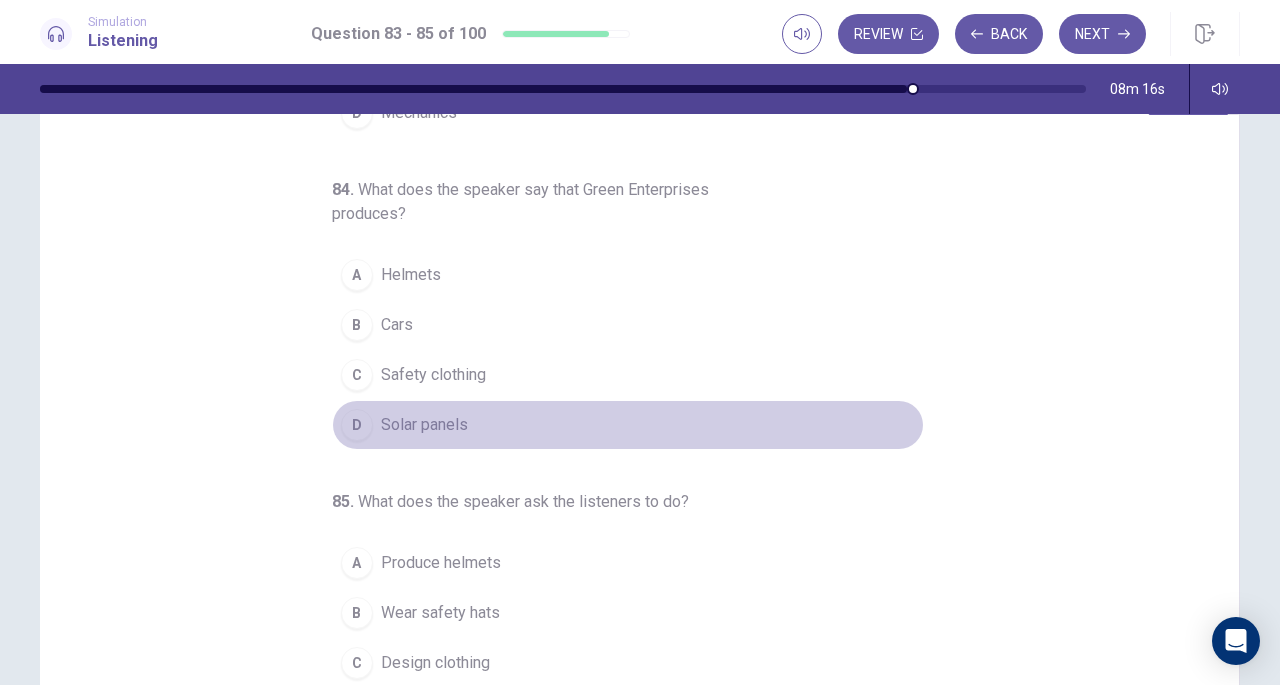 click on "D Solar panels" at bounding box center [628, 425] 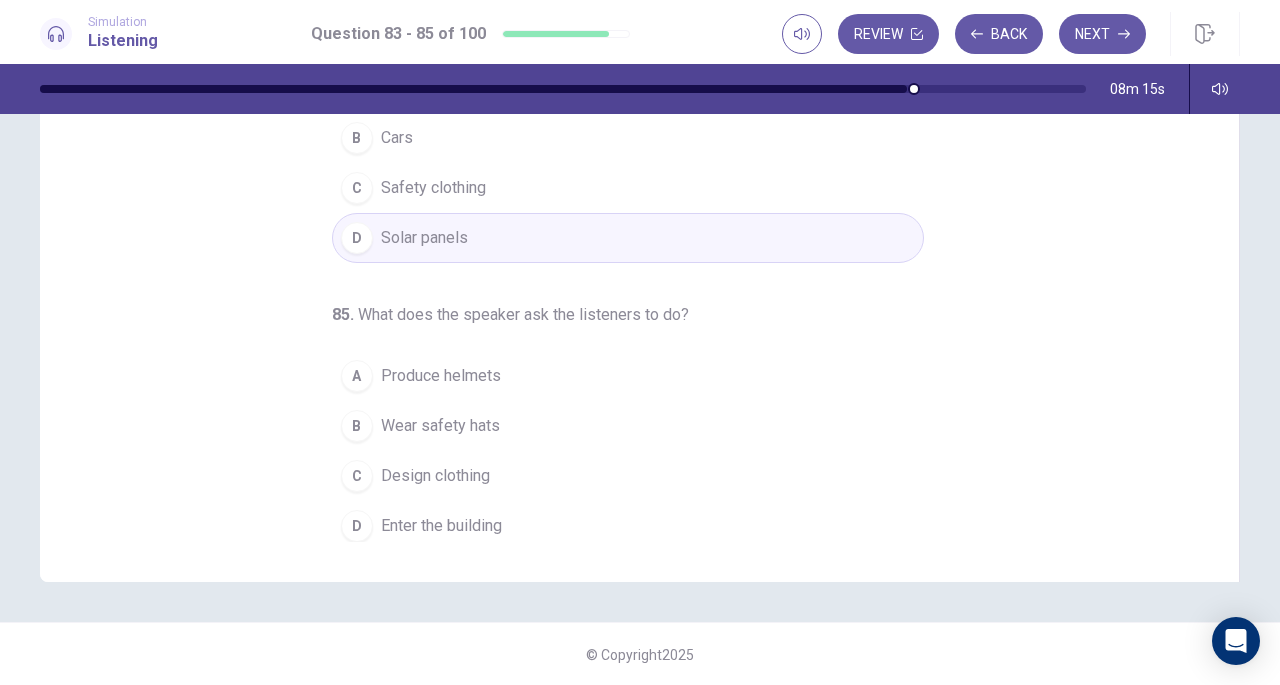scroll, scrollTop: 268, scrollLeft: 0, axis: vertical 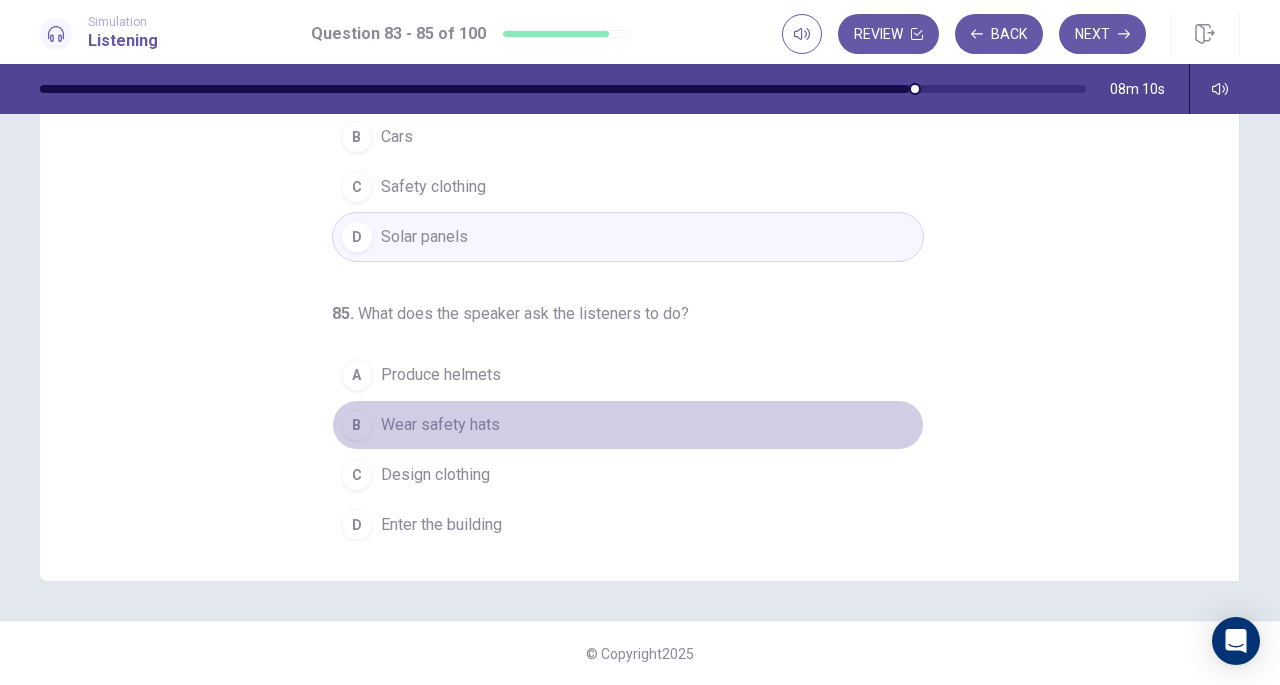 click on "Wear safety hats" at bounding box center (440, 425) 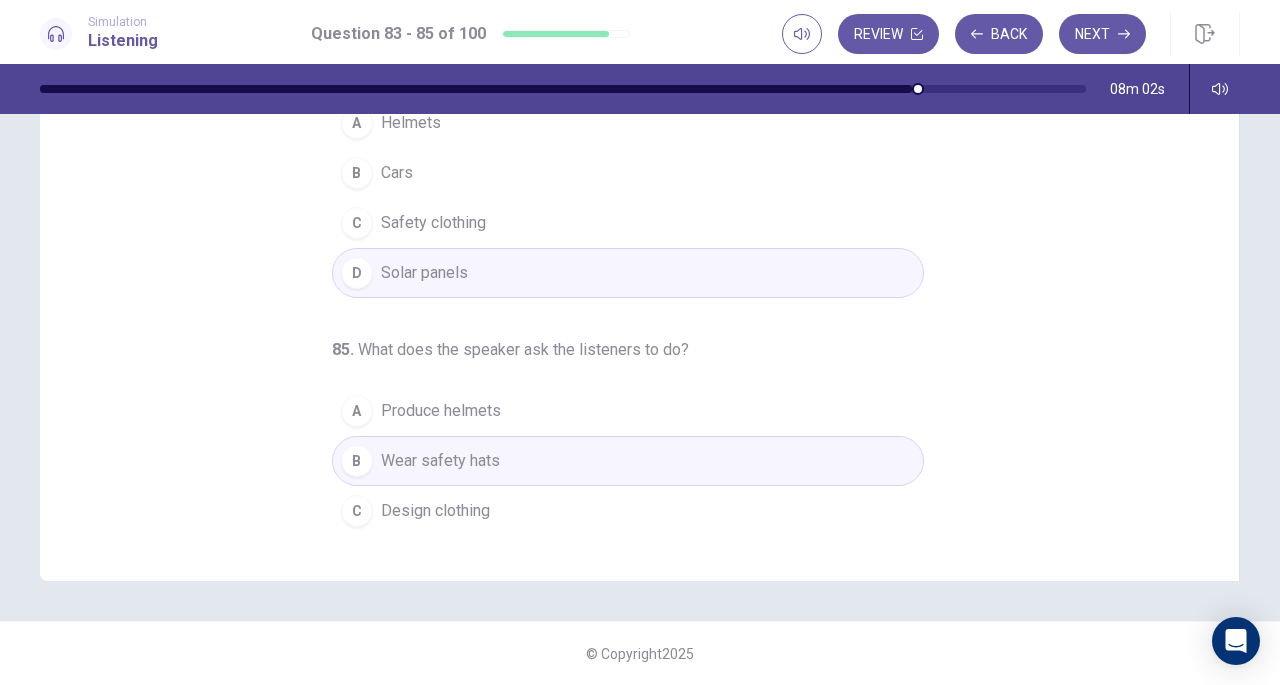 scroll, scrollTop: 0, scrollLeft: 0, axis: both 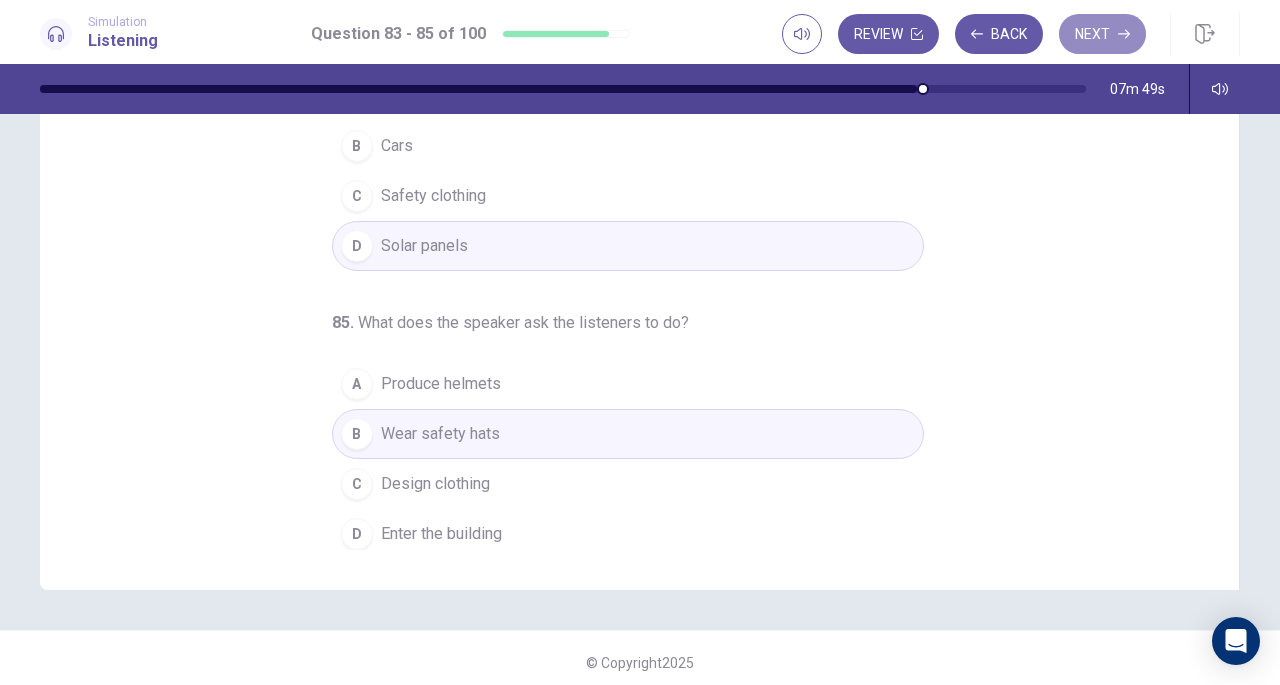click 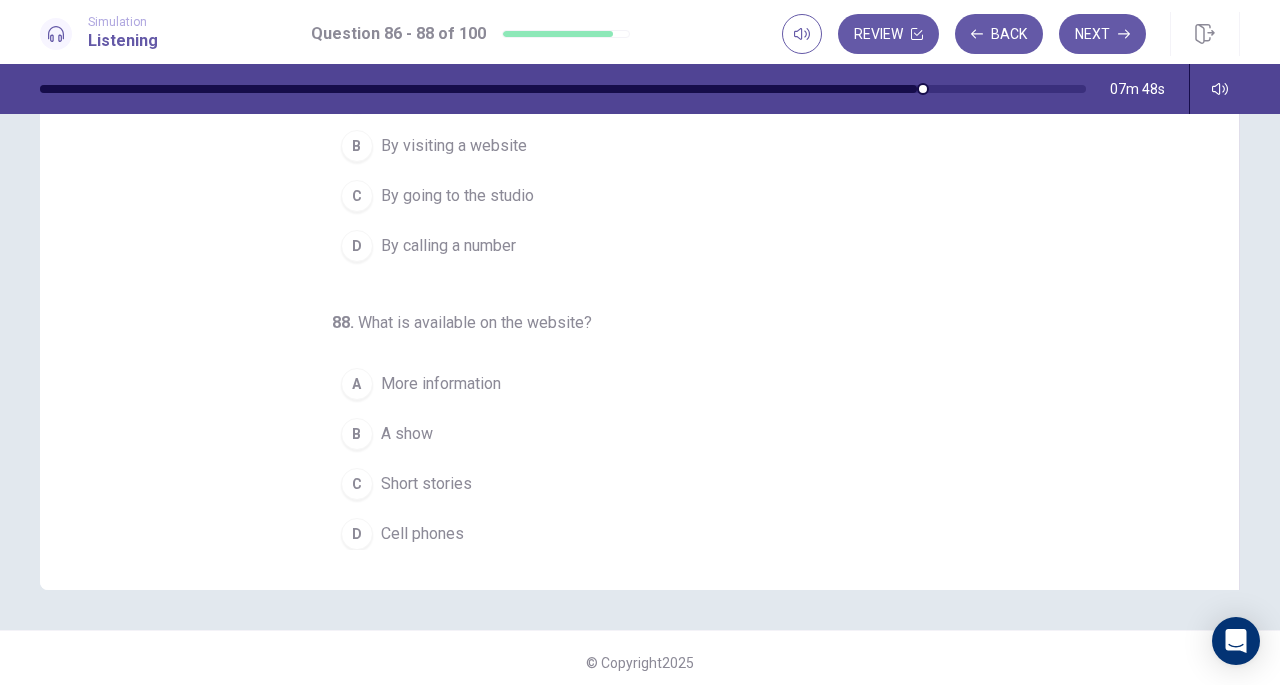 scroll, scrollTop: 0, scrollLeft: 0, axis: both 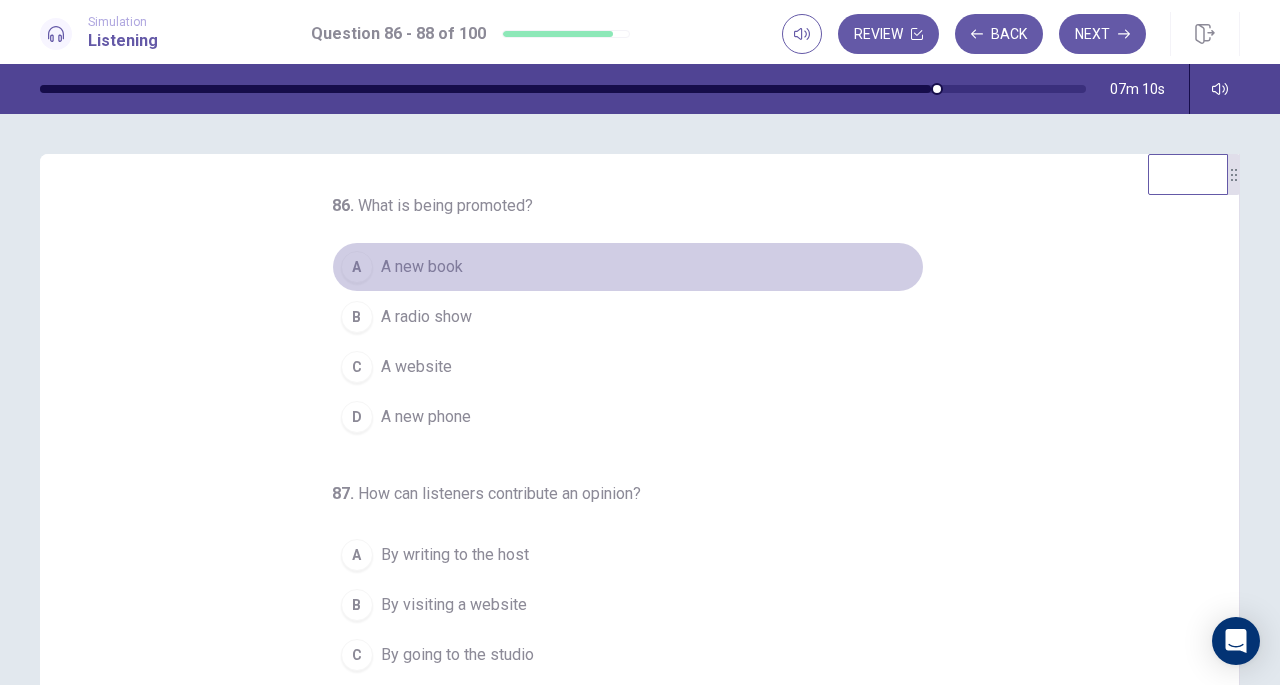 click on "A A new book" at bounding box center (628, 267) 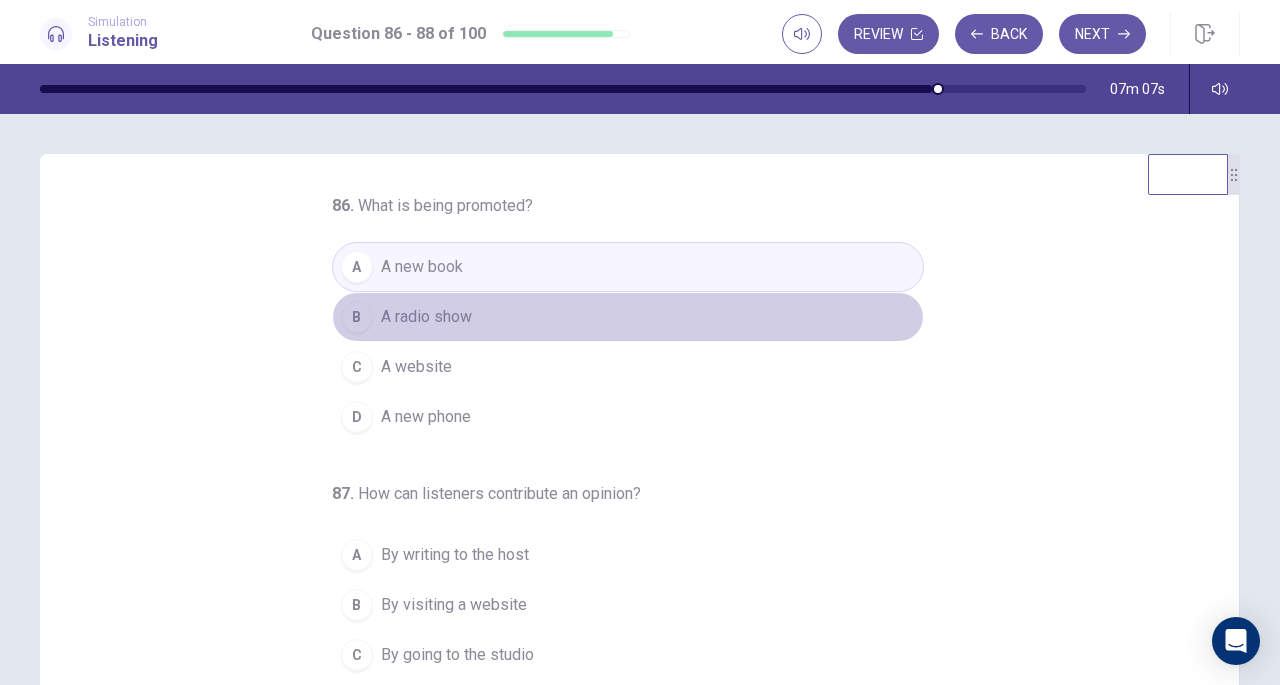 click on "B A radio show" at bounding box center [628, 317] 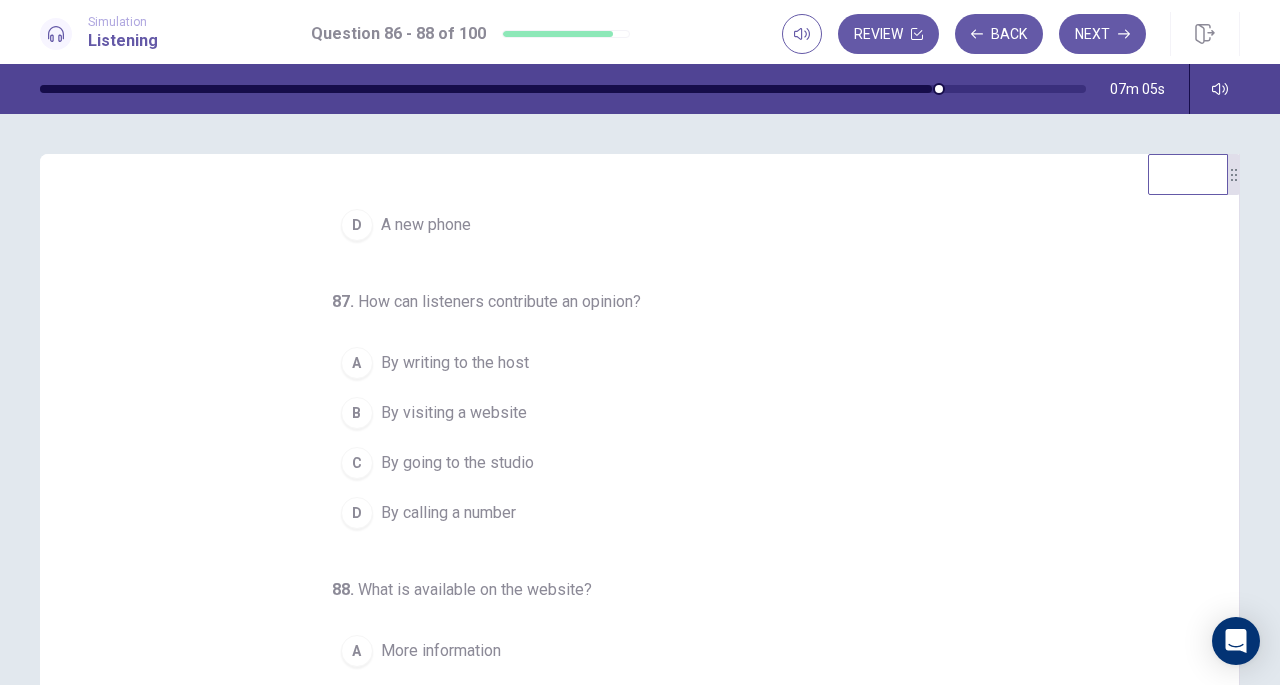 scroll, scrollTop: 200, scrollLeft: 0, axis: vertical 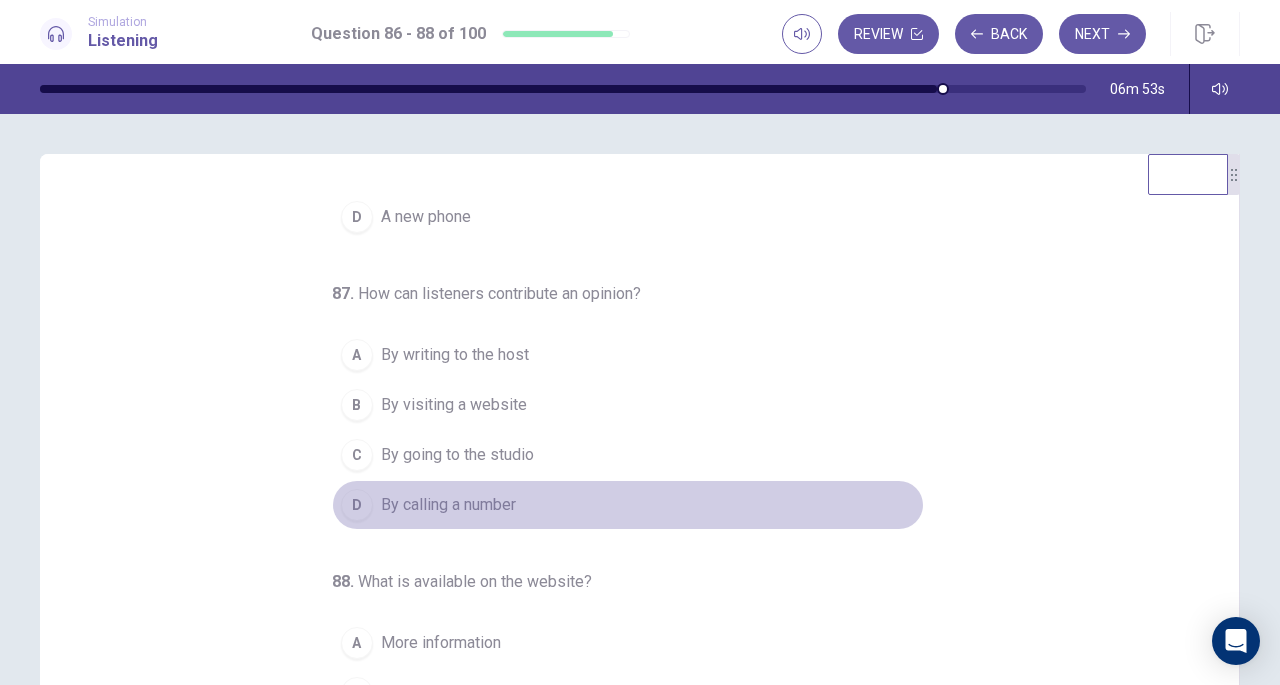 click on "By calling a number" at bounding box center [448, 505] 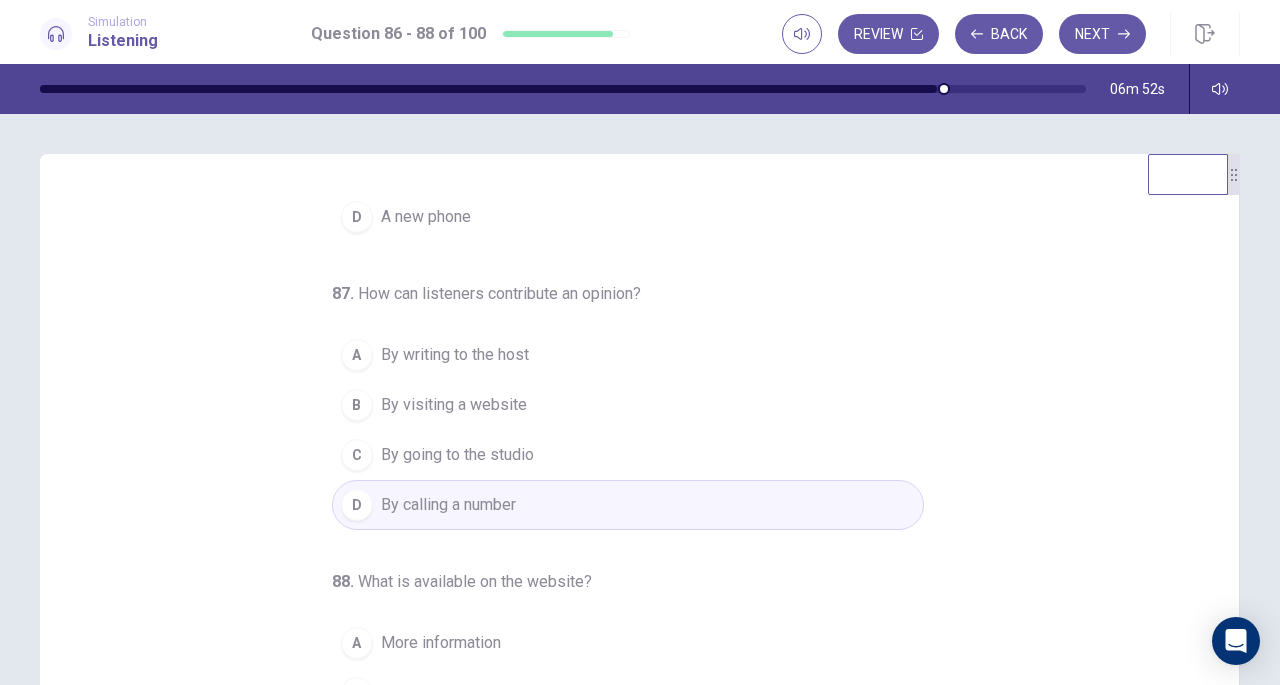 scroll, scrollTop: 268, scrollLeft: 0, axis: vertical 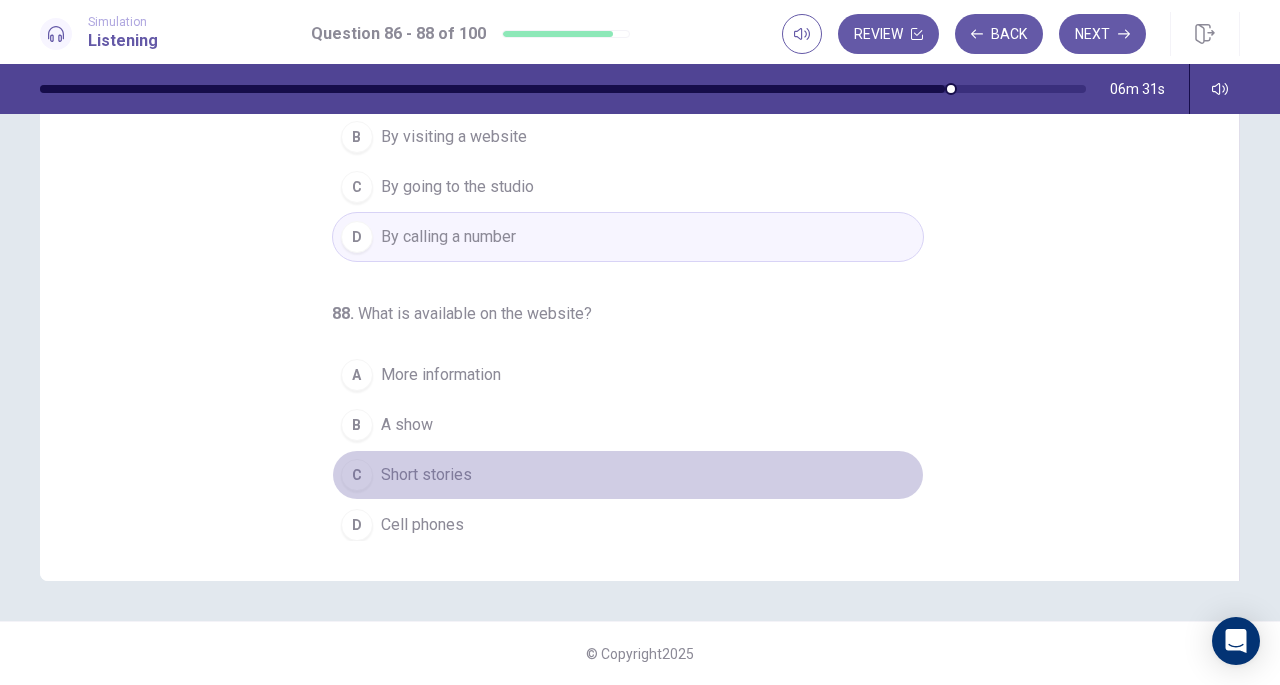 click on "Short stories" at bounding box center [426, 475] 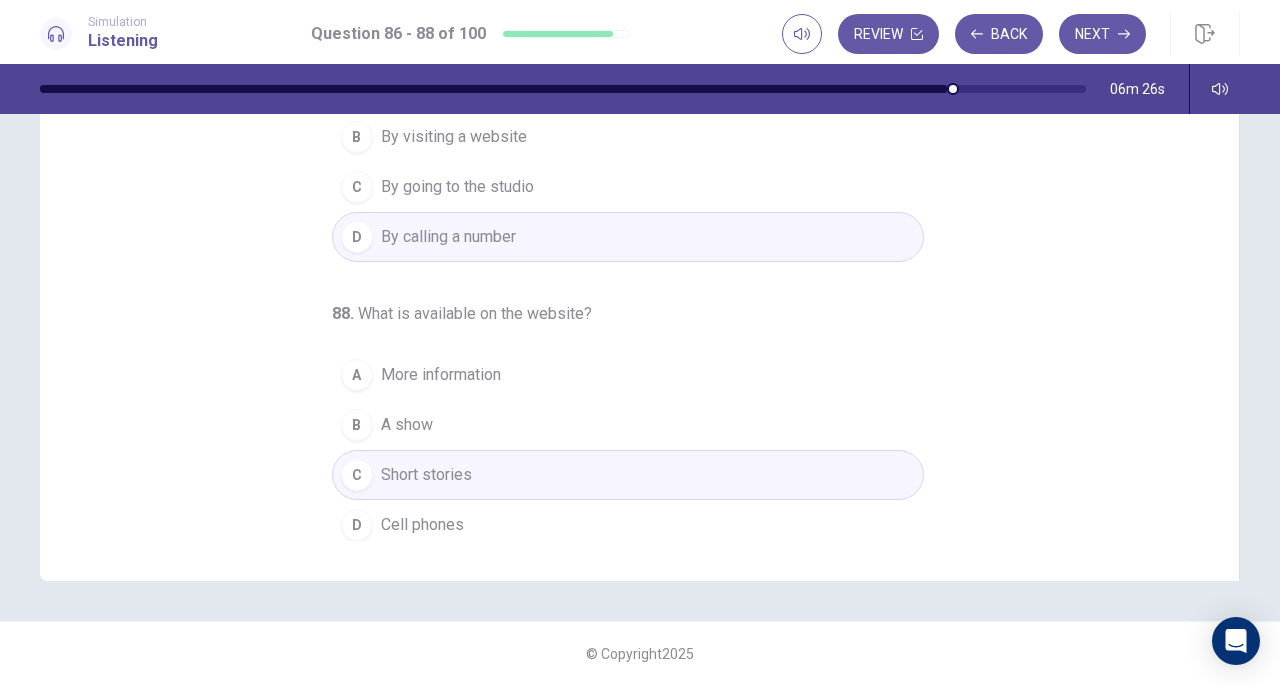 scroll, scrollTop: 198, scrollLeft: 0, axis: vertical 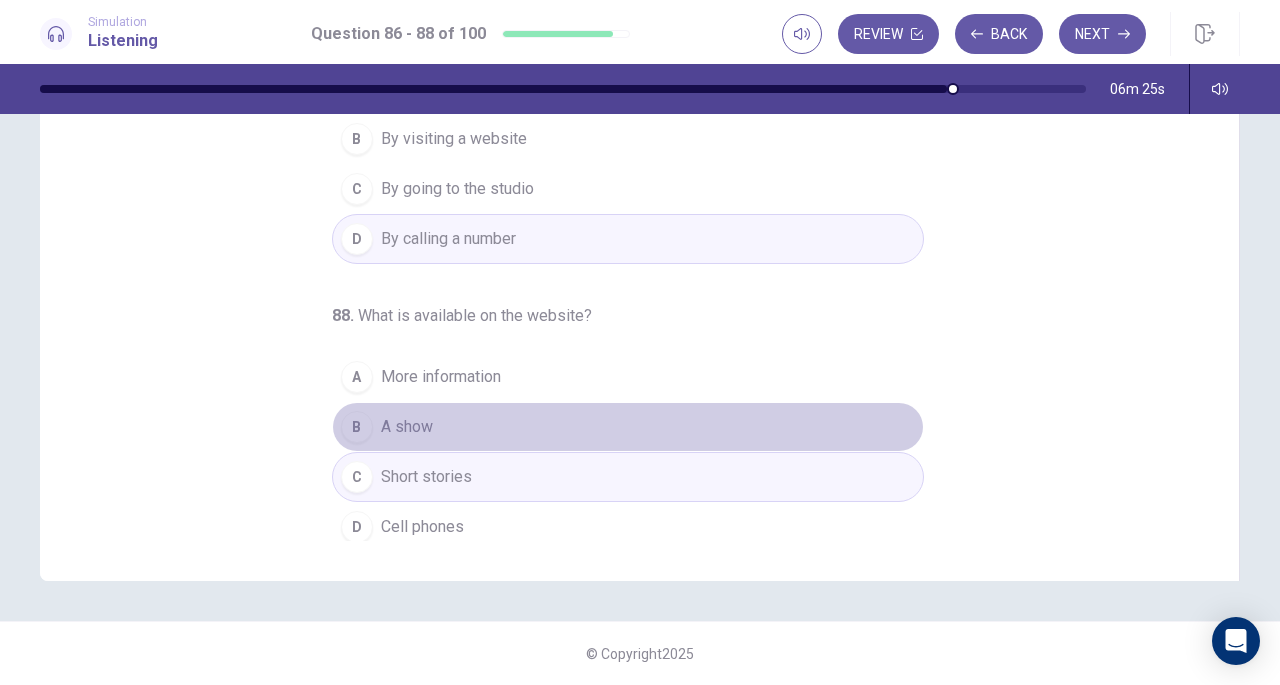 click on "B A show" at bounding box center [628, 427] 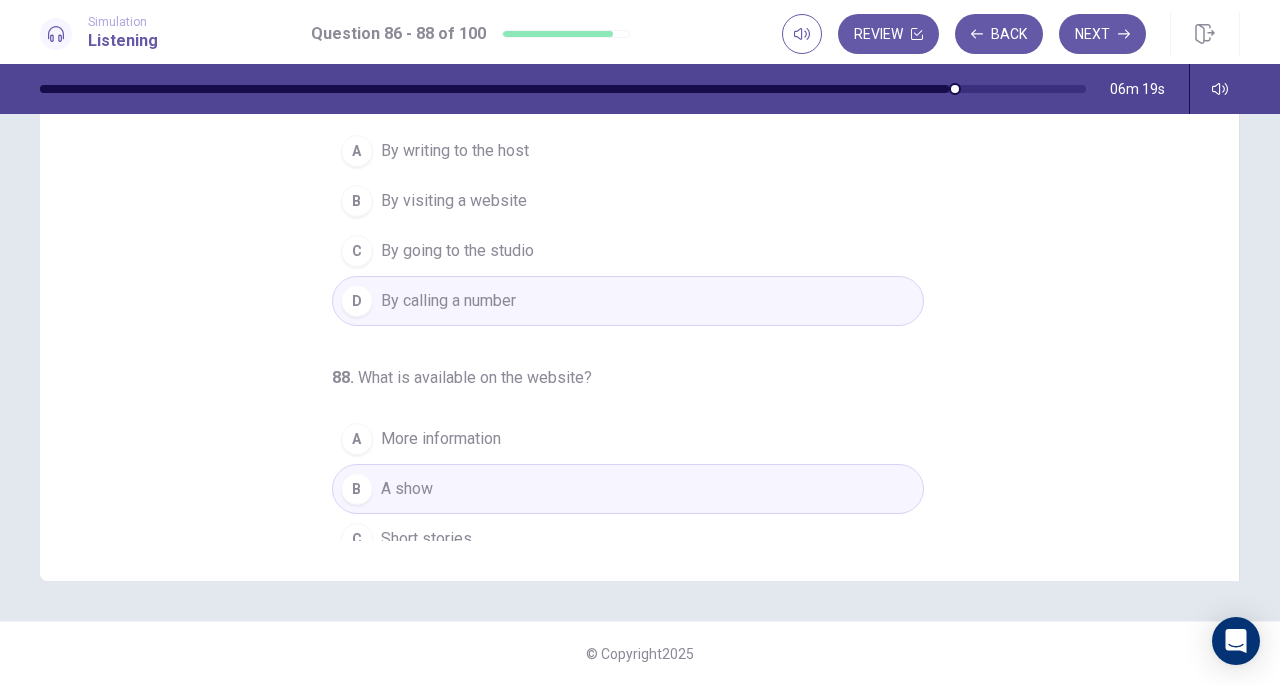 scroll, scrollTop: 200, scrollLeft: 0, axis: vertical 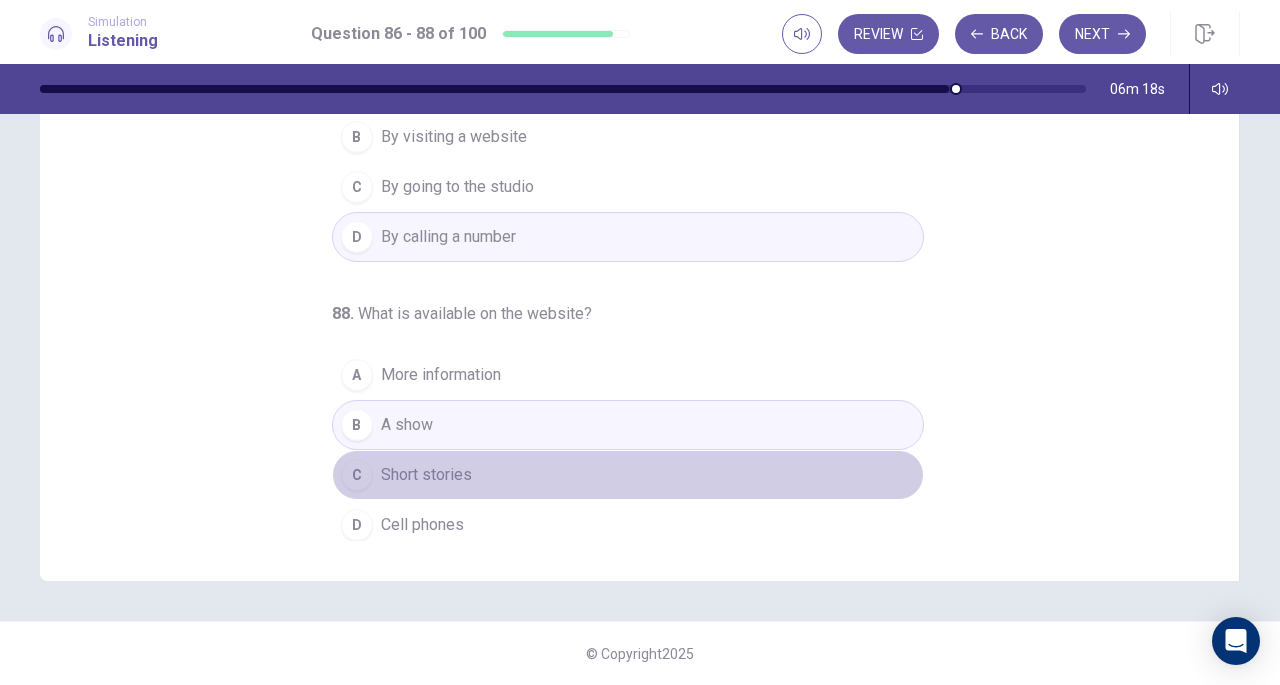 click on "C Short stories" at bounding box center [628, 475] 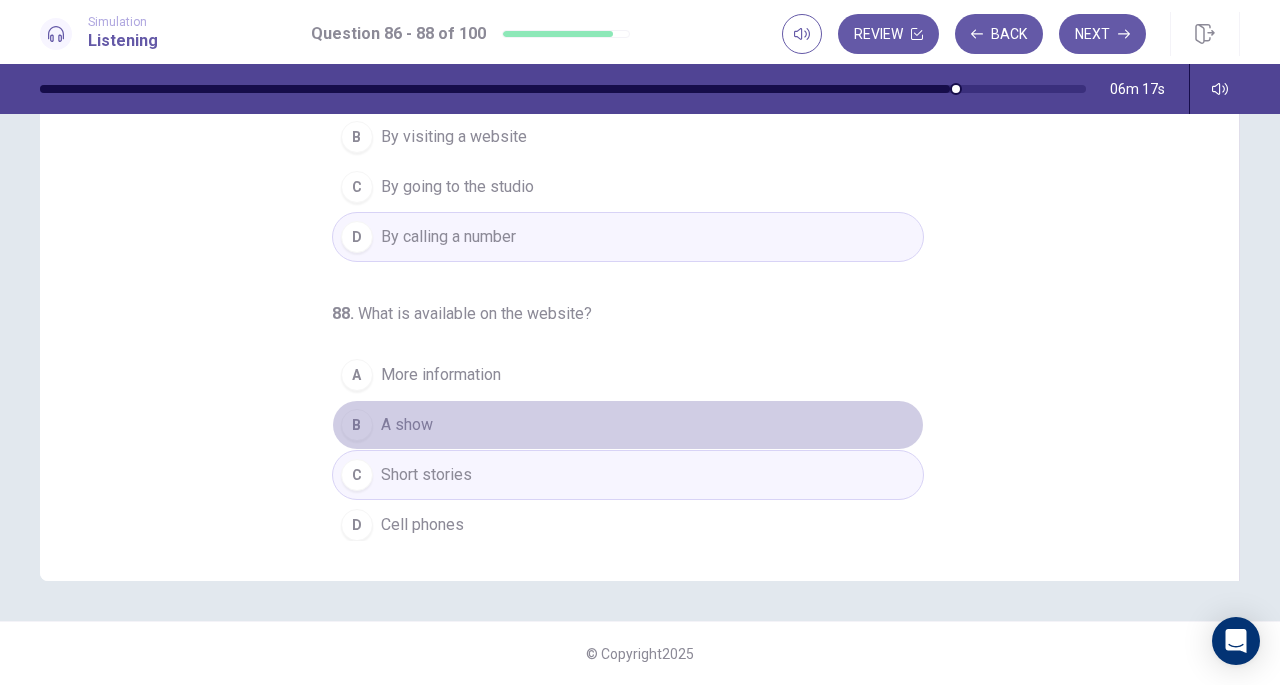 click on "B A show" at bounding box center [628, 425] 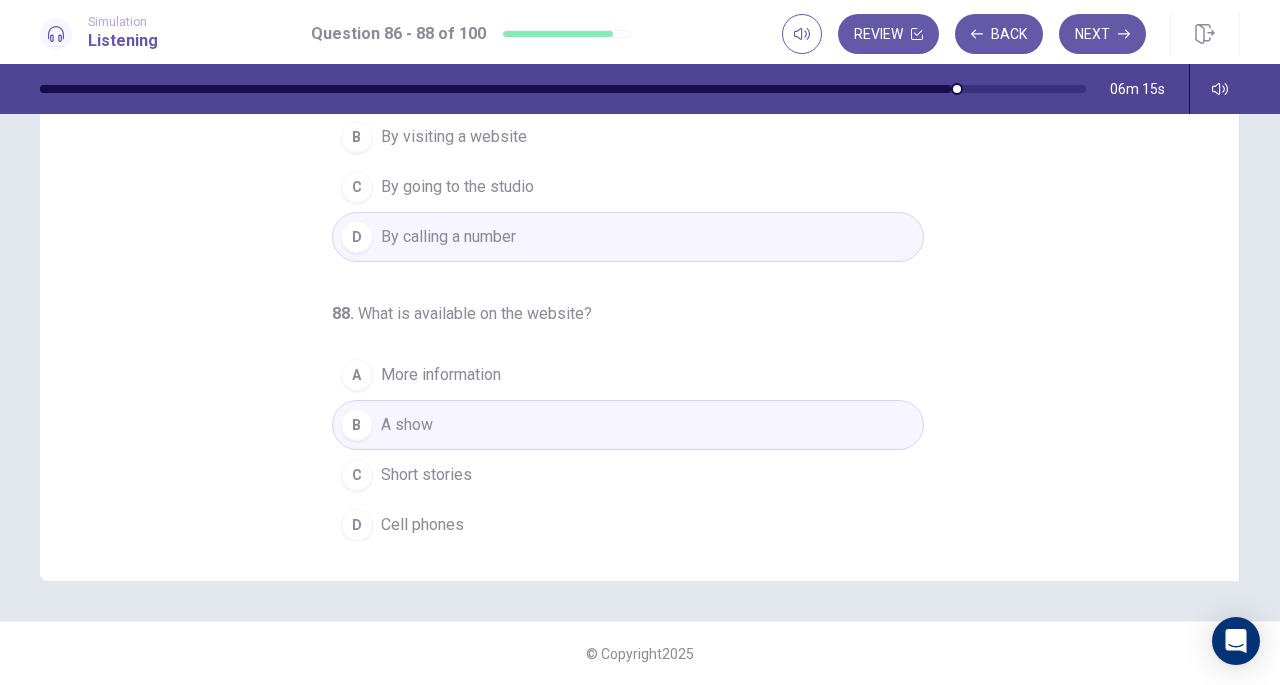 scroll, scrollTop: 0, scrollLeft: 0, axis: both 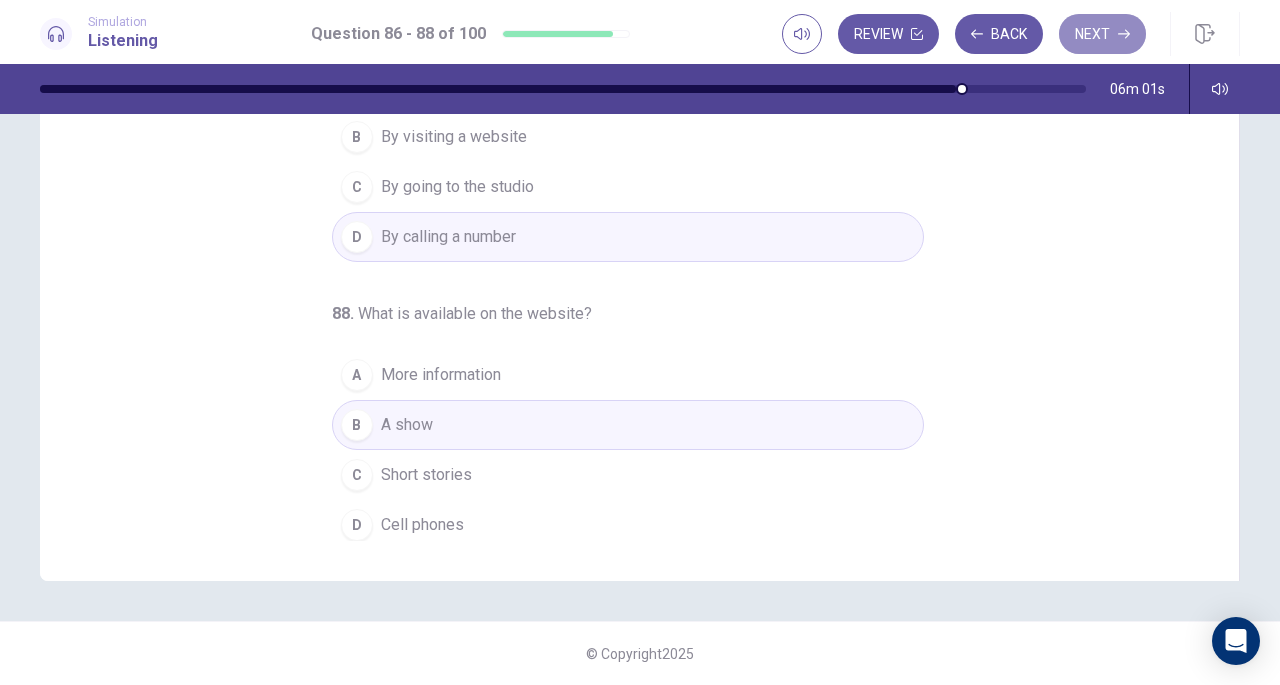 click on "Next" at bounding box center (1102, 34) 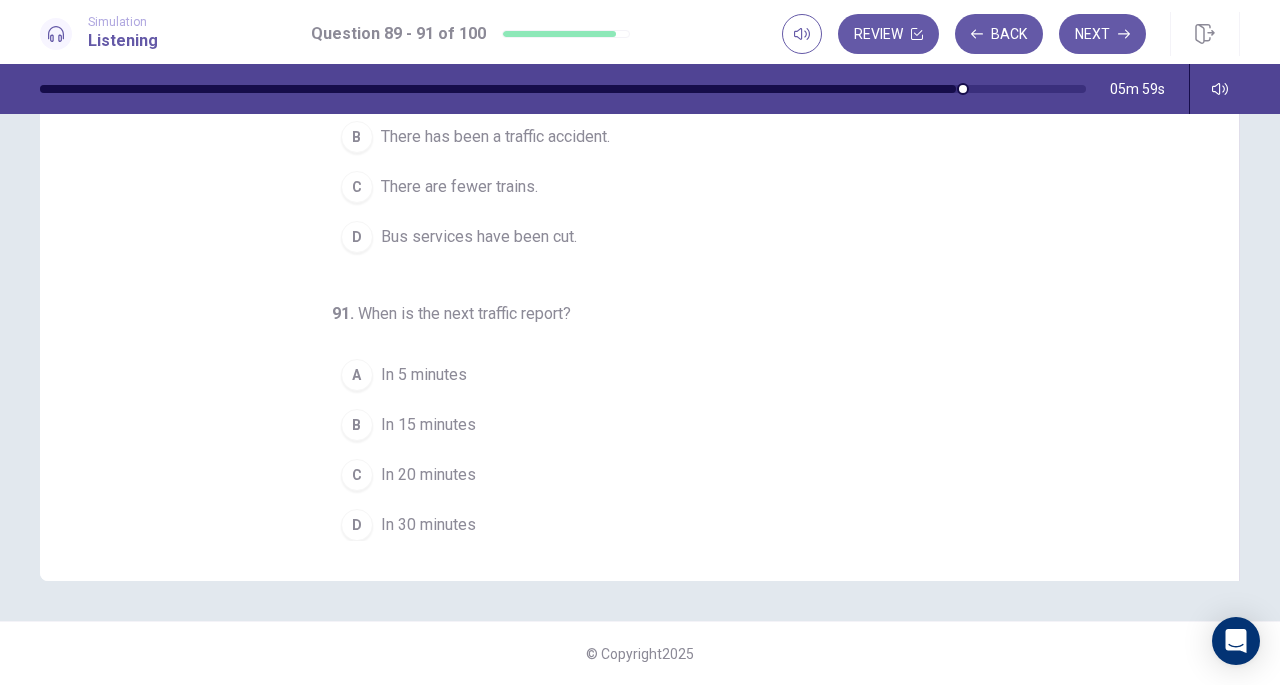 scroll, scrollTop: 0, scrollLeft: 0, axis: both 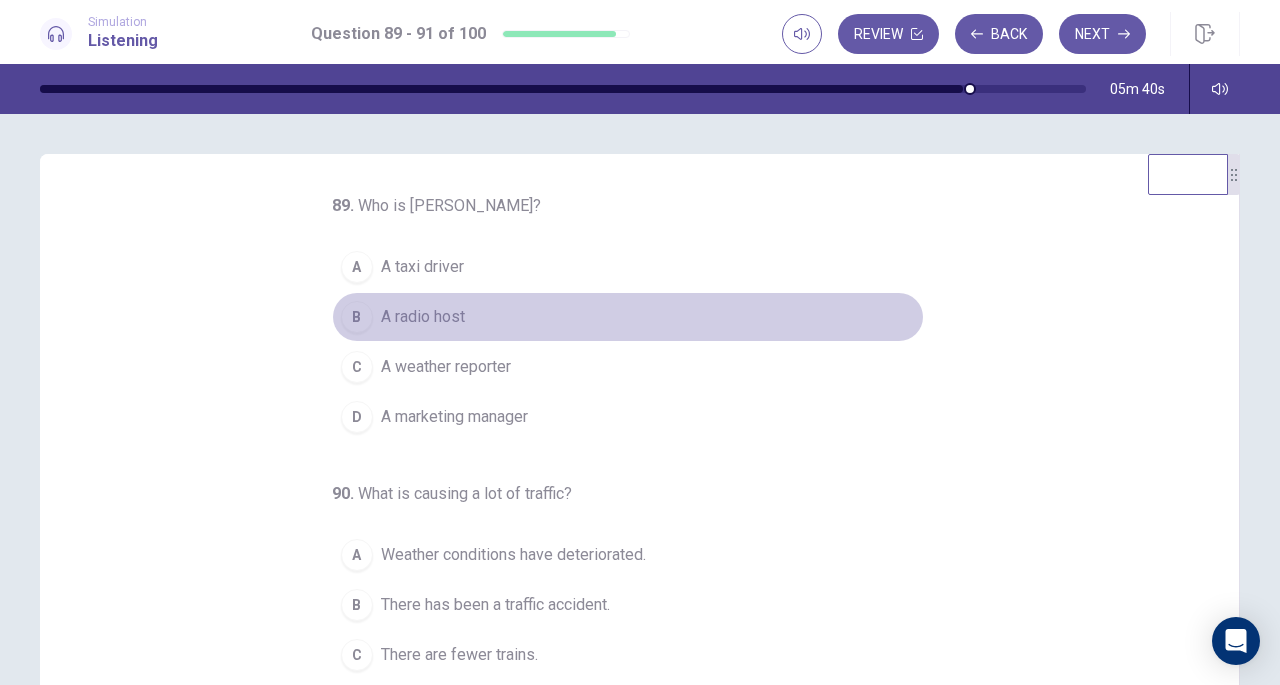 click on "B A radio host" at bounding box center [628, 317] 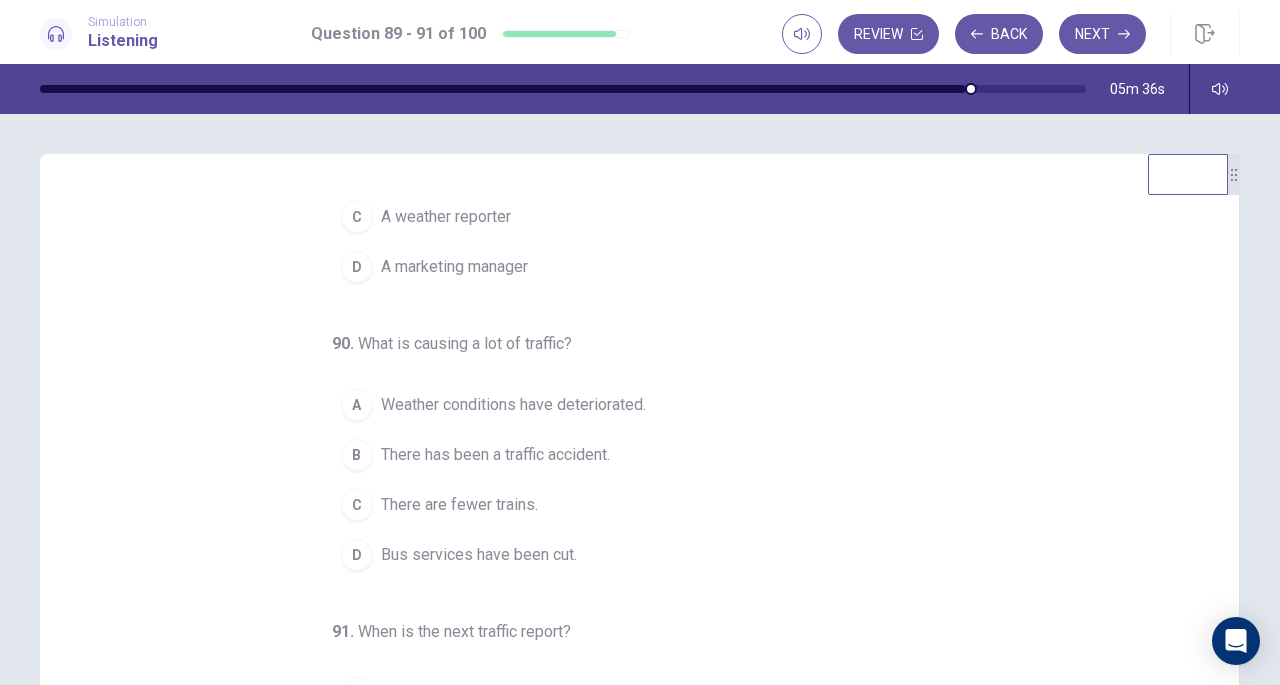 scroll, scrollTop: 200, scrollLeft: 0, axis: vertical 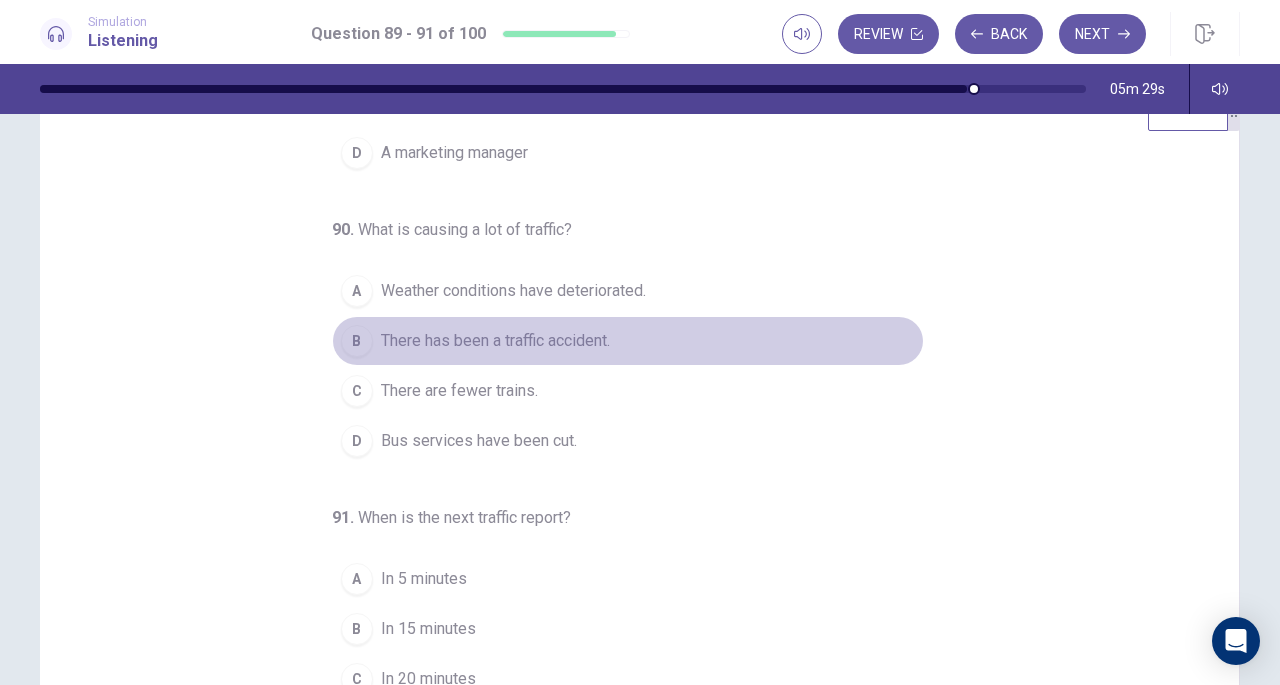 click on "There has been a traffic accident." at bounding box center [495, 341] 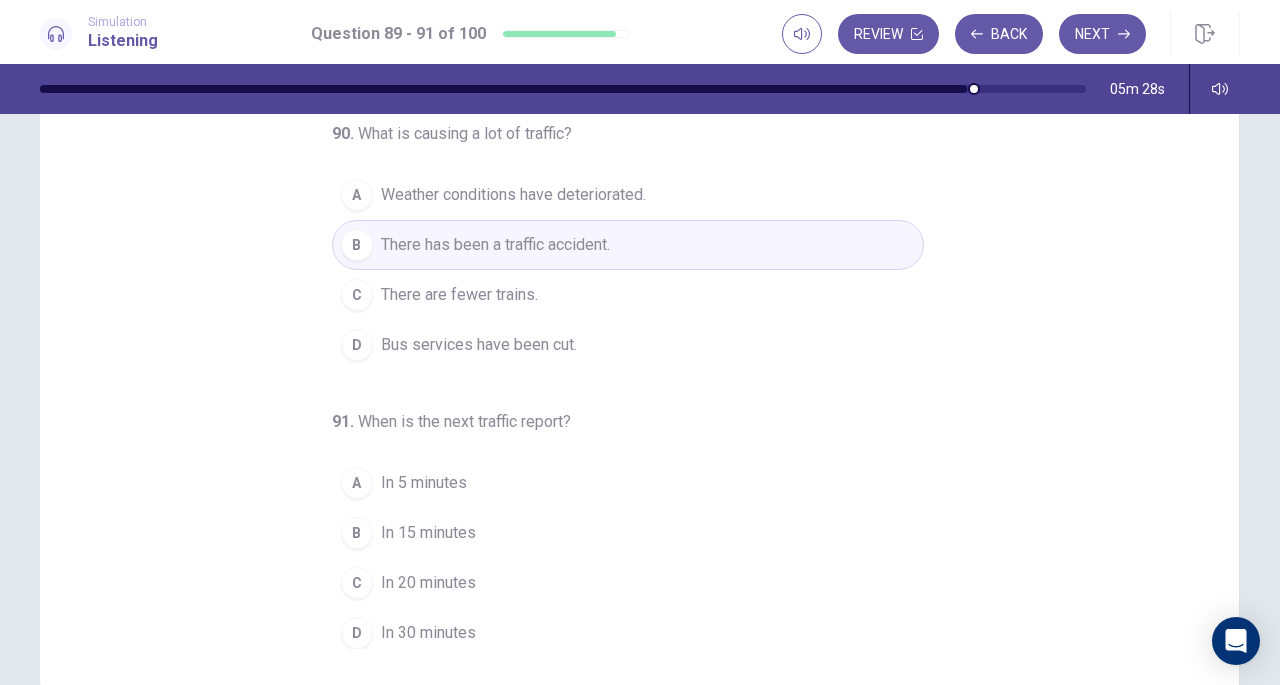 scroll, scrollTop: 268, scrollLeft: 0, axis: vertical 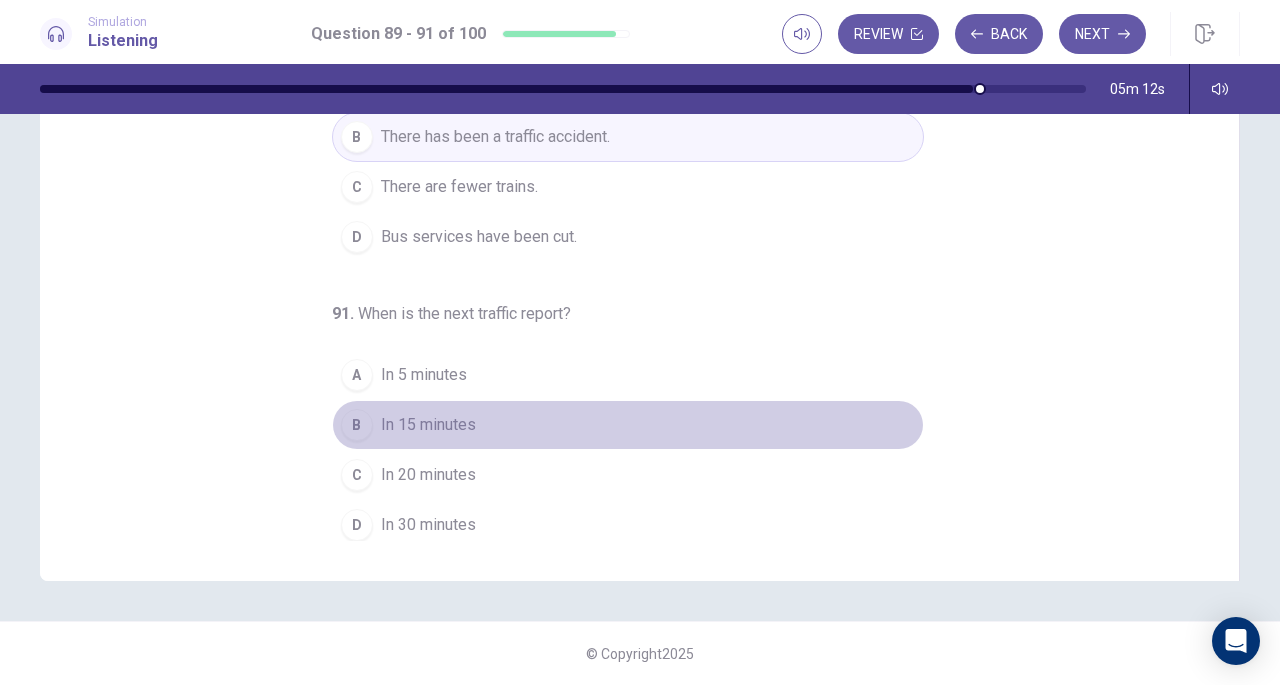 click on "B In 15 minutes" at bounding box center [628, 425] 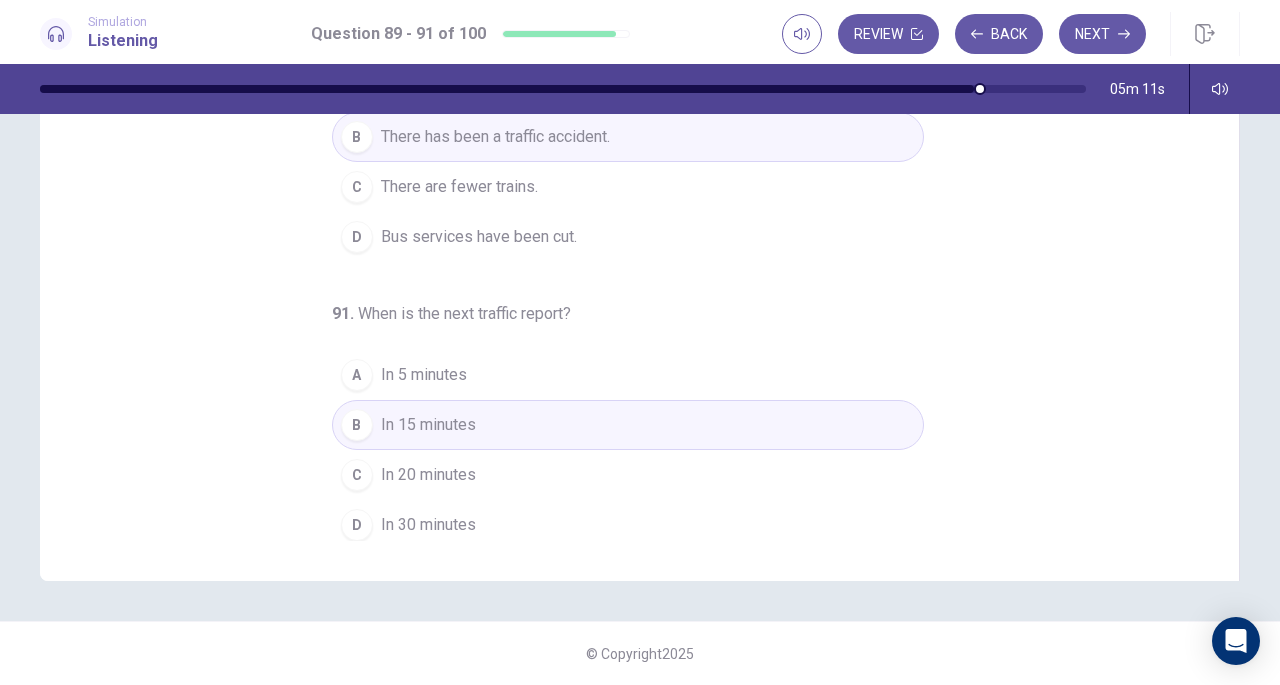 scroll, scrollTop: 0, scrollLeft: 0, axis: both 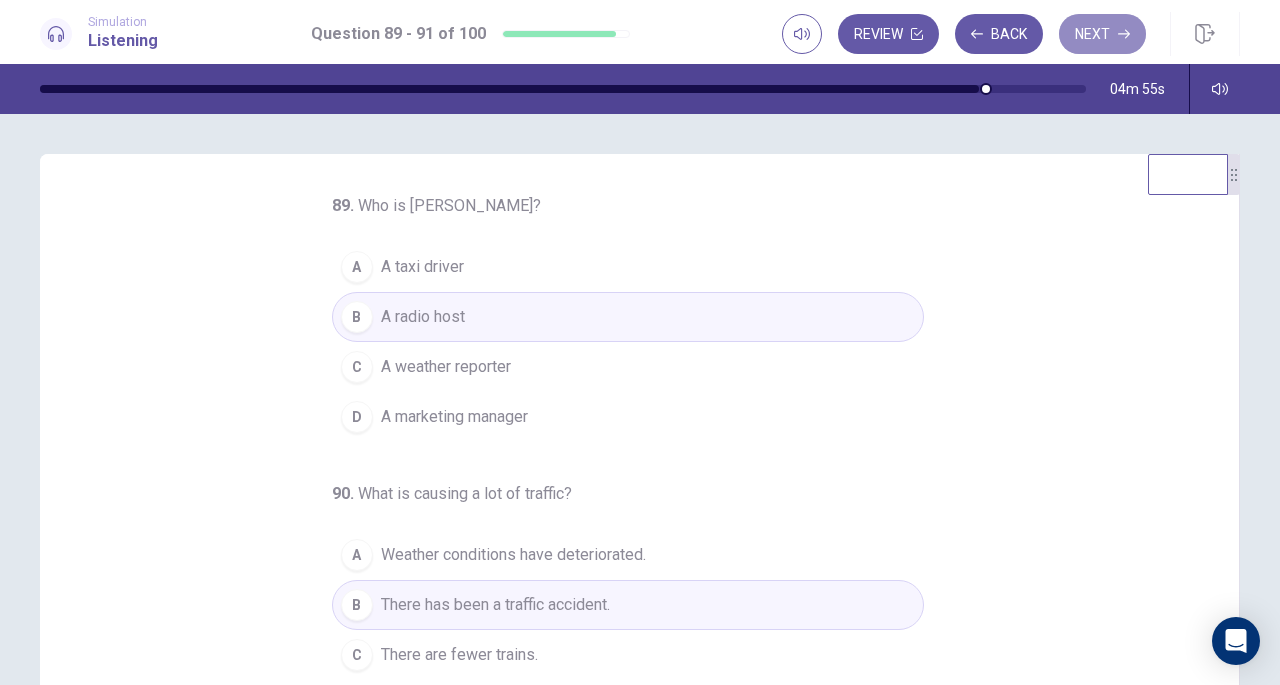 click on "Next" at bounding box center [1102, 34] 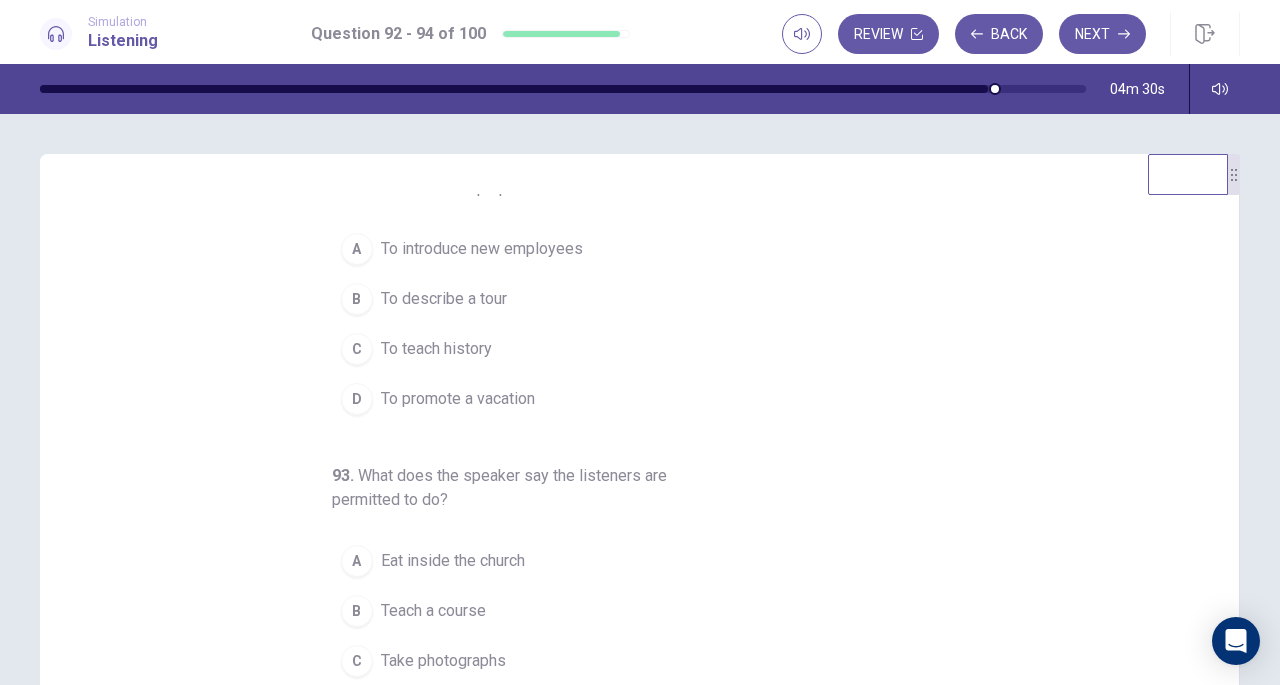 scroll, scrollTop: 0, scrollLeft: 0, axis: both 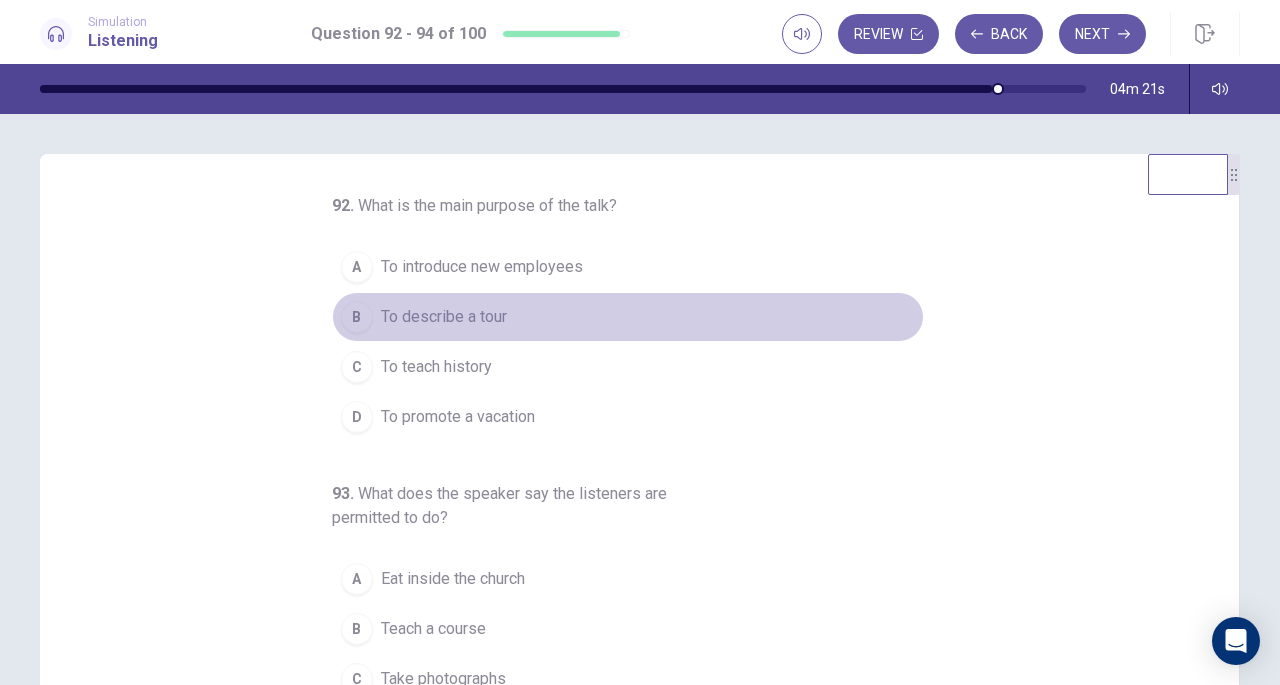 click on "B To describe a tour" at bounding box center (628, 317) 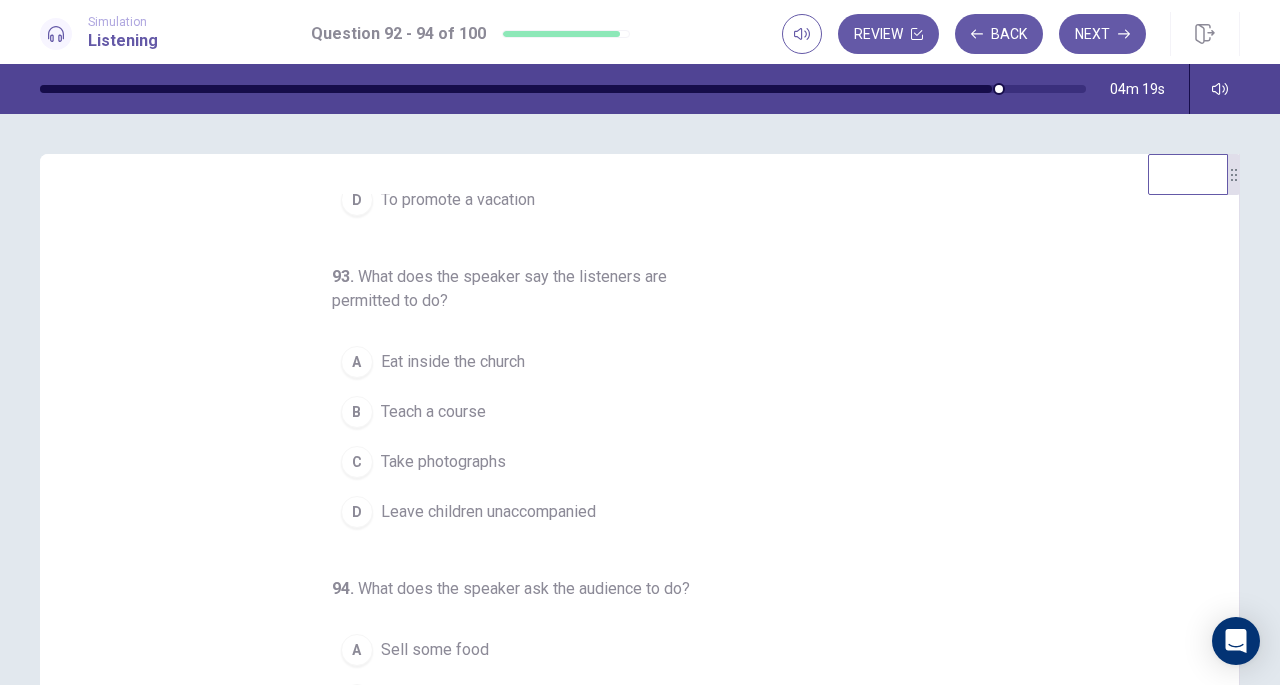 scroll, scrollTop: 224, scrollLeft: 0, axis: vertical 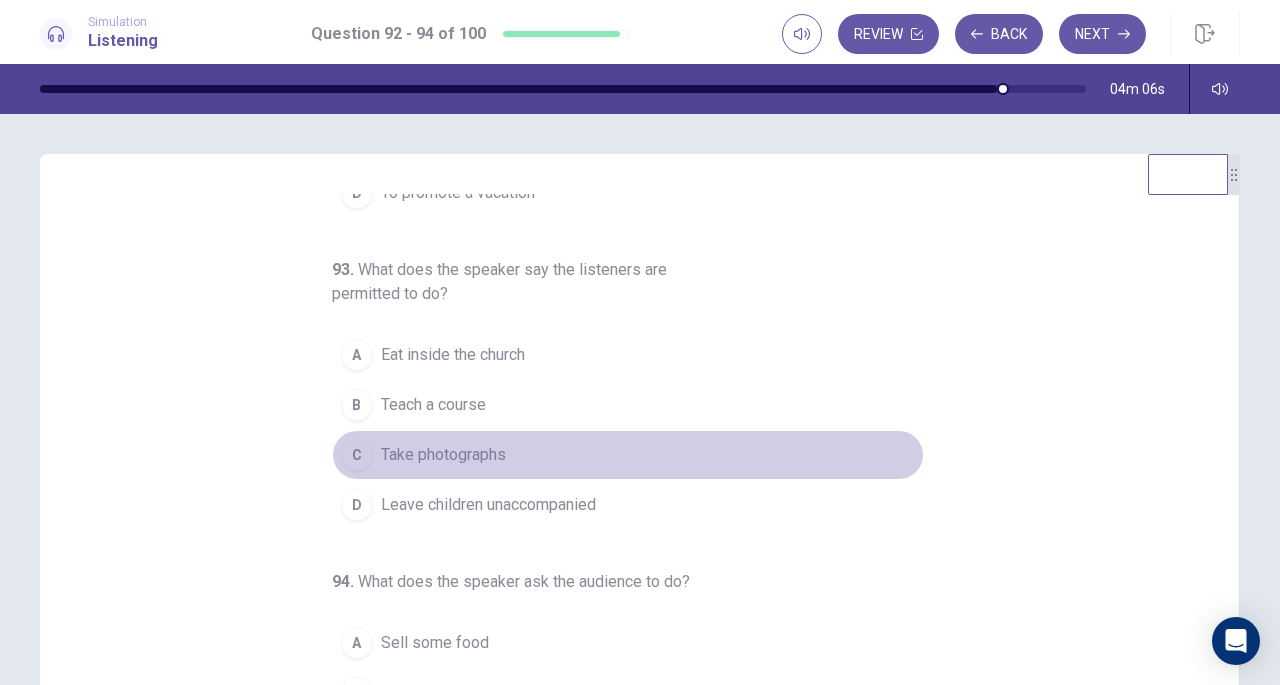 click on "Take photographs" at bounding box center (443, 455) 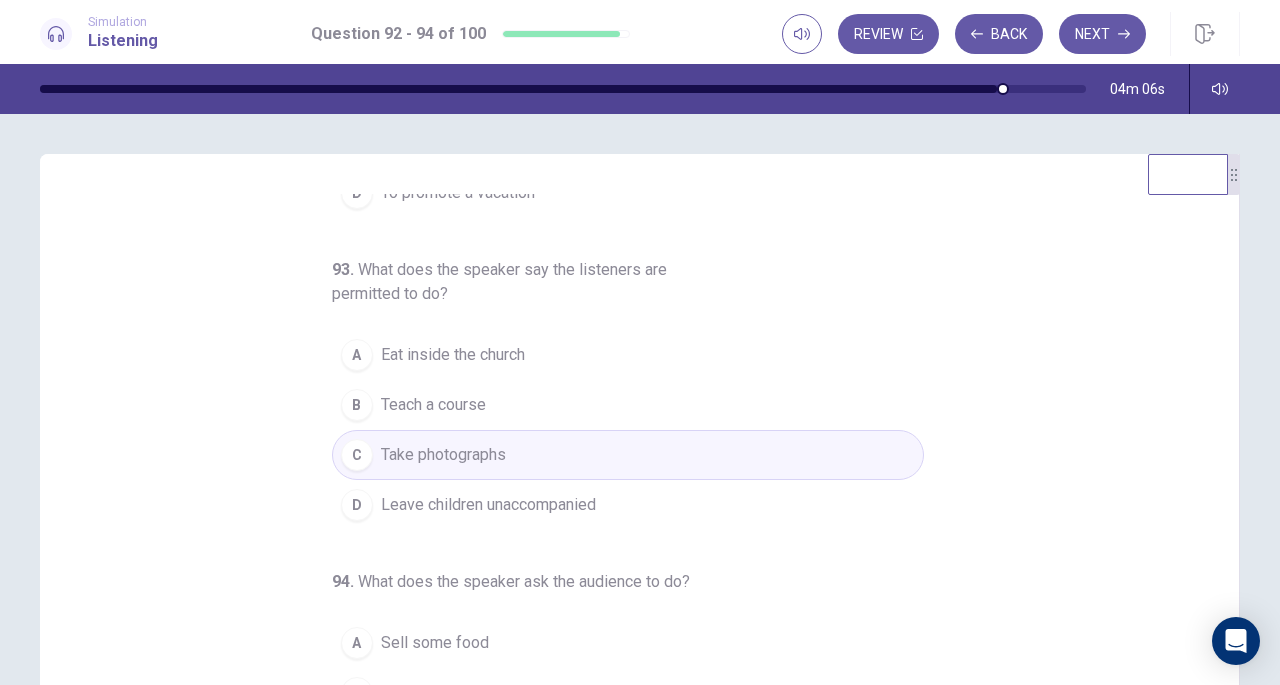 scroll, scrollTop: 268, scrollLeft: 0, axis: vertical 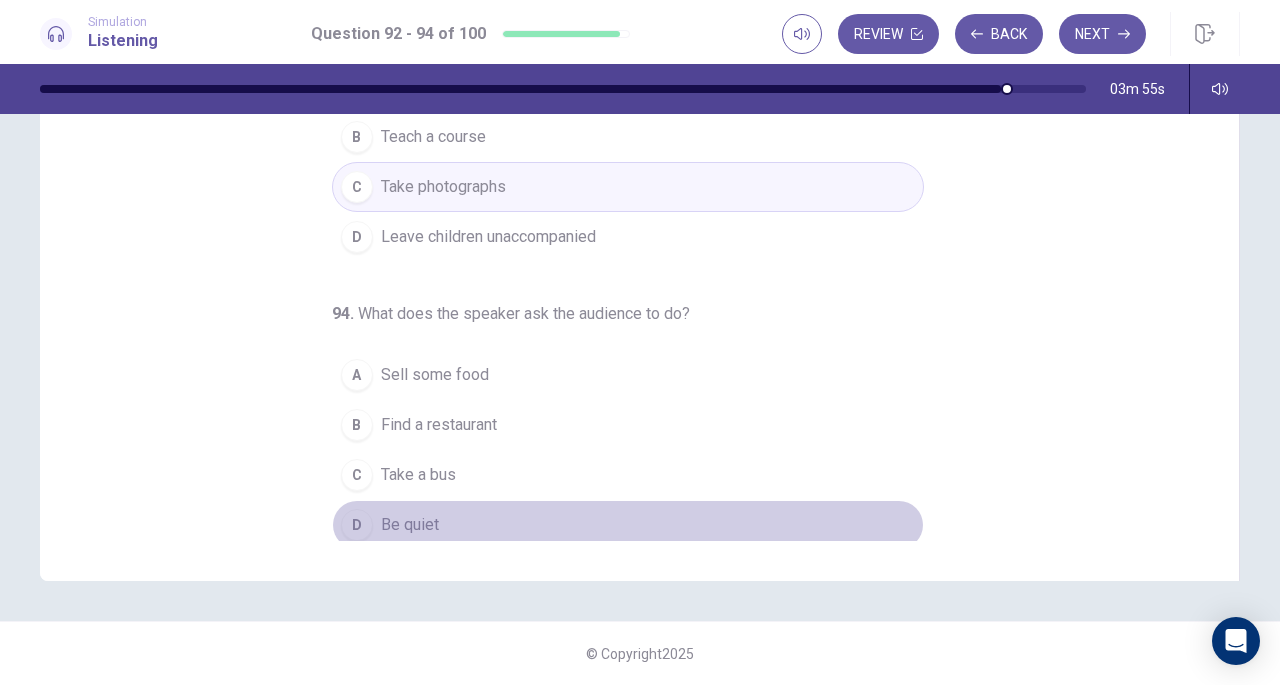 click on "D Be quiet" at bounding box center (628, 525) 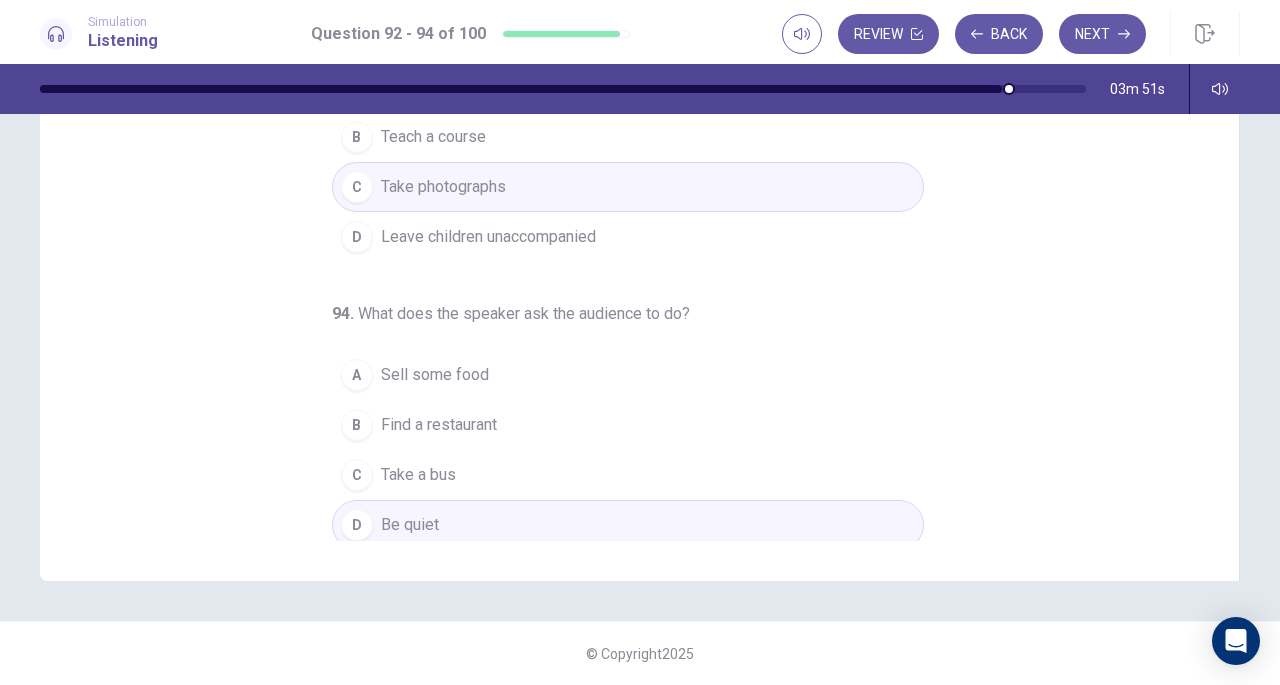 scroll, scrollTop: 0, scrollLeft: 0, axis: both 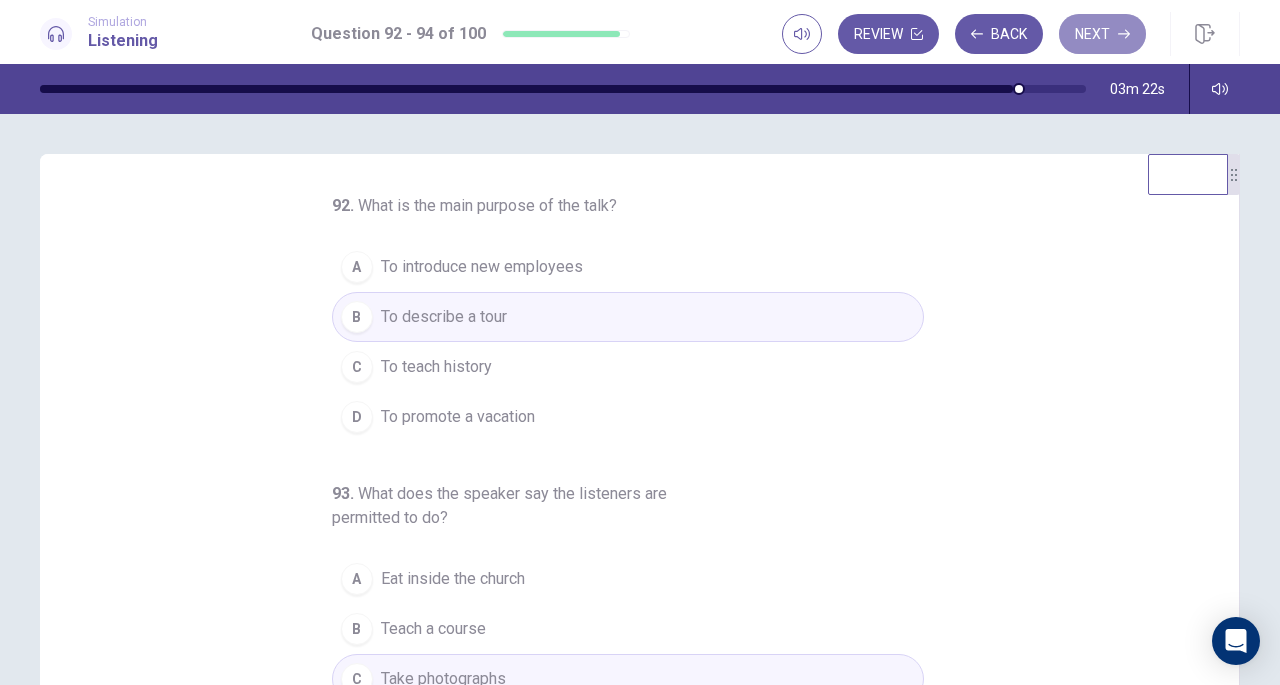 click on "Next" at bounding box center (1102, 34) 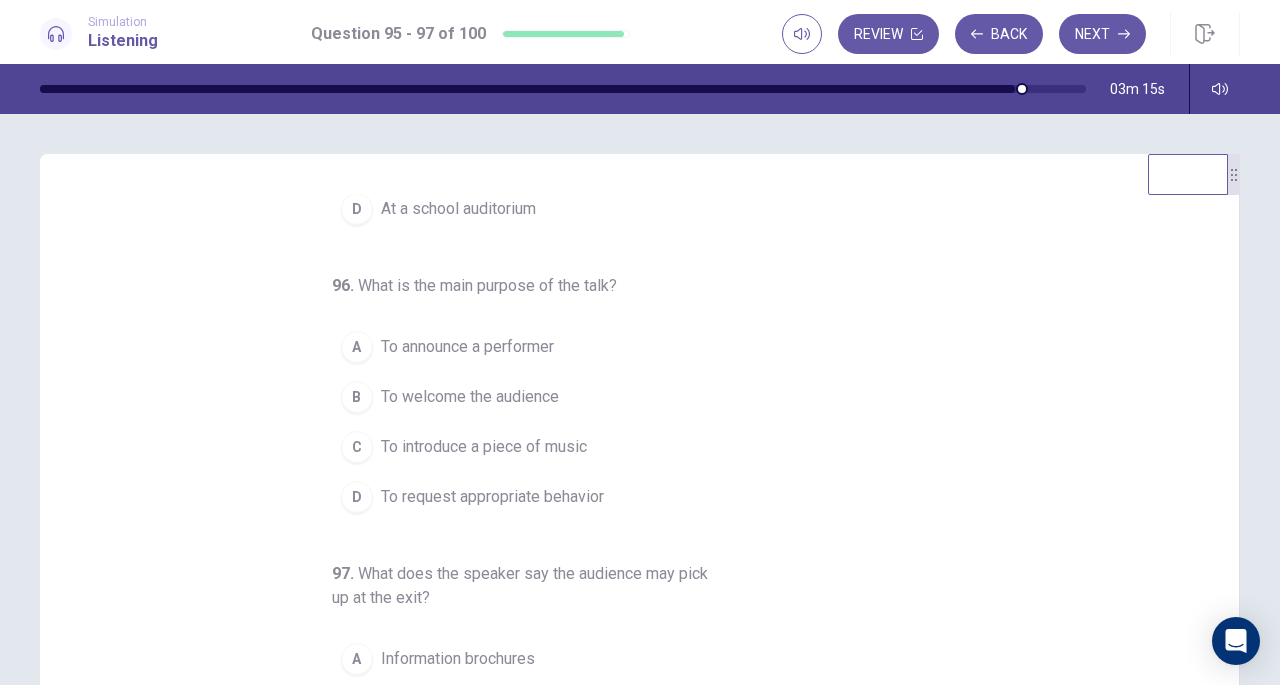 scroll, scrollTop: 248, scrollLeft: 0, axis: vertical 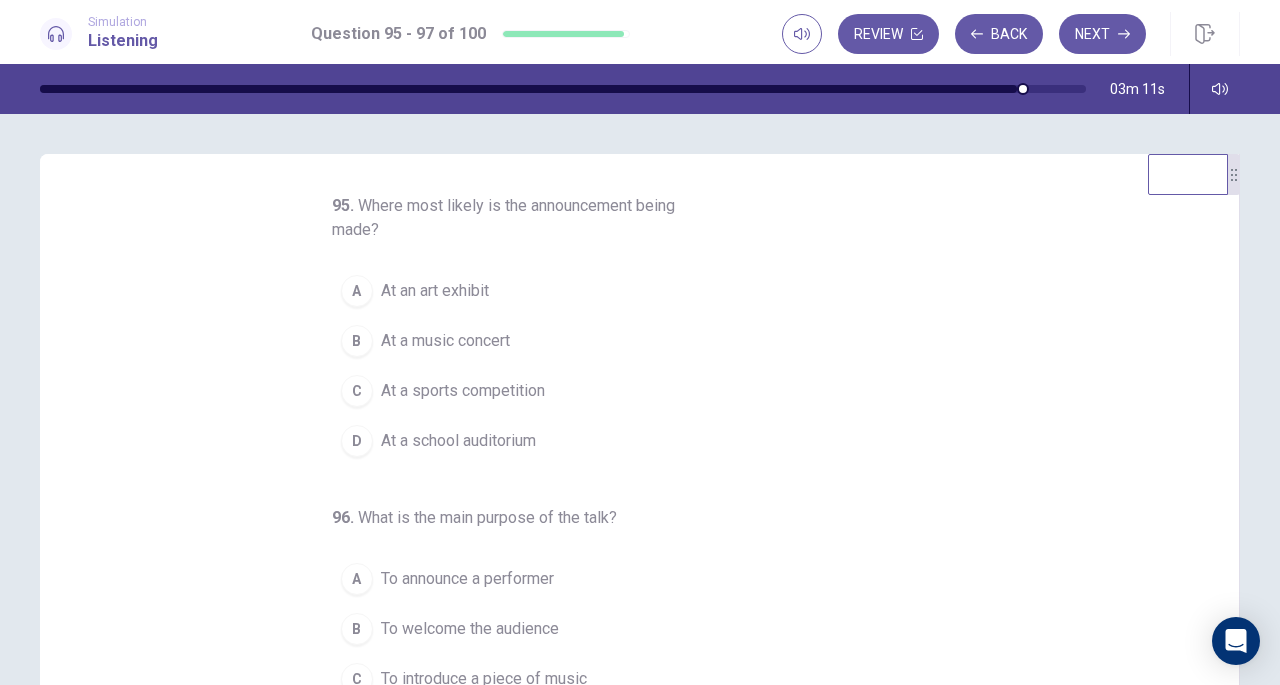 click on "95 .   Where most likely is the announcement being made? A At an art exhibit B At a music concert C At a sports competition D At a school auditorium 96 .   What is the main purpose of the talk? A To announce a performer B To welcome the audience C To introduce a piece of music D To request appropriate behavior 97 .   What does the speaker say the audience may pick up at the exit? A Information brochures B Food and drinks C Music recordings D Photographs" at bounding box center [647, 501] 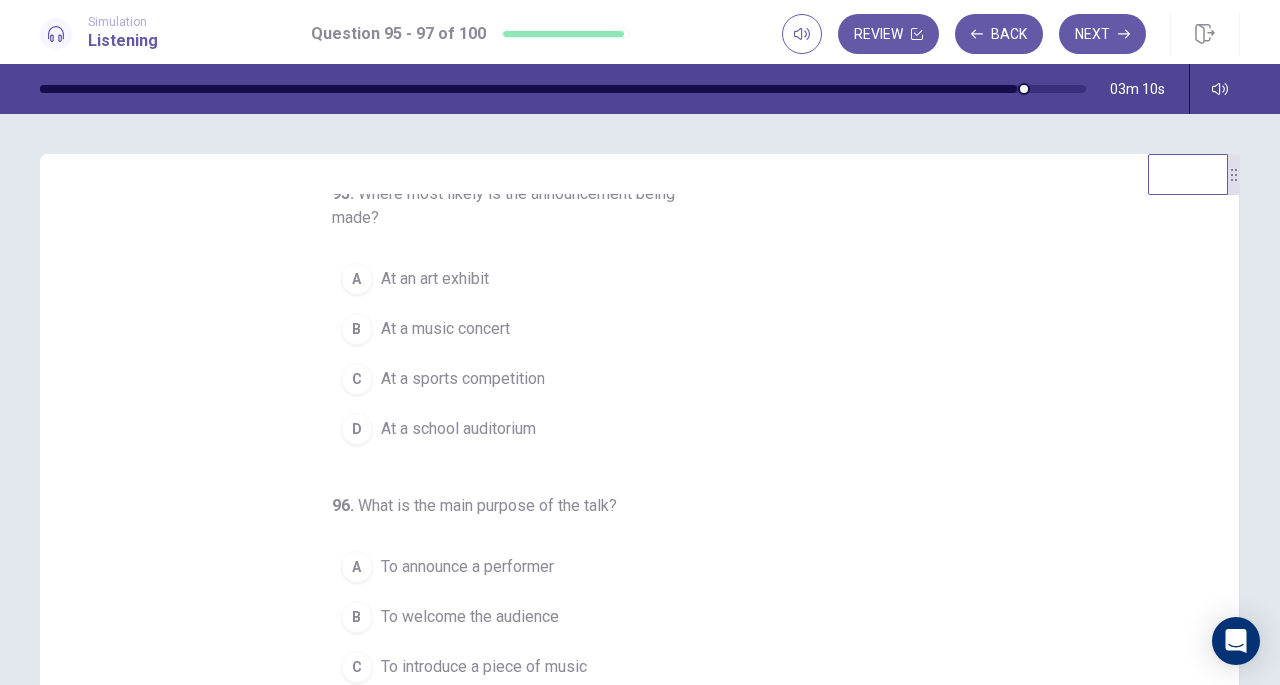 scroll, scrollTop: 0, scrollLeft: 0, axis: both 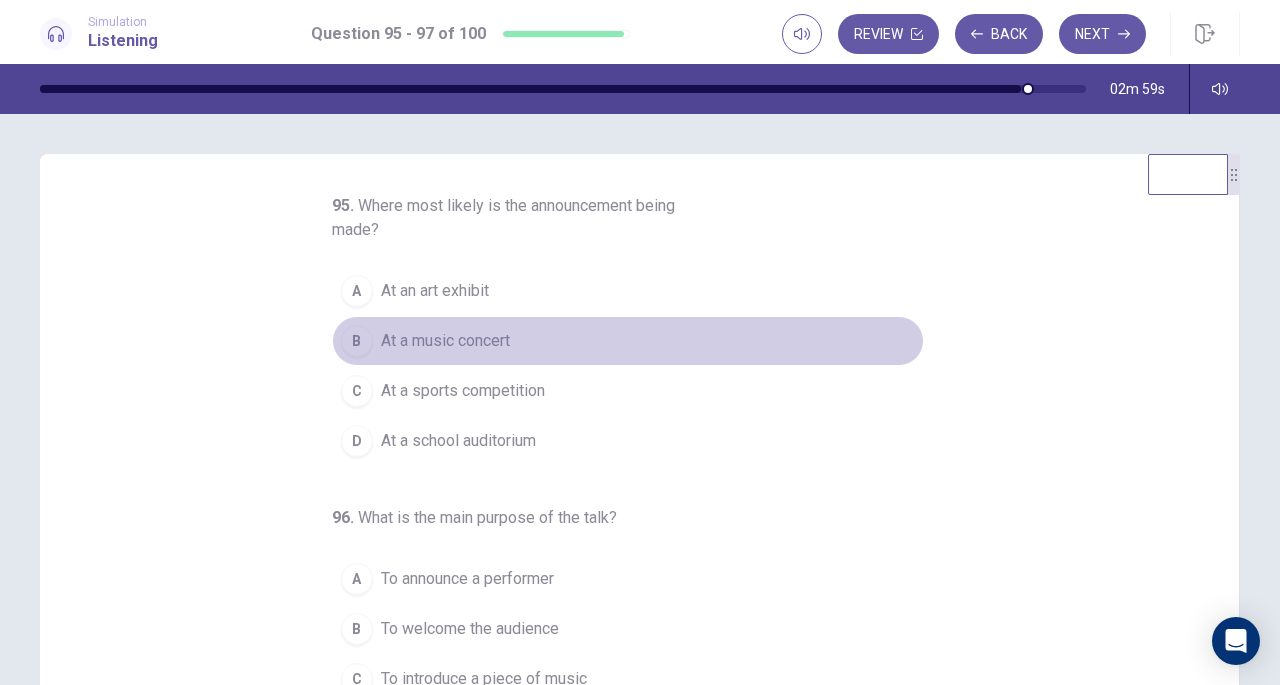 click on "B At a music concert" at bounding box center [628, 341] 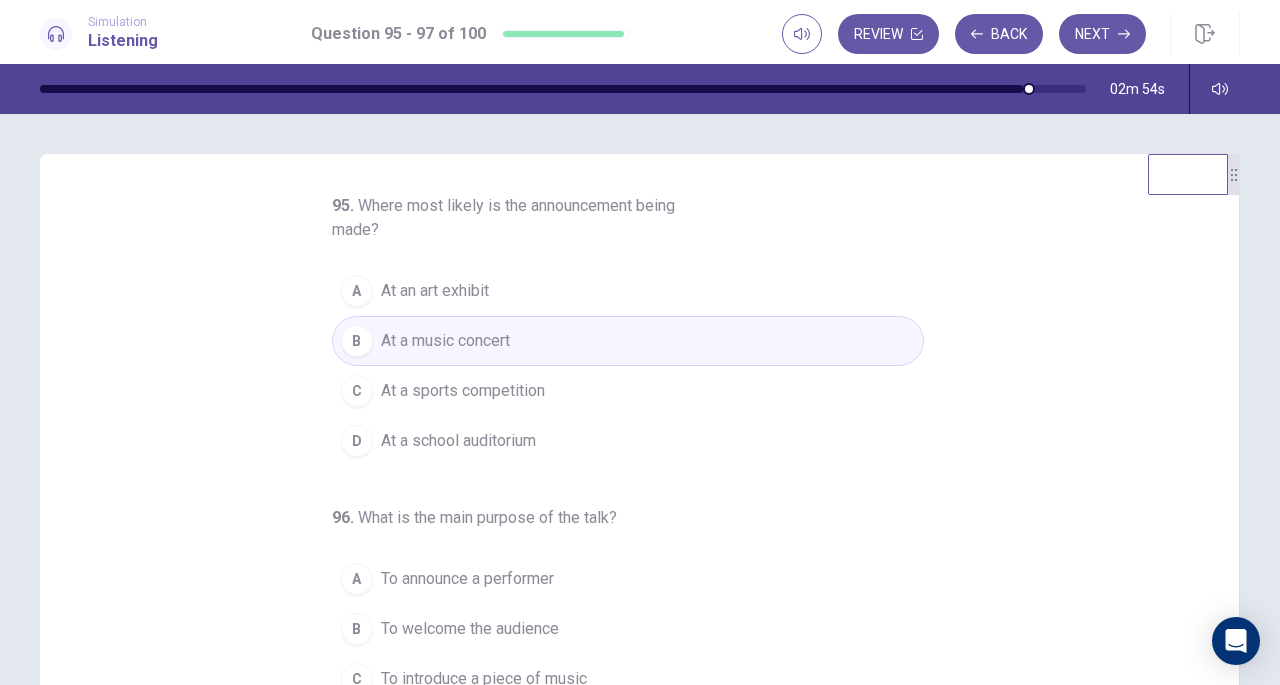 scroll, scrollTop: 248, scrollLeft: 0, axis: vertical 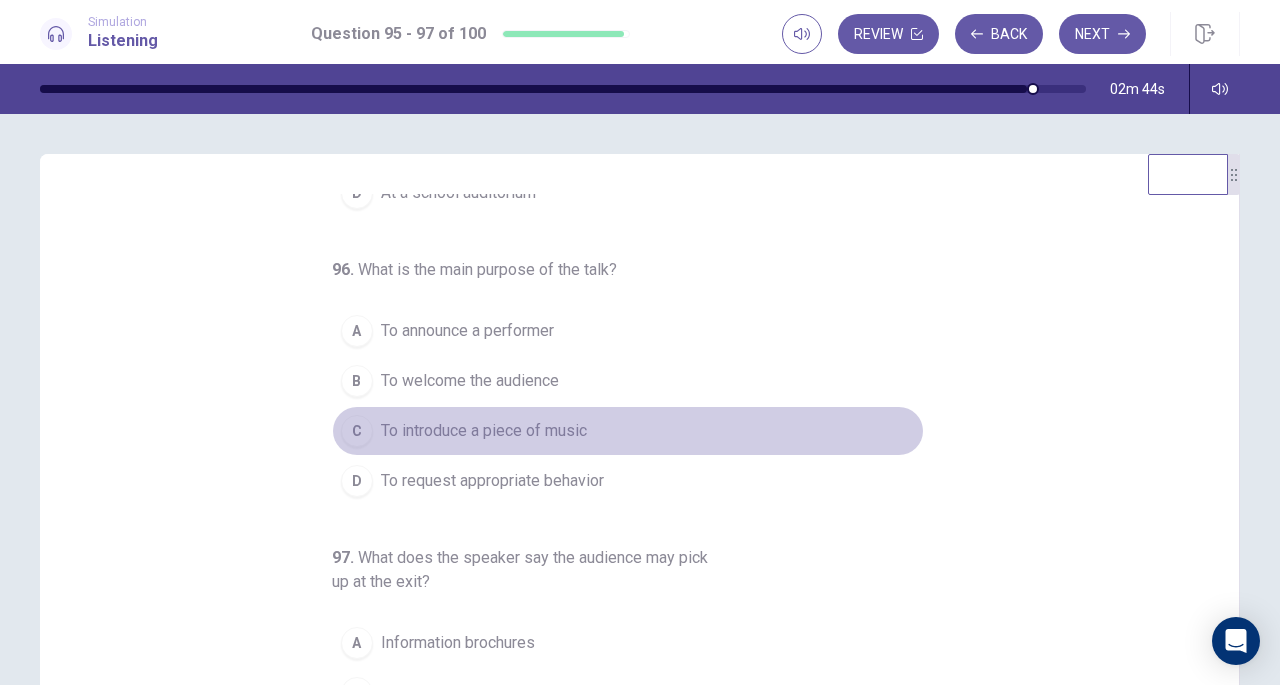 click on "C To introduce a piece of music" at bounding box center [628, 431] 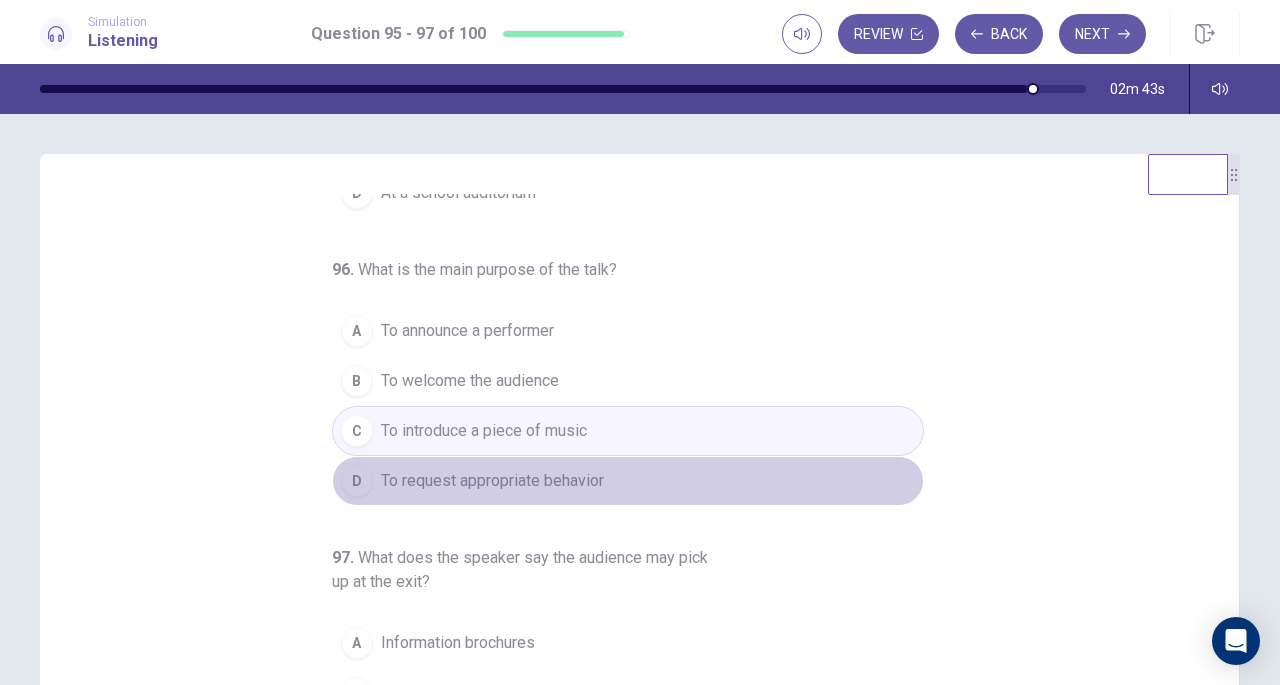 click on "To request appropriate behavior" at bounding box center (492, 481) 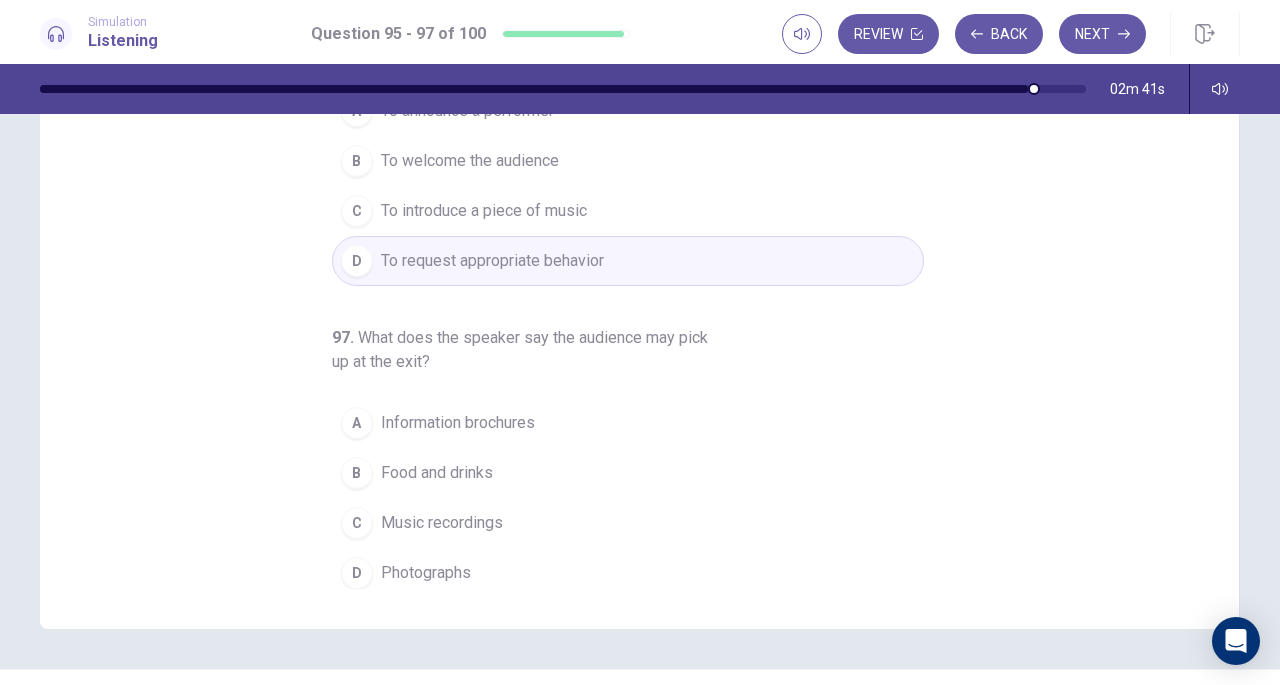 scroll, scrollTop: 268, scrollLeft: 0, axis: vertical 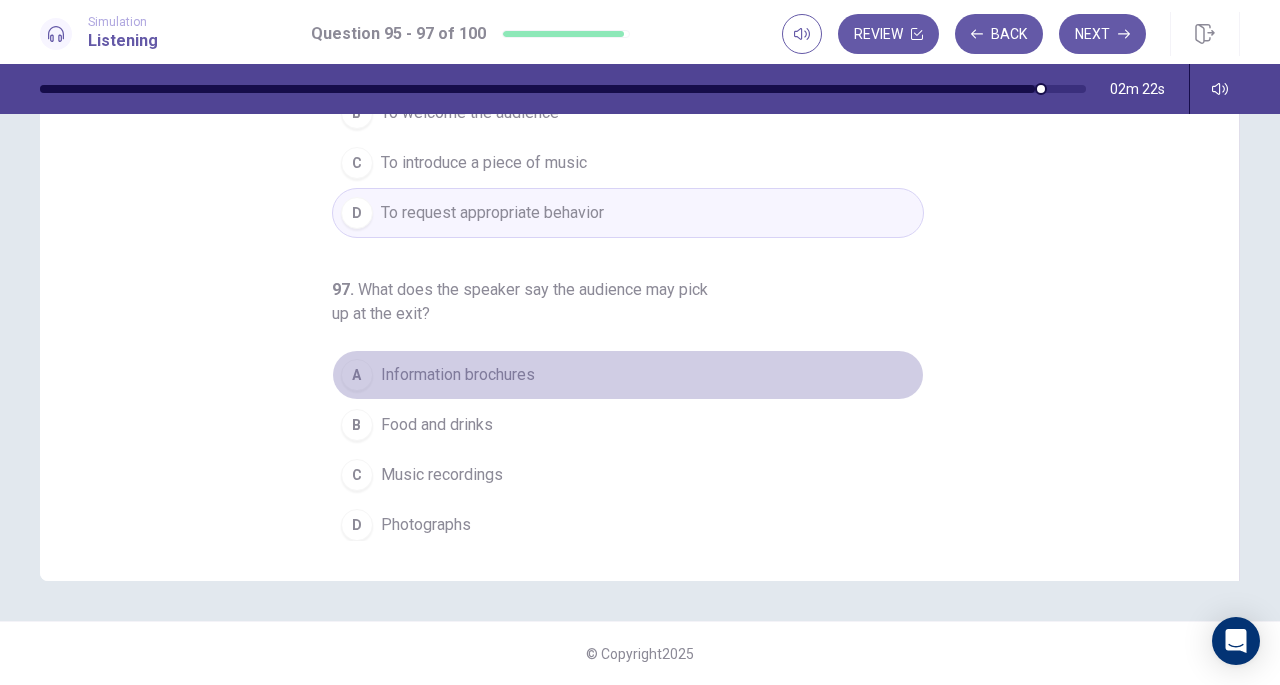 click on "A Information brochures" at bounding box center [628, 375] 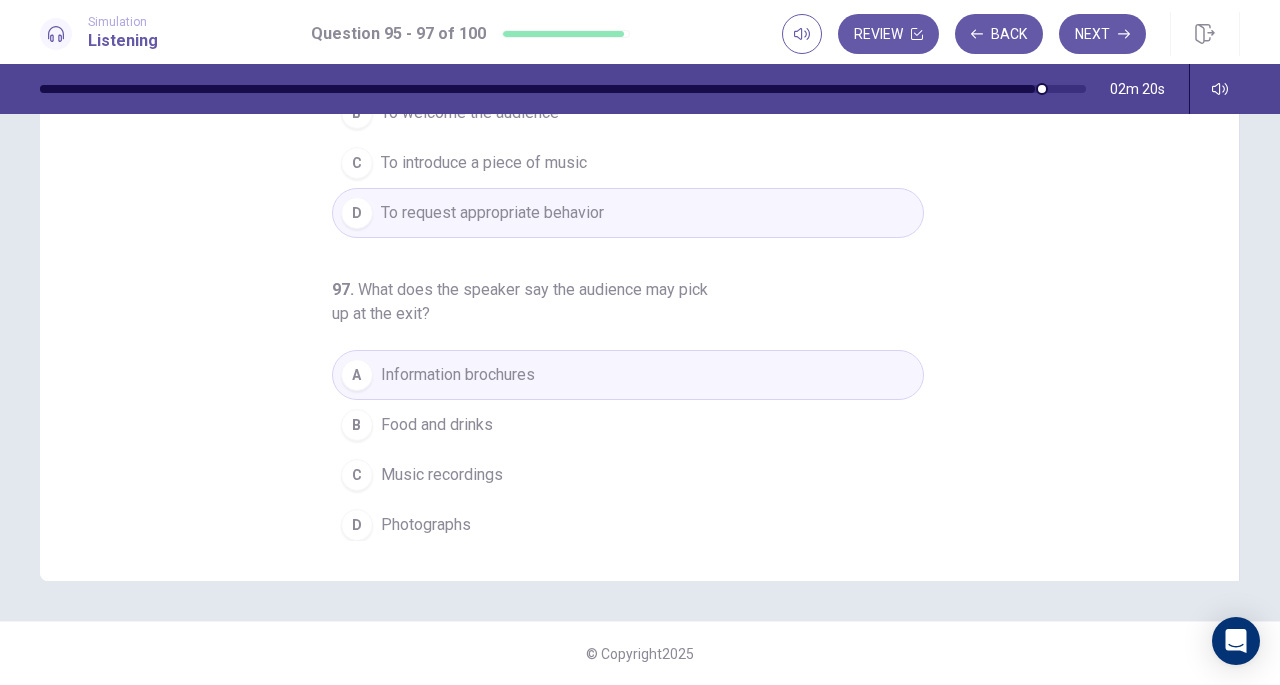 scroll, scrollTop: 0, scrollLeft: 0, axis: both 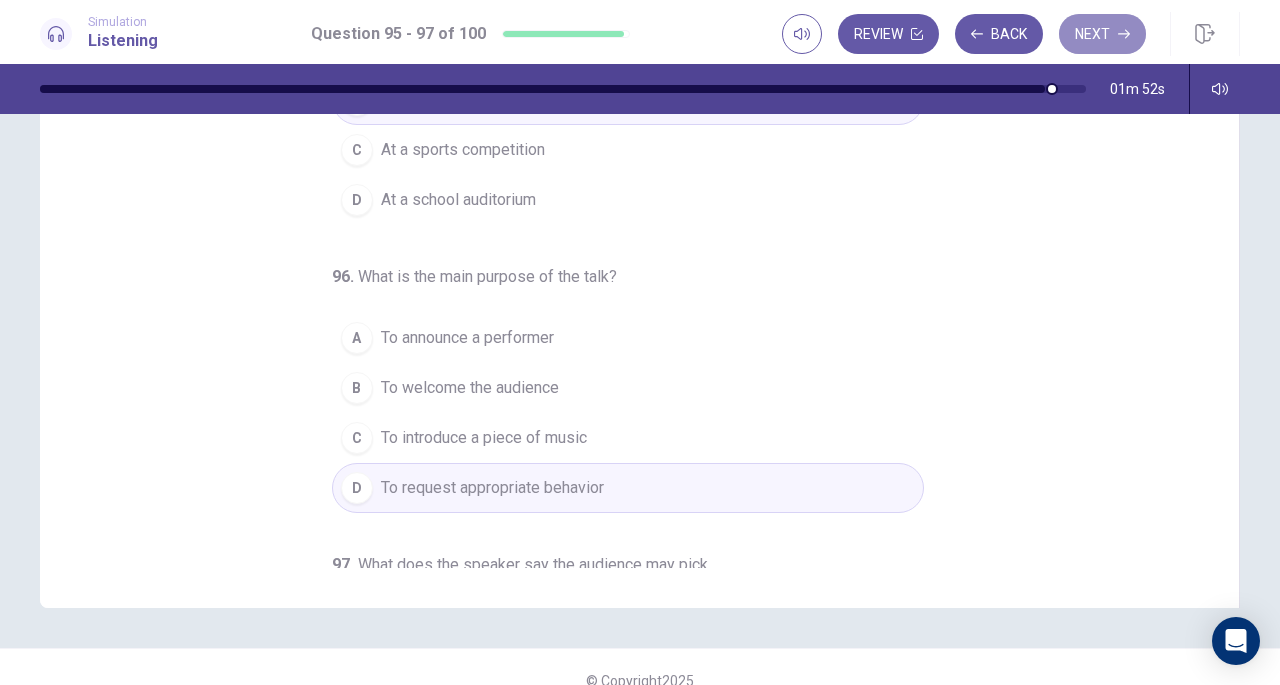 click on "Next" at bounding box center [1102, 34] 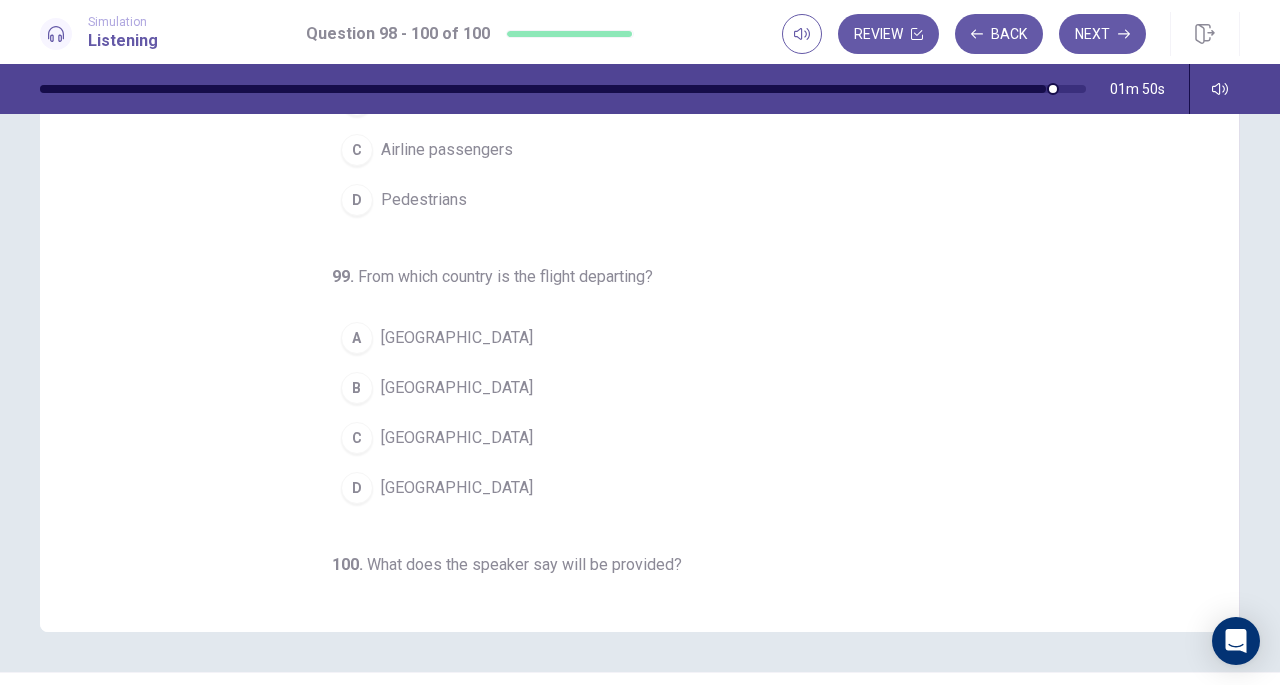 scroll, scrollTop: 0, scrollLeft: 0, axis: both 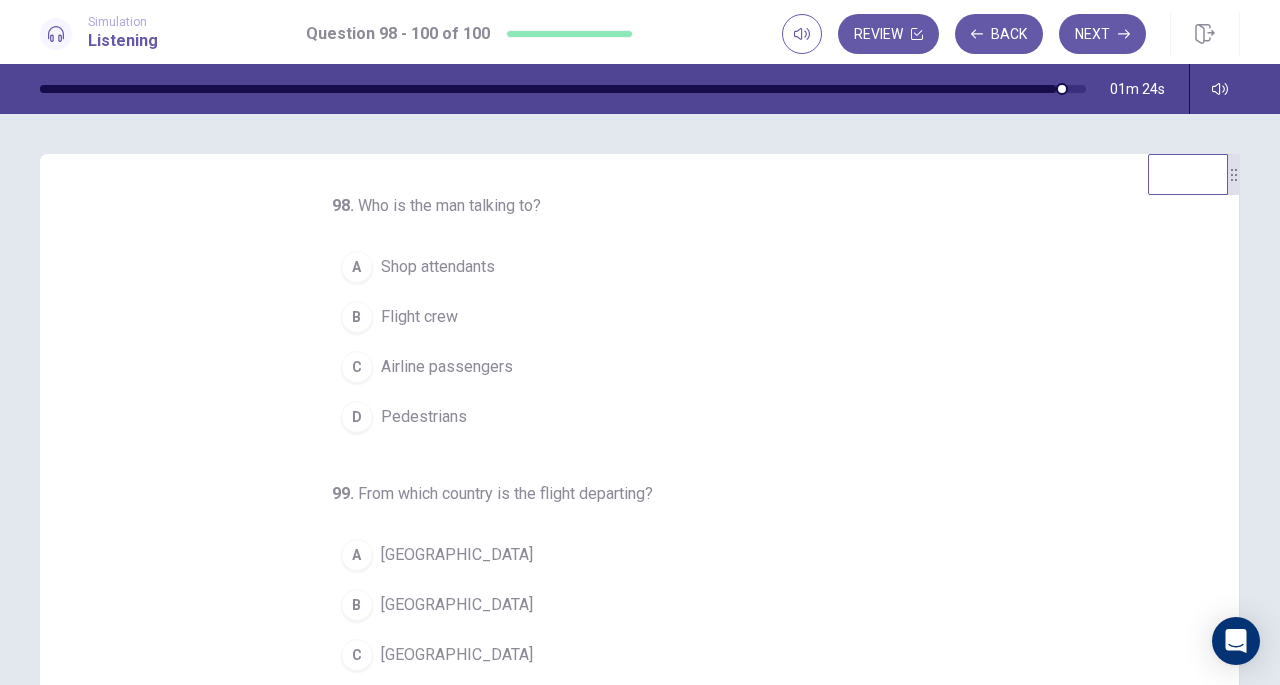 click on "Airline passengers" at bounding box center [447, 367] 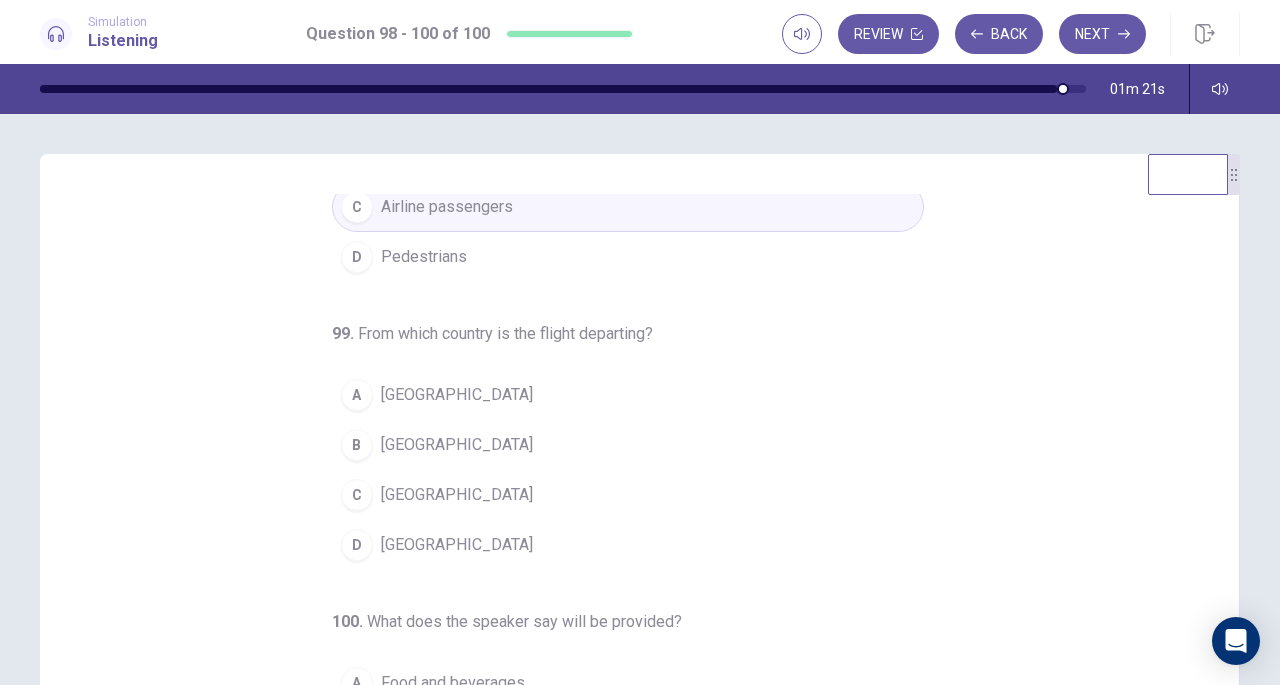 scroll, scrollTop: 200, scrollLeft: 0, axis: vertical 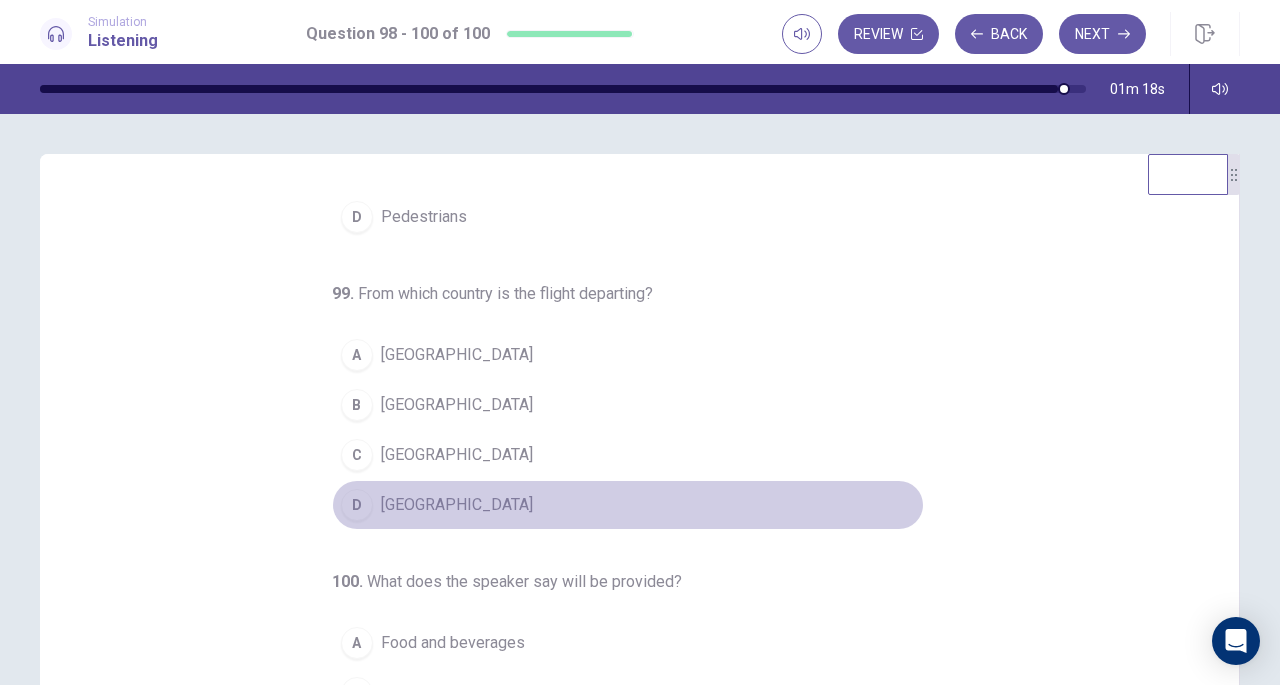 click on "Mexico" at bounding box center [457, 505] 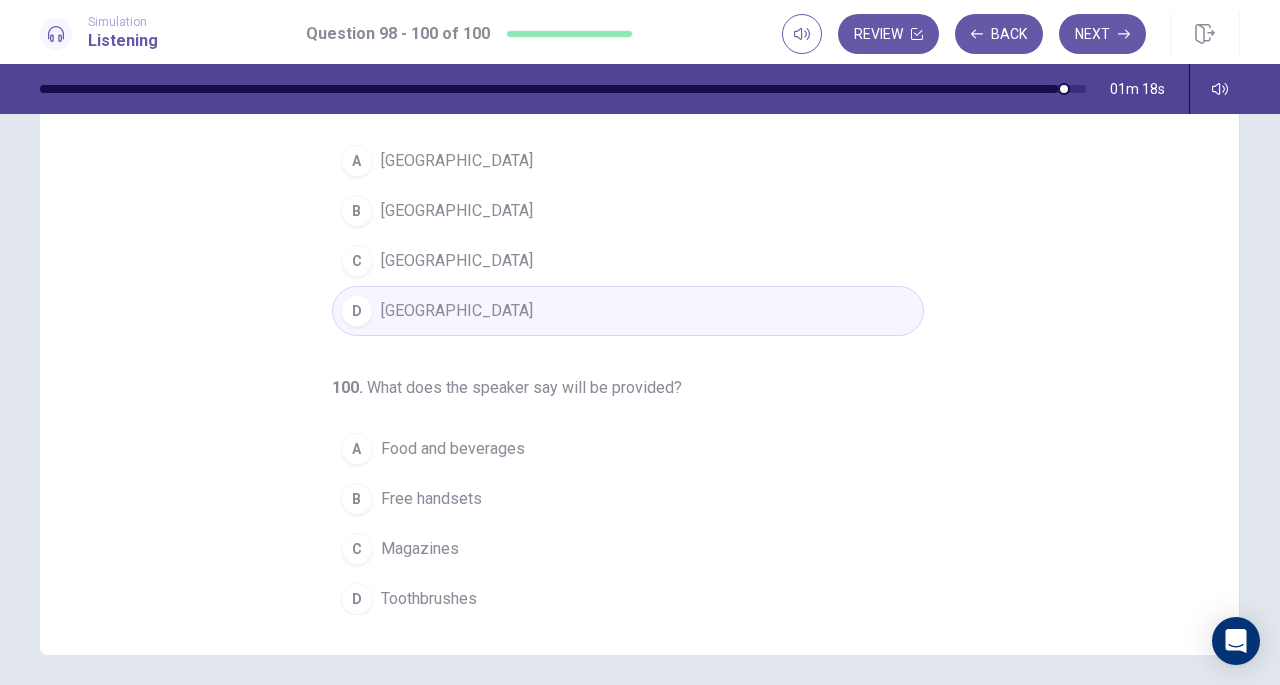 scroll, scrollTop: 268, scrollLeft: 0, axis: vertical 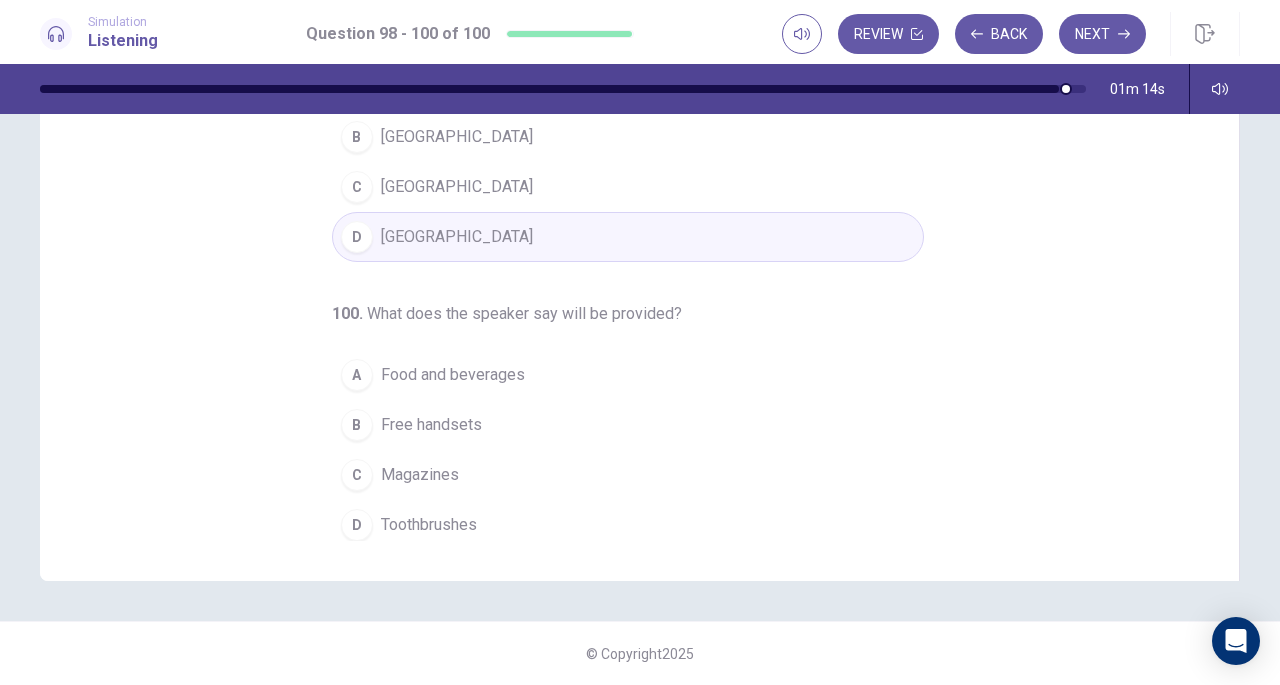 click on "C Chile" at bounding box center [628, 187] 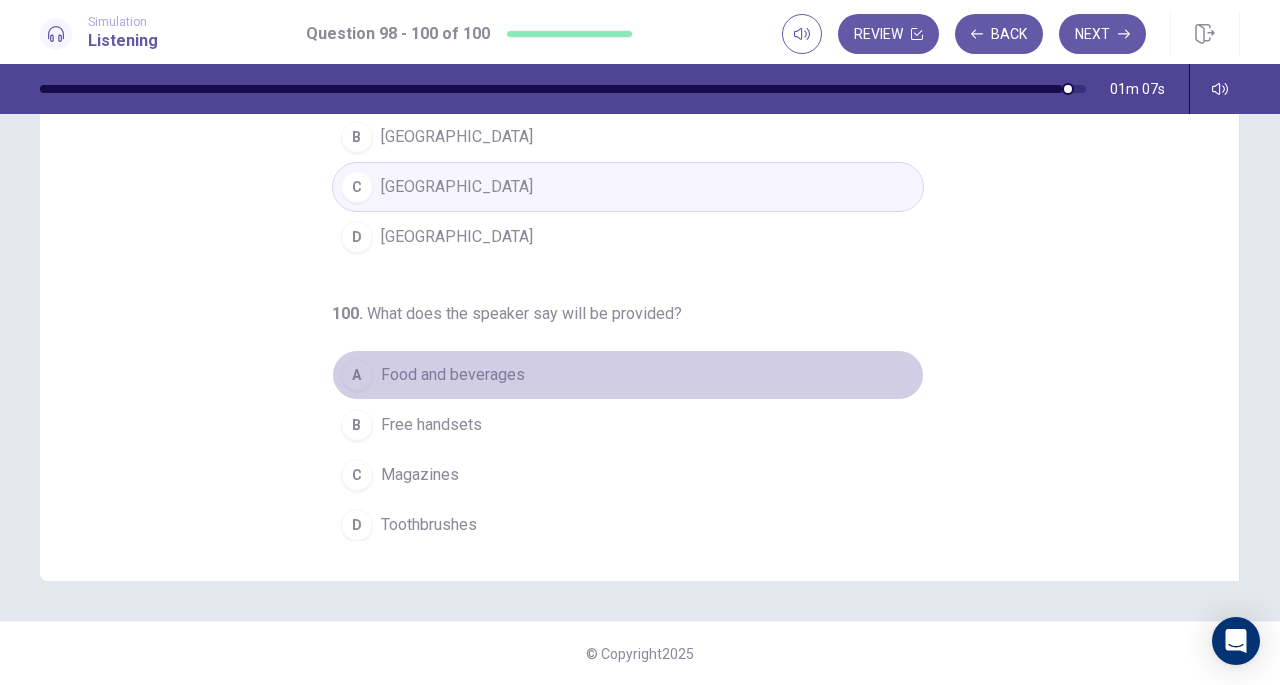 click on "Food and beverages" at bounding box center (453, 375) 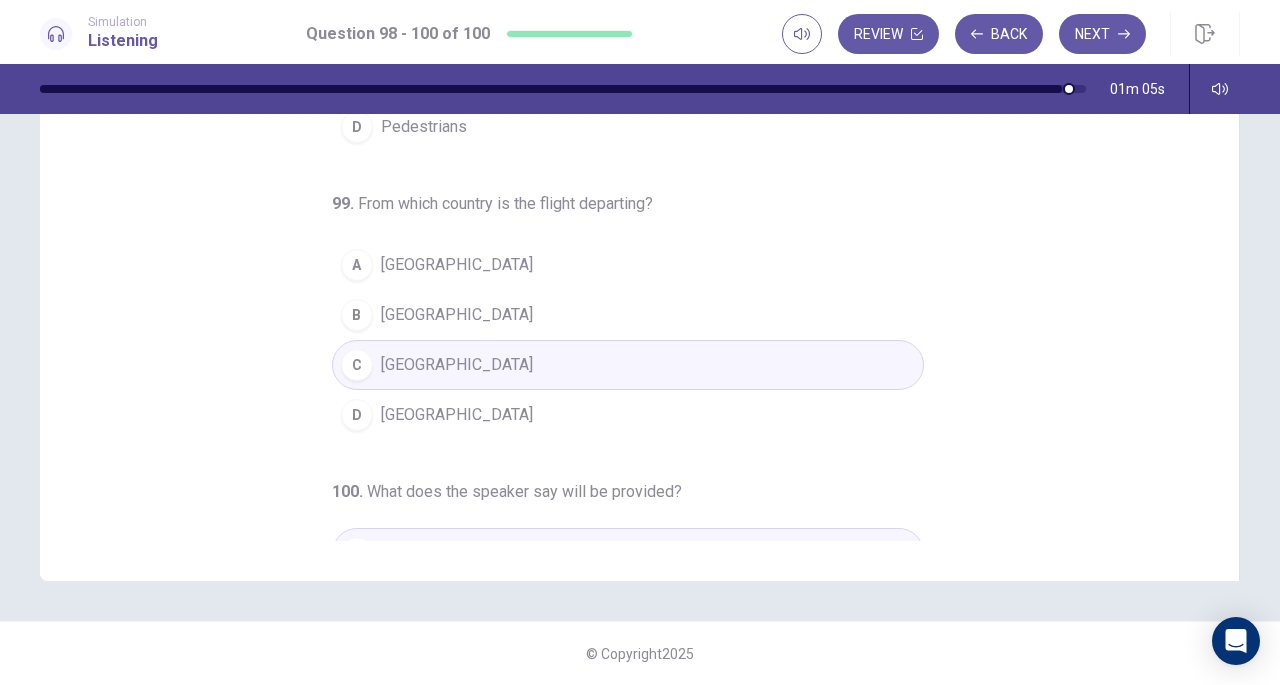 scroll, scrollTop: 0, scrollLeft: 0, axis: both 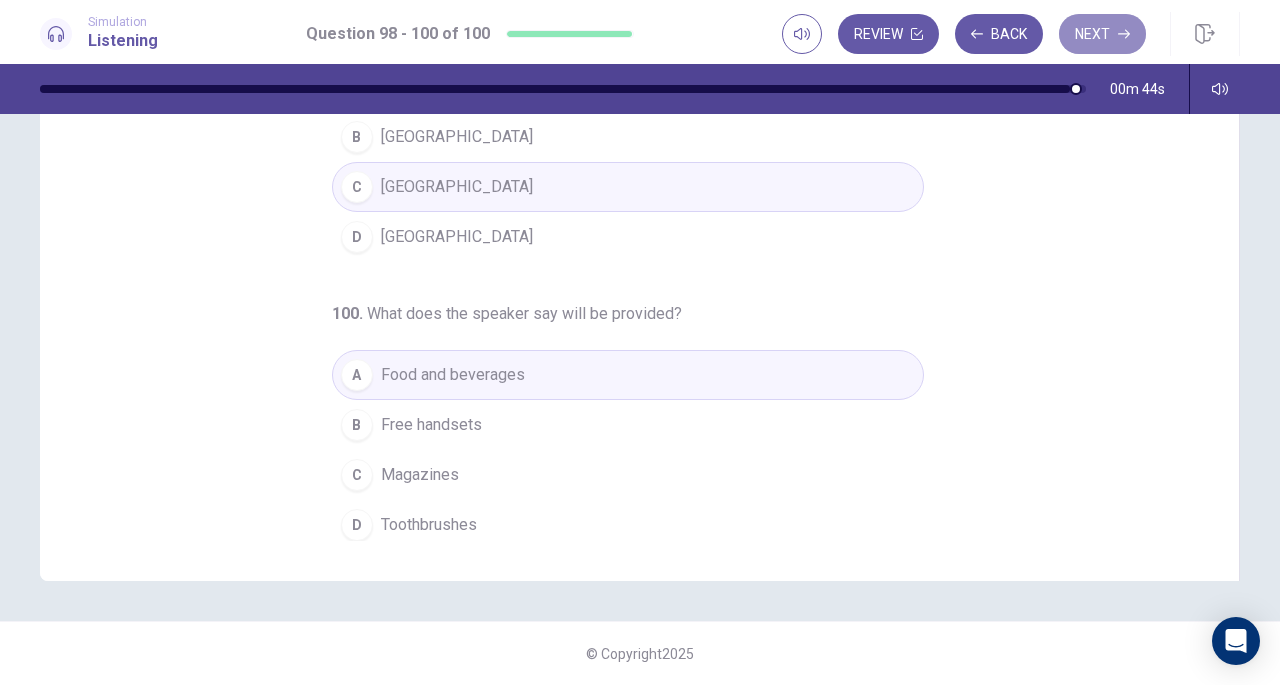 click on "Next" at bounding box center (1102, 34) 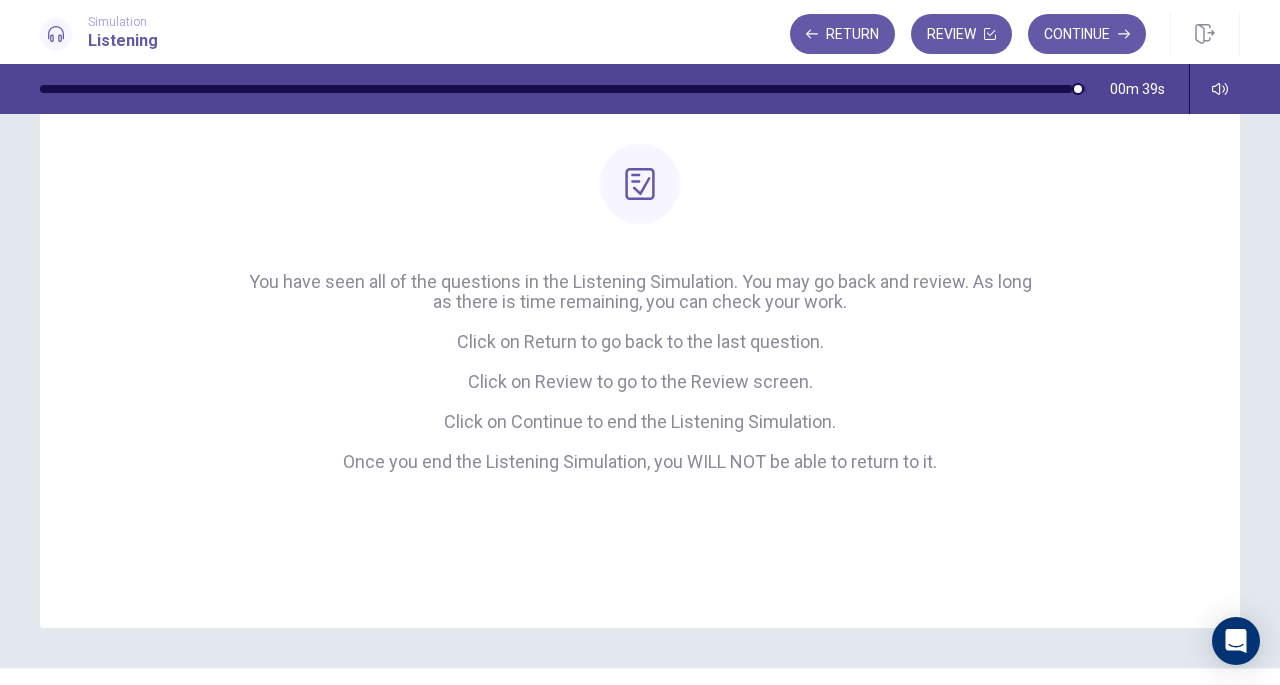 scroll, scrollTop: 212, scrollLeft: 0, axis: vertical 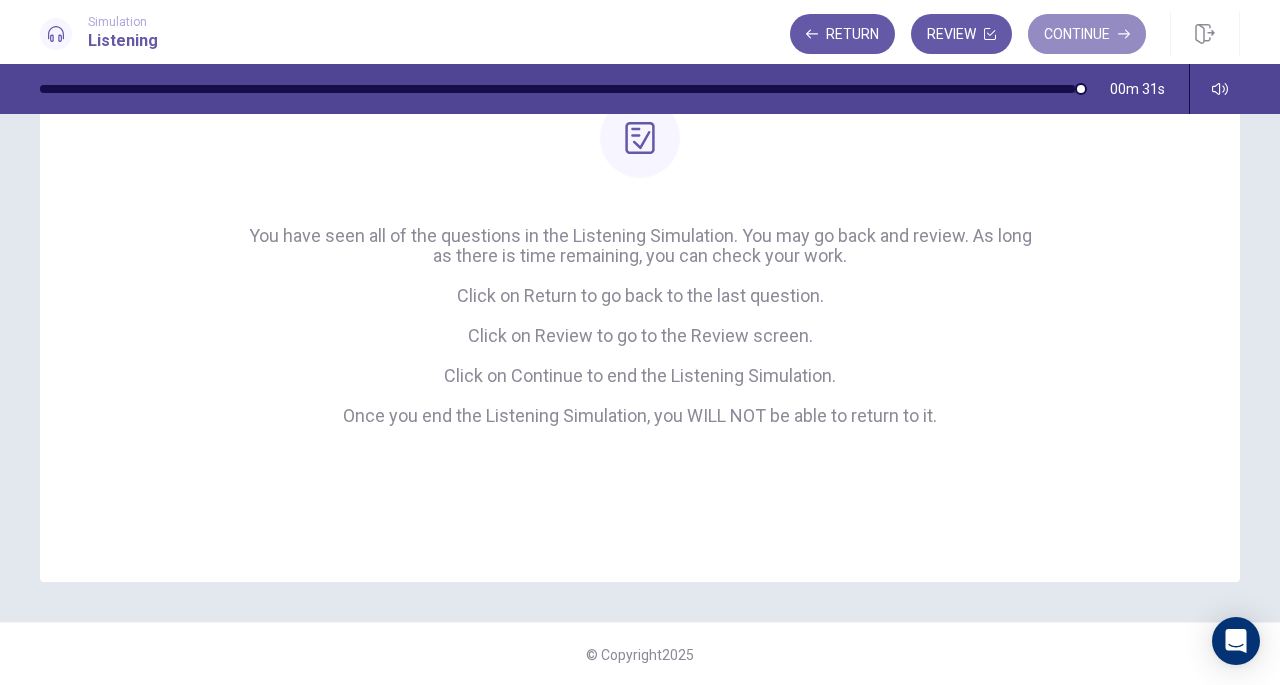 click on "Continue" at bounding box center [1087, 34] 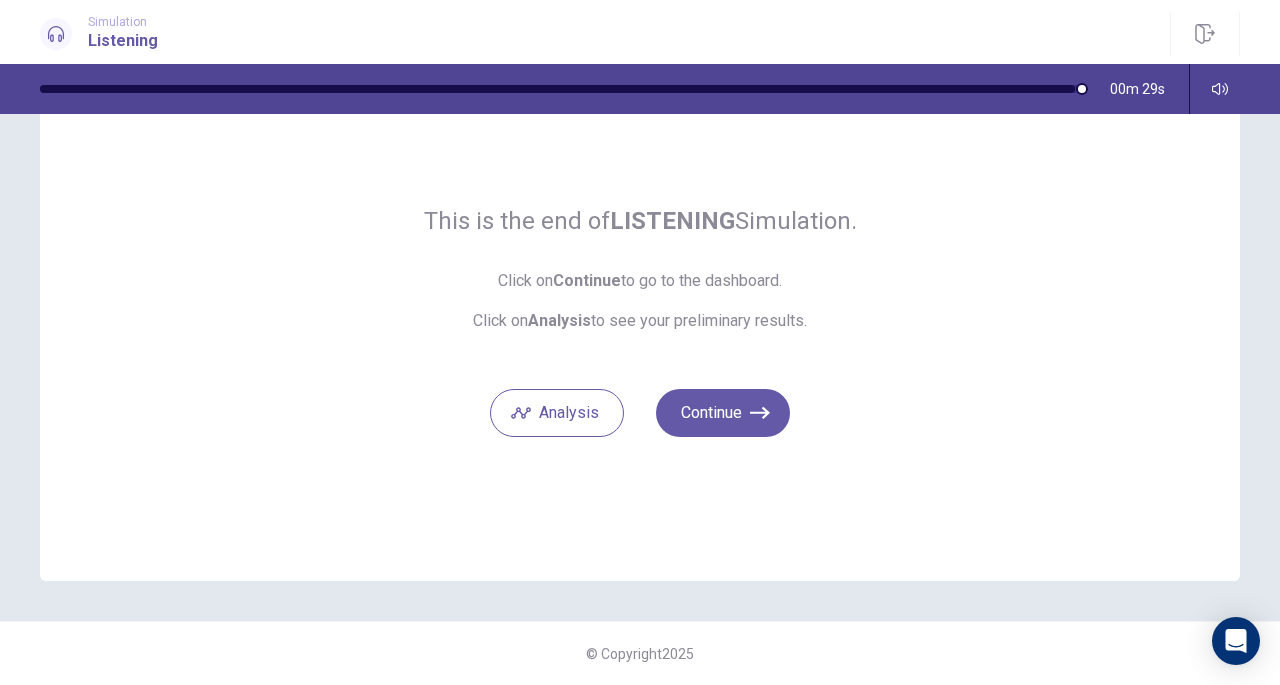 scroll, scrollTop: 92, scrollLeft: 0, axis: vertical 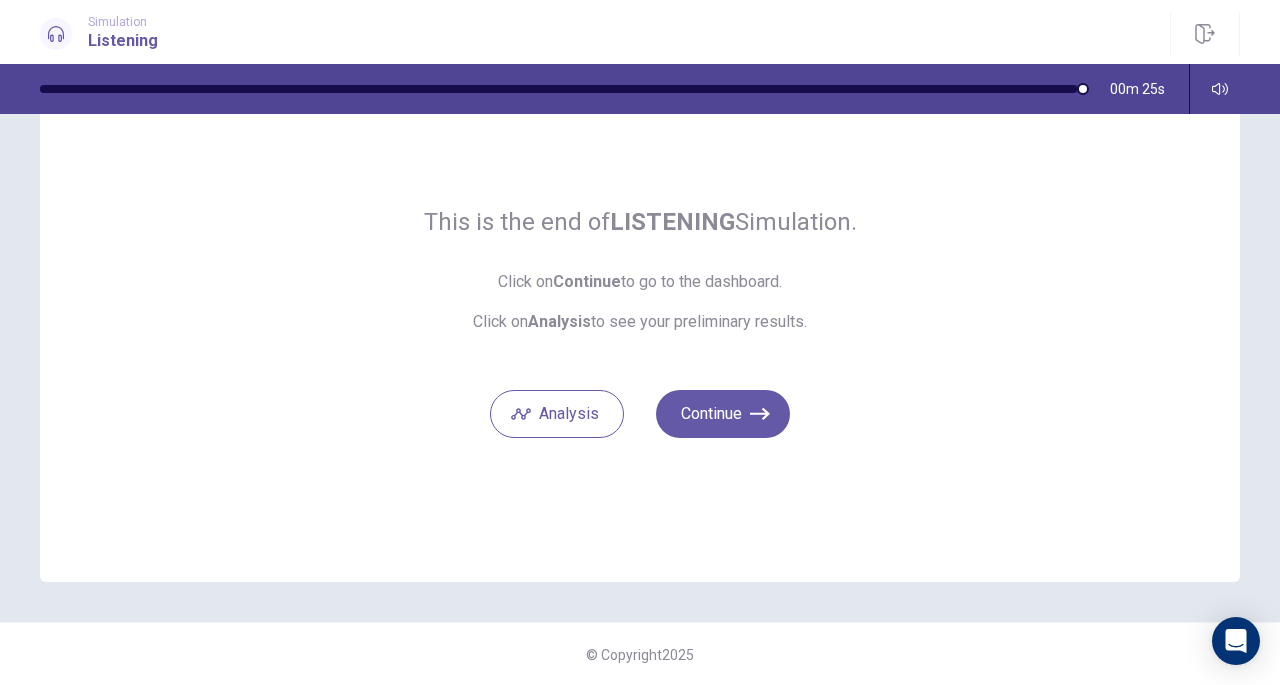 click 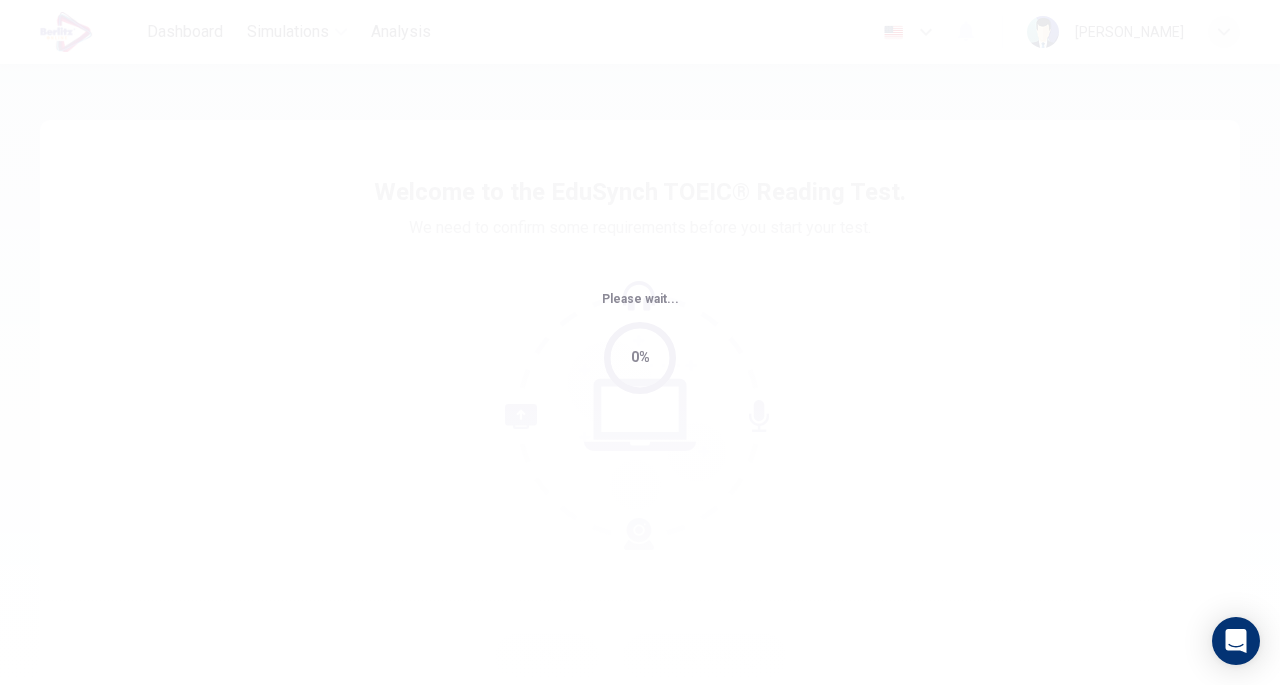 scroll, scrollTop: 0, scrollLeft: 0, axis: both 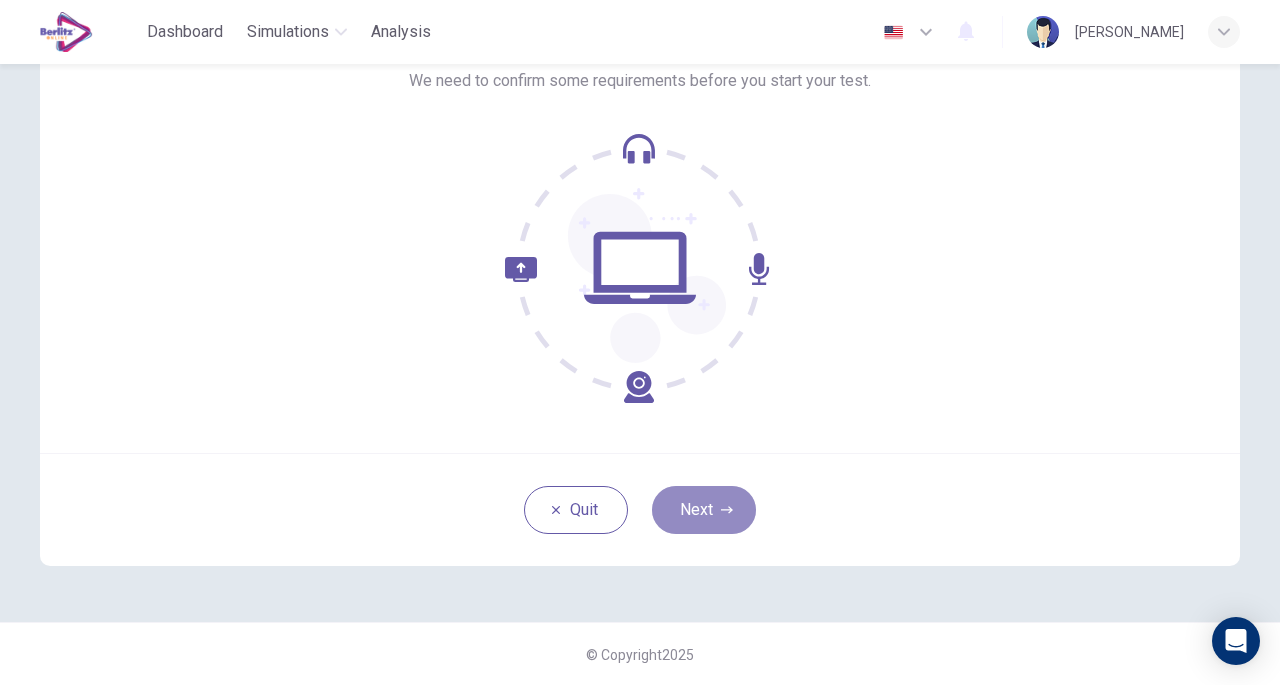 click on "Next" at bounding box center [704, 510] 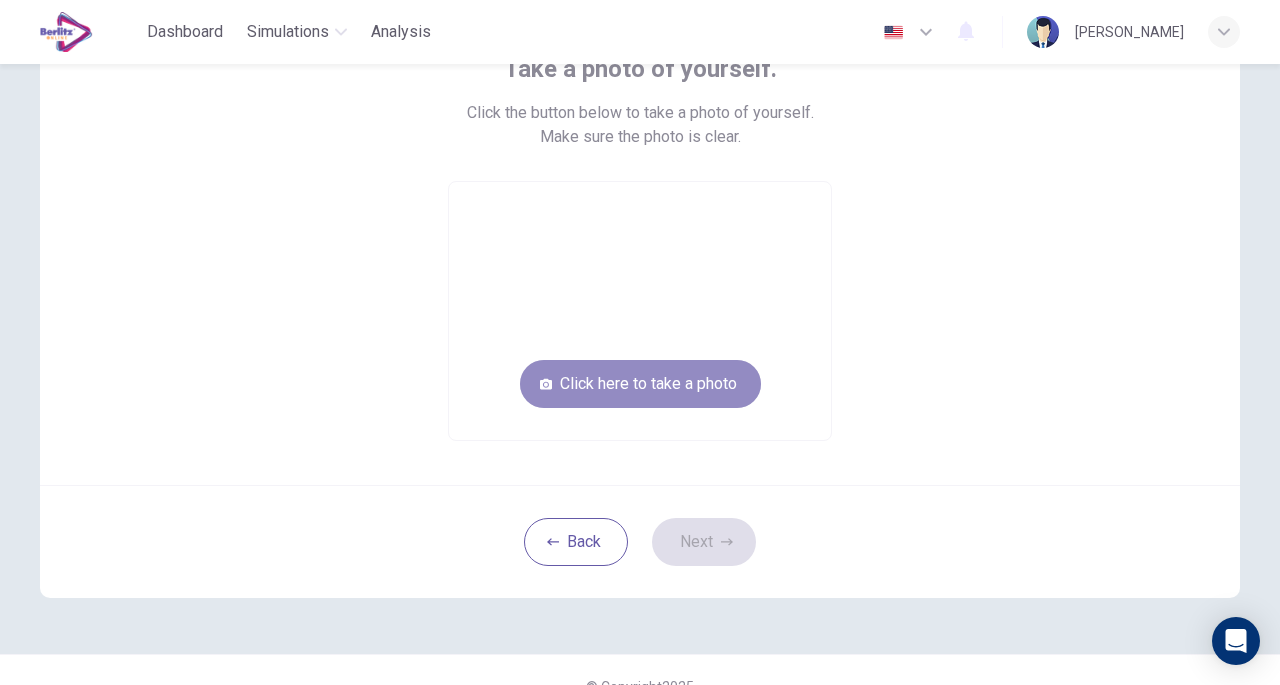 click on "Click here to take a photo" at bounding box center [640, 384] 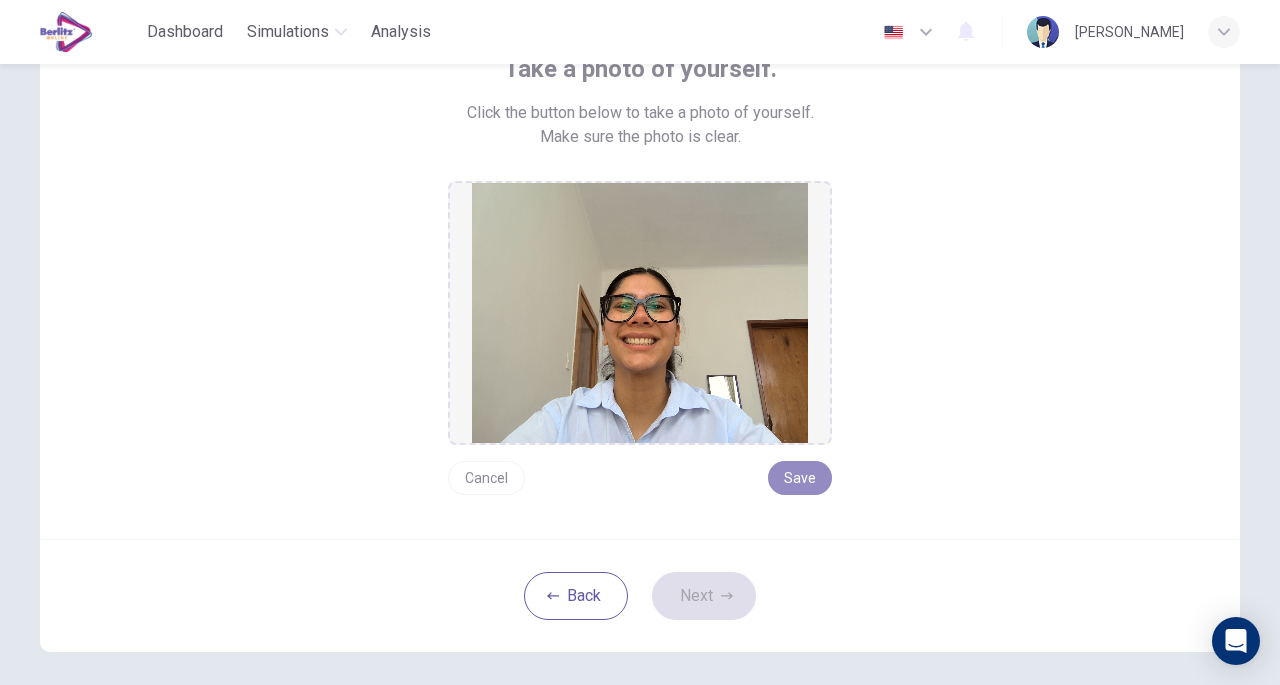click on "Save" at bounding box center [800, 478] 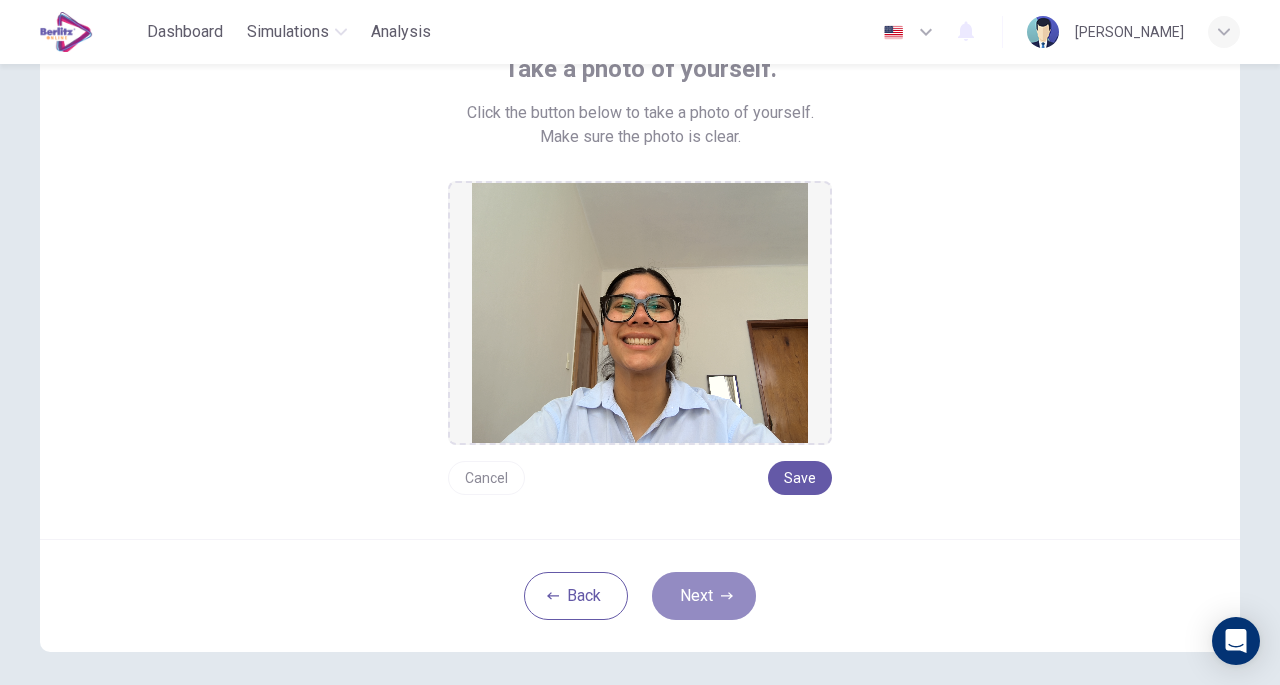 click on "Next" at bounding box center [704, 596] 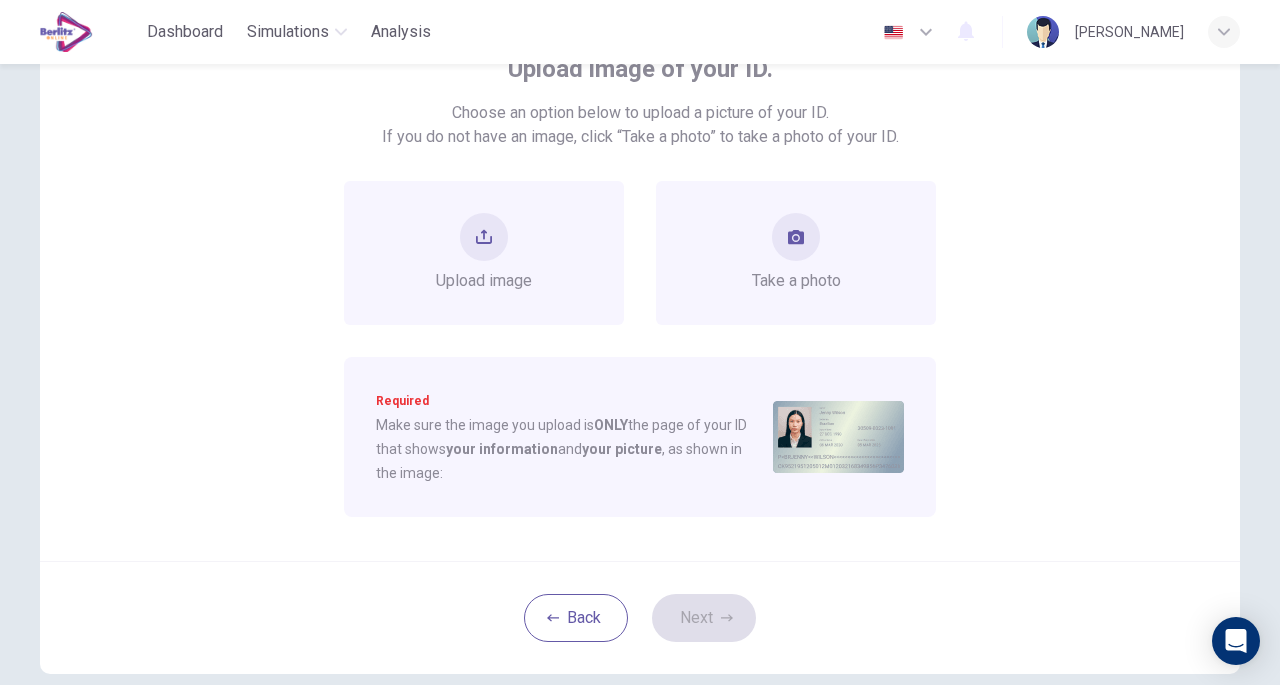 click on "Take a photo" at bounding box center [796, 253] 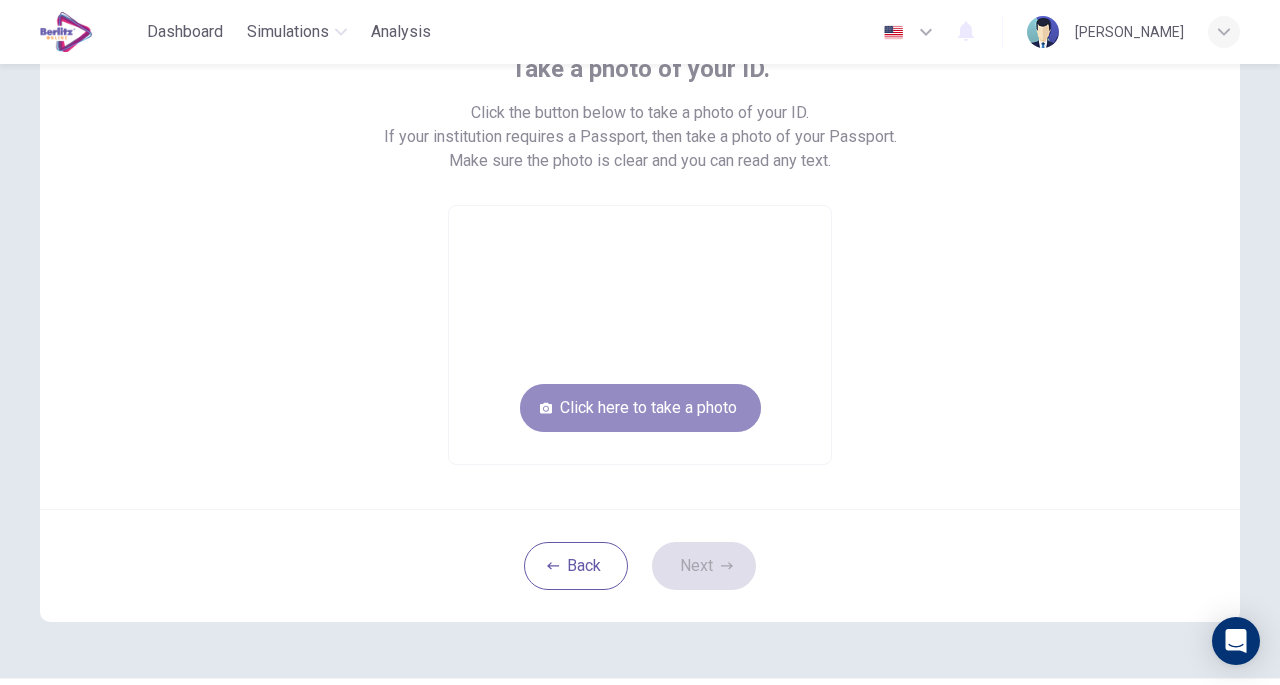 click on "Click here to take a photo" at bounding box center [640, 408] 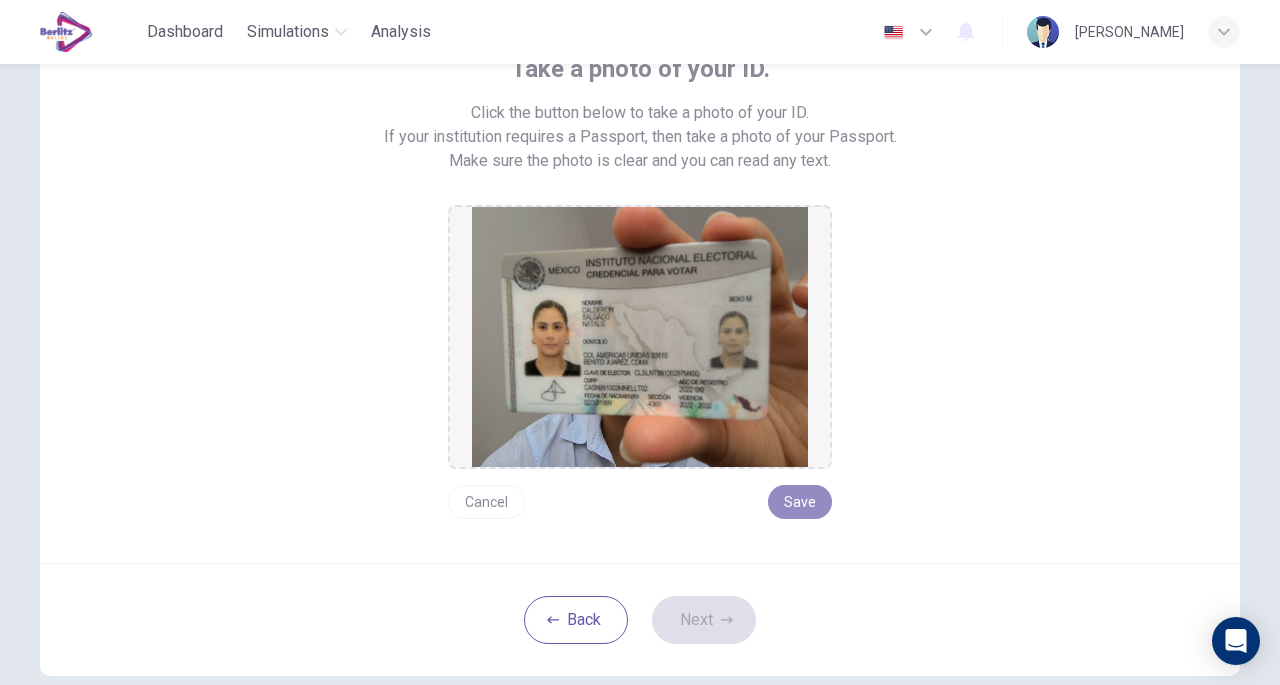 click on "Save" at bounding box center [800, 502] 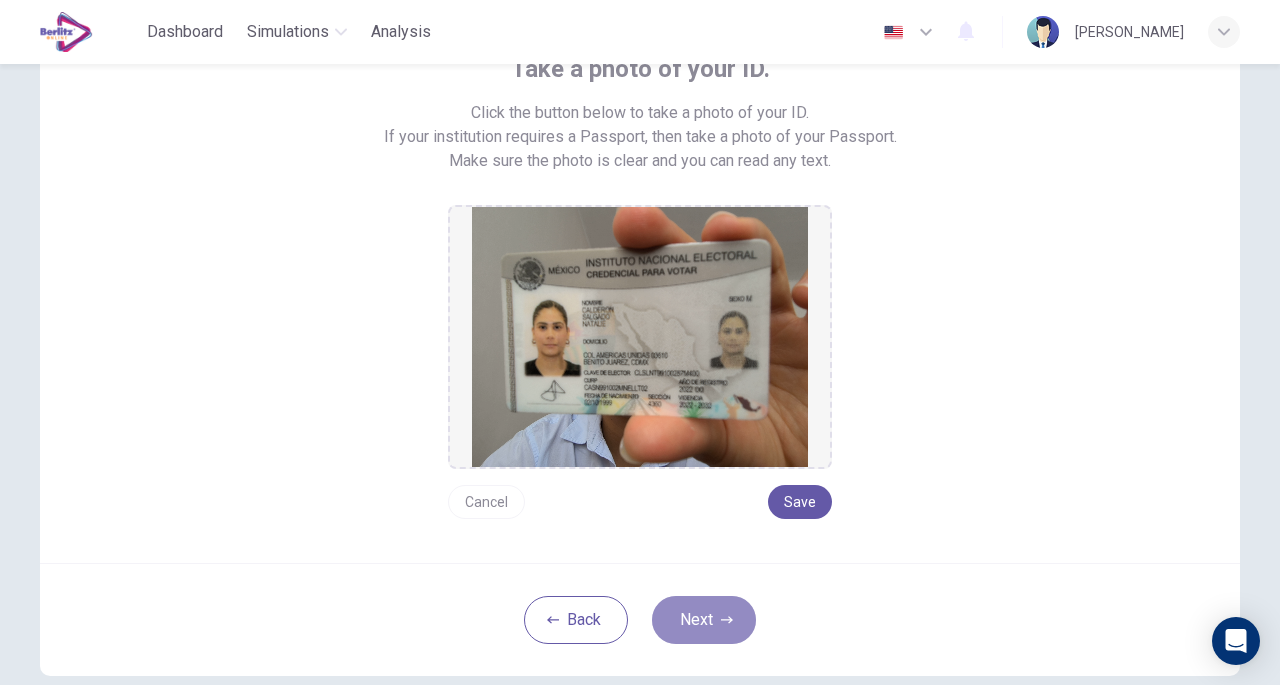 click on "Next" at bounding box center (704, 620) 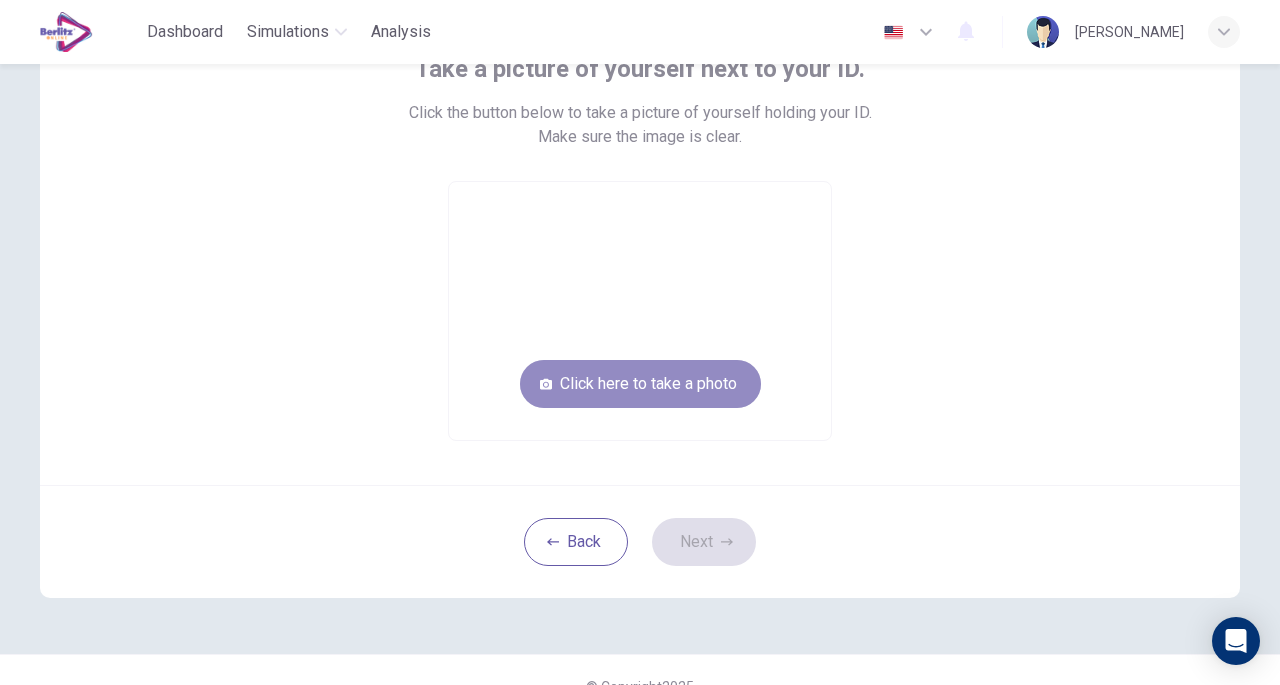 click on "Click here to take a photo" at bounding box center (640, 384) 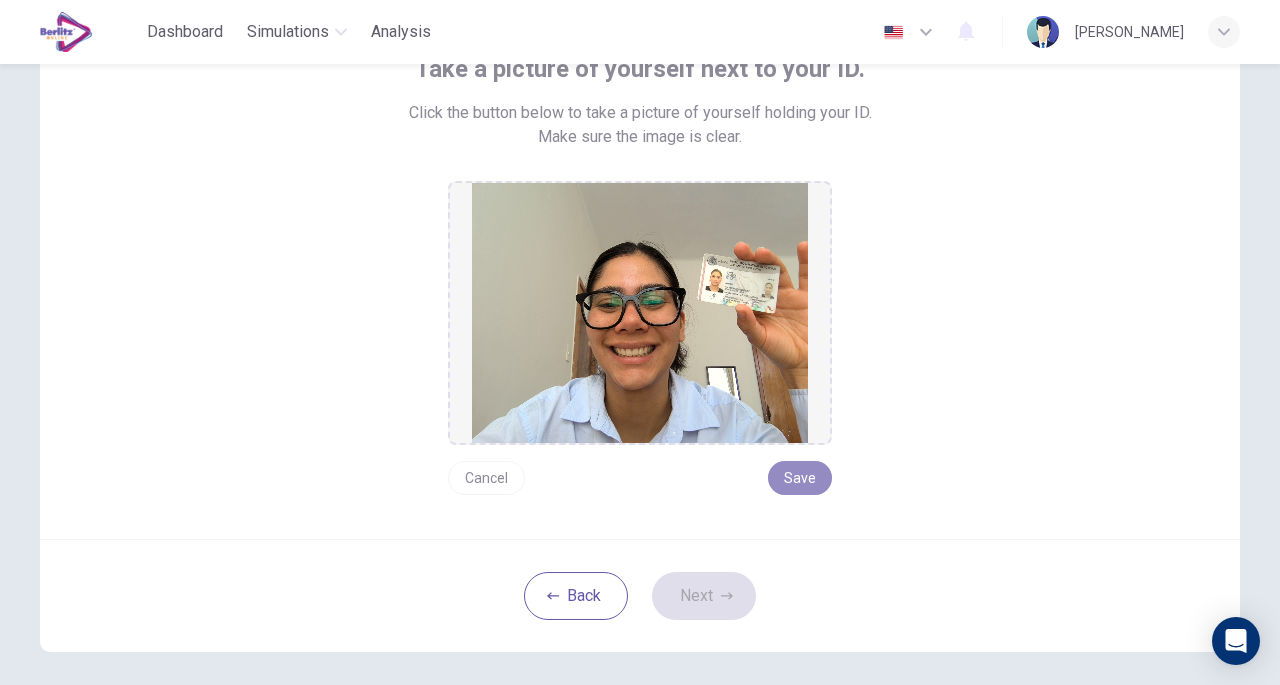 click on "Save" at bounding box center (800, 478) 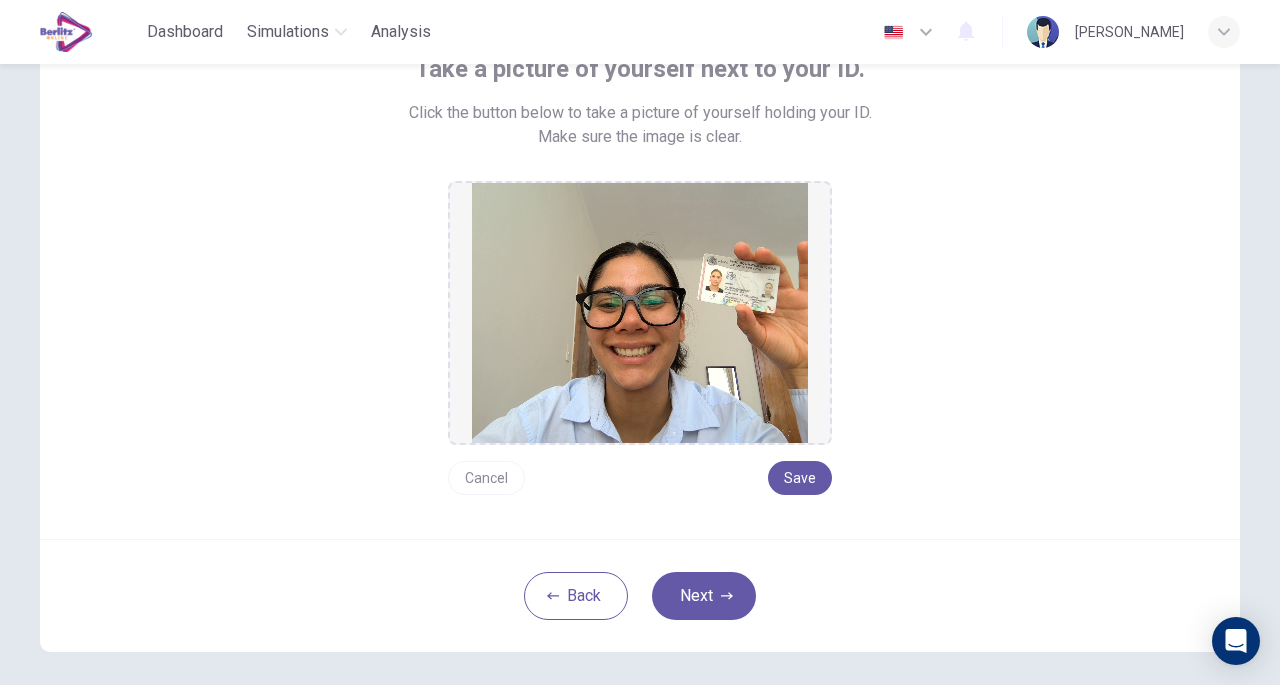 click 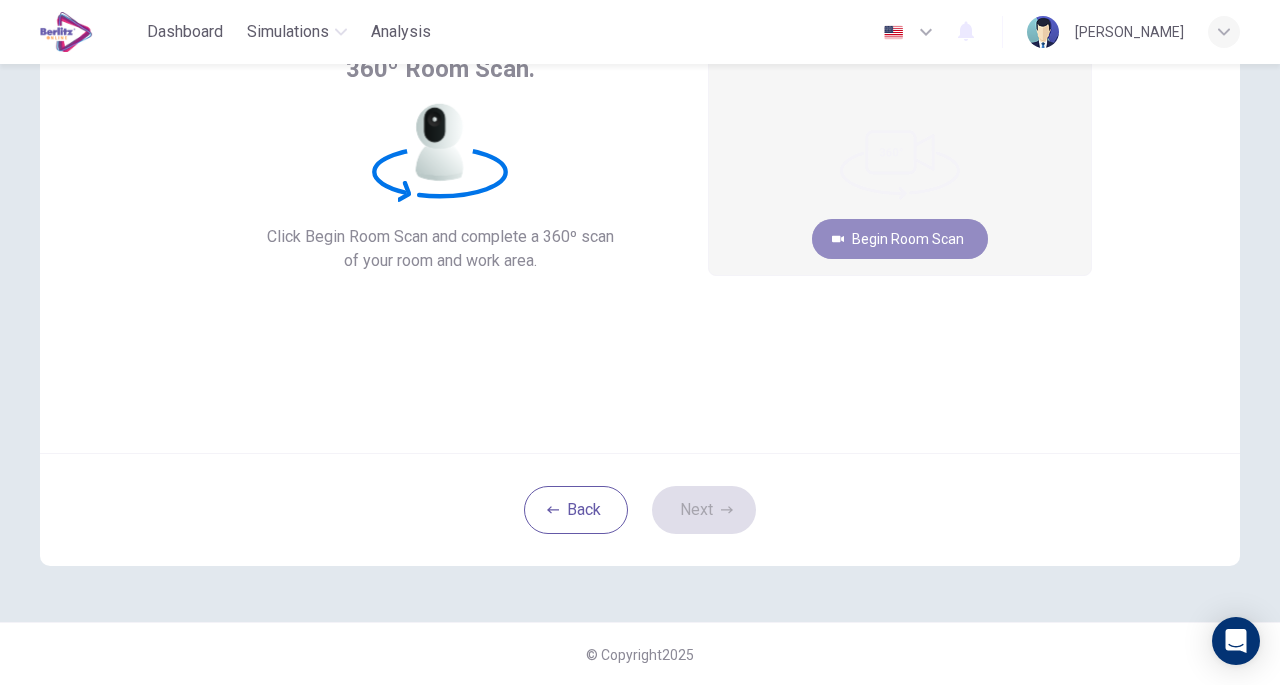 click on "Begin Room Scan" at bounding box center (900, 239) 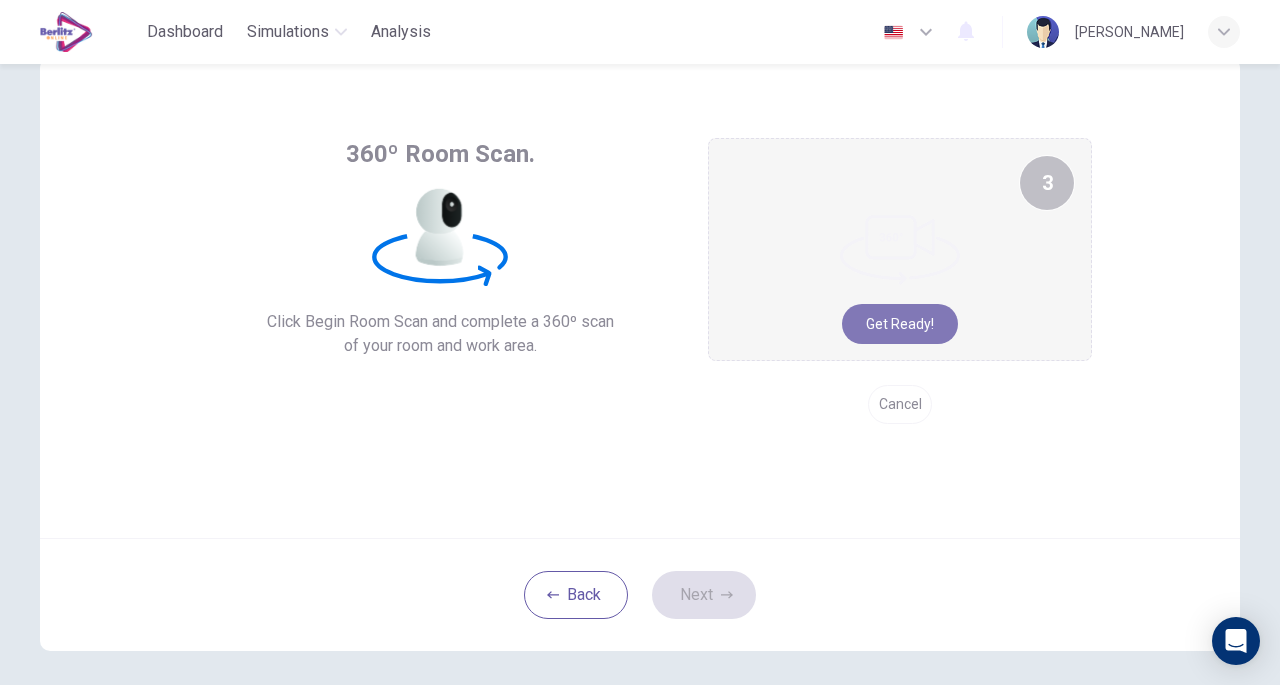 scroll, scrollTop: 61, scrollLeft: 0, axis: vertical 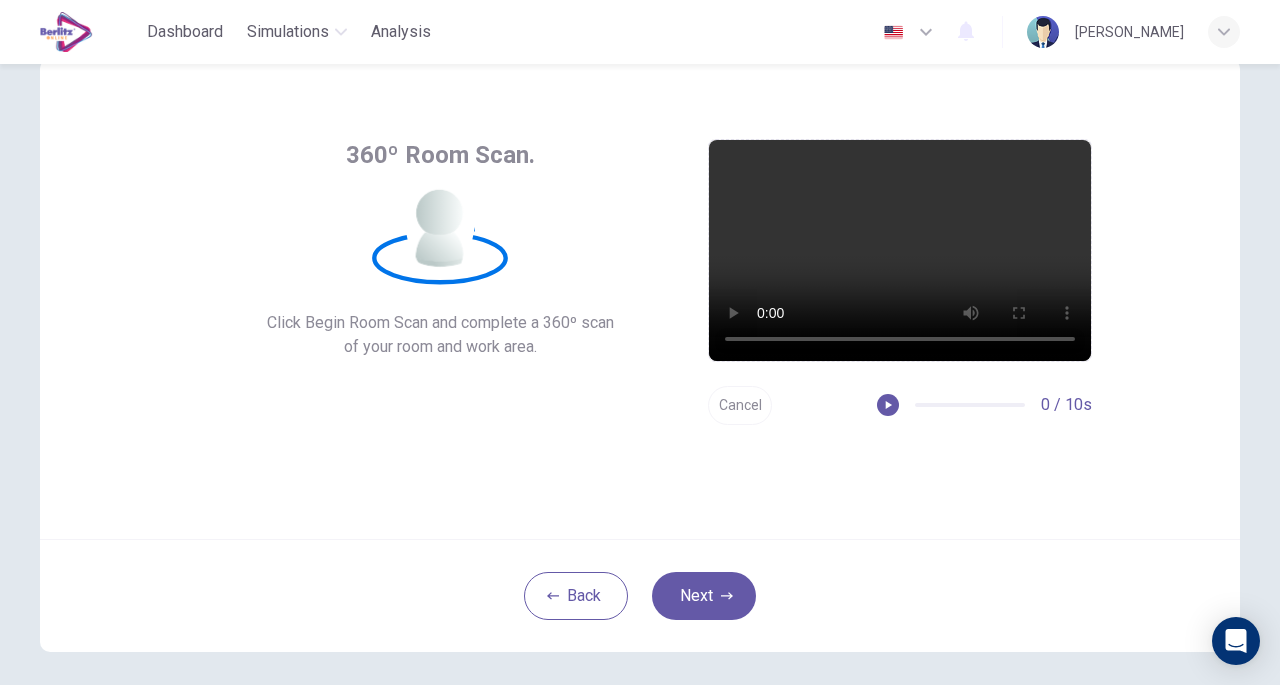 click on "Back Next" at bounding box center (640, 595) 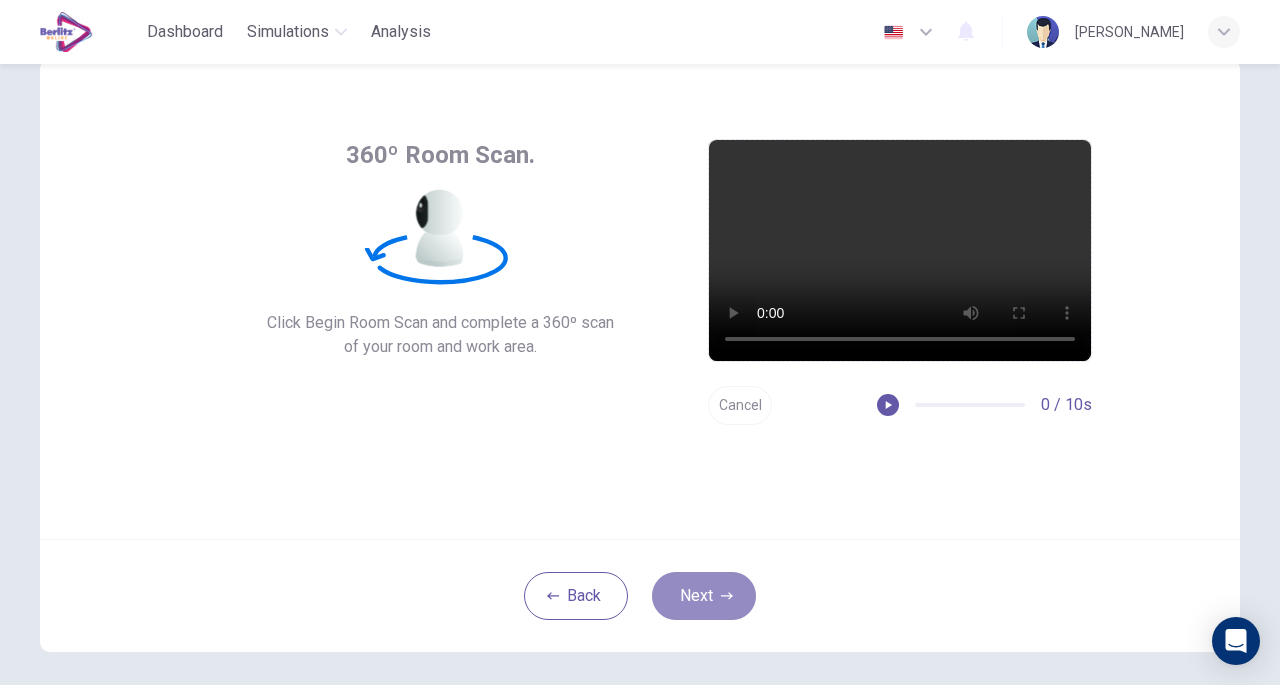 click on "Next" at bounding box center [704, 596] 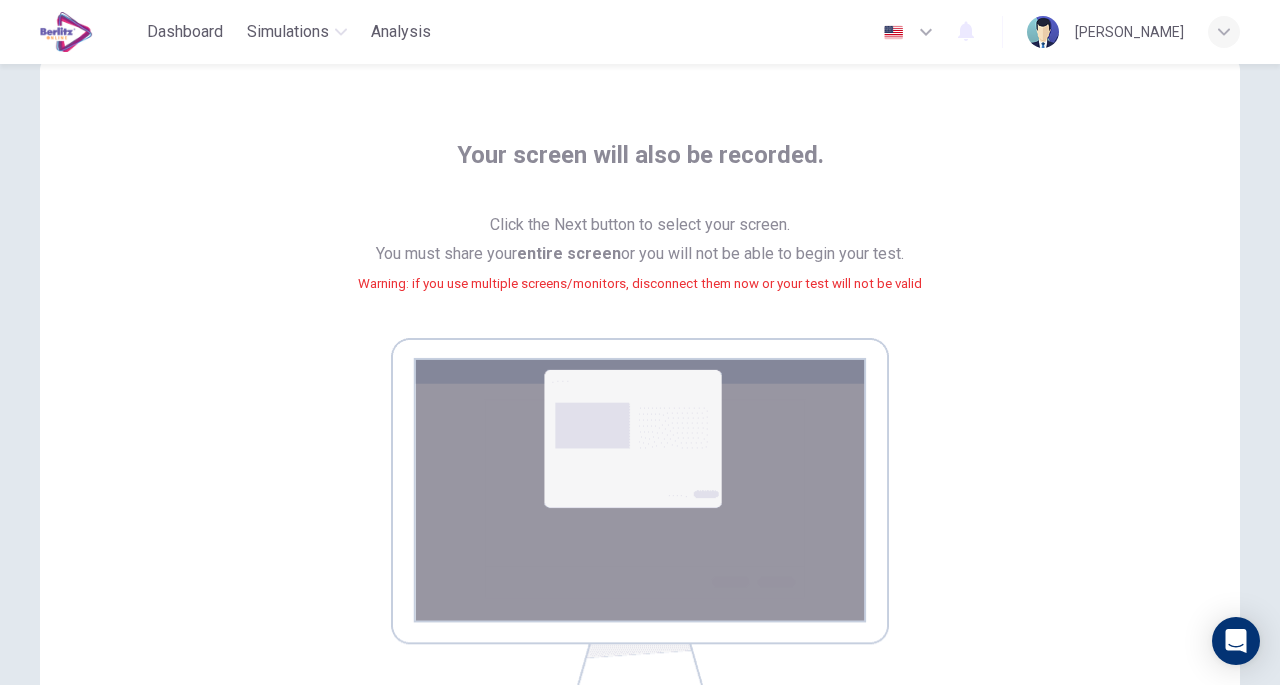 scroll, scrollTop: 218, scrollLeft: 0, axis: vertical 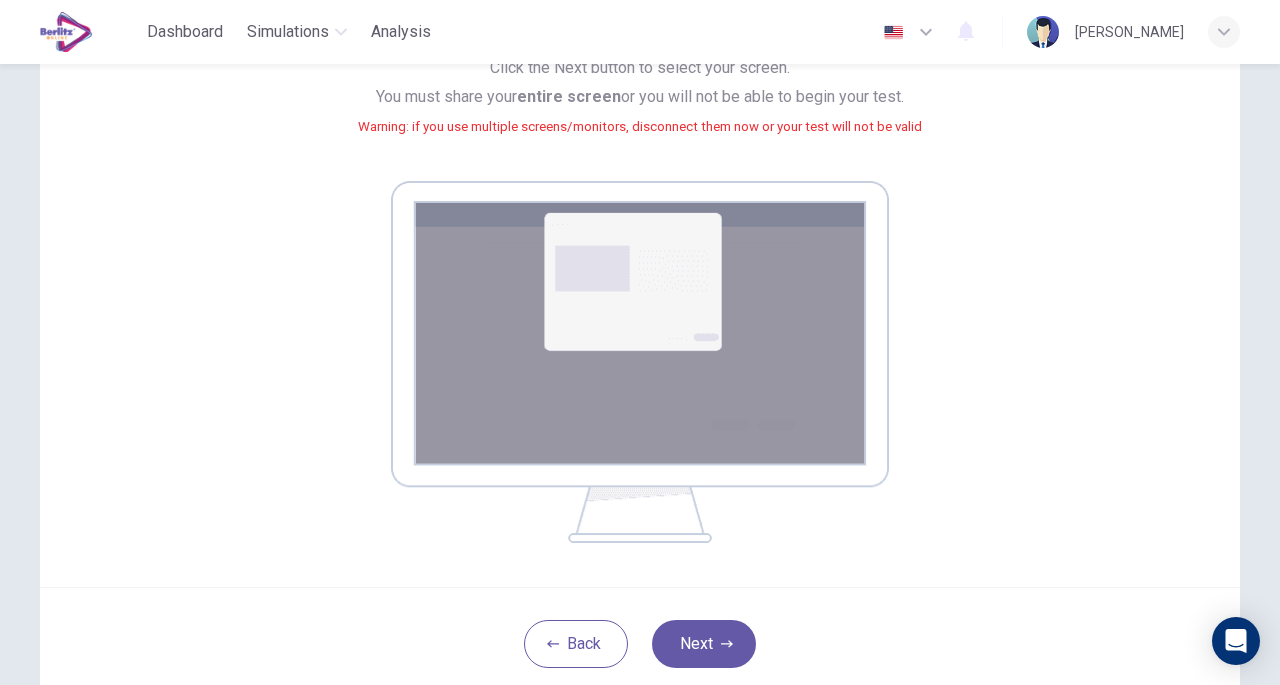click on "Your screen will also be recorded. Click the Next button to select your screen.  You must share your  entire screen  or you will not be able to begin your test.    Warning: if you use multiple screens/monitors, disconnect them now or your test will not be valid" at bounding box center (640, 244) 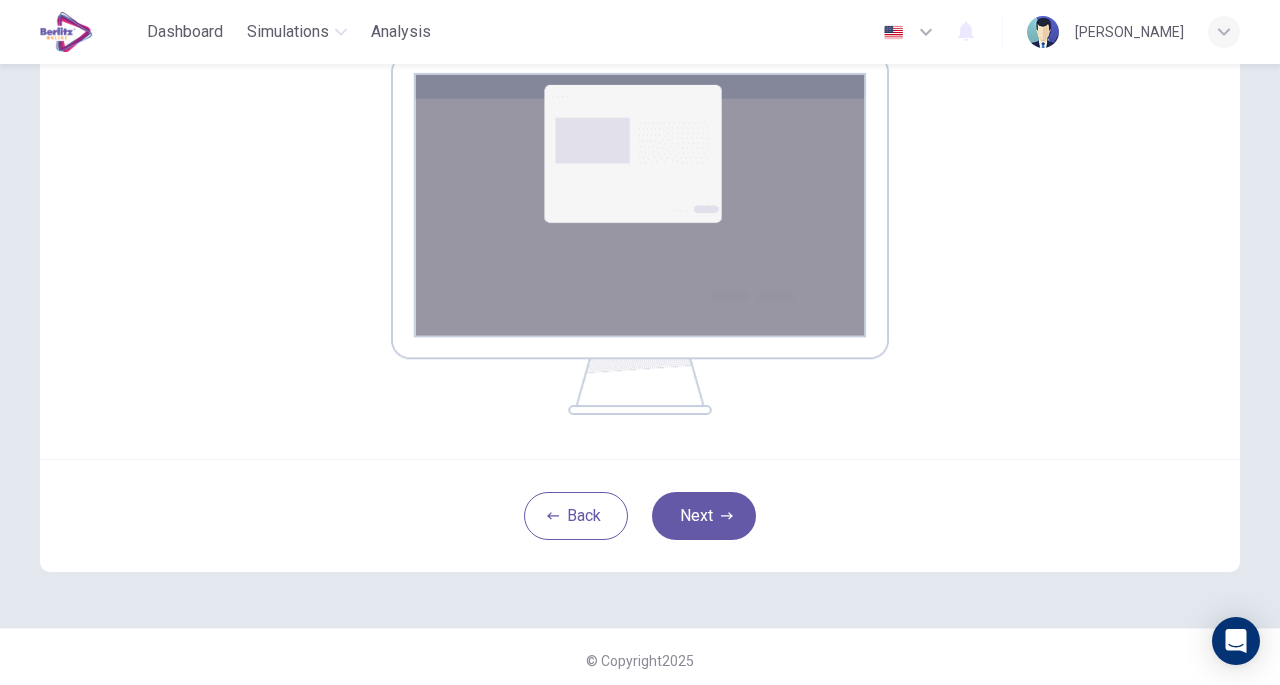 scroll, scrollTop: 353, scrollLeft: 0, axis: vertical 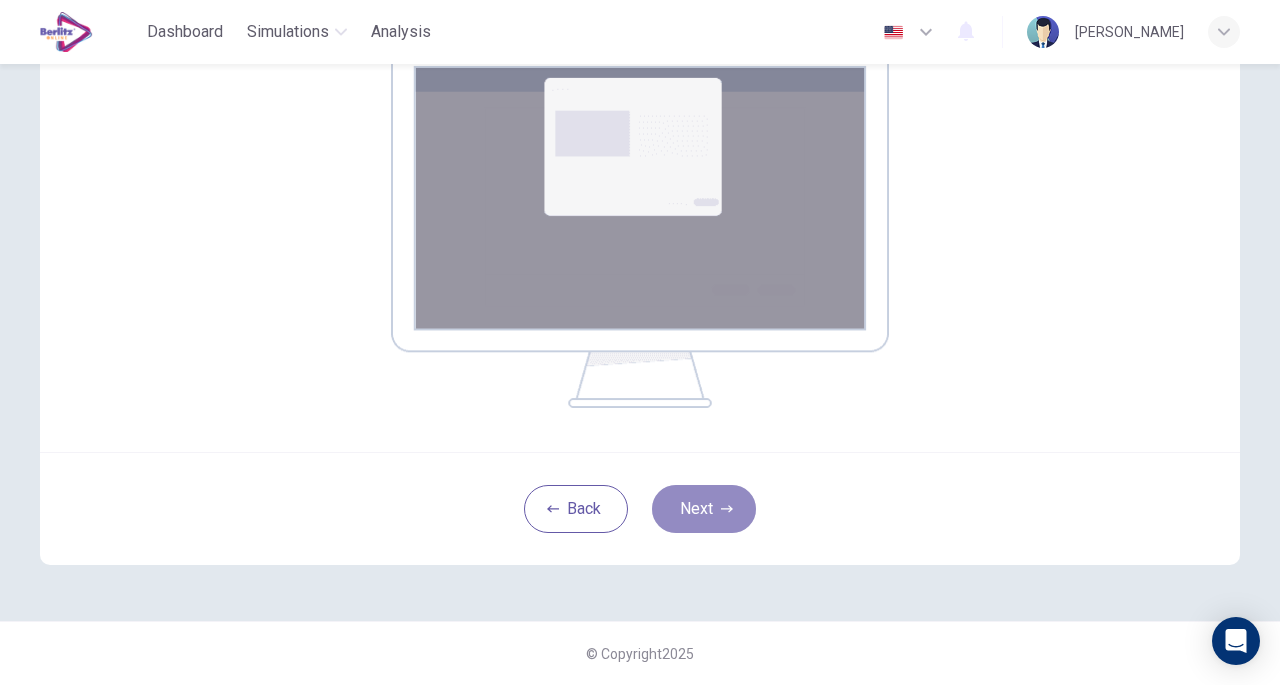 click on "Next" at bounding box center (704, 509) 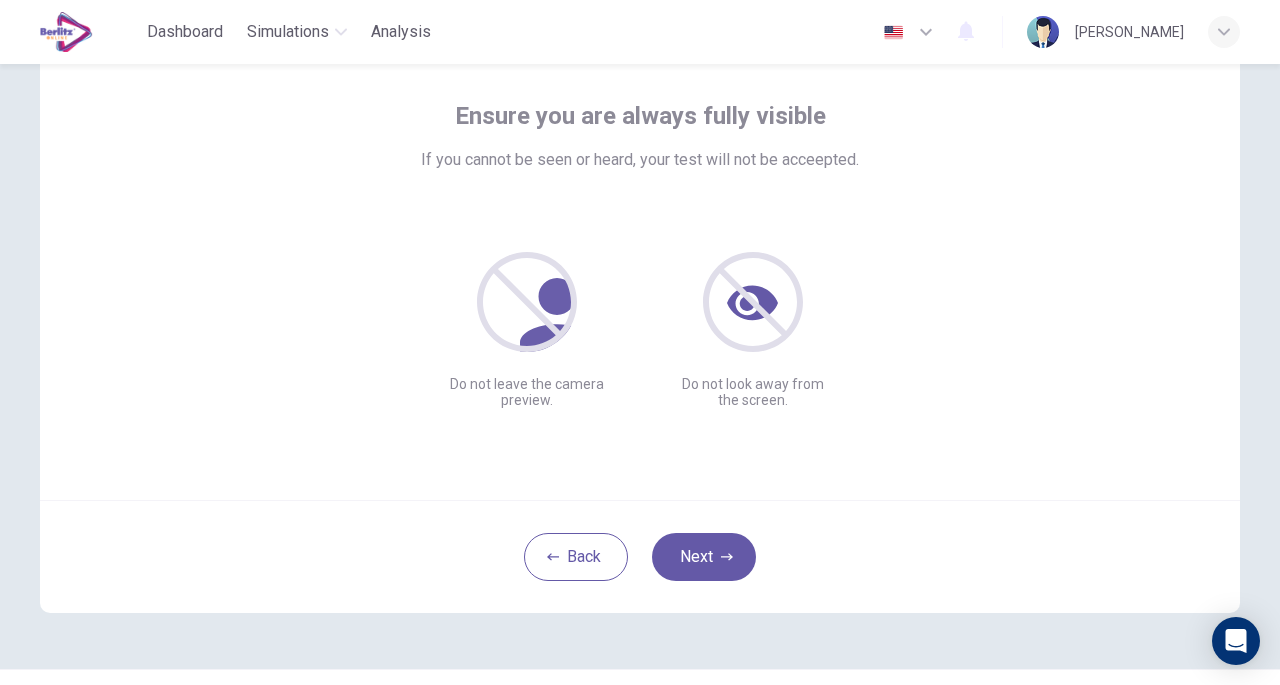 scroll, scrollTop: 136, scrollLeft: 0, axis: vertical 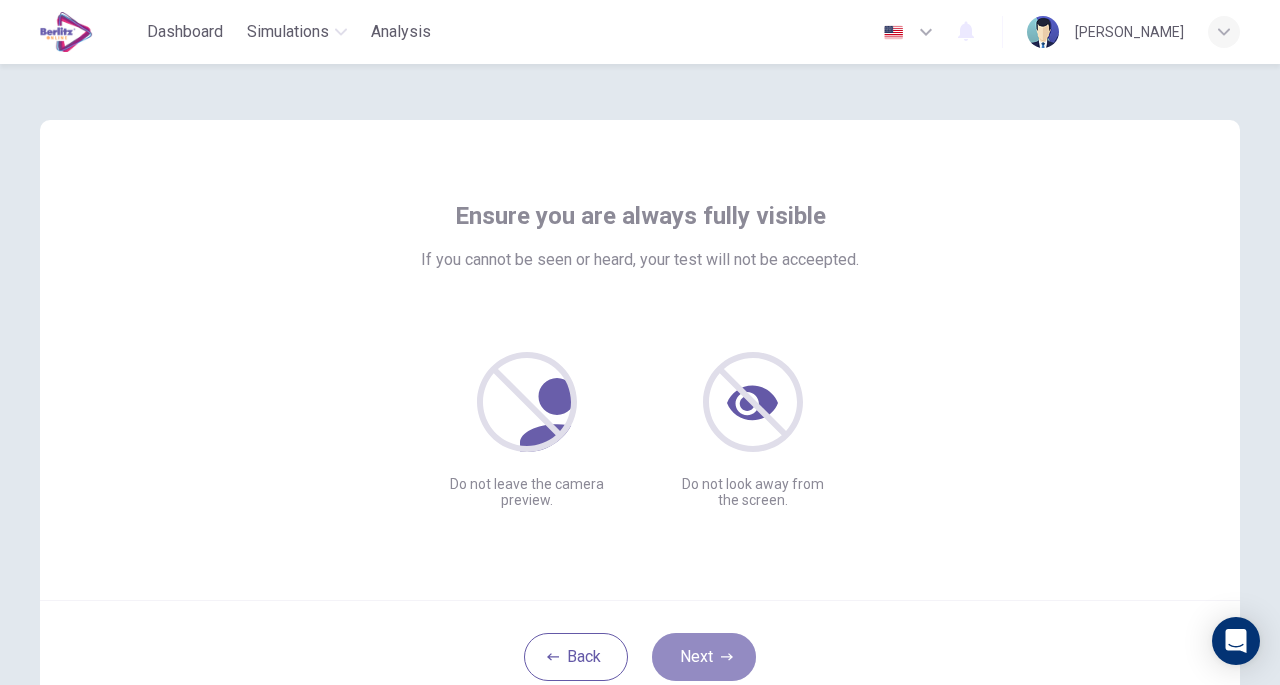 click on "Next" at bounding box center [704, 657] 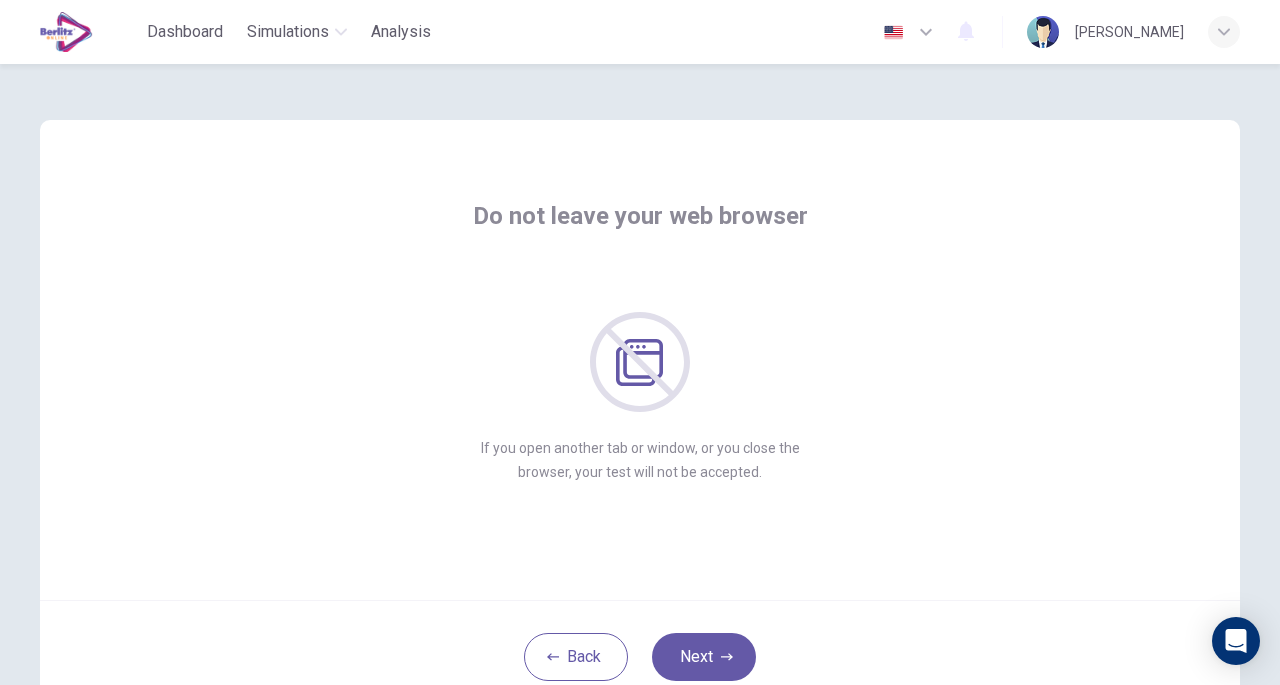 scroll, scrollTop: 48, scrollLeft: 0, axis: vertical 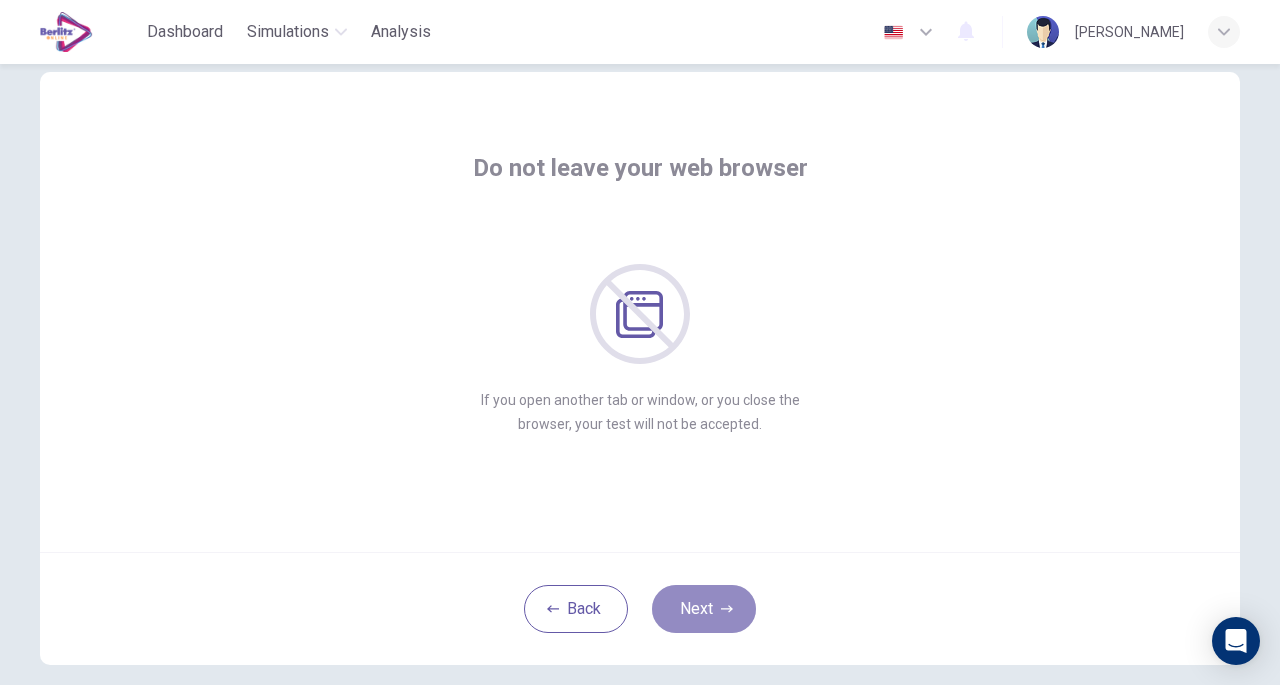click on "Next" at bounding box center [704, 609] 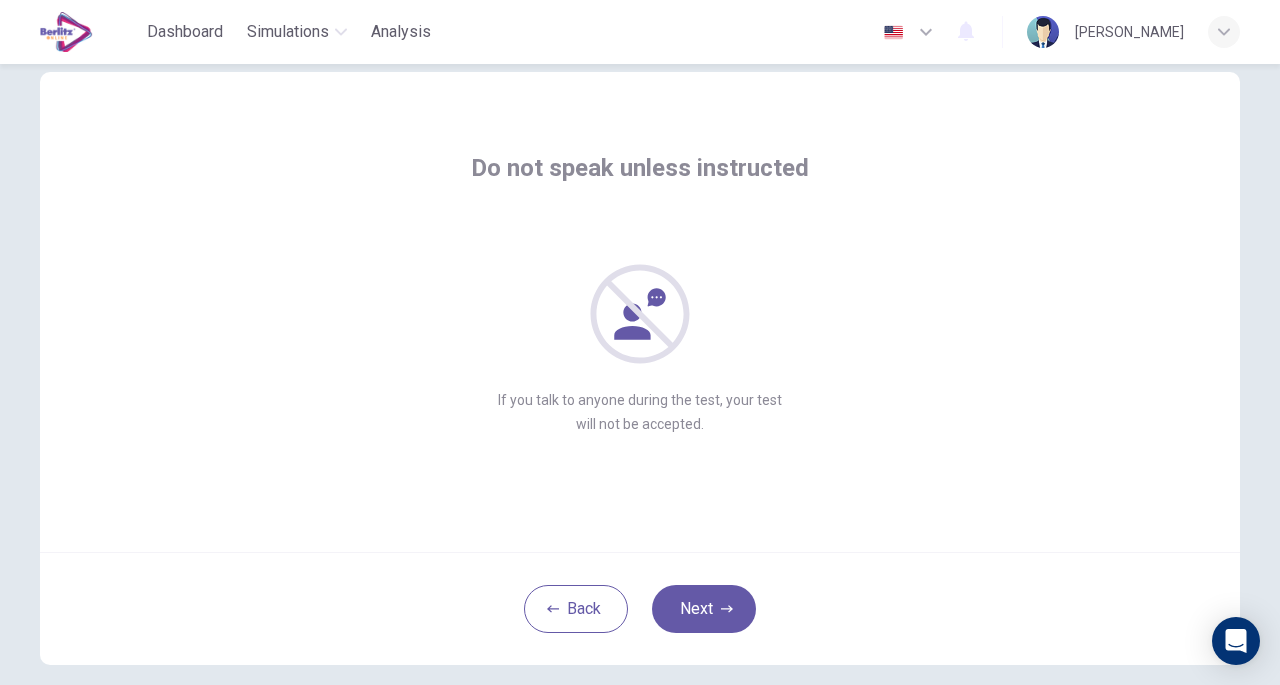 click on "Next" at bounding box center (704, 609) 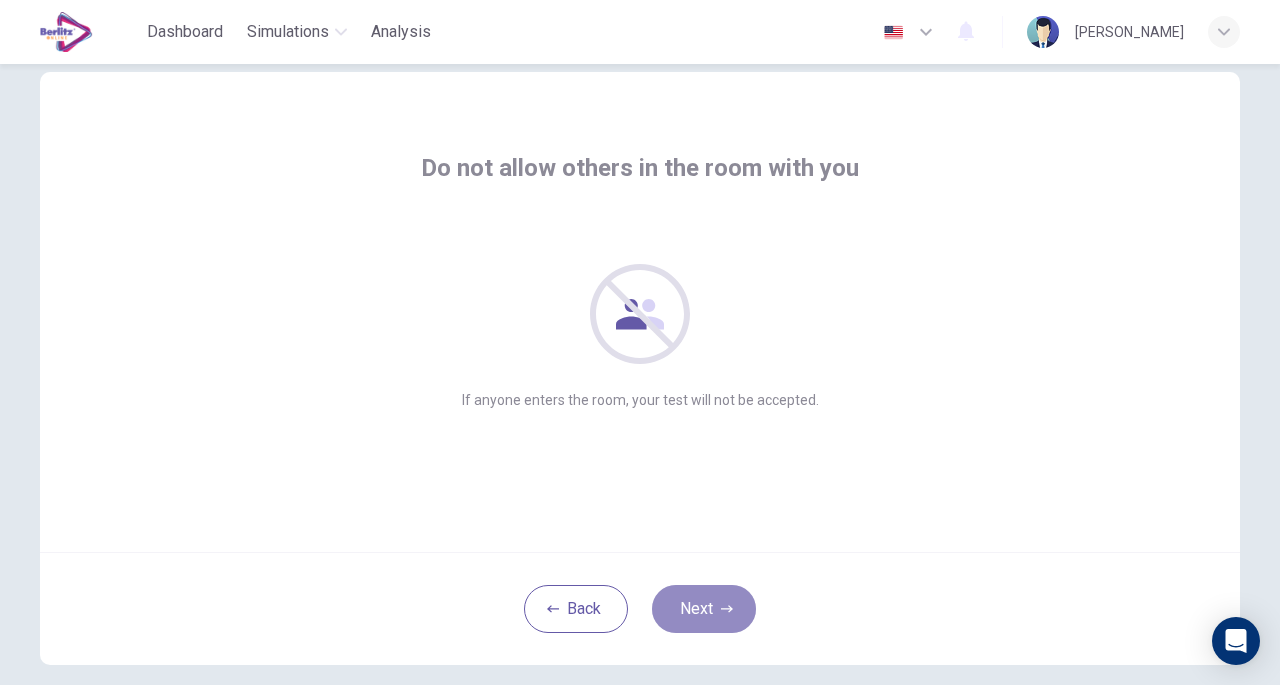 click on "Next" at bounding box center [704, 609] 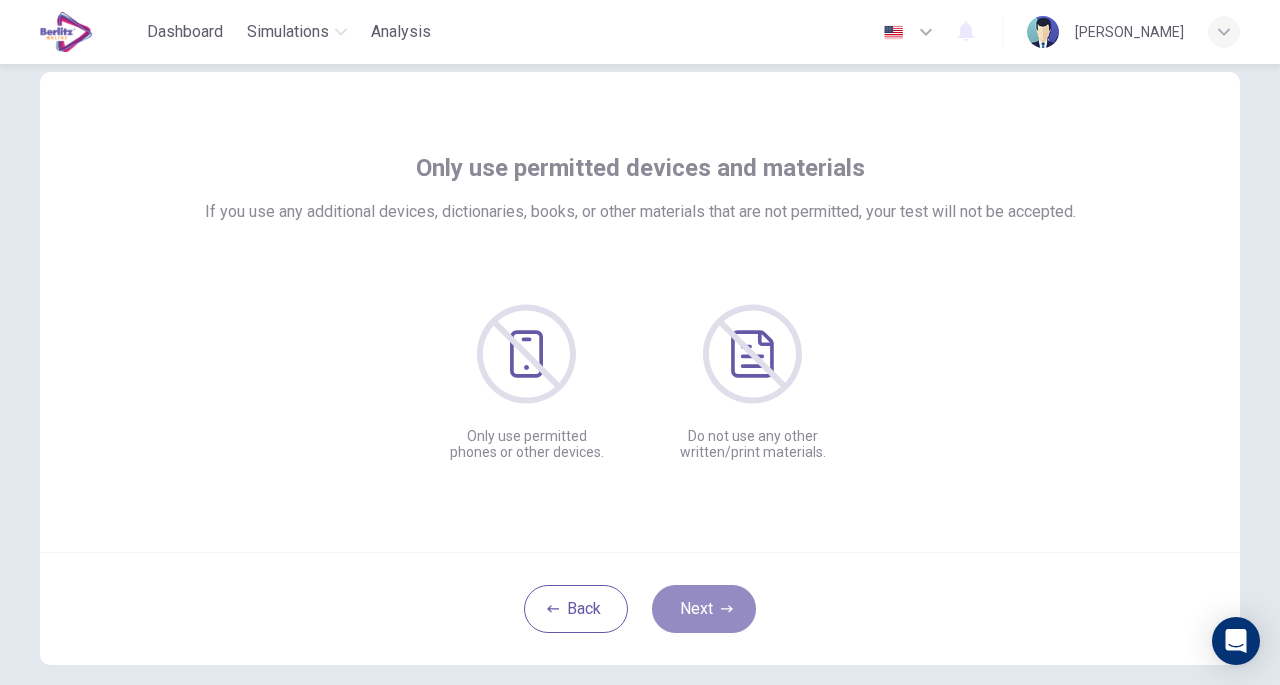 click on "Next" at bounding box center [704, 609] 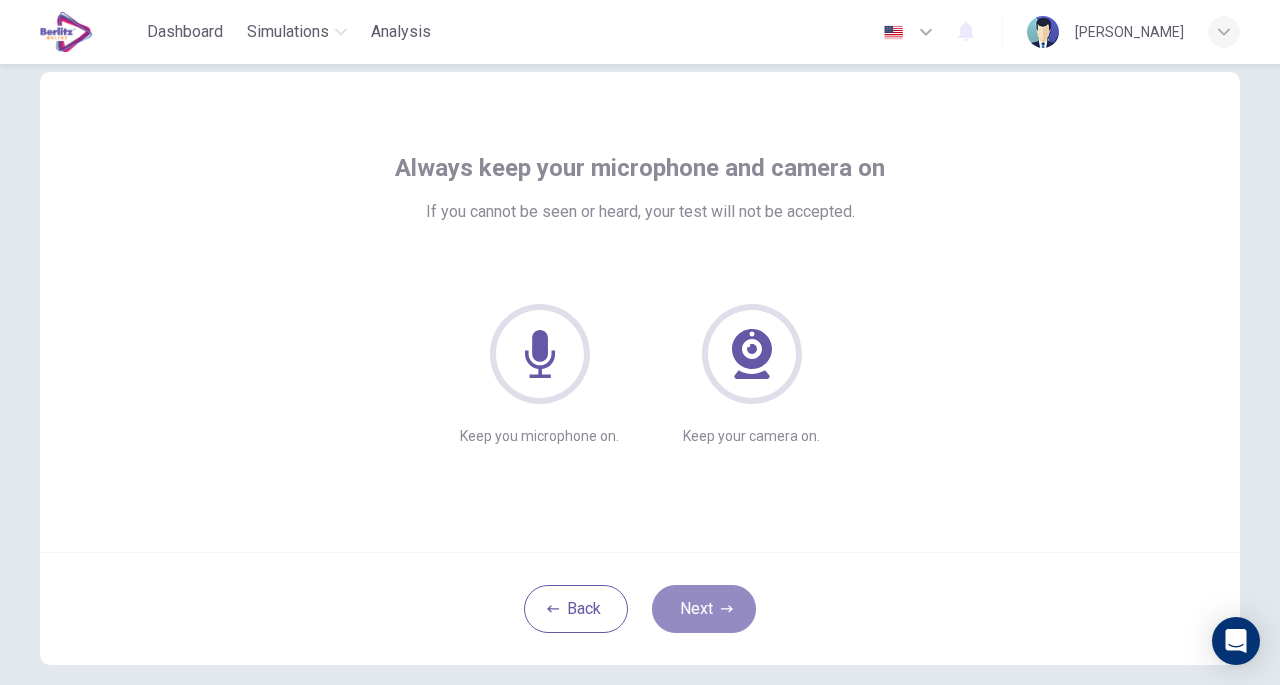 click on "Next" at bounding box center [704, 609] 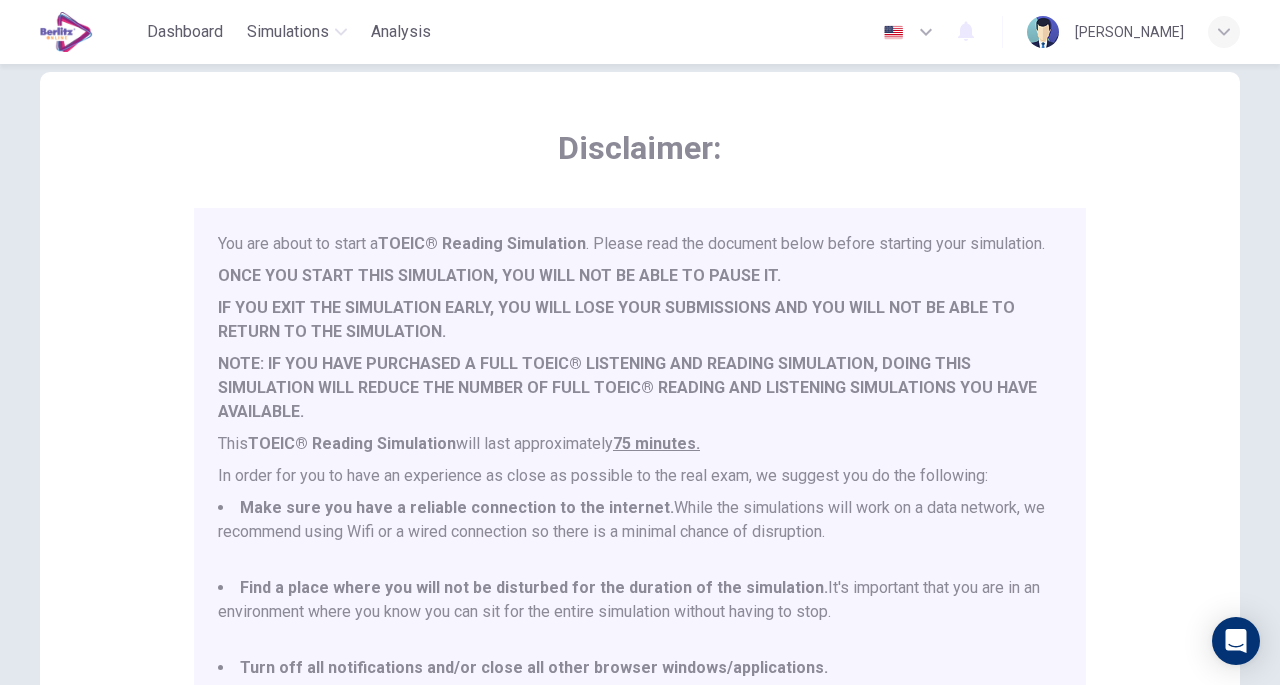 scroll, scrollTop: 52, scrollLeft: 0, axis: vertical 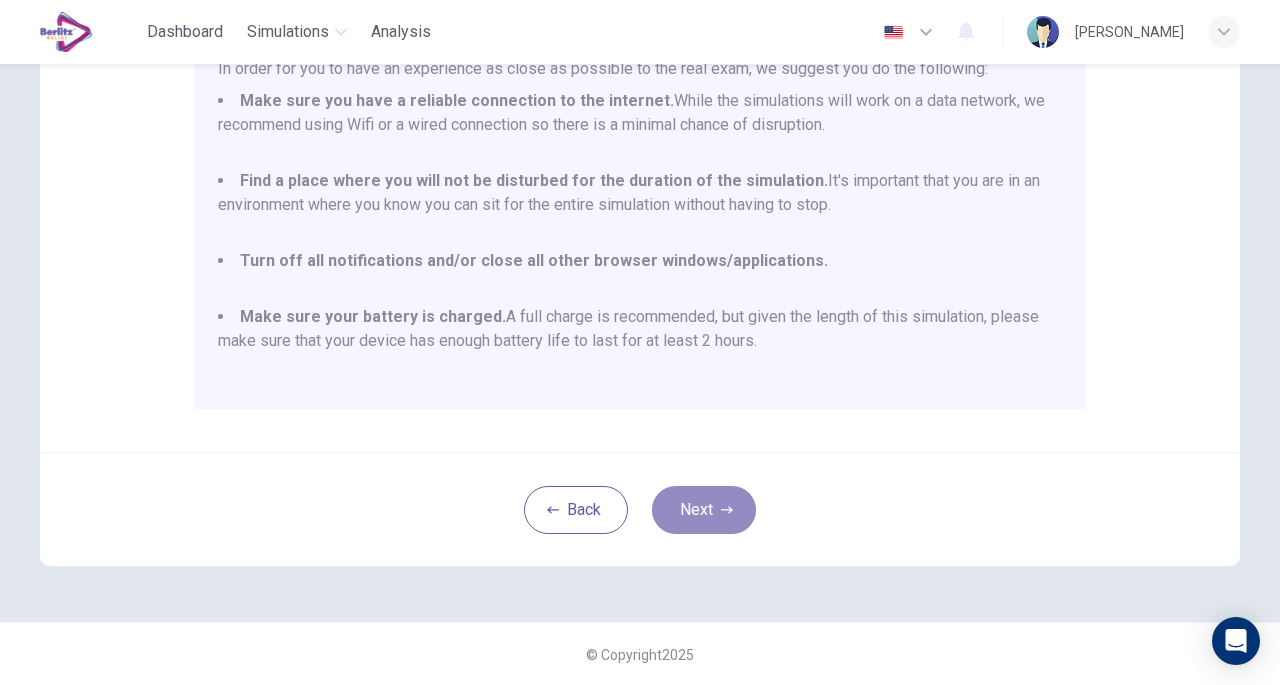 click on "Next" at bounding box center [704, 510] 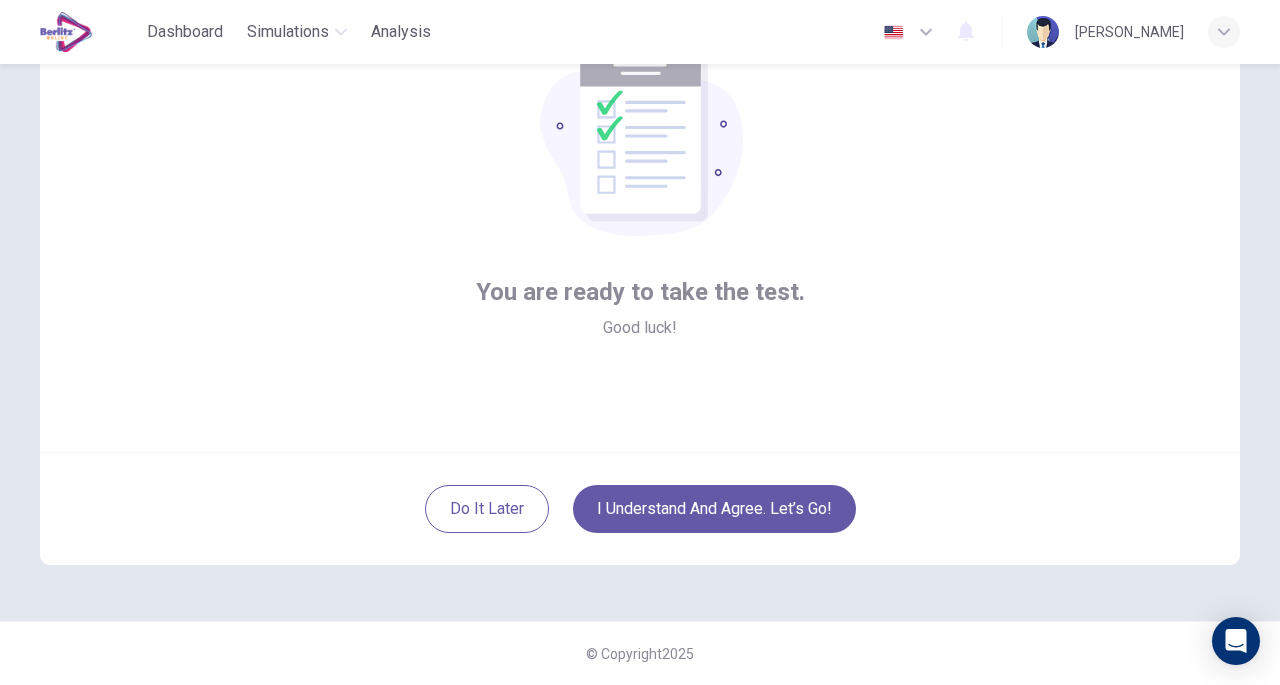 scroll, scrollTop: 147, scrollLeft: 0, axis: vertical 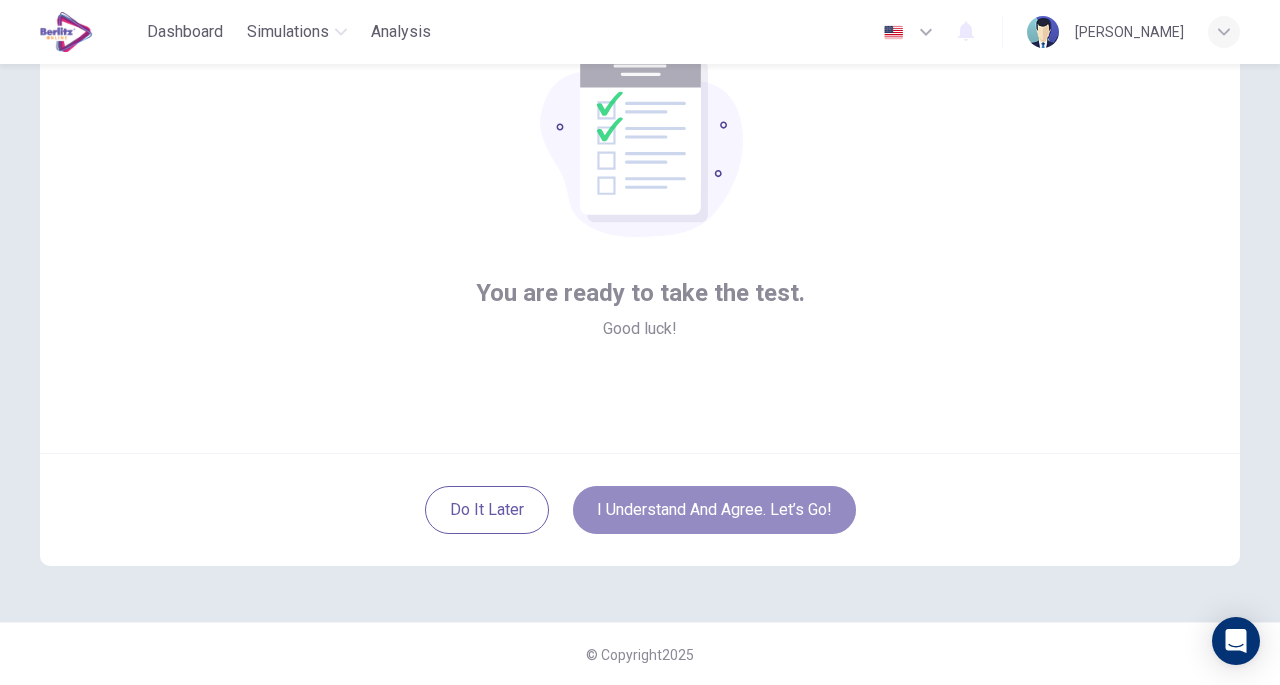 click on "I understand and agree. Let’s go!" at bounding box center [714, 510] 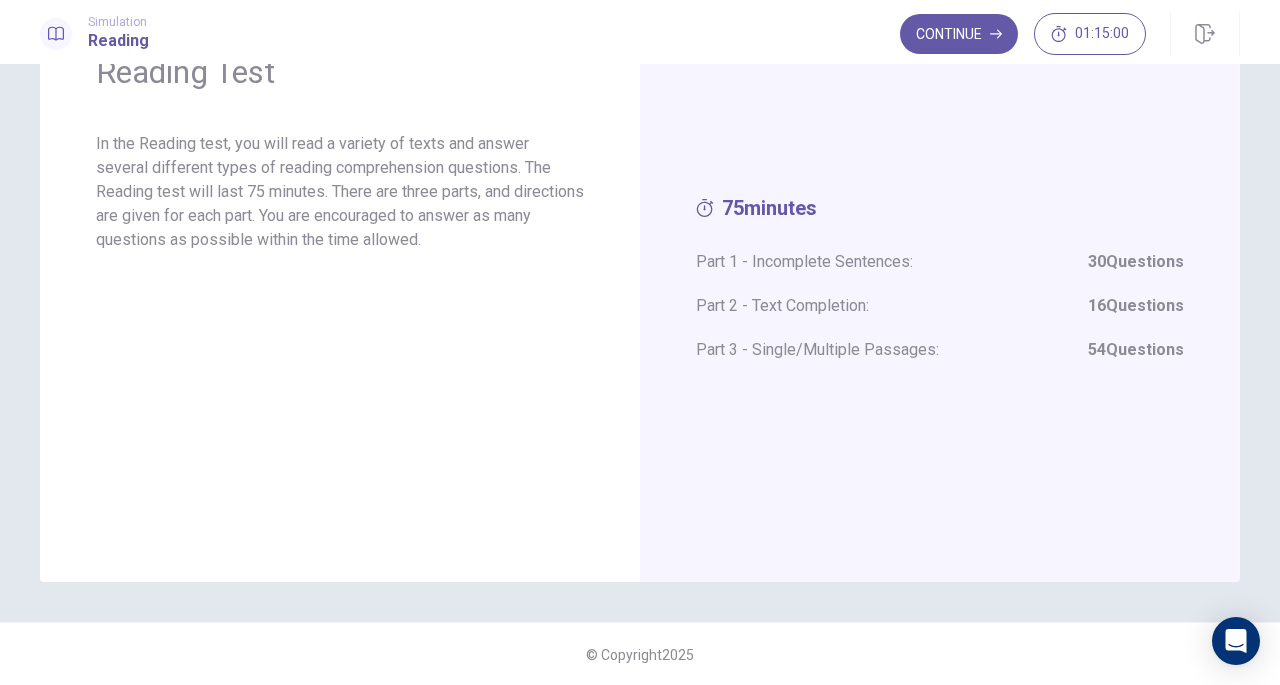 scroll, scrollTop: 0, scrollLeft: 0, axis: both 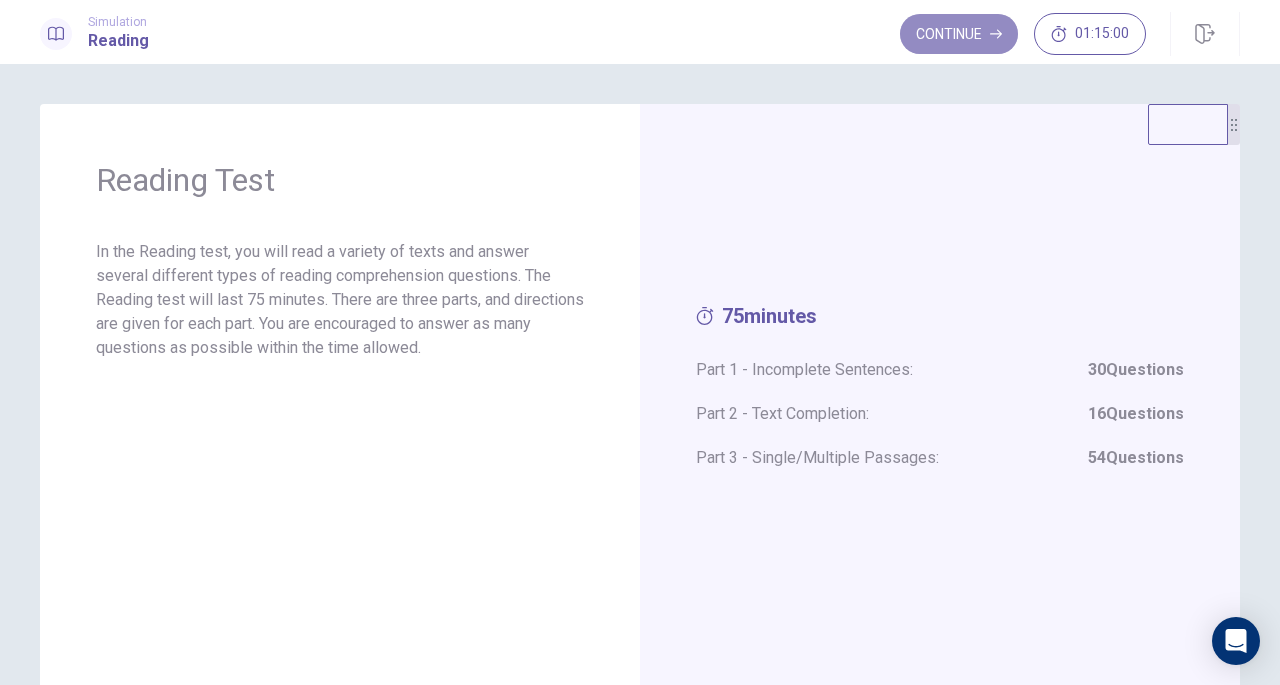click on "Continue" at bounding box center (959, 34) 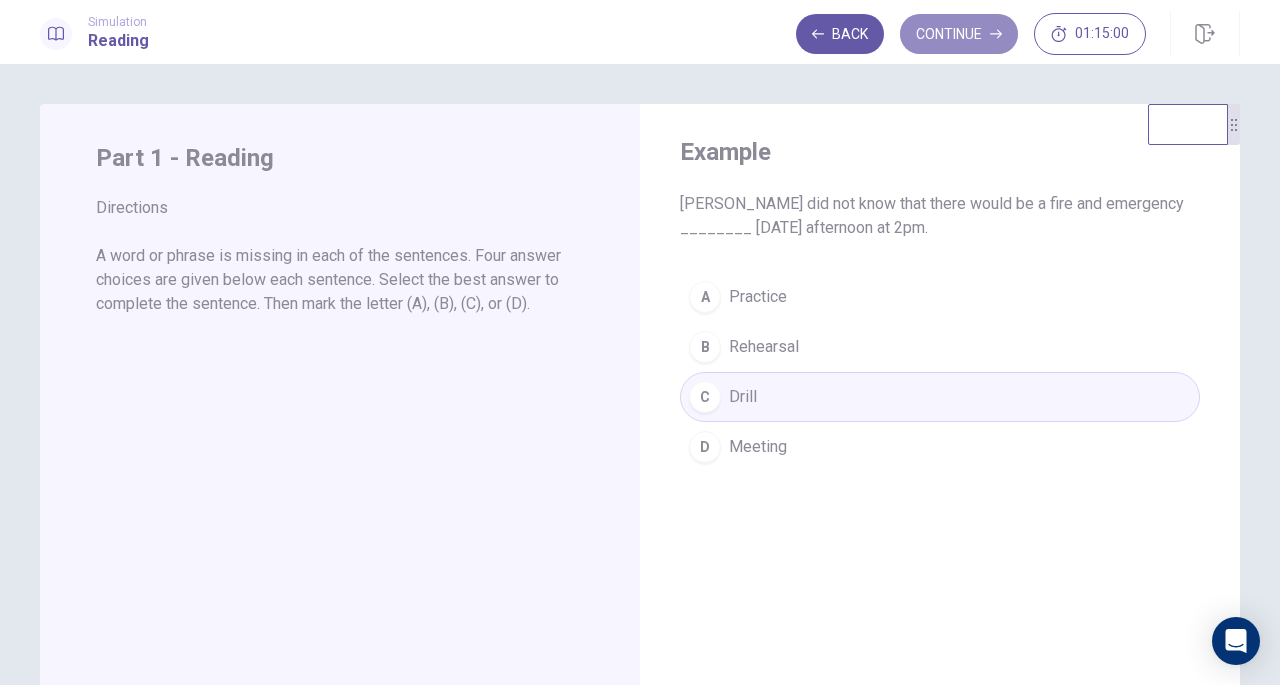 click on "Continue" at bounding box center [959, 34] 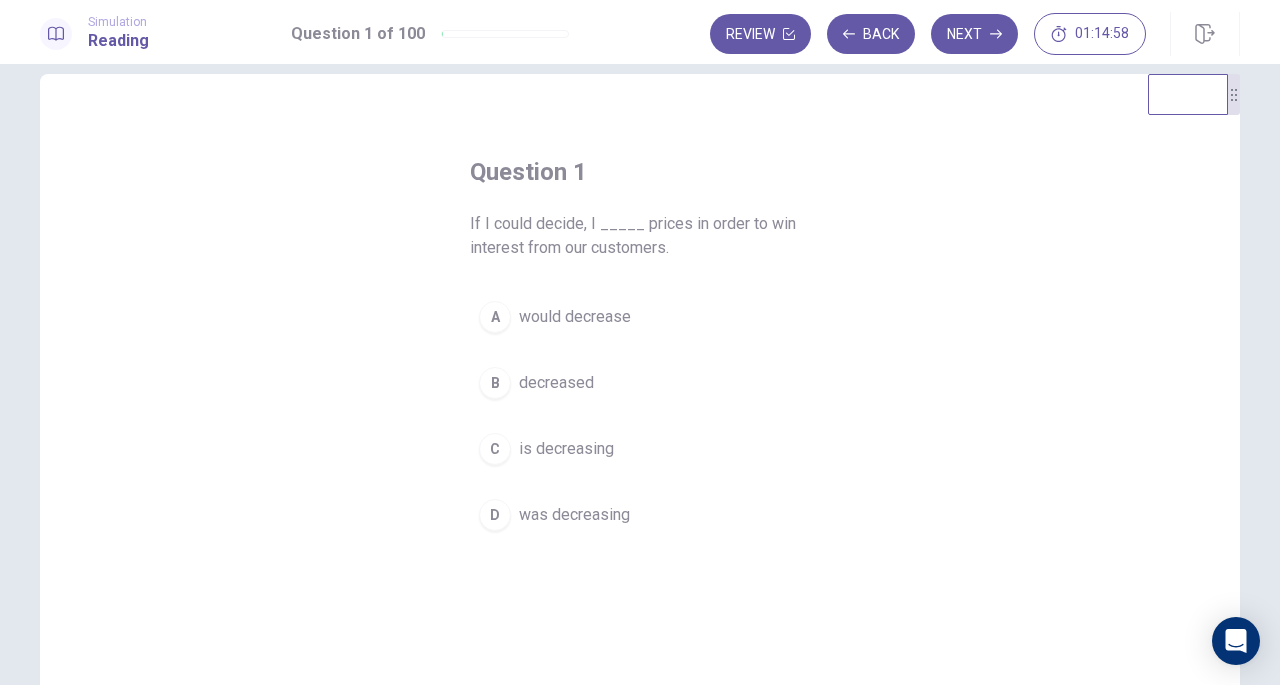 scroll, scrollTop: 34, scrollLeft: 0, axis: vertical 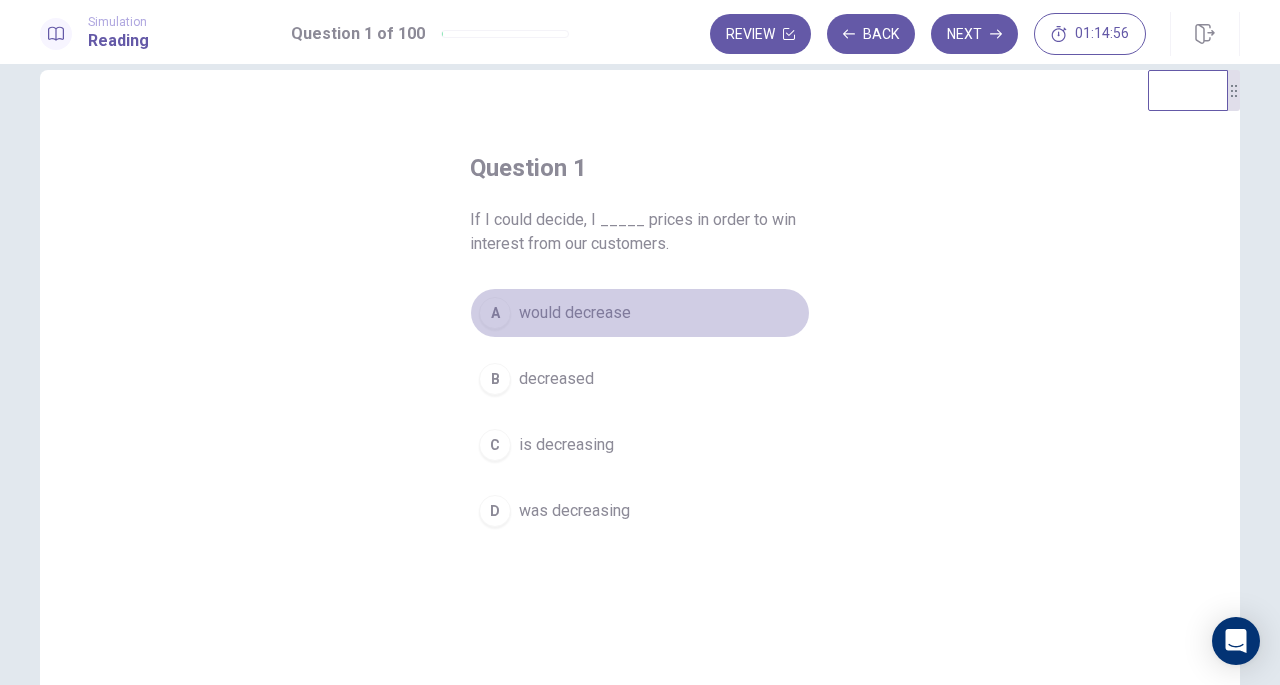 click on "would decrease" at bounding box center [575, 313] 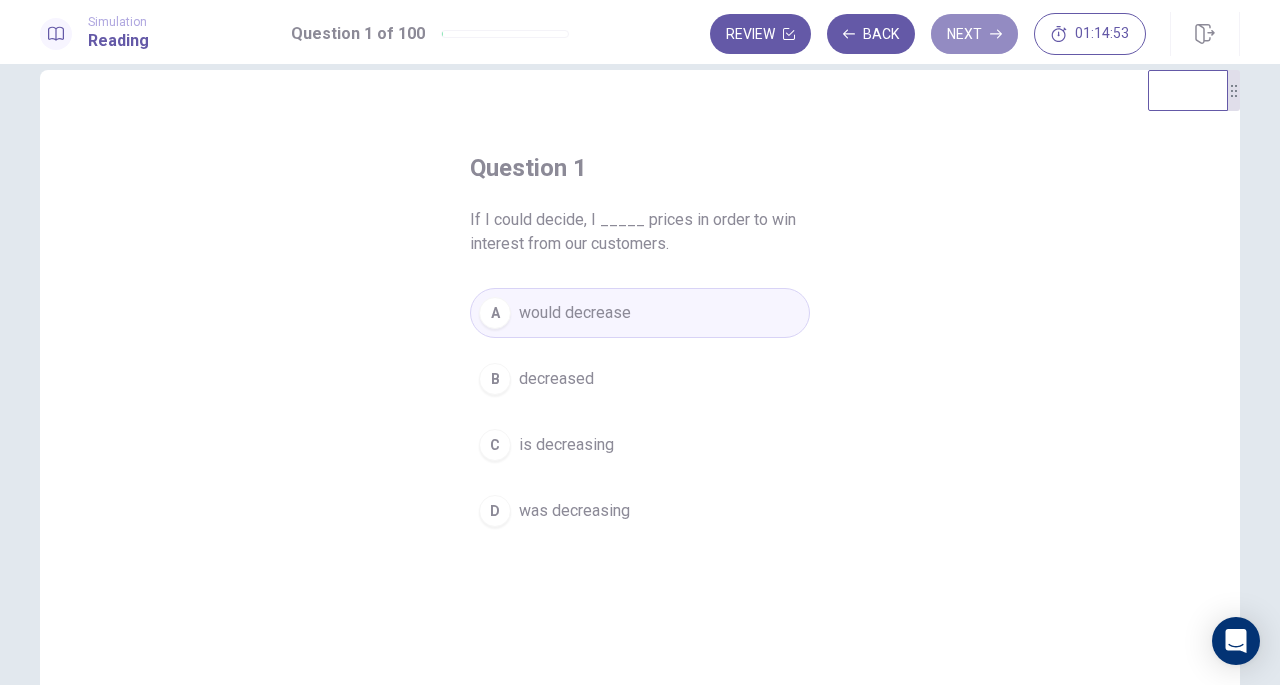 click 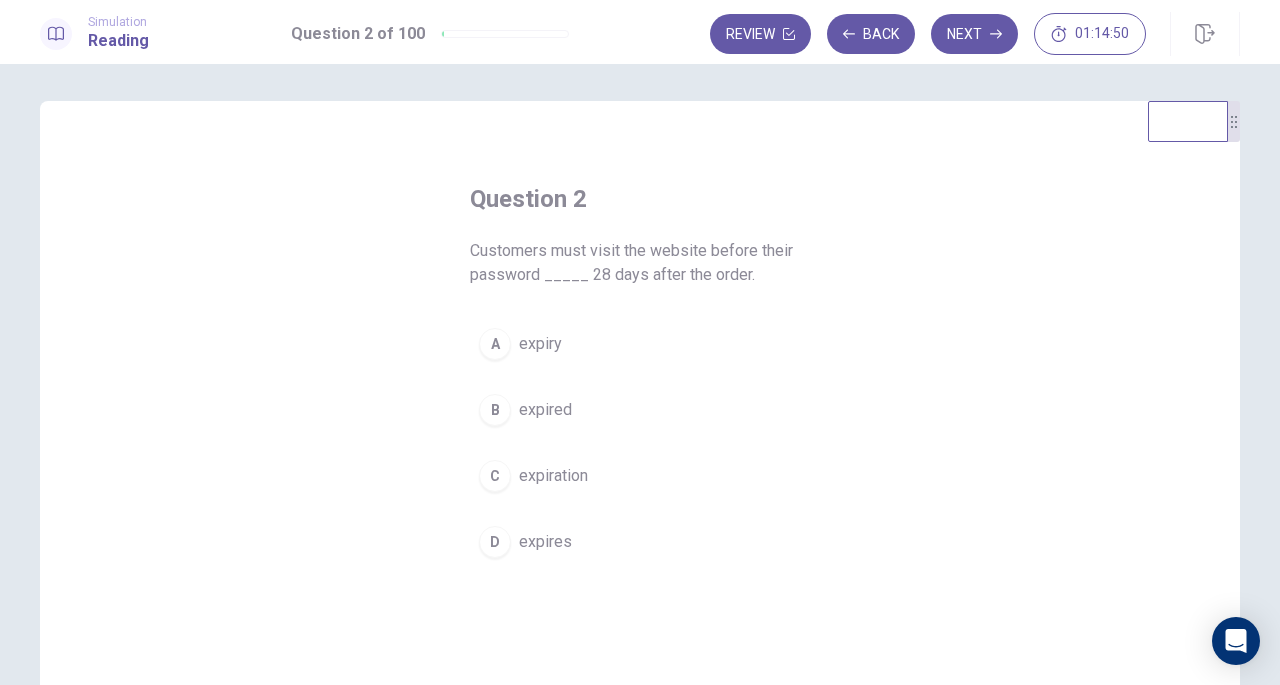 scroll, scrollTop: 0, scrollLeft: 0, axis: both 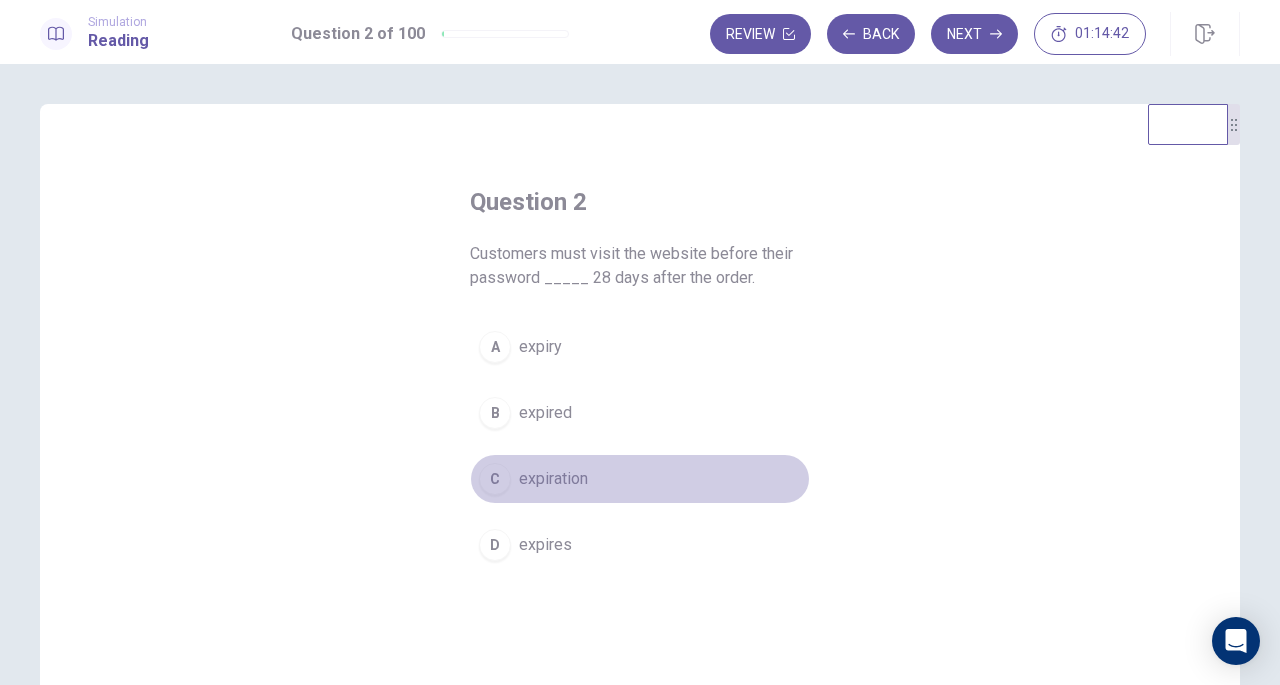 click on "expiration" at bounding box center (553, 479) 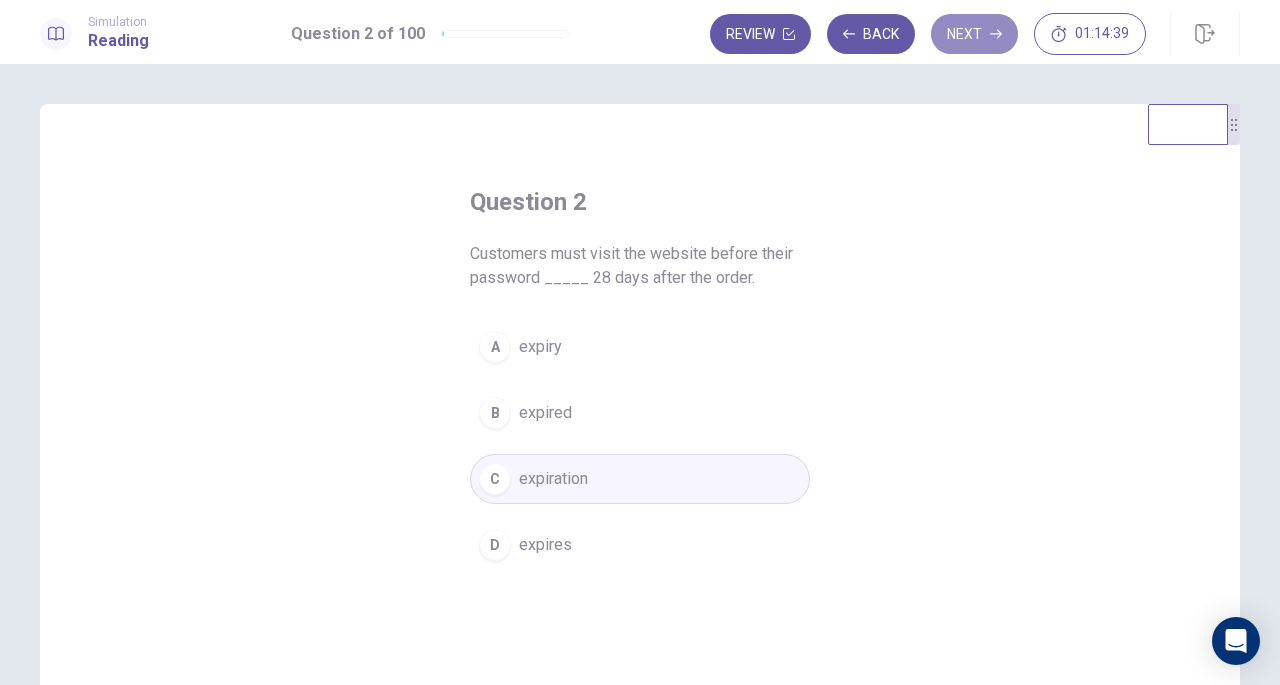 click on "Next" at bounding box center (974, 34) 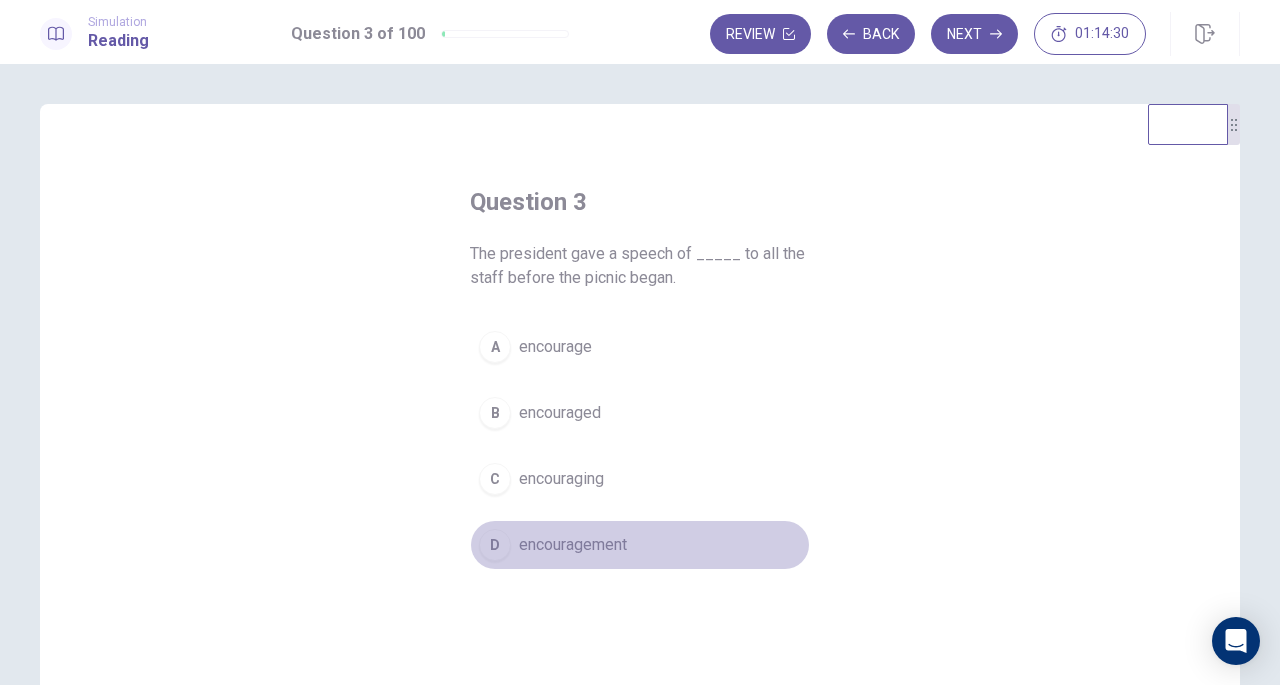 click on "encouragement" at bounding box center [573, 545] 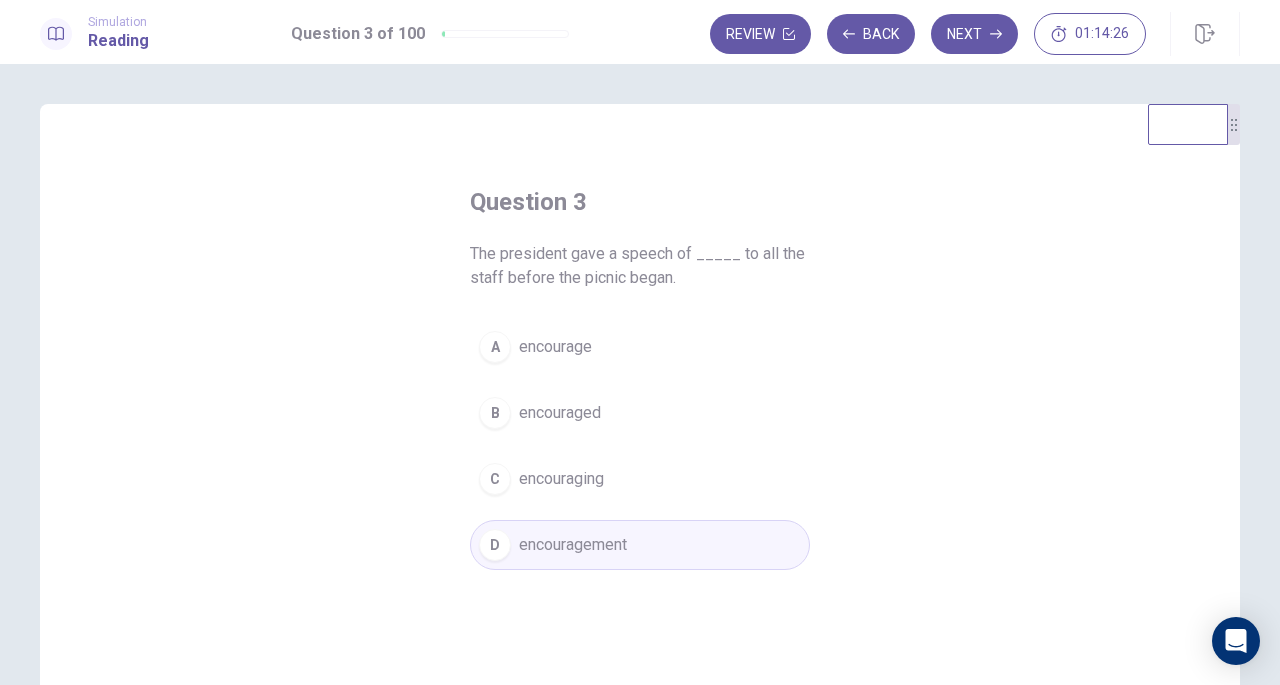 click on "Next" at bounding box center [974, 34] 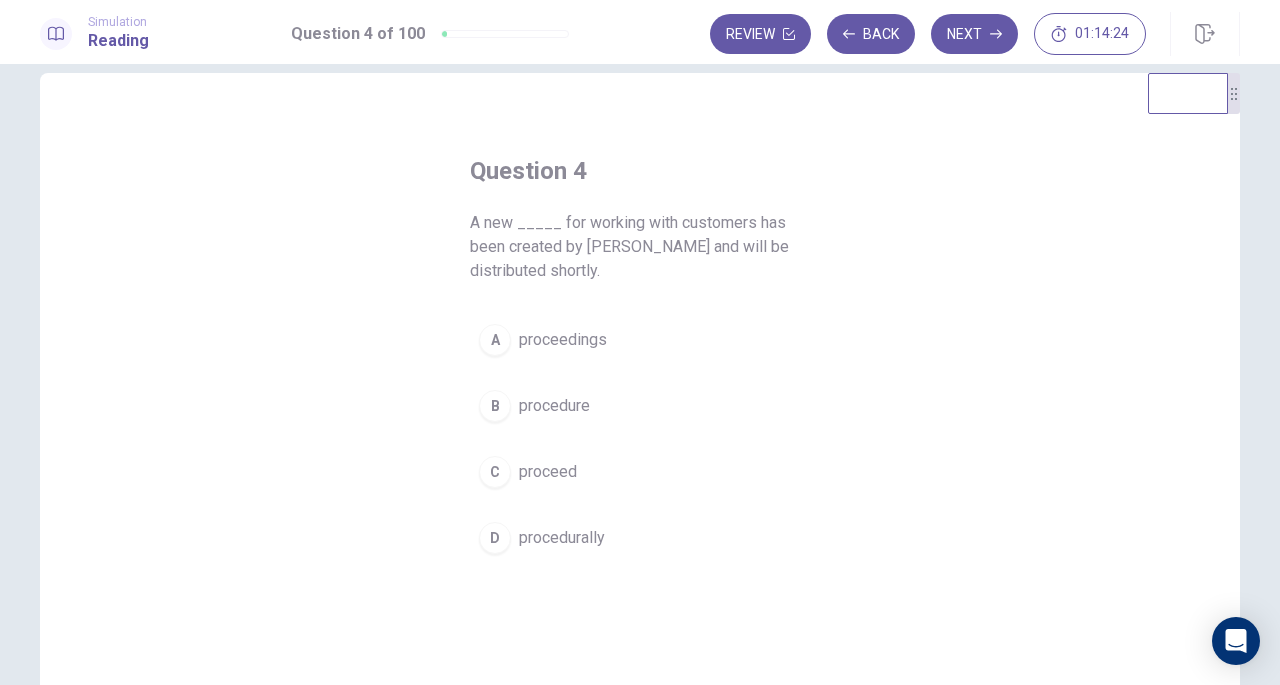 scroll, scrollTop: 32, scrollLeft: 0, axis: vertical 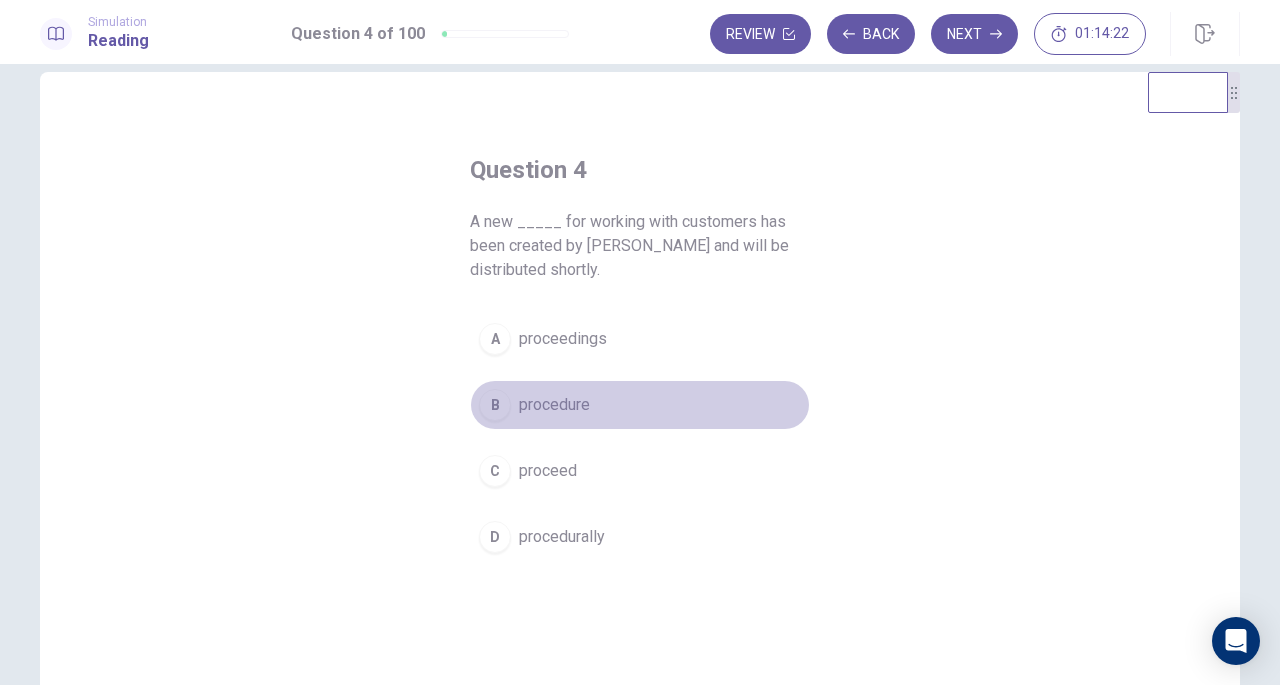 click on "B procedure" at bounding box center [640, 405] 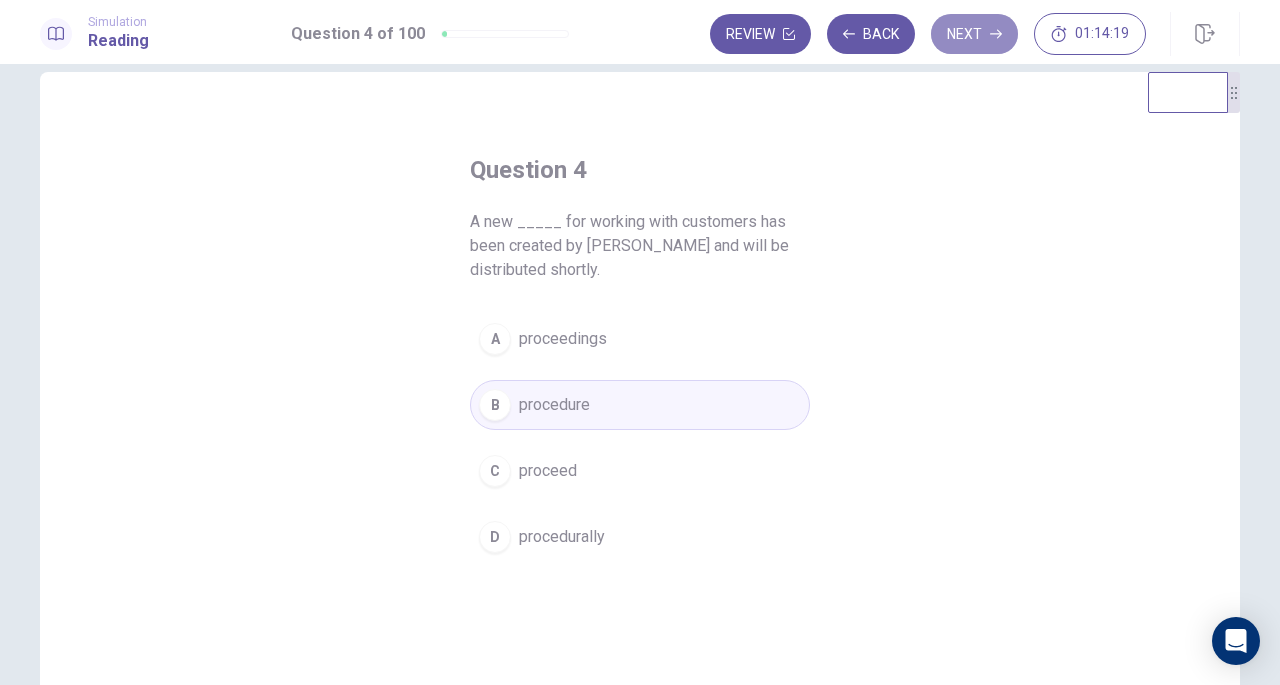 click on "Next" at bounding box center (974, 34) 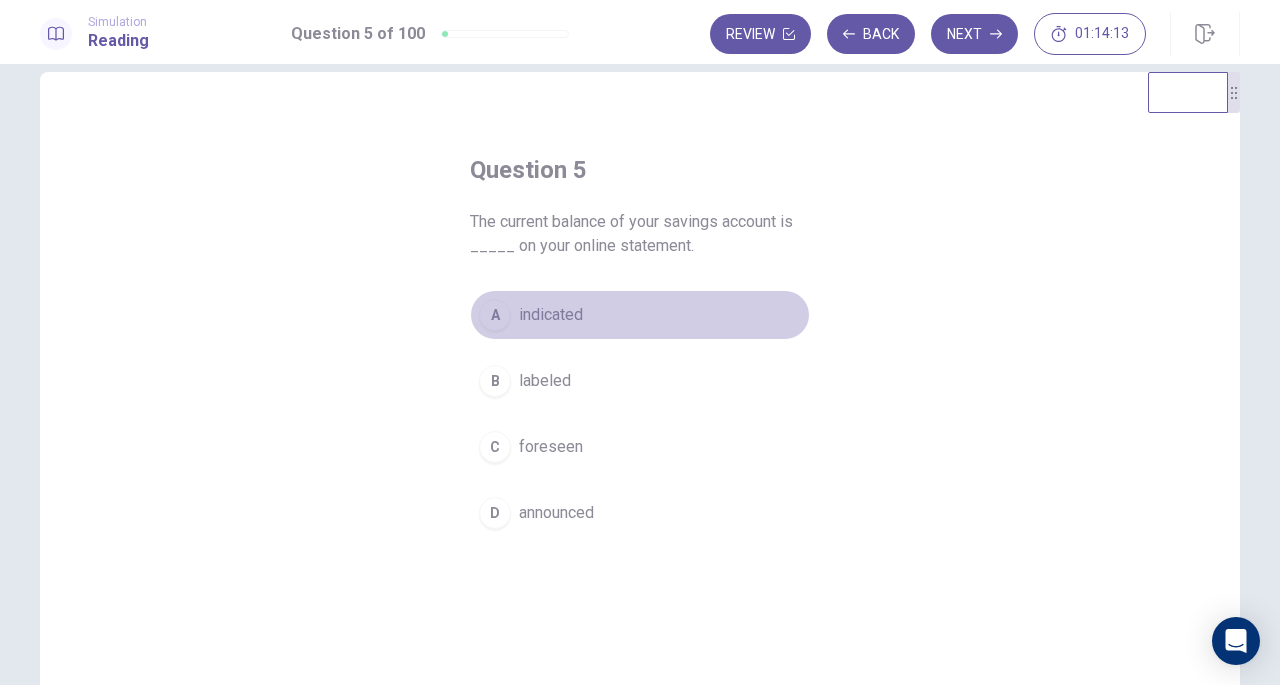 click on "indicated" at bounding box center (551, 315) 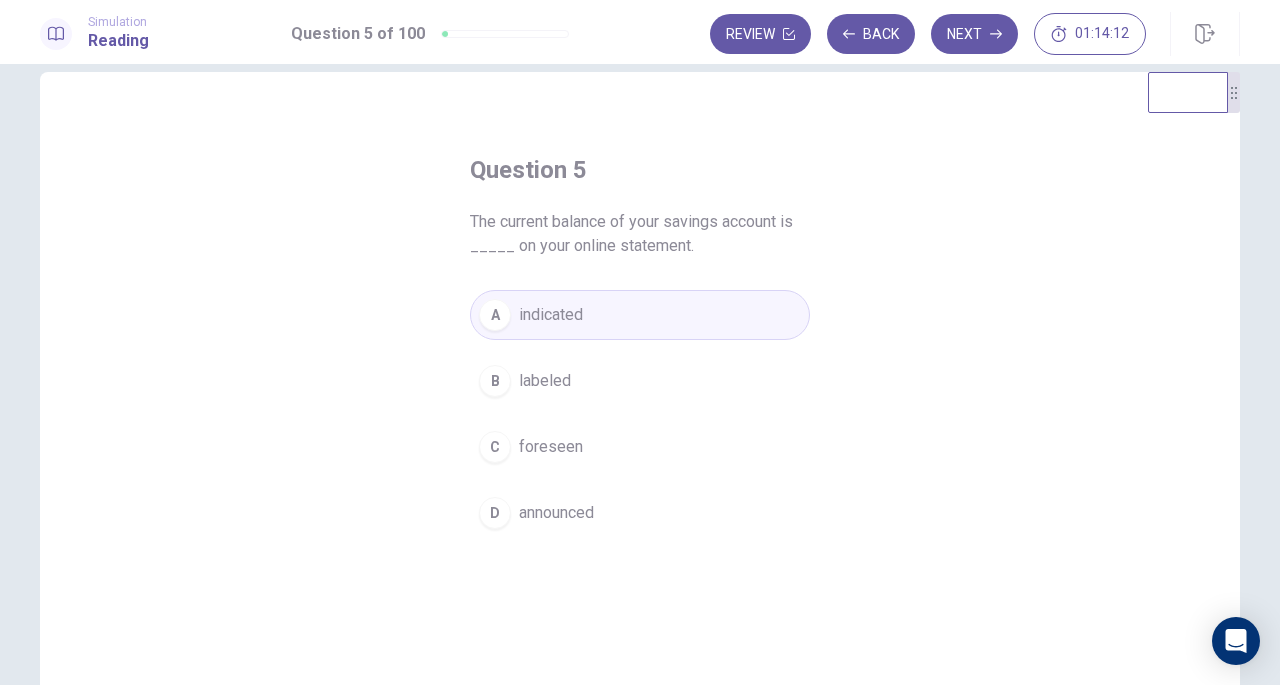 scroll, scrollTop: 0, scrollLeft: 0, axis: both 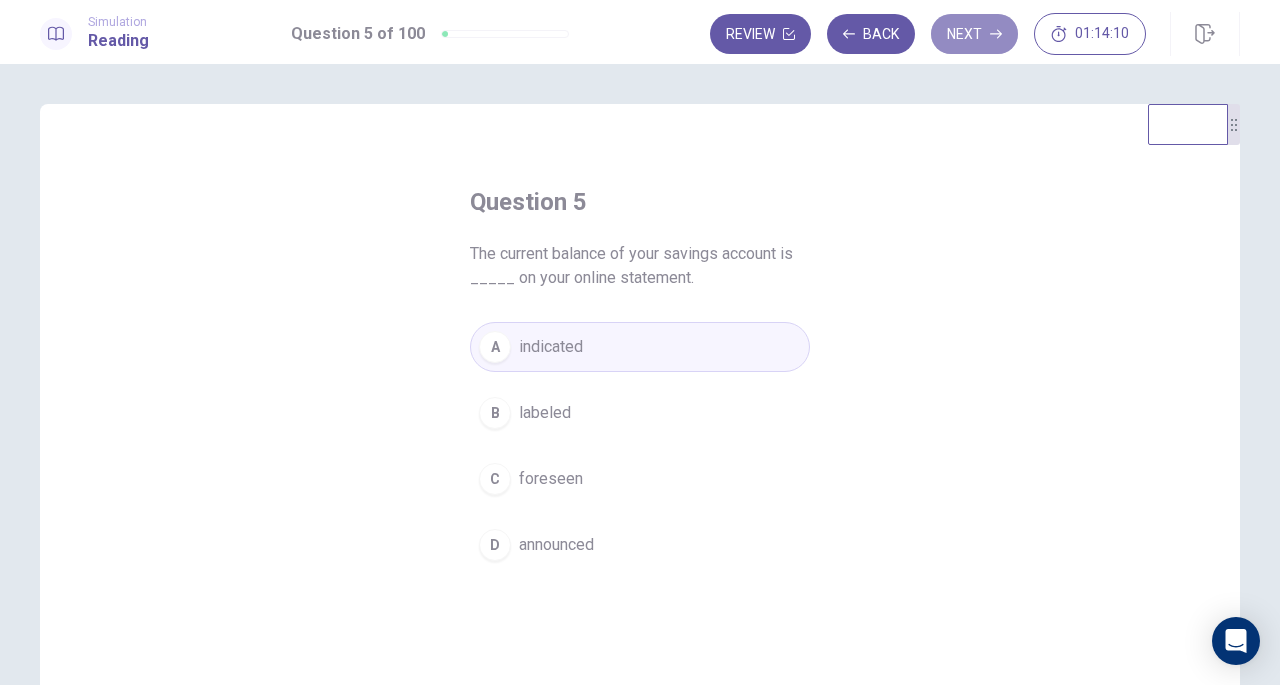 click on "Next" at bounding box center [974, 34] 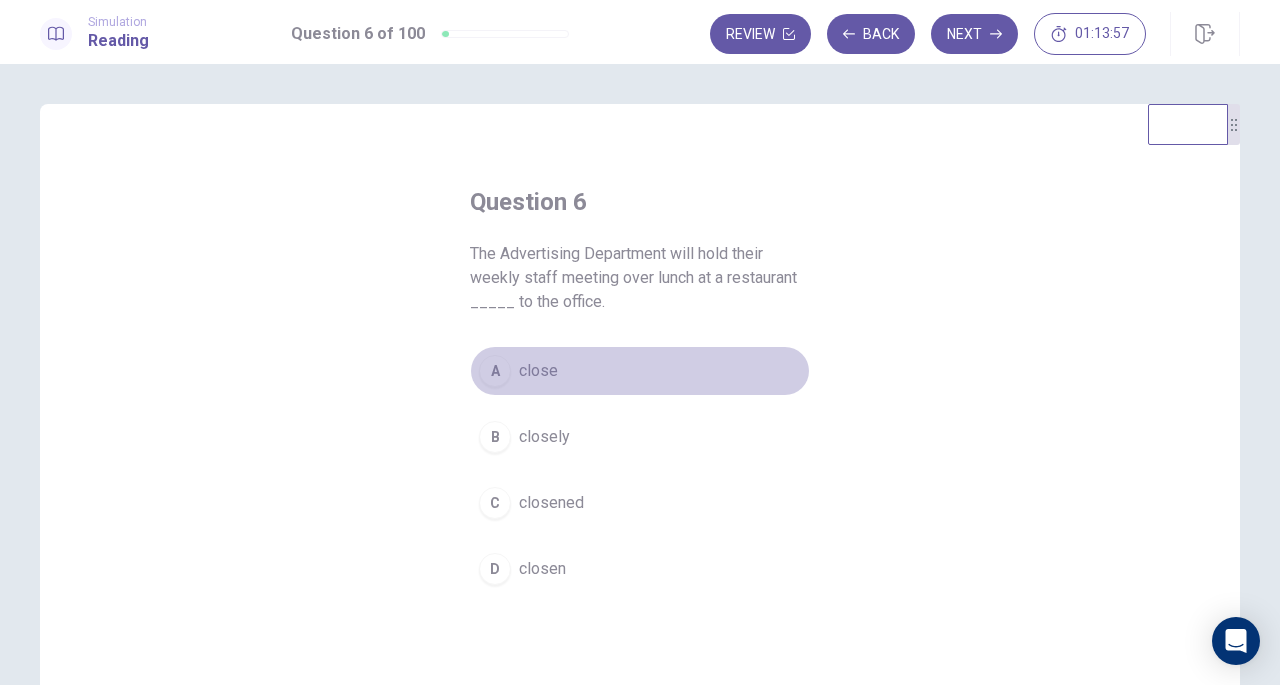 click on "A close" at bounding box center [640, 371] 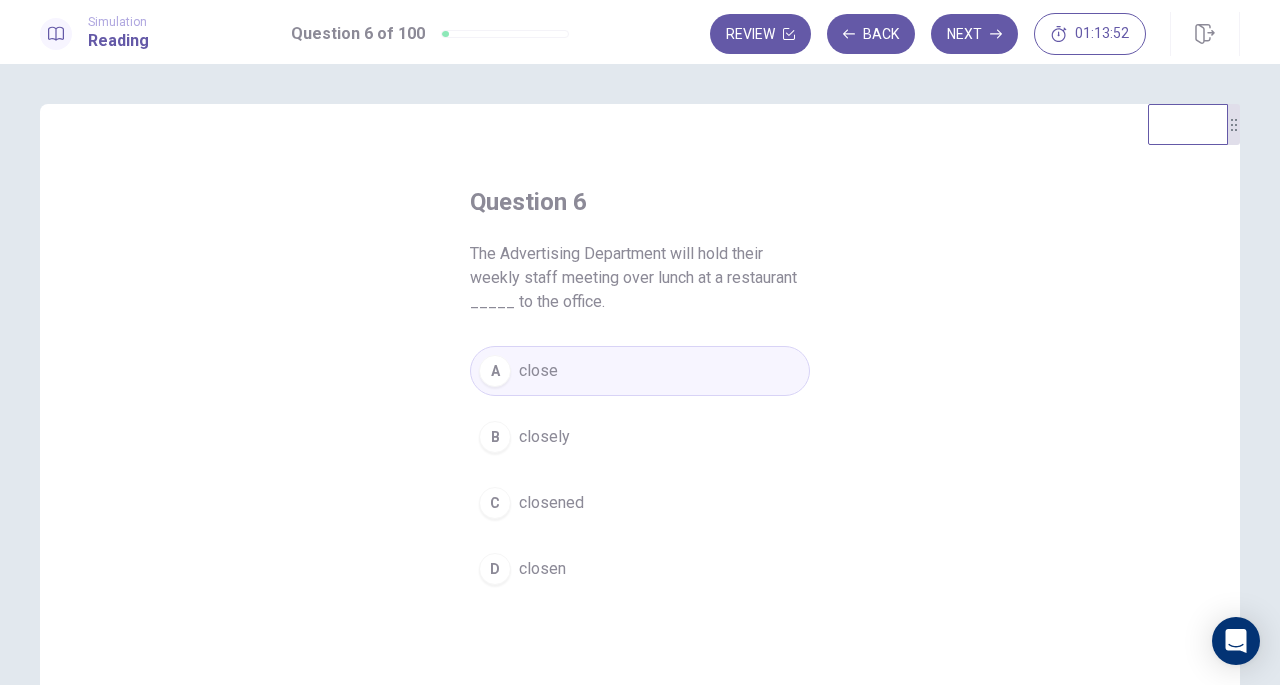 click on "Next" at bounding box center (974, 34) 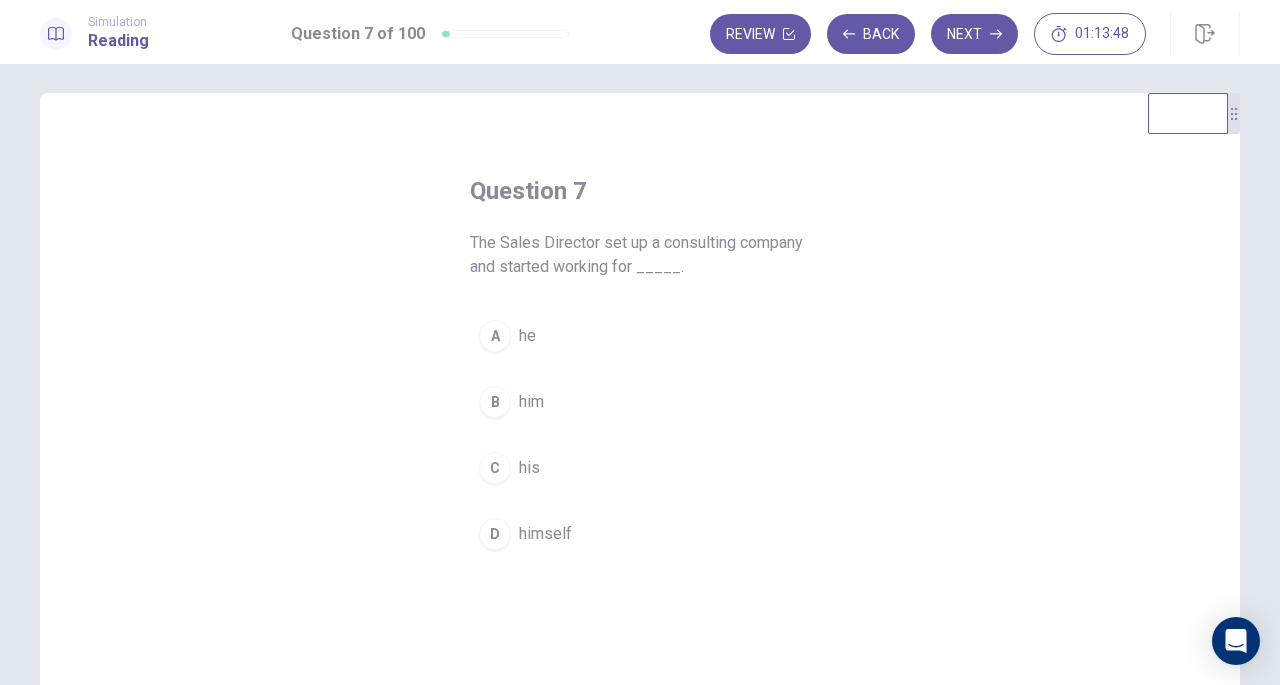 scroll, scrollTop: 12, scrollLeft: 0, axis: vertical 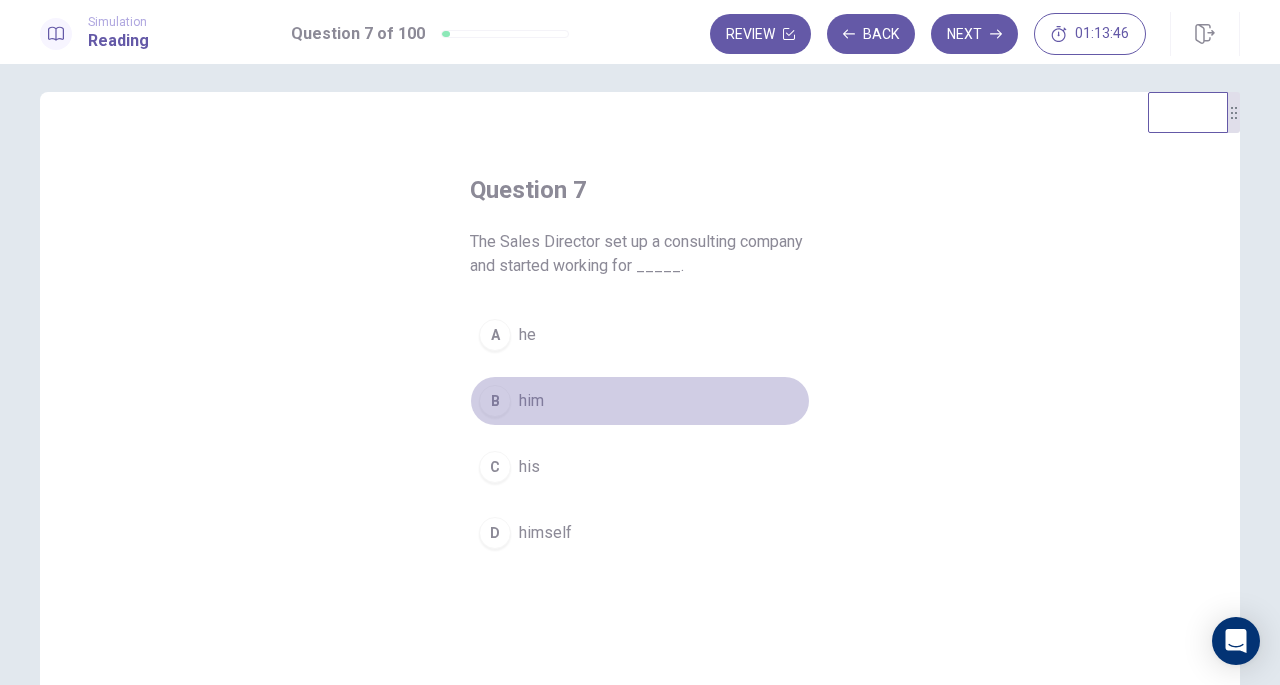 click on "B him" at bounding box center (640, 401) 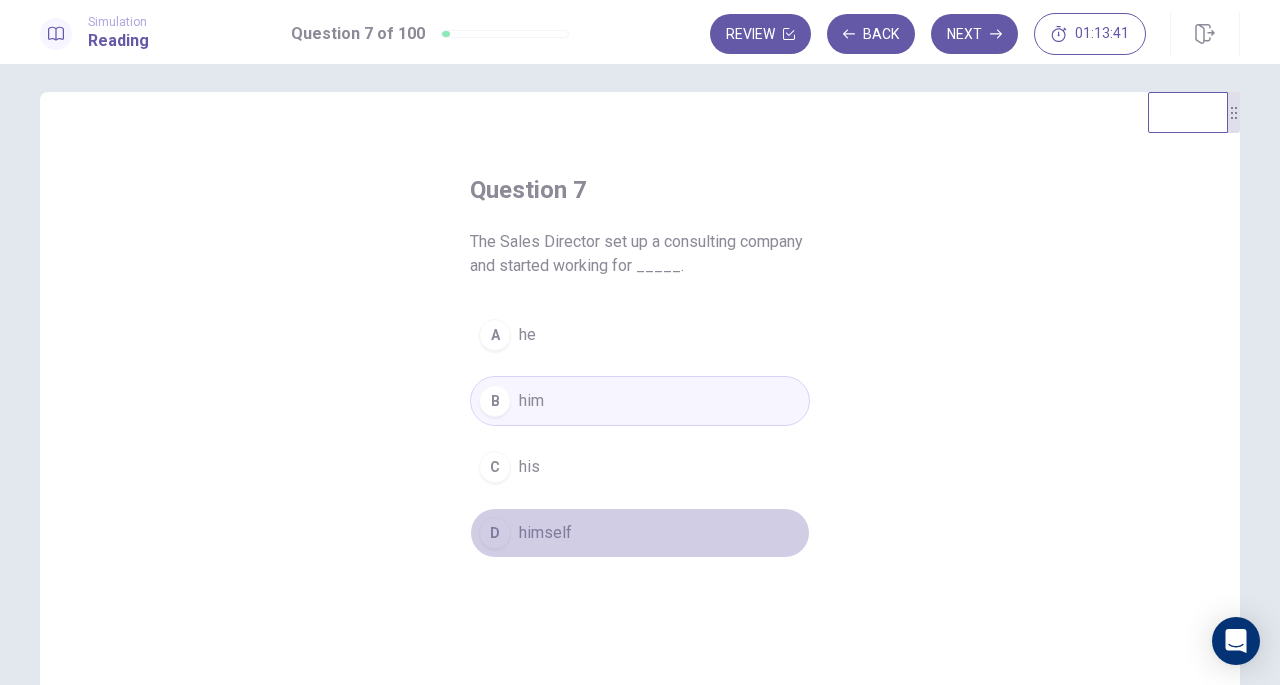 click on "D himself" at bounding box center (640, 533) 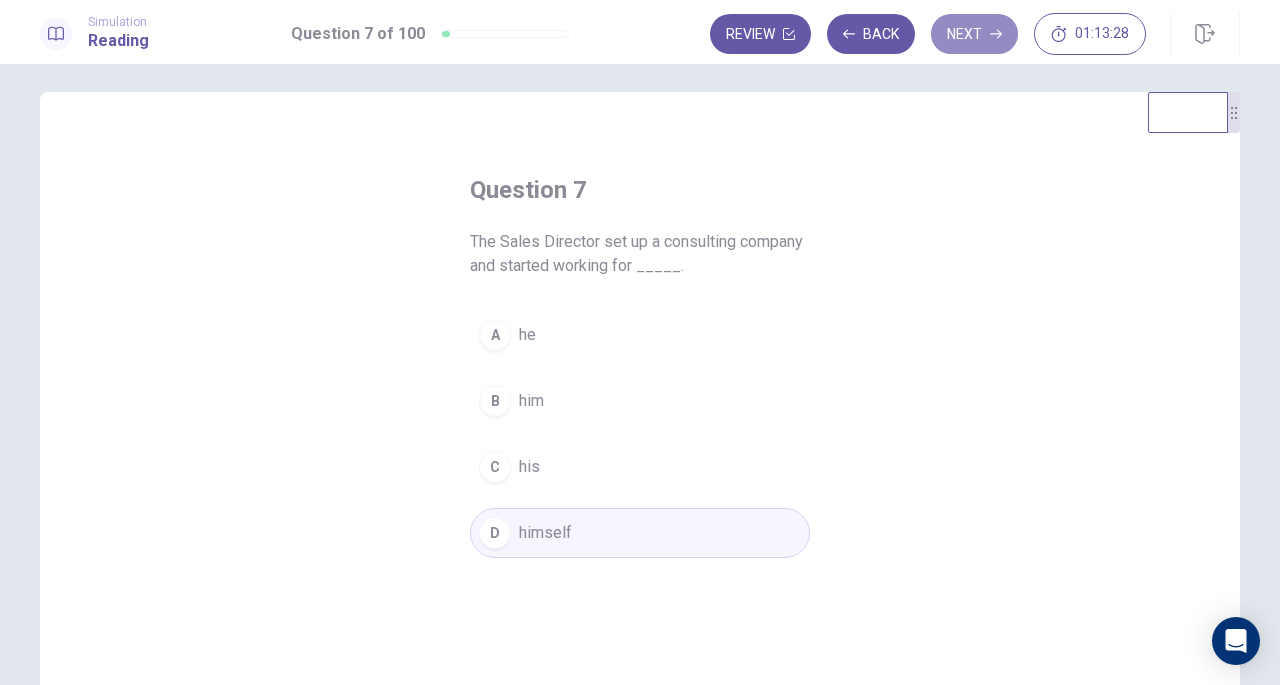 click on "Next" at bounding box center (974, 34) 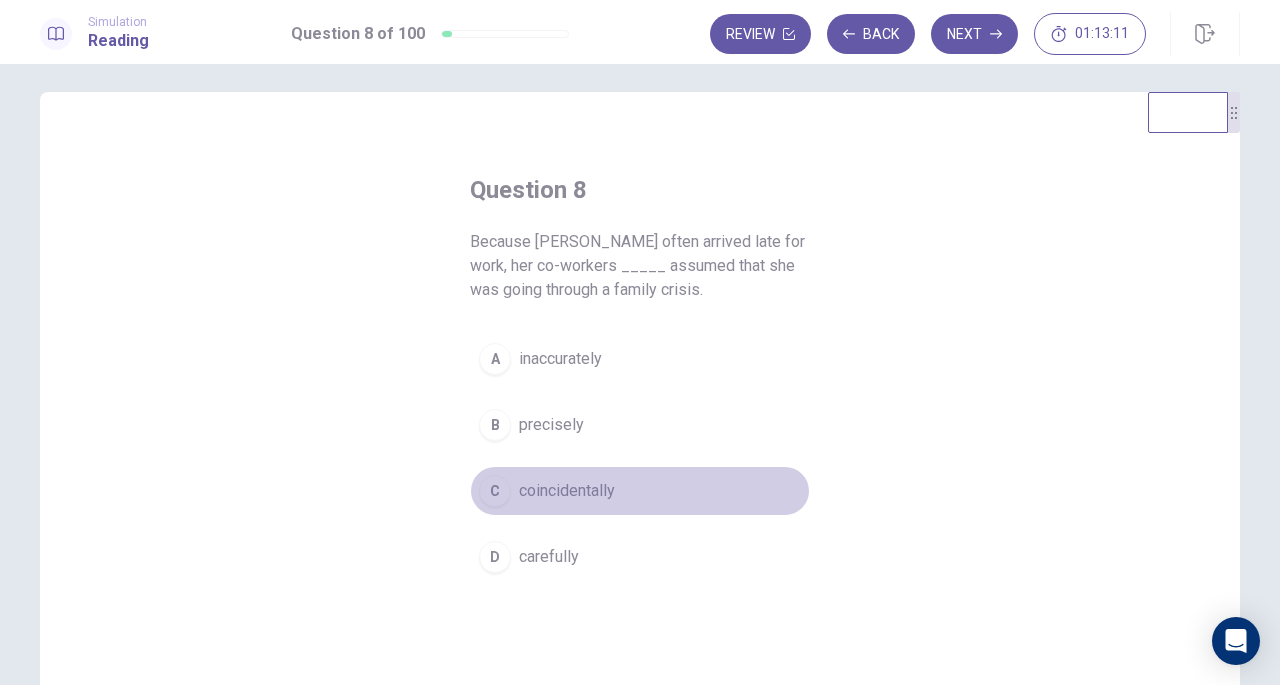 click on "coincidentally" at bounding box center (567, 491) 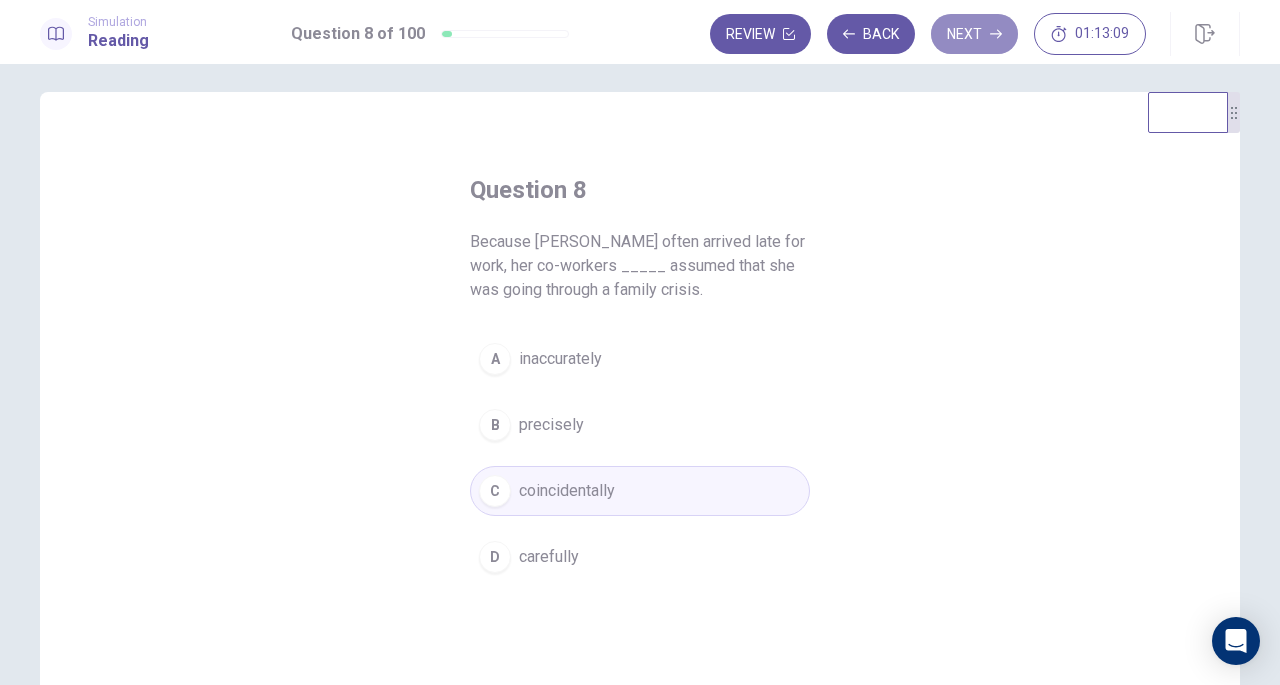 click on "Next" at bounding box center (974, 34) 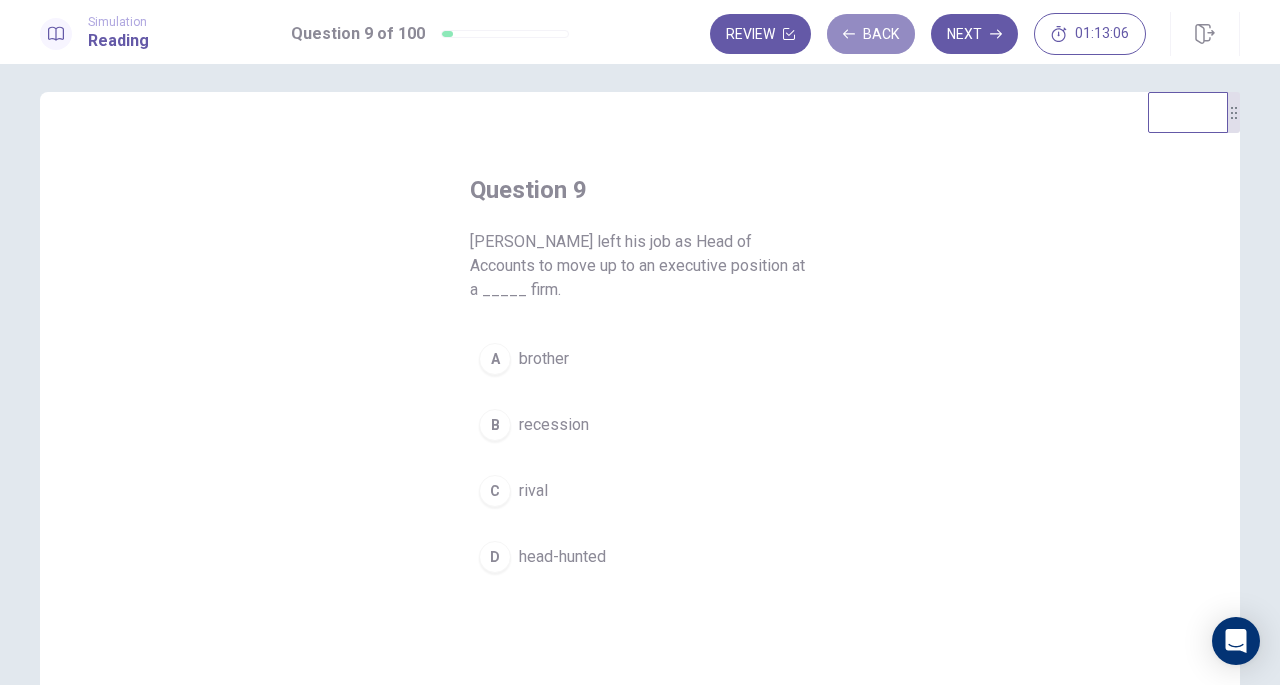 click on "Back" at bounding box center (871, 34) 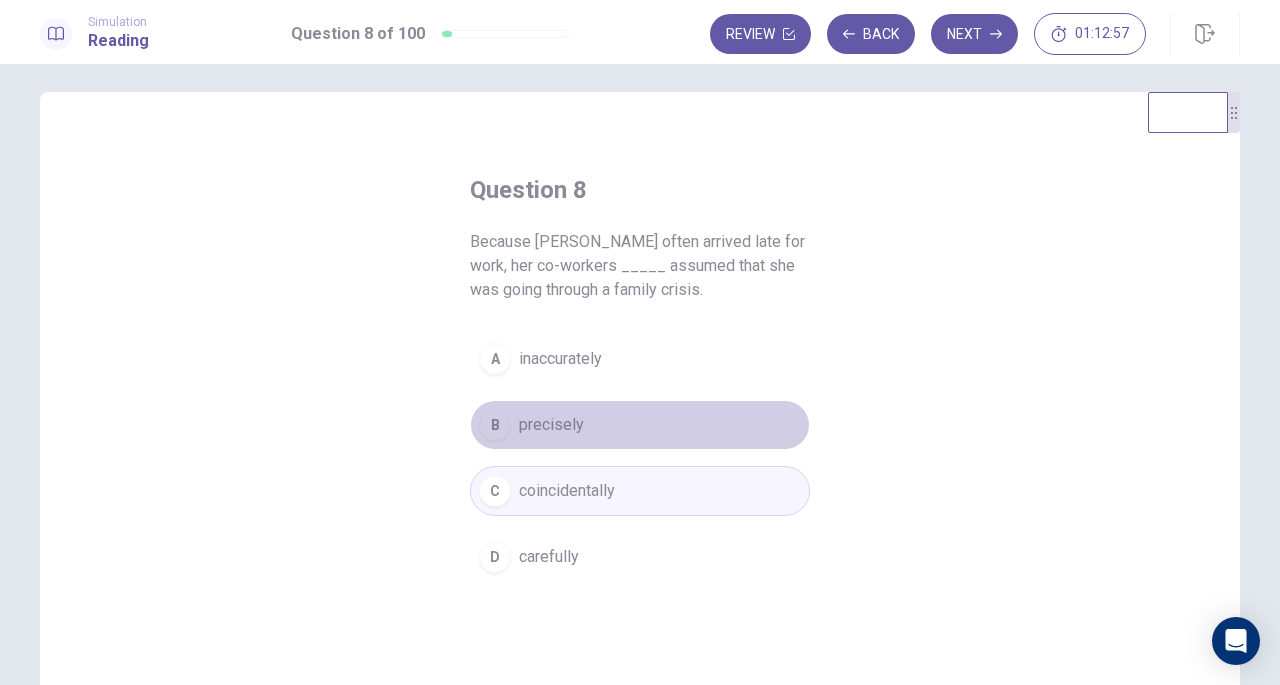 click on "precisely" at bounding box center [551, 425] 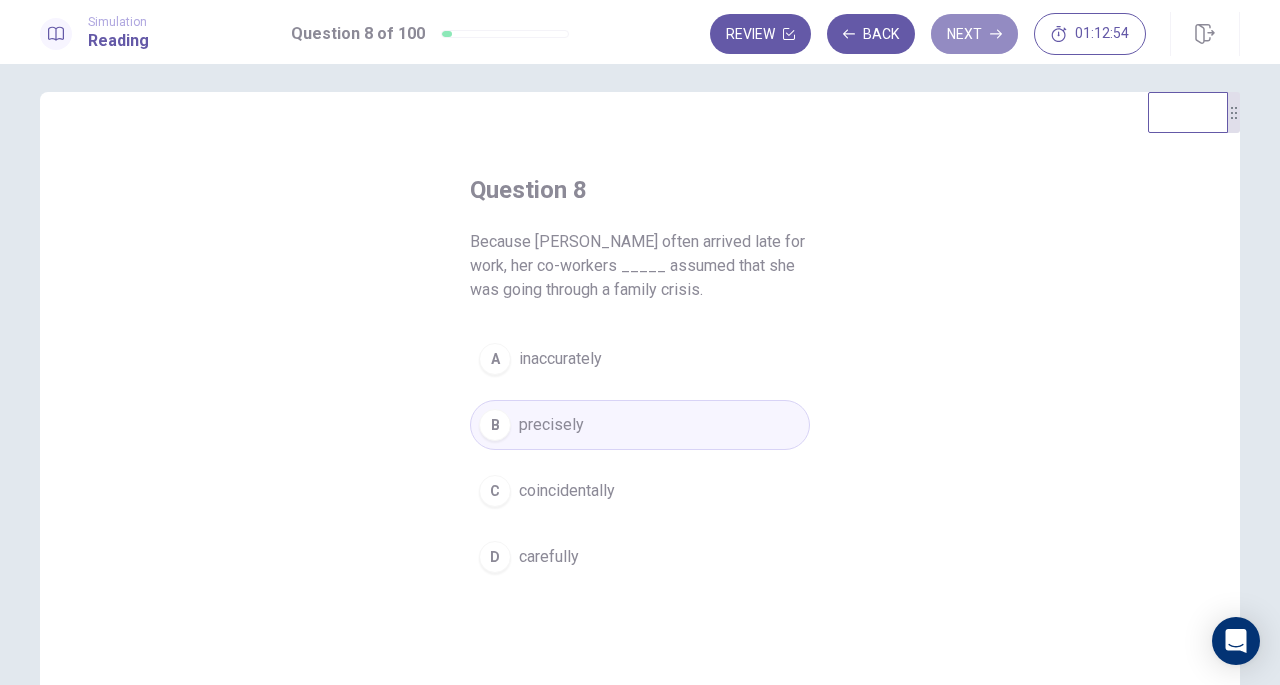click on "Next" at bounding box center [974, 34] 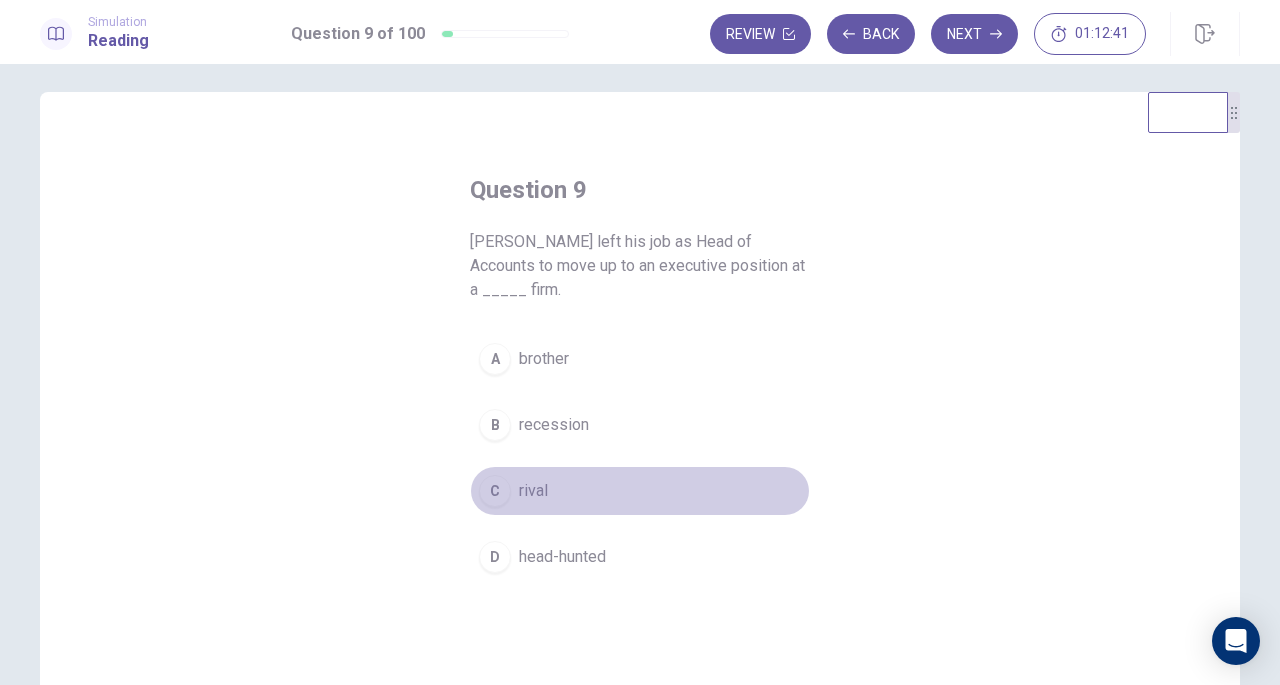 click on "C rival" at bounding box center [640, 491] 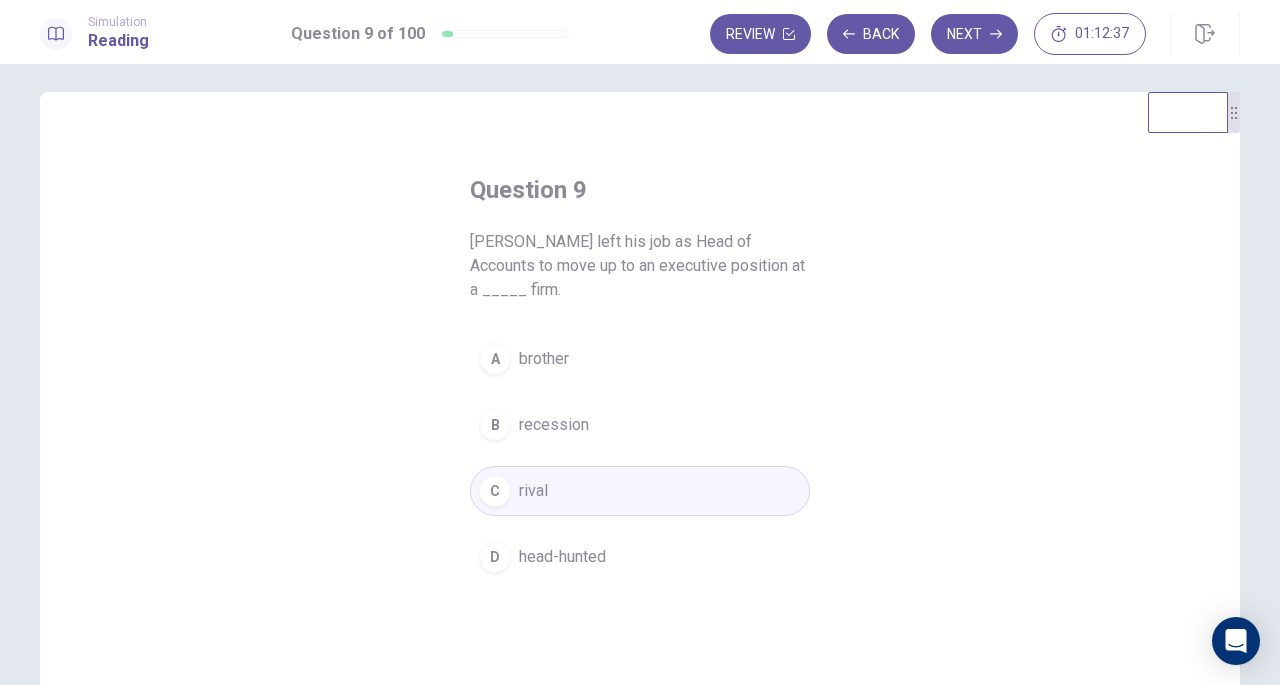 click on "Next" at bounding box center (974, 34) 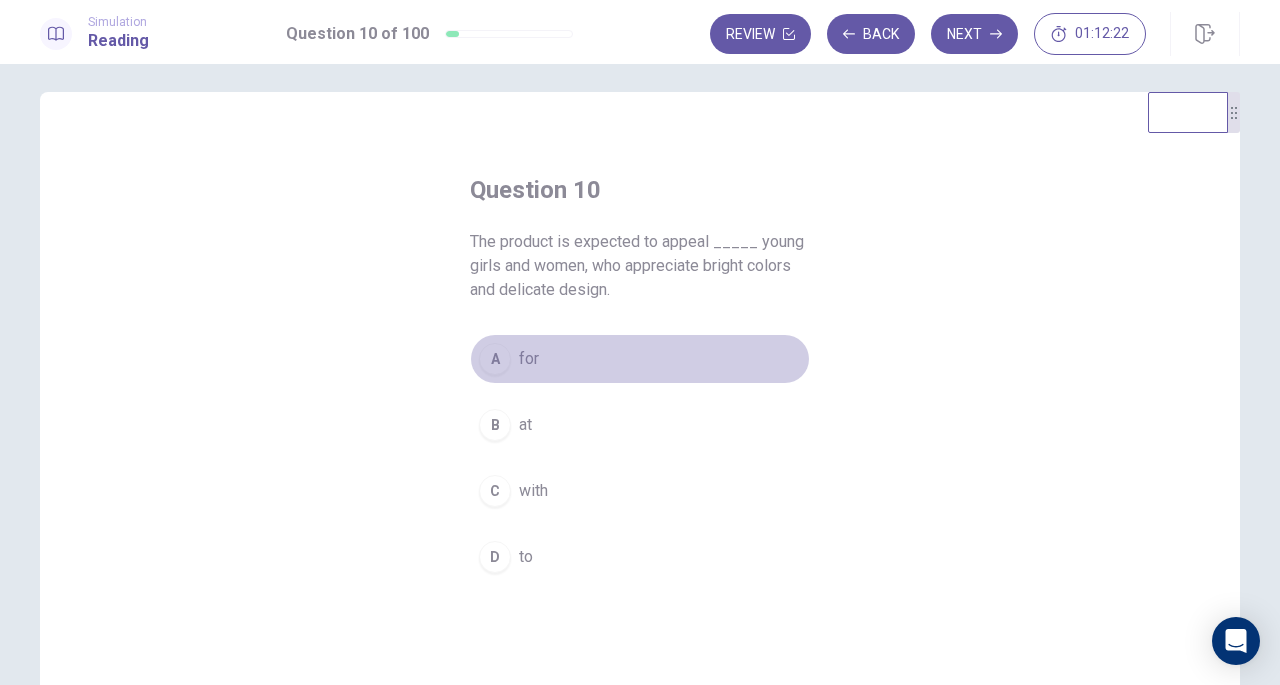 click on "A for" at bounding box center [640, 359] 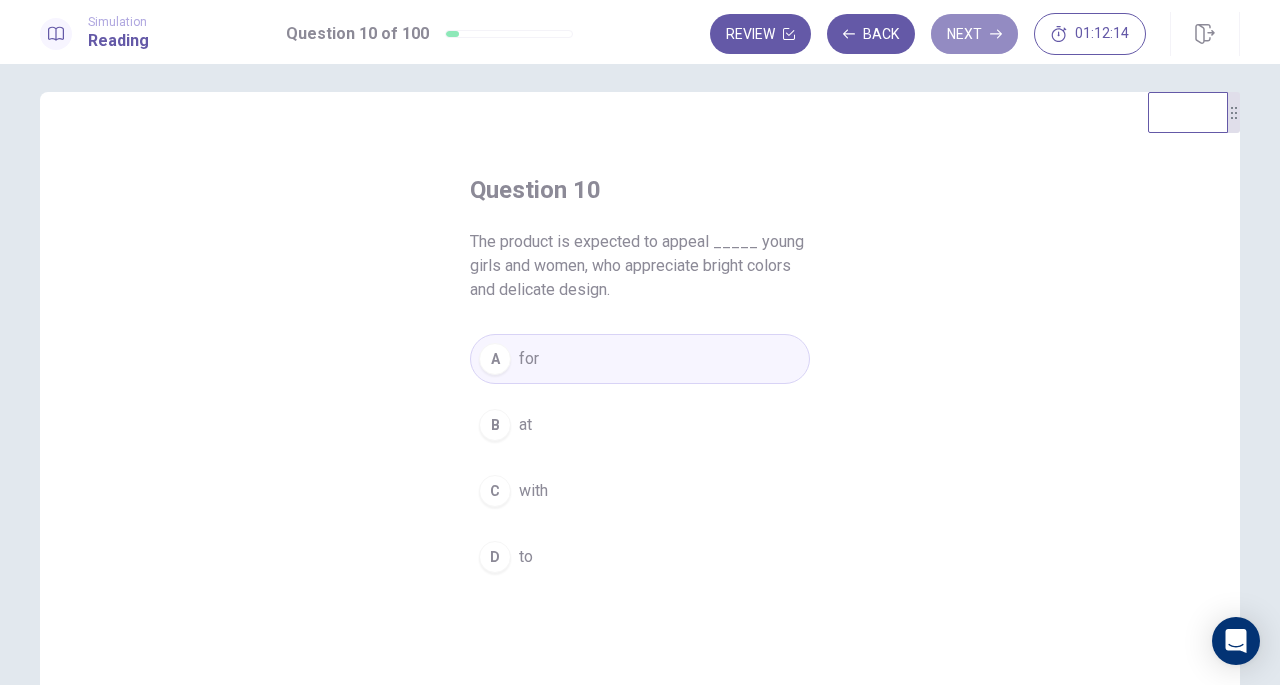 click on "Next" at bounding box center [974, 34] 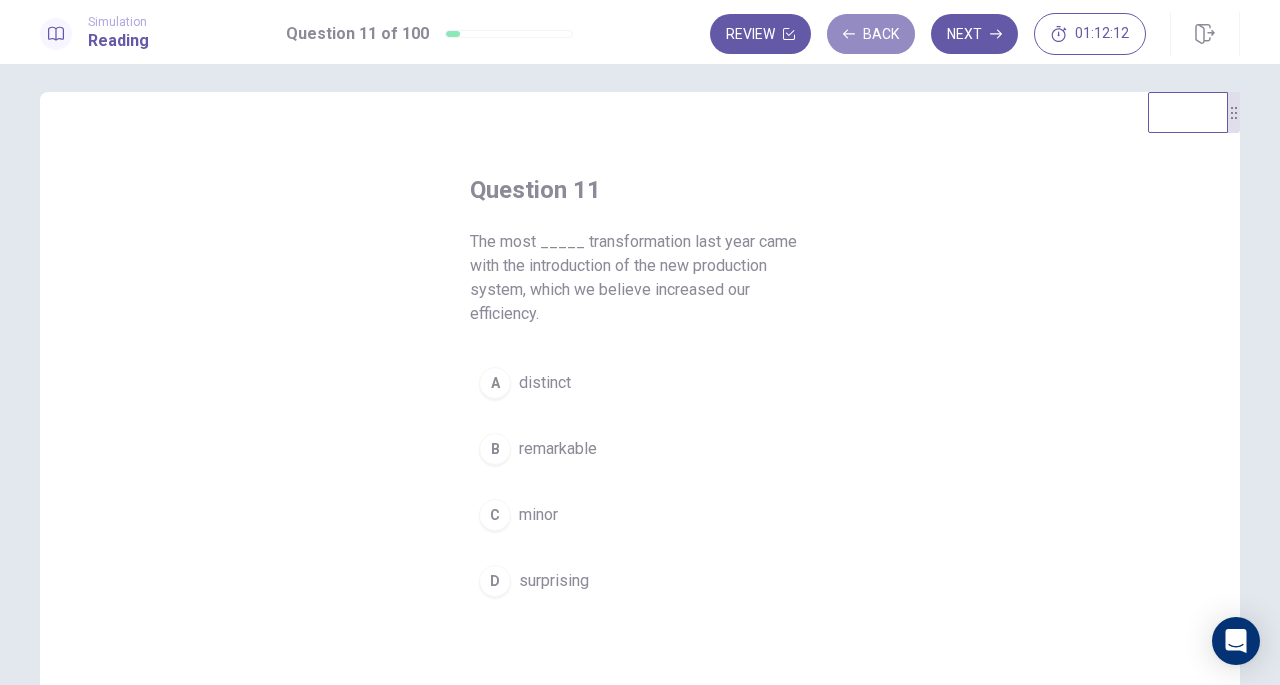 click on "Back" at bounding box center (871, 34) 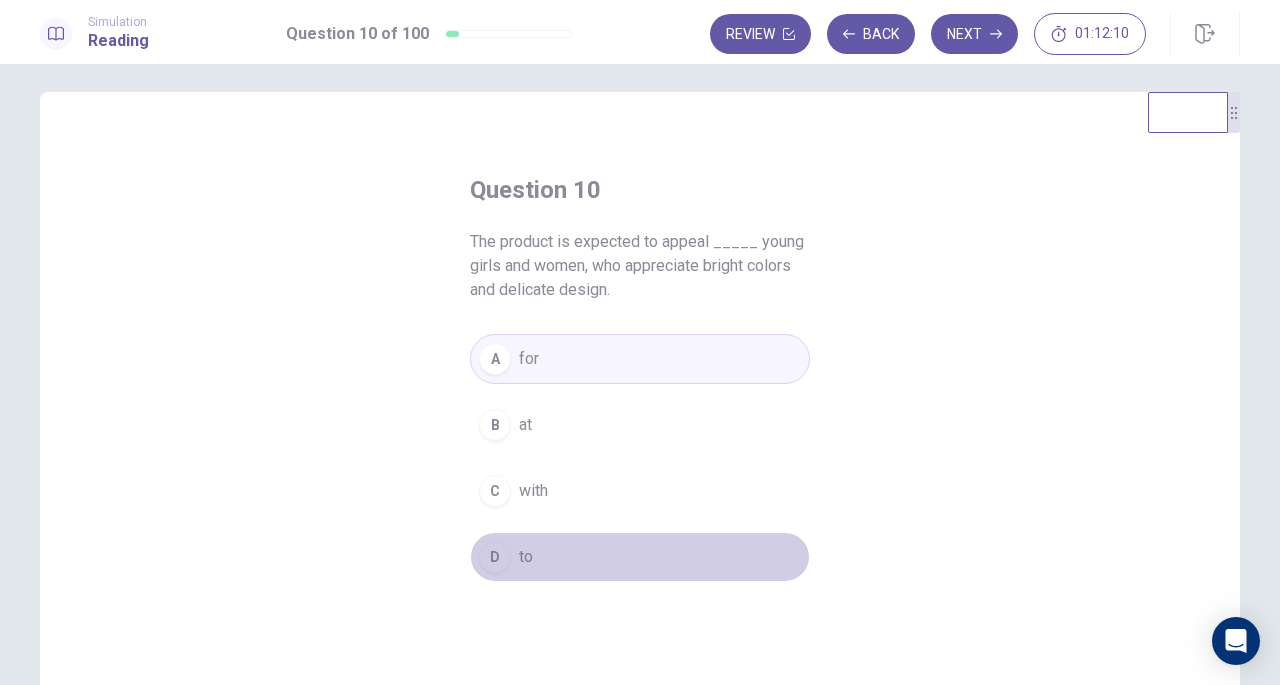 click on "D to" at bounding box center (640, 557) 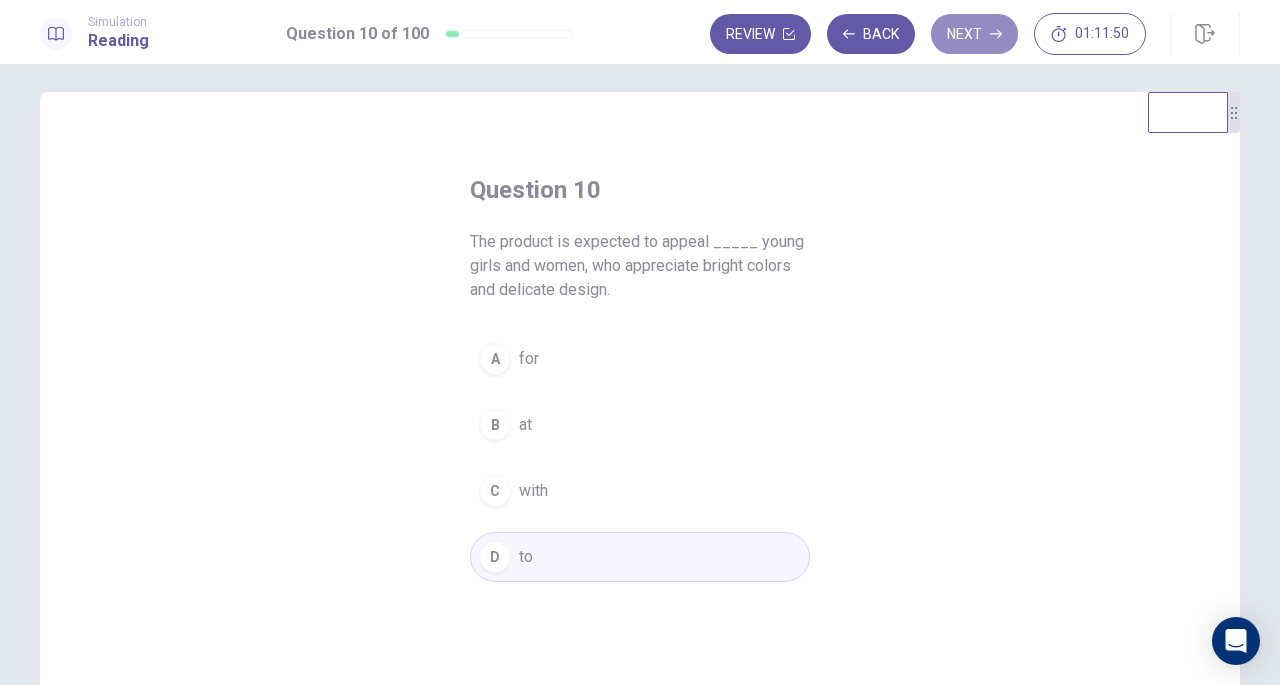 click on "Next" at bounding box center [974, 34] 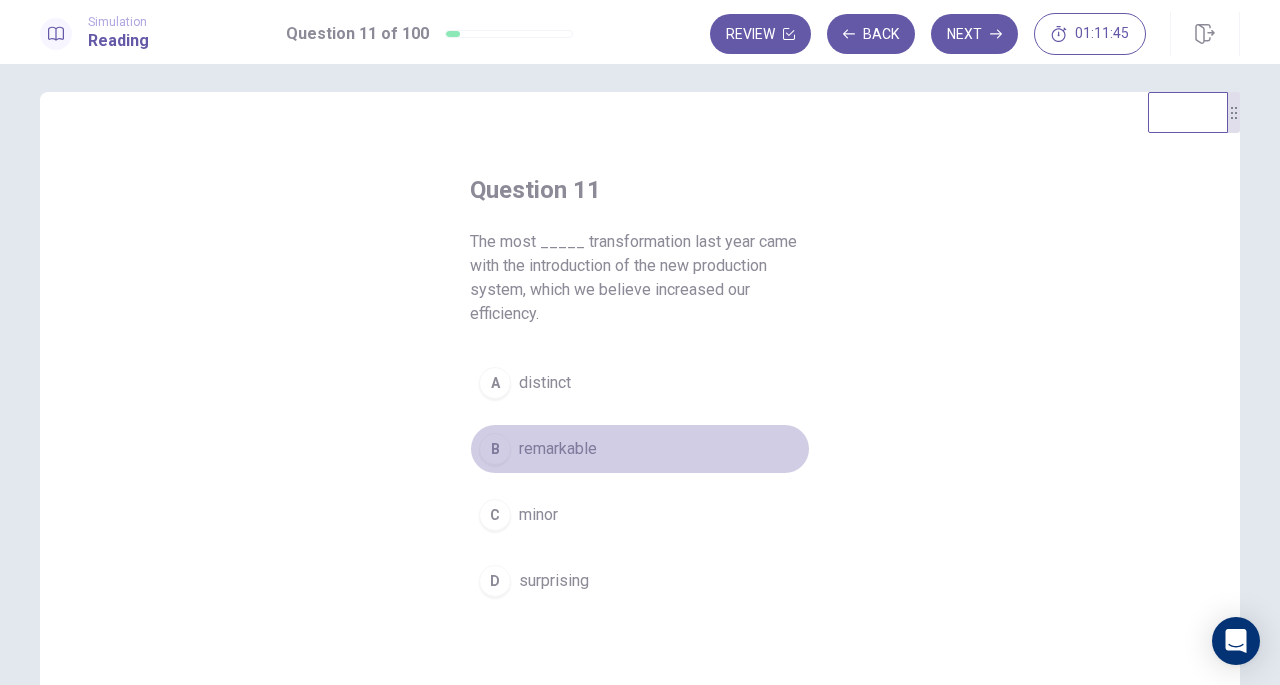 click on "remarkable" at bounding box center [558, 449] 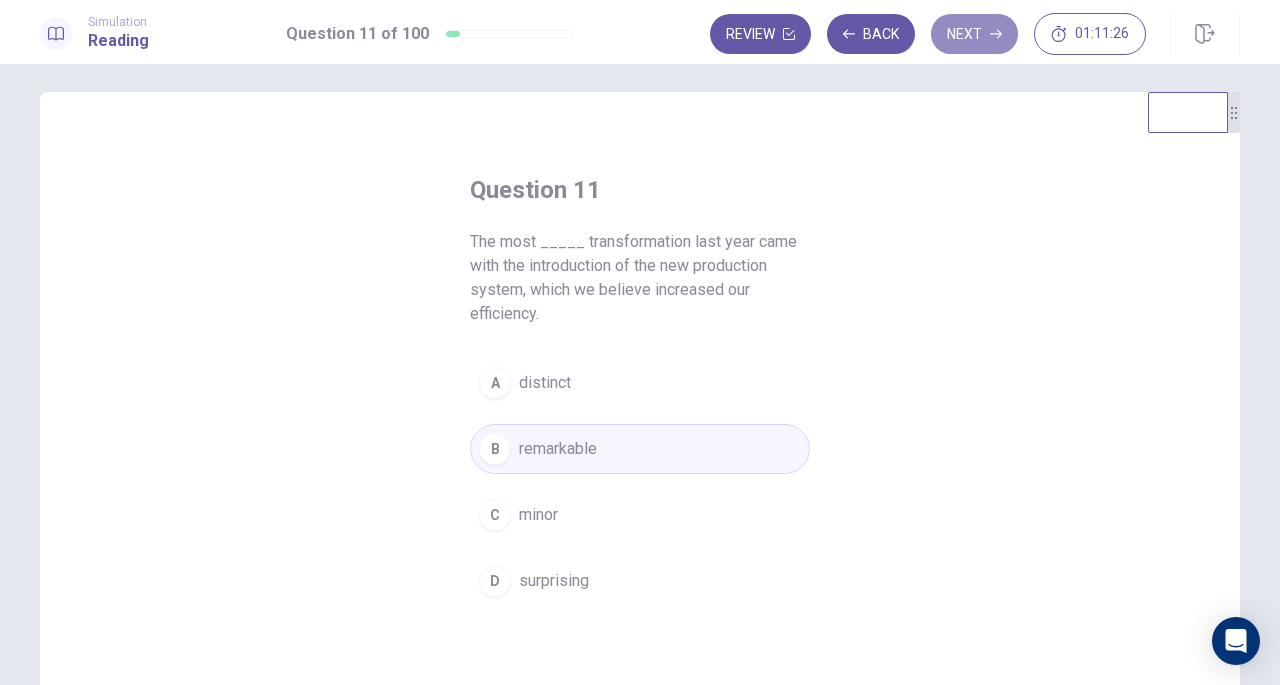 click 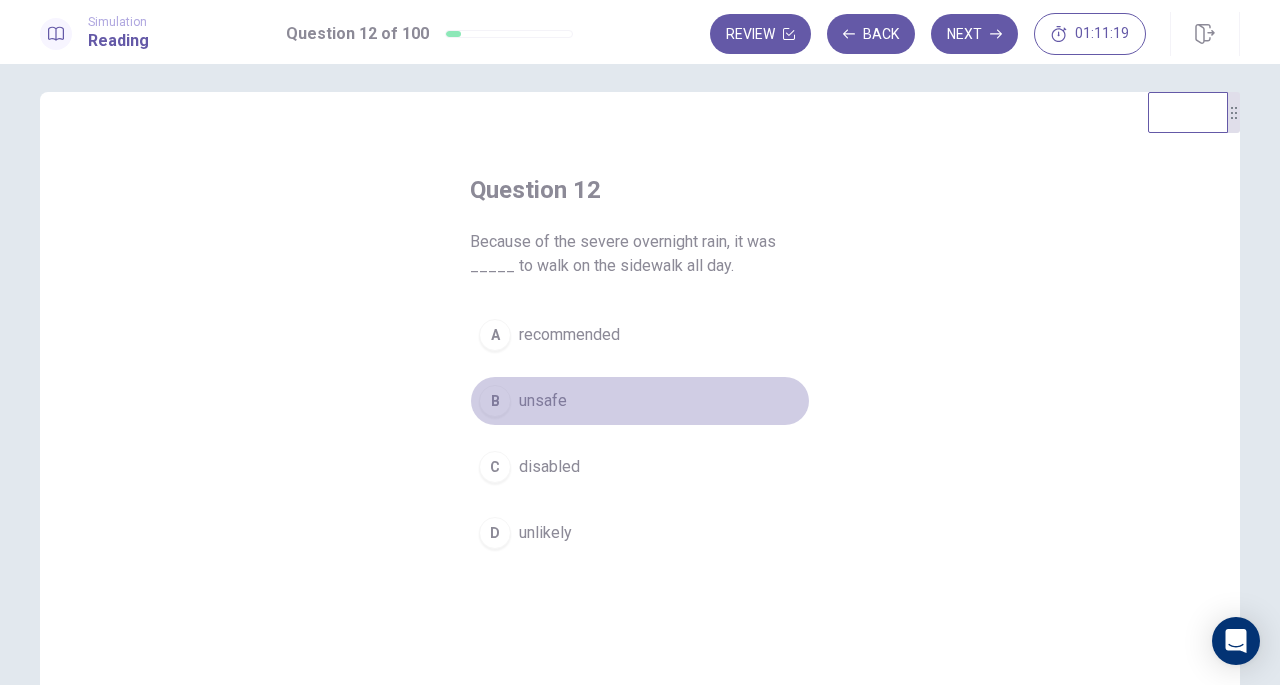 click on "B unsafe" at bounding box center (640, 401) 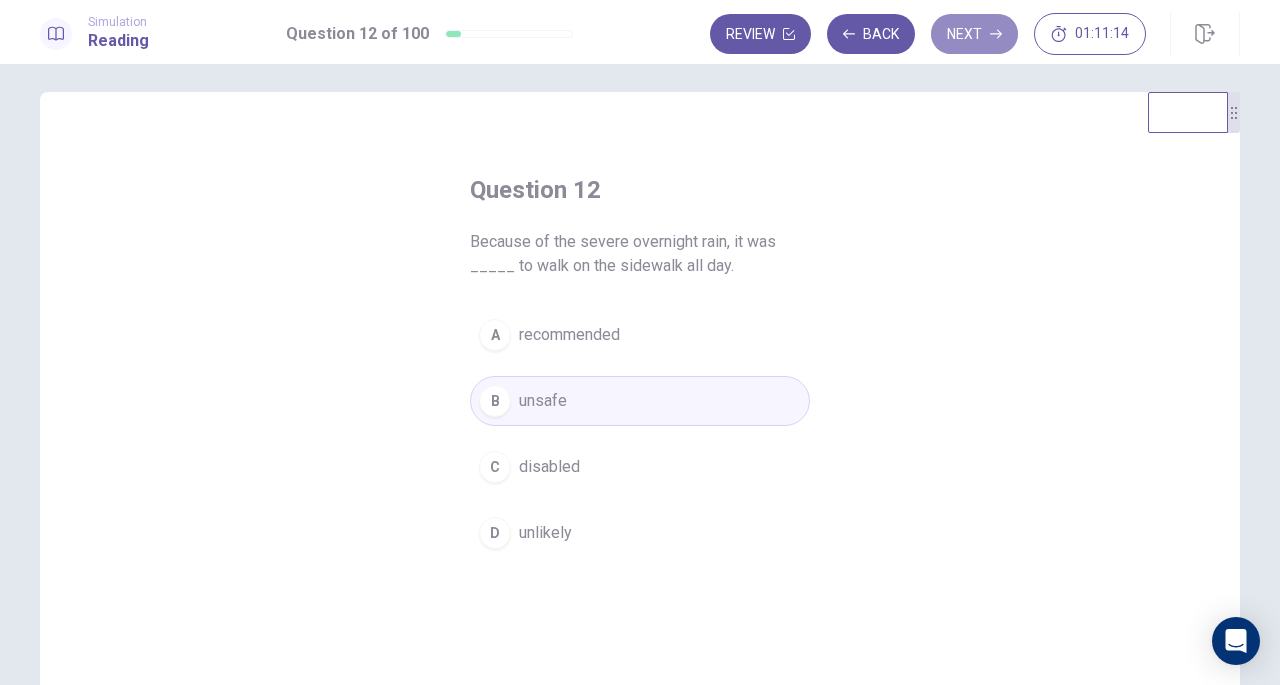 click on "Next" at bounding box center [974, 34] 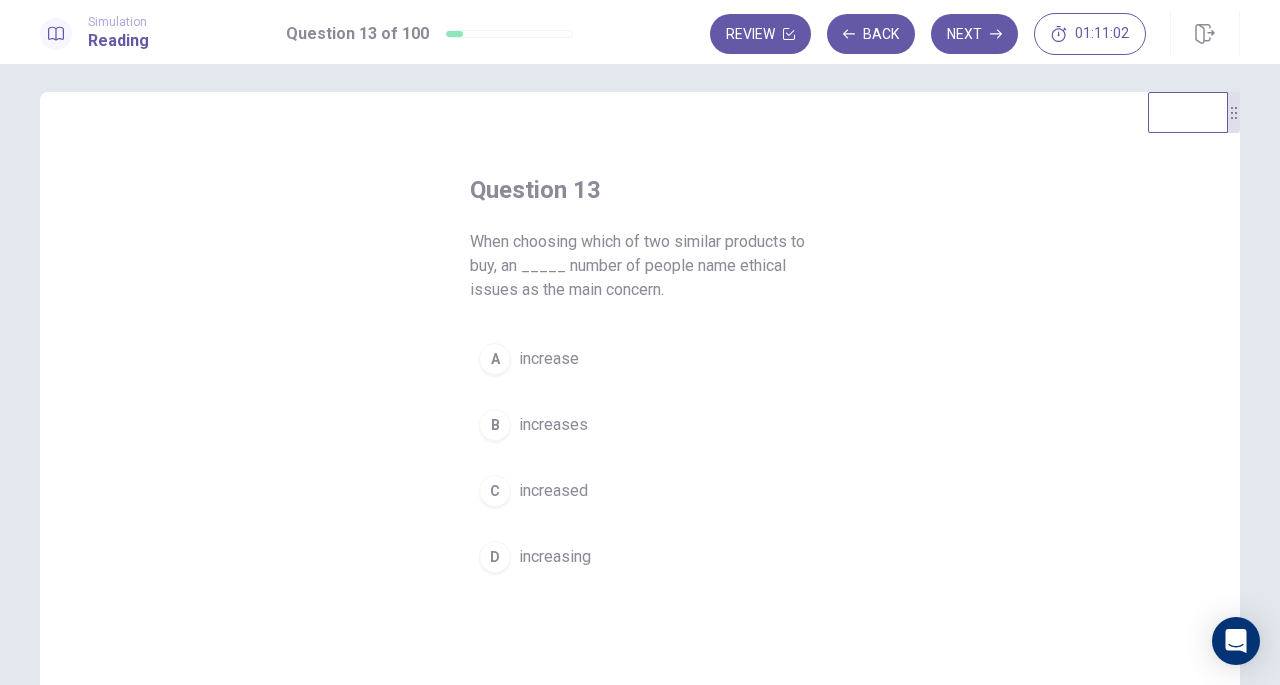 click on "D increasing" at bounding box center [640, 557] 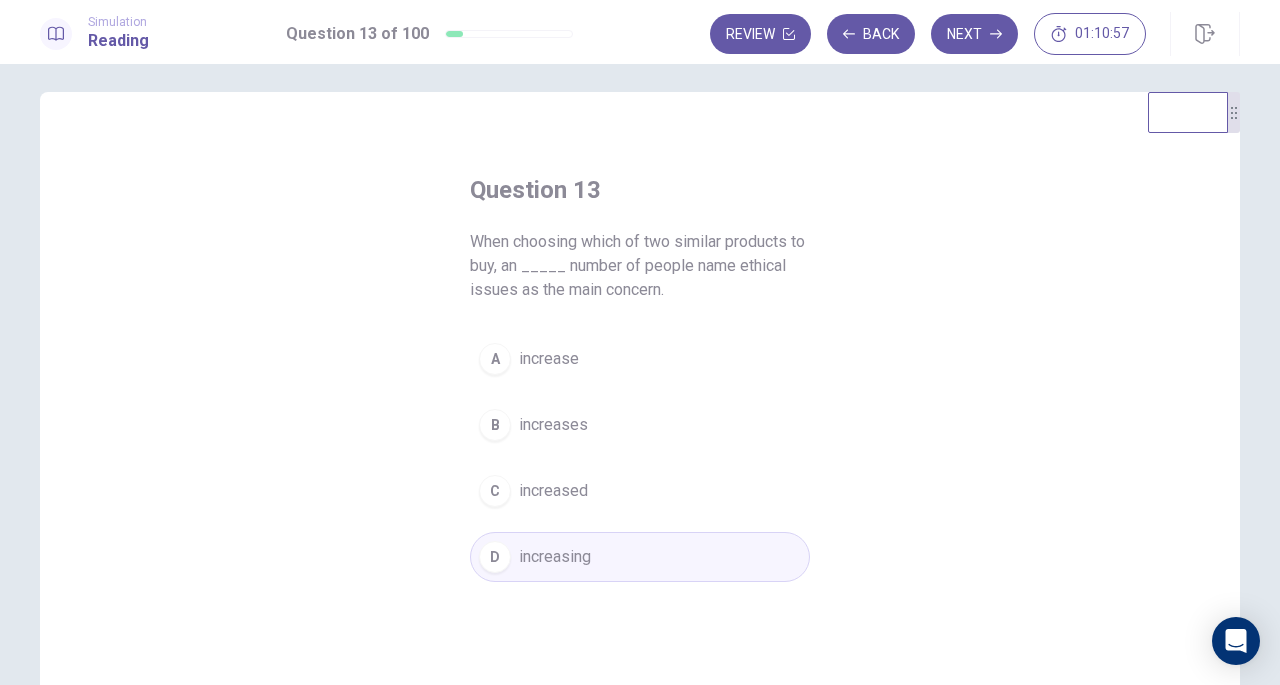 click on "C increased" at bounding box center (640, 491) 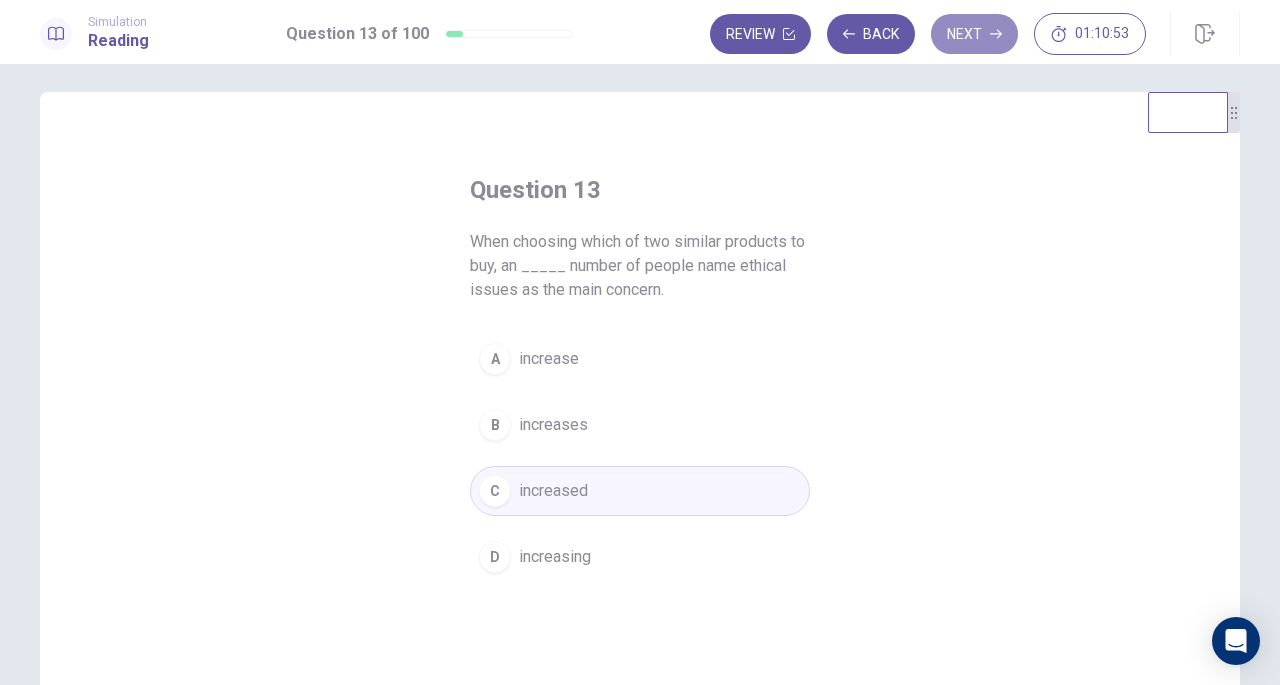 click on "Next" at bounding box center [974, 34] 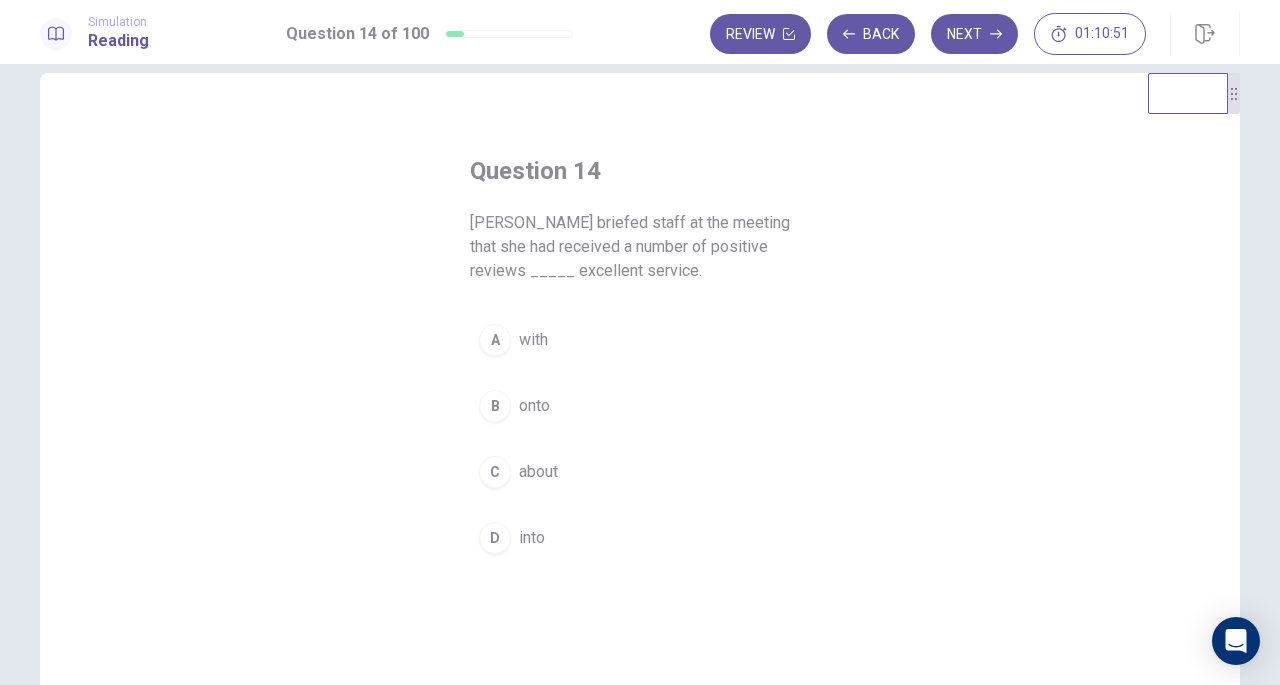 scroll, scrollTop: 32, scrollLeft: 0, axis: vertical 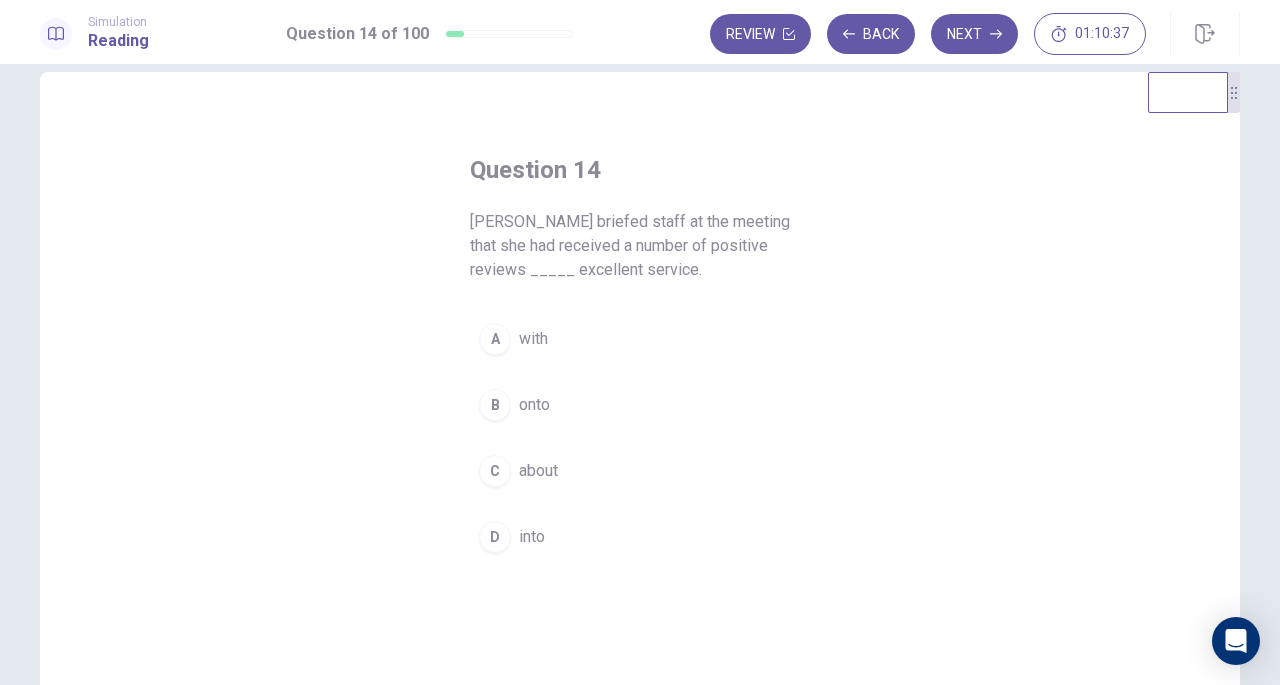 click on "C about" at bounding box center (640, 471) 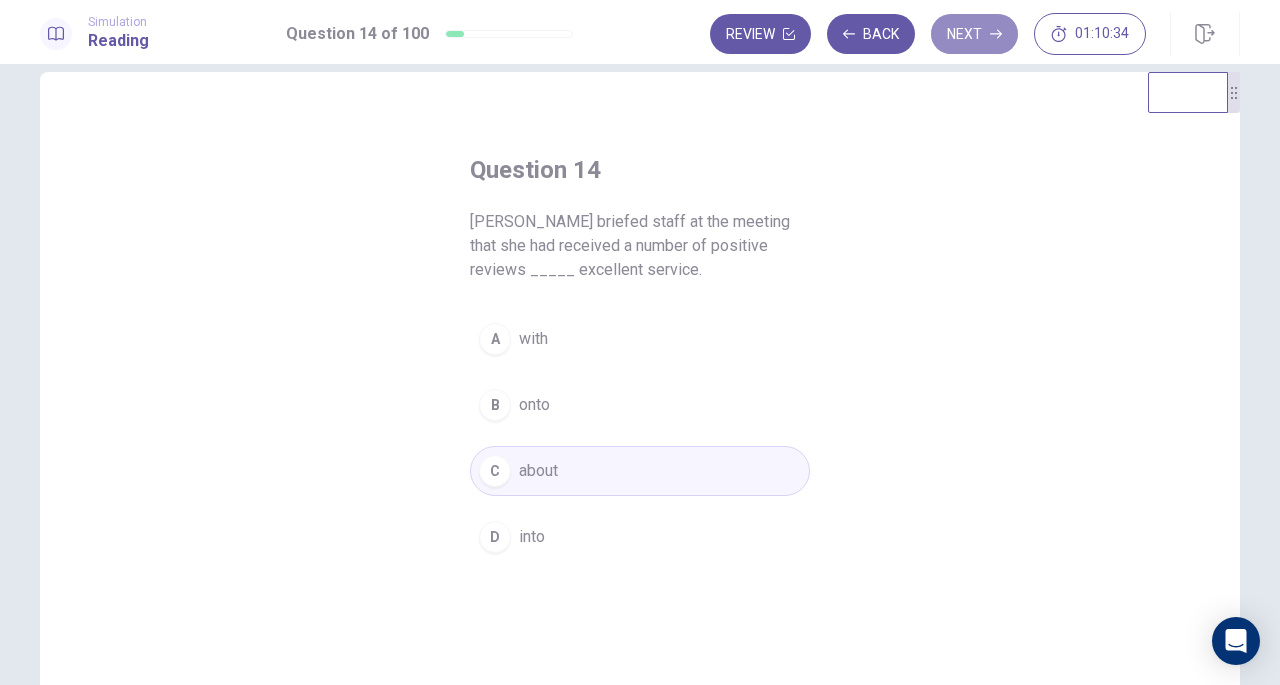 click on "Next" at bounding box center (974, 34) 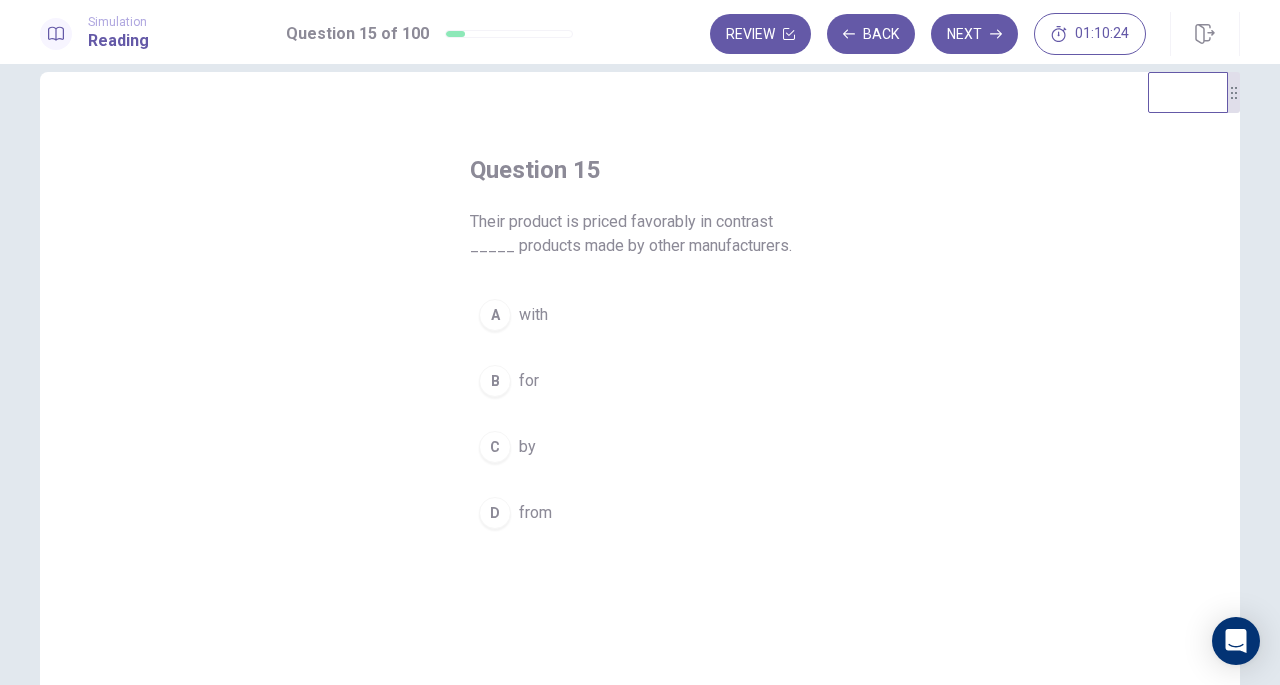 click on "A with" at bounding box center (640, 315) 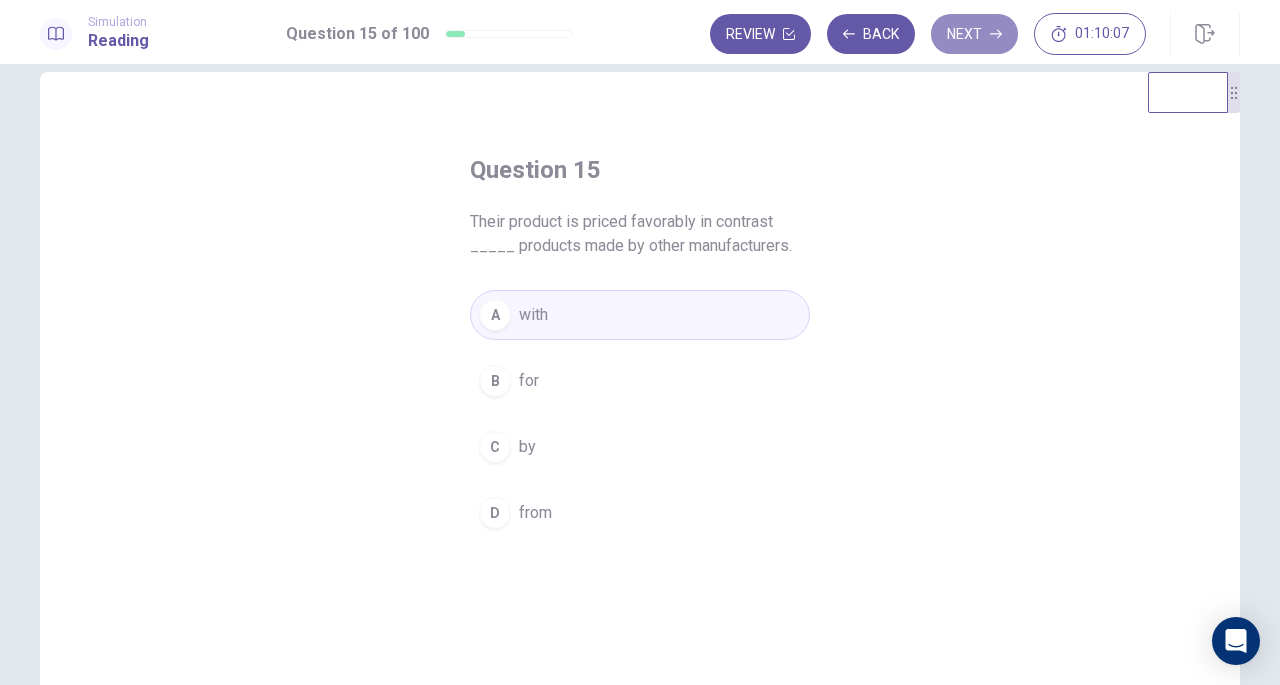 click on "Next" at bounding box center [974, 34] 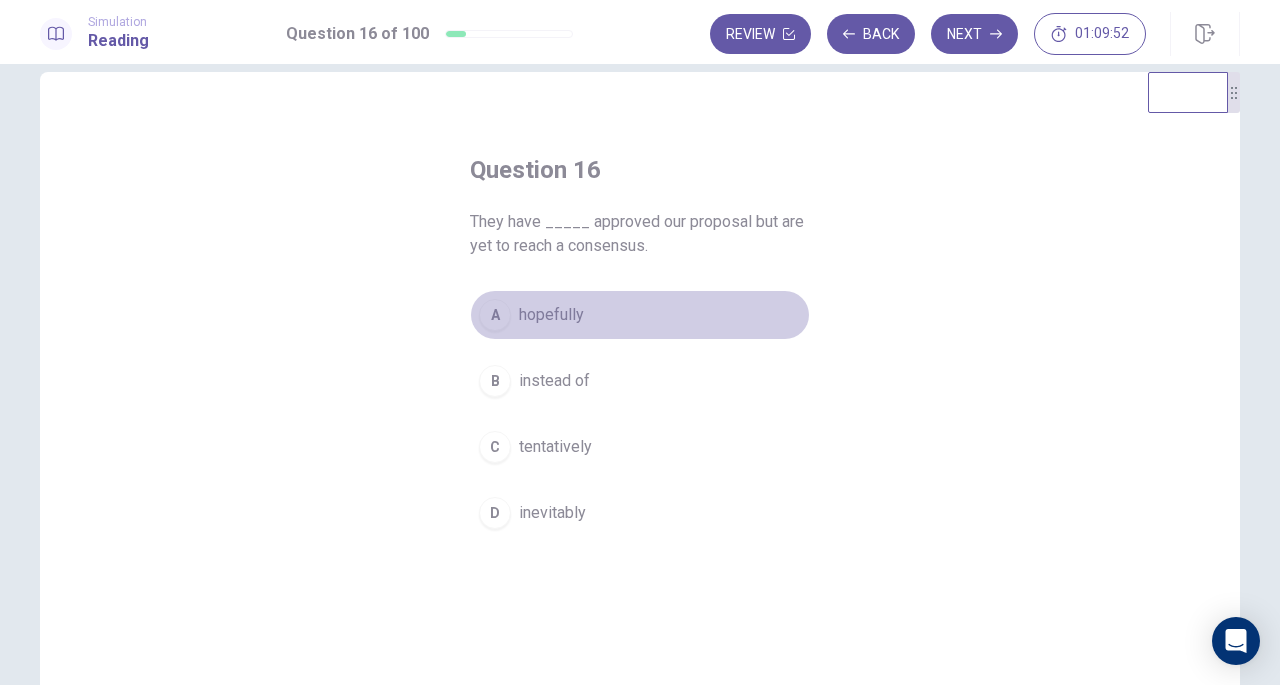 click on "A hopefully" at bounding box center (640, 315) 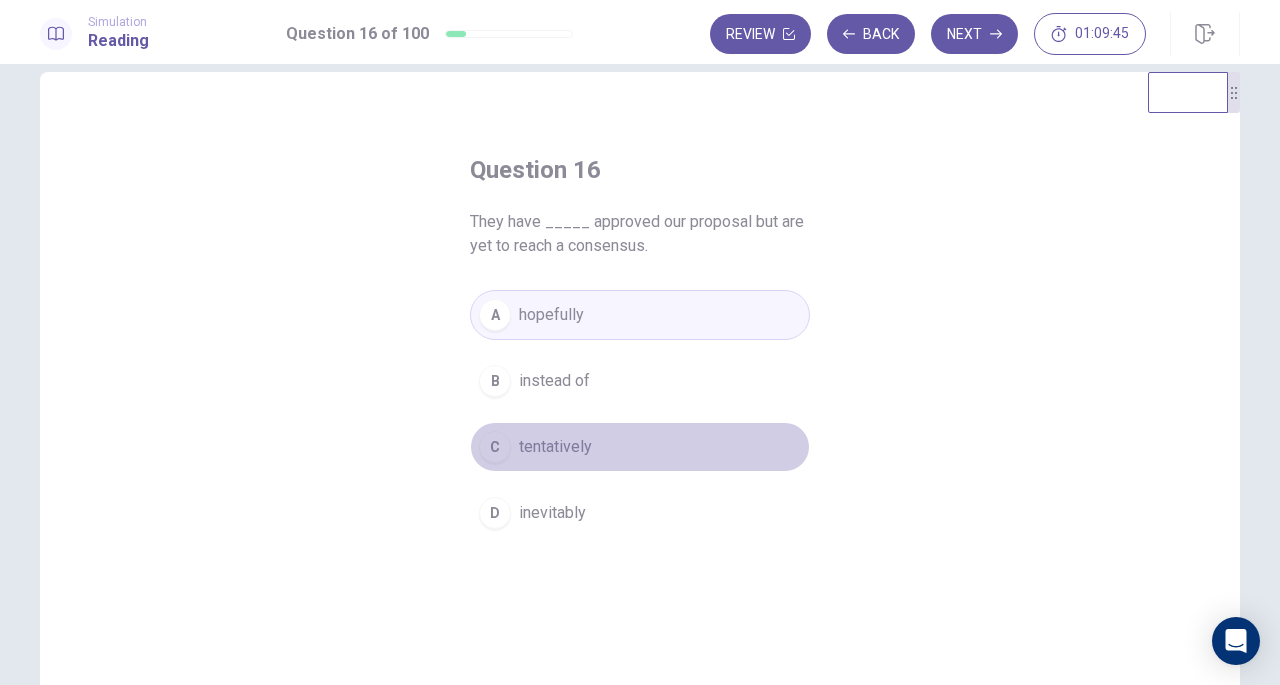 click on "C tentatively" at bounding box center [640, 447] 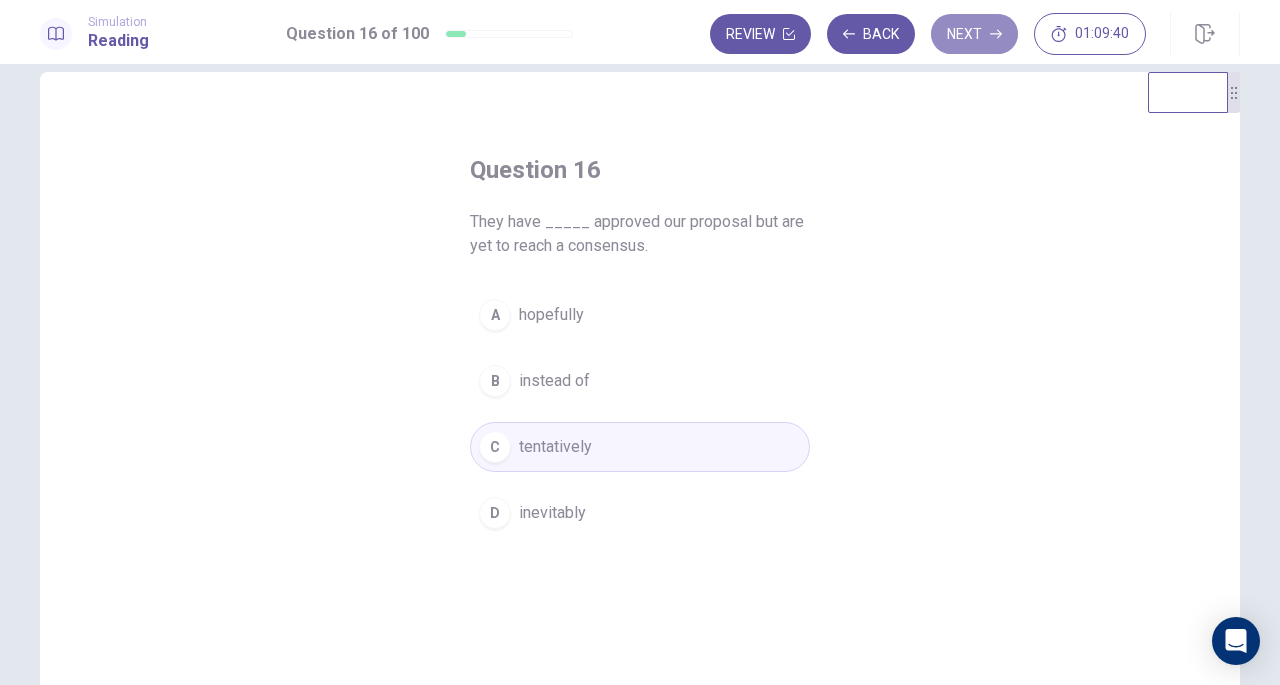 click on "Next" at bounding box center (974, 34) 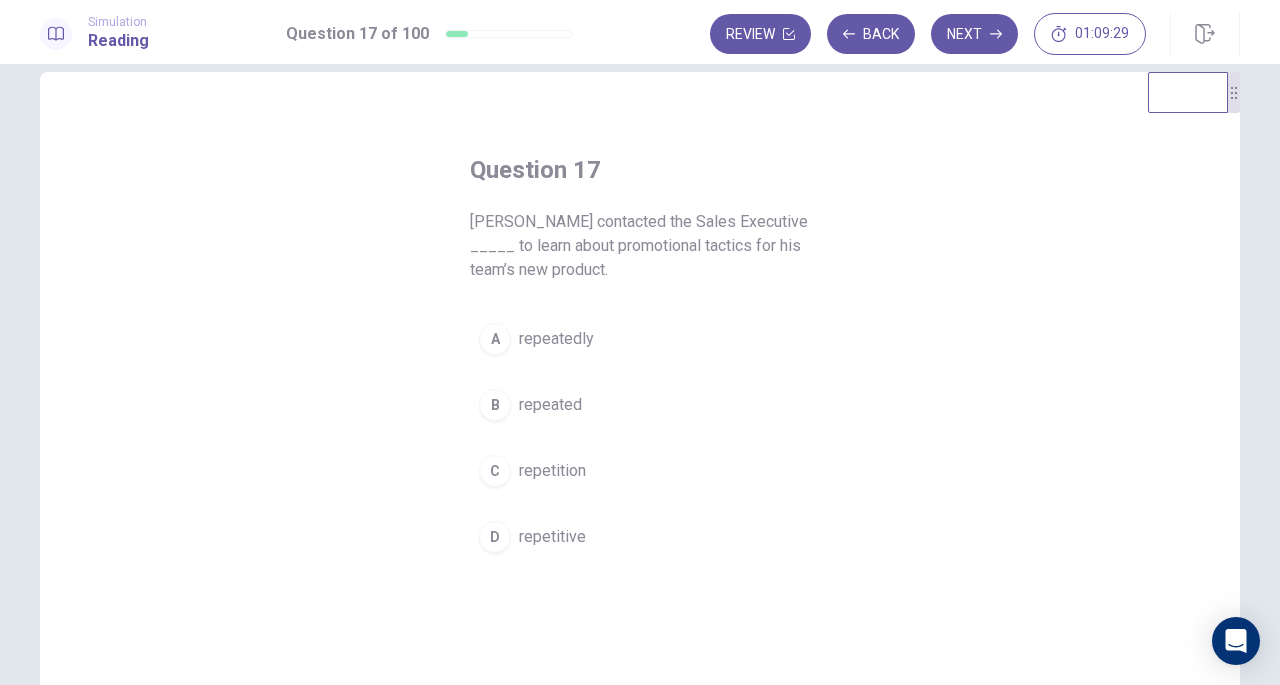 click on "repeatedly" at bounding box center [556, 339] 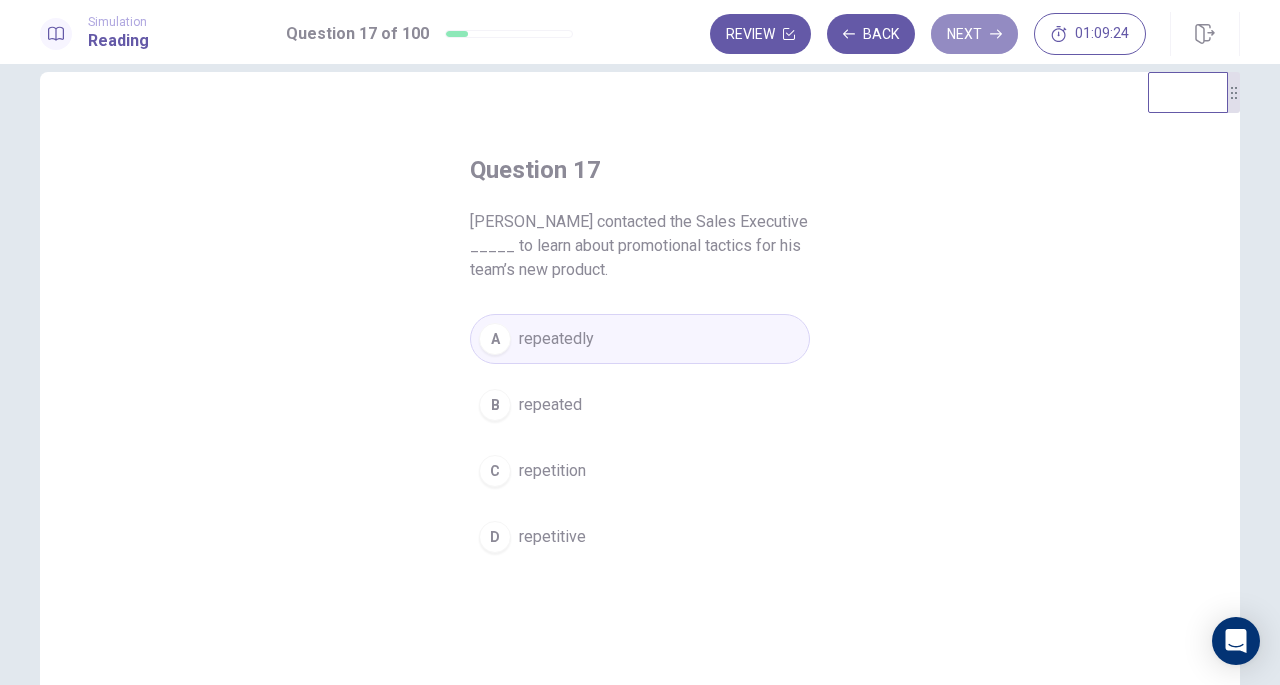 click on "Next" at bounding box center (974, 34) 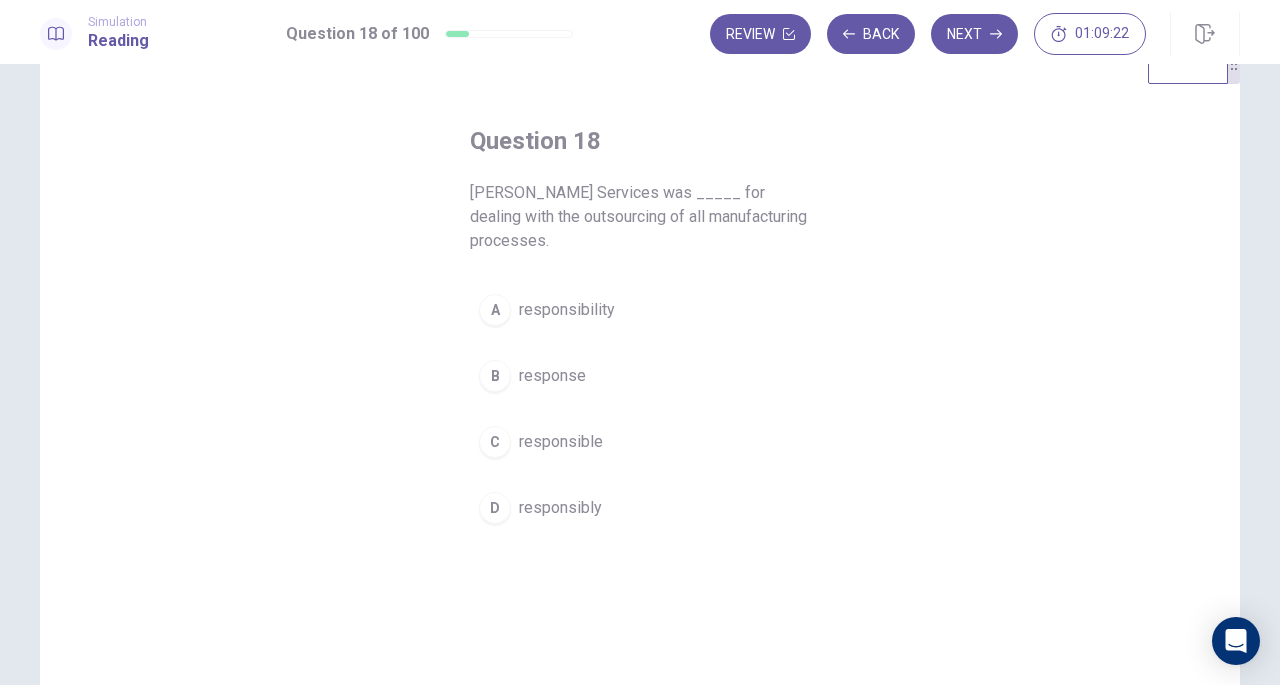 scroll, scrollTop: 0, scrollLeft: 0, axis: both 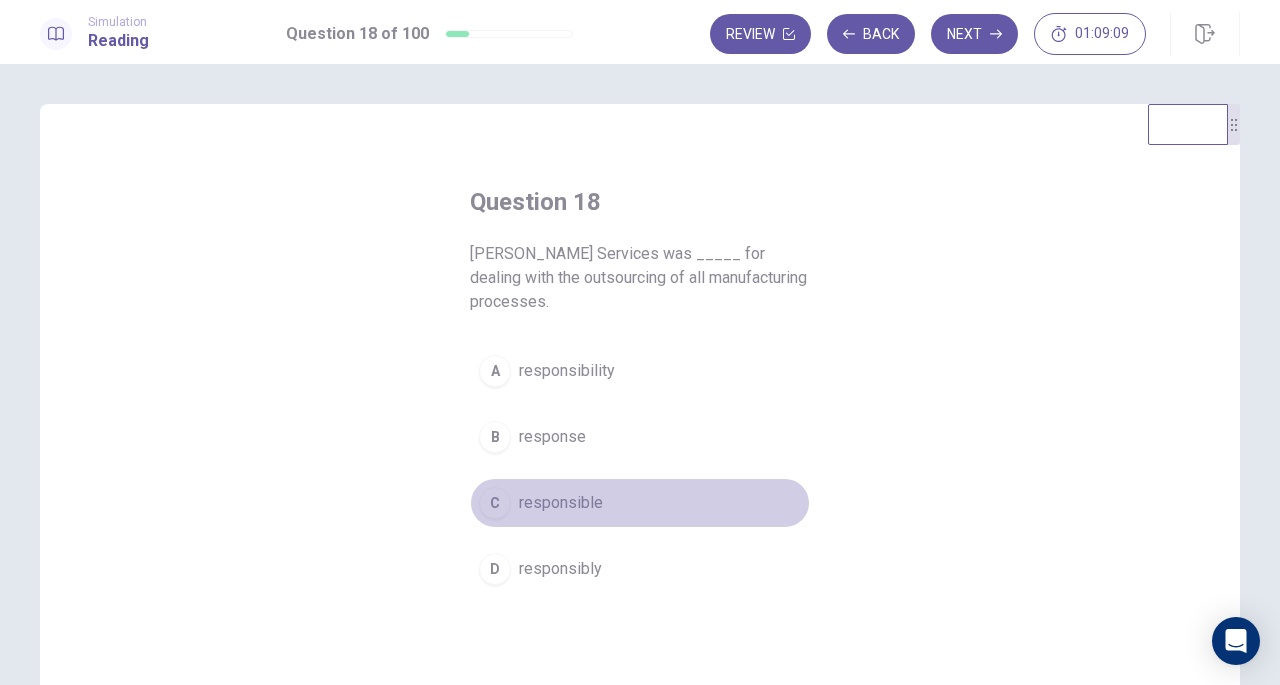 click on "C responsible" at bounding box center [640, 503] 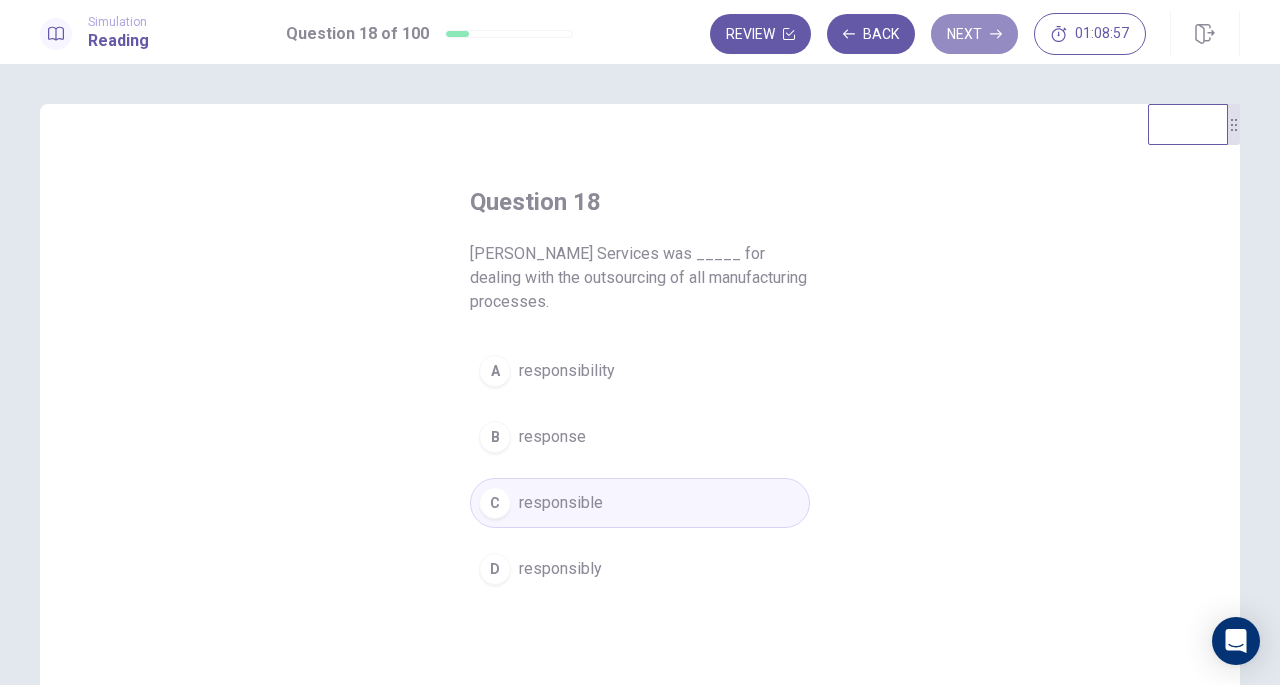 click on "Next" at bounding box center (974, 34) 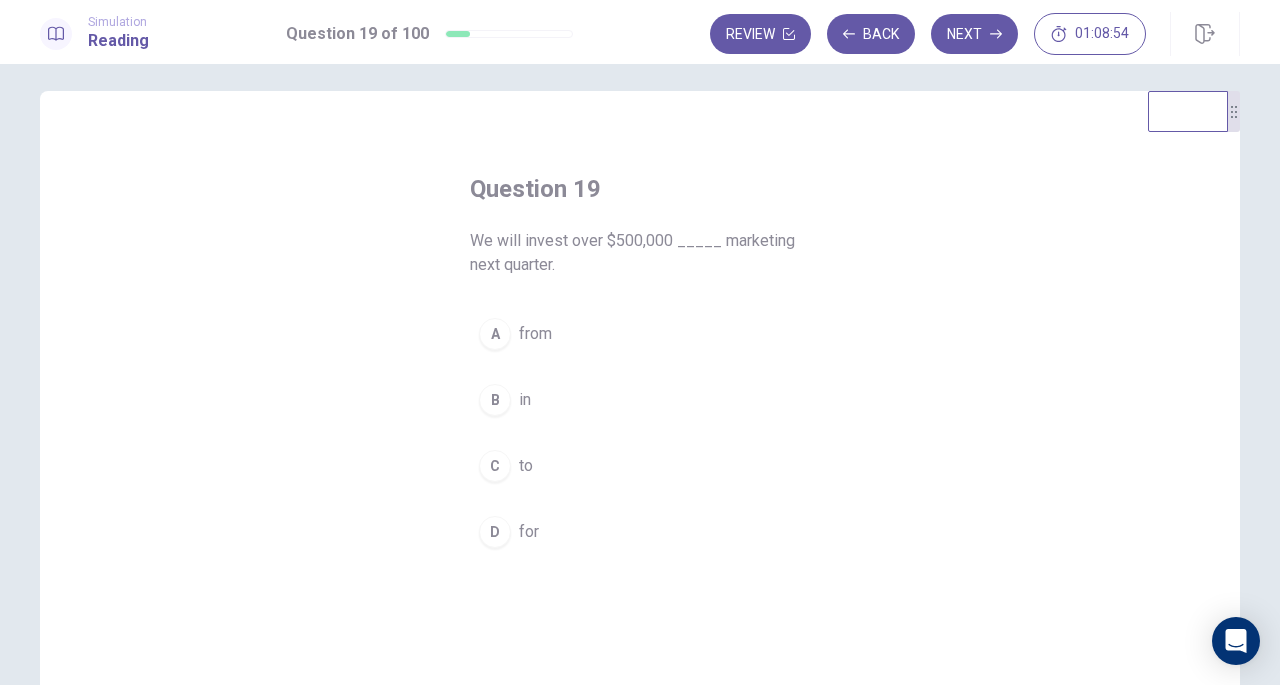 scroll, scrollTop: 14, scrollLeft: 0, axis: vertical 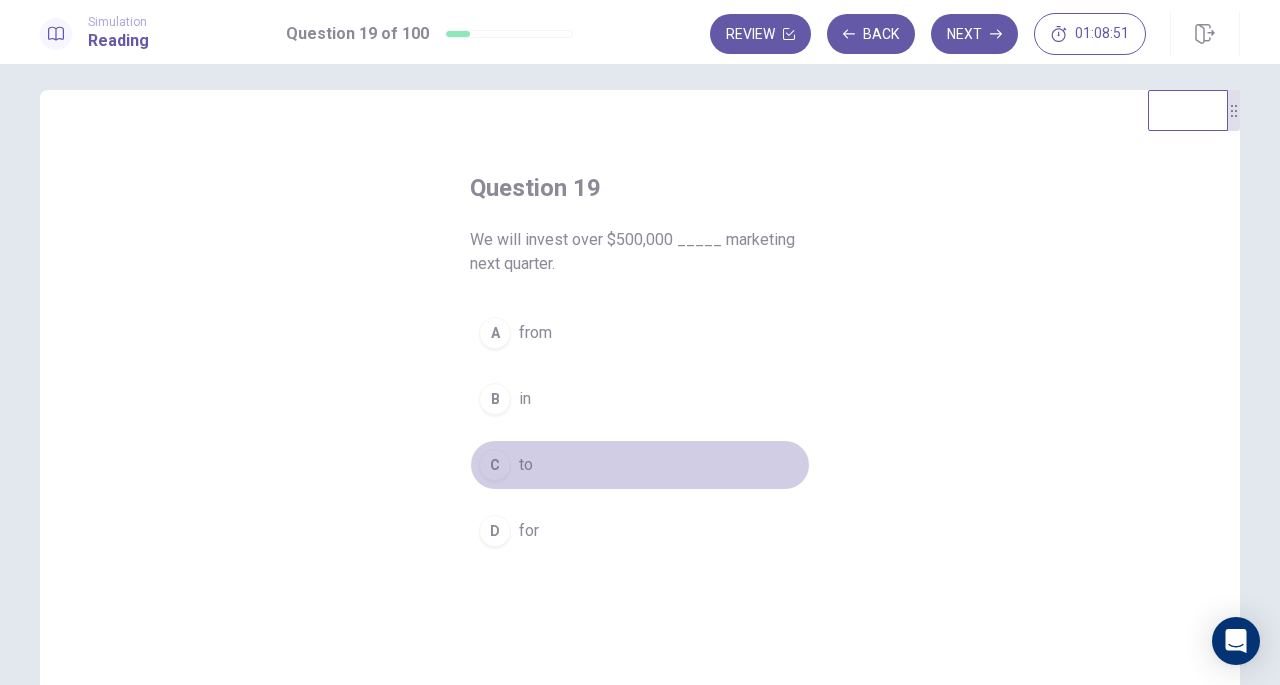 click on "C to" at bounding box center [640, 465] 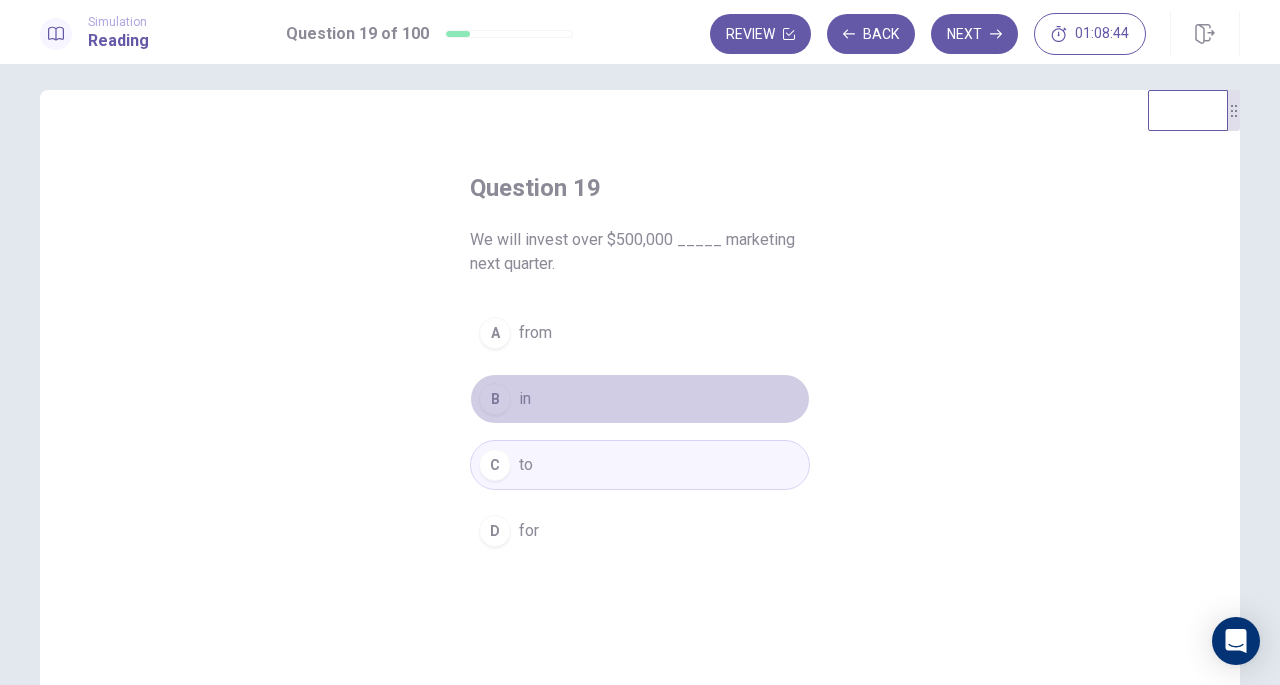 click on "B in" at bounding box center [640, 399] 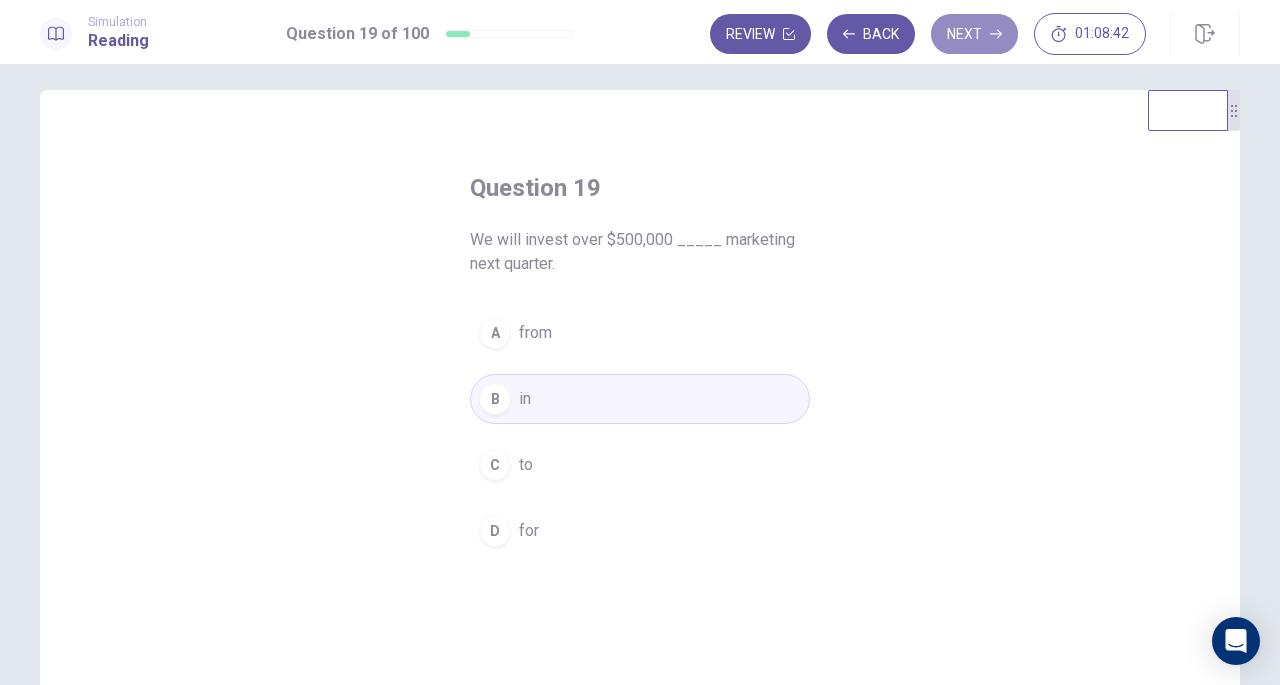click on "Next" at bounding box center [974, 34] 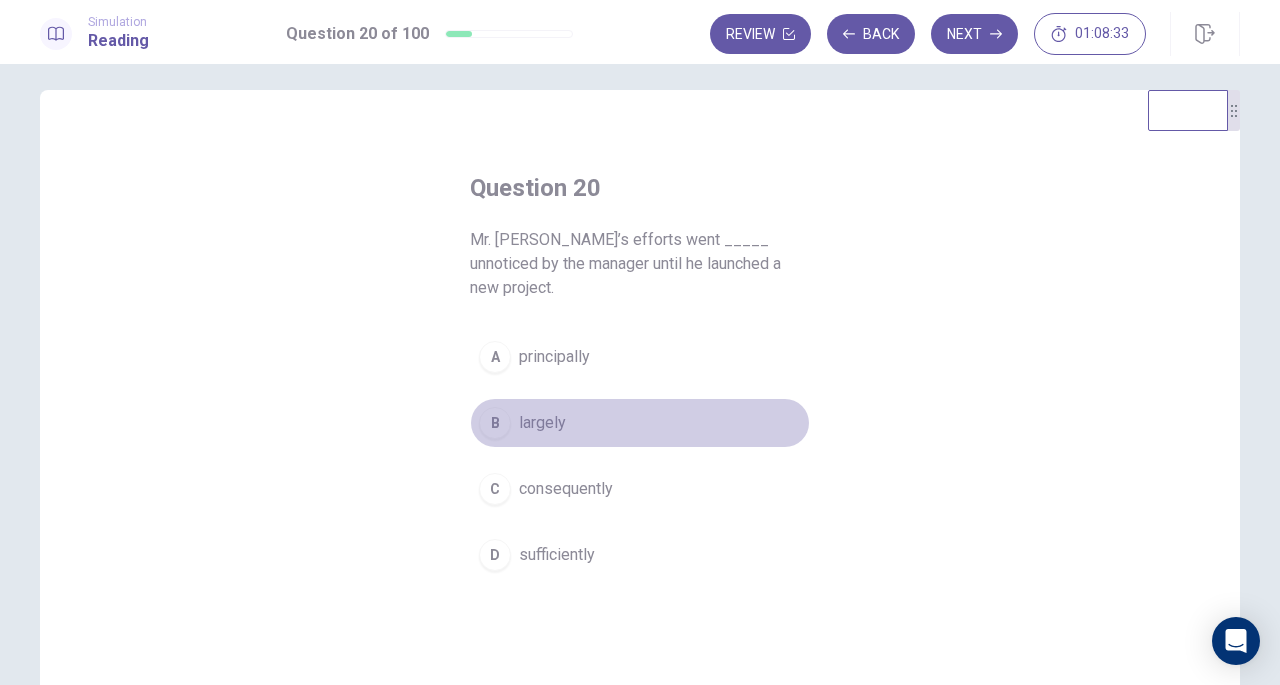 click on "B largely" at bounding box center (640, 423) 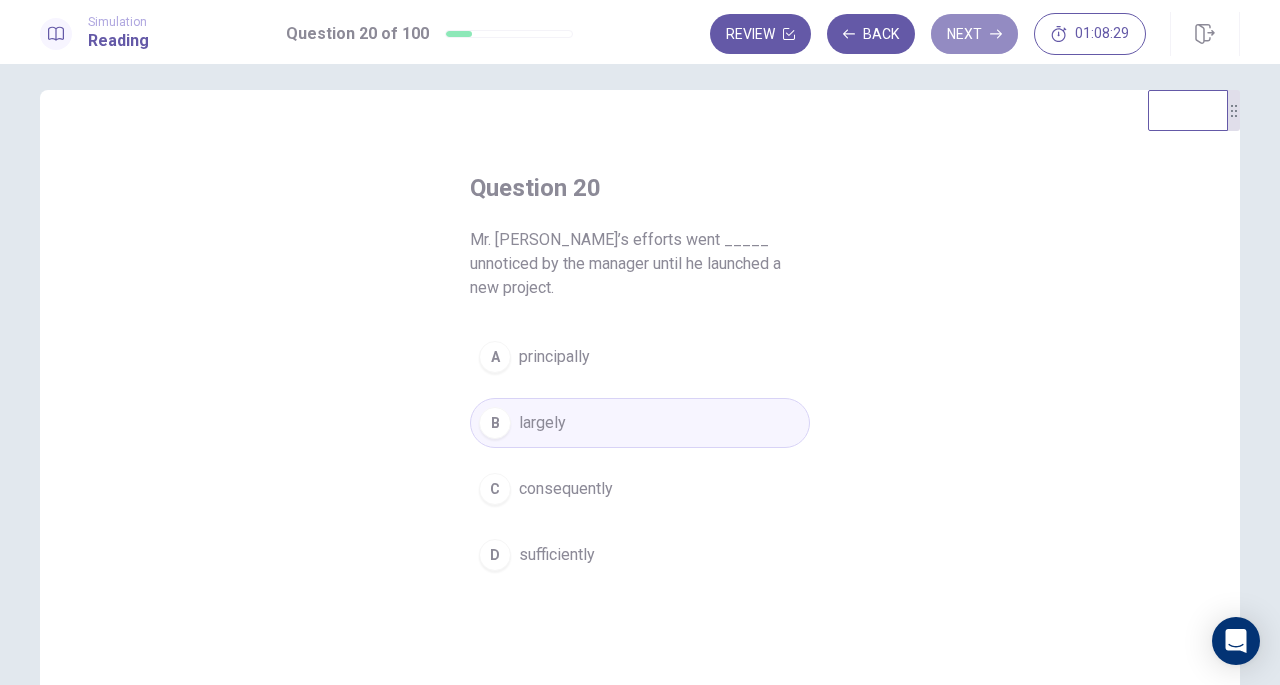 click on "Next" at bounding box center [974, 34] 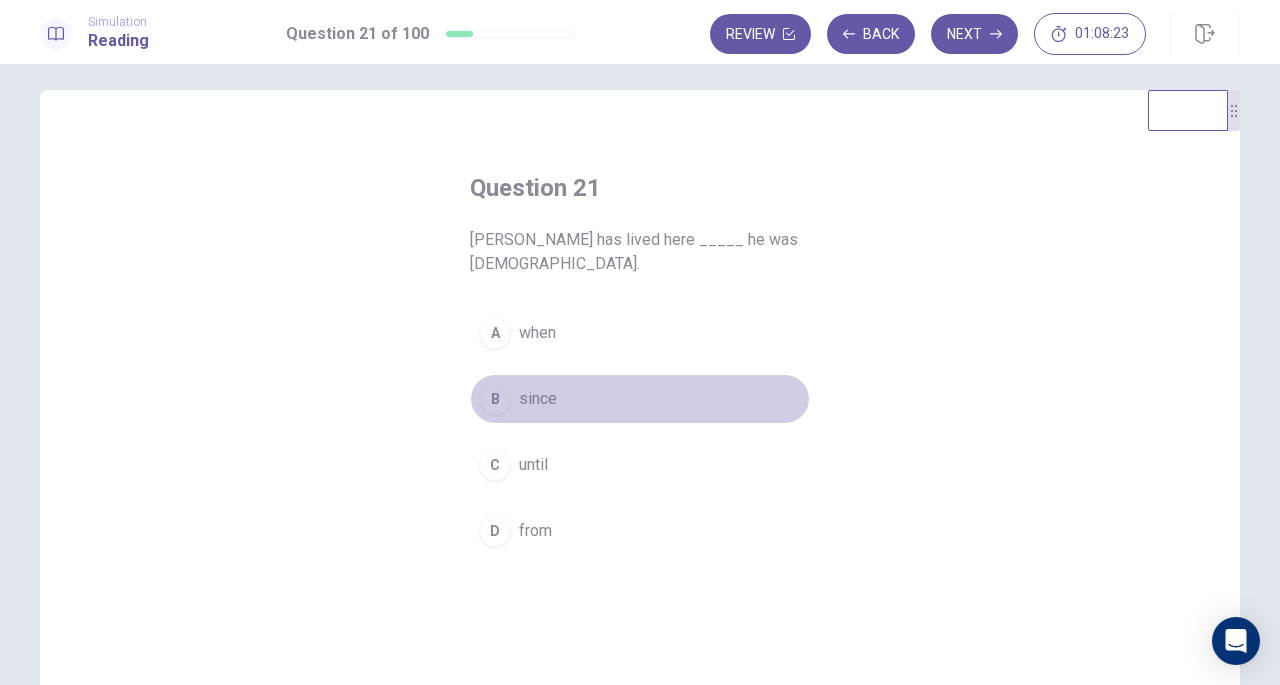 click on "since" at bounding box center (538, 399) 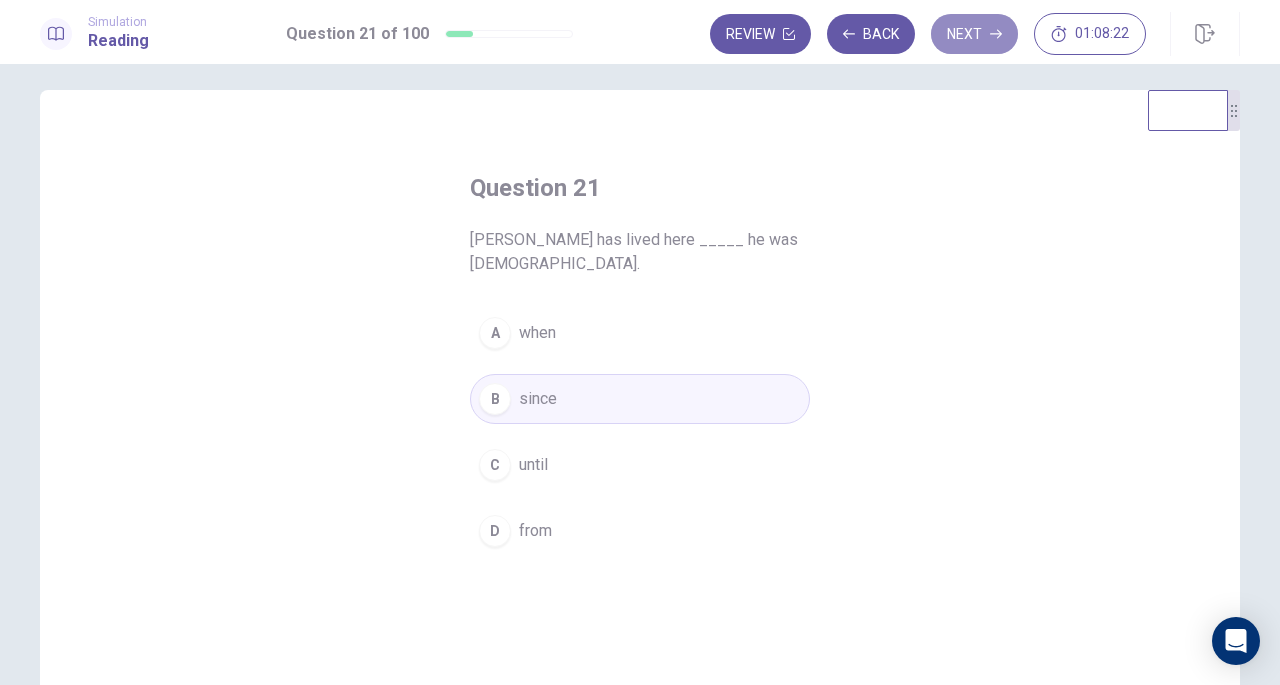 click on "Next" at bounding box center [974, 34] 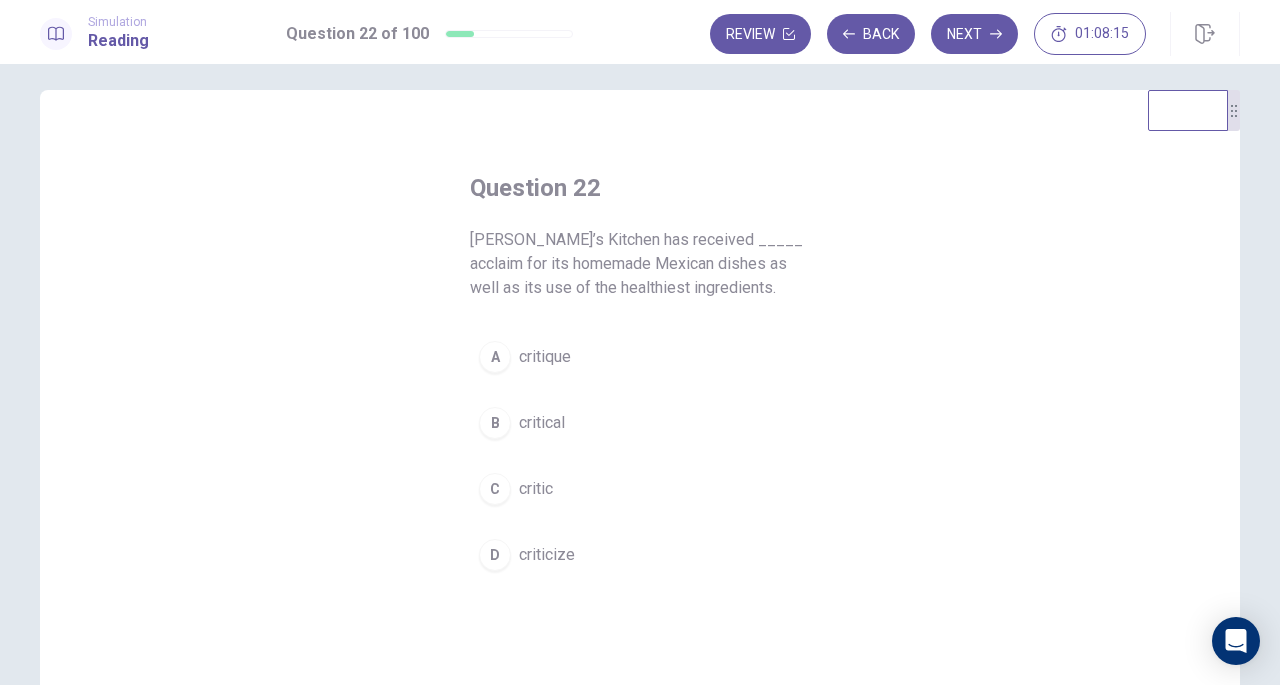 click on "A critique" at bounding box center (640, 357) 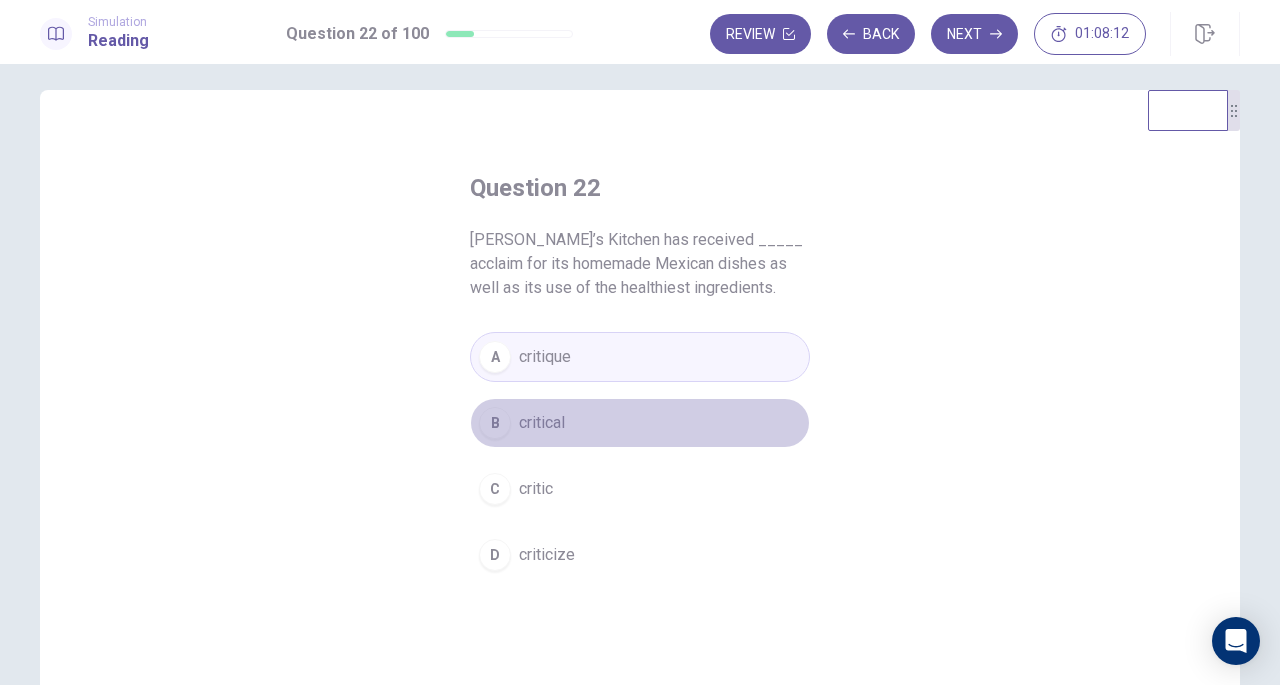 click on "B critical" at bounding box center (640, 423) 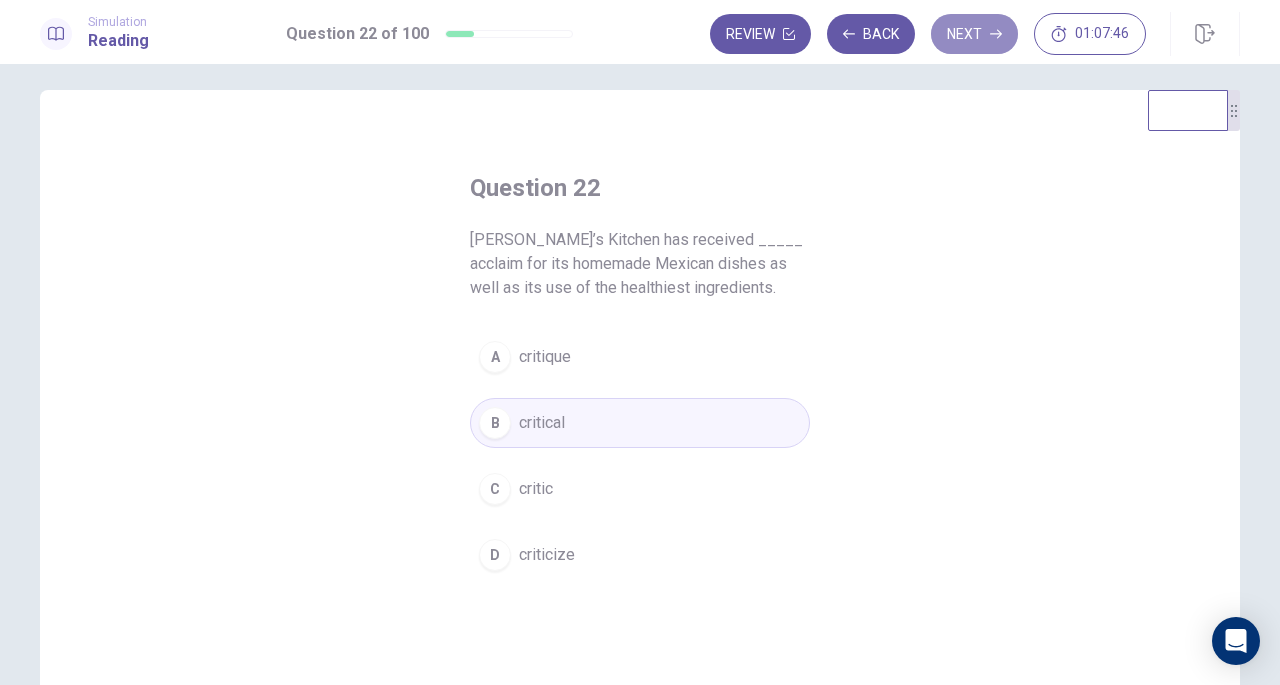 click on "Next" at bounding box center (974, 34) 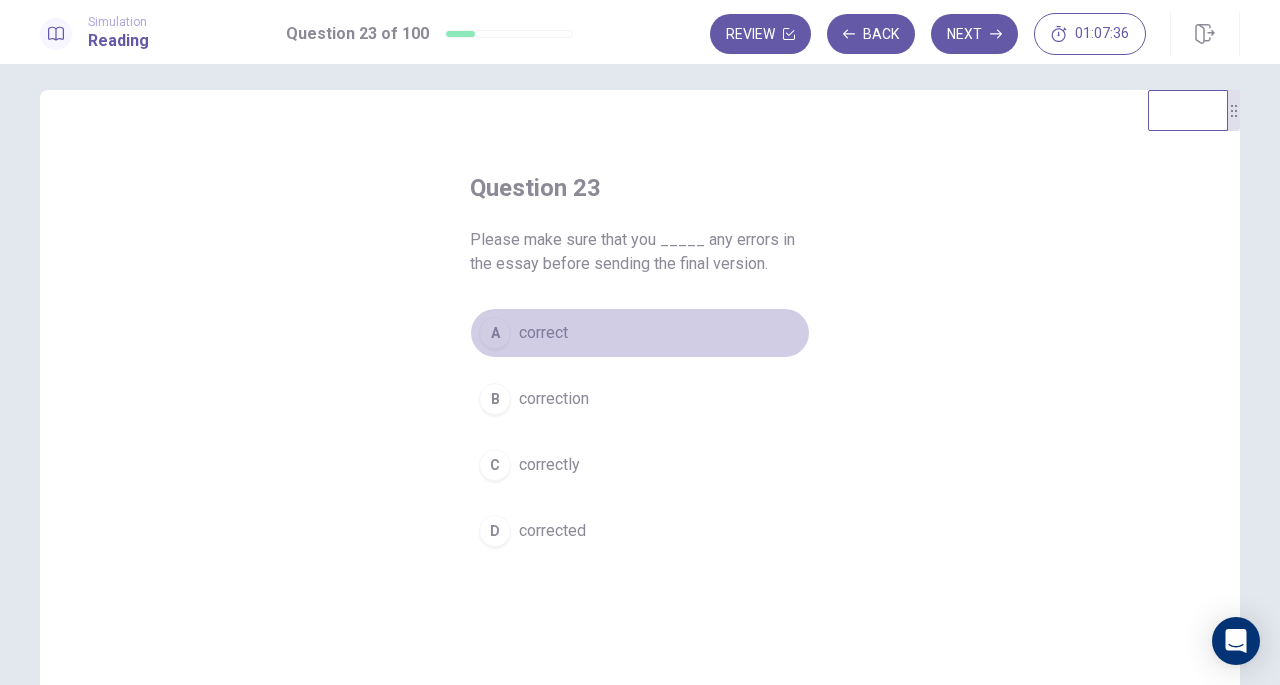 click on "A correct" at bounding box center (640, 333) 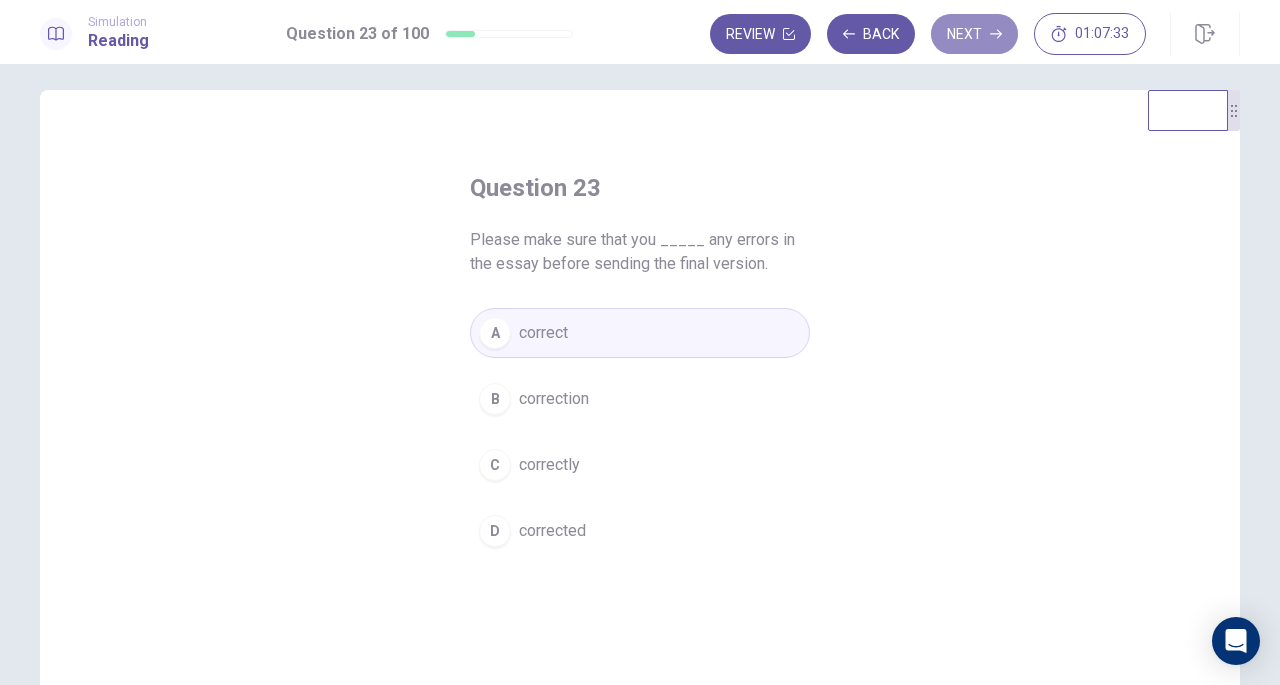 click on "Next" at bounding box center (974, 34) 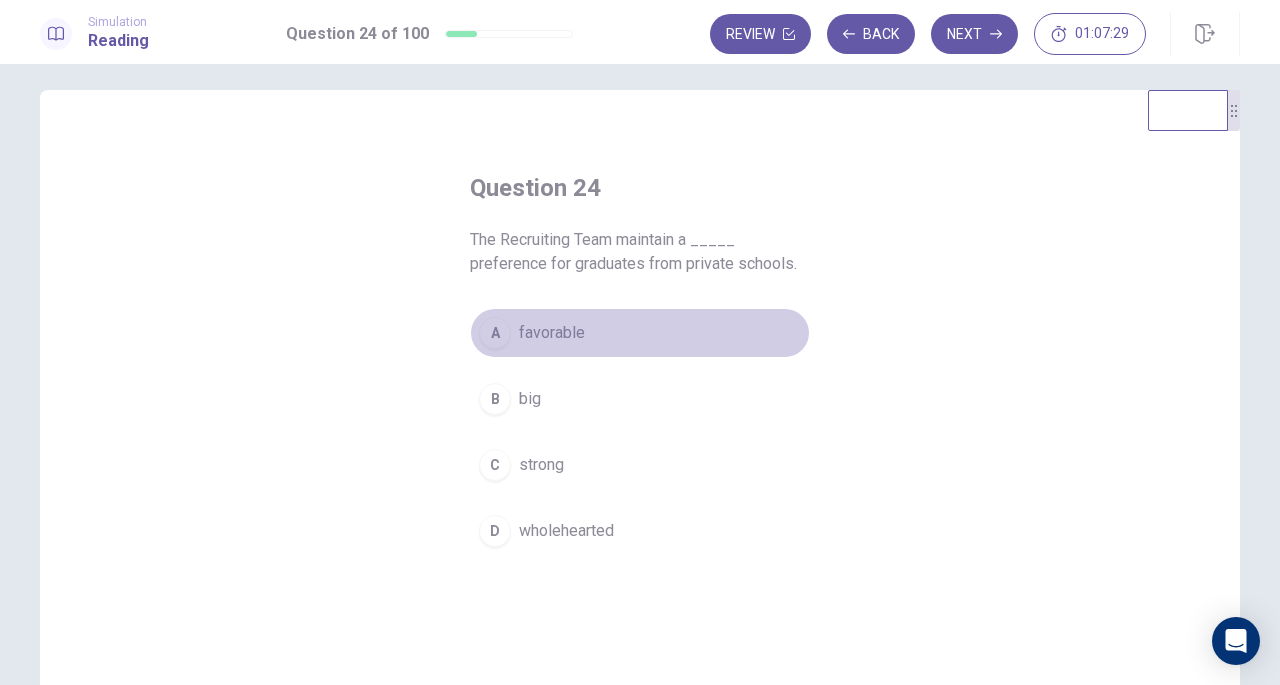 click on "favorable" at bounding box center (552, 333) 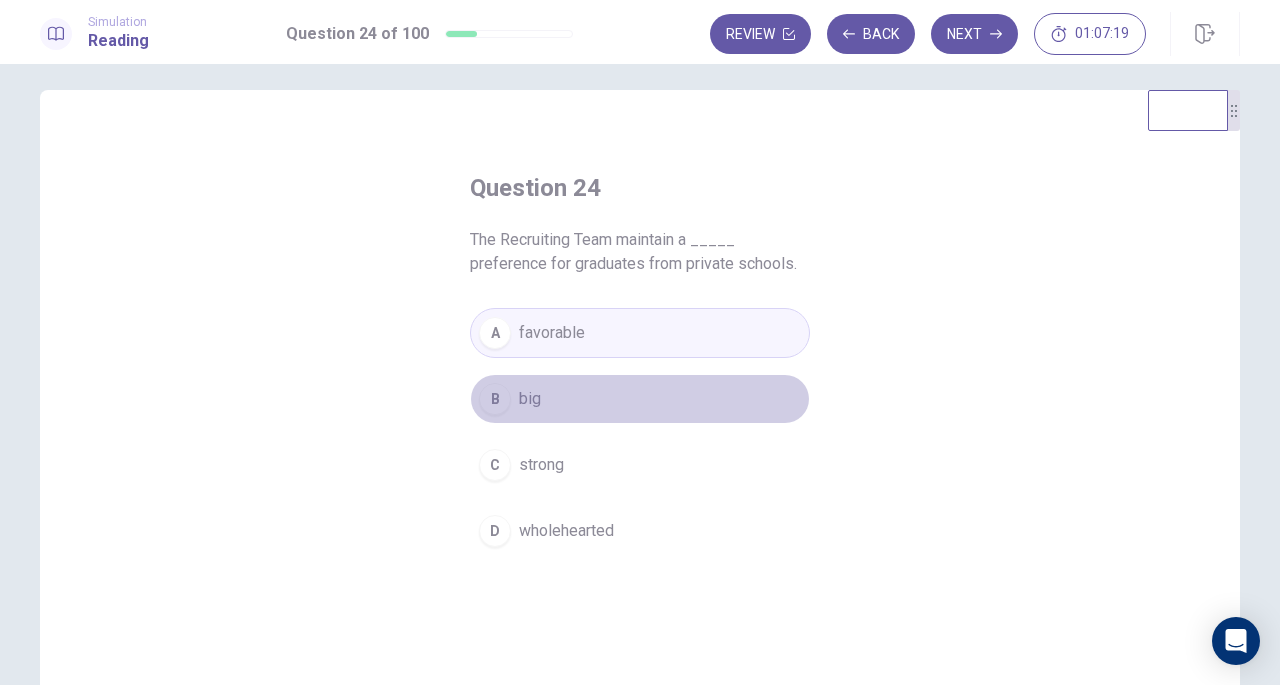 click on "B big" at bounding box center [640, 399] 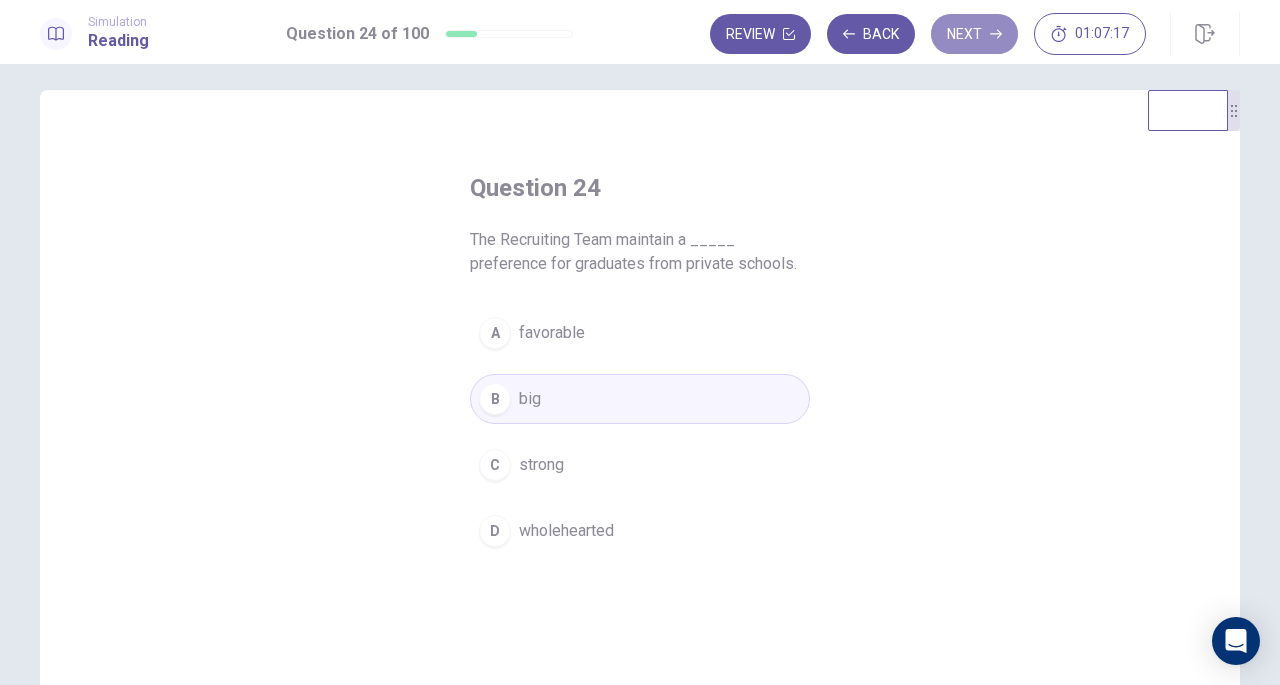 click on "Next" at bounding box center (974, 34) 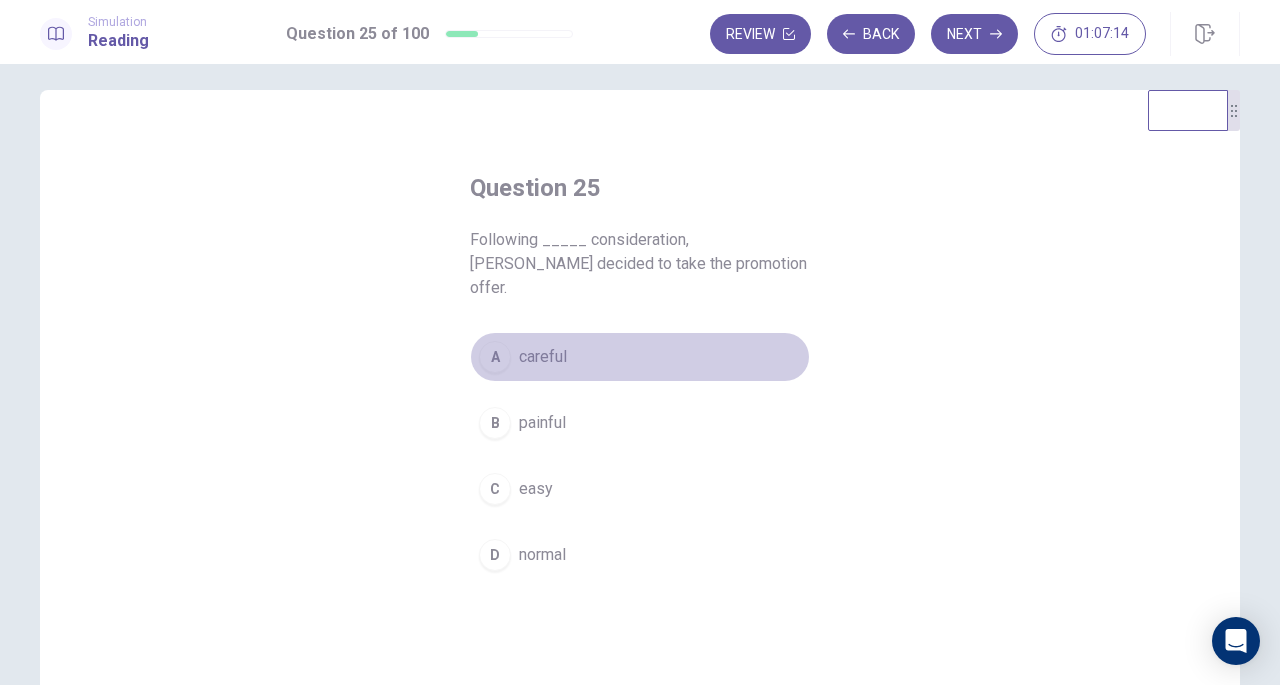 click on "A careful" at bounding box center (640, 357) 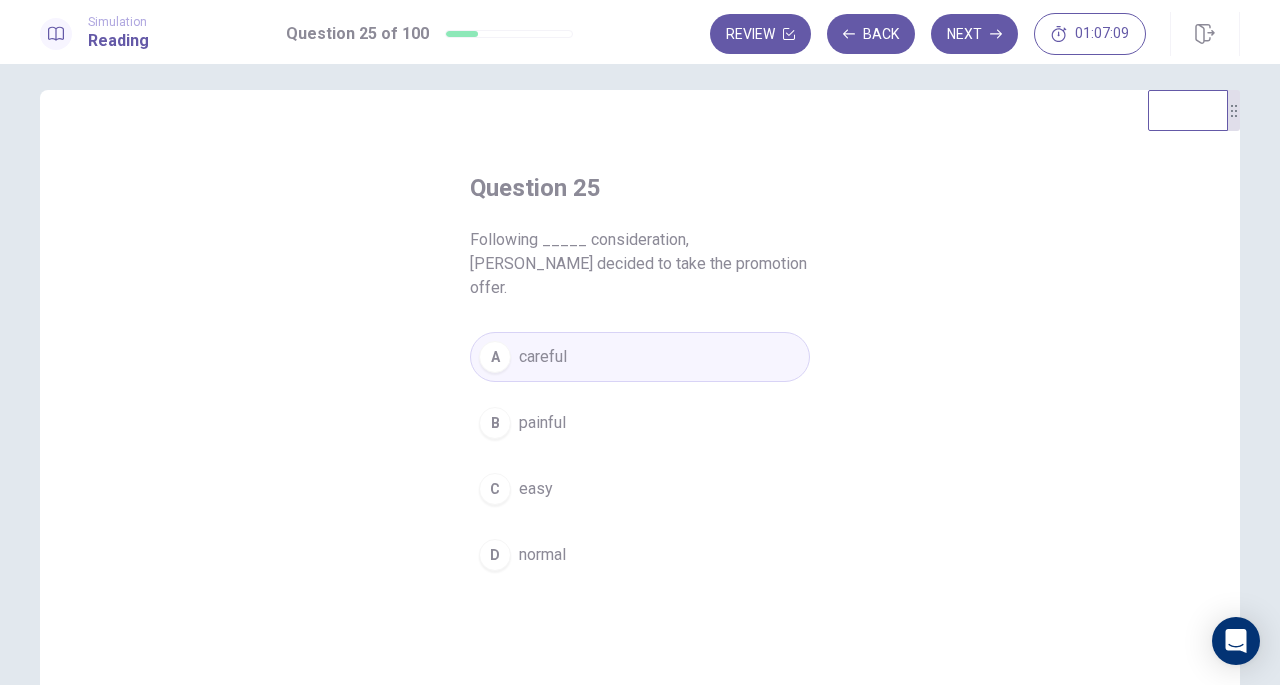 click on "Simulation   Reading Question 25 of 100 Review Back Next 01:07:09" at bounding box center [640, 32] 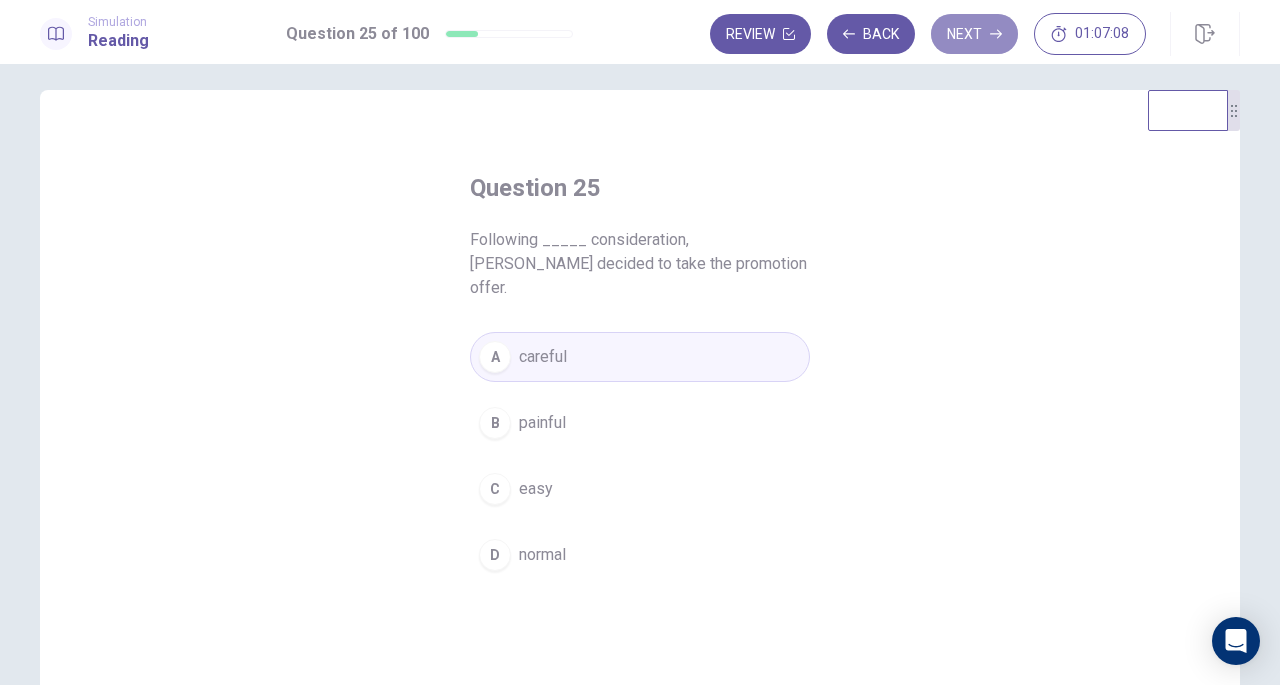click on "Next" at bounding box center [974, 34] 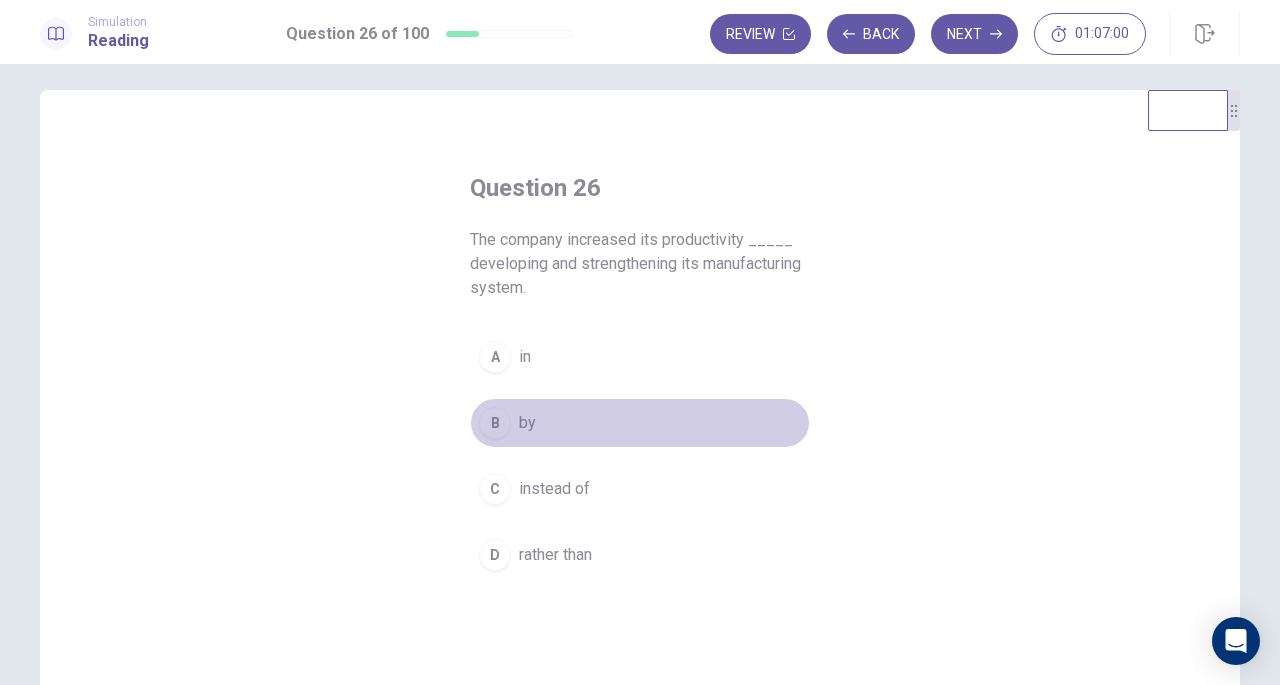 click on "B by" at bounding box center (640, 423) 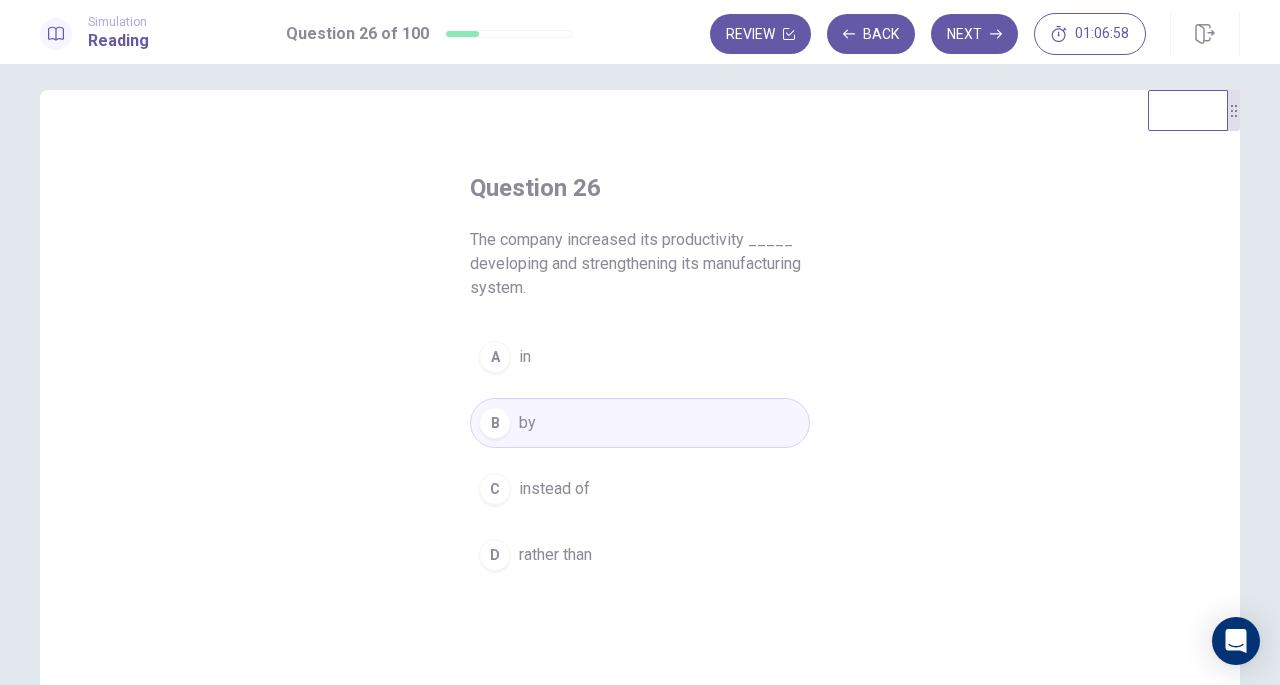 click on "Next" at bounding box center [974, 34] 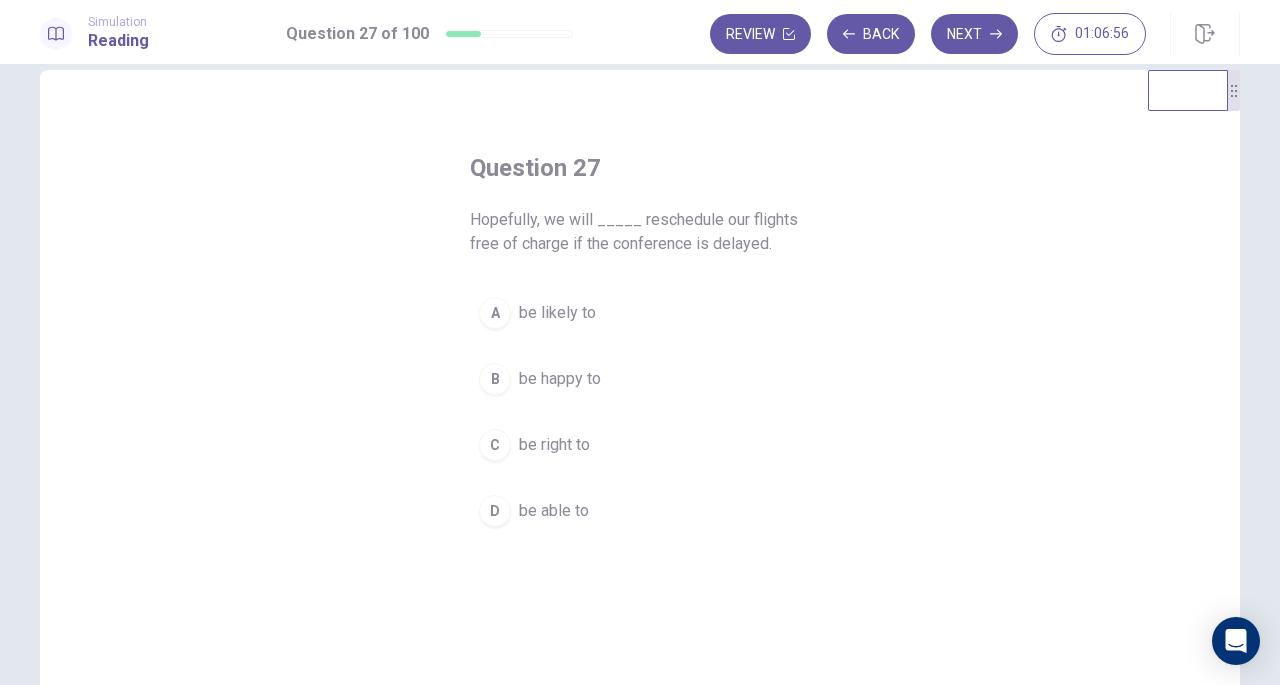 scroll, scrollTop: 0, scrollLeft: 0, axis: both 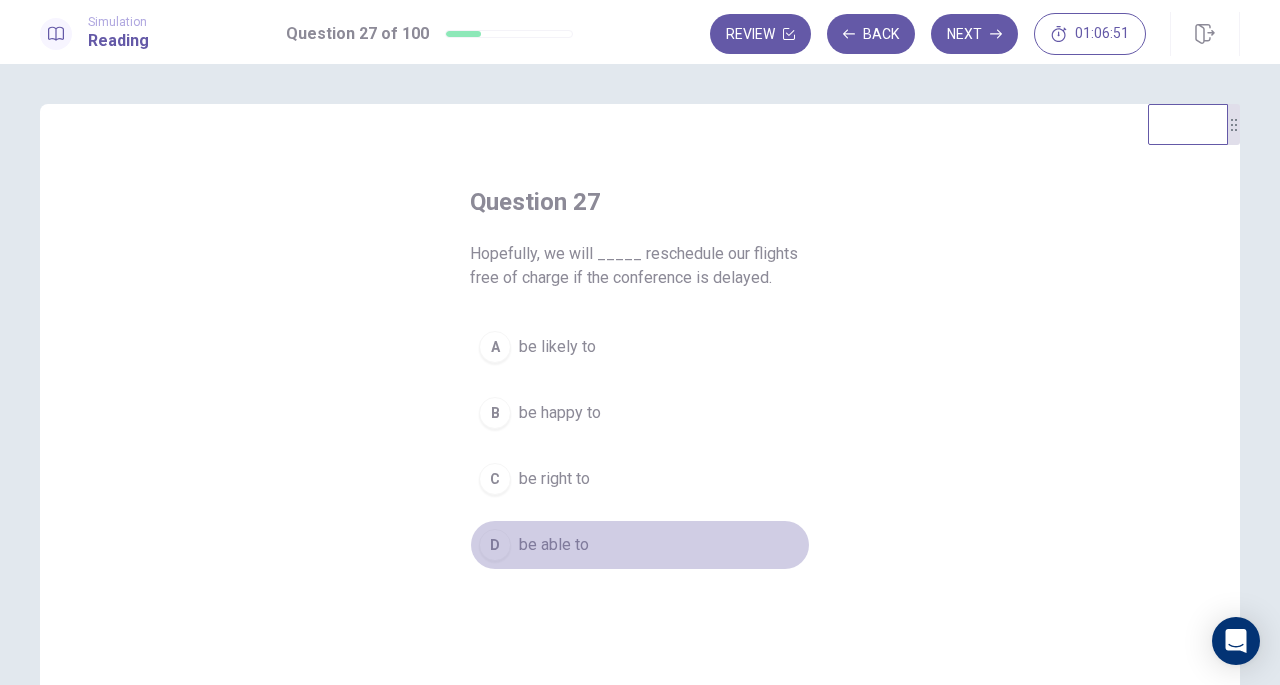 click on "be able to" at bounding box center [554, 545] 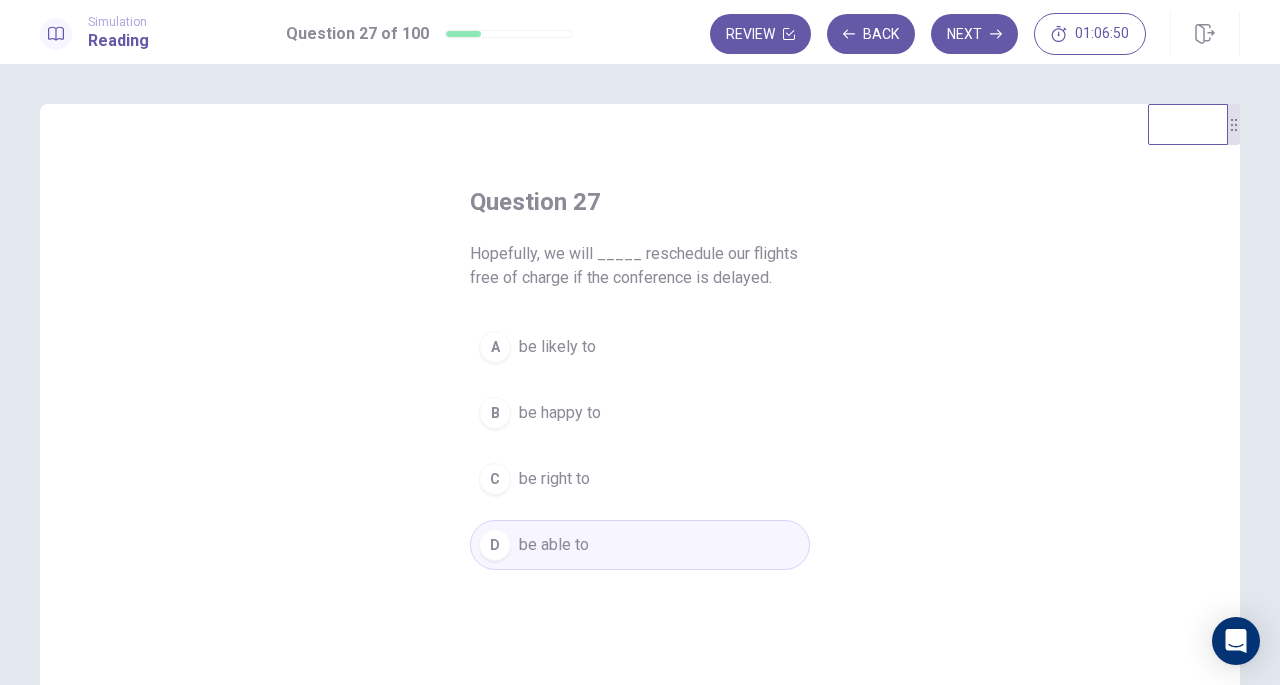 click on "Next" at bounding box center [974, 34] 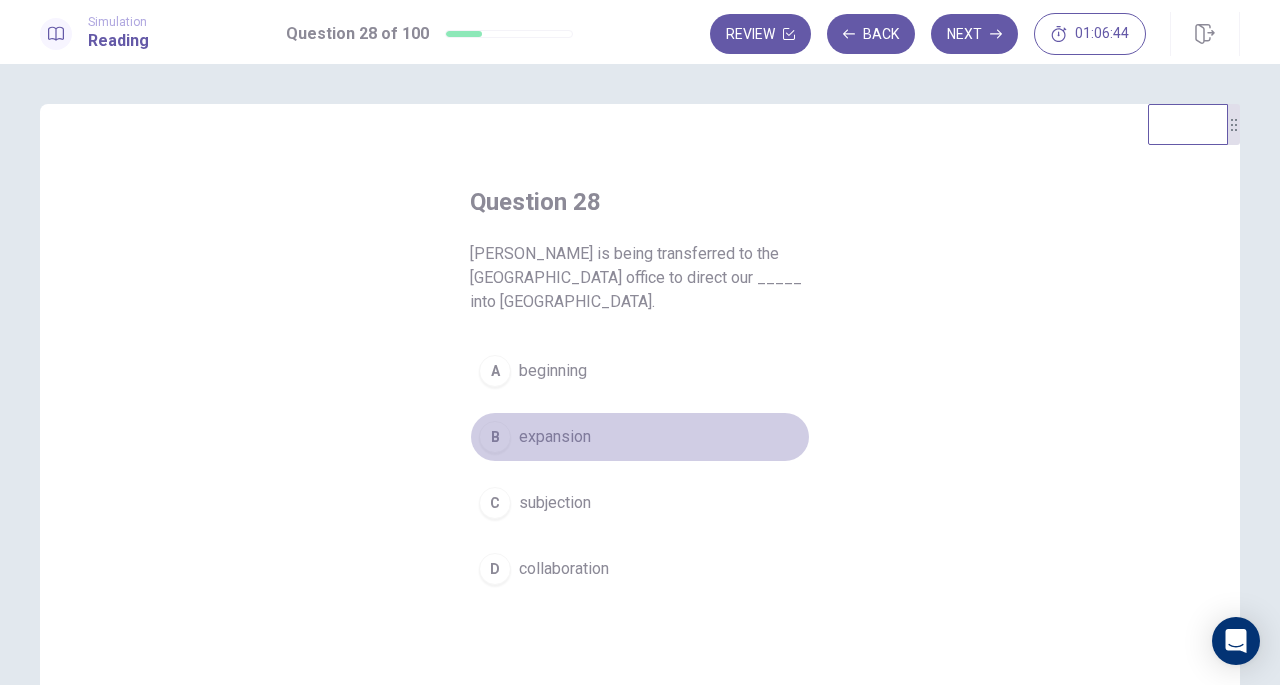 click on "B expansion" at bounding box center (640, 437) 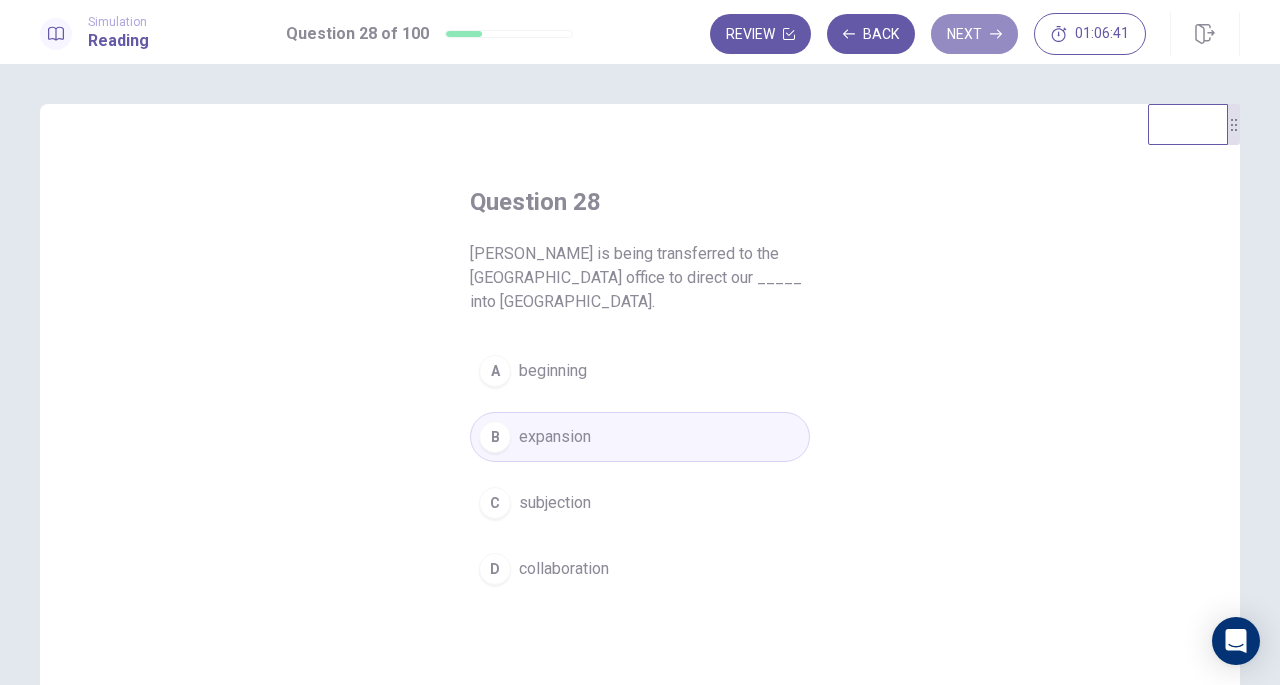 click on "Next" at bounding box center [974, 34] 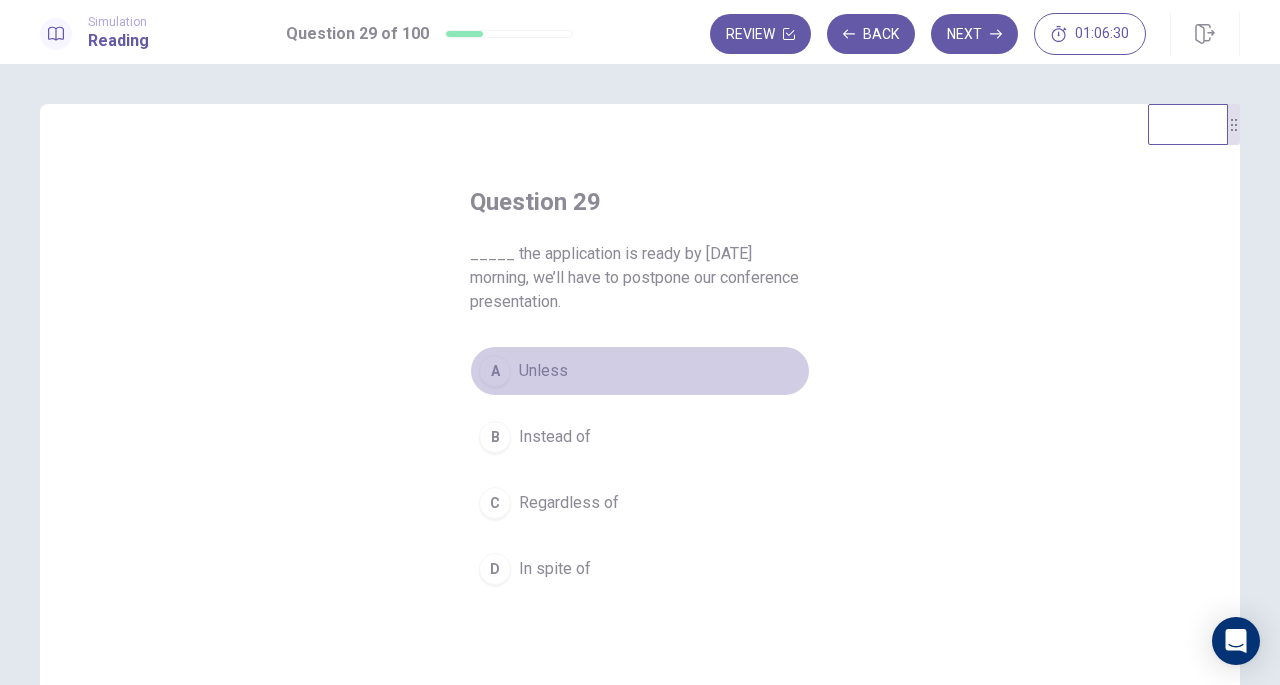click on "Unless" at bounding box center [543, 371] 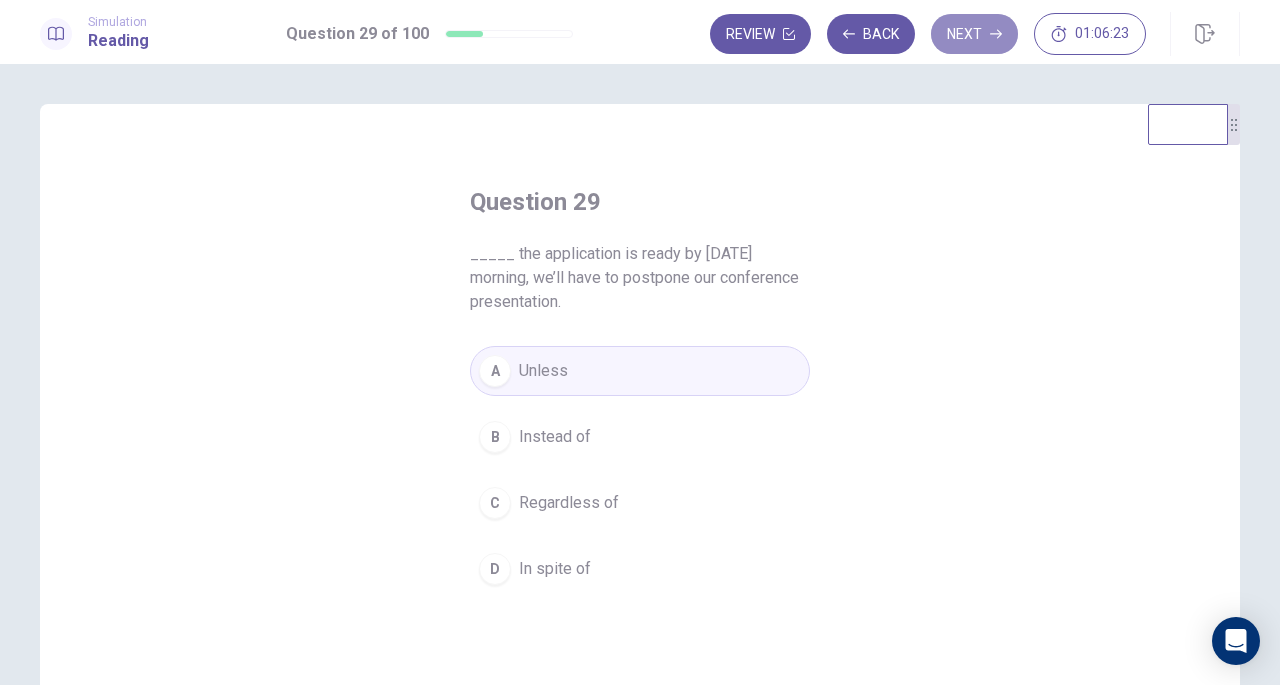 click on "Next" at bounding box center [974, 34] 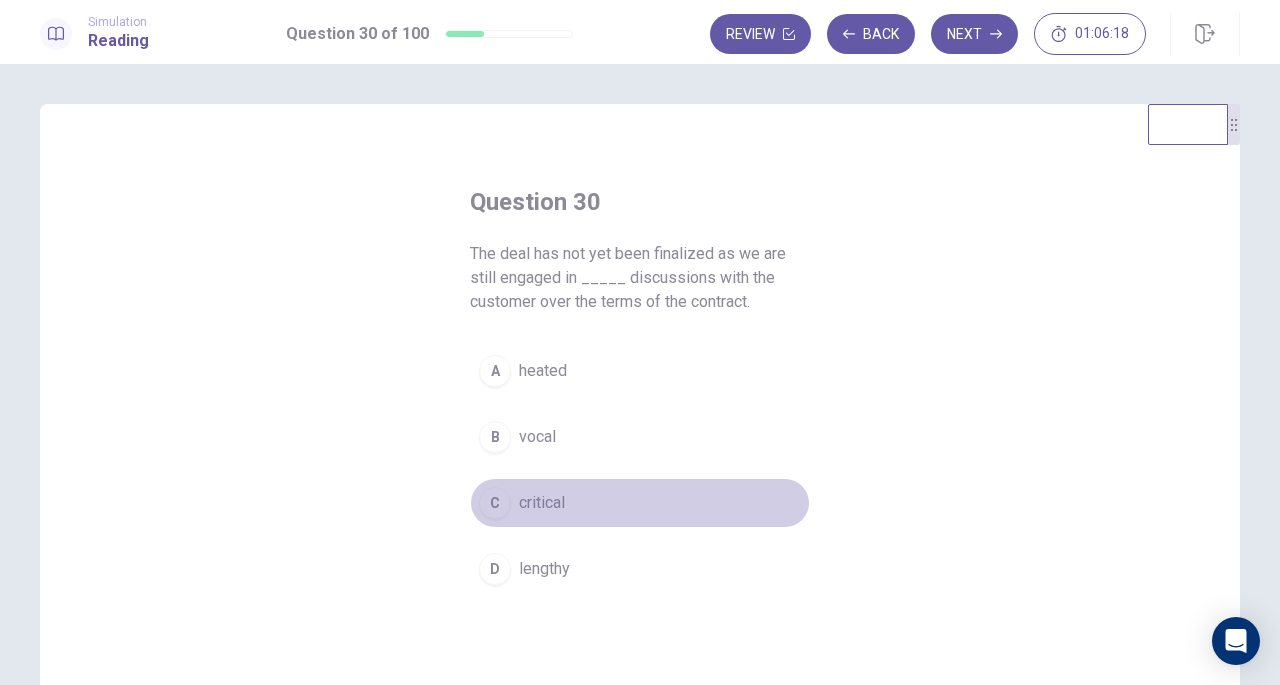 click on "C critical" at bounding box center [640, 503] 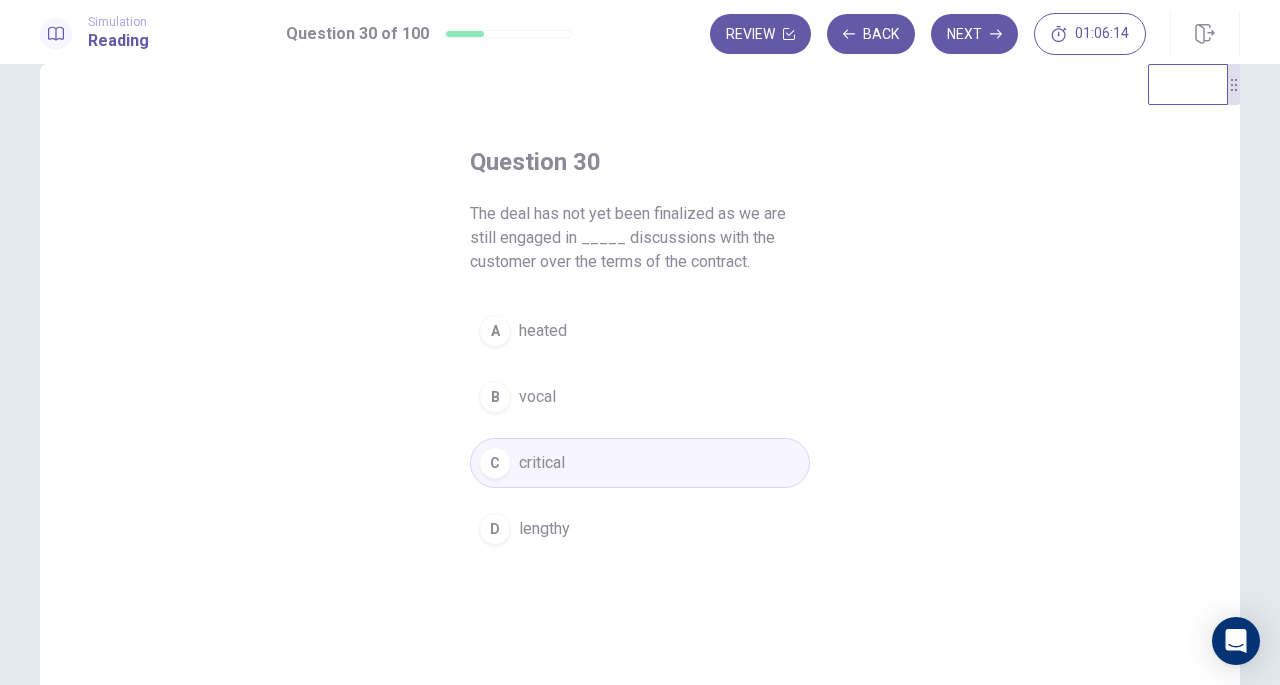 scroll, scrollTop: 0, scrollLeft: 0, axis: both 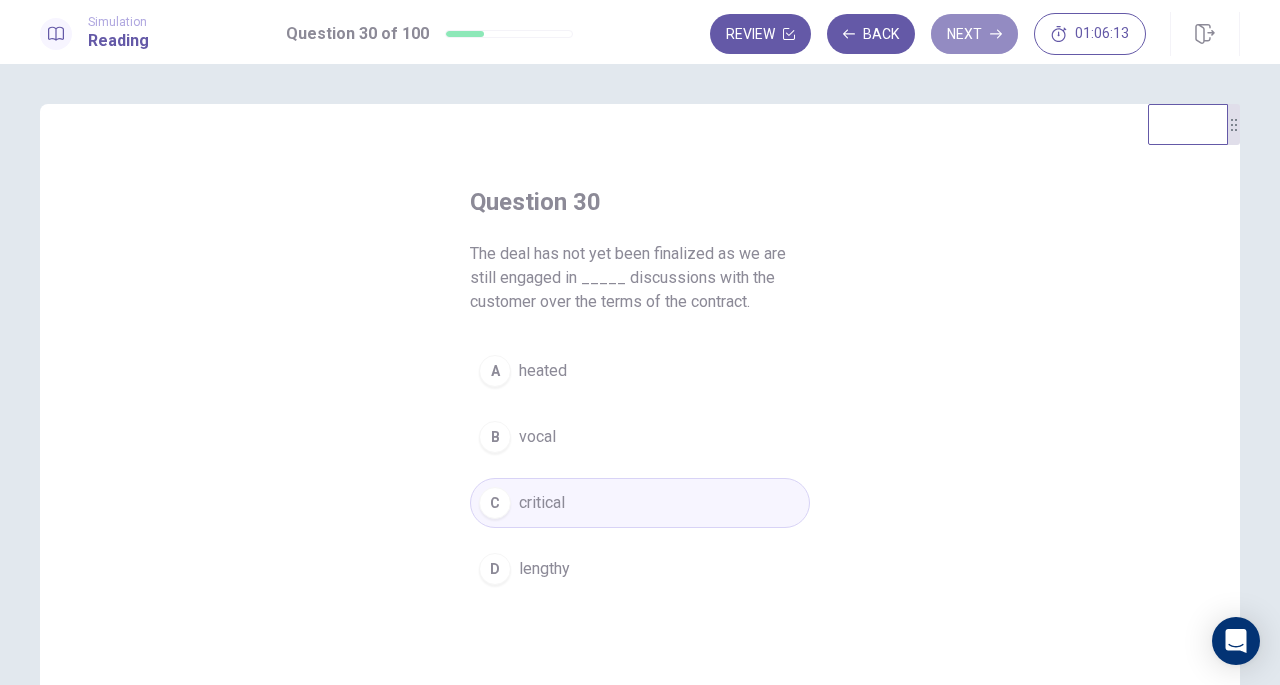 click on "Next" at bounding box center [974, 34] 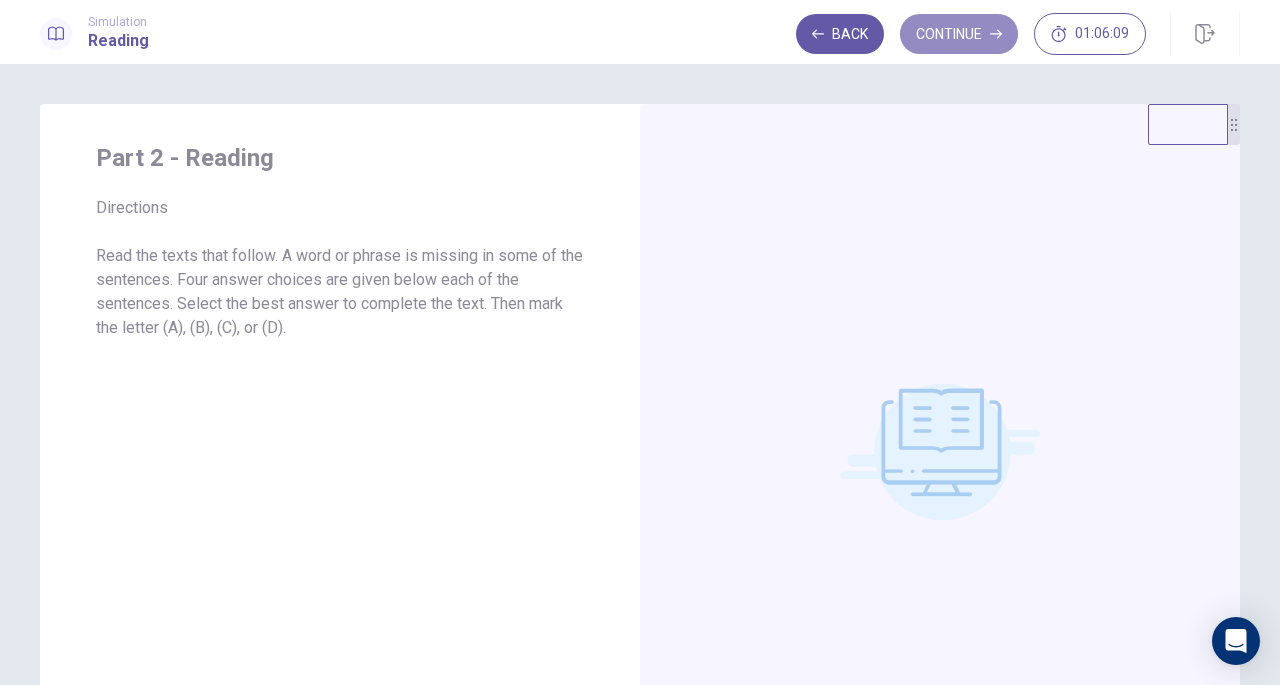 click on "Continue" at bounding box center [959, 34] 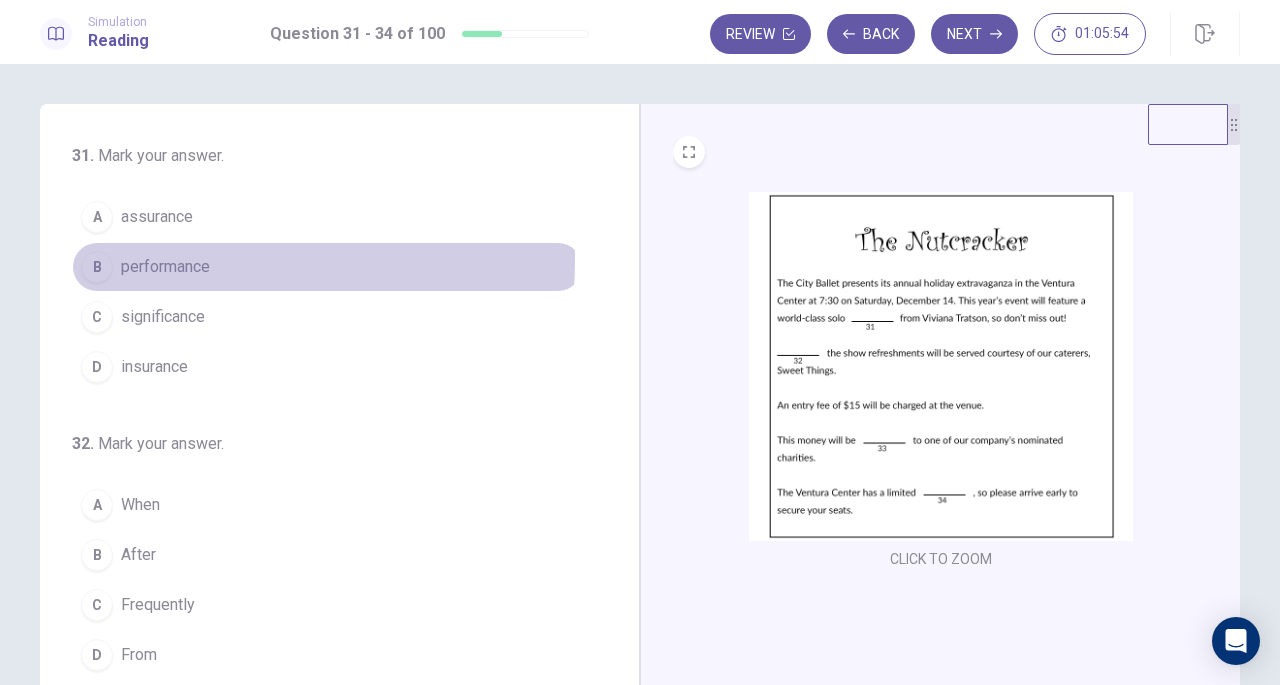 click on "performance" at bounding box center (165, 267) 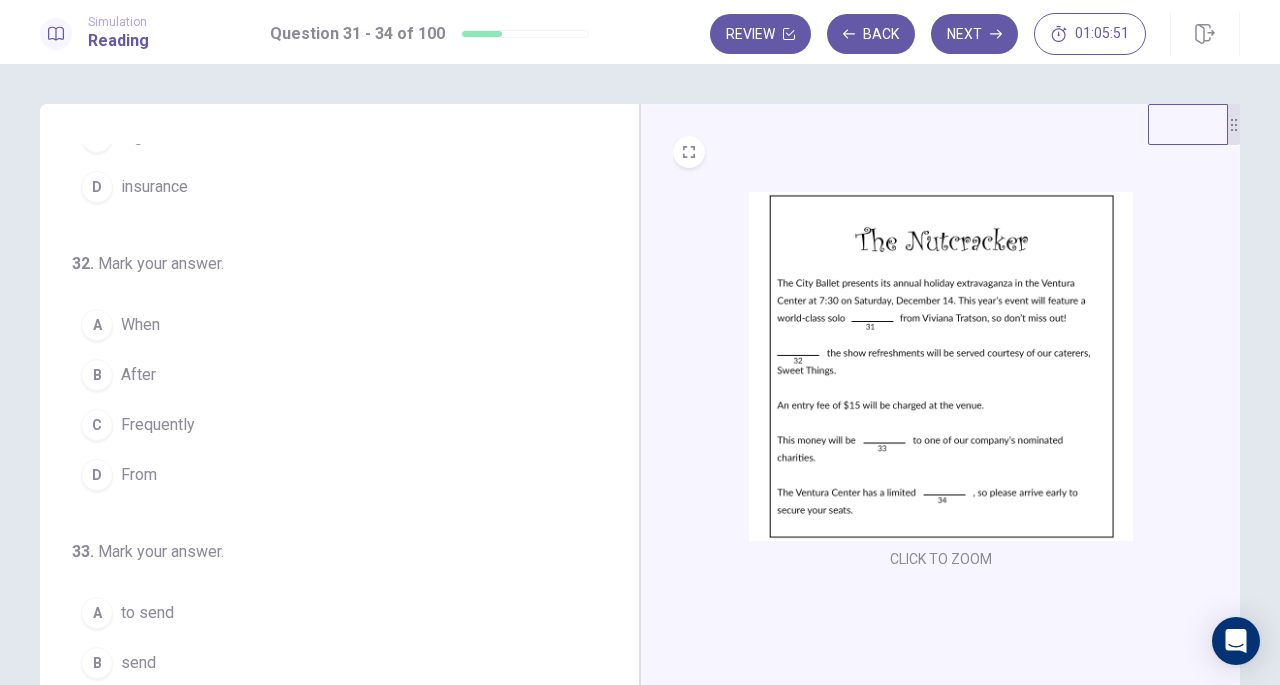 scroll, scrollTop: 181, scrollLeft: 0, axis: vertical 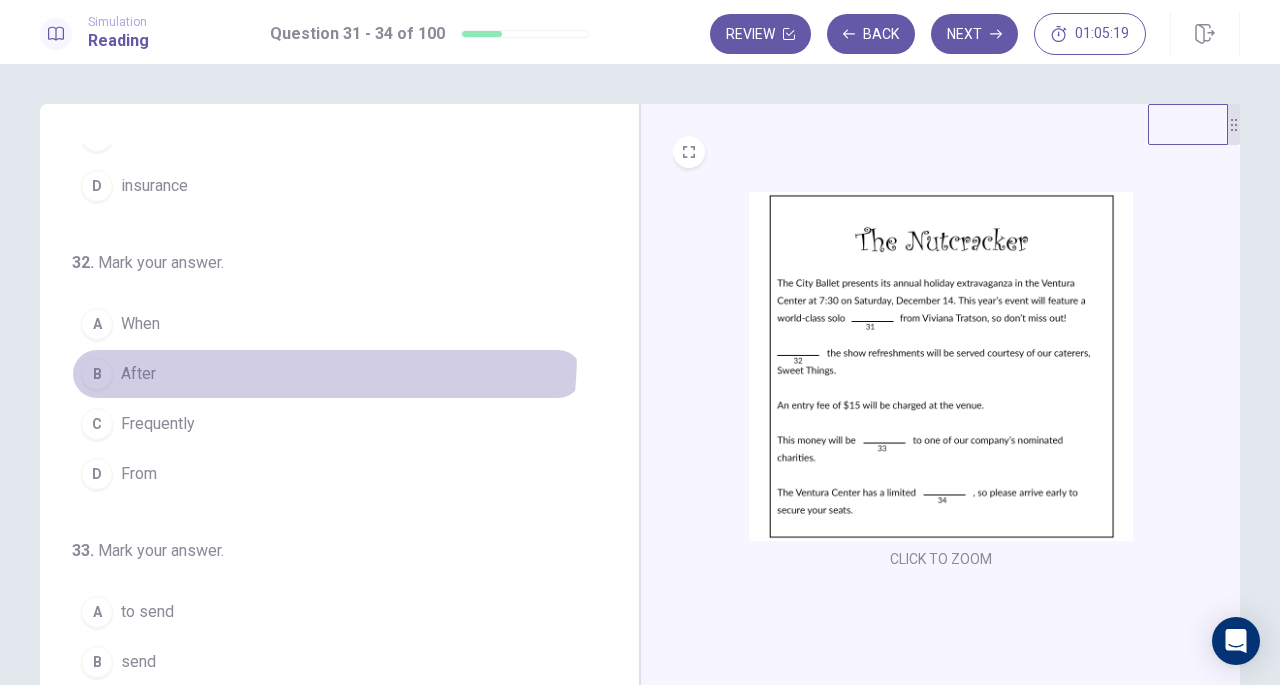 click on "B After" at bounding box center (327, 374) 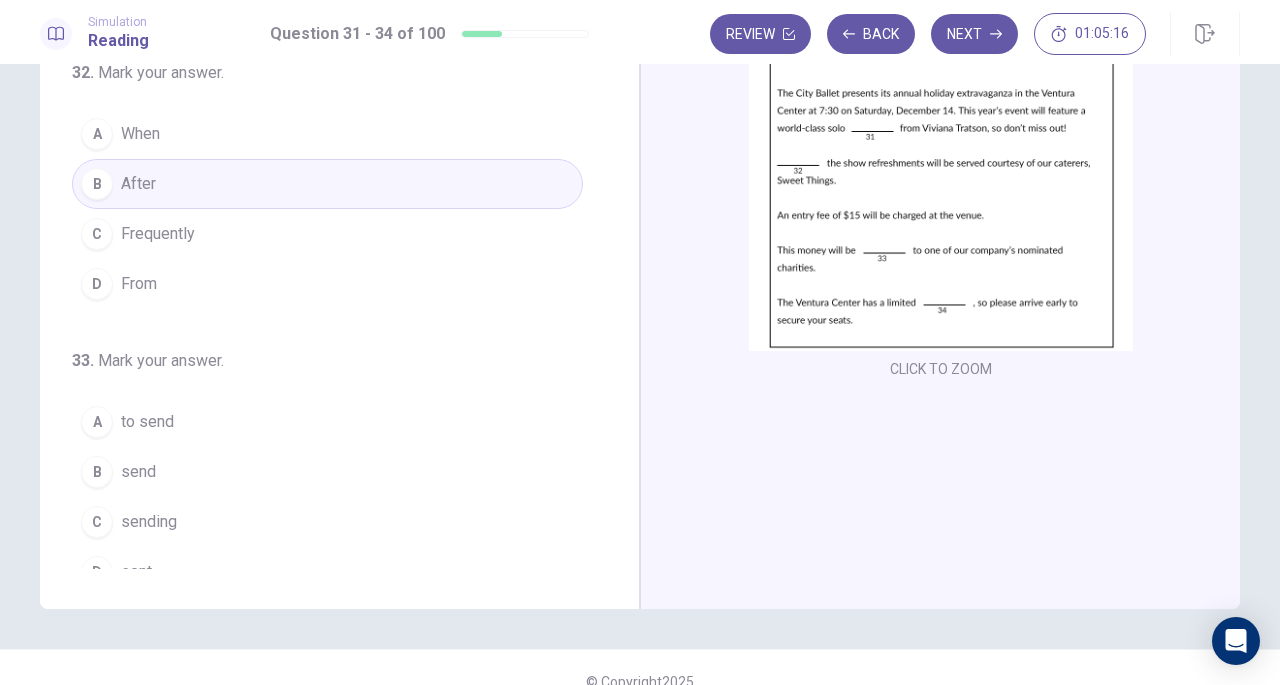 scroll, scrollTop: 218, scrollLeft: 0, axis: vertical 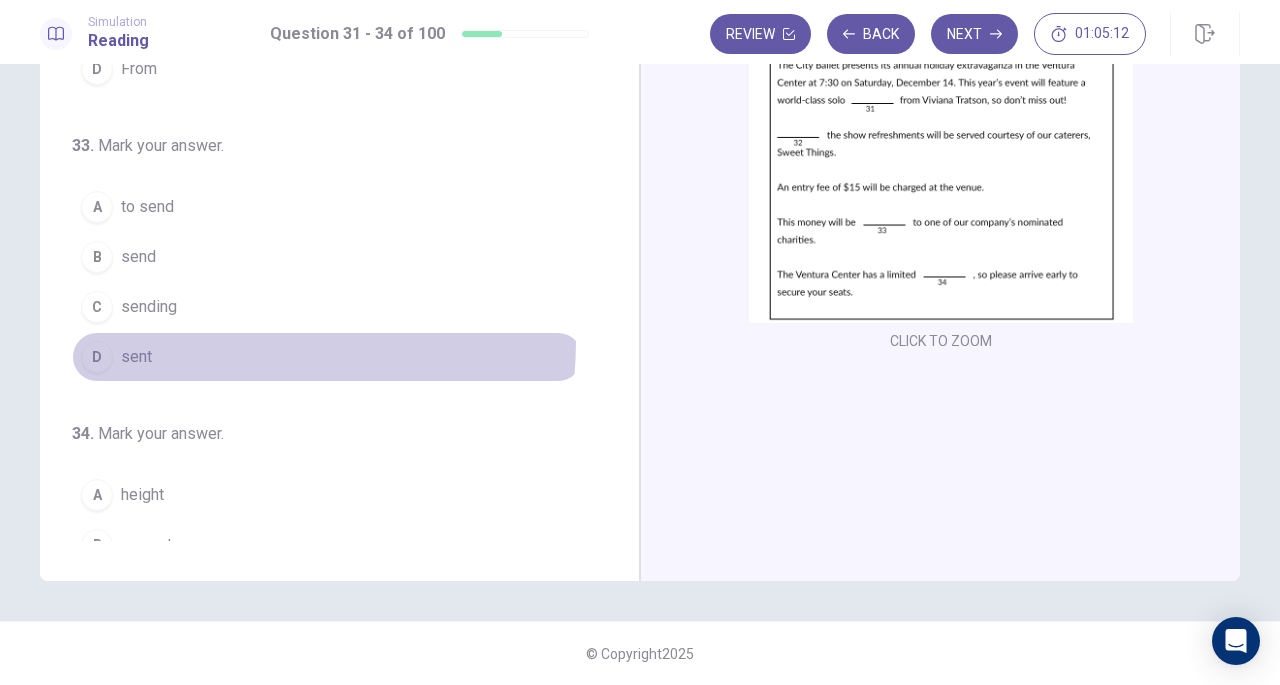 click on "D sent" at bounding box center [327, 357] 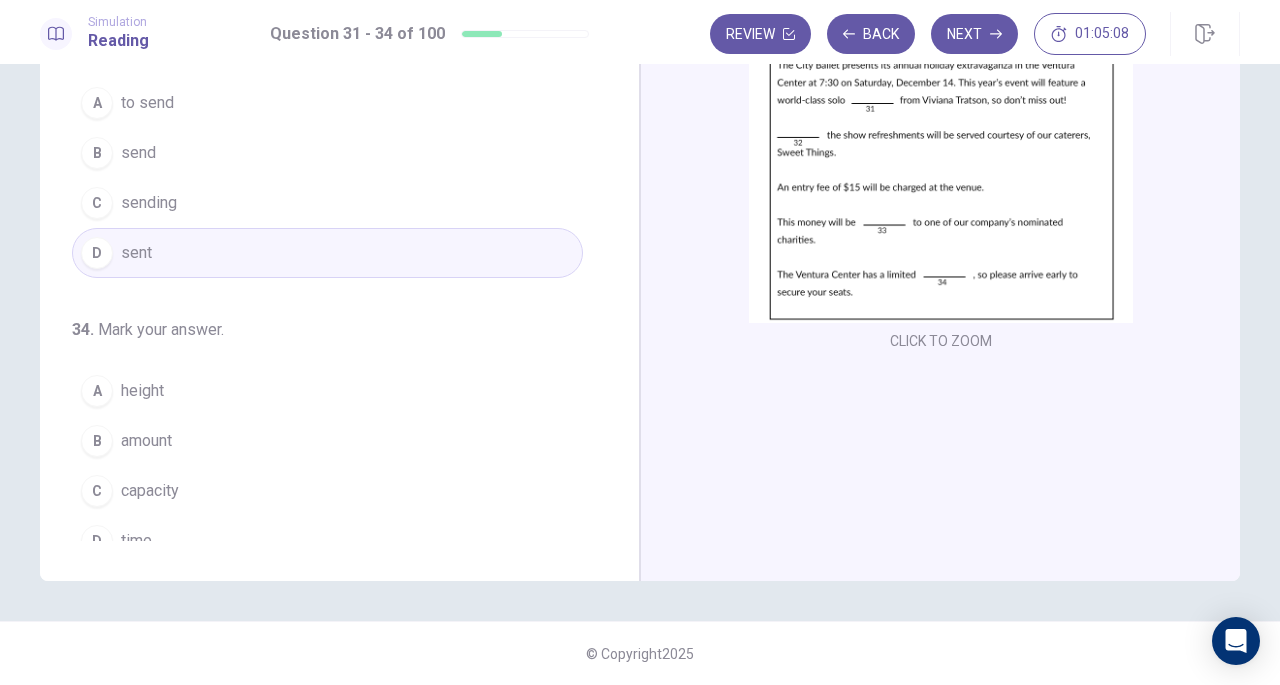 scroll, scrollTop: 486, scrollLeft: 0, axis: vertical 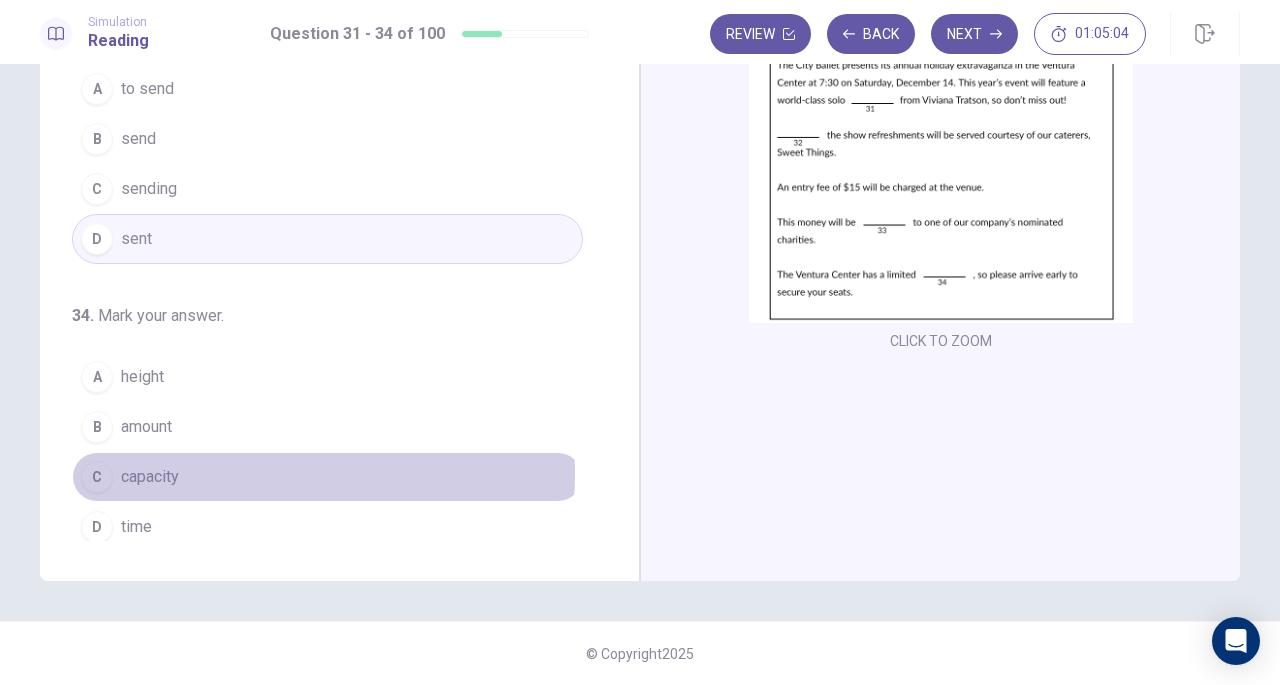 click on "capacity" at bounding box center [150, 477] 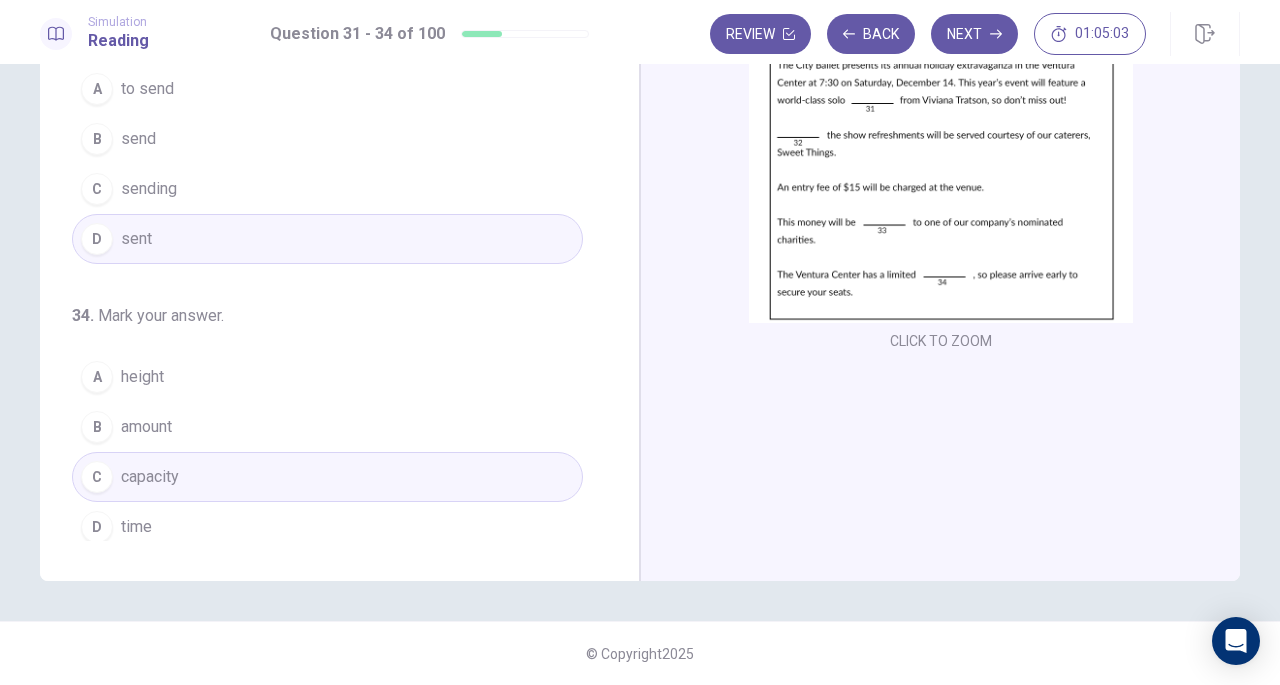 scroll, scrollTop: 0, scrollLeft: 0, axis: both 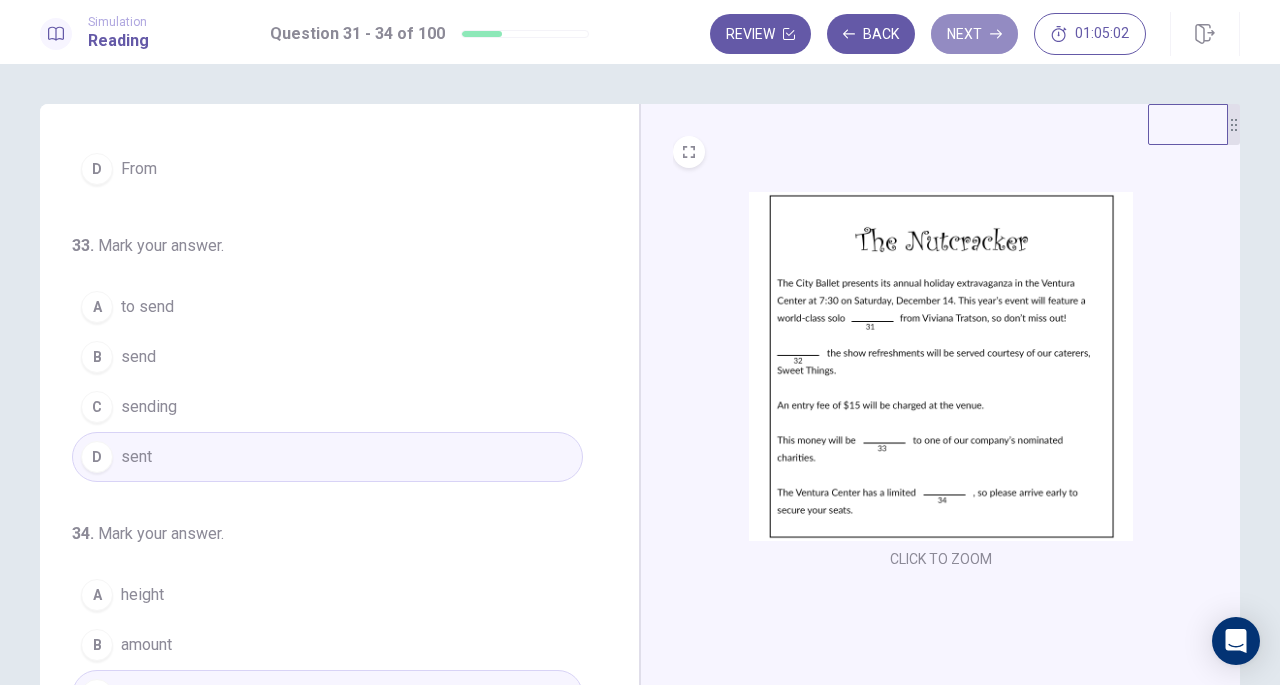 click on "Next" at bounding box center (974, 34) 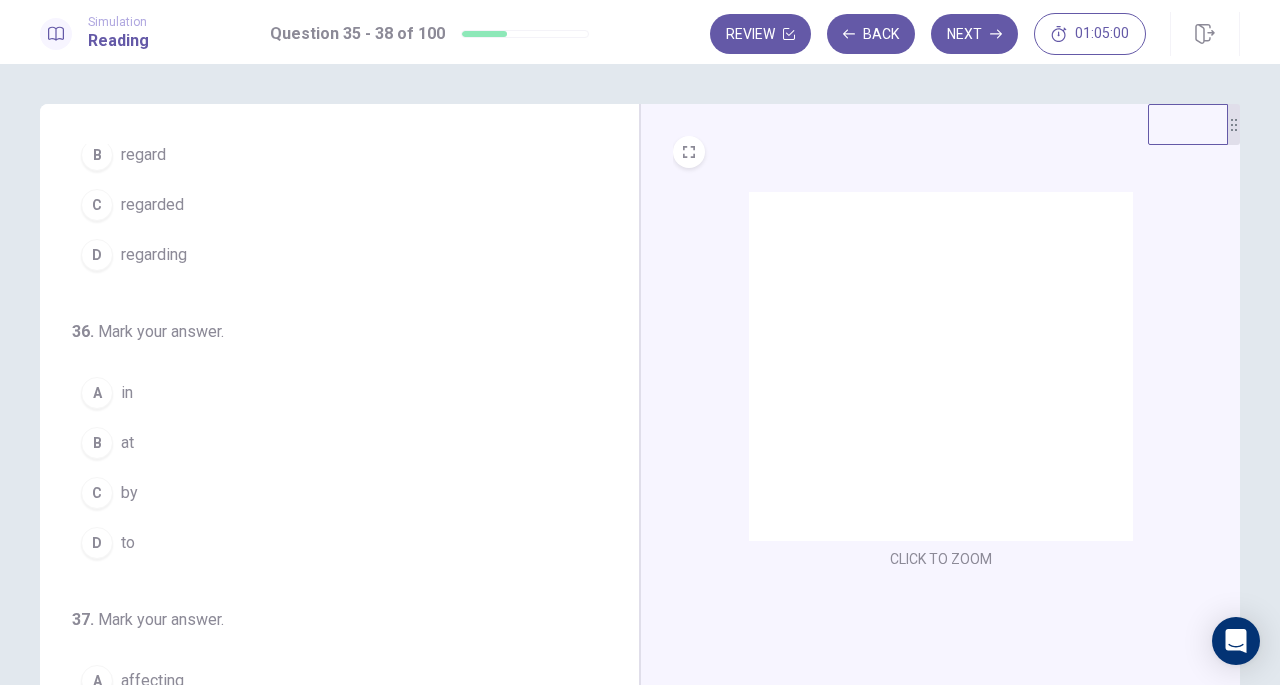 scroll, scrollTop: 0, scrollLeft: 0, axis: both 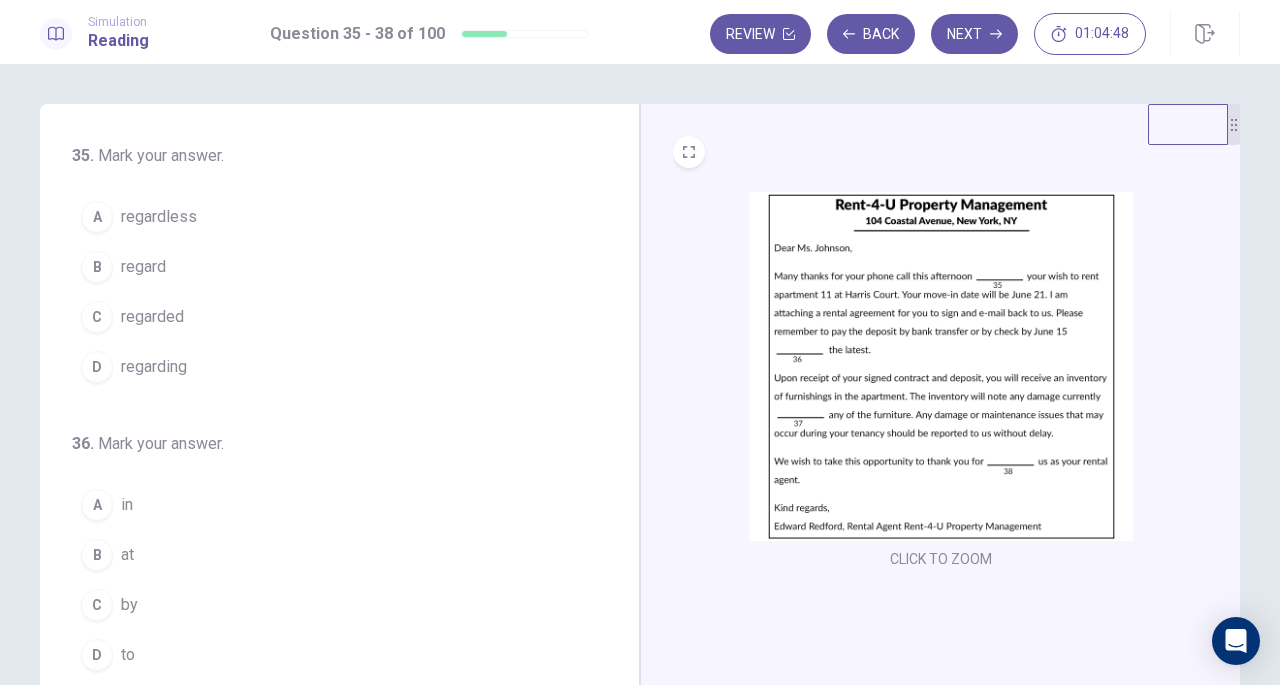 click on "regarding" at bounding box center [154, 367] 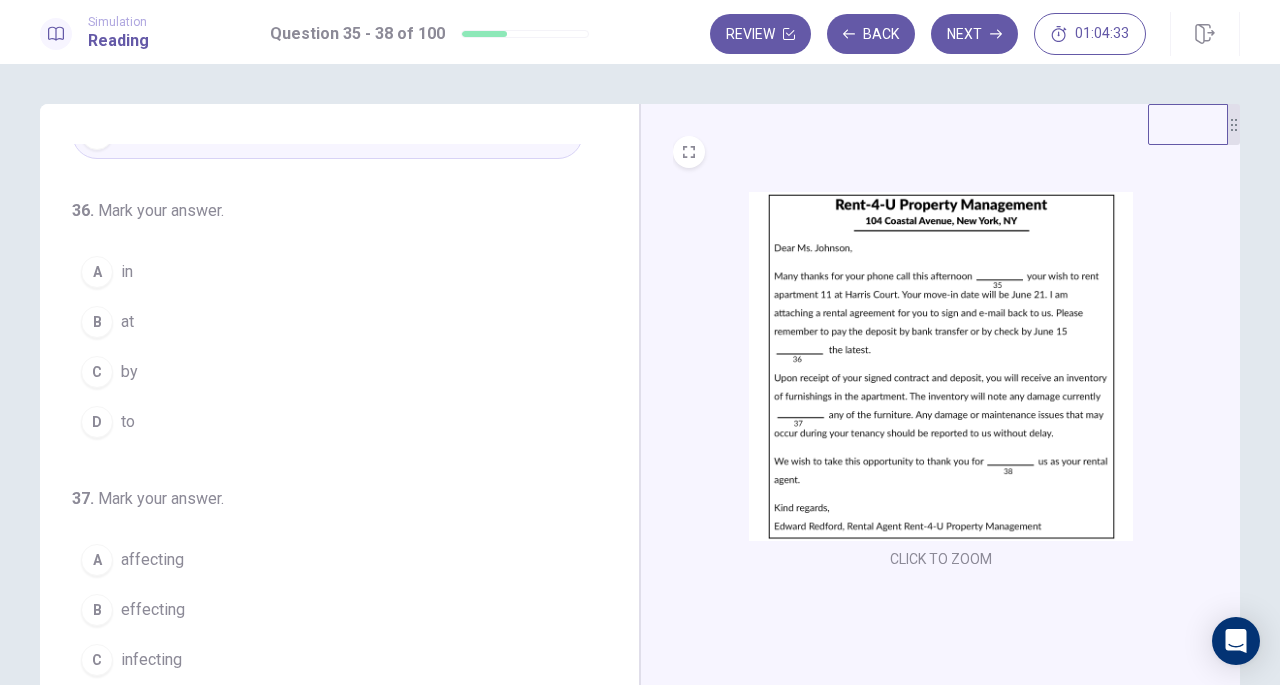scroll, scrollTop: 241, scrollLeft: 0, axis: vertical 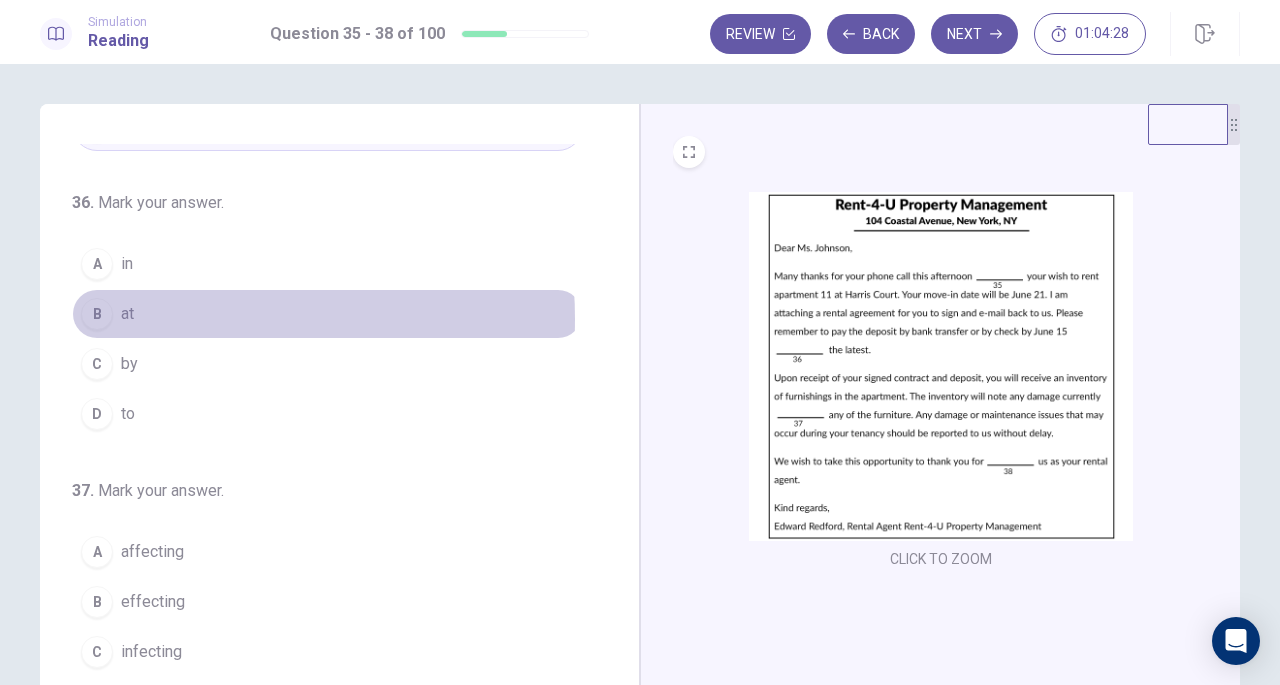 click on "B at" at bounding box center (327, 314) 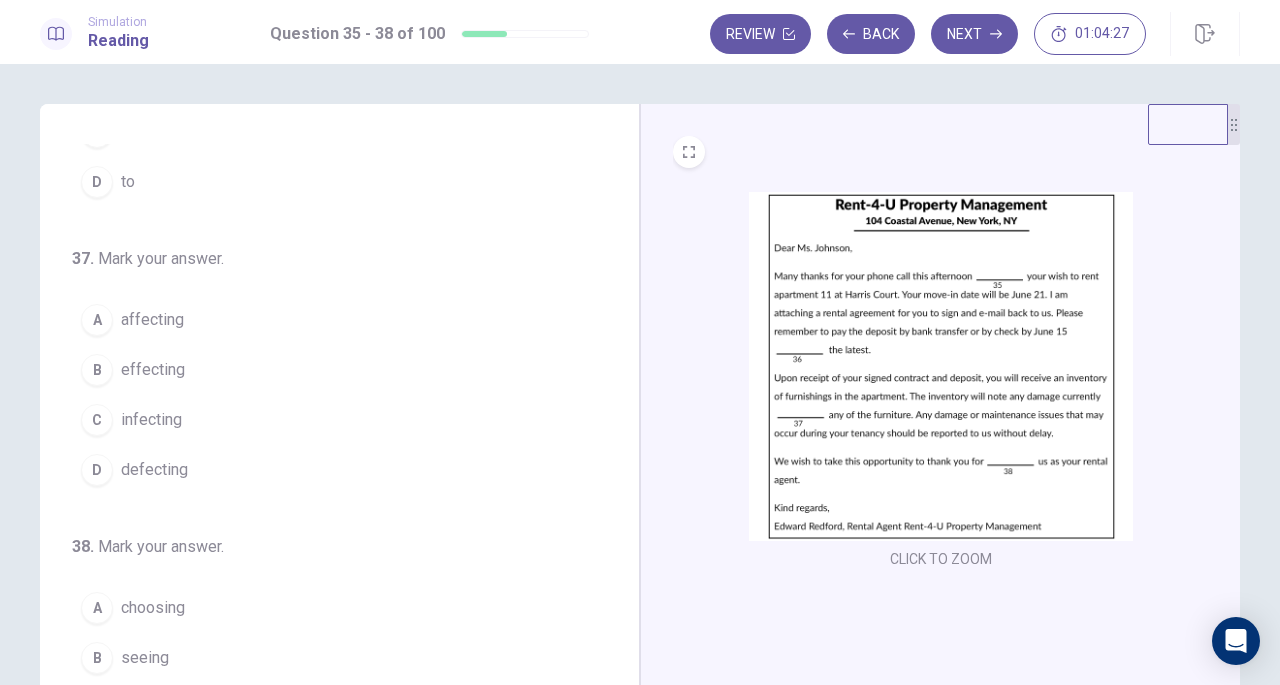 scroll, scrollTop: 485, scrollLeft: 0, axis: vertical 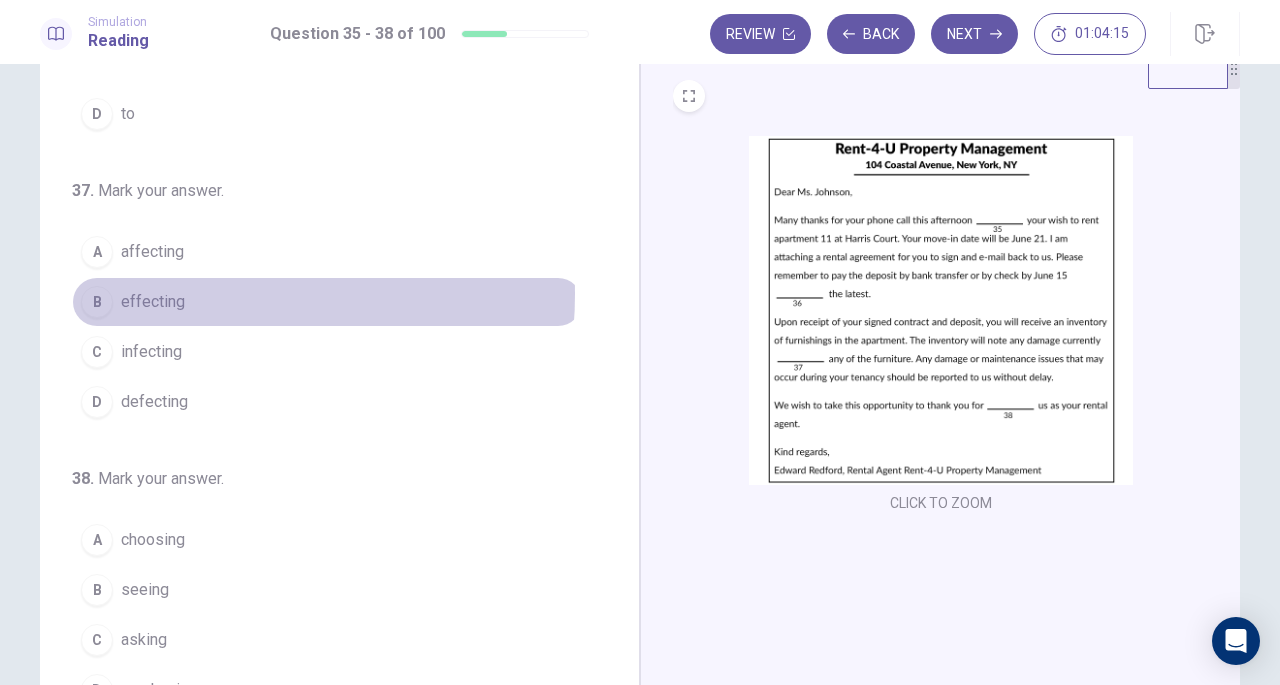 click on "B effecting" at bounding box center [327, 302] 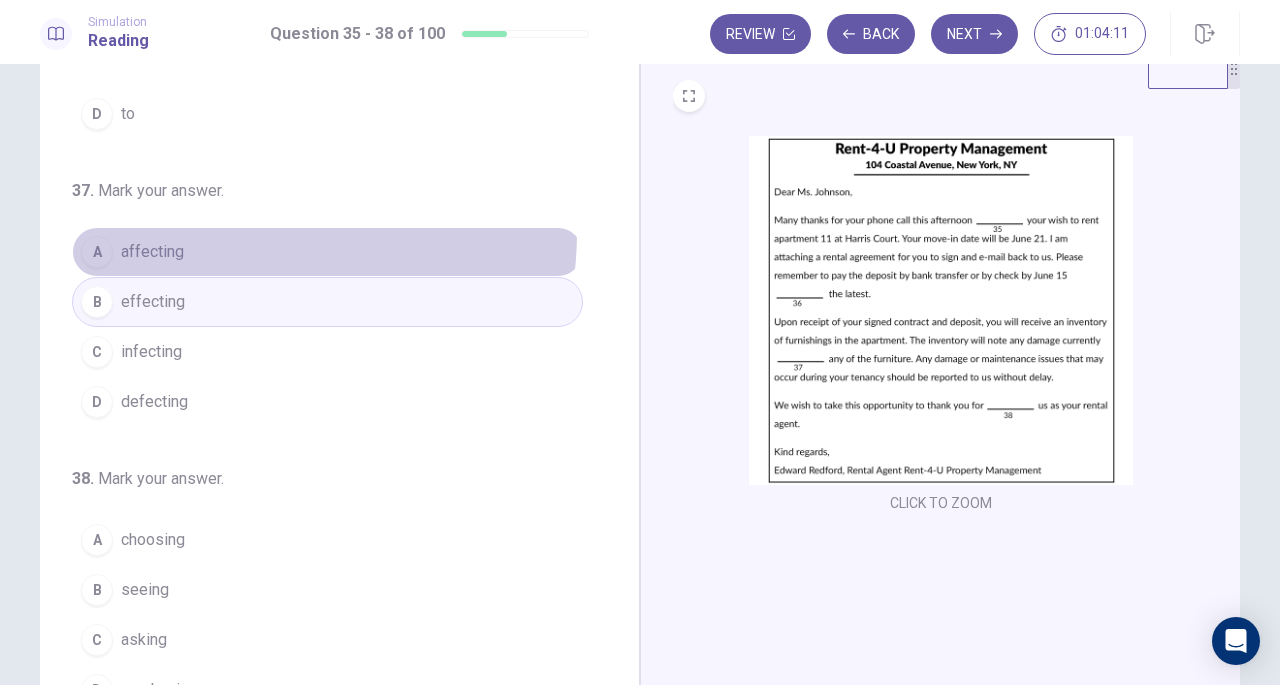 click on "A affecting" at bounding box center (327, 252) 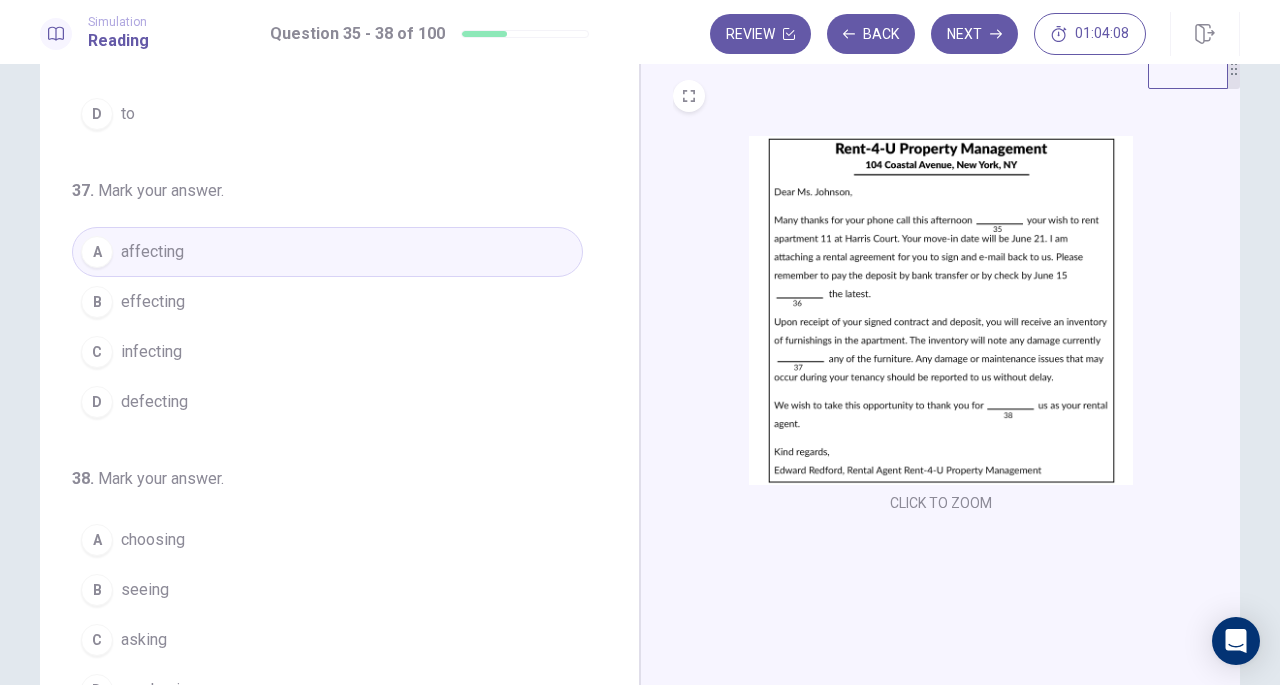 scroll, scrollTop: 486, scrollLeft: 0, axis: vertical 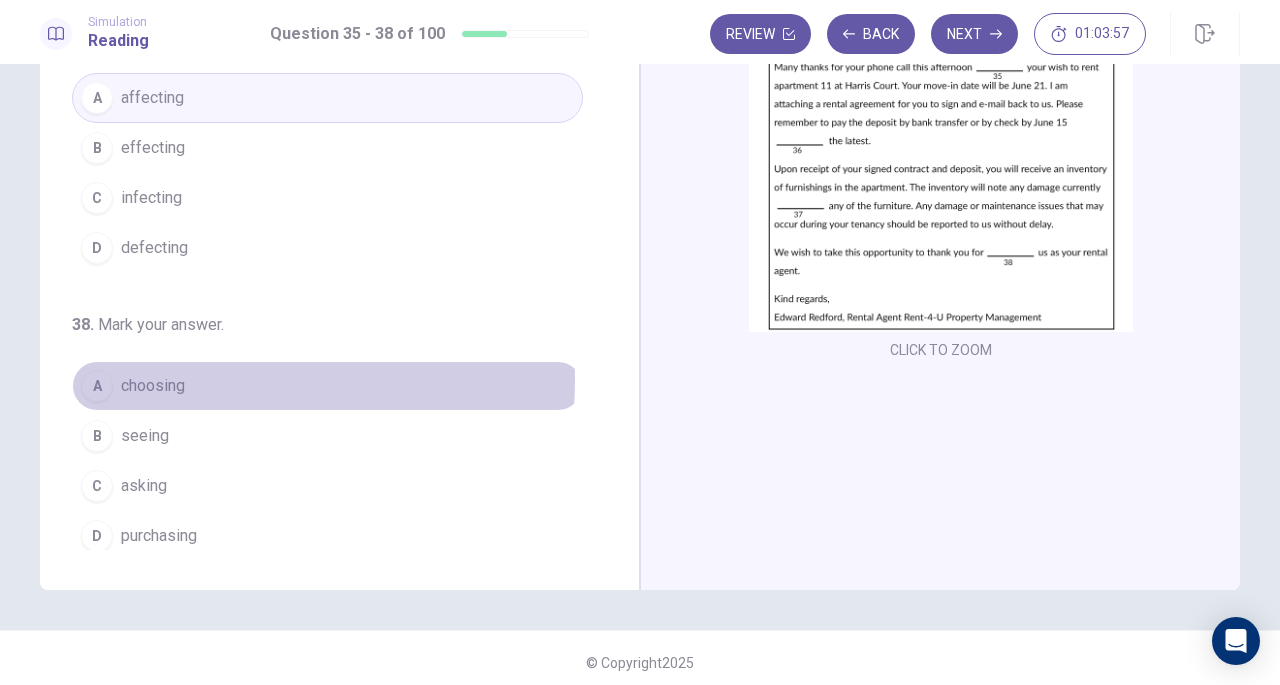 click on "A choosing" at bounding box center (327, 386) 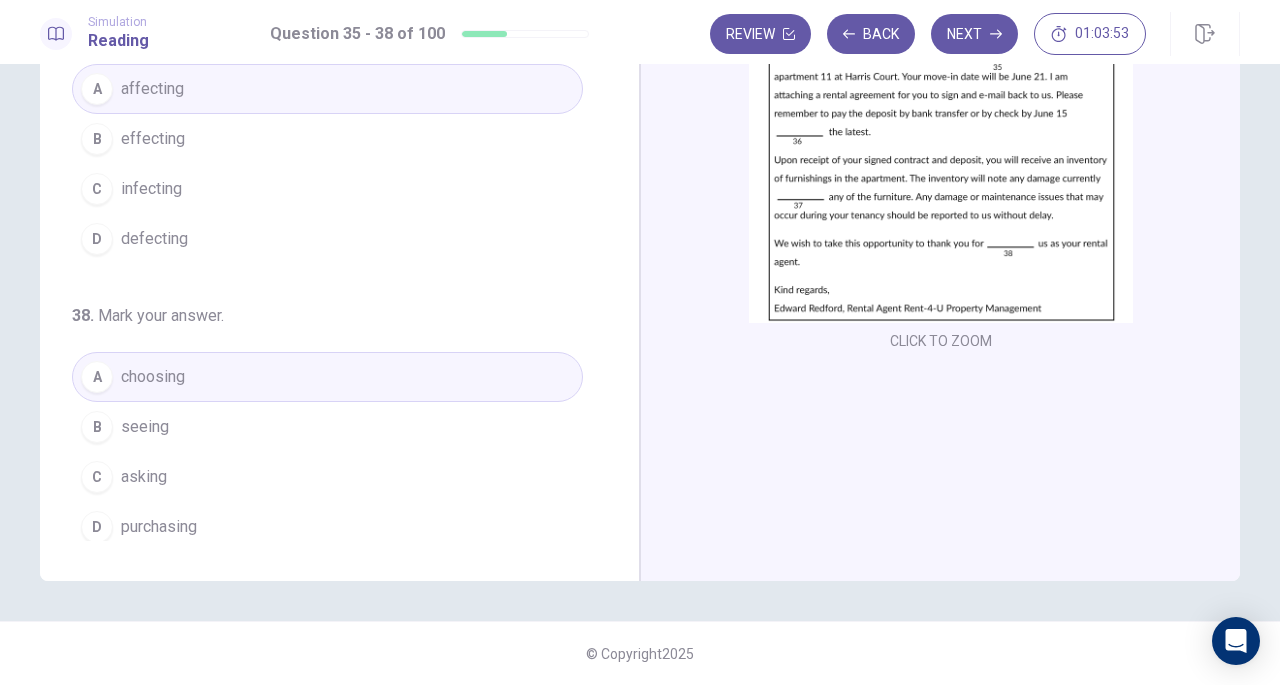 scroll, scrollTop: 0, scrollLeft: 0, axis: both 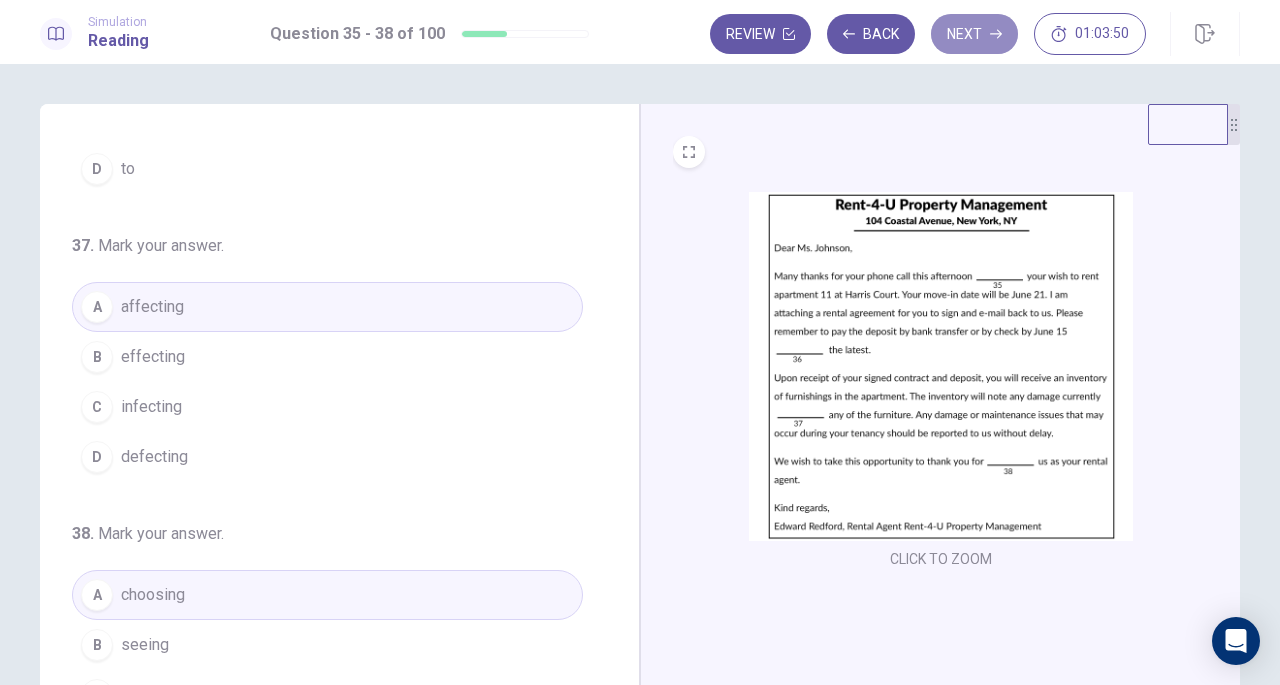 click on "Next" at bounding box center [974, 34] 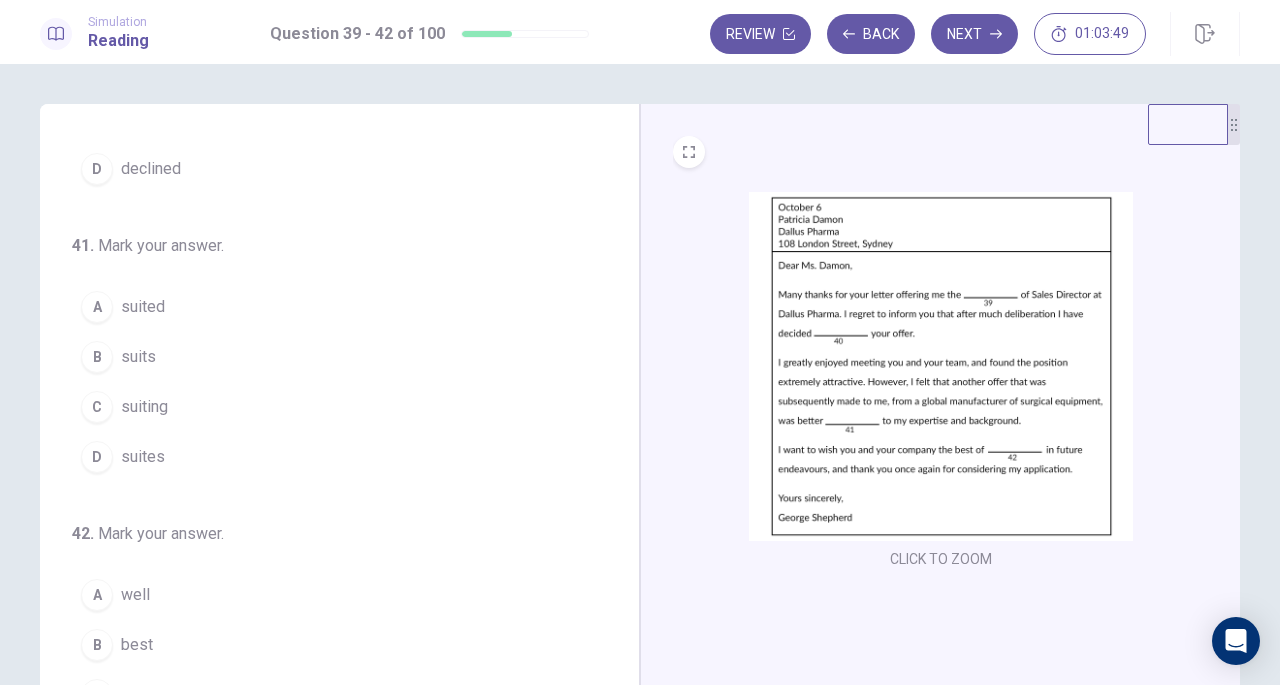 scroll, scrollTop: 0, scrollLeft: 0, axis: both 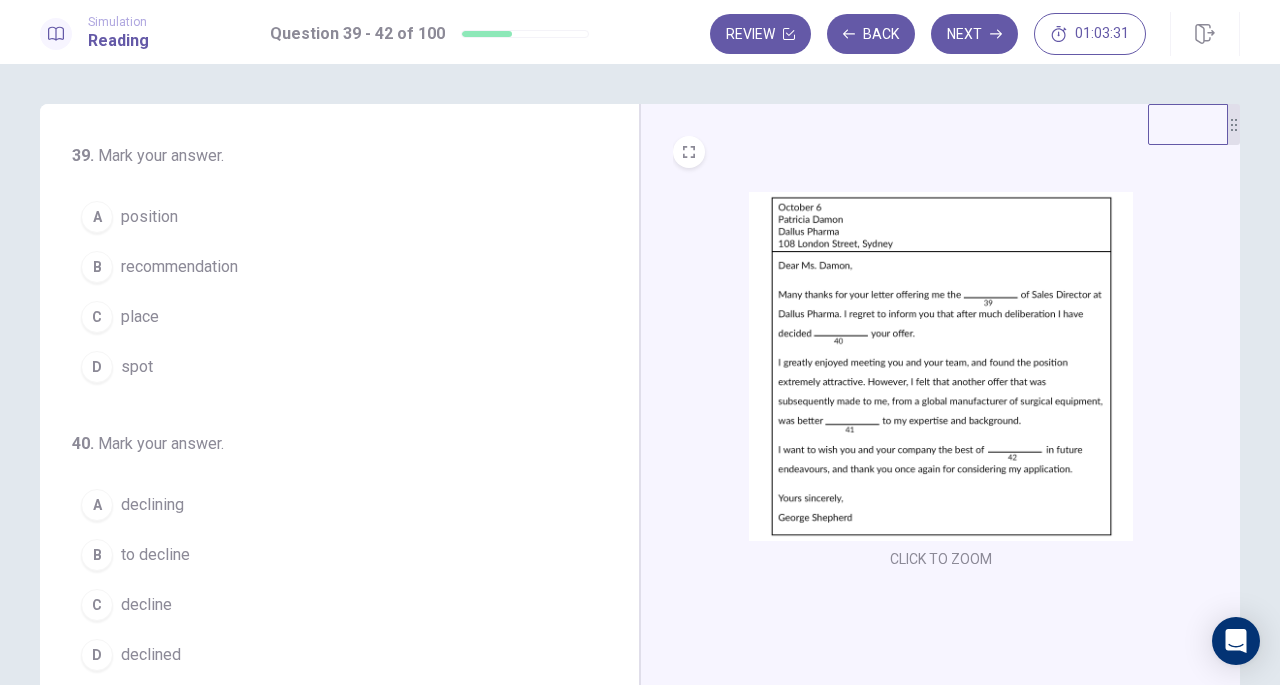 click on "A position" at bounding box center (327, 217) 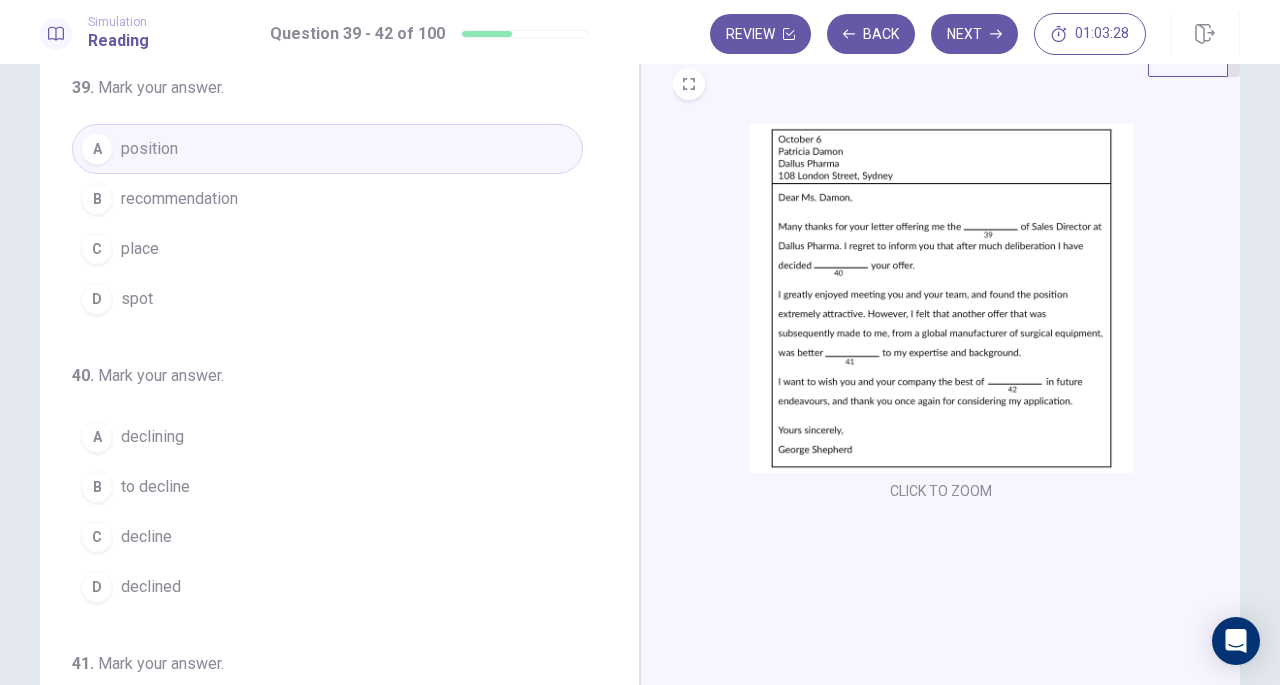 scroll, scrollTop: 70, scrollLeft: 0, axis: vertical 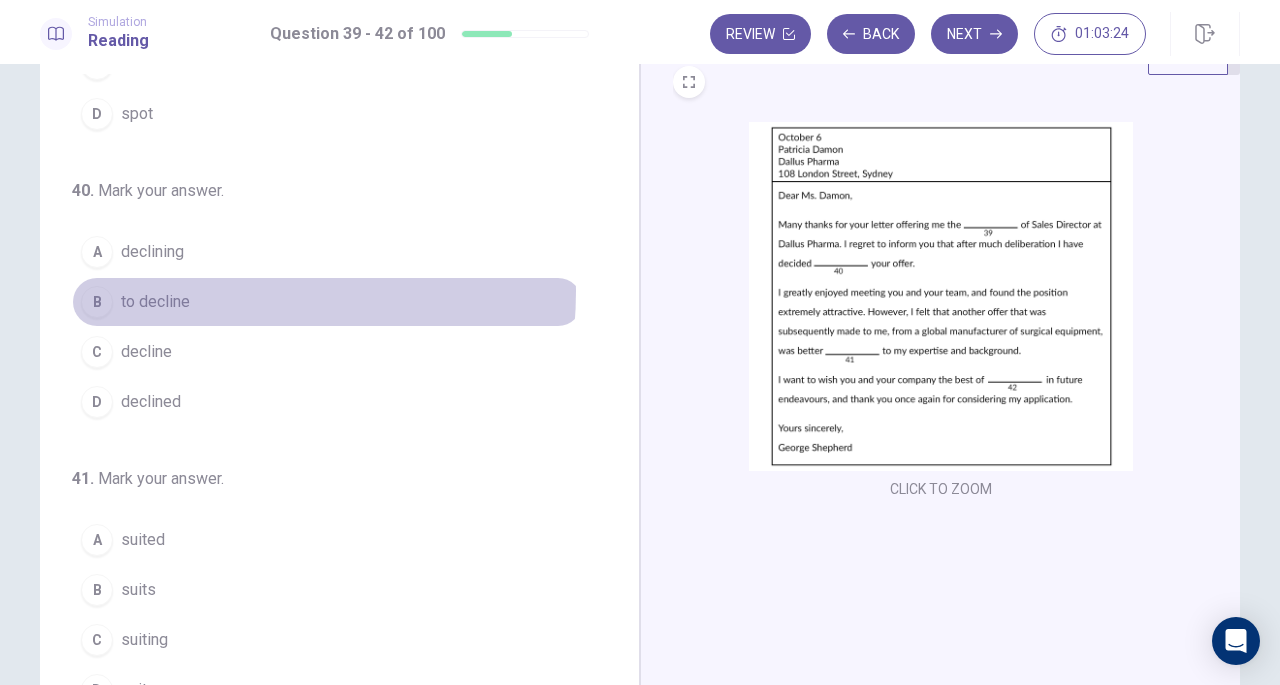 click on "B to decline" at bounding box center (327, 302) 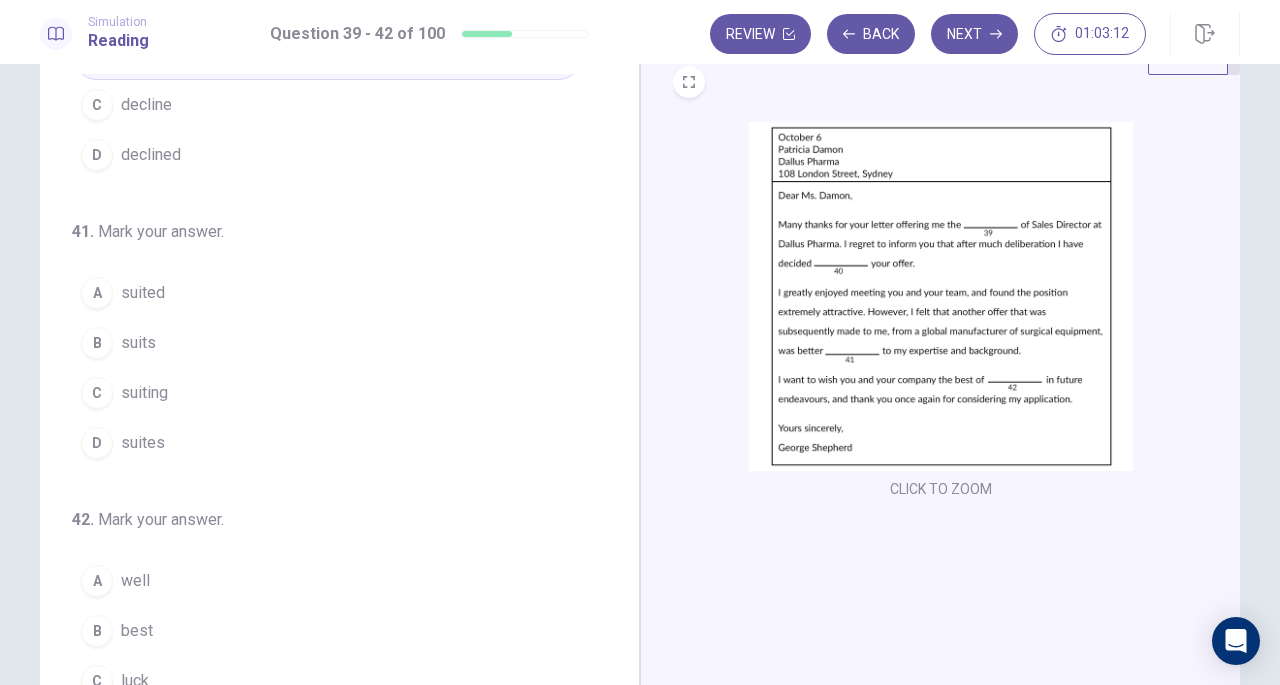 scroll, scrollTop: 439, scrollLeft: 0, axis: vertical 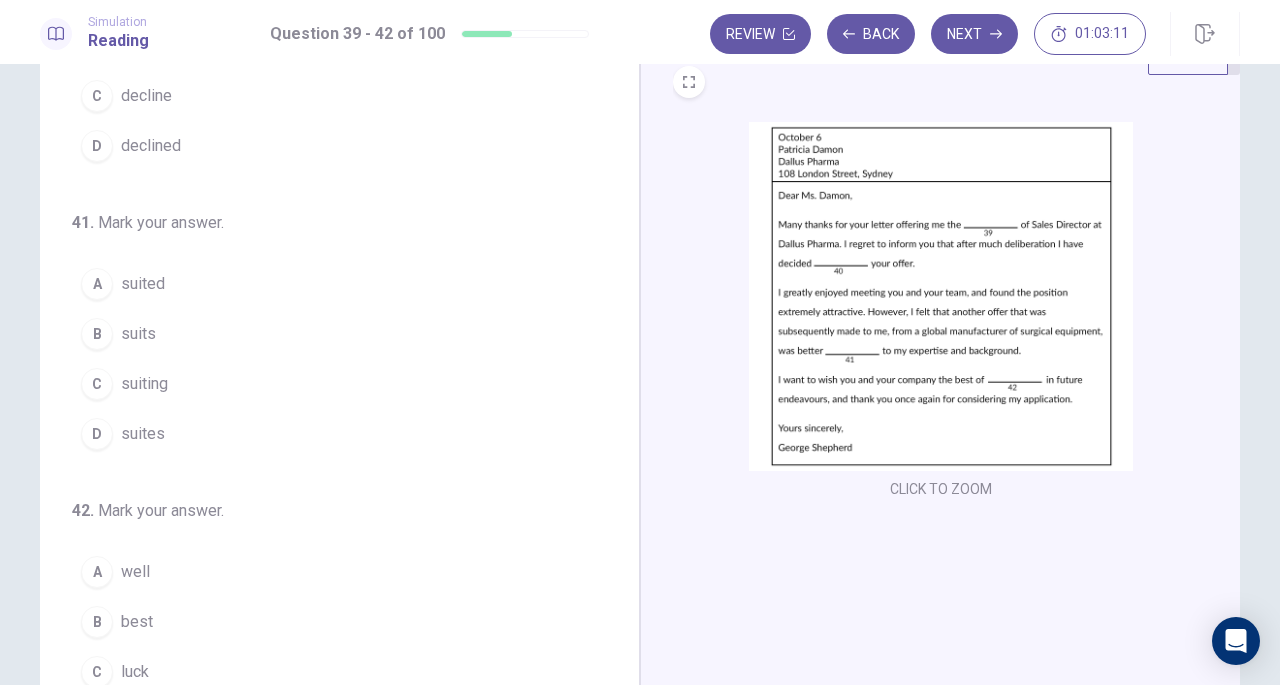 click on "A suited" at bounding box center [327, 284] 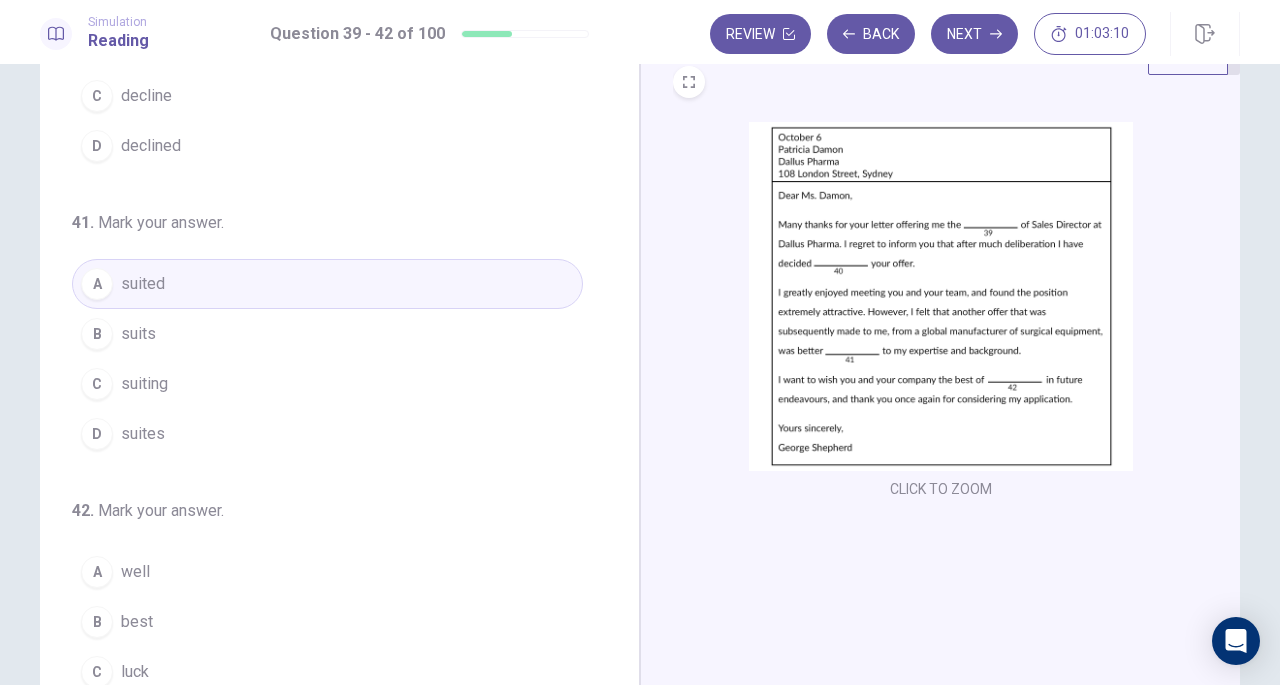 scroll, scrollTop: 486, scrollLeft: 0, axis: vertical 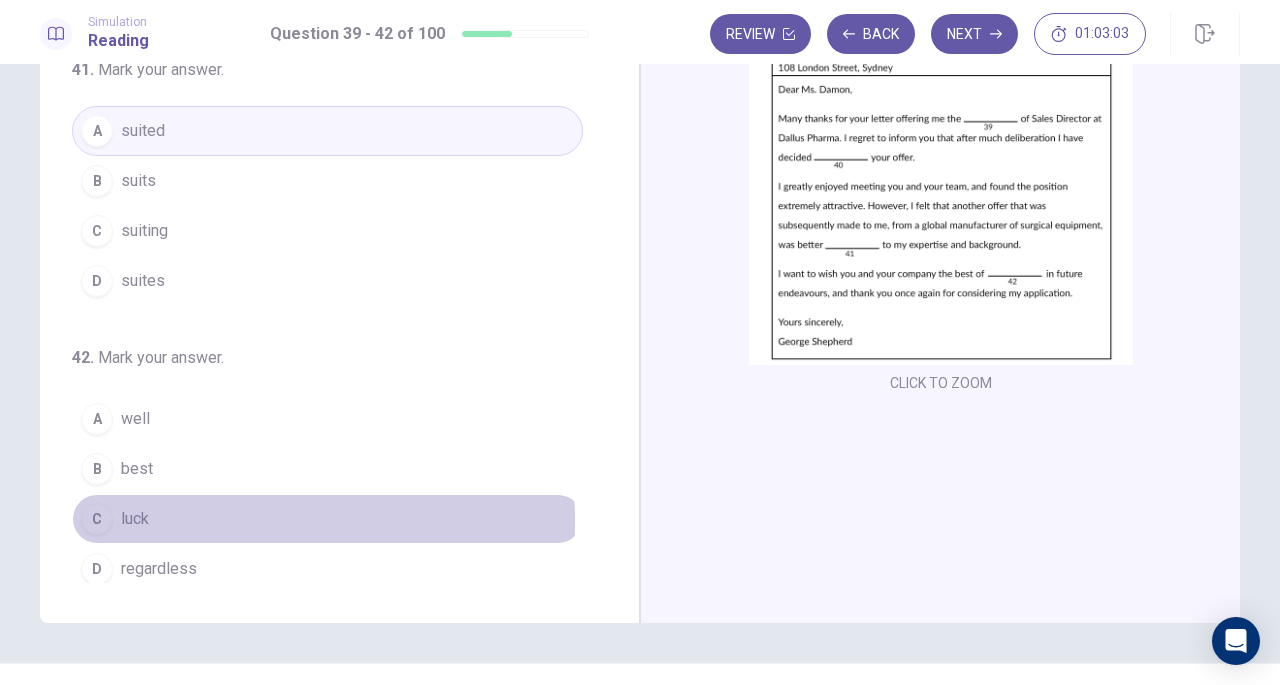click on "C luck" at bounding box center (327, 519) 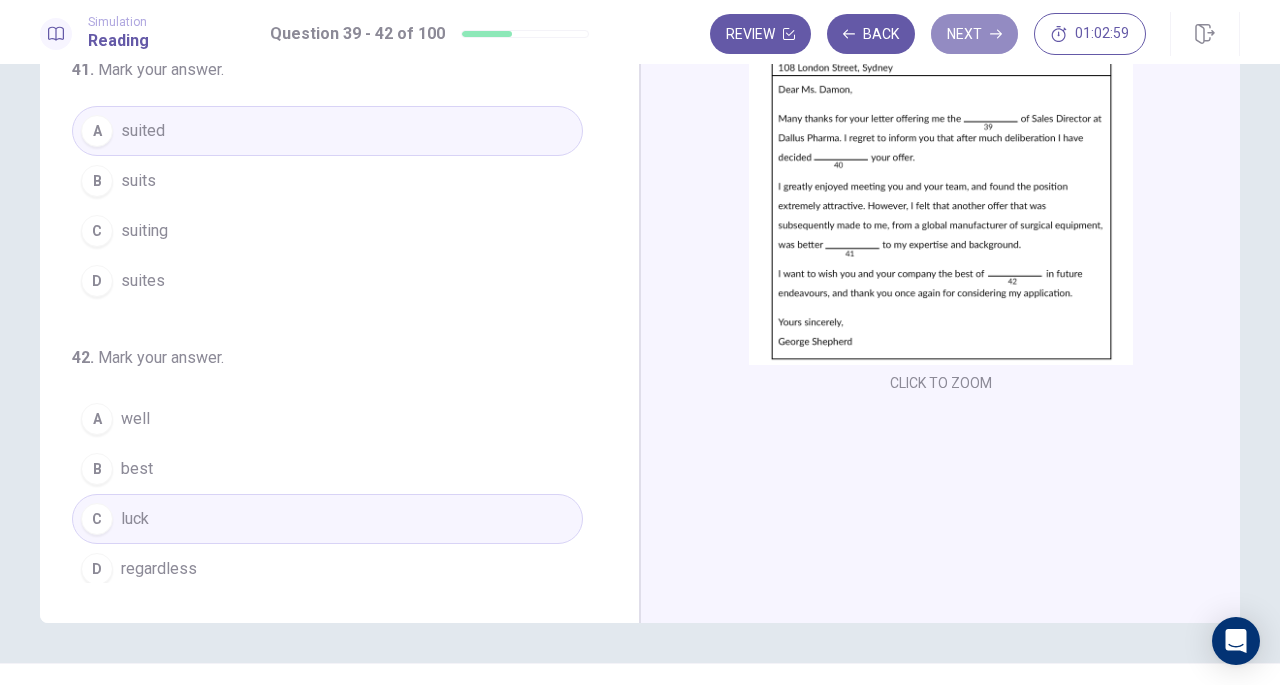 click on "Next" at bounding box center [974, 34] 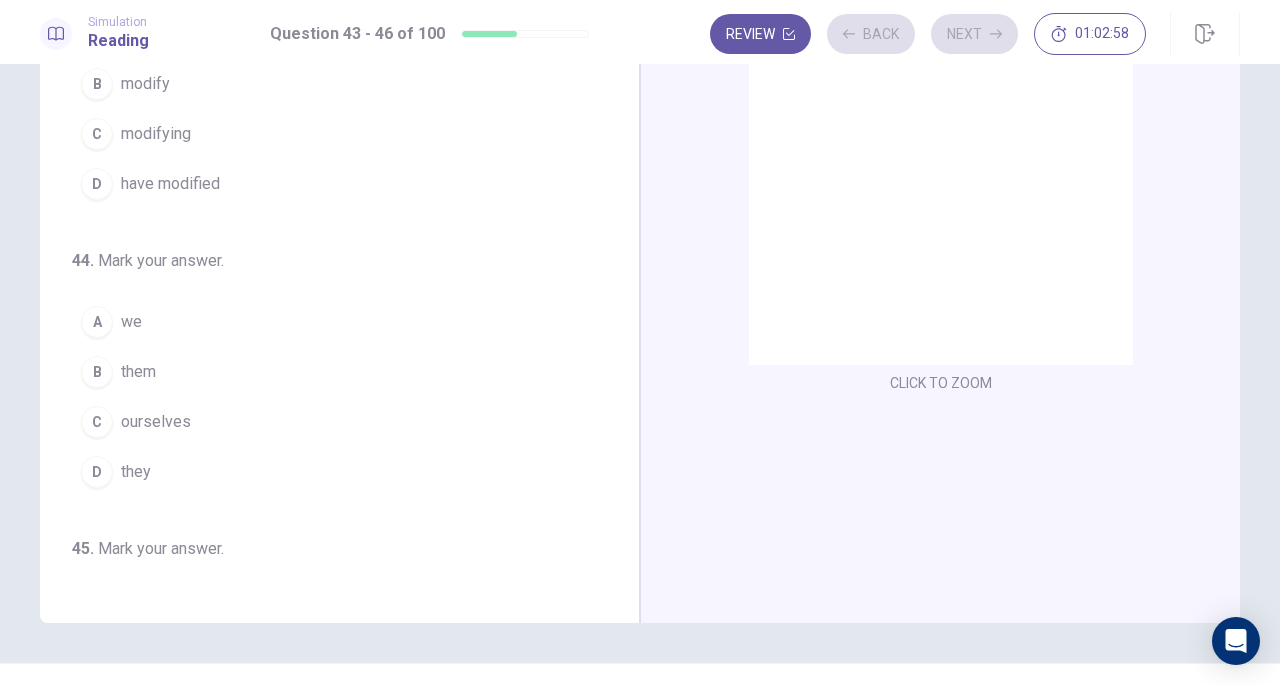 scroll, scrollTop: 0, scrollLeft: 0, axis: both 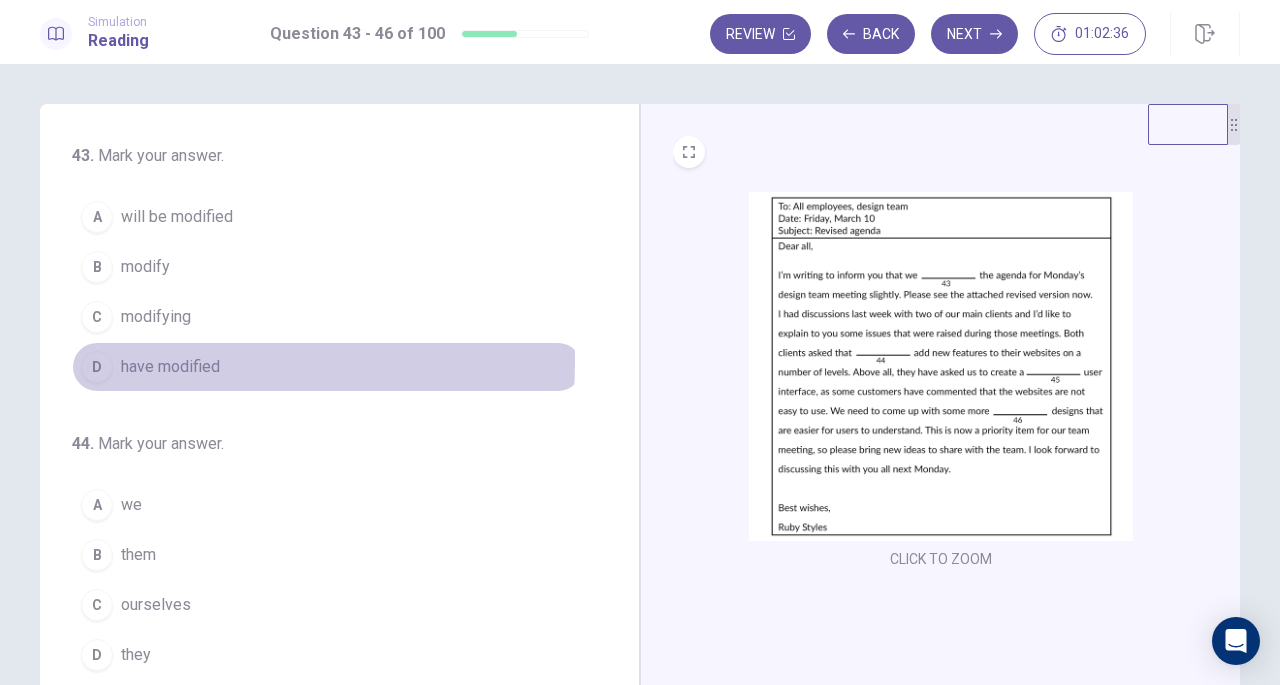 click on "have modified" at bounding box center [170, 367] 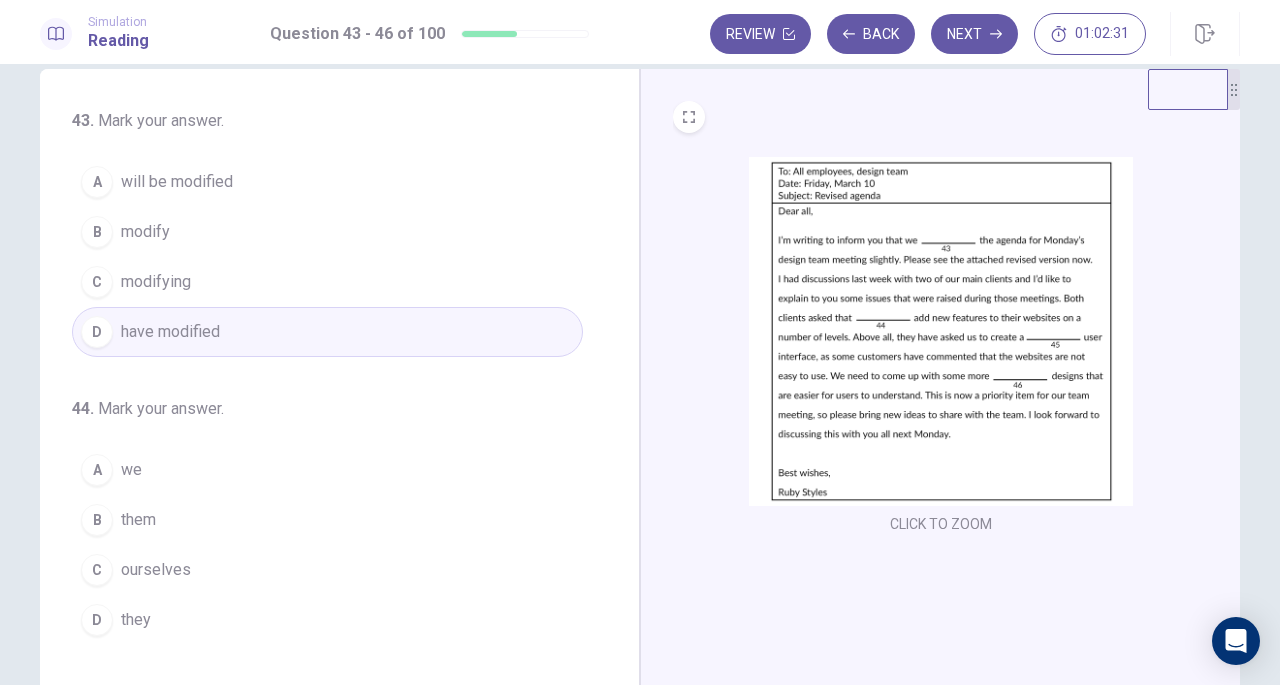 scroll, scrollTop: 36, scrollLeft: 0, axis: vertical 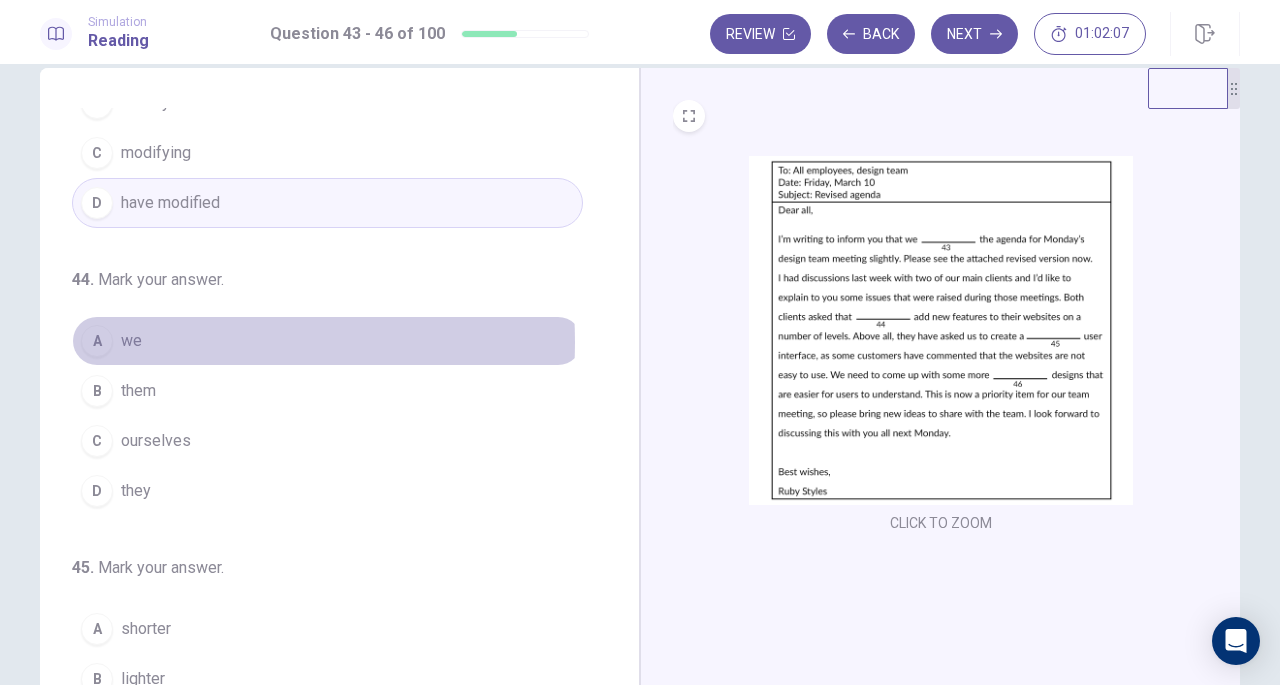 click on "A we" at bounding box center (327, 341) 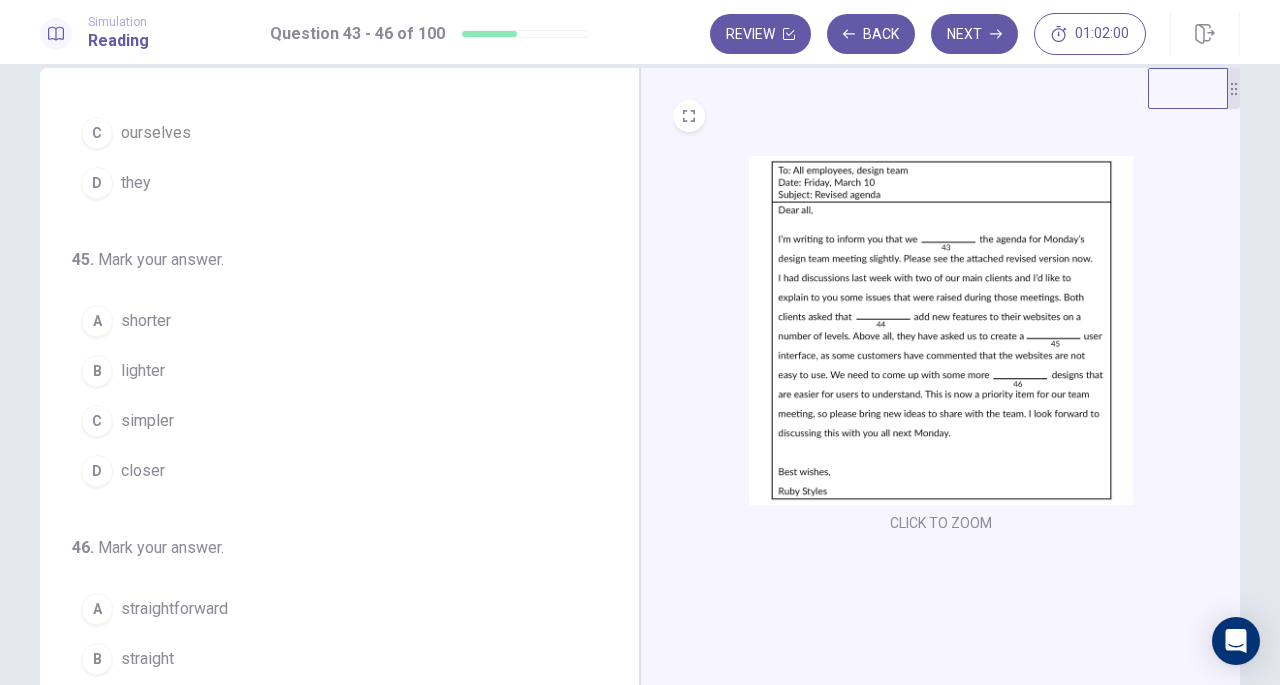 scroll, scrollTop: 437, scrollLeft: 0, axis: vertical 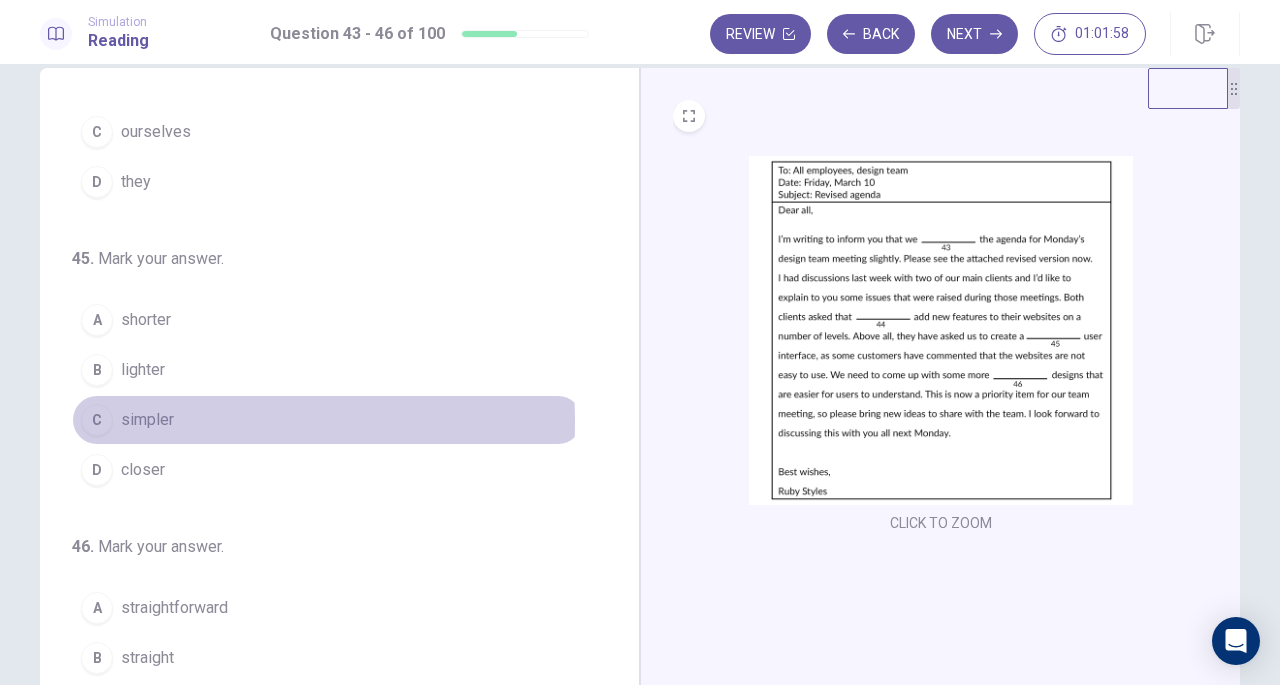 click on "simpler" at bounding box center (147, 420) 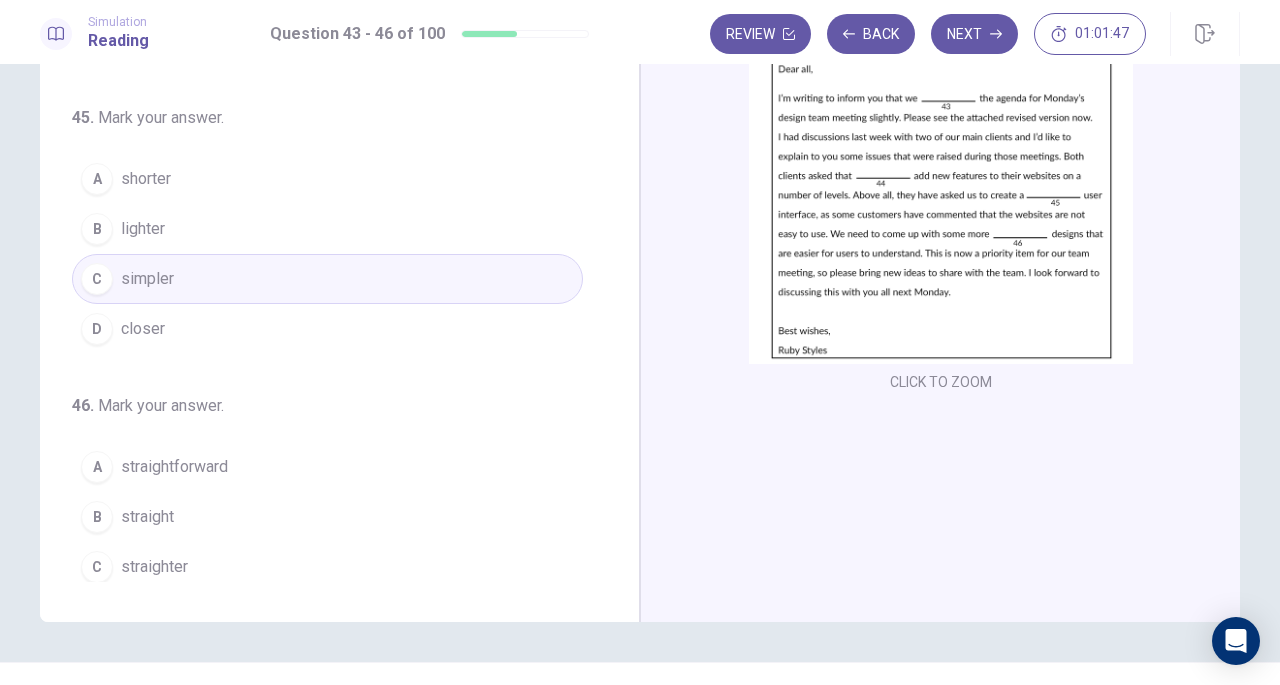 scroll, scrollTop: 184, scrollLeft: 0, axis: vertical 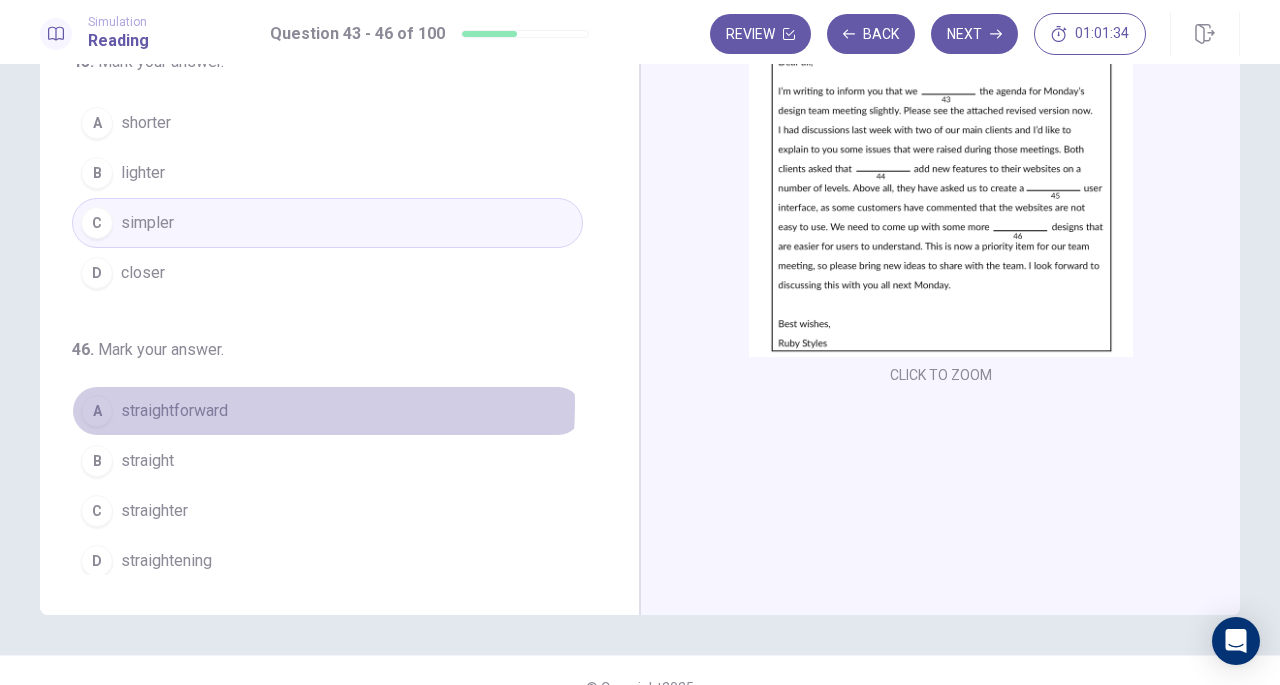 click on "A straightforward" at bounding box center [327, 411] 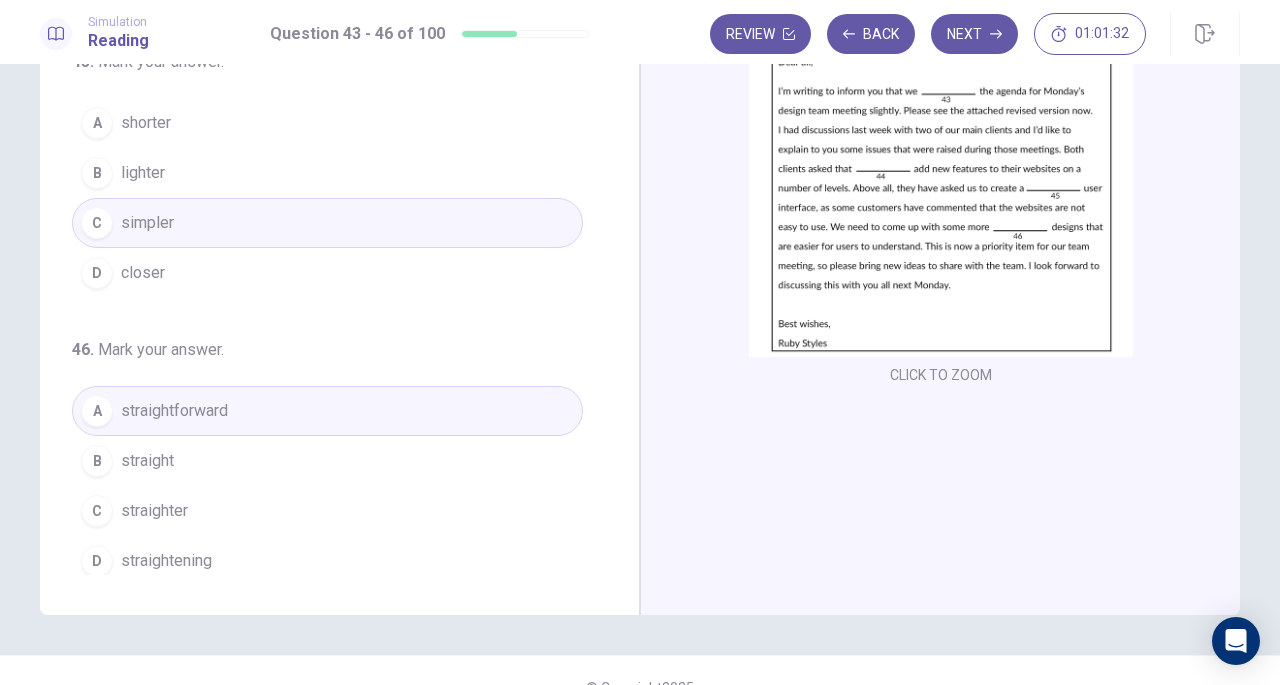 scroll, scrollTop: 0, scrollLeft: 0, axis: both 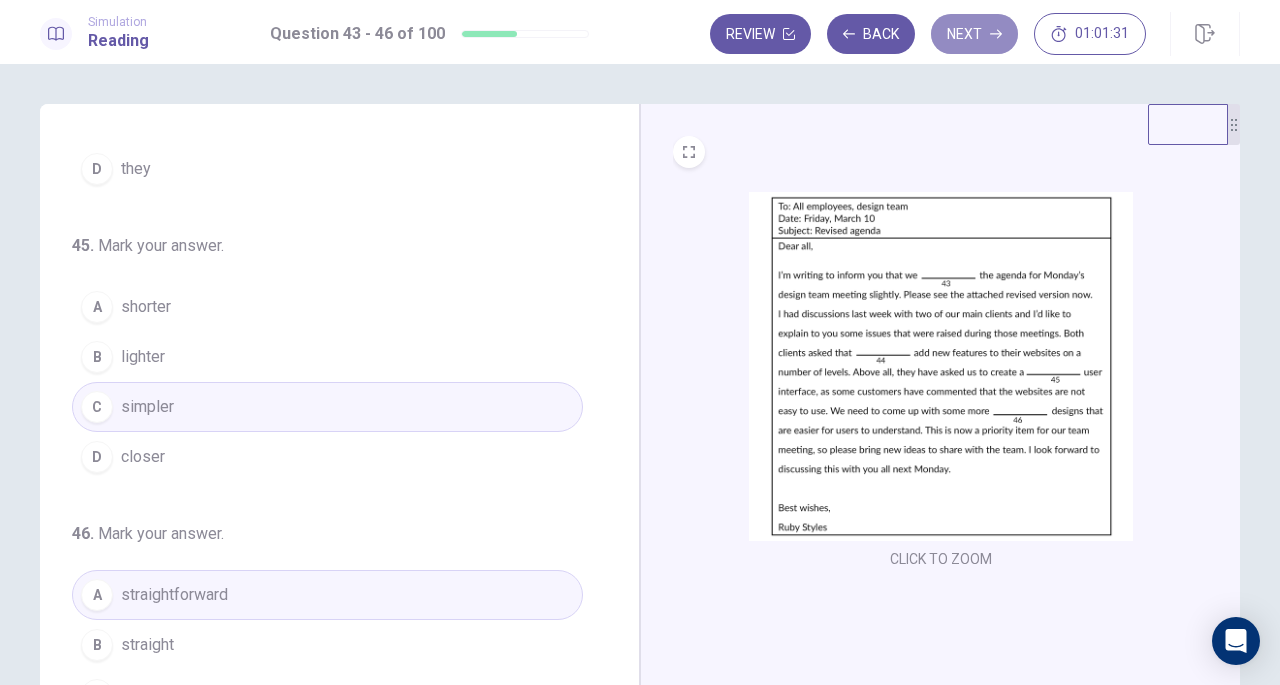 click on "Next" at bounding box center [974, 34] 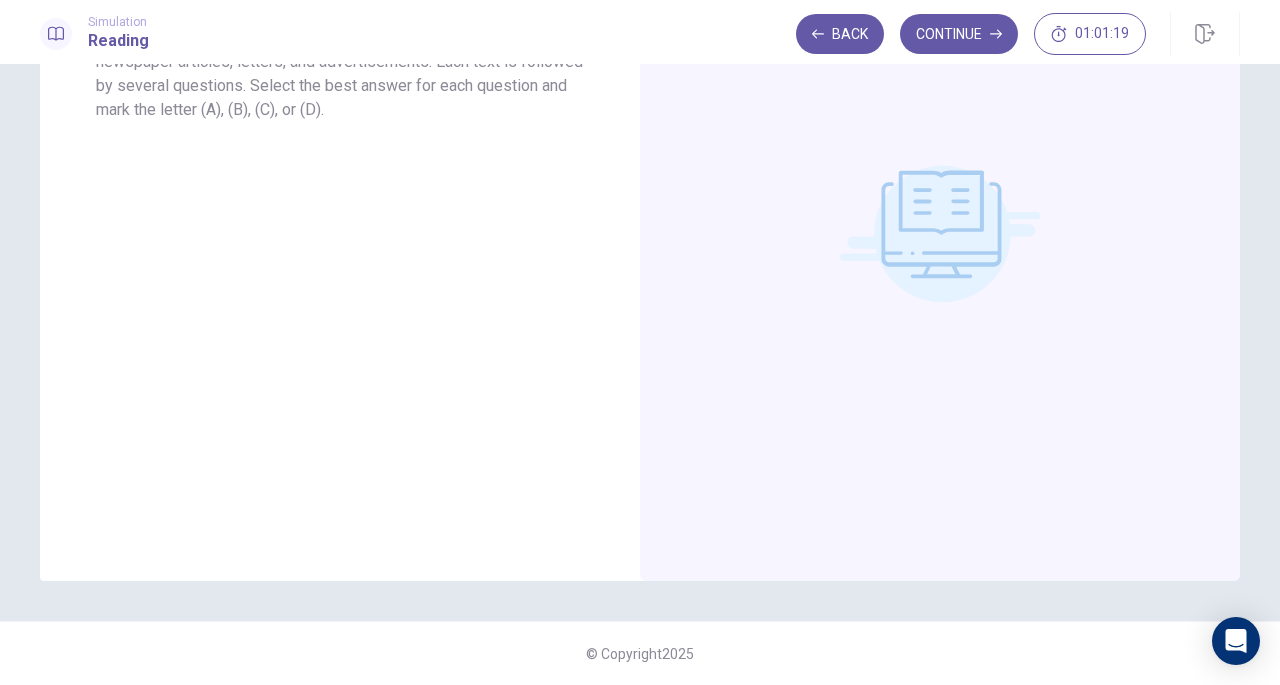 scroll, scrollTop: 0, scrollLeft: 0, axis: both 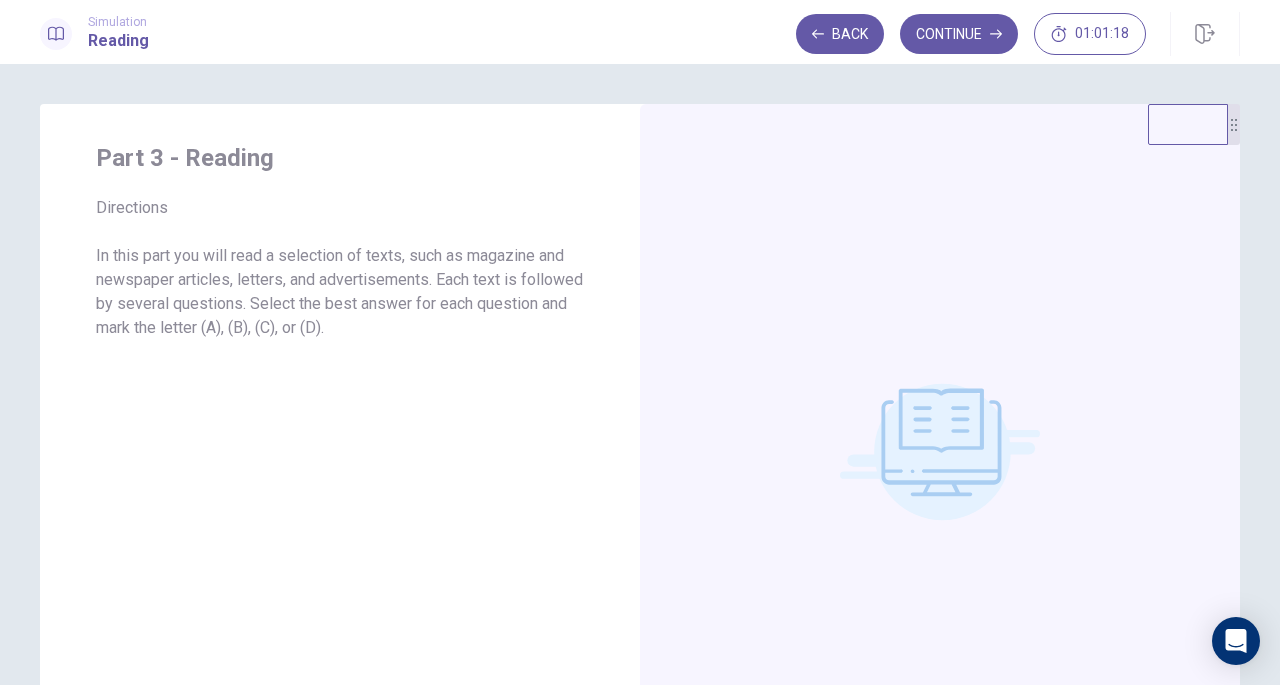 click on "Continue" at bounding box center (959, 34) 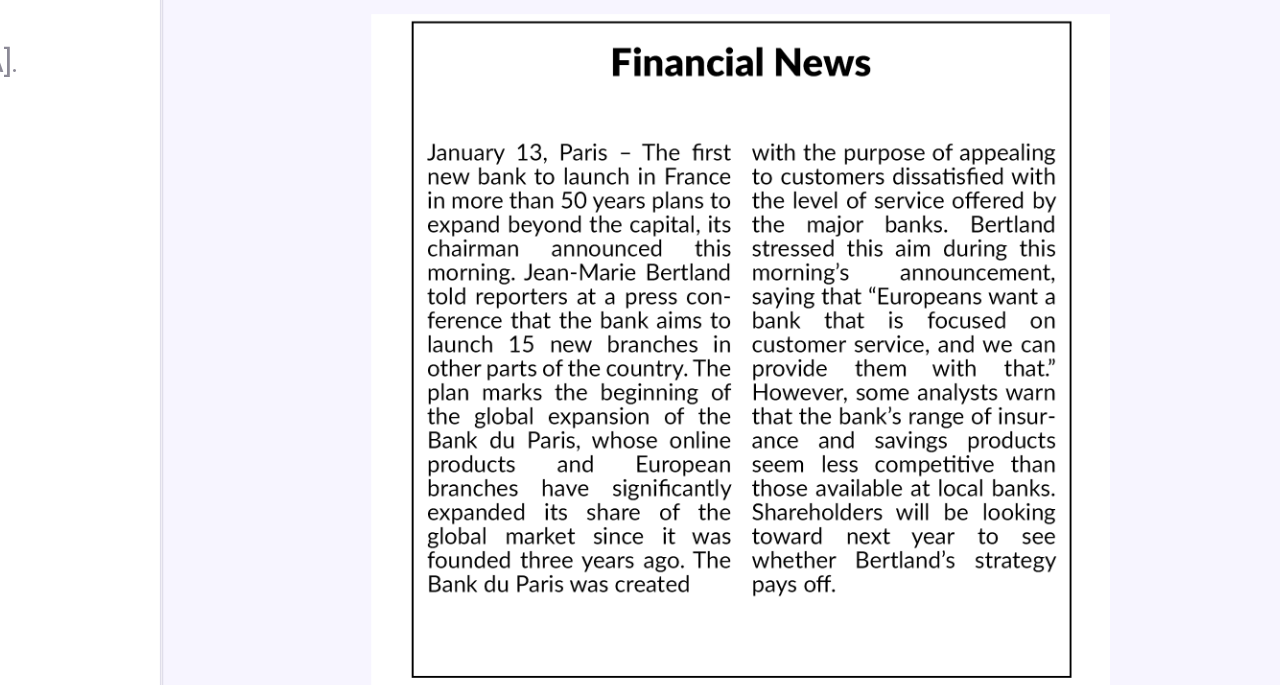 scroll, scrollTop: 18, scrollLeft: 0, axis: vertical 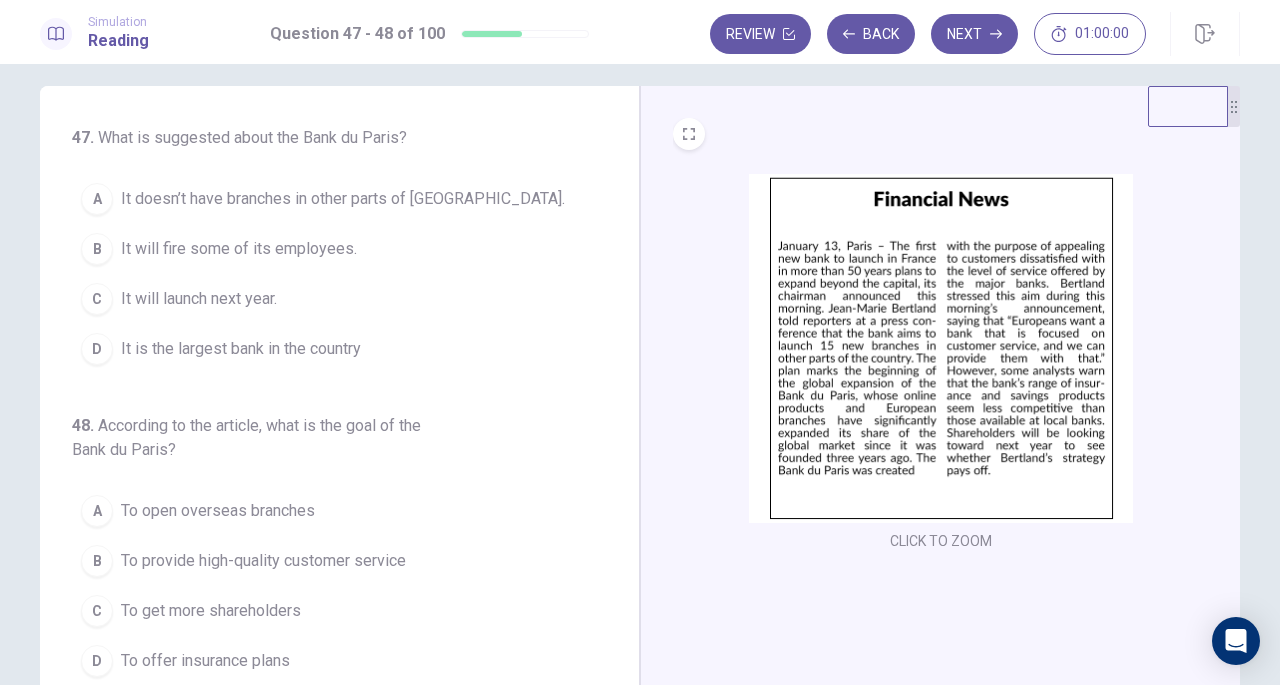 click at bounding box center [941, 348] 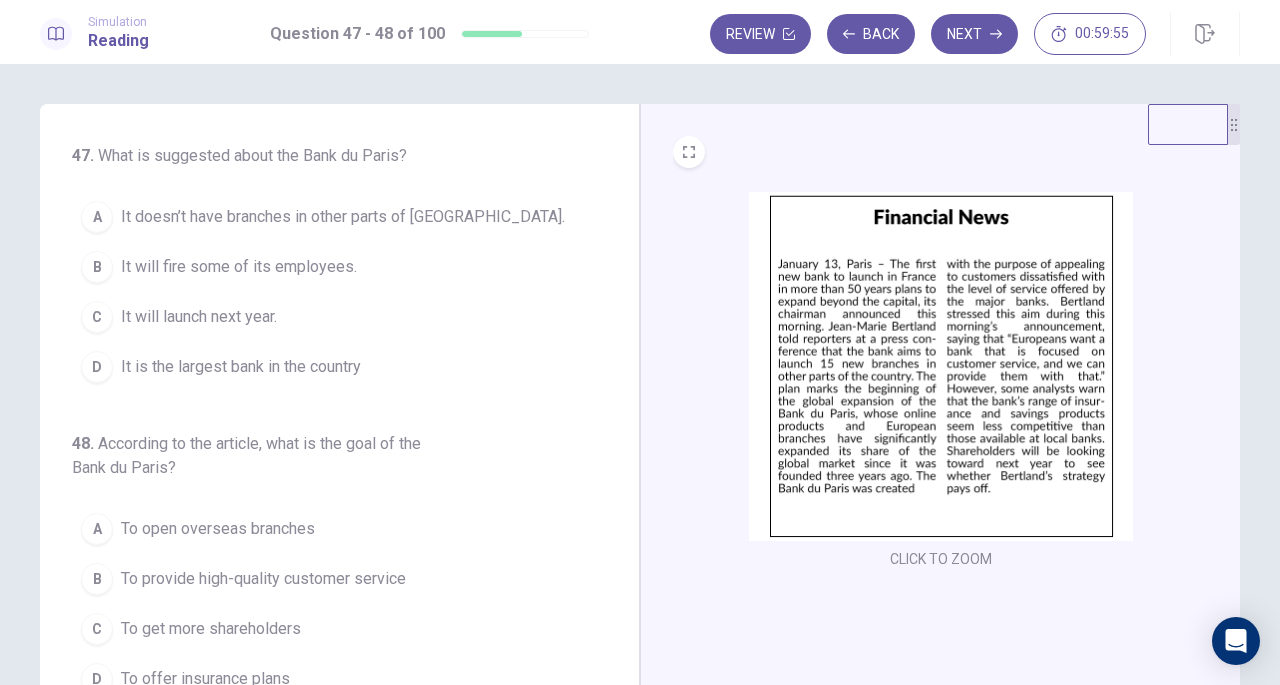 scroll, scrollTop: 18, scrollLeft: 0, axis: vertical 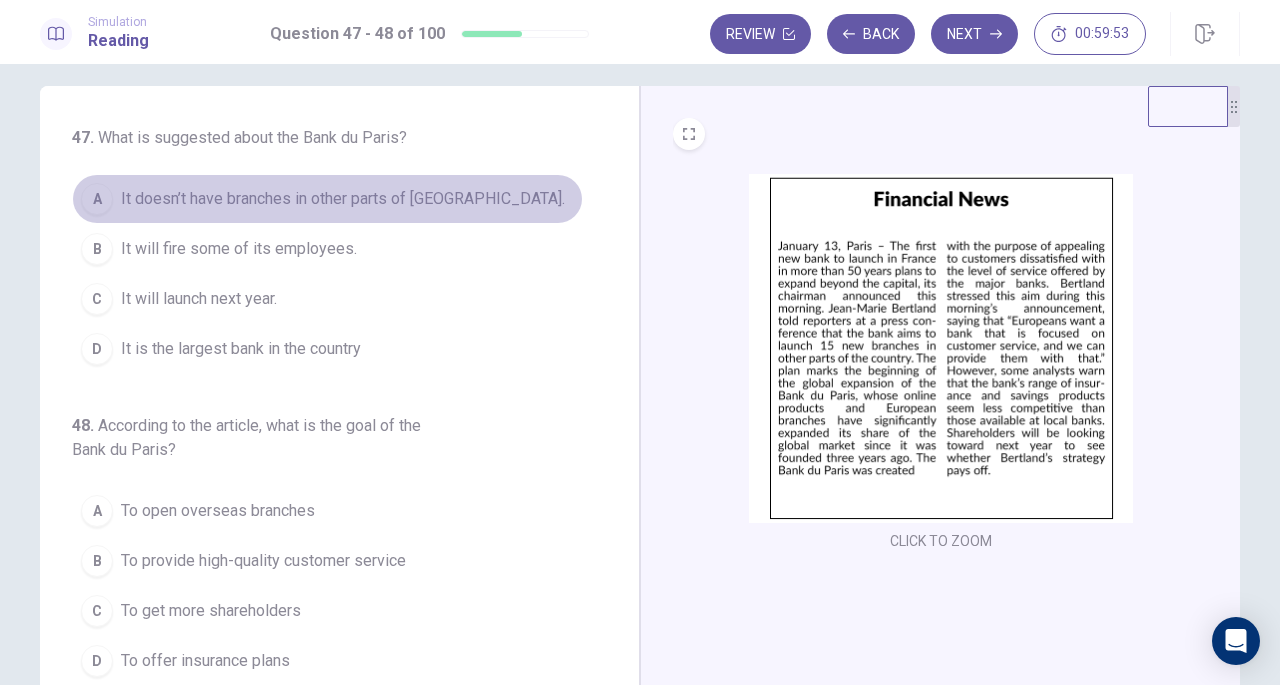 click on "A It doesn’t have branches in other parts of
[GEOGRAPHIC_DATA]." at bounding box center (327, 199) 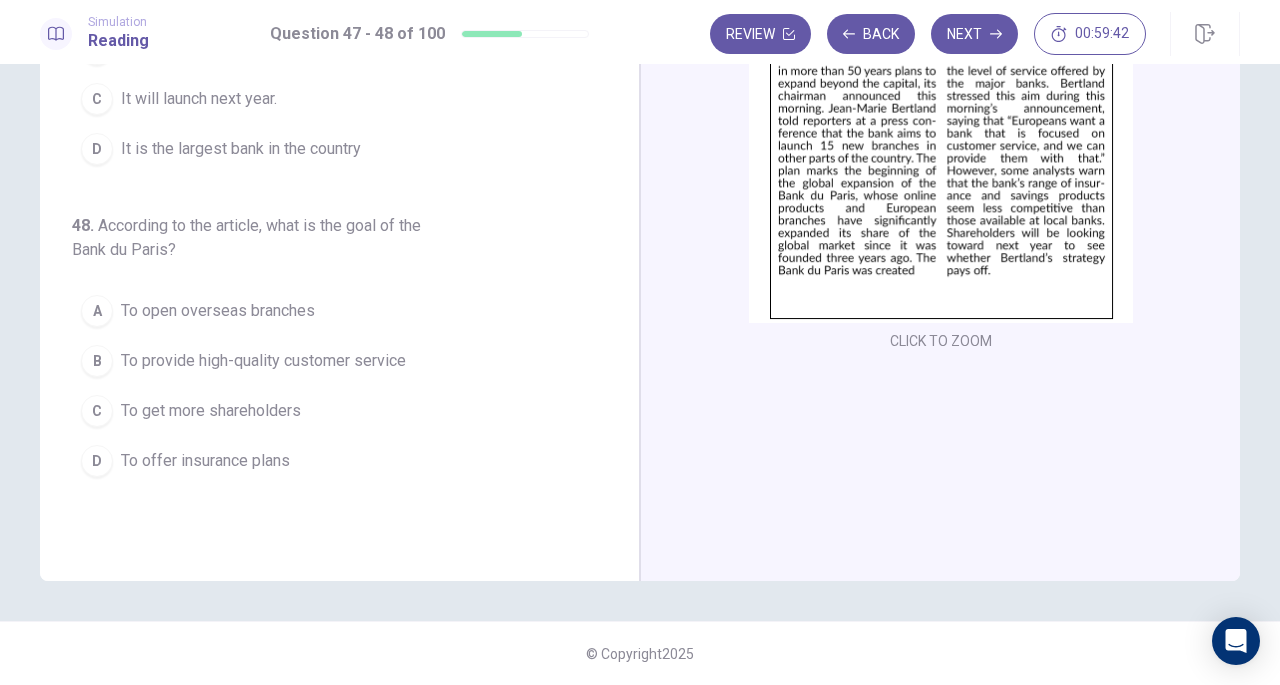 scroll, scrollTop: 87, scrollLeft: 0, axis: vertical 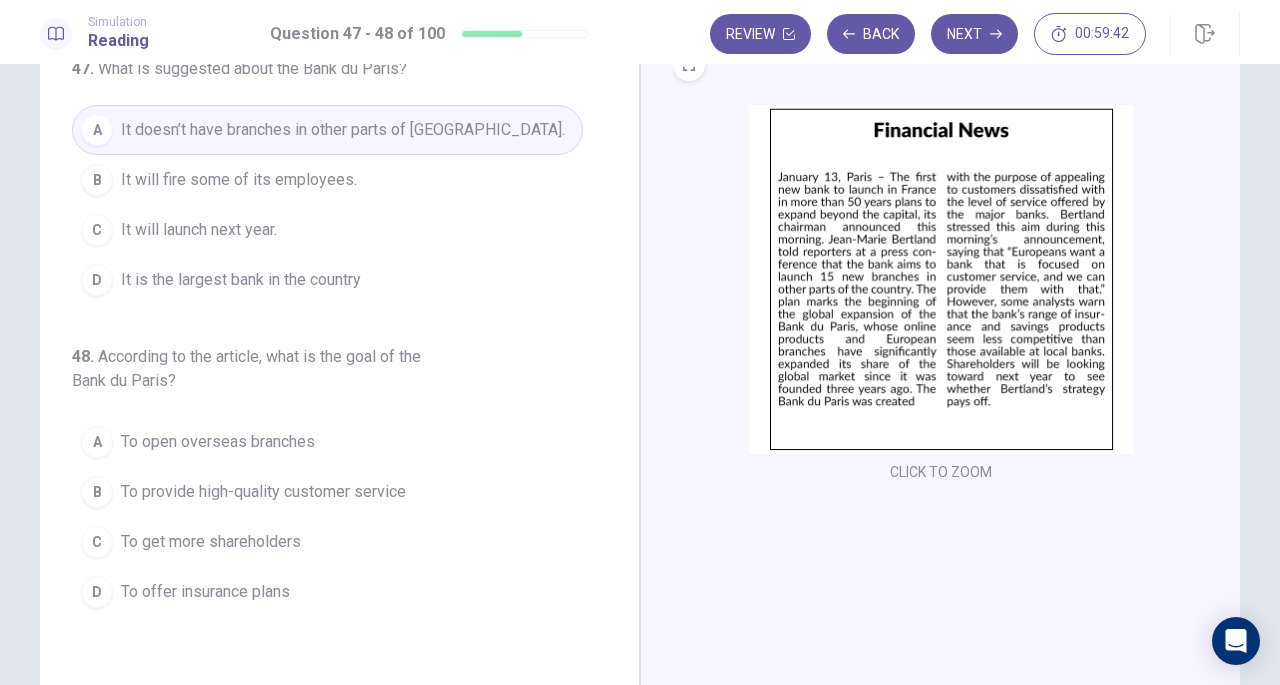 click at bounding box center (941, 279) 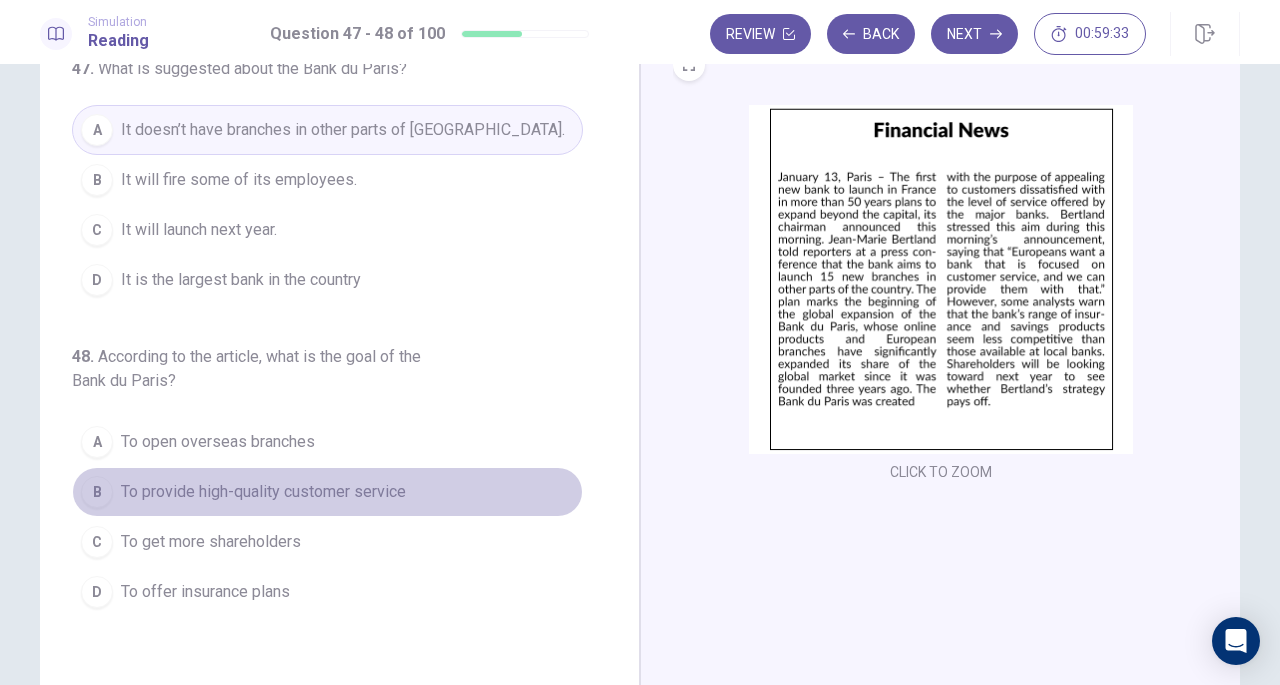 click on "To provide high-quality customer service" at bounding box center (263, 492) 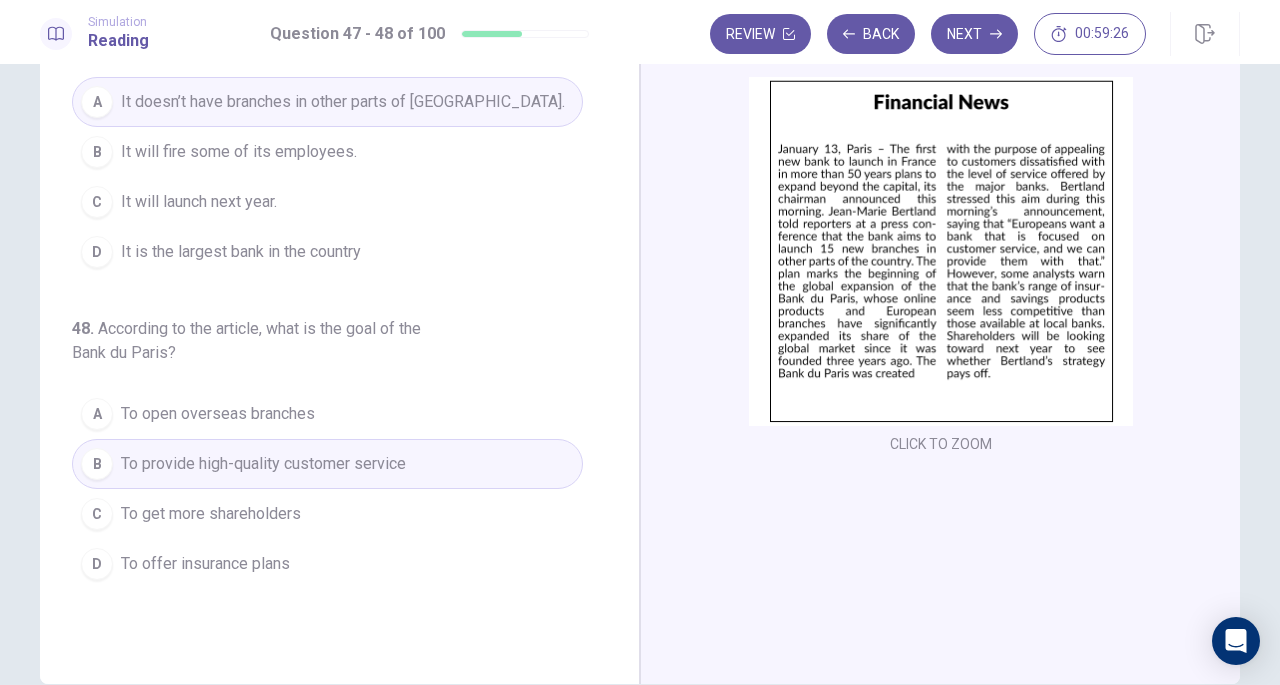 scroll, scrollTop: 32, scrollLeft: 0, axis: vertical 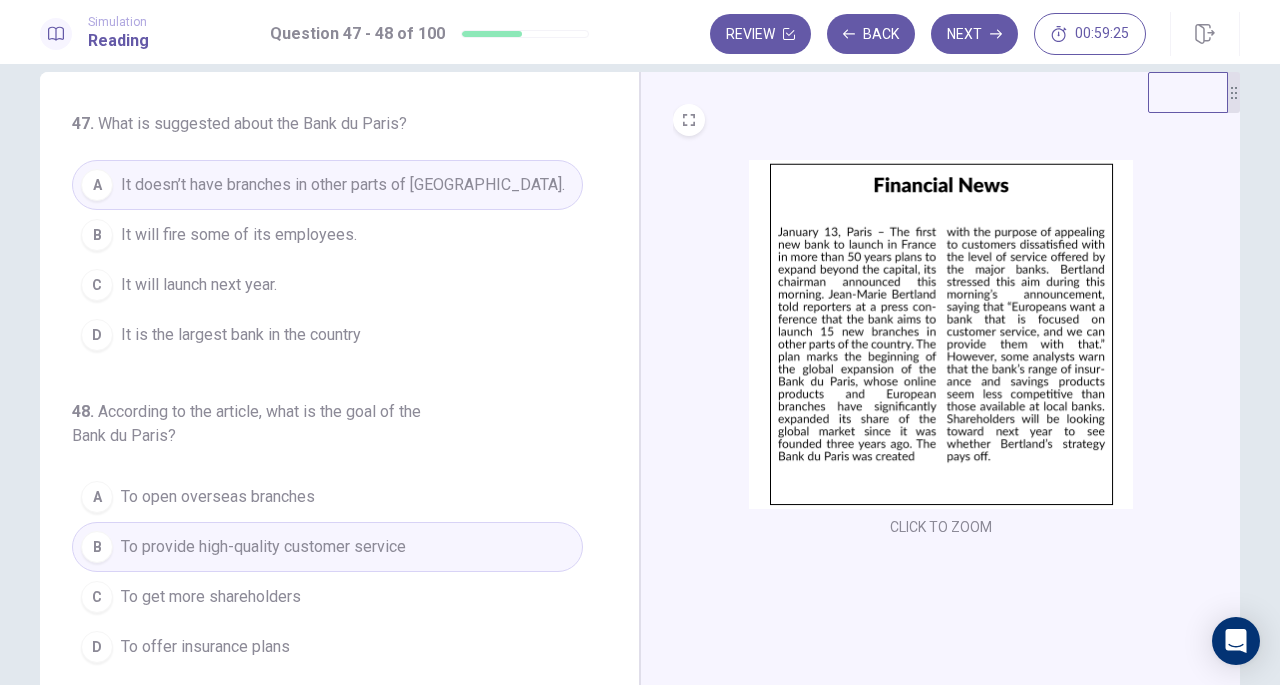 click at bounding box center [941, 334] 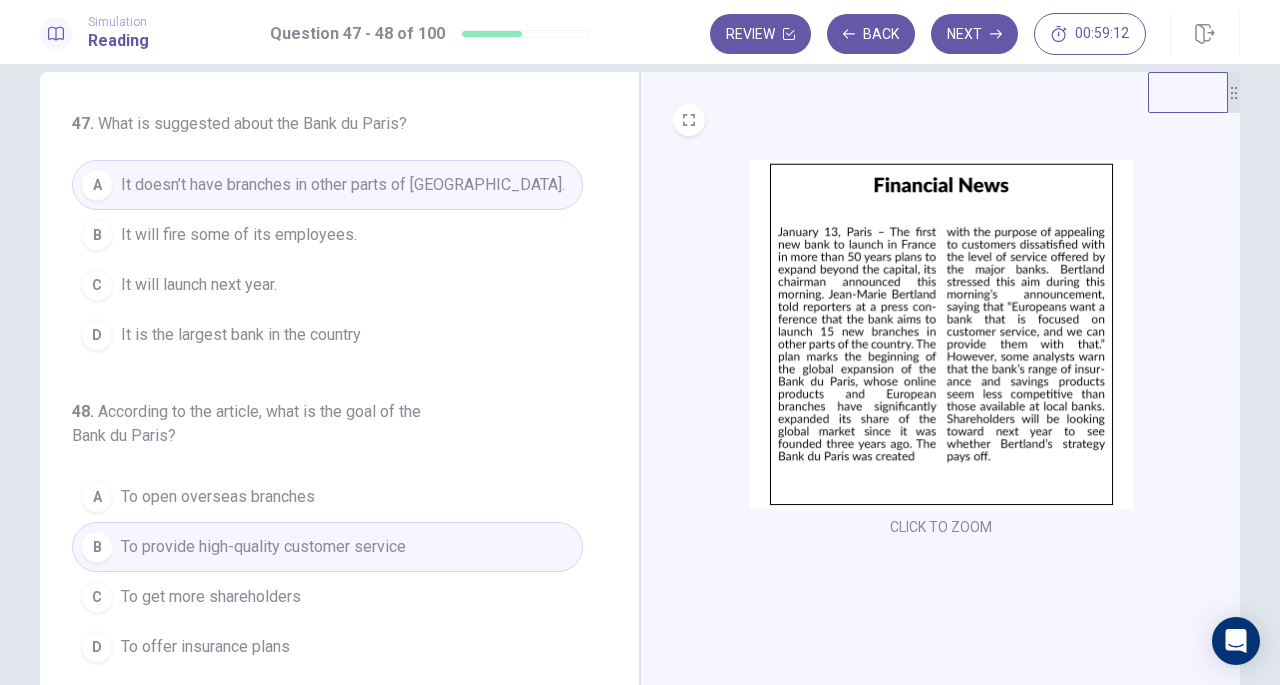 click at bounding box center (941, 334) 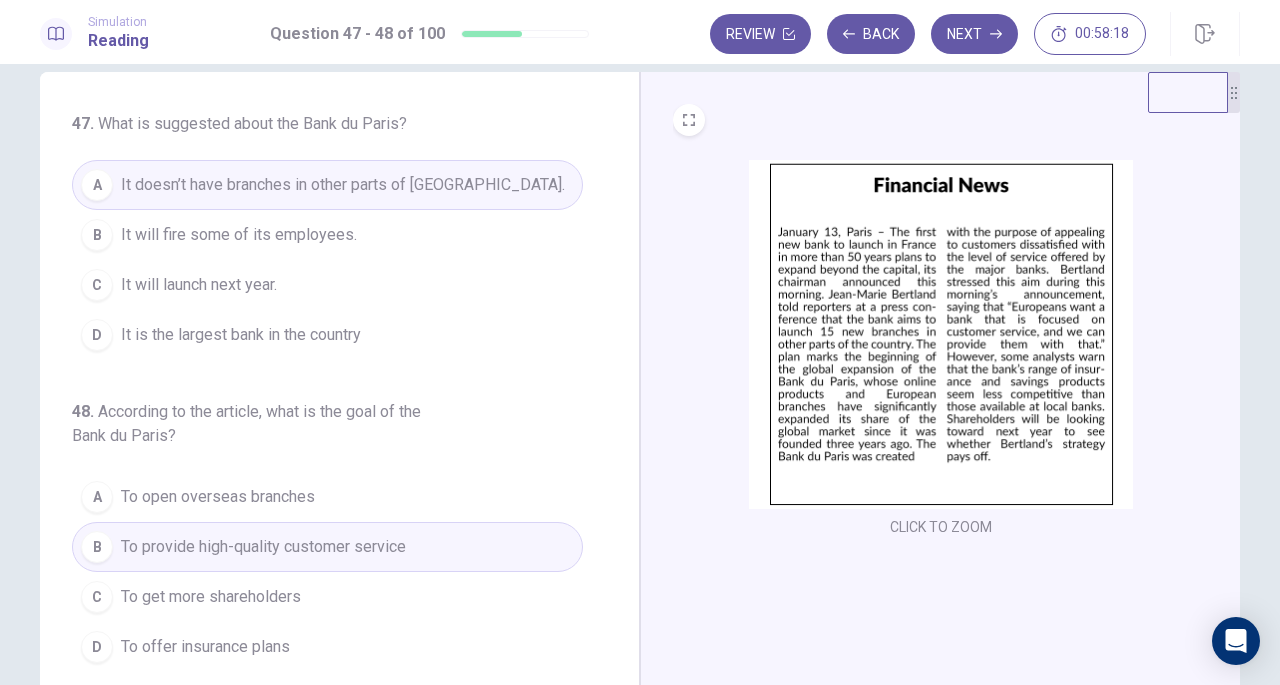 scroll, scrollTop: 0, scrollLeft: 0, axis: both 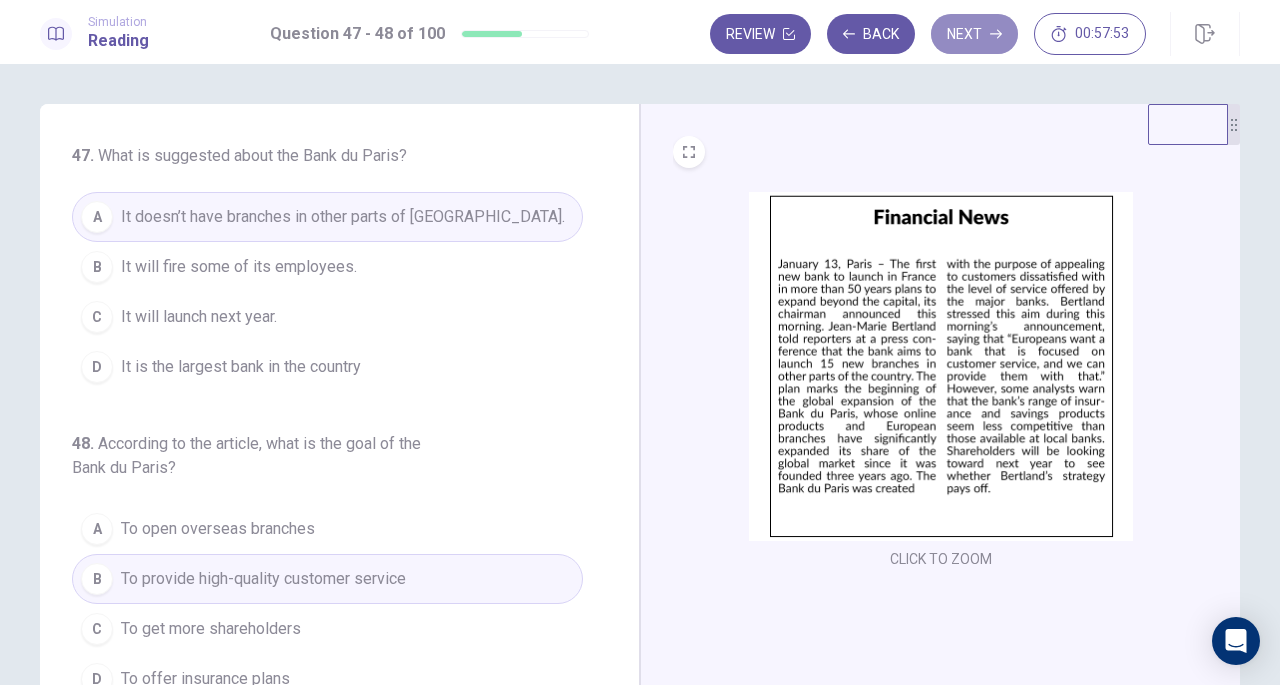 click on "Next" at bounding box center [974, 34] 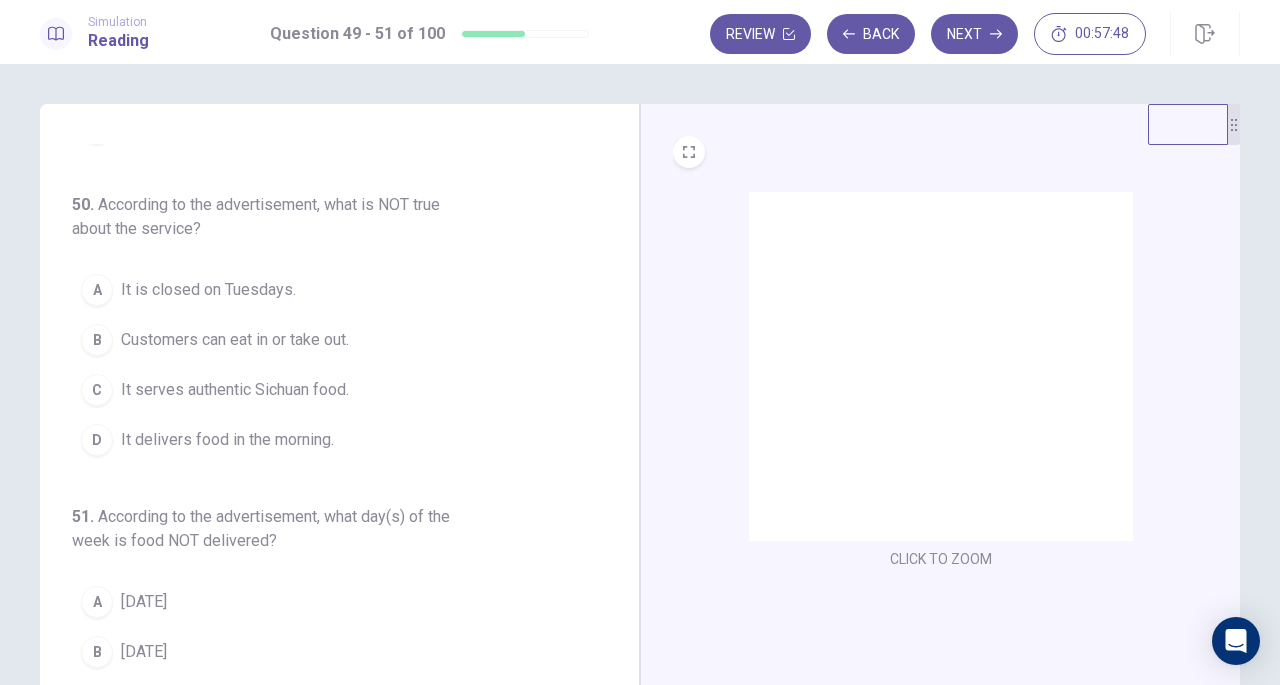scroll, scrollTop: 248, scrollLeft: 0, axis: vertical 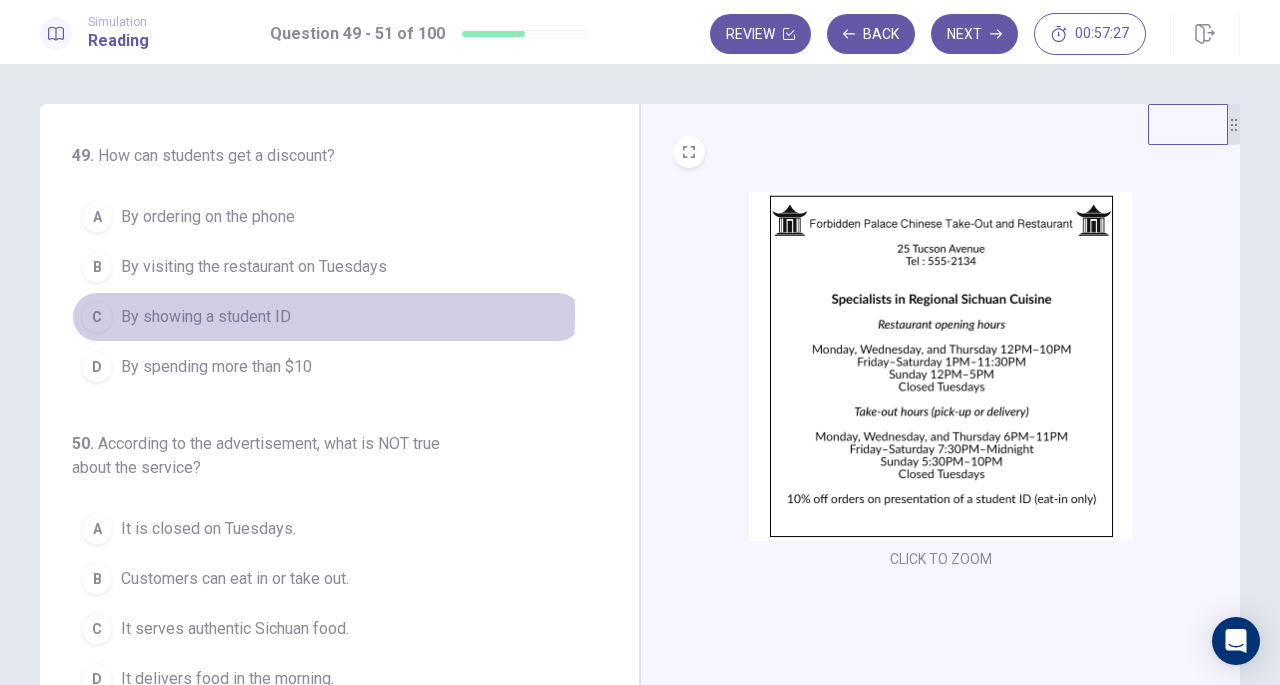 click on "By showing a student ID" at bounding box center [206, 317] 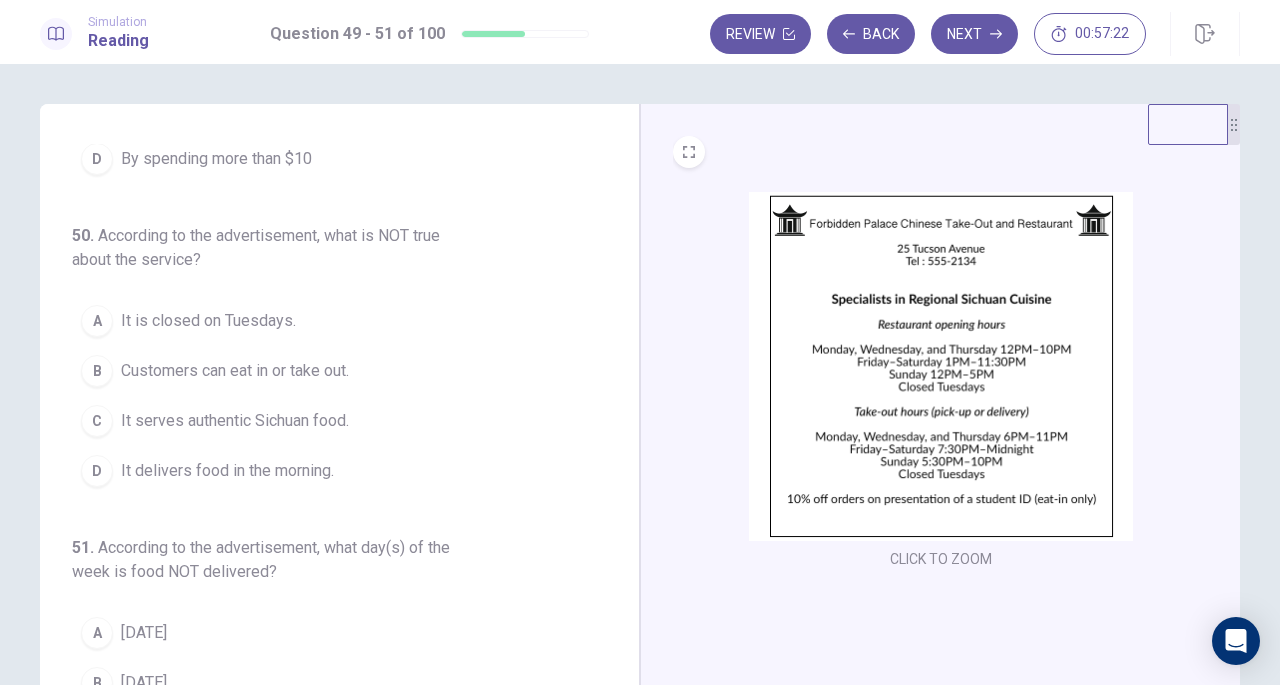 scroll, scrollTop: 246, scrollLeft: 0, axis: vertical 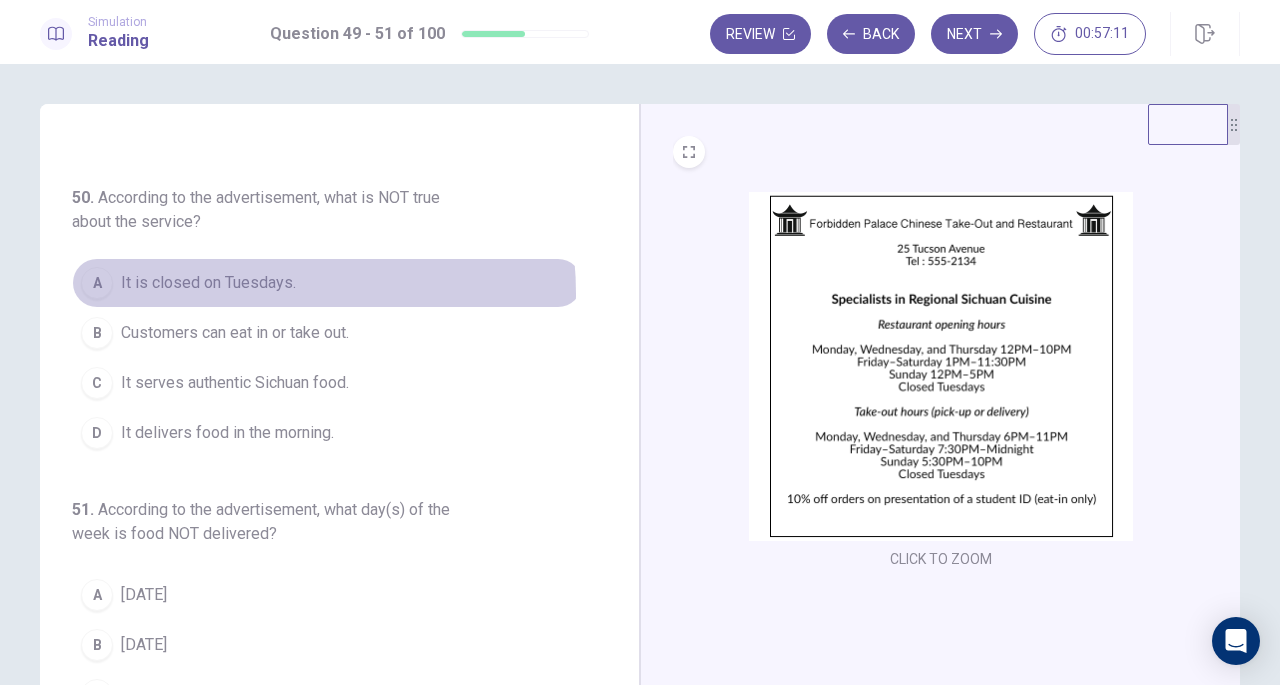 click on "It is closed on Tuesdays." at bounding box center (208, 283) 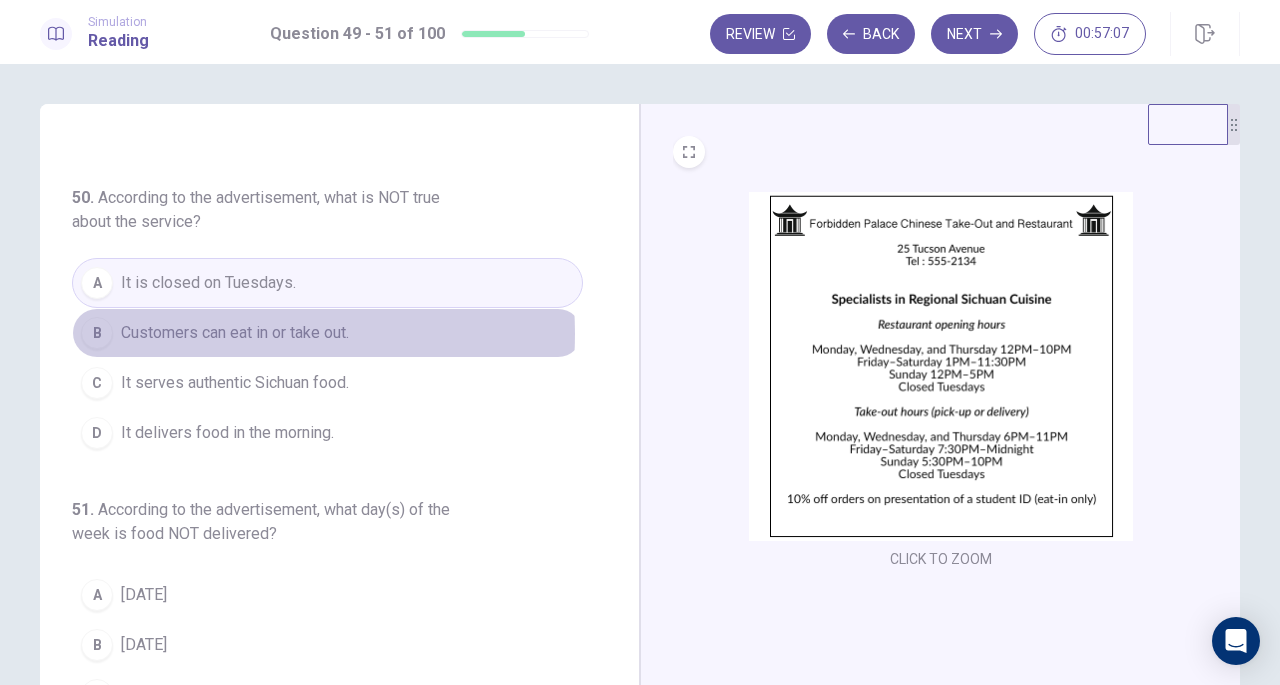 click on "Customers can eat in or take out." at bounding box center (235, 333) 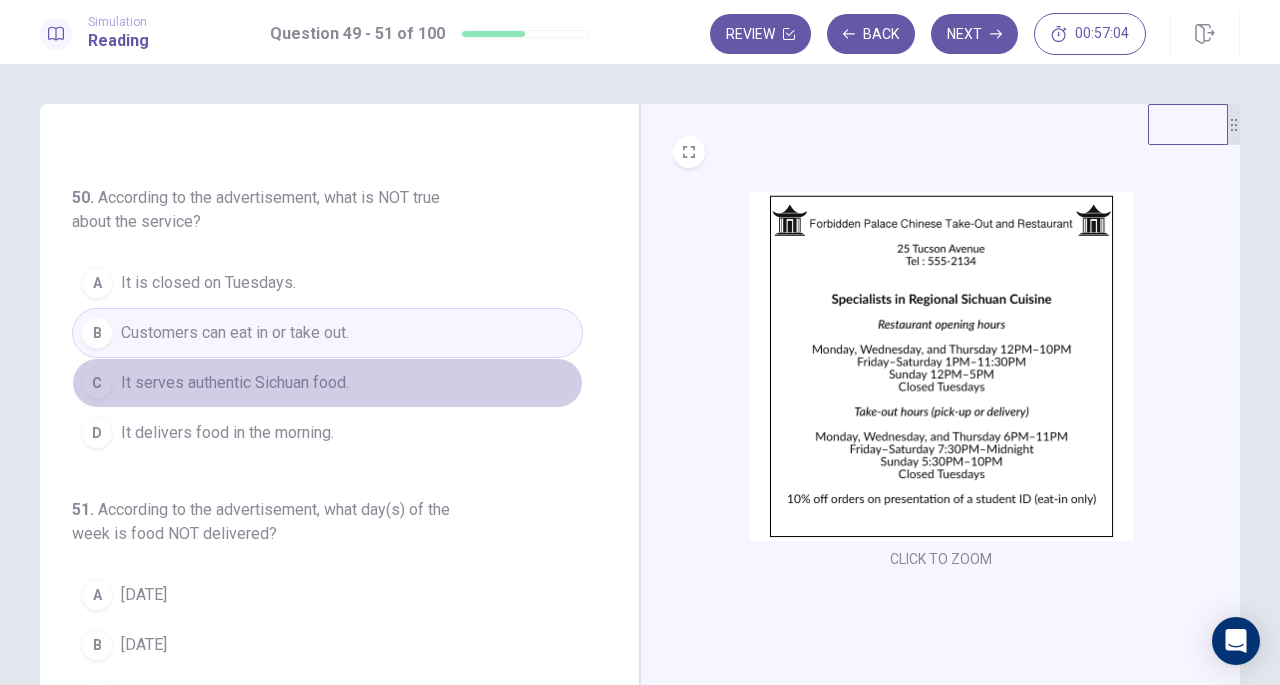 click on "It serves authentic Sichuan food." at bounding box center [235, 383] 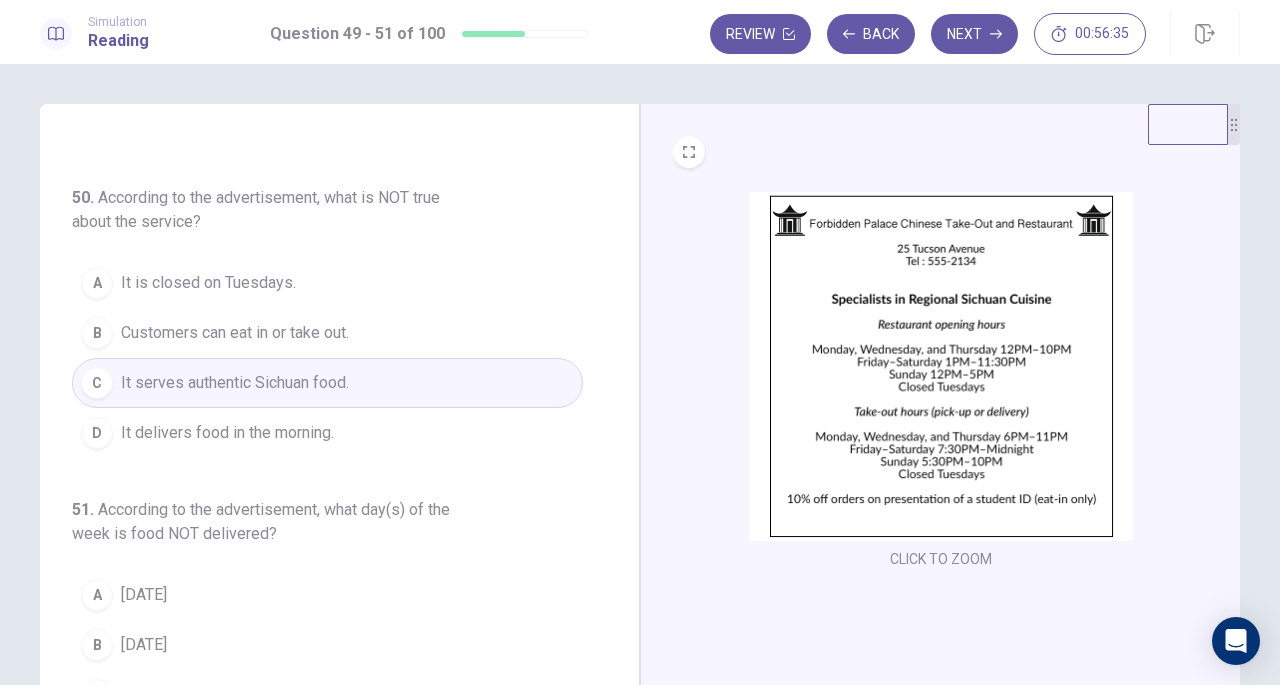 scroll, scrollTop: 248, scrollLeft: 0, axis: vertical 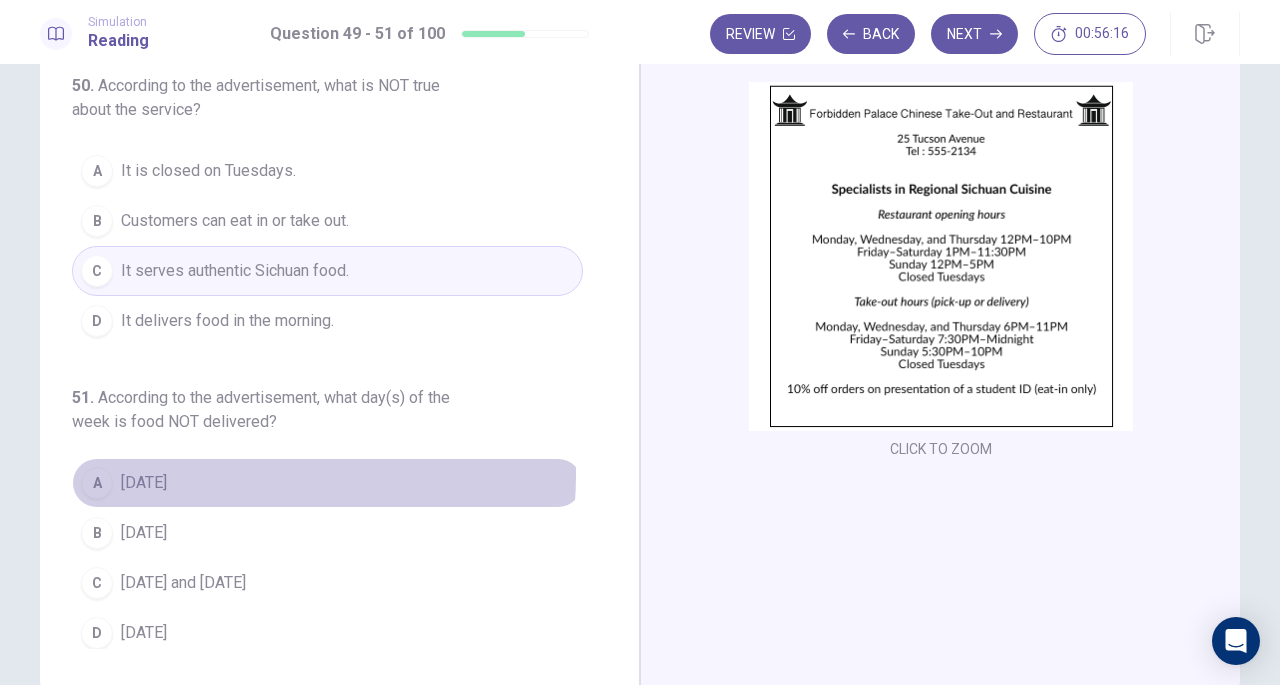 click on "A [DATE]" at bounding box center (327, 483) 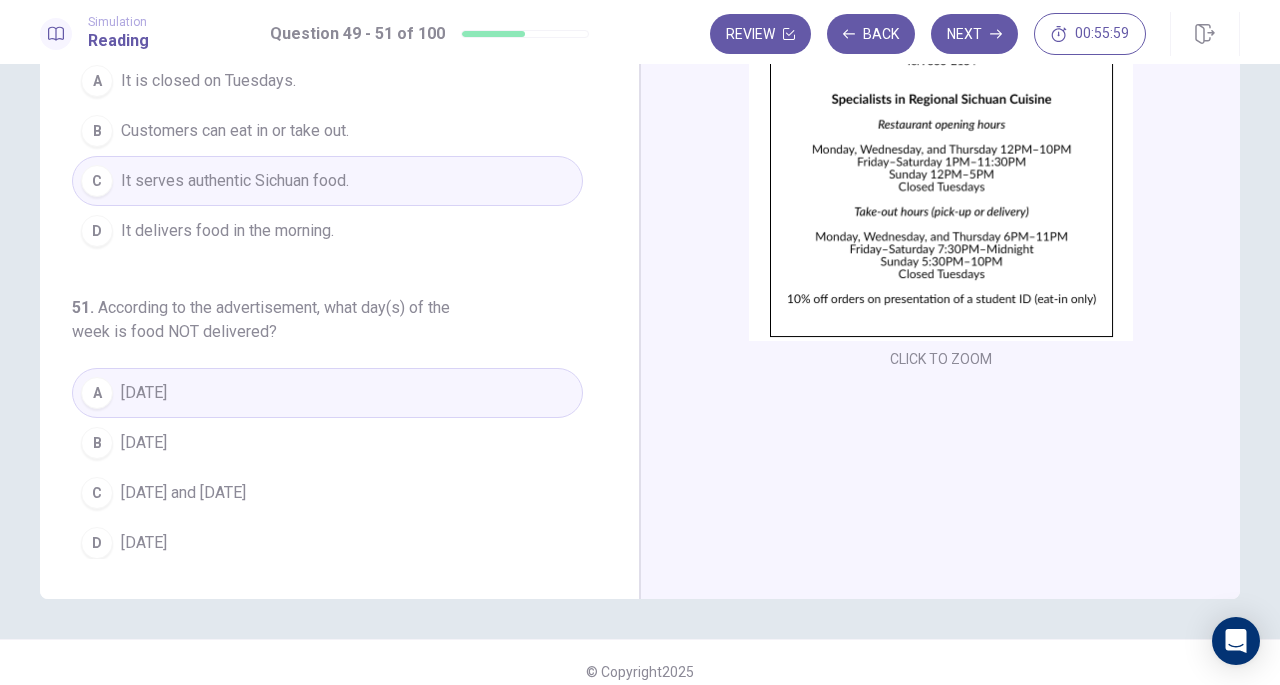 scroll, scrollTop: 202, scrollLeft: 0, axis: vertical 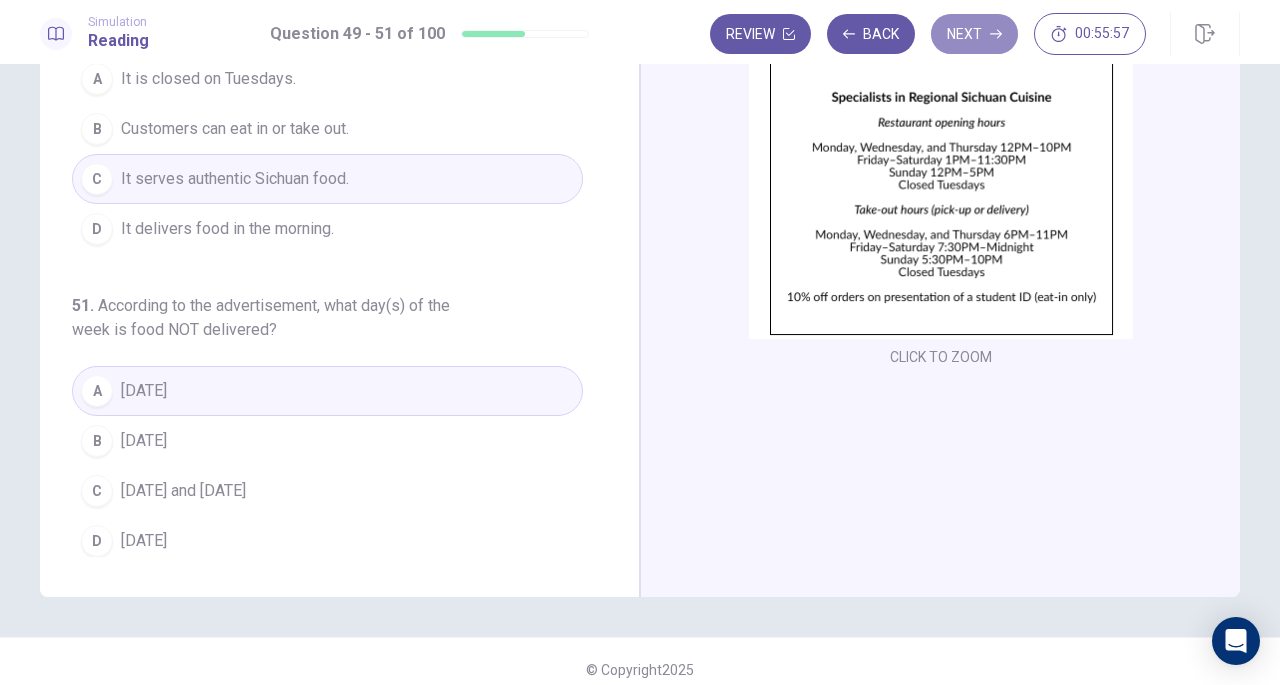 click on "Next" at bounding box center (974, 34) 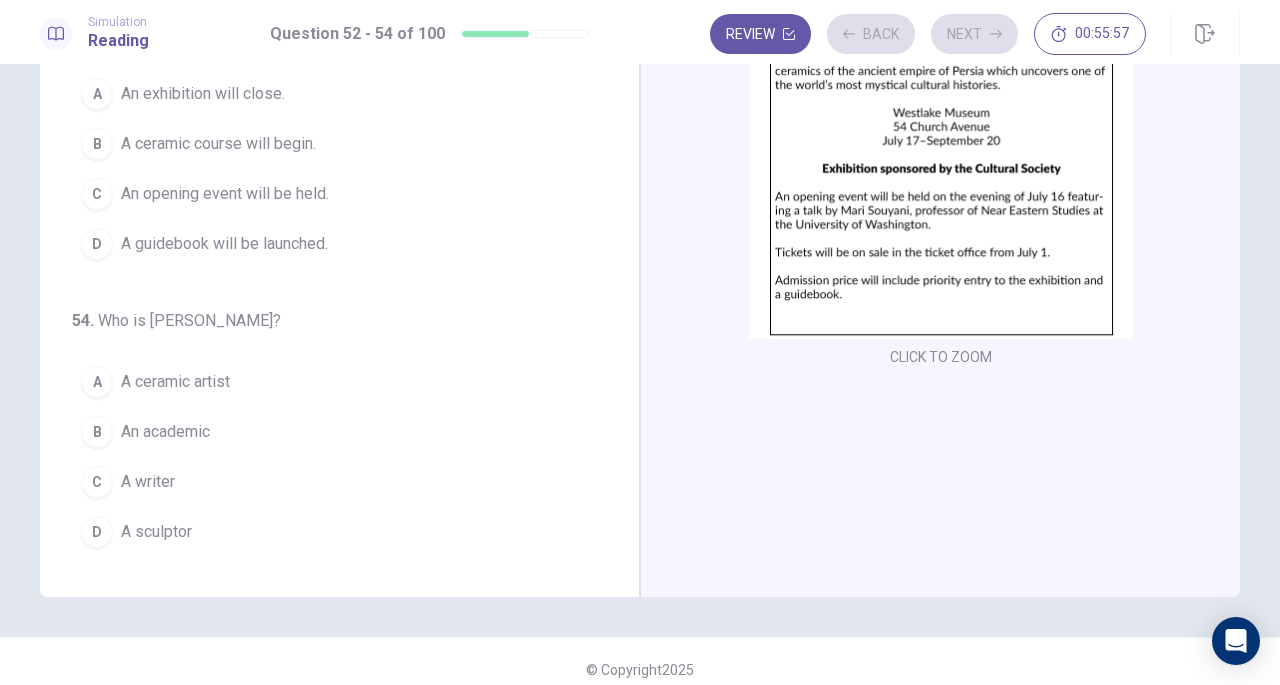 scroll, scrollTop: 200, scrollLeft: 0, axis: vertical 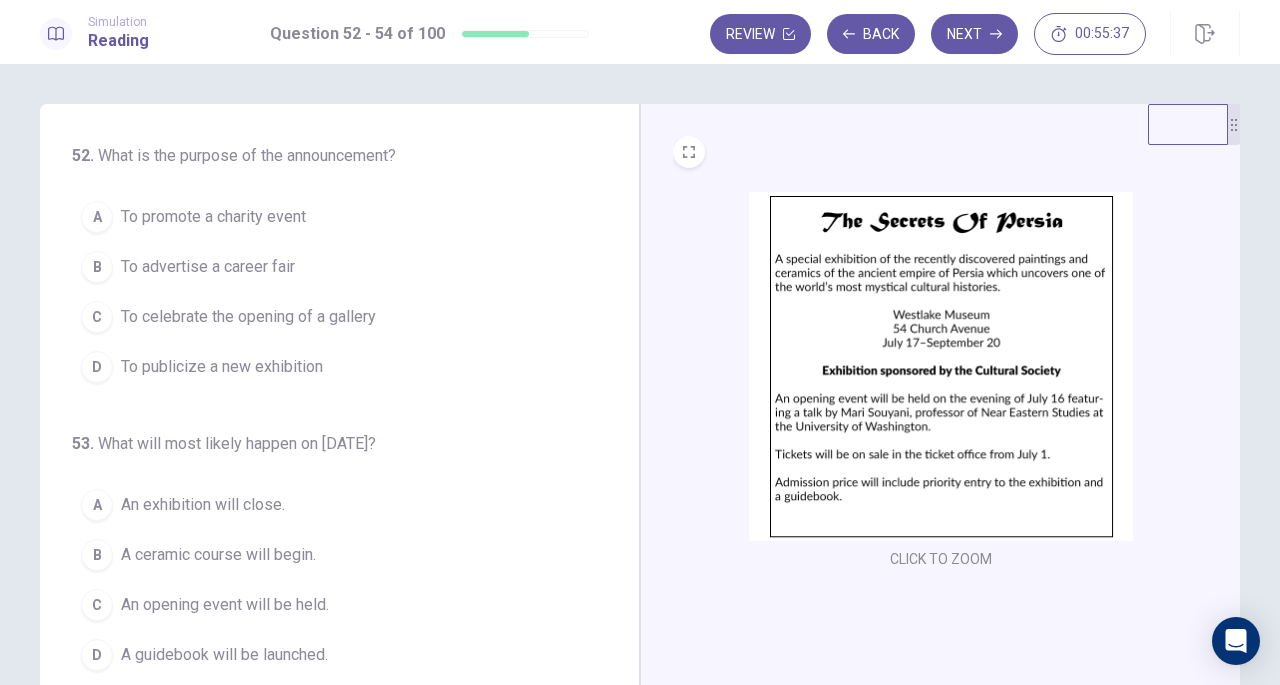 click at bounding box center [941, 366] 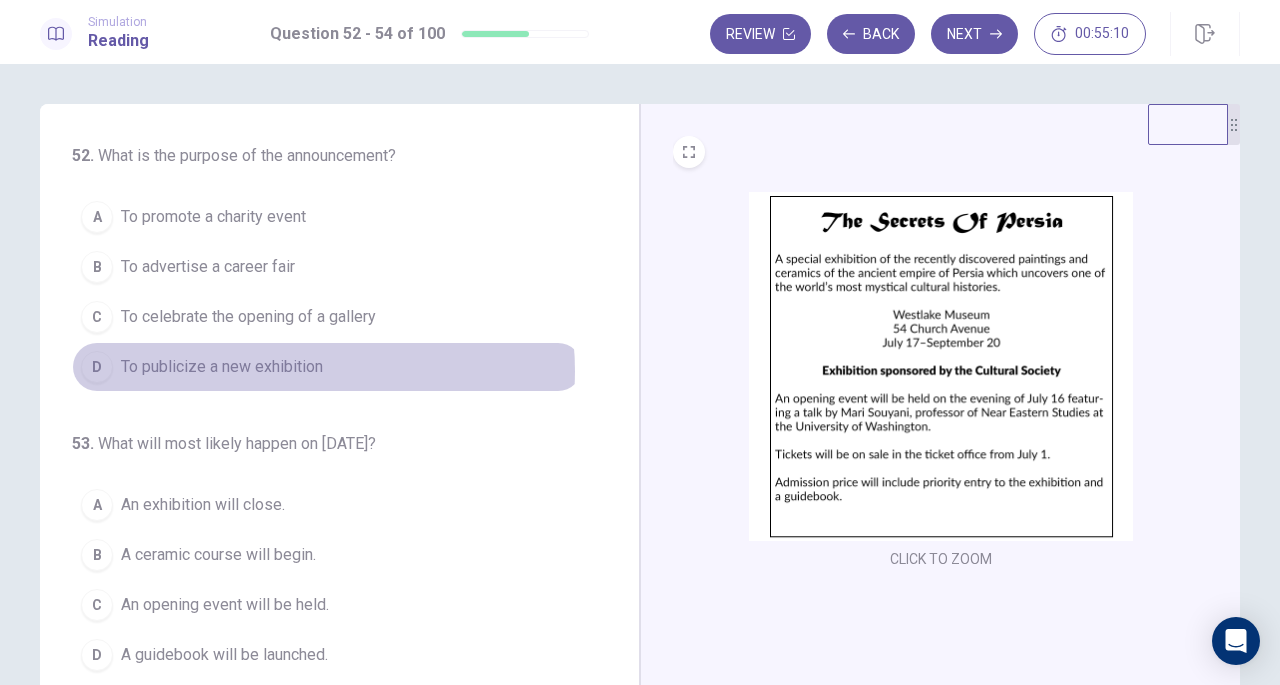click on "To publicize a new exhibition" at bounding box center [222, 367] 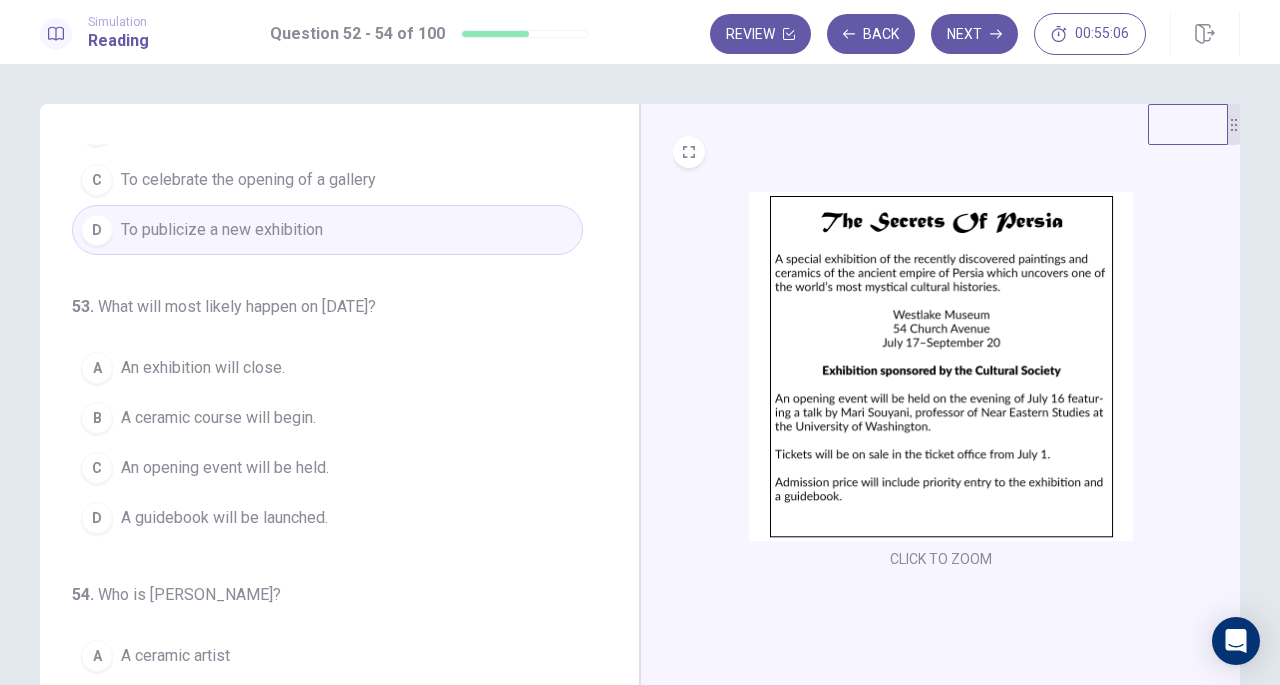 scroll, scrollTop: 138, scrollLeft: 0, axis: vertical 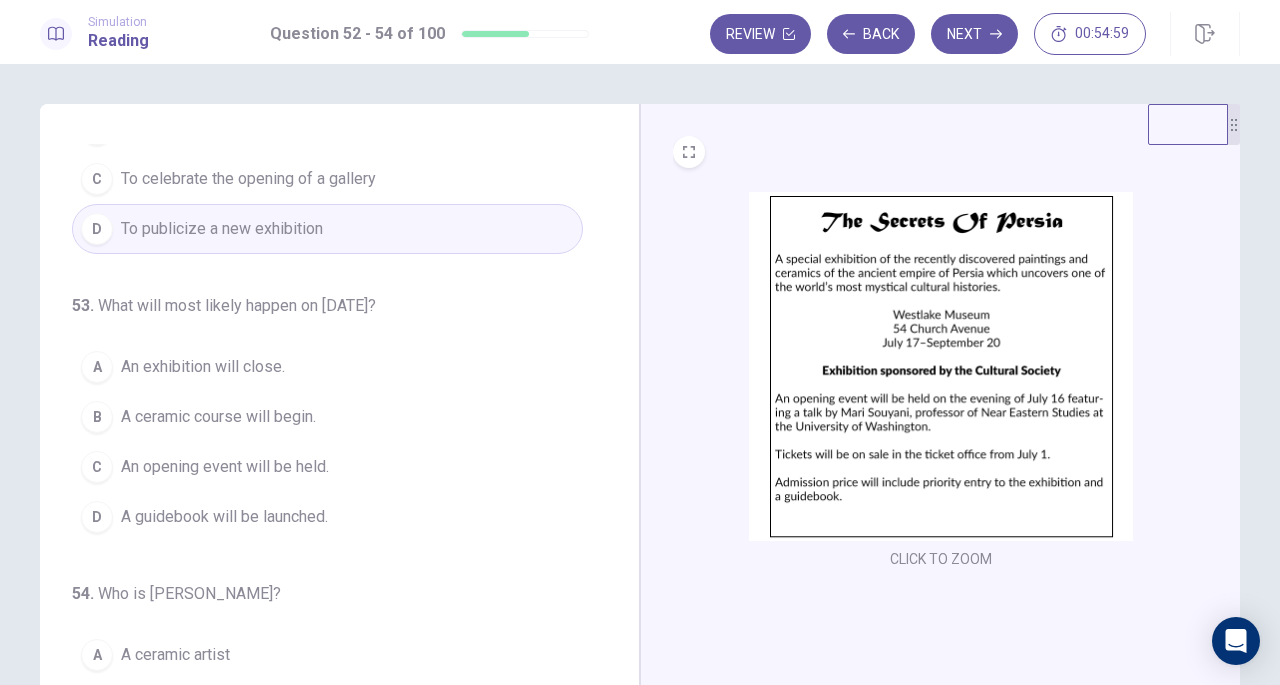 click on "A An exhibition will close." at bounding box center [327, 367] 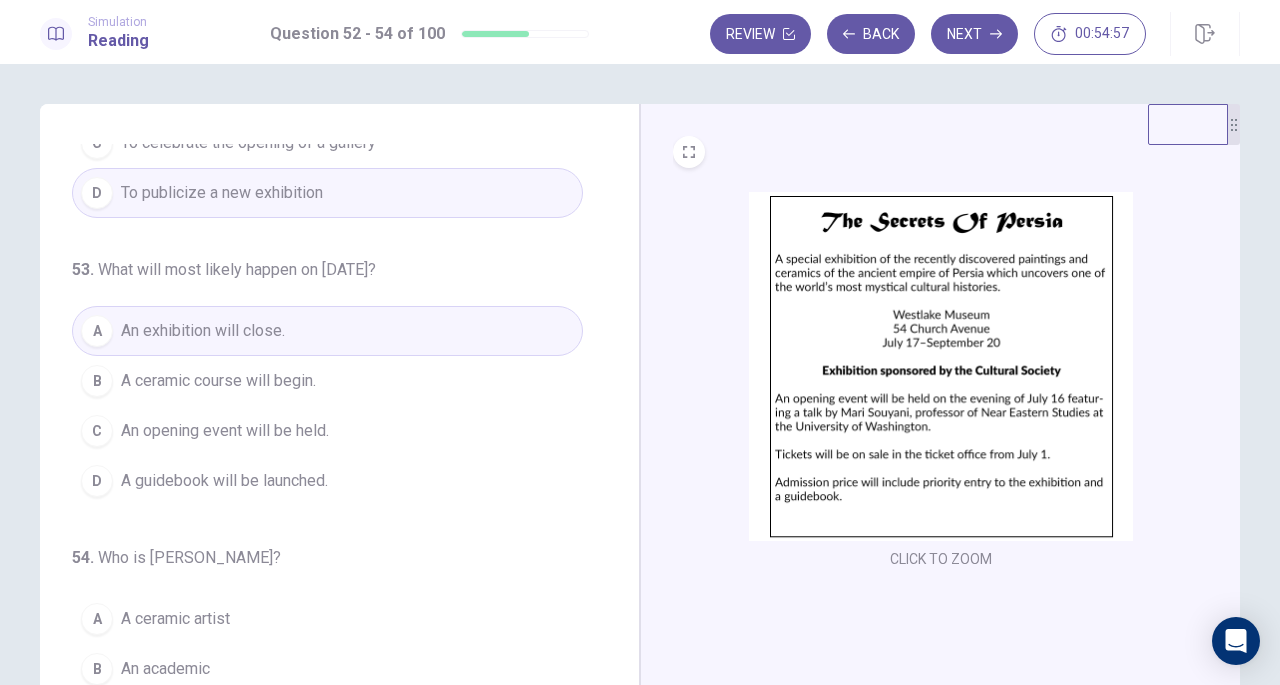 scroll, scrollTop: 200, scrollLeft: 0, axis: vertical 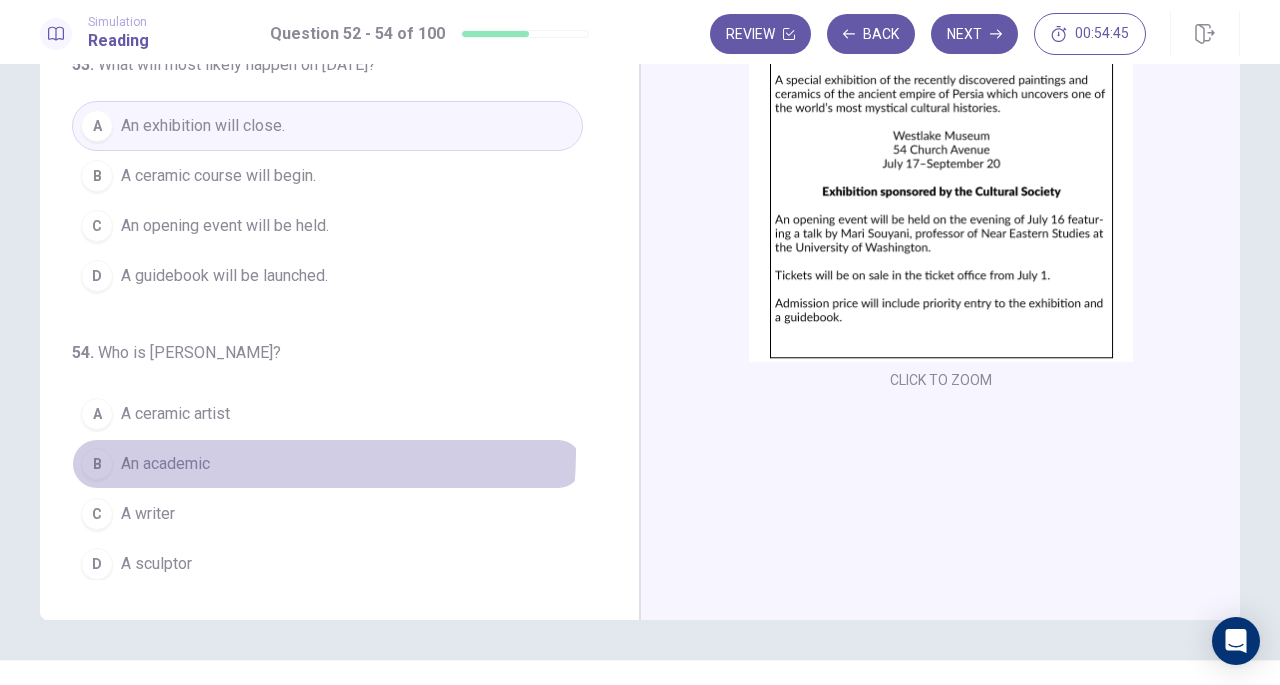 click on "An academic" at bounding box center [165, 464] 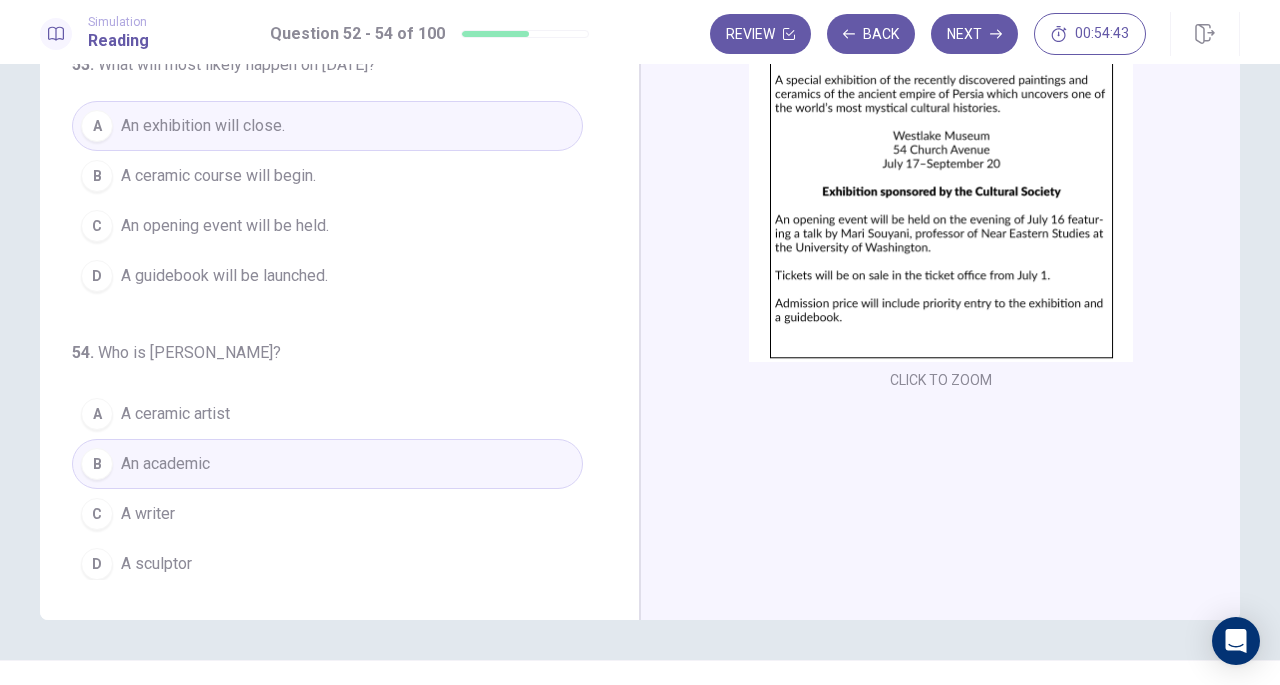 click on "Next" at bounding box center [974, 34] 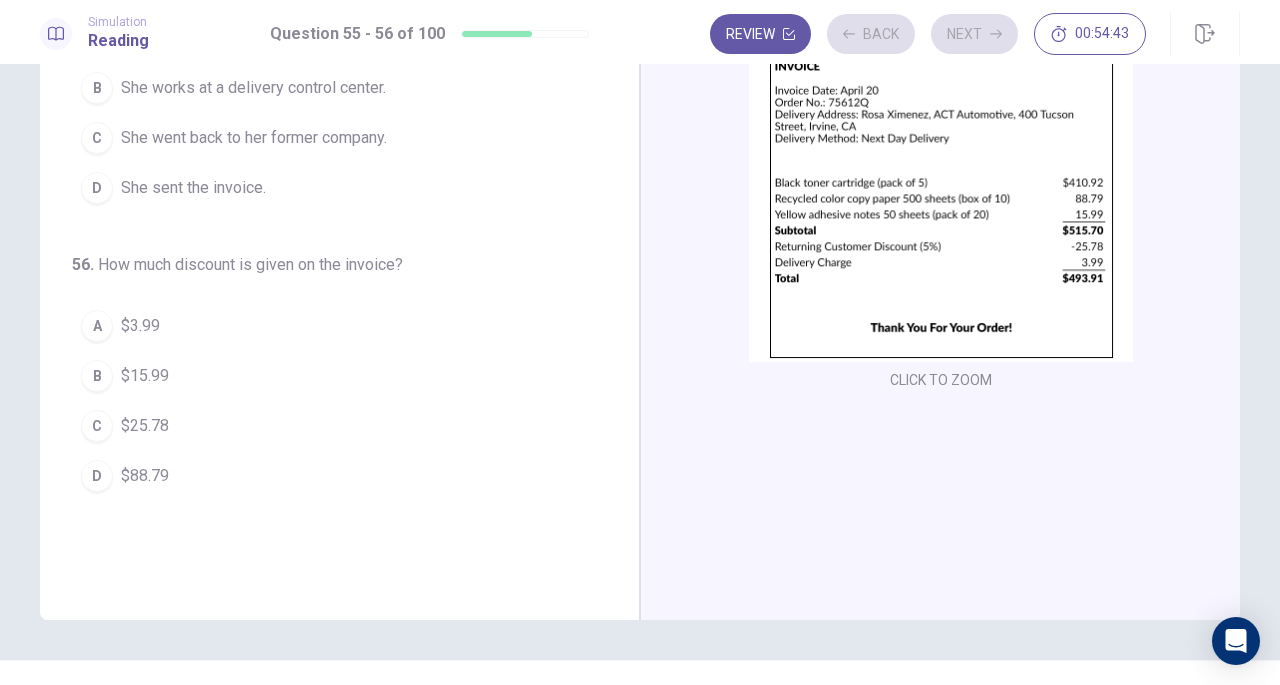scroll, scrollTop: 0, scrollLeft: 0, axis: both 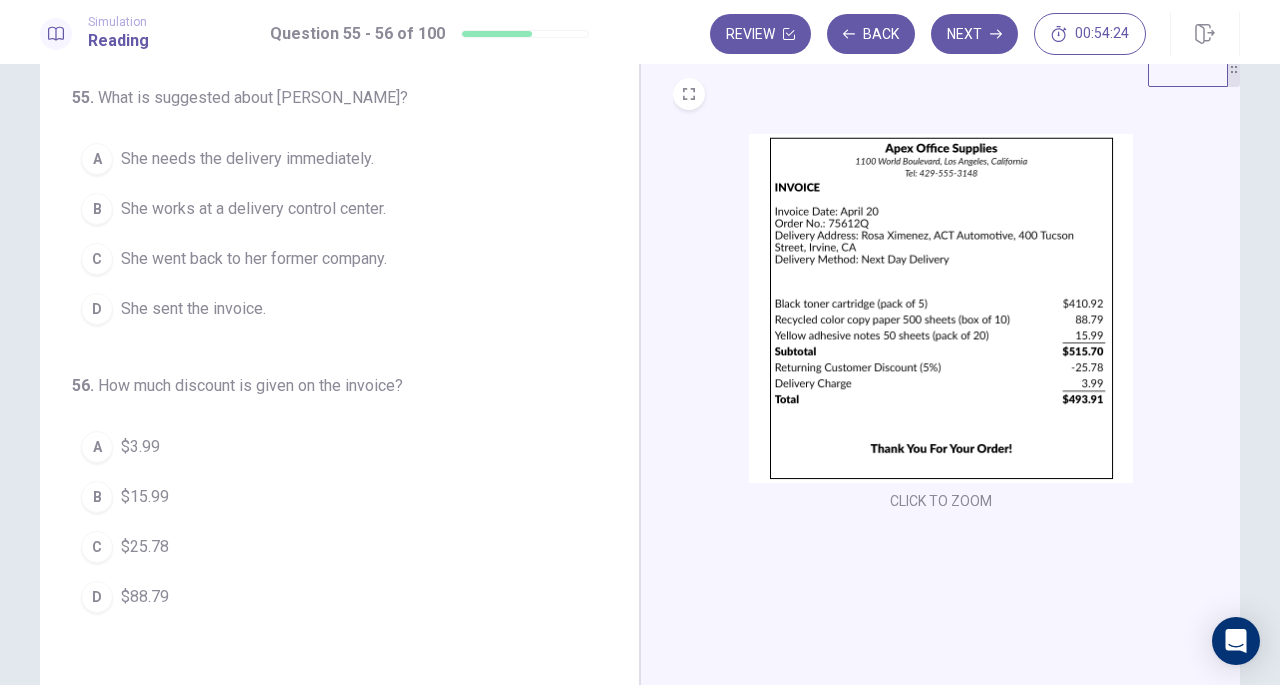 click at bounding box center (941, 308) 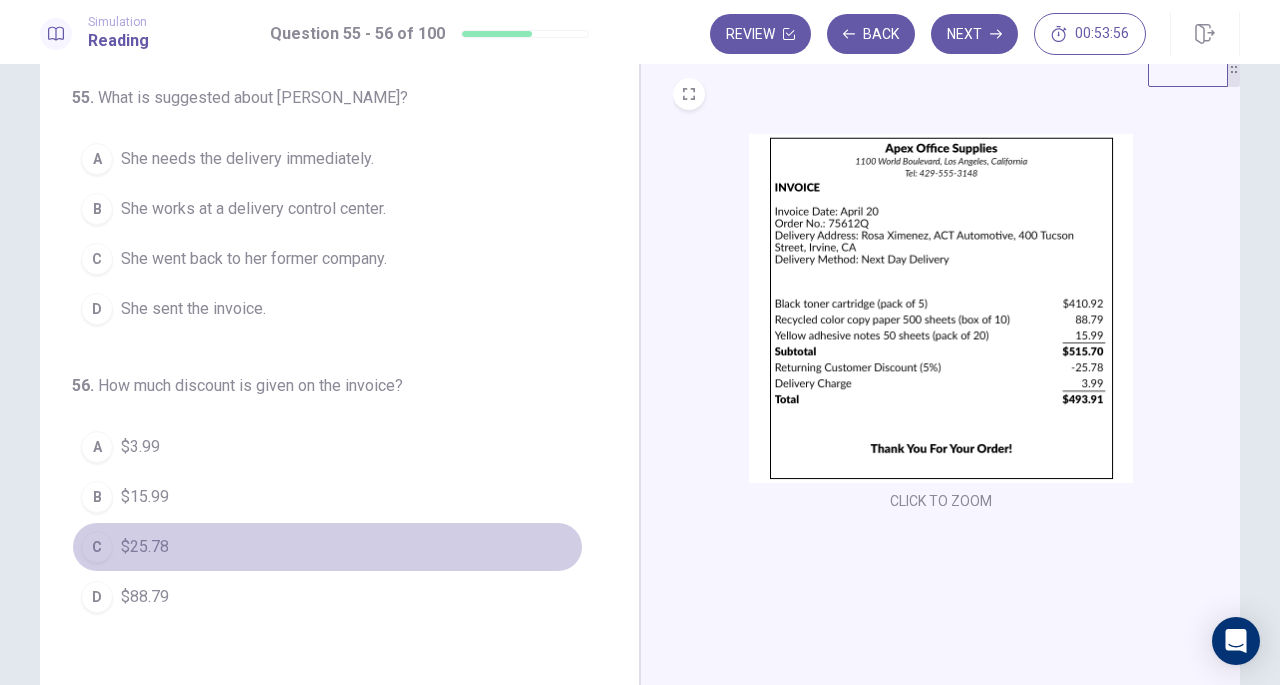 click on "$25.78" at bounding box center (145, 547) 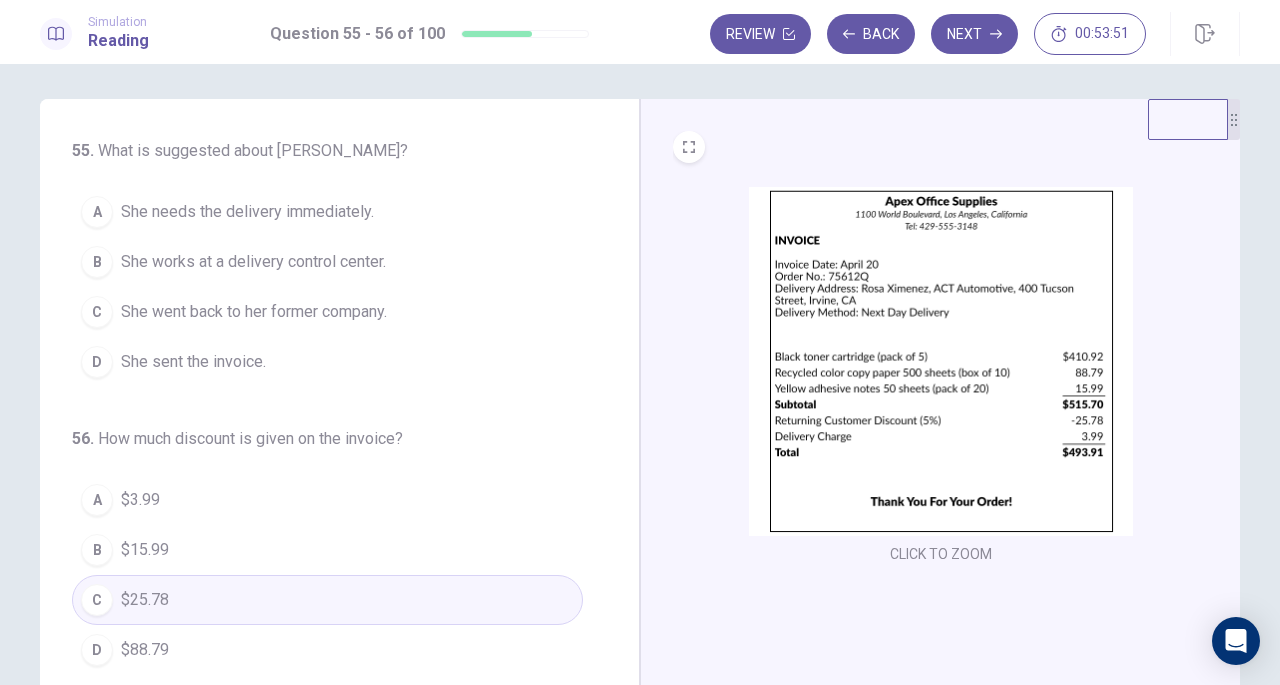 scroll, scrollTop: 0, scrollLeft: 0, axis: both 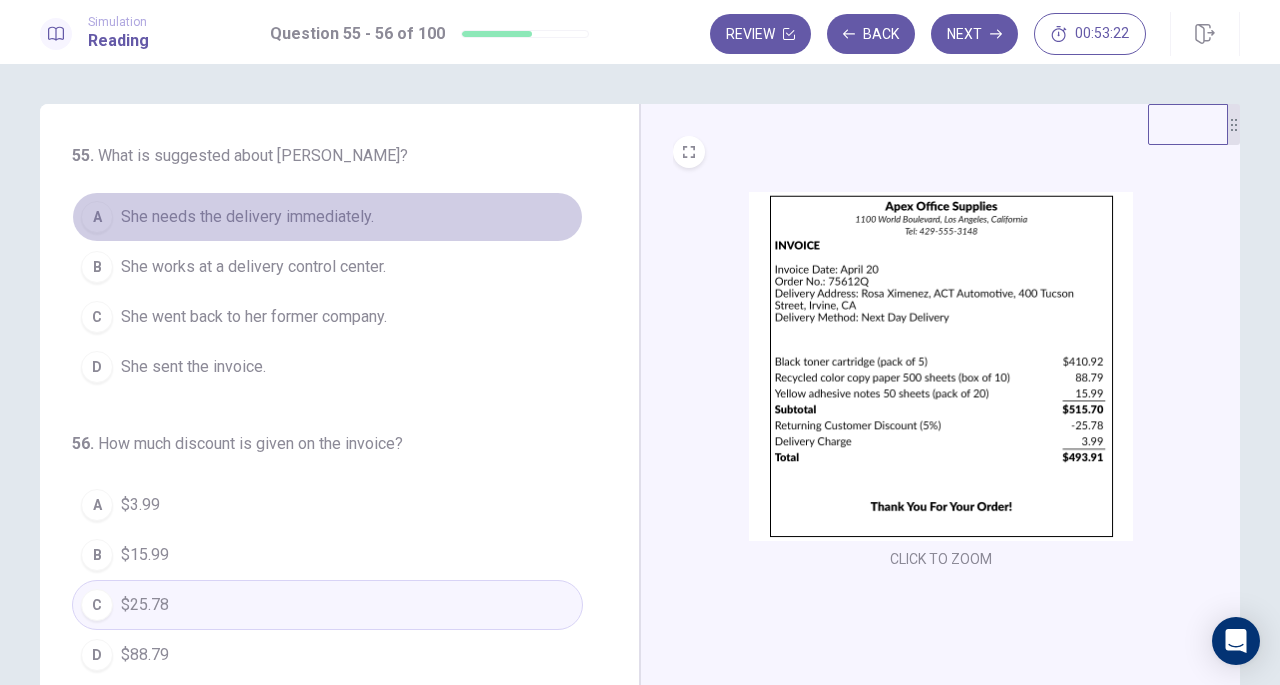 click on "She needs the delivery immediately." at bounding box center [247, 217] 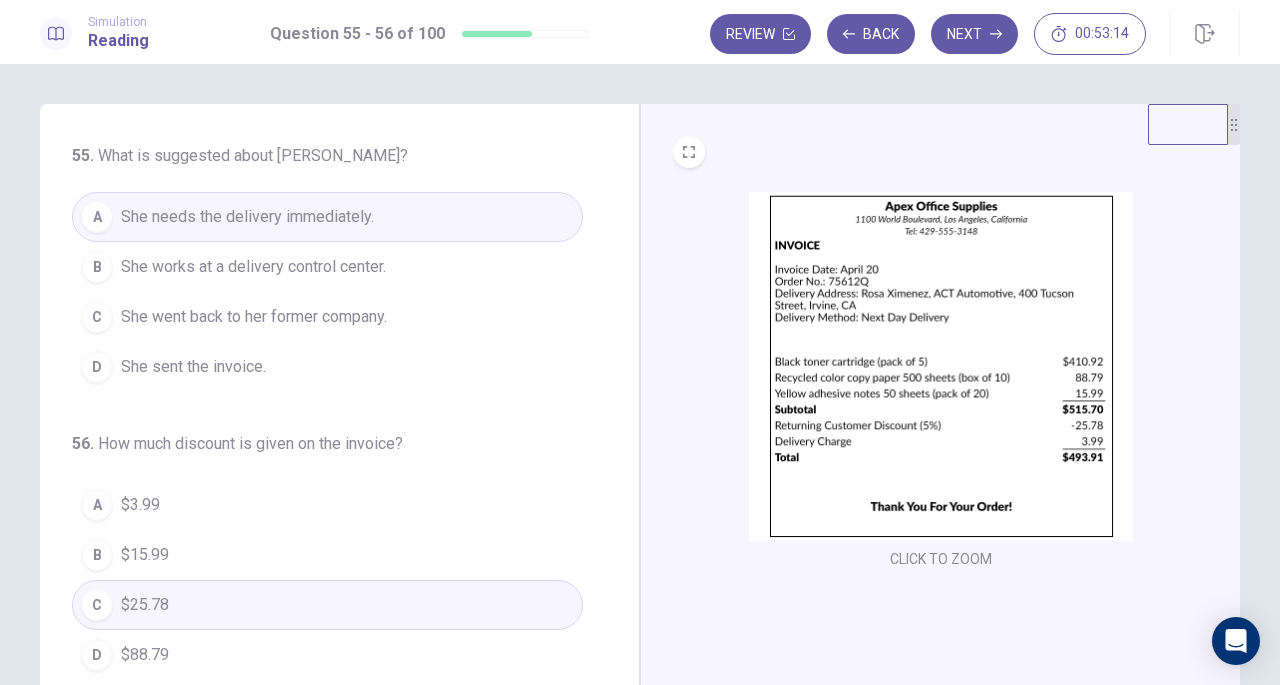 click on "Next" at bounding box center [974, 34] 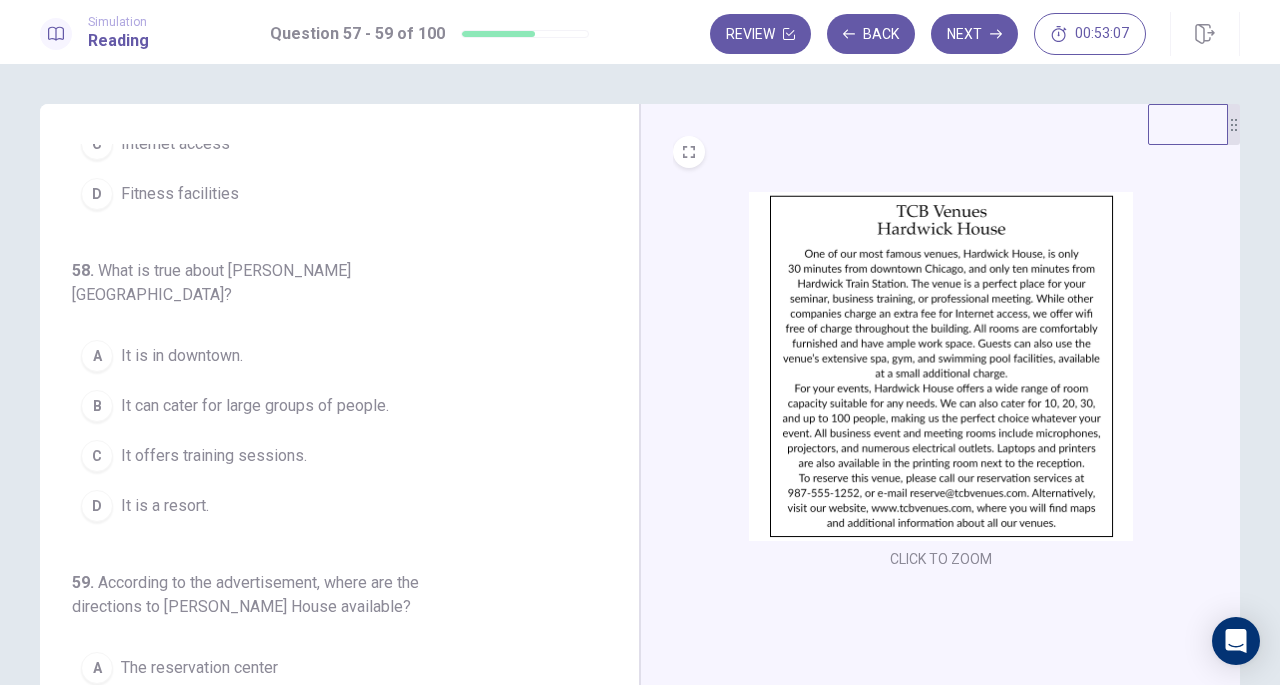 scroll, scrollTop: 224, scrollLeft: 0, axis: vertical 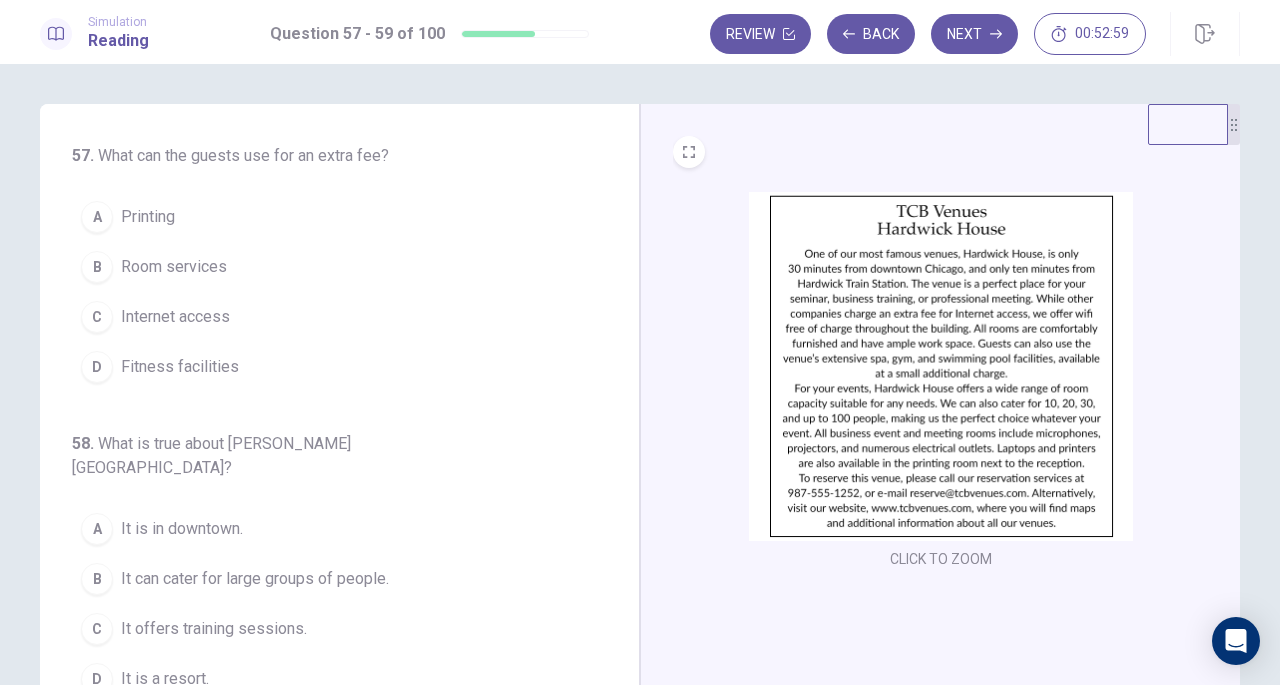 click at bounding box center (941, 366) 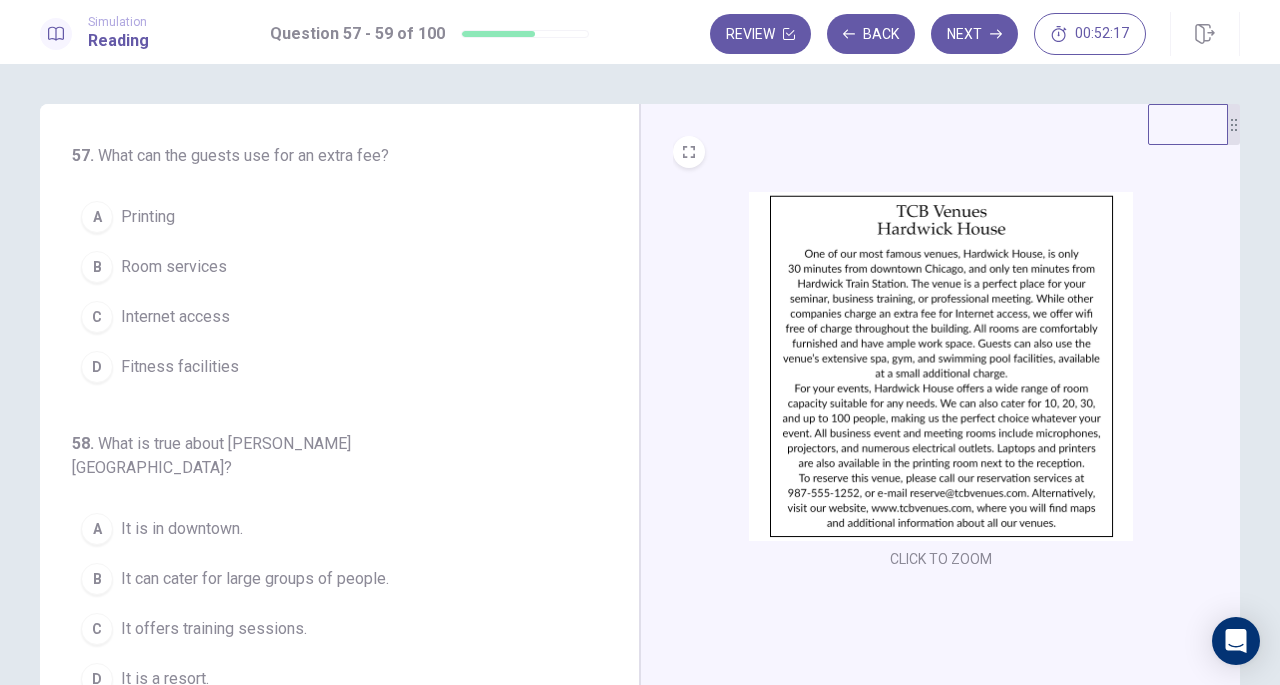 click at bounding box center [941, 366] 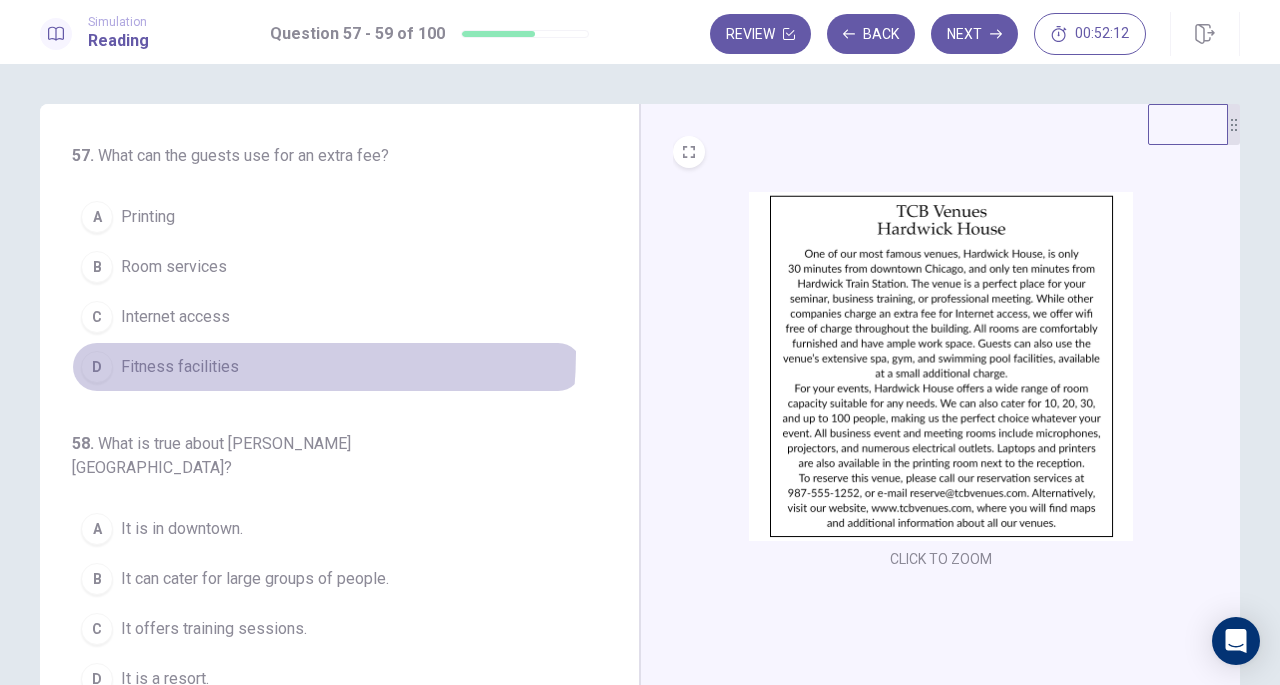click on "D Fitness facilities" at bounding box center [327, 367] 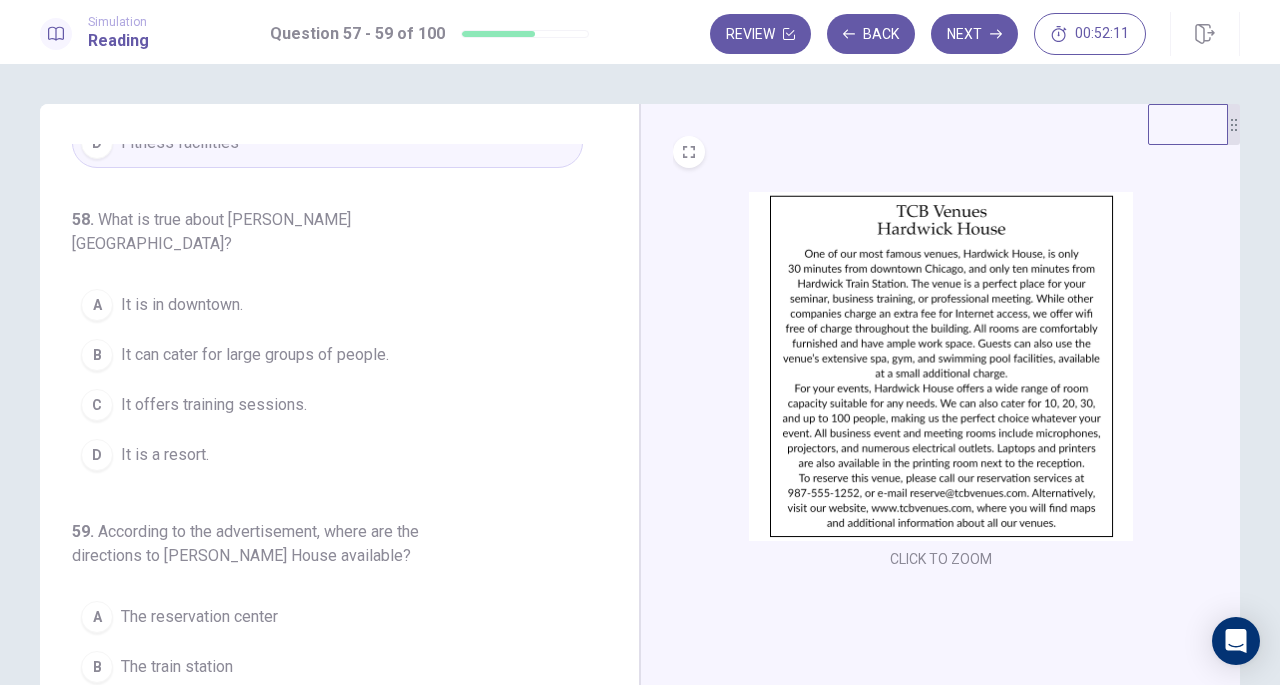 scroll, scrollTop: 224, scrollLeft: 0, axis: vertical 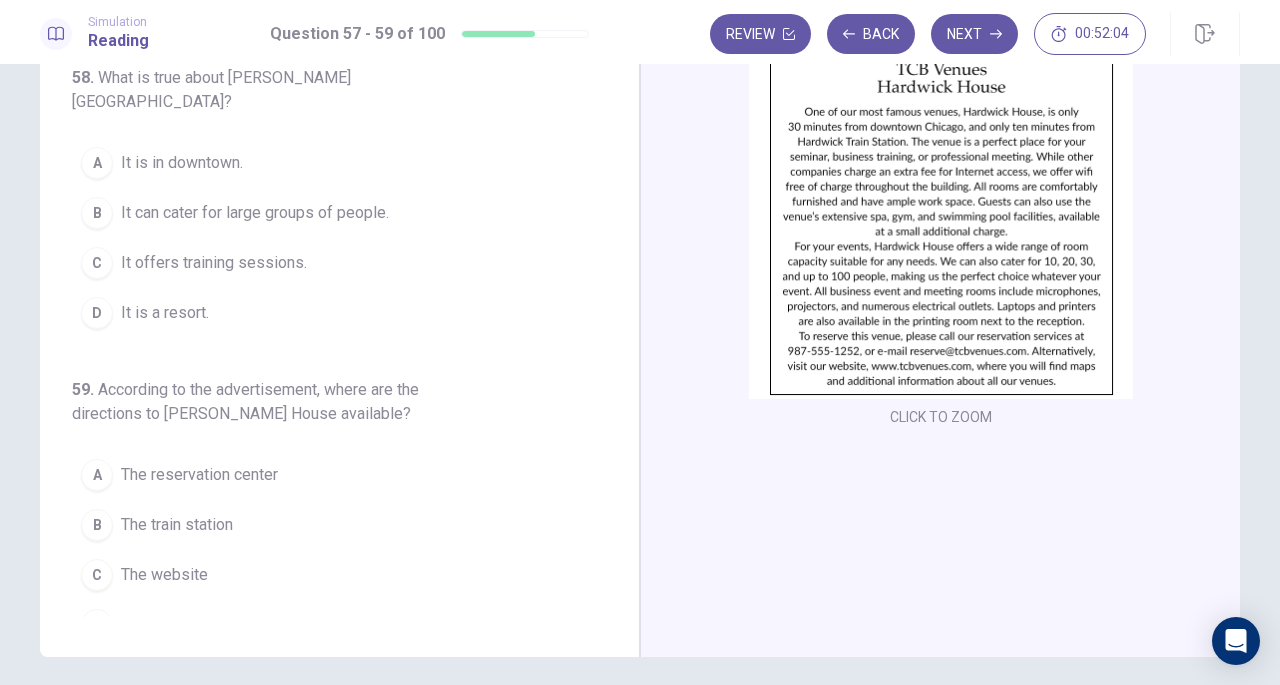 click on "It is a resort." at bounding box center (165, 313) 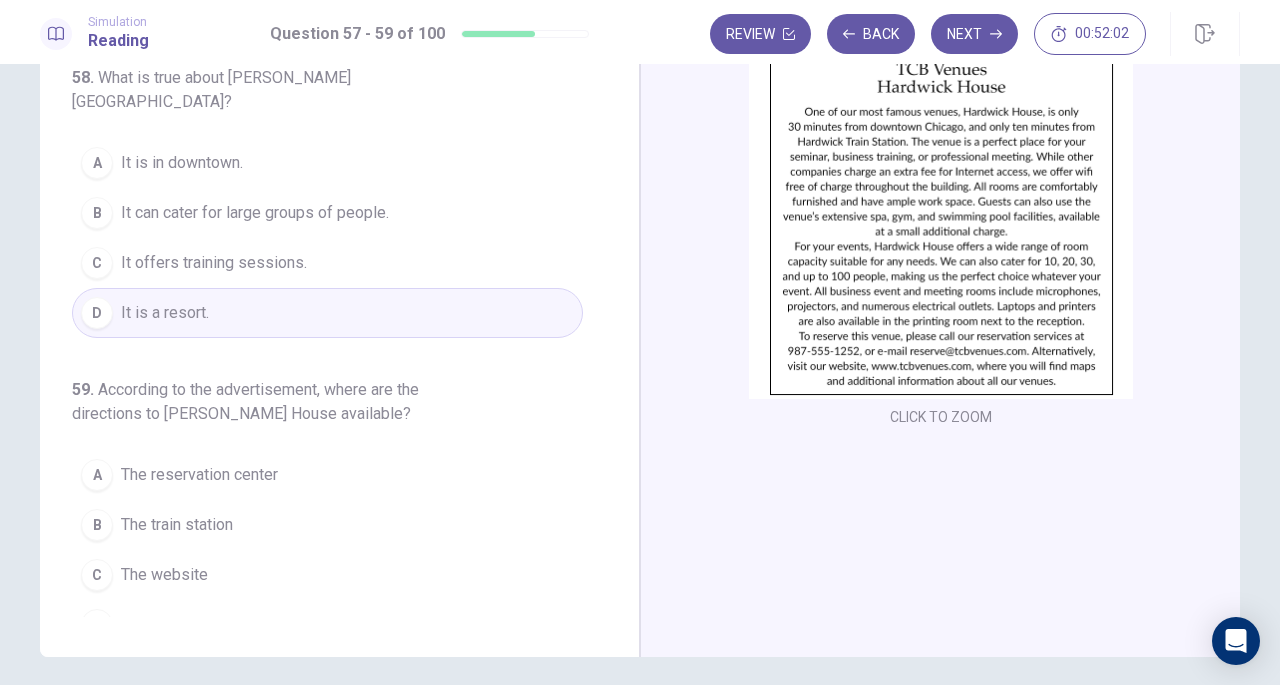 click at bounding box center [941, 224] 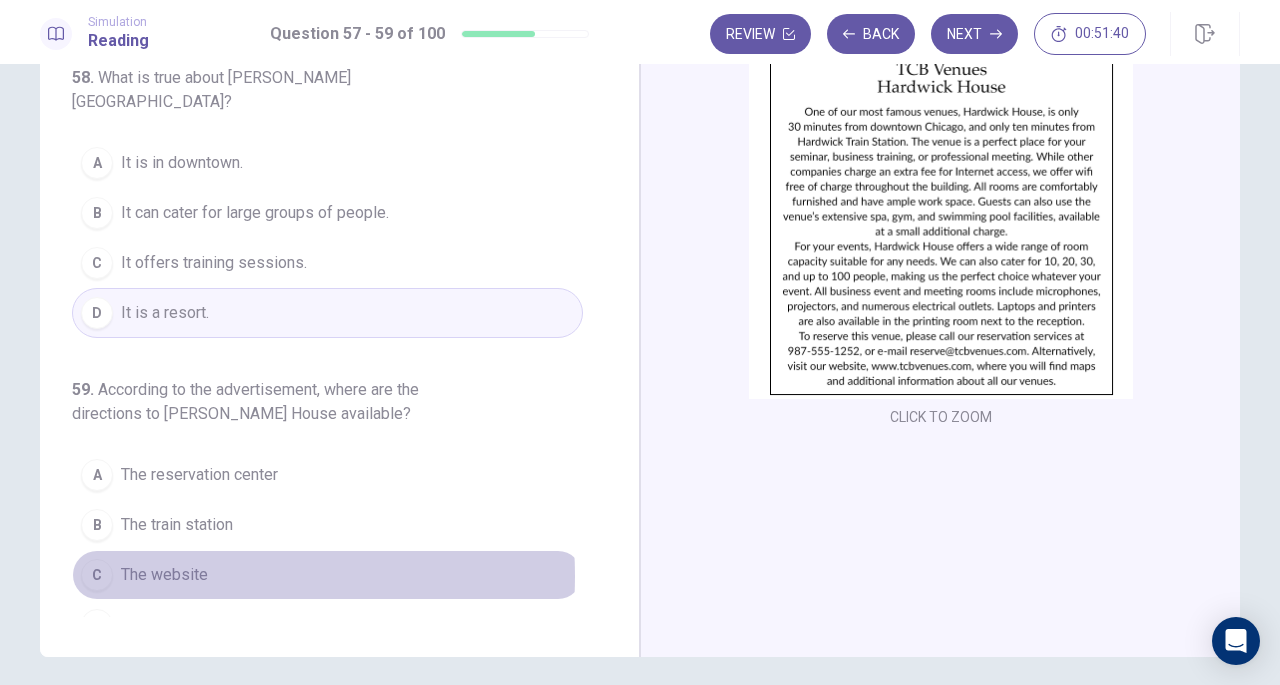 click on "The website" at bounding box center (164, 575) 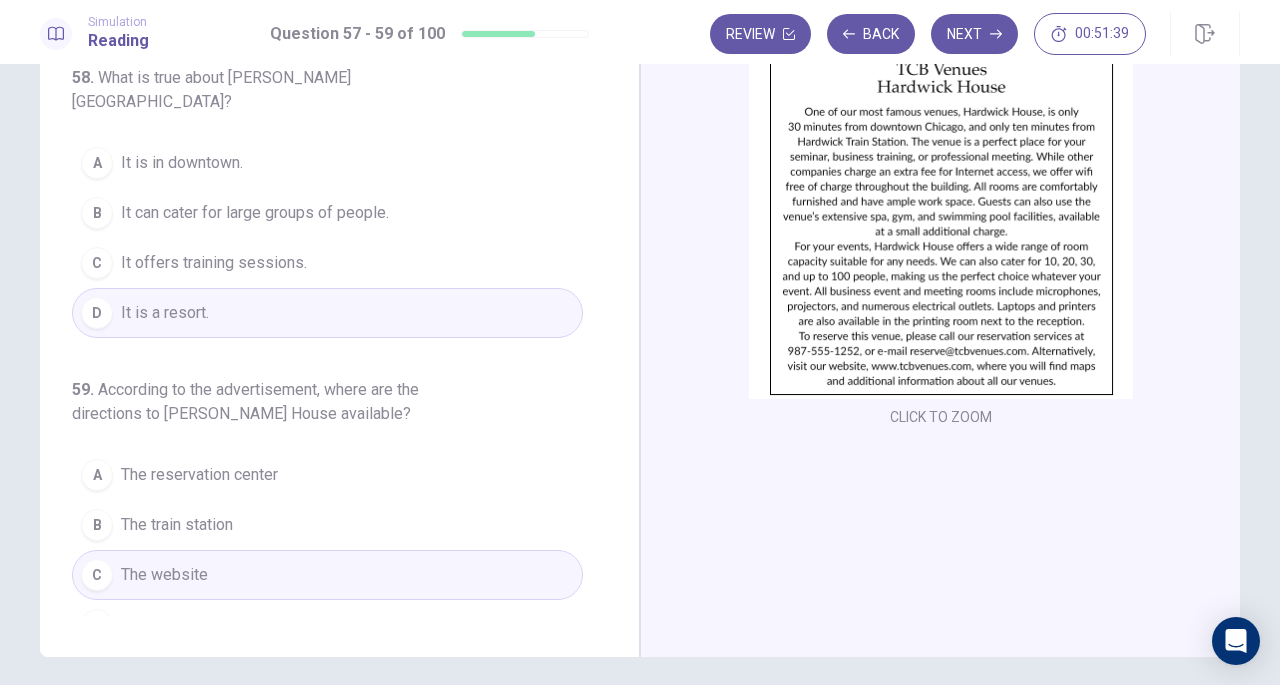 scroll, scrollTop: 102, scrollLeft: 0, axis: vertical 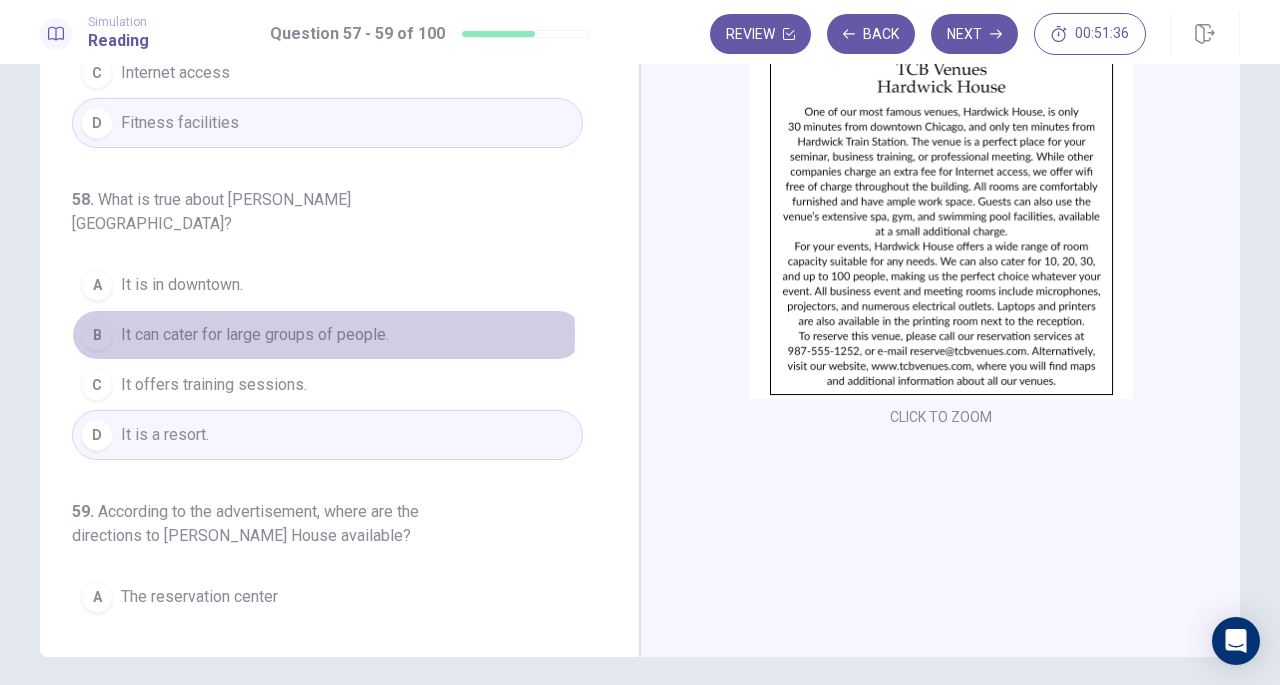 click on "It can cater for large groups of people." at bounding box center [255, 335] 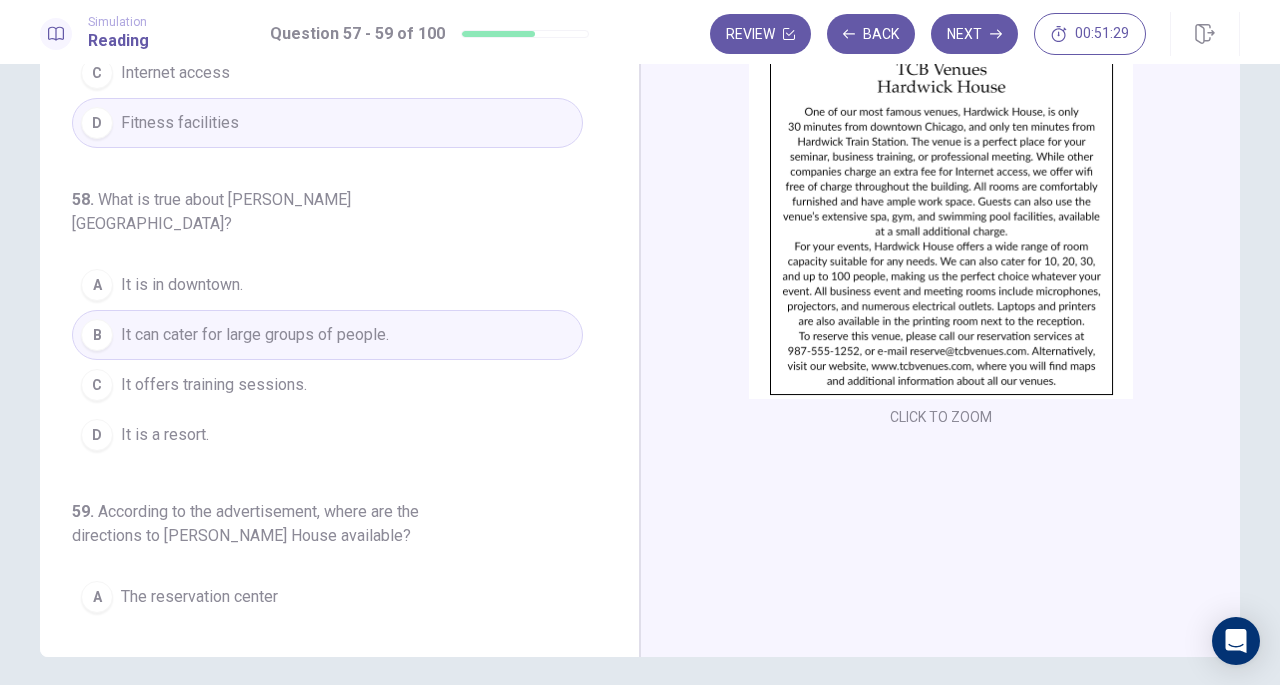 scroll, scrollTop: 77, scrollLeft: 0, axis: vertical 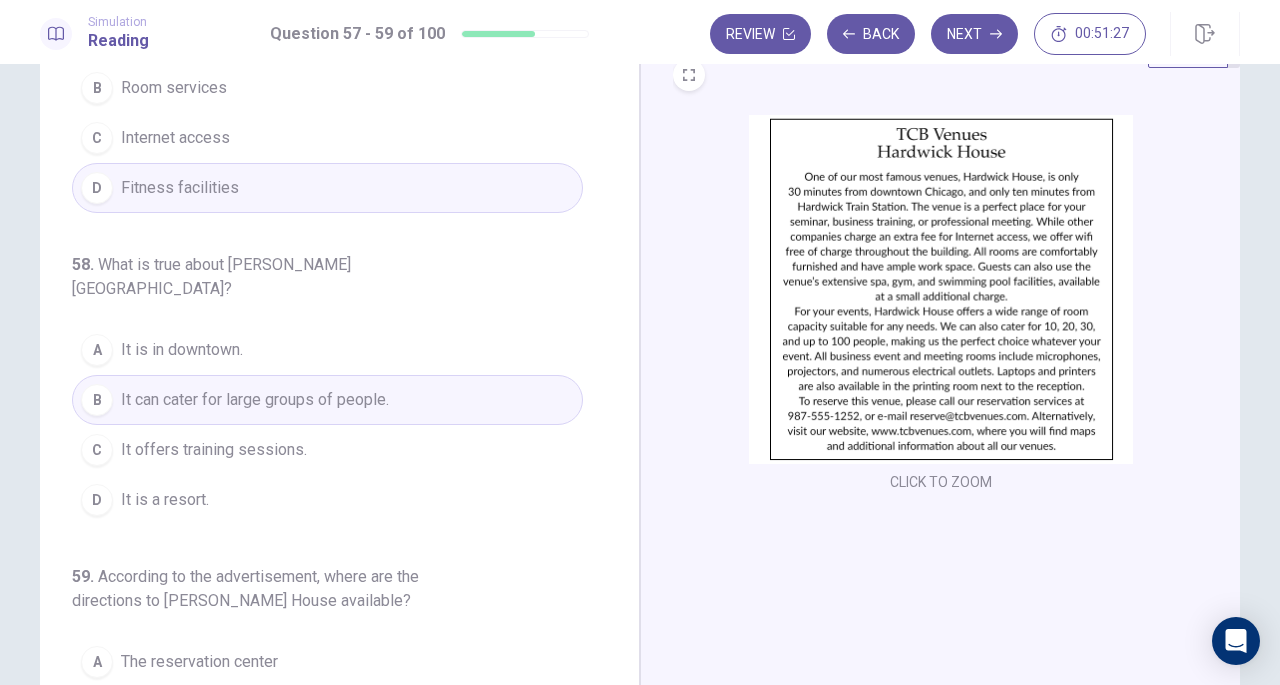 click on "Next" at bounding box center (974, 34) 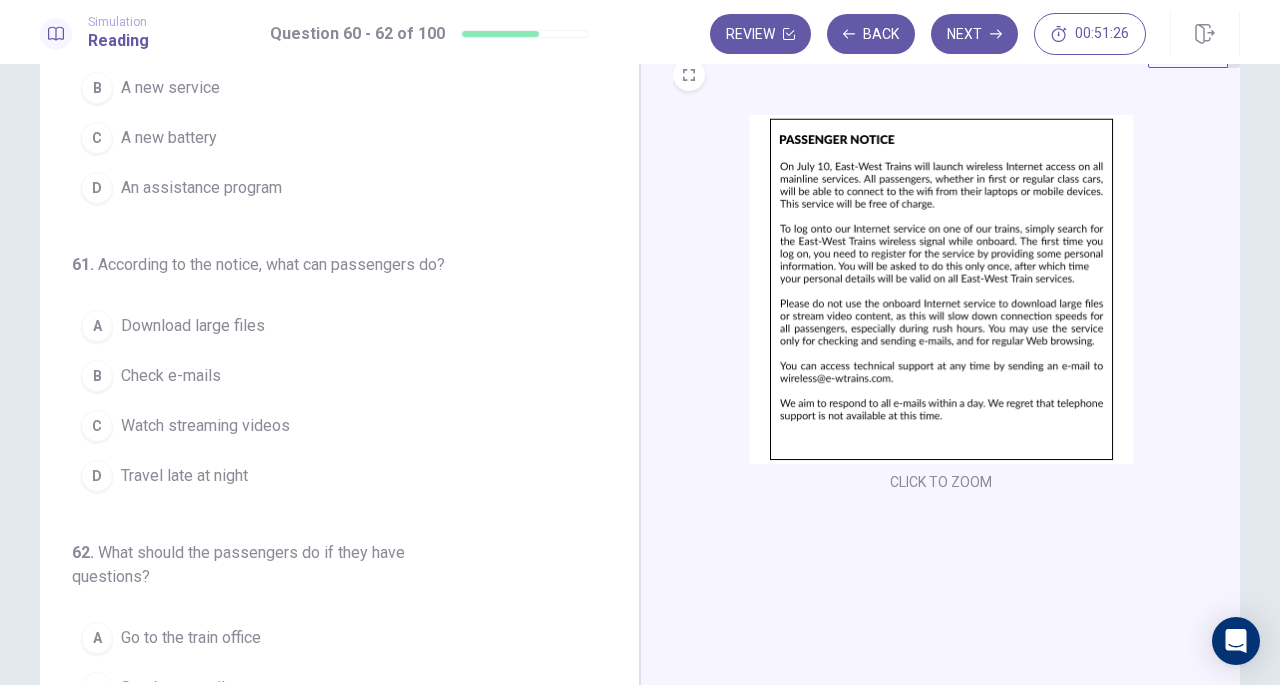 scroll, scrollTop: 0, scrollLeft: 0, axis: both 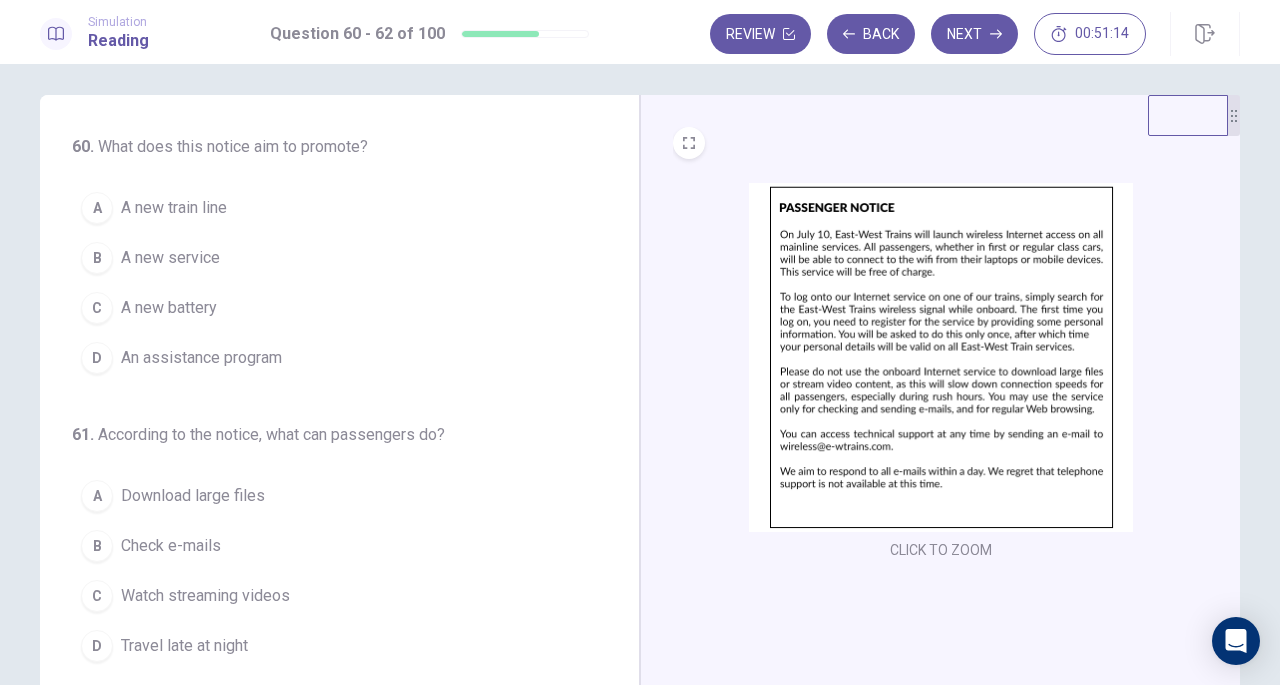 click at bounding box center (941, 357) 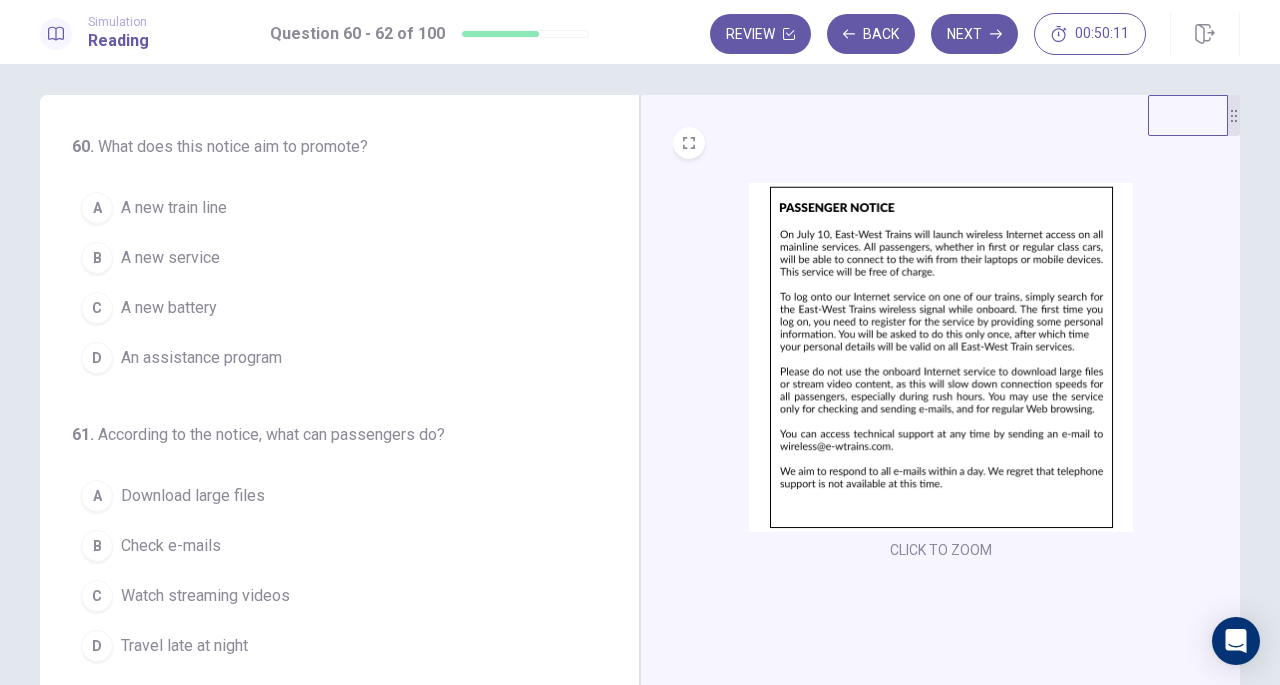 scroll, scrollTop: 0, scrollLeft: 0, axis: both 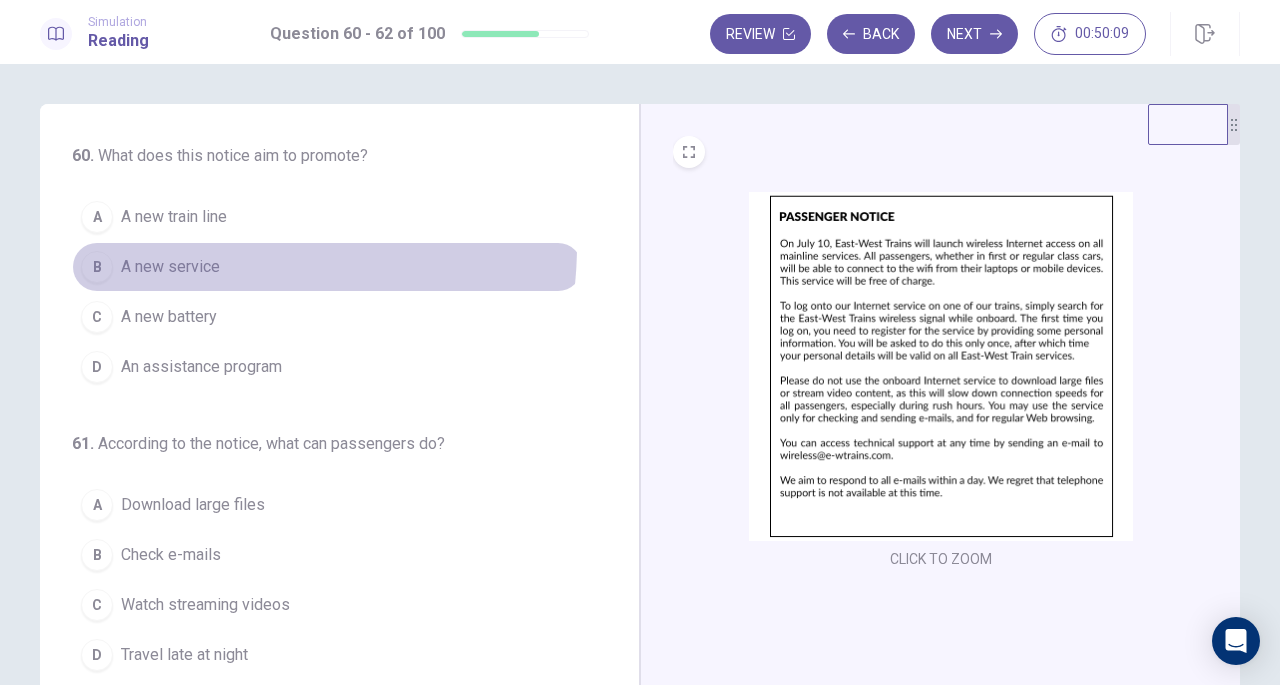 click on "B A new service" at bounding box center (327, 267) 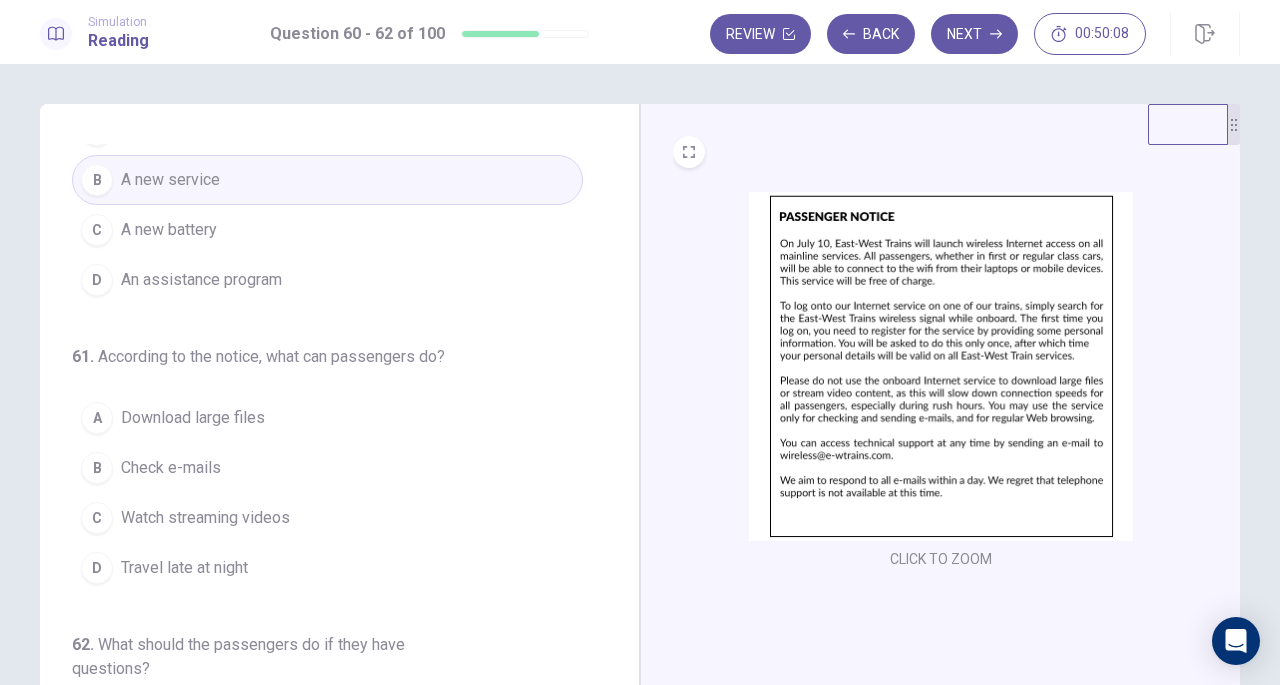 scroll, scrollTop: 224, scrollLeft: 0, axis: vertical 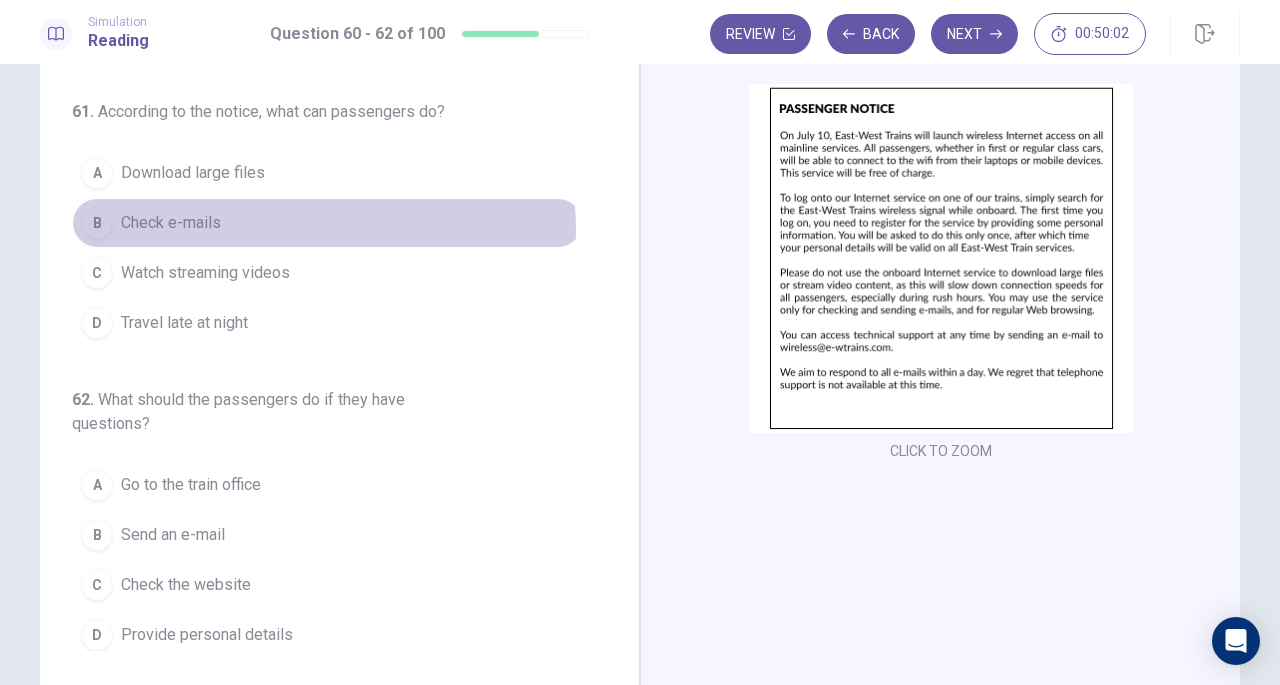 click on "B Check e-mails" at bounding box center [327, 223] 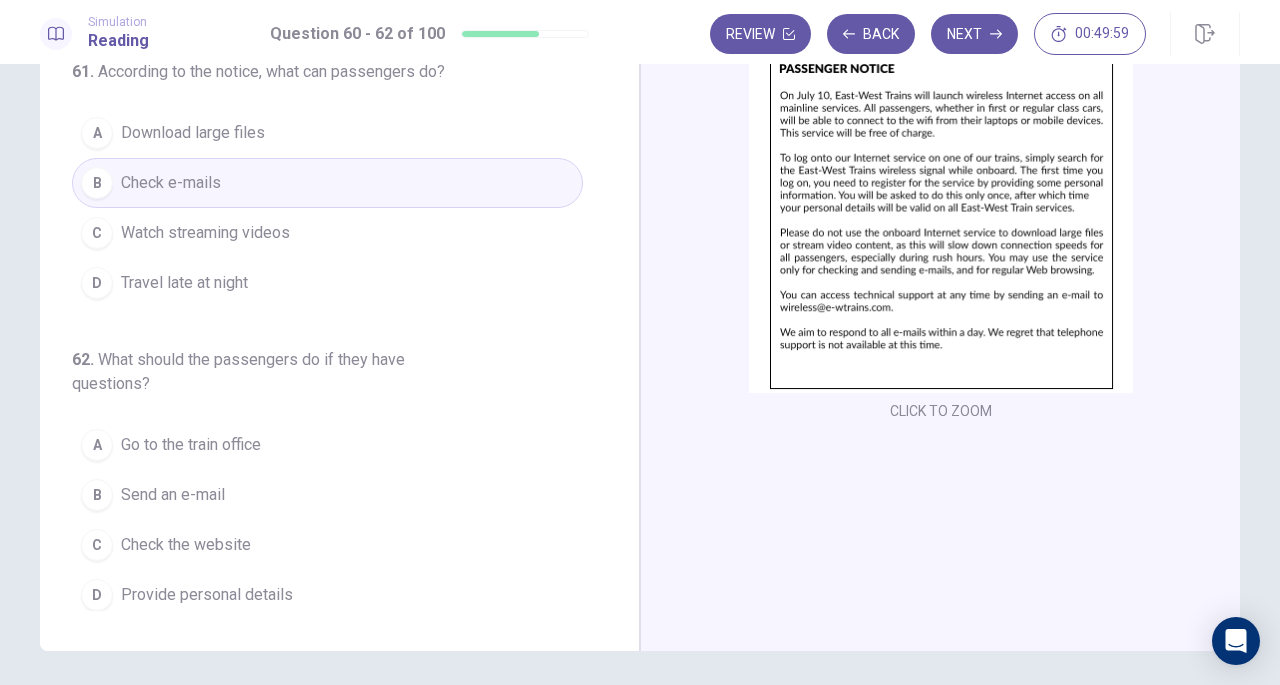 scroll, scrollTop: 150, scrollLeft: 0, axis: vertical 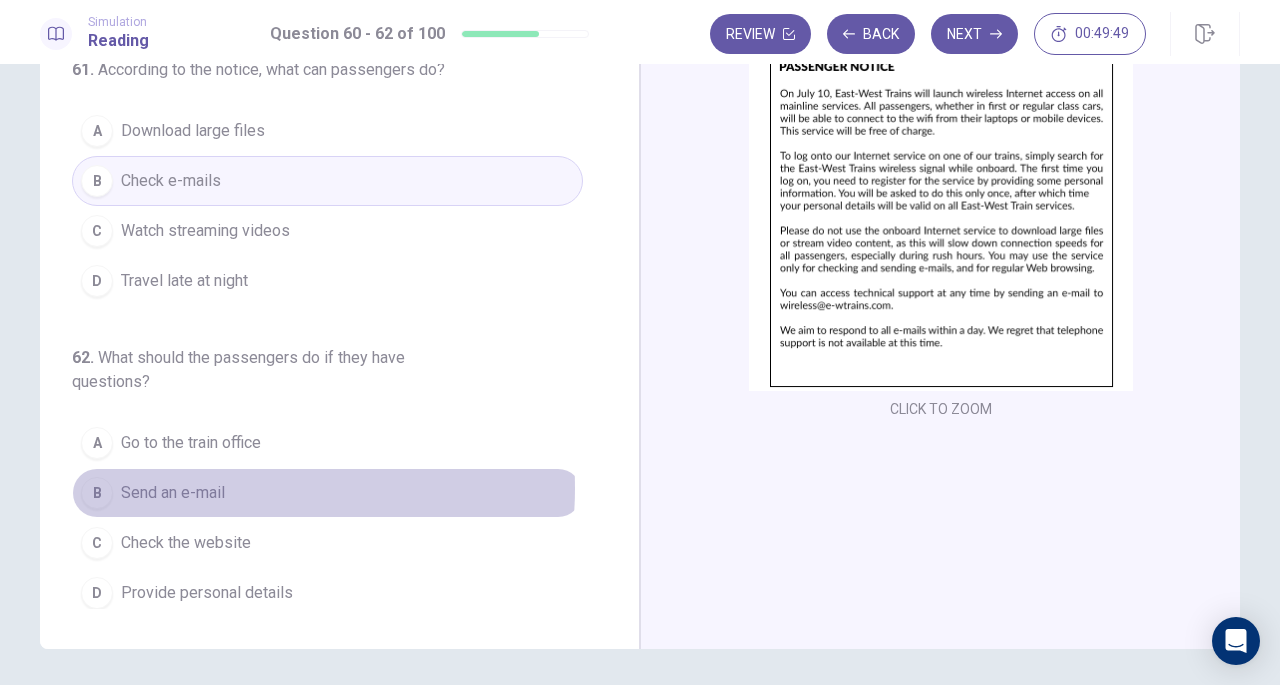 click on "Send an e-mail" at bounding box center [173, 493] 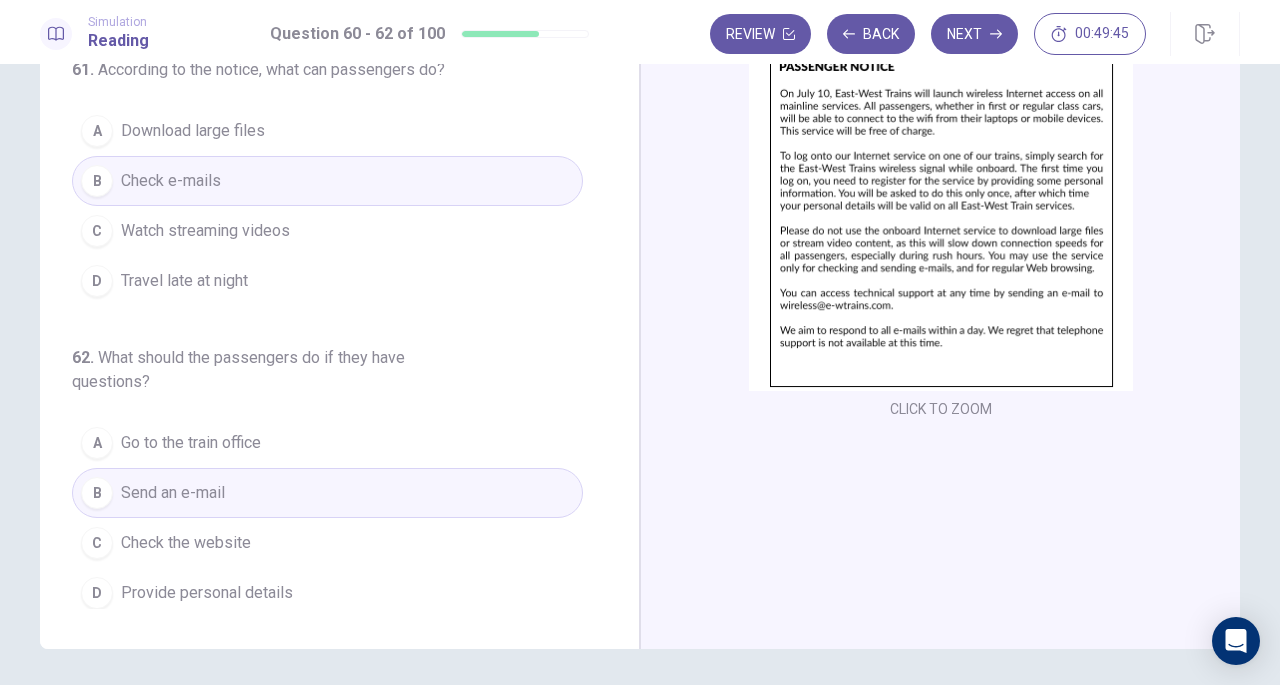 click at bounding box center [941, 216] 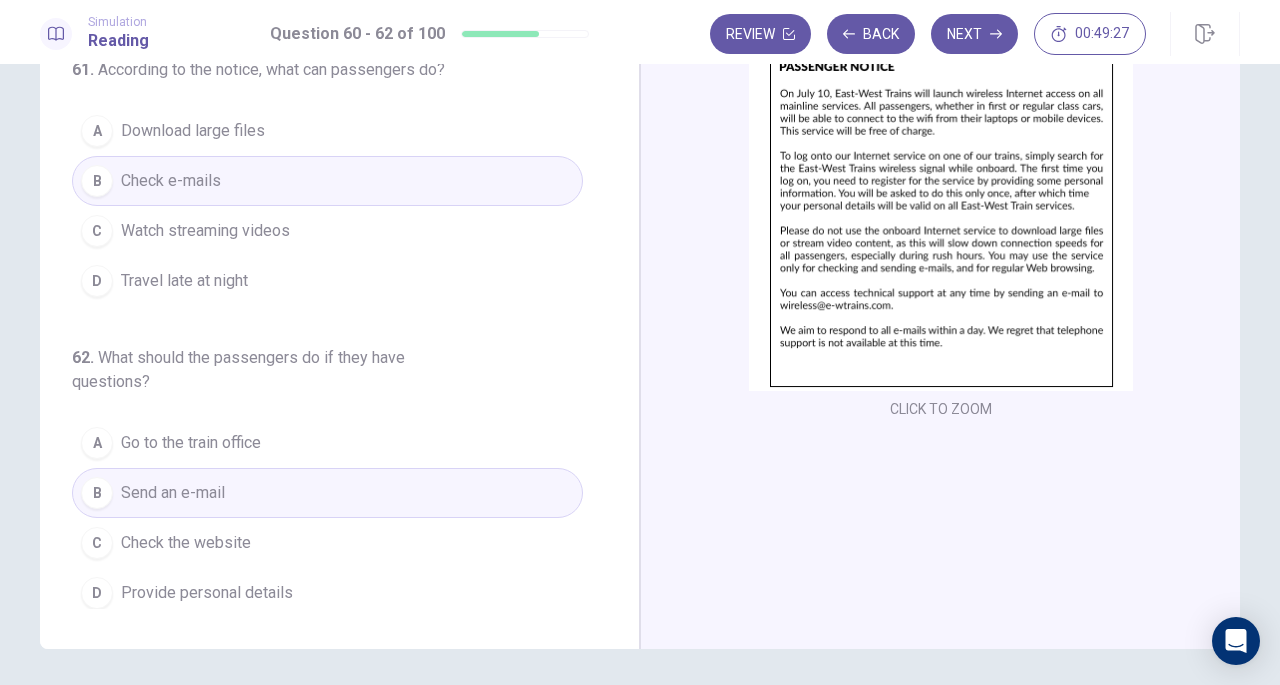 click 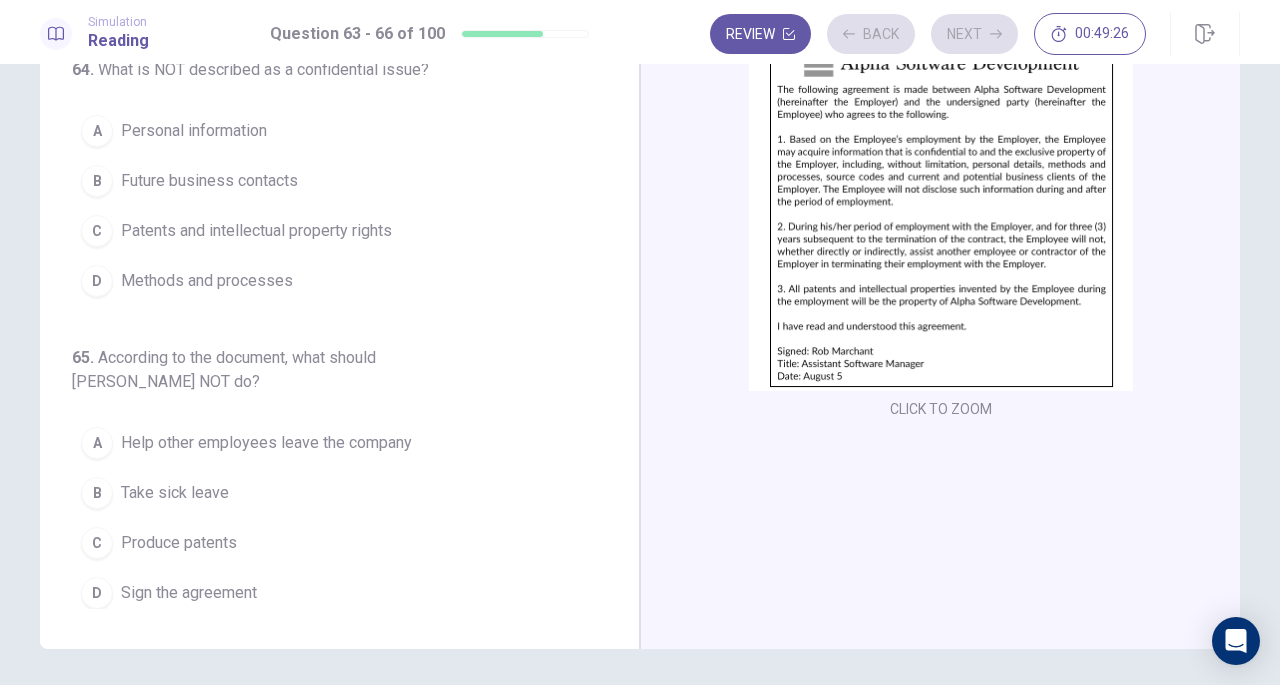 scroll, scrollTop: 0, scrollLeft: 0, axis: both 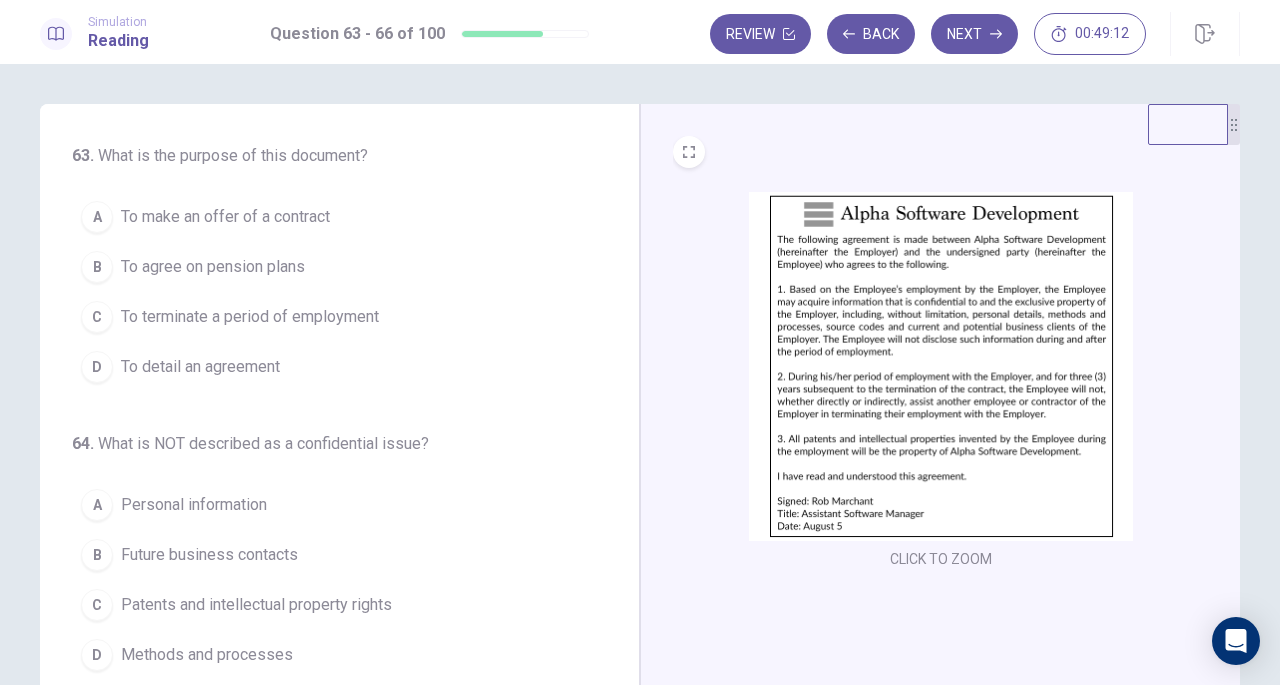 click at bounding box center (941, 366) 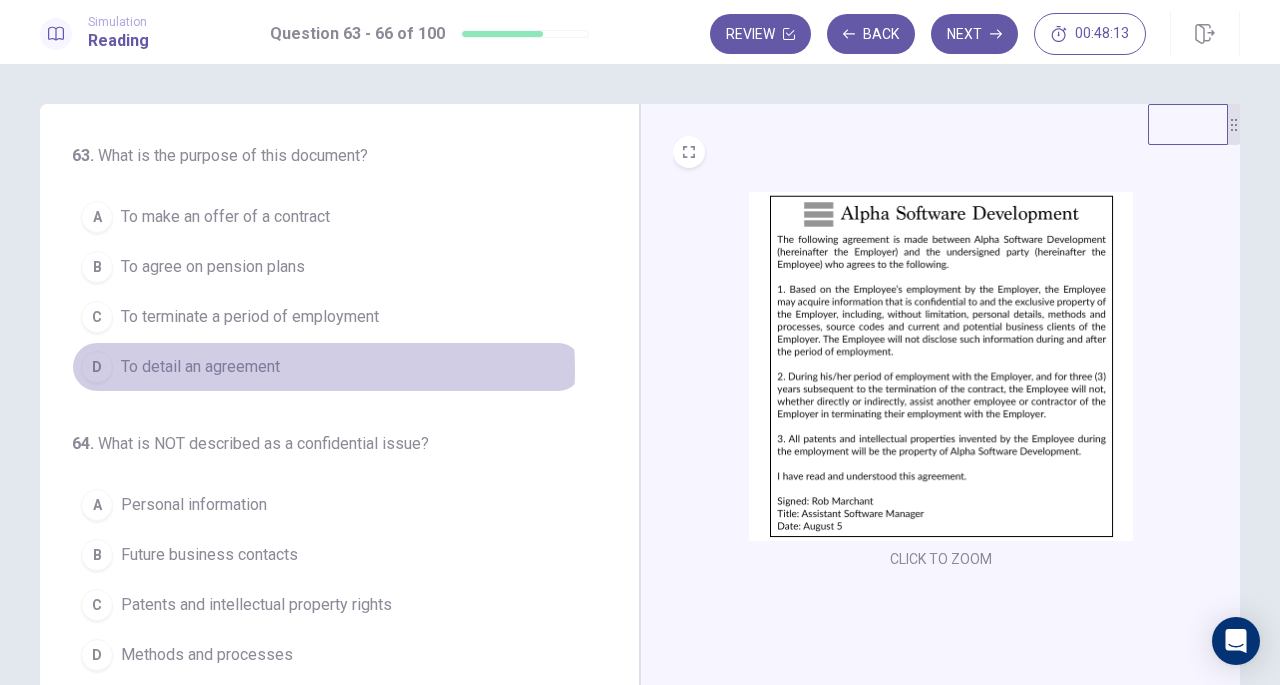 click on "To detail an agreement" at bounding box center [200, 367] 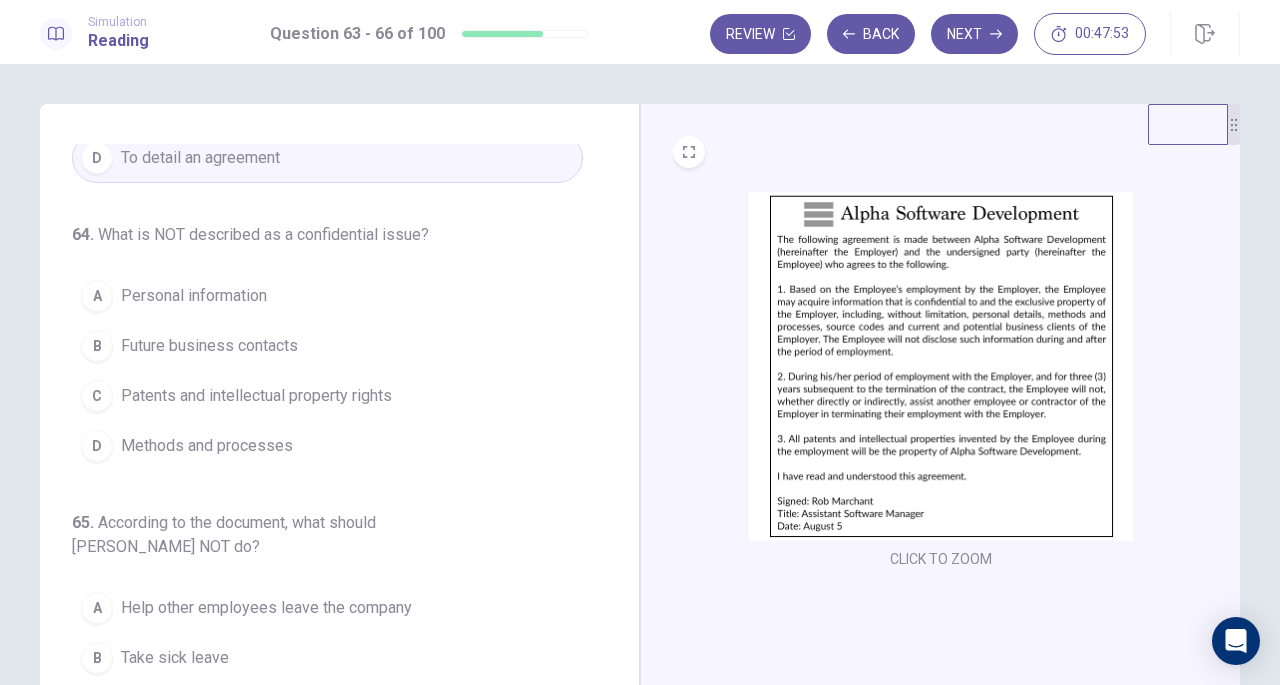 scroll, scrollTop: 210, scrollLeft: 0, axis: vertical 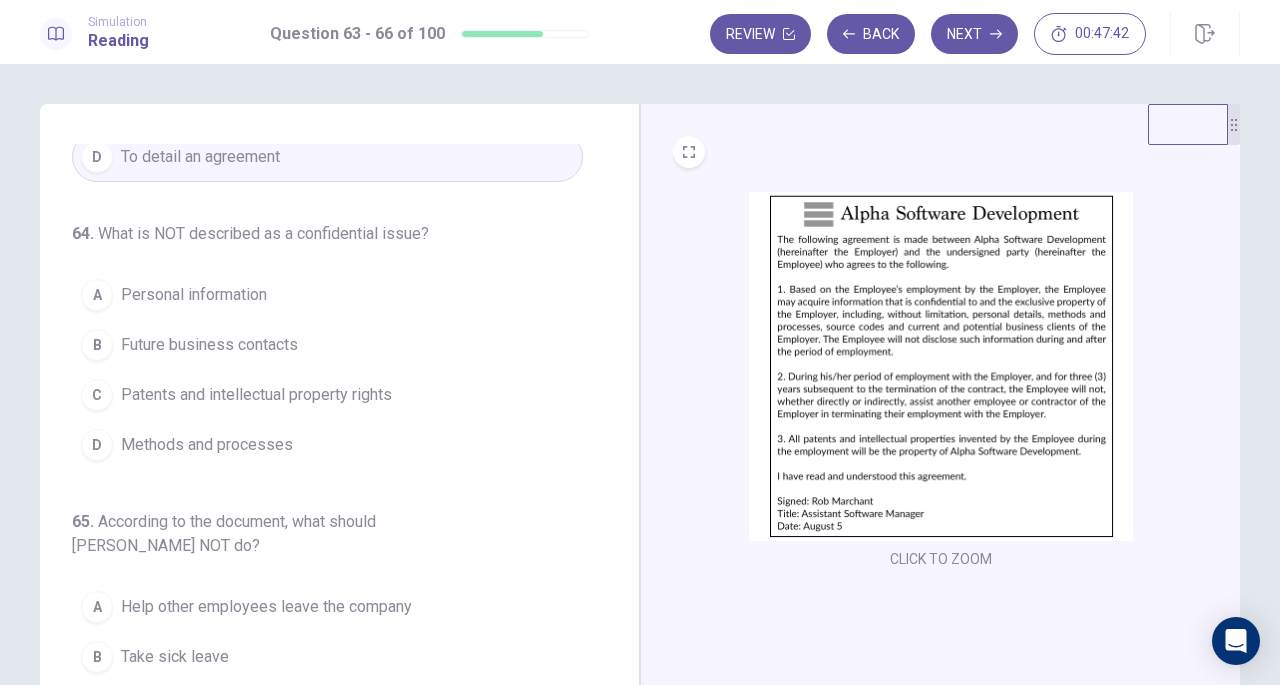 click at bounding box center [941, 366] 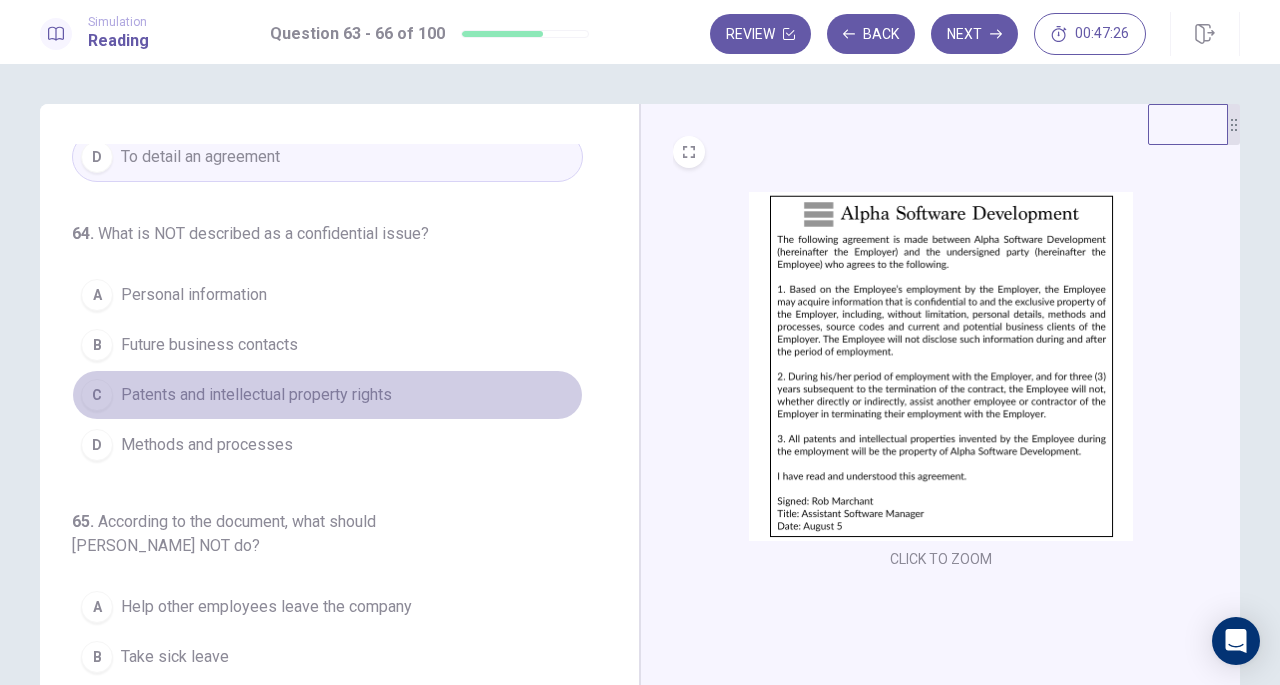 click on "Patents and intellectual property rights" at bounding box center (256, 395) 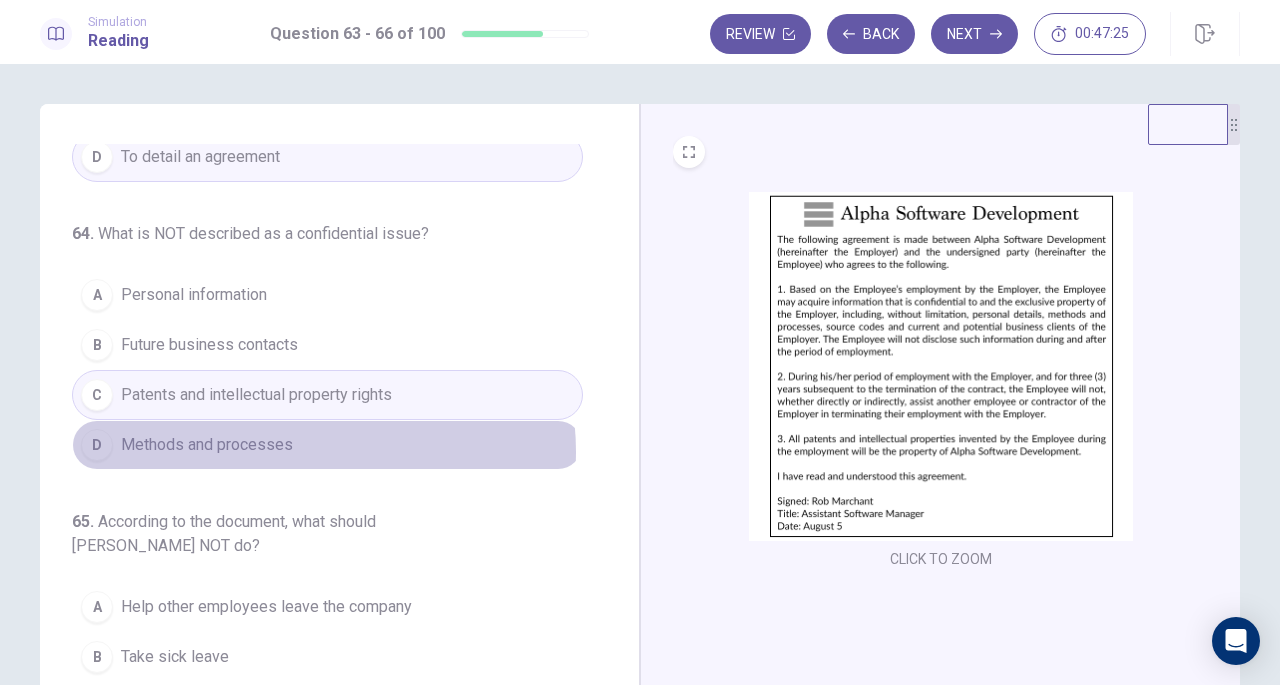 click on "D Methods and processes" at bounding box center [327, 445] 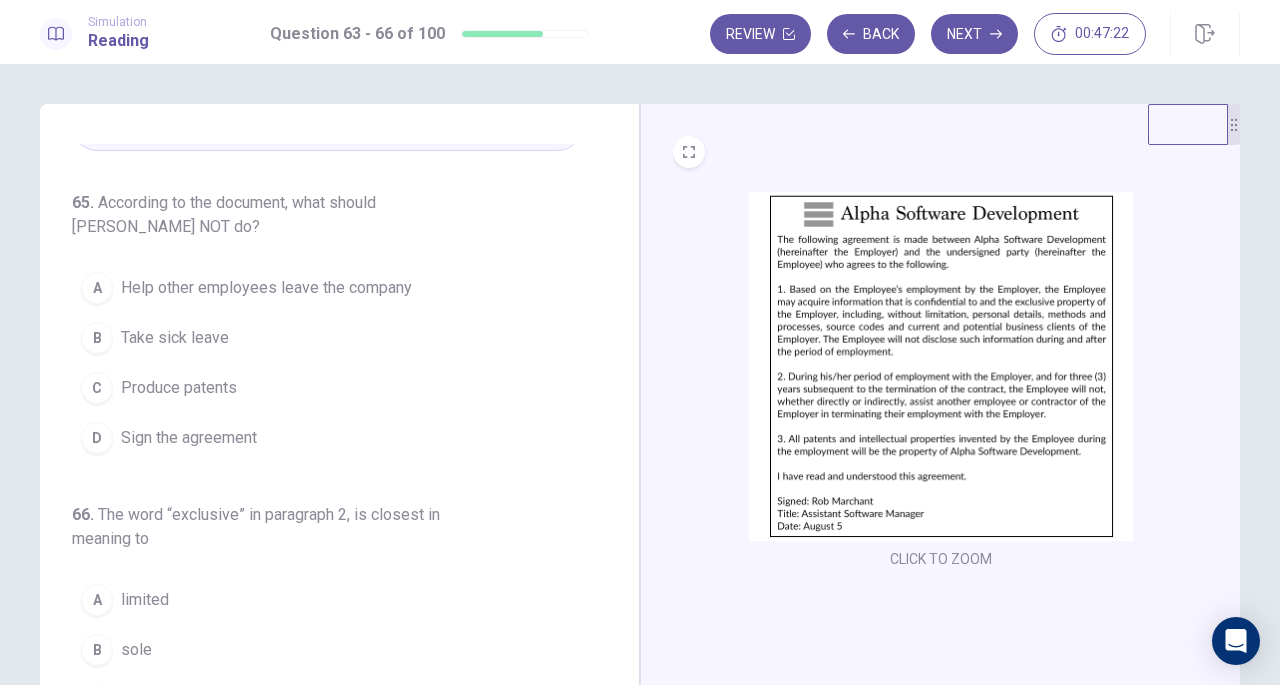 scroll, scrollTop: 530, scrollLeft: 0, axis: vertical 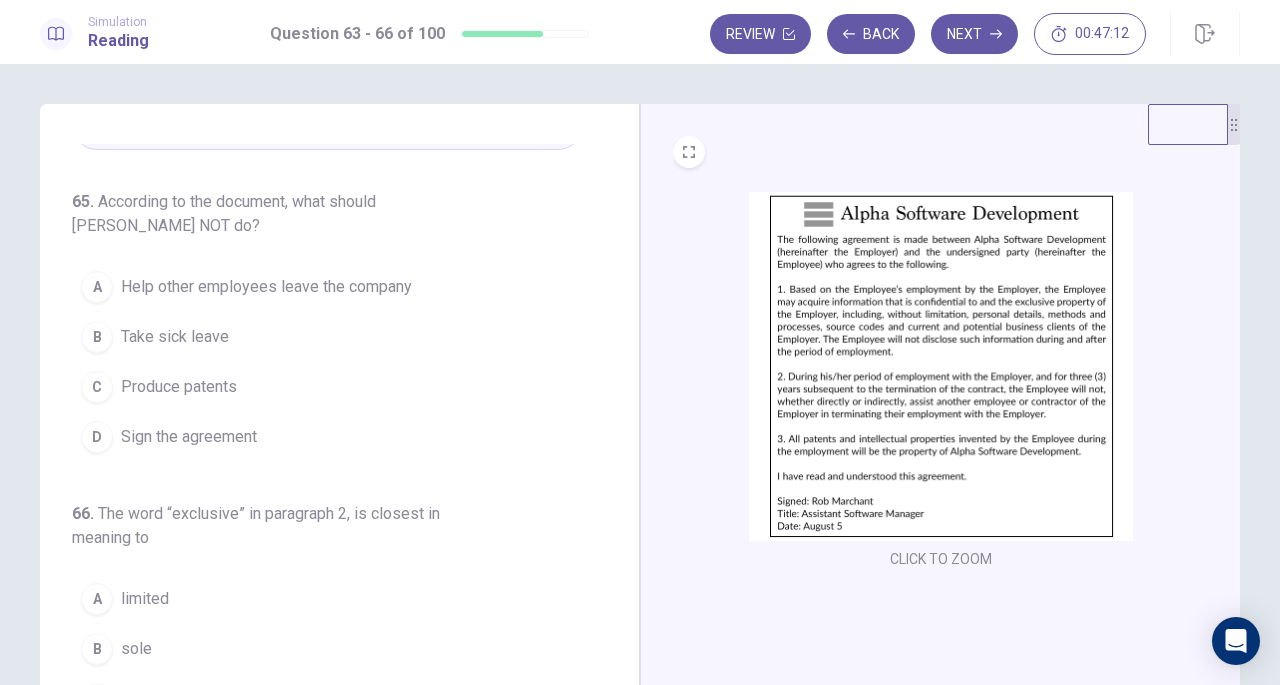 click at bounding box center [941, 366] 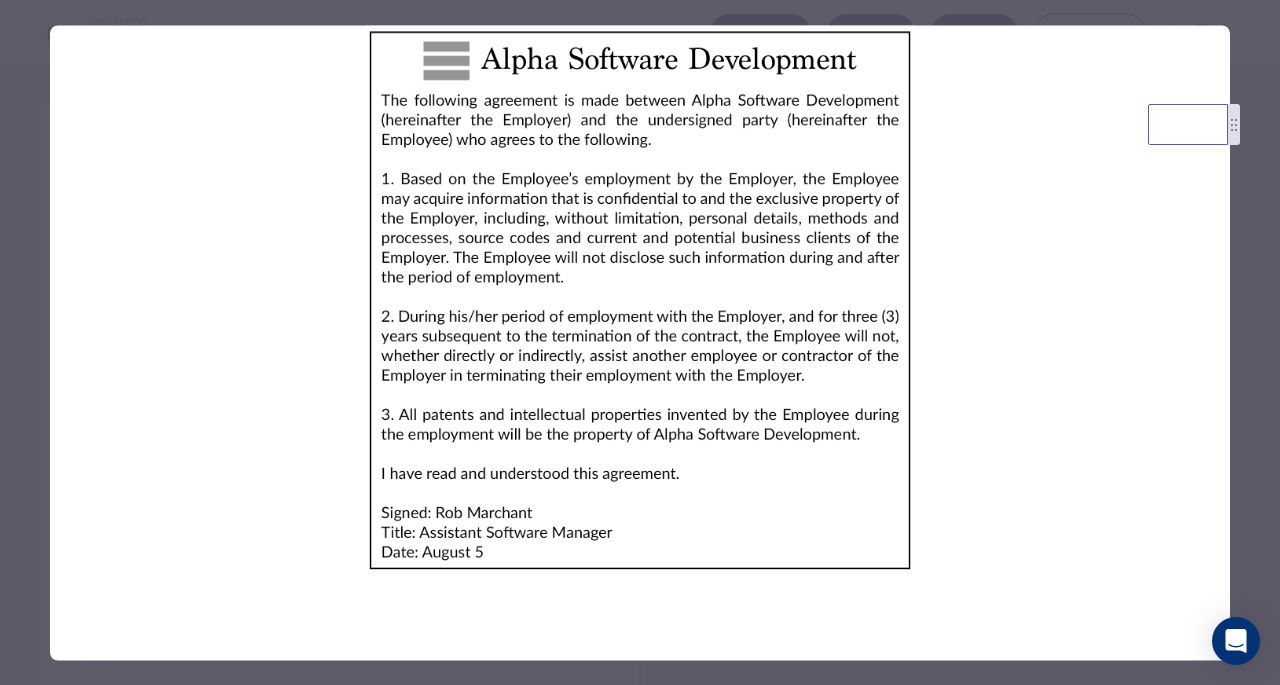 drag, startPoint x: 562, startPoint y: 361, endPoint x: 808, endPoint y: 379, distance: 246.65765 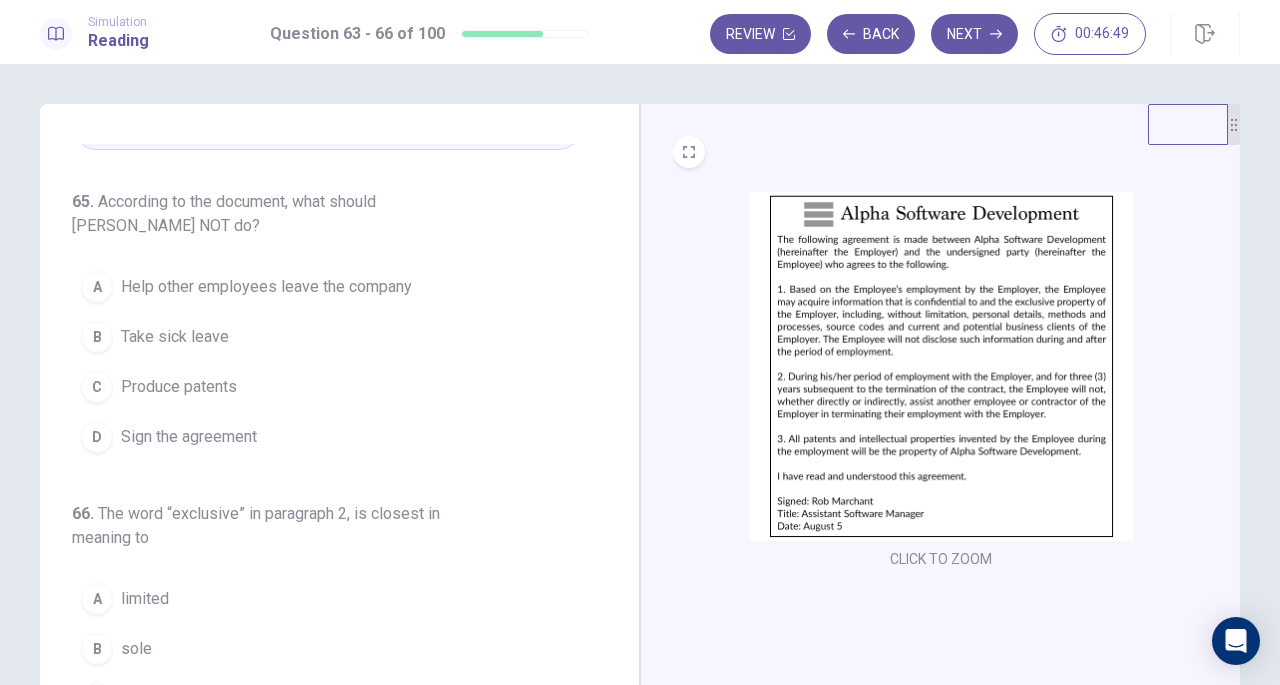 click at bounding box center [941, 366] 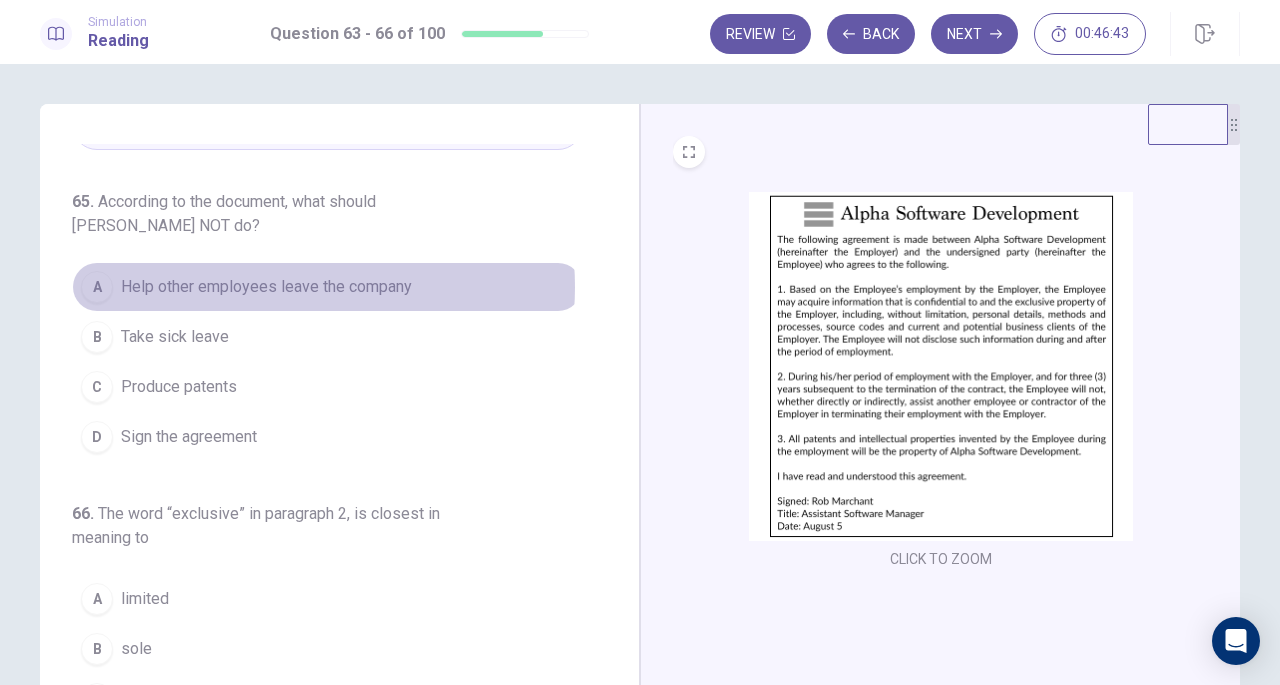 click on "Help other employees leave the company" at bounding box center [266, 287] 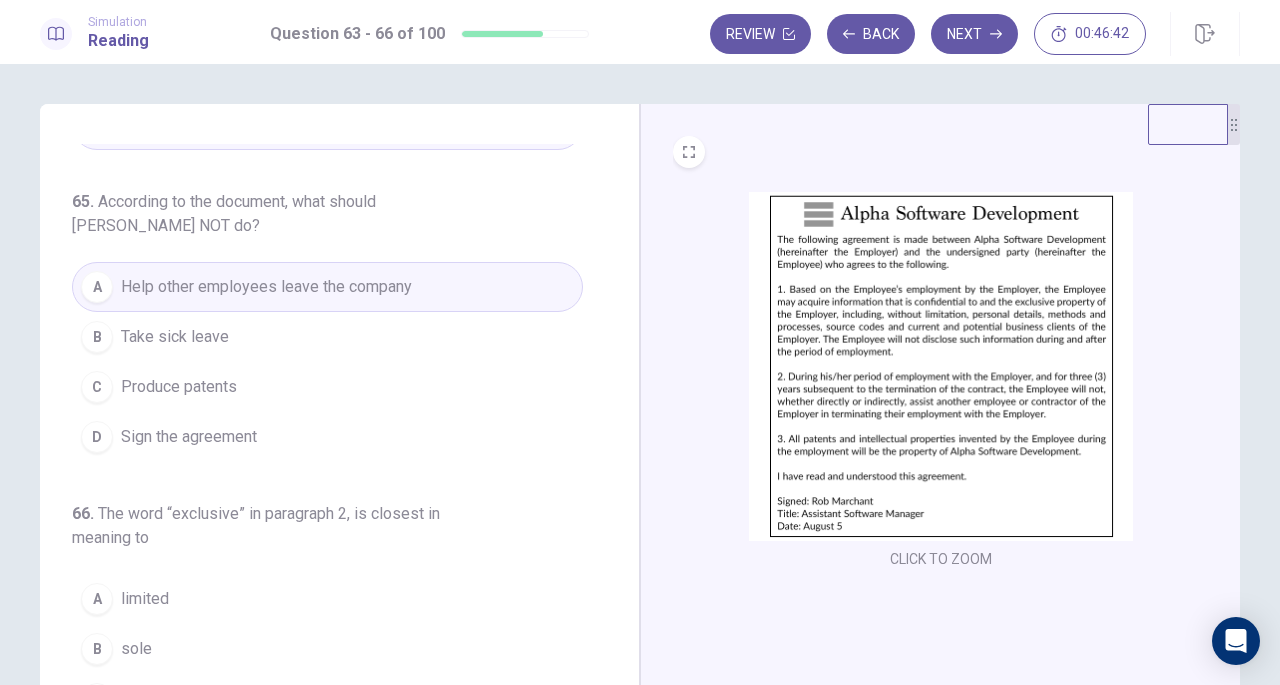 scroll, scrollTop: 534, scrollLeft: 0, axis: vertical 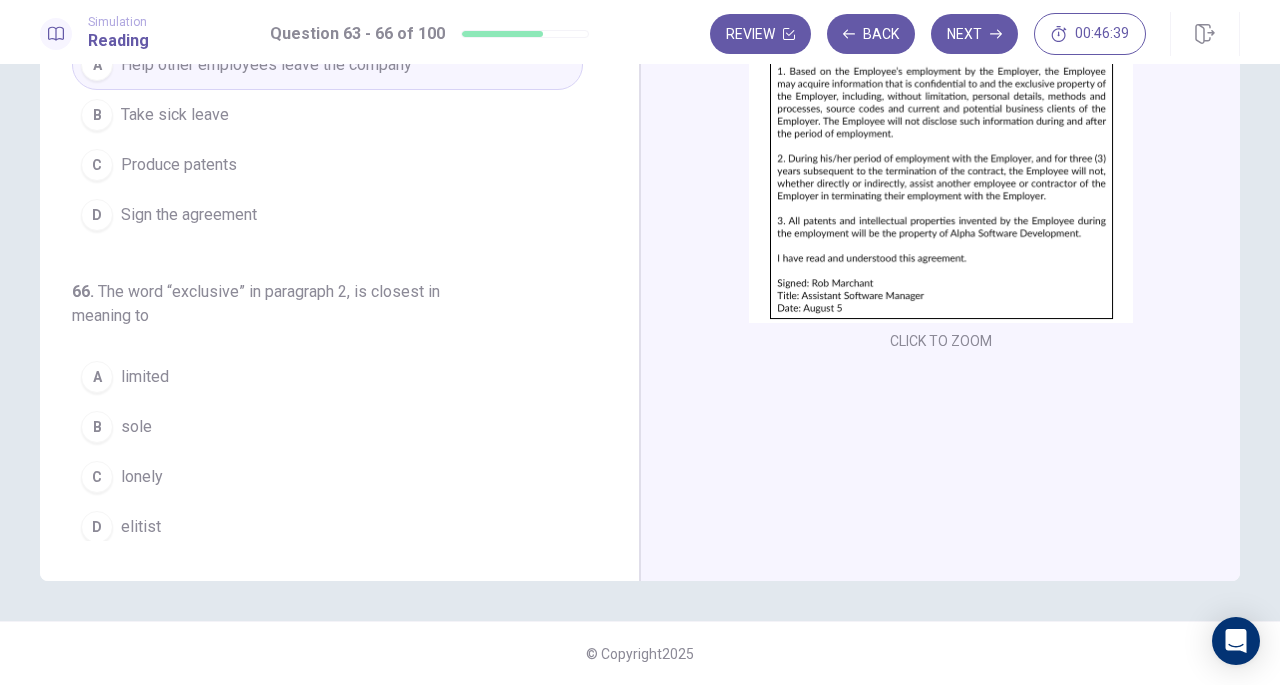 click at bounding box center [941, 148] 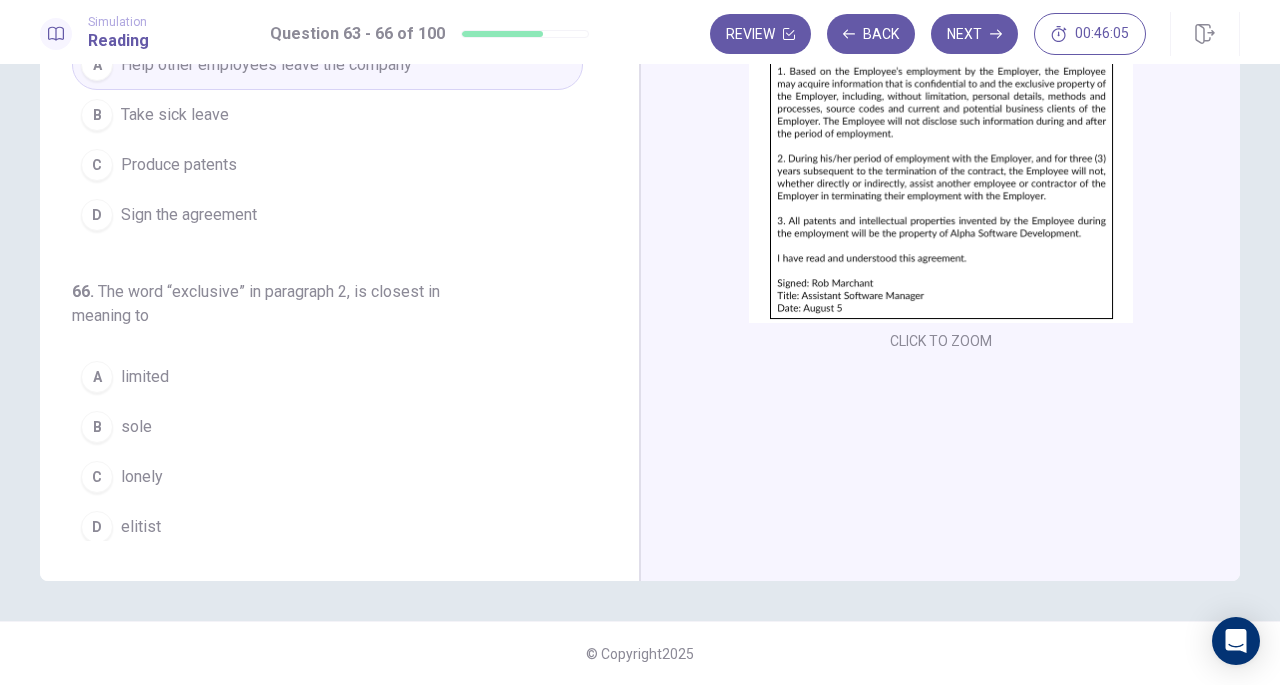 click on "B sole" at bounding box center (327, 427) 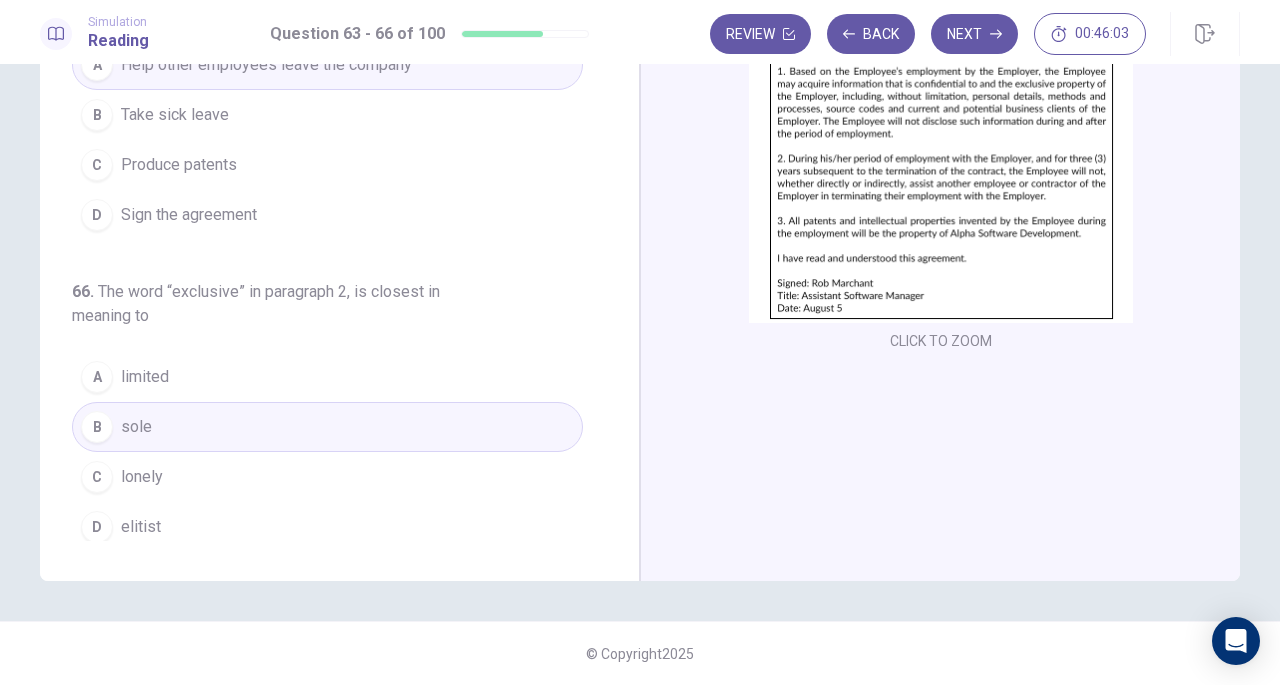click on "Next" at bounding box center [974, 34] 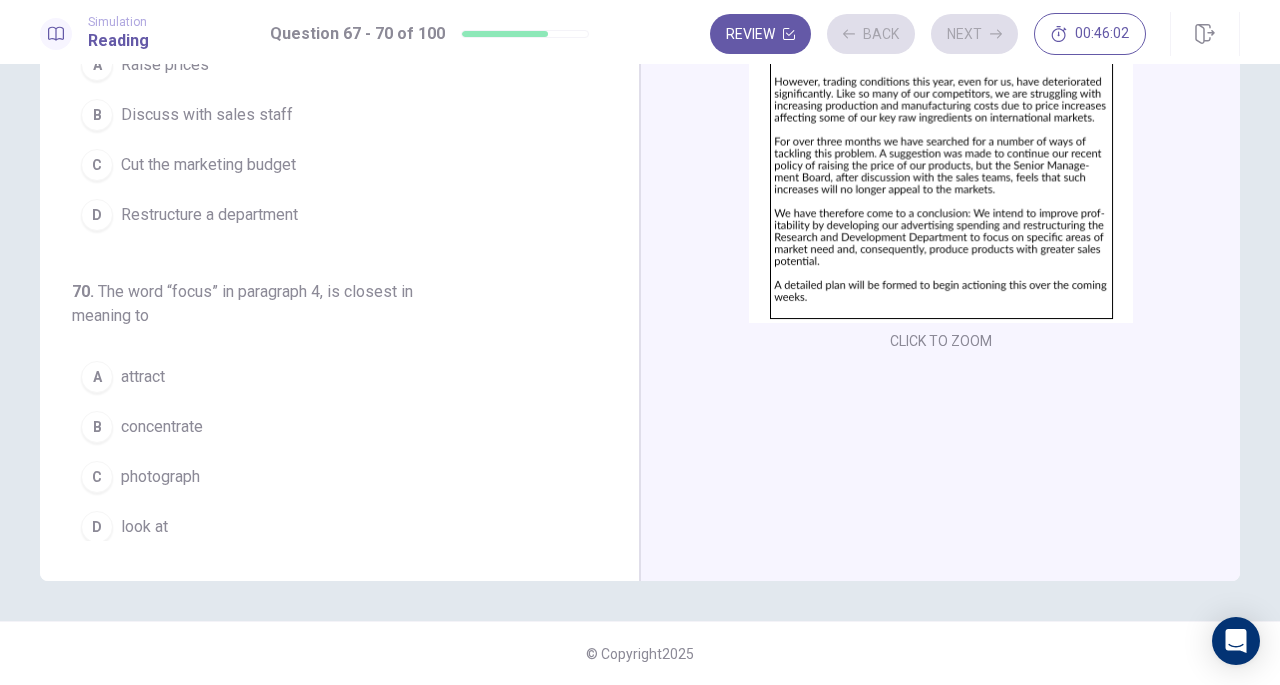 scroll, scrollTop: 0, scrollLeft: 0, axis: both 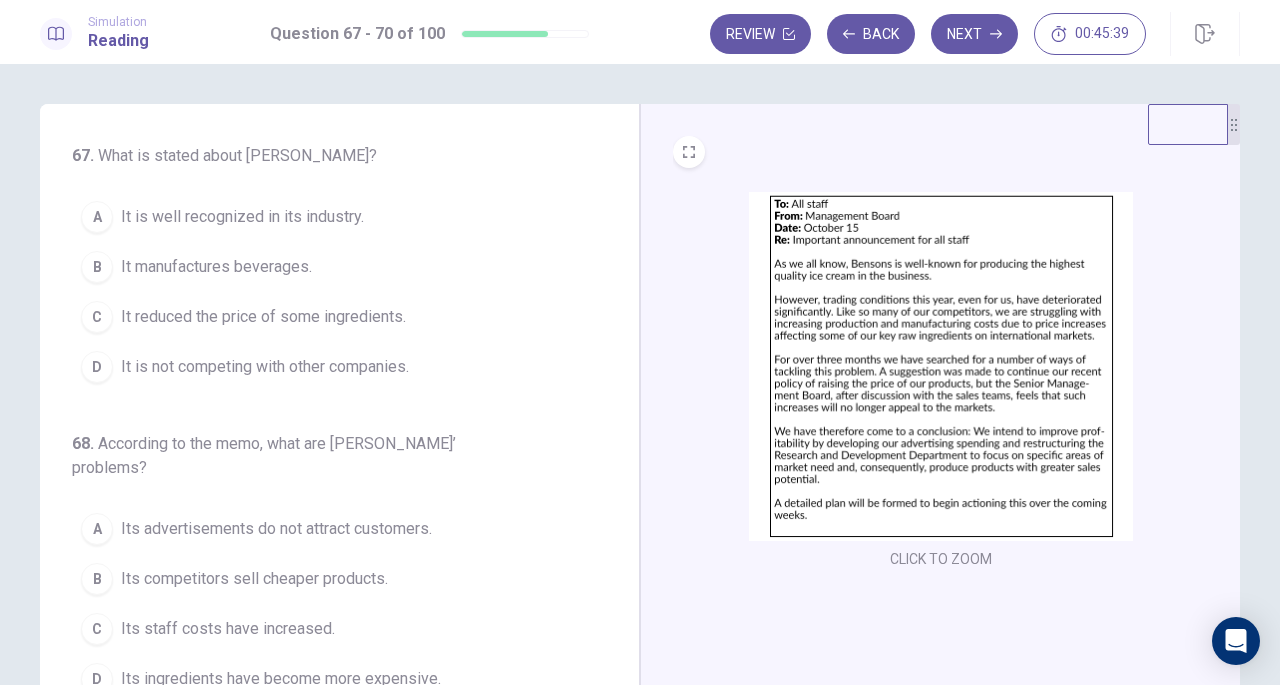 click at bounding box center [941, 366] 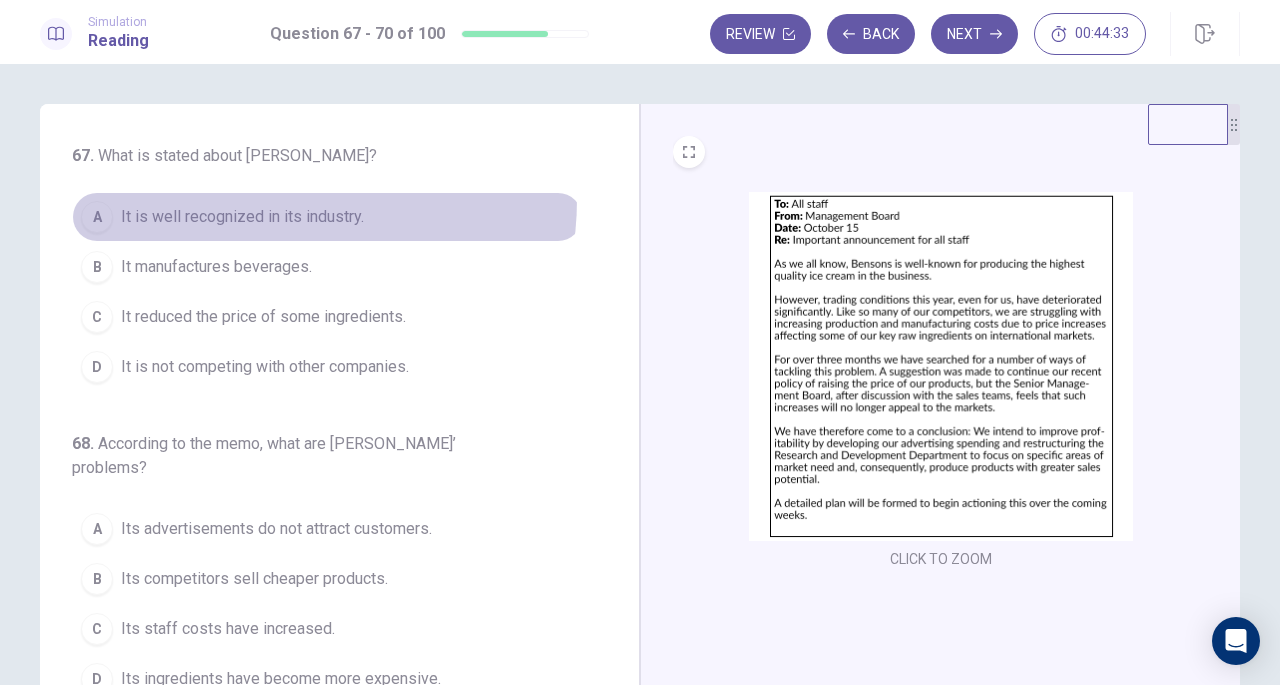 click on "A It is well recognized in its industry." at bounding box center [327, 217] 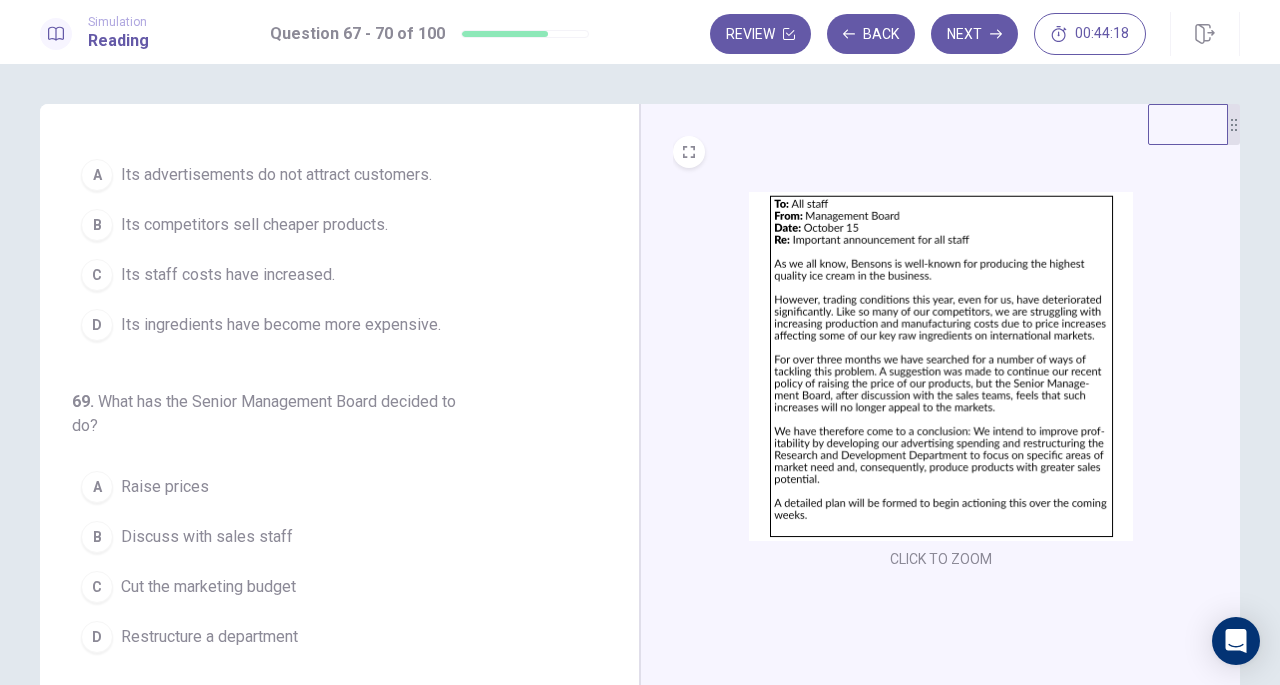 scroll, scrollTop: 344, scrollLeft: 0, axis: vertical 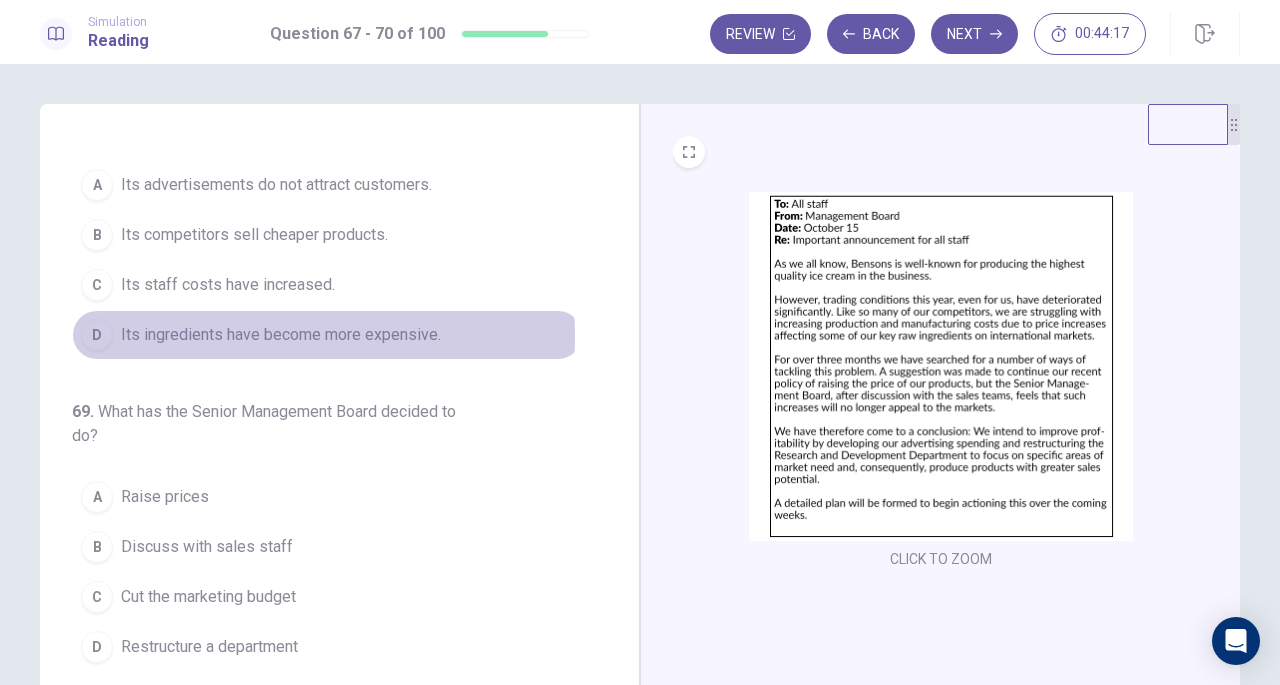 click on "Its ingredients have become more
expensive." at bounding box center (281, 335) 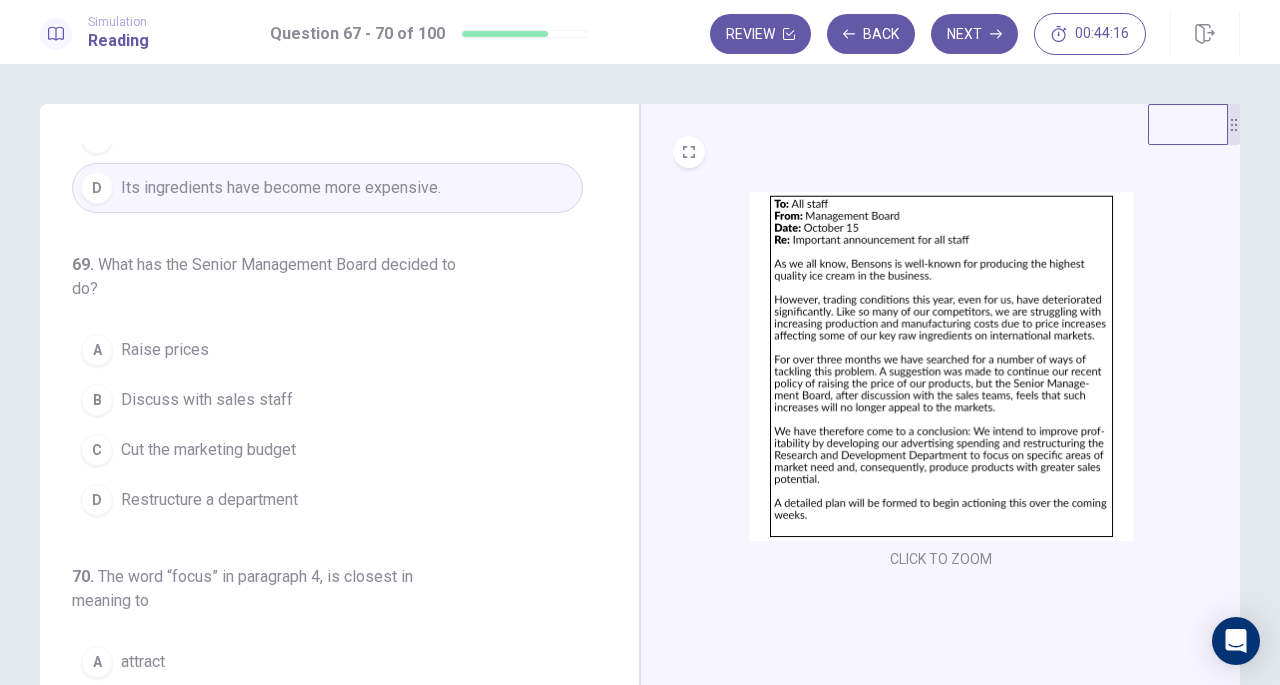 scroll, scrollTop: 544, scrollLeft: 0, axis: vertical 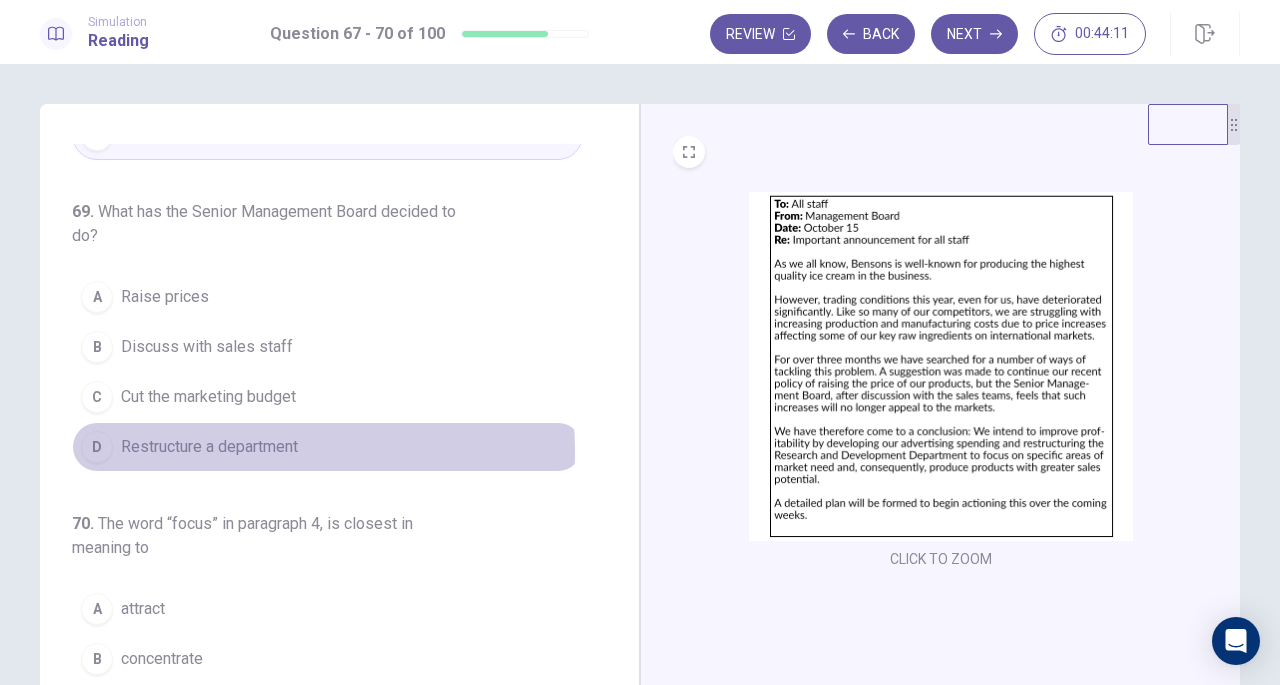 click on "Restructure a department" at bounding box center (209, 447) 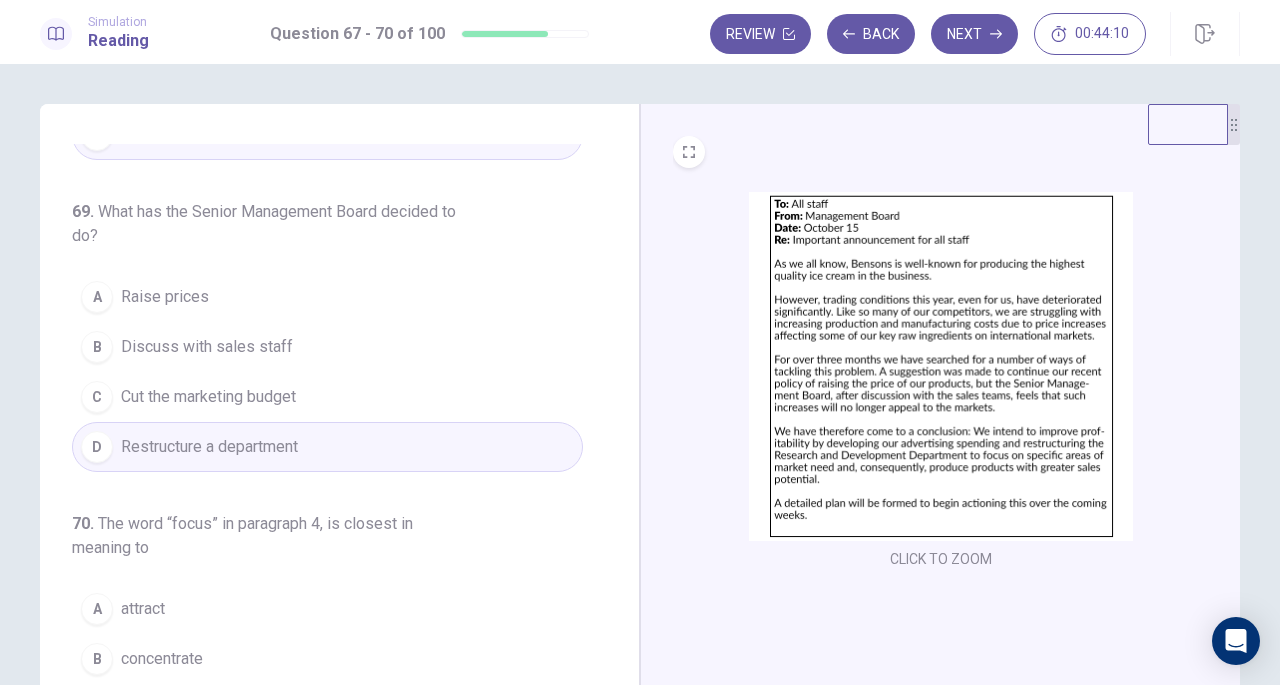 scroll, scrollTop: 558, scrollLeft: 0, axis: vertical 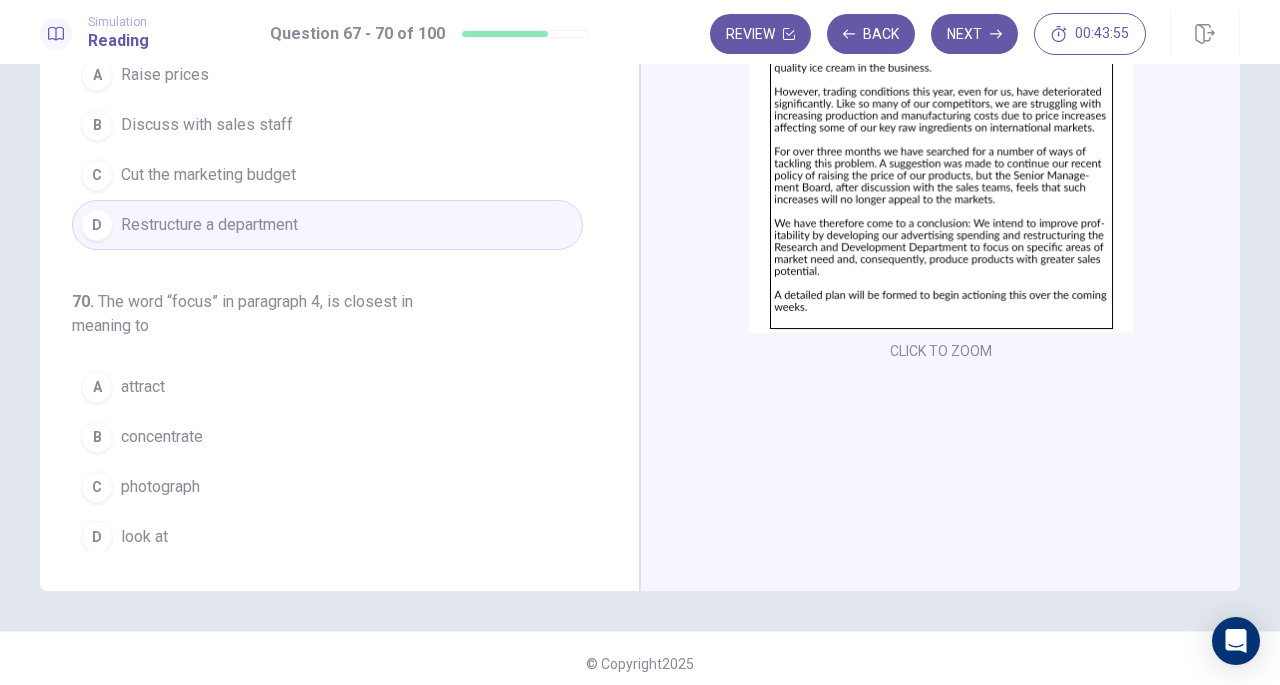 click at bounding box center [941, 158] 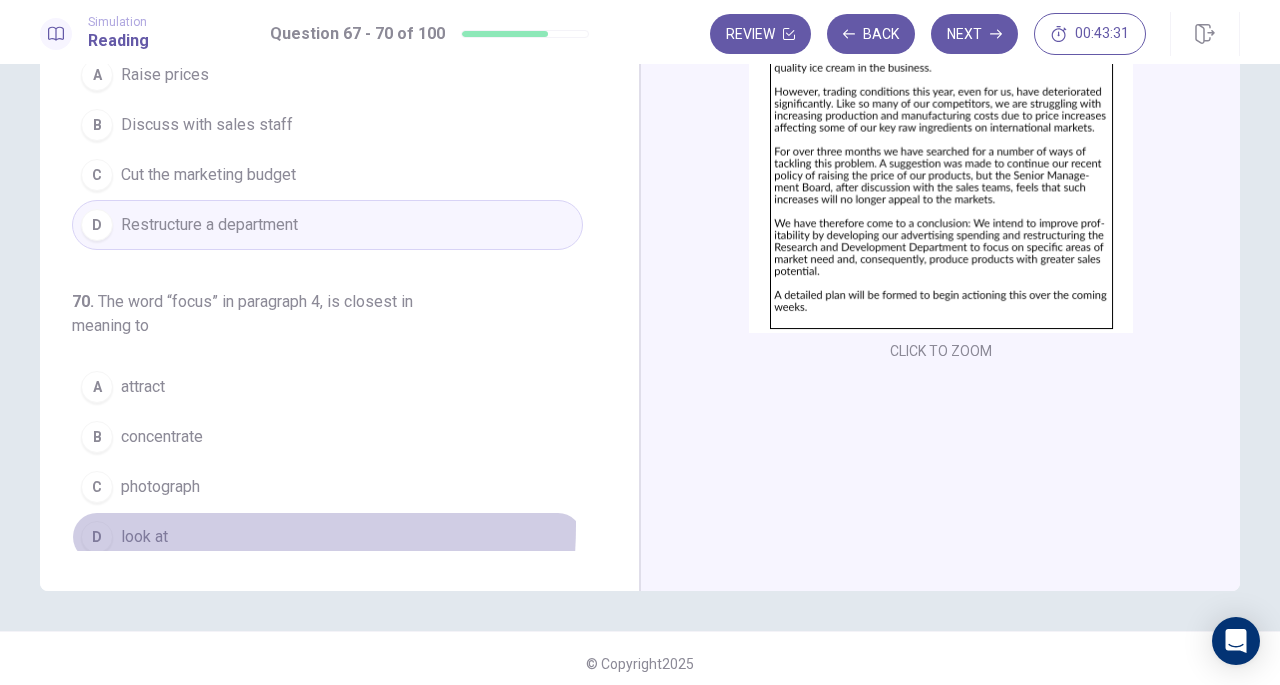click on "look at" at bounding box center (144, 537) 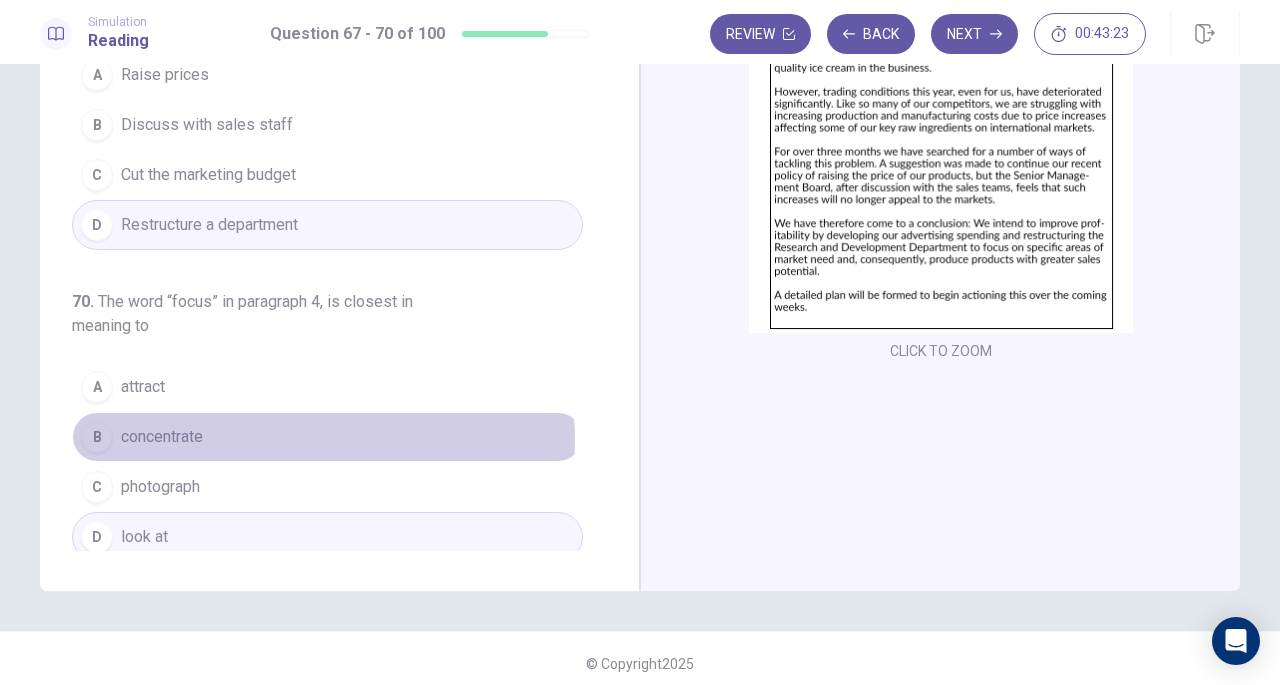 click on "B concentrate" at bounding box center [327, 437] 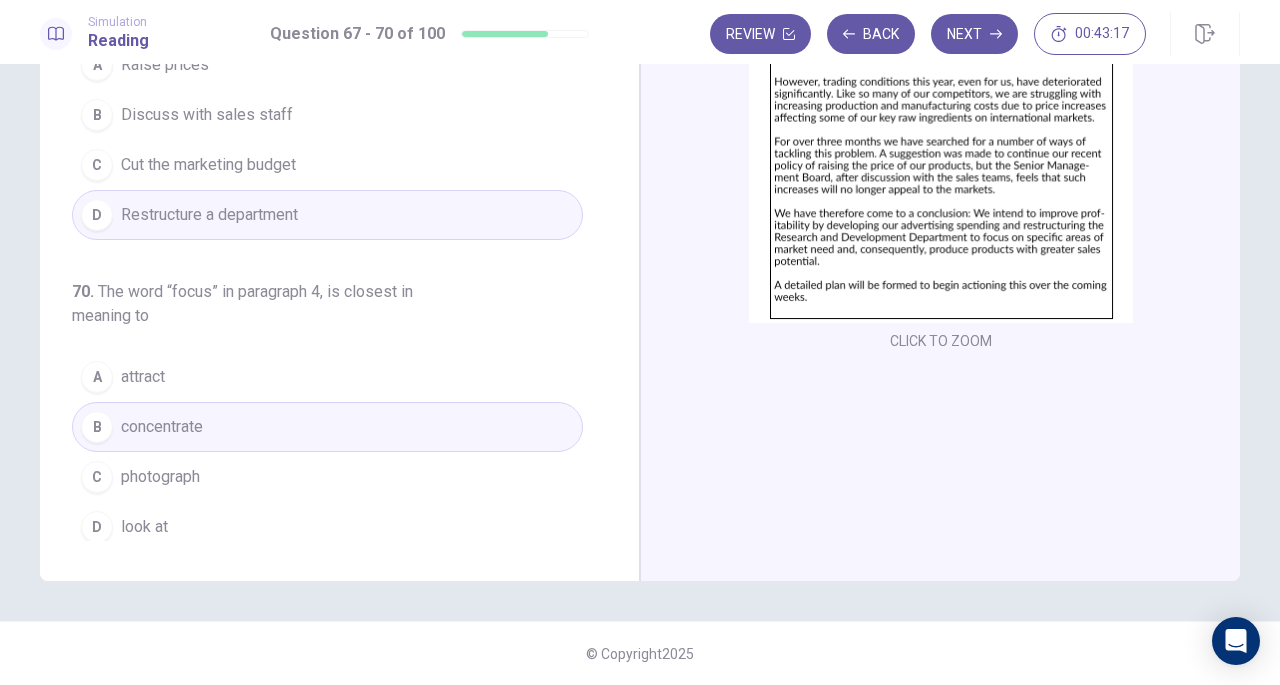 scroll, scrollTop: 0, scrollLeft: 0, axis: both 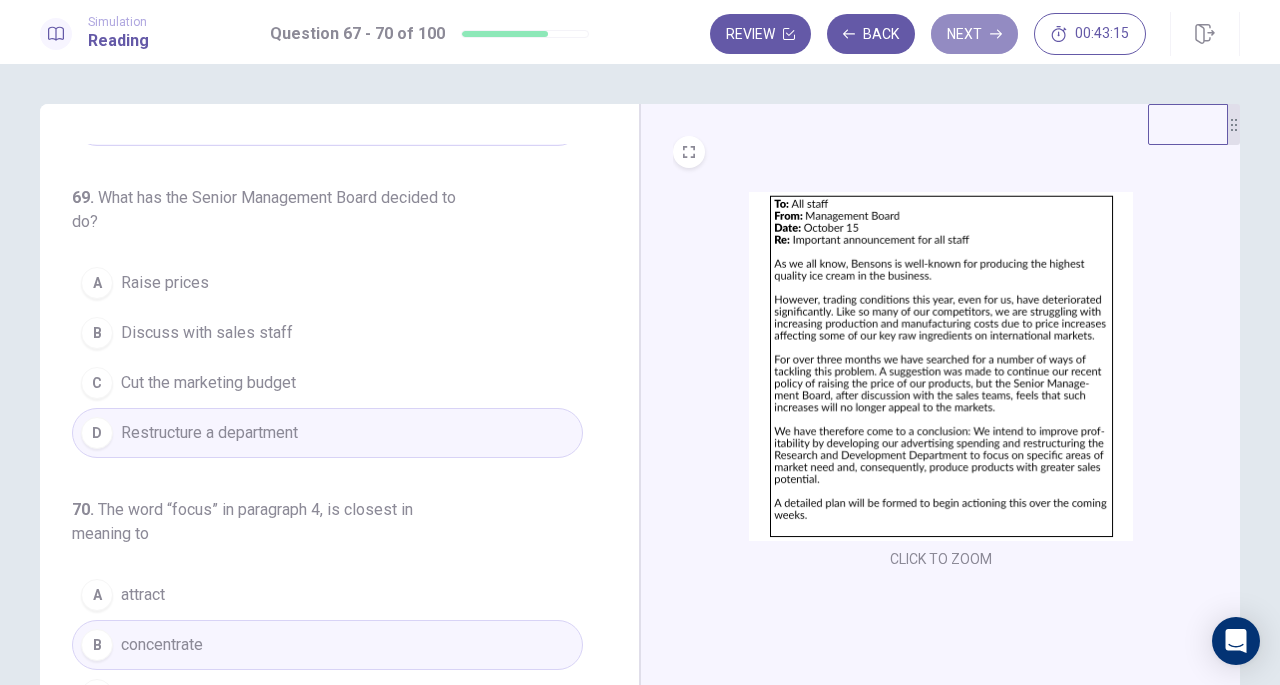 click on "Next" at bounding box center [974, 34] 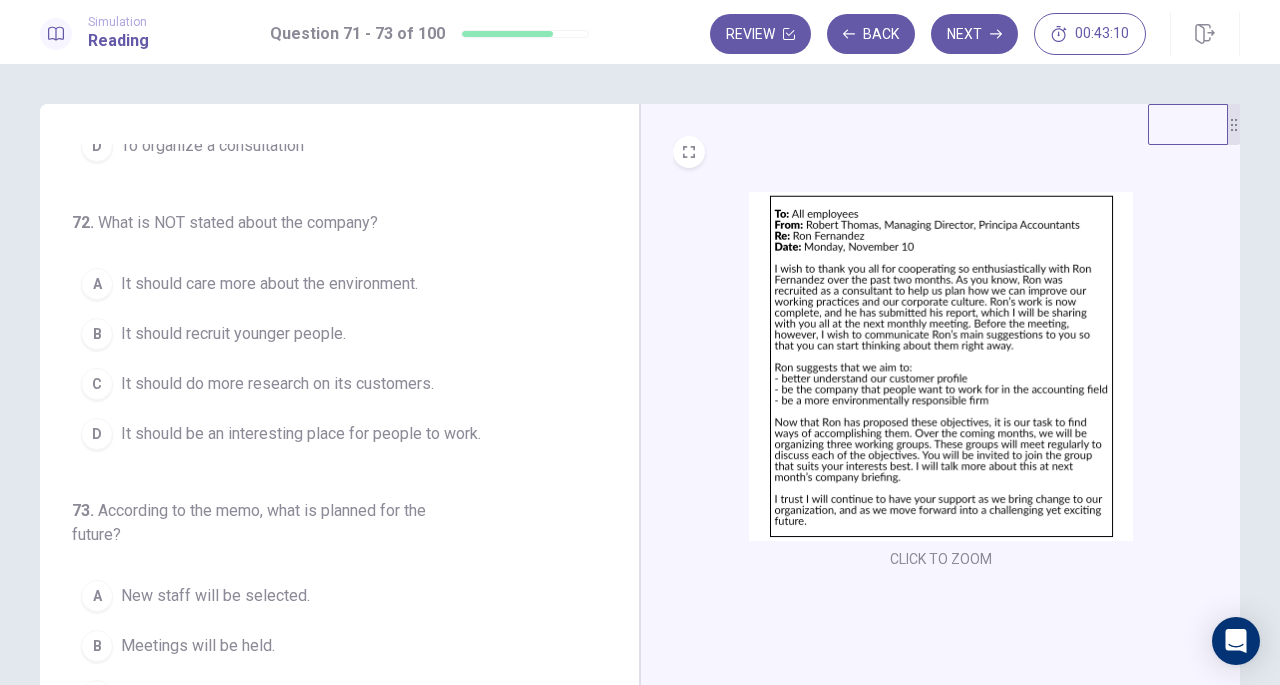 scroll, scrollTop: 224, scrollLeft: 0, axis: vertical 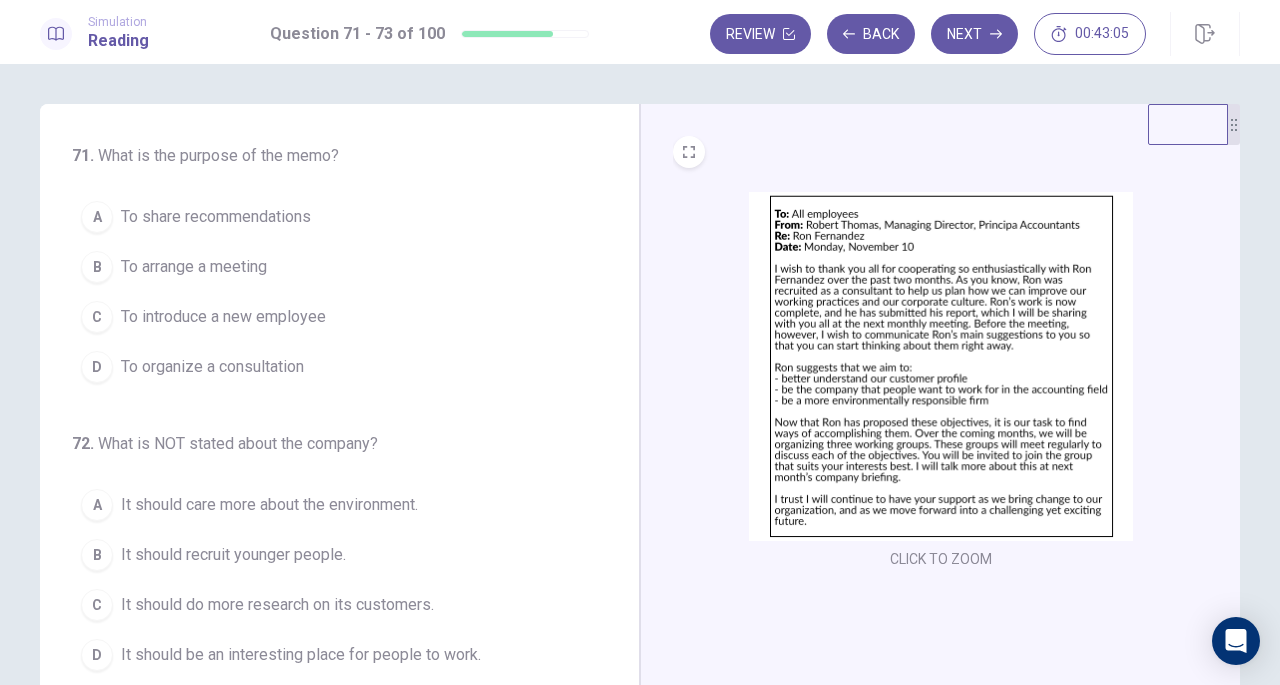 click at bounding box center (941, 366) 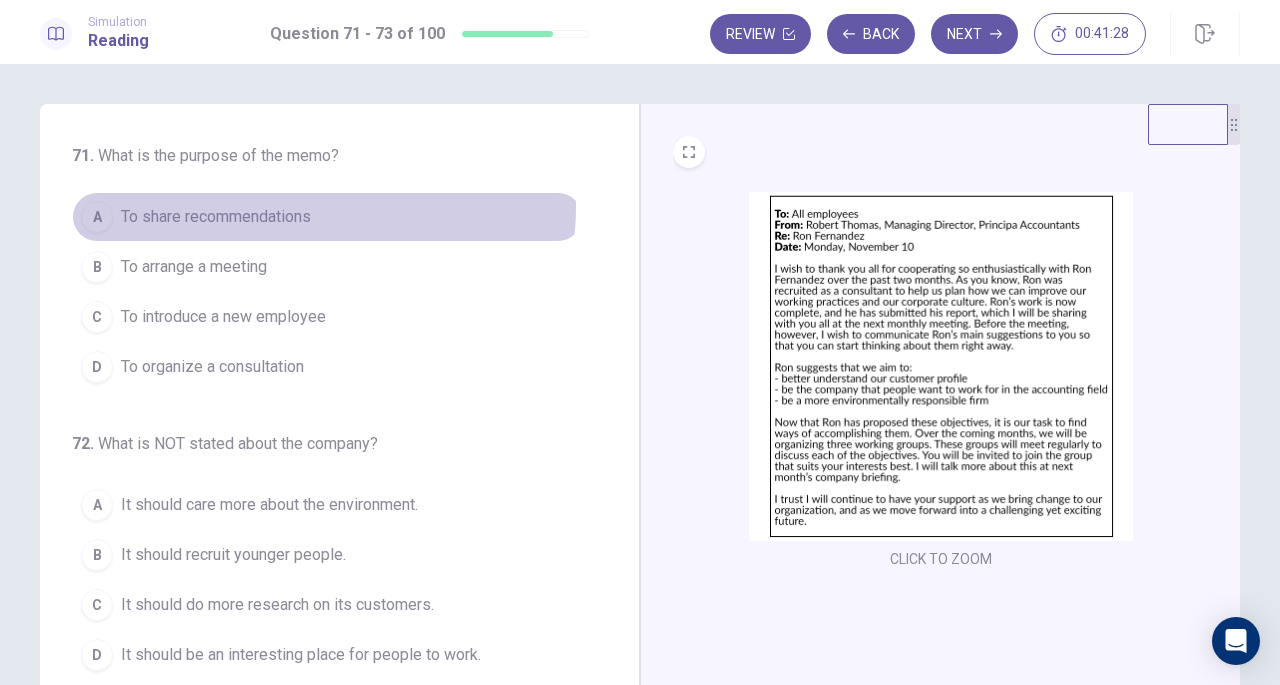 click on "To share recommendations" at bounding box center [216, 217] 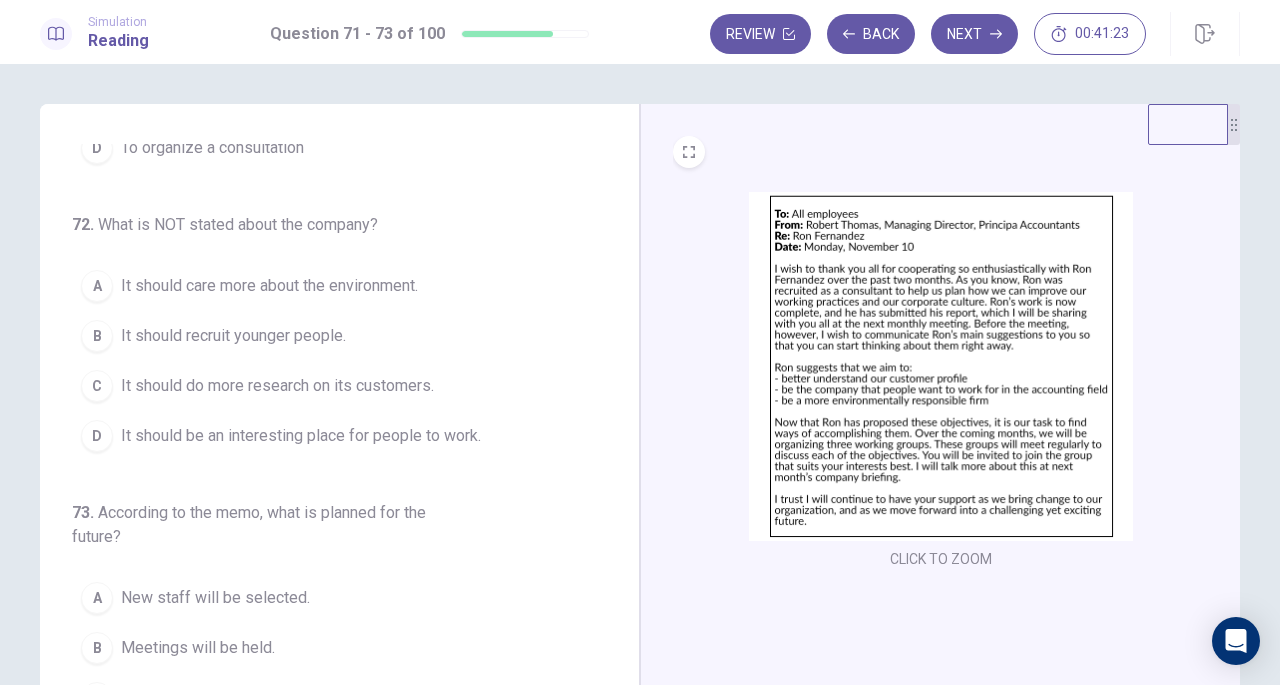 scroll, scrollTop: 224, scrollLeft: 0, axis: vertical 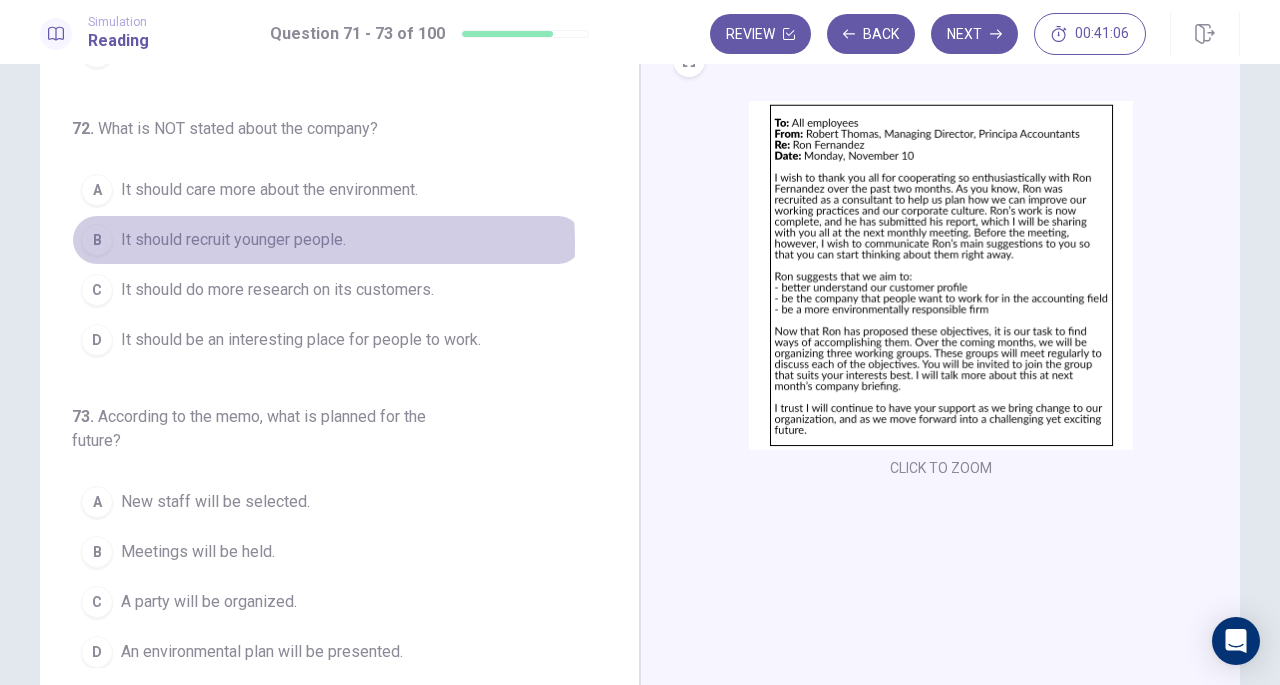 click on "It should recruit younger people." at bounding box center (233, 240) 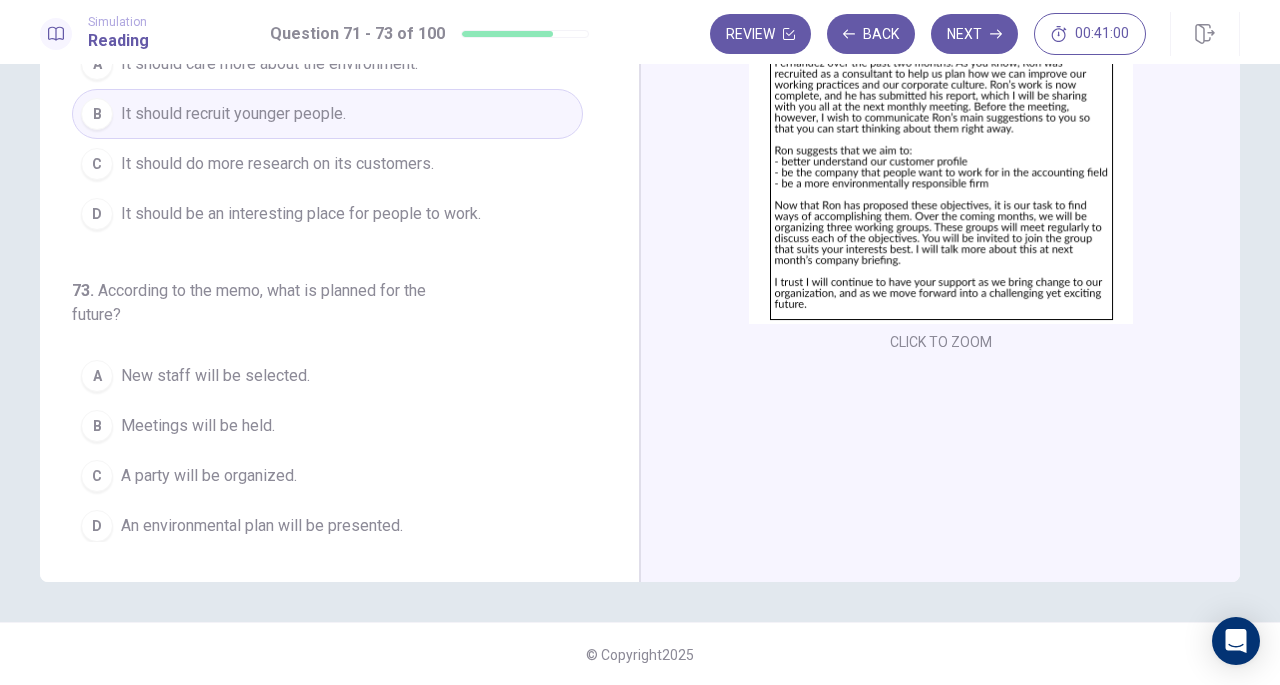 scroll, scrollTop: 218, scrollLeft: 0, axis: vertical 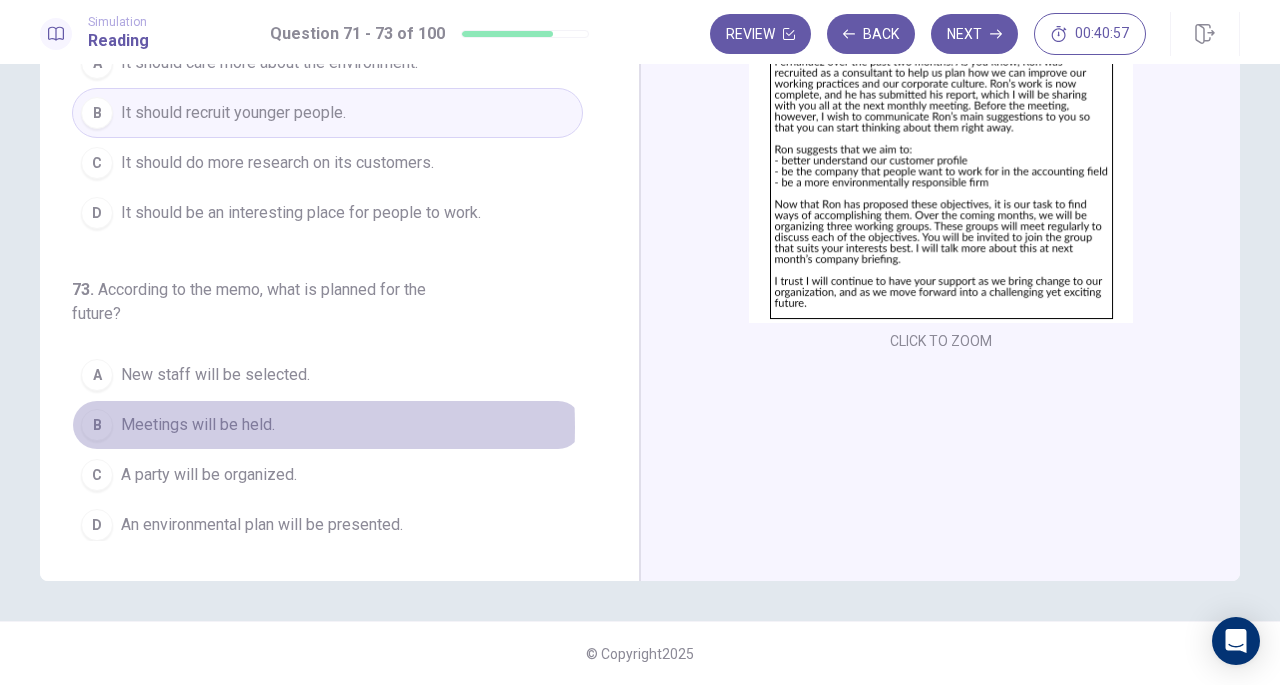 click on "Meetings will be held." at bounding box center (198, 425) 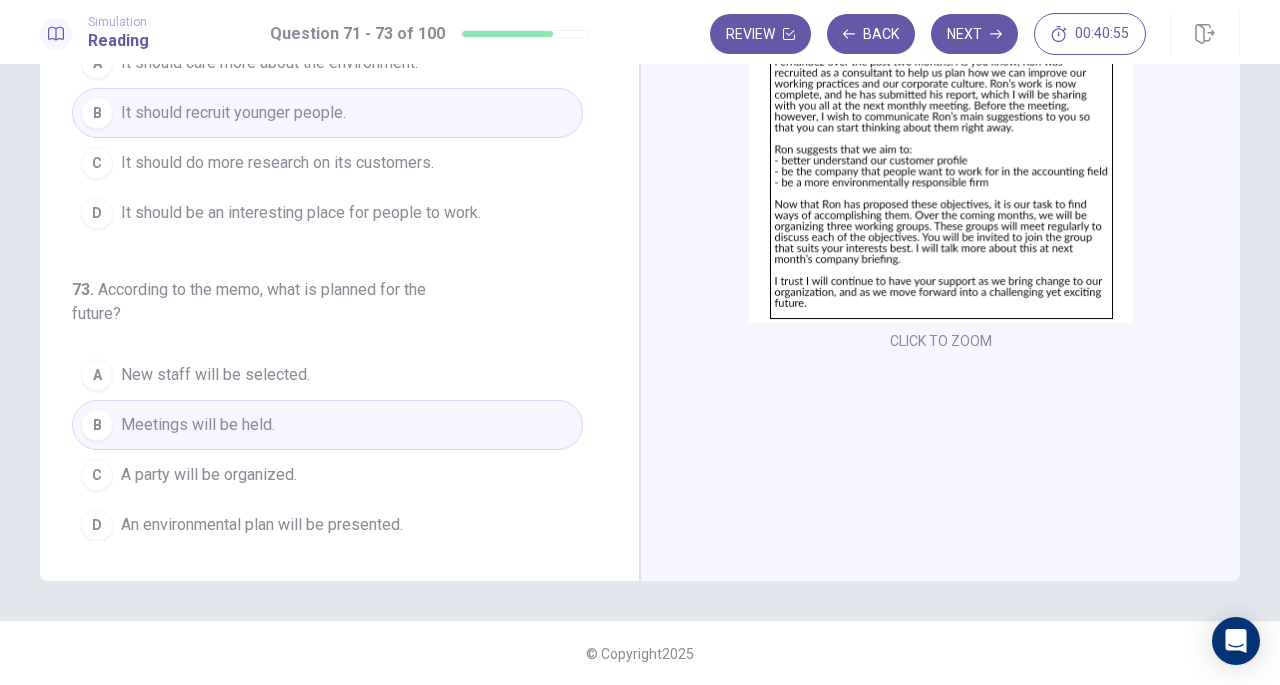 click at bounding box center [941, 148] 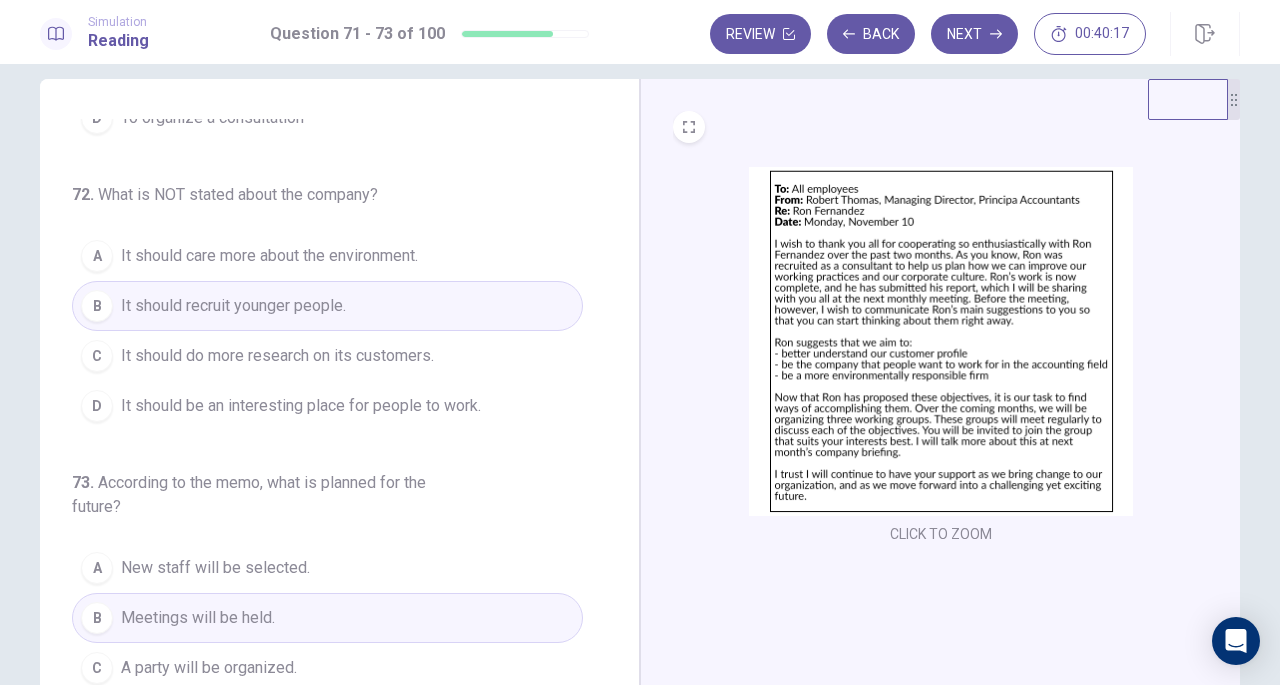 scroll, scrollTop: 0, scrollLeft: 0, axis: both 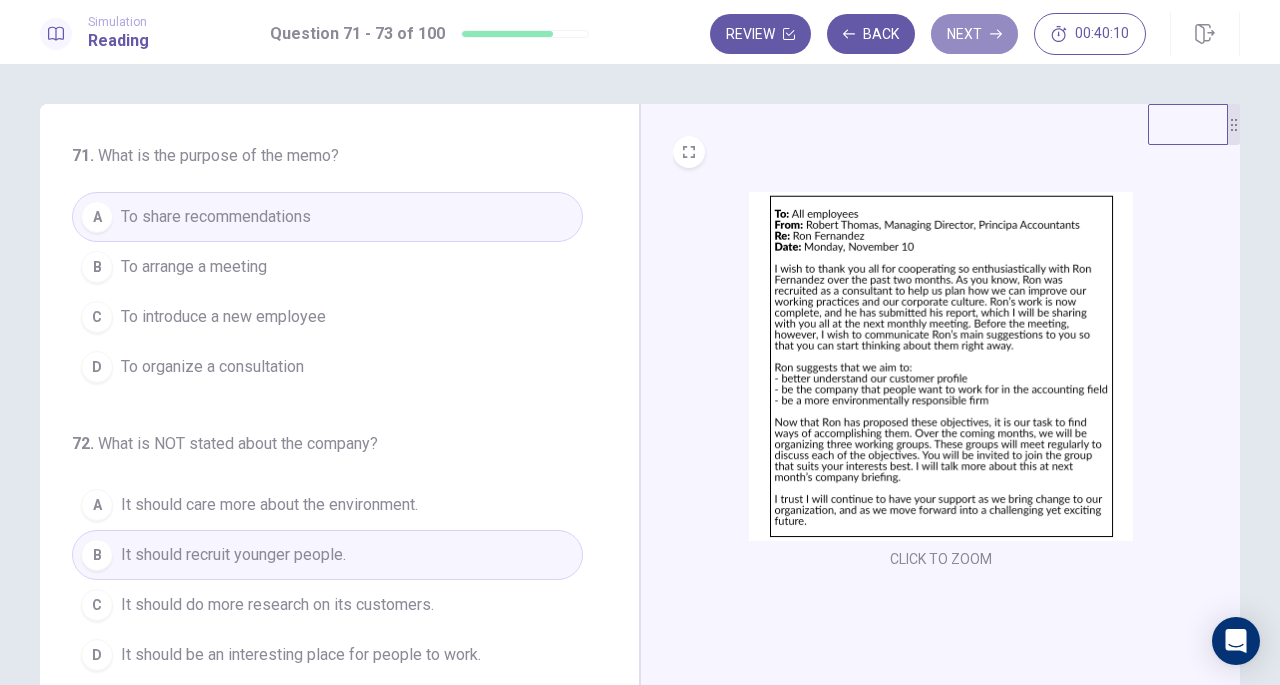 click on "Next" at bounding box center [974, 34] 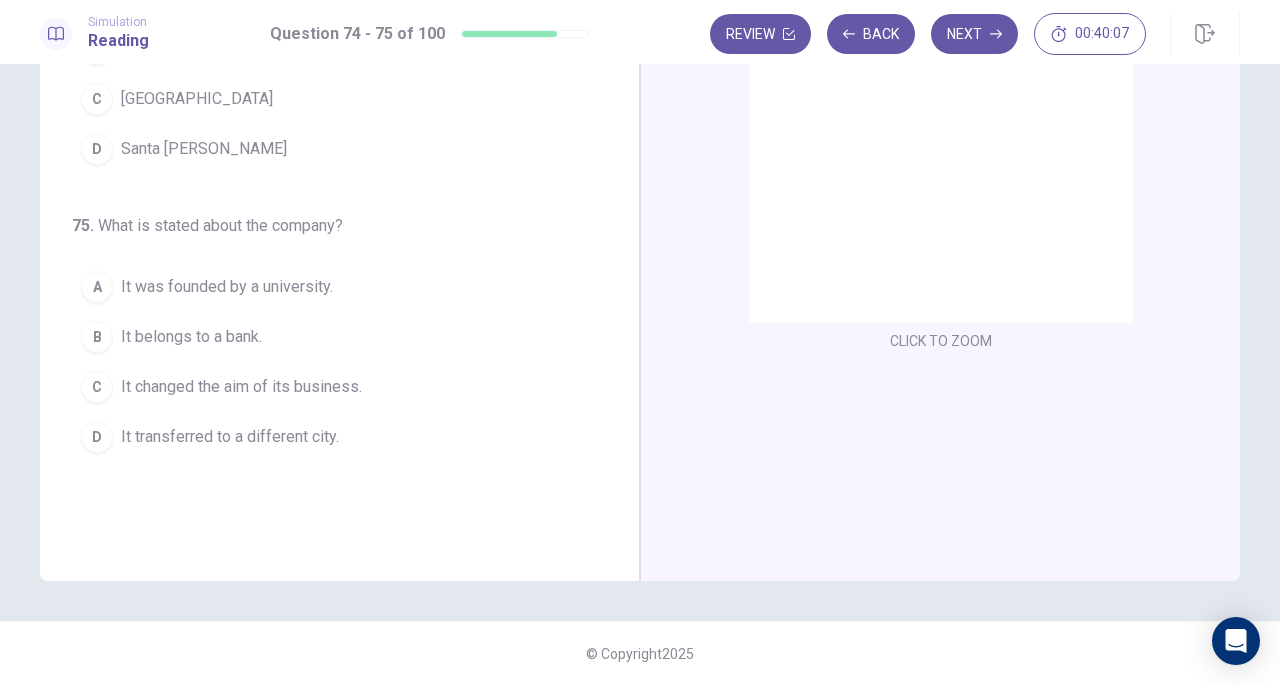 scroll, scrollTop: 0, scrollLeft: 0, axis: both 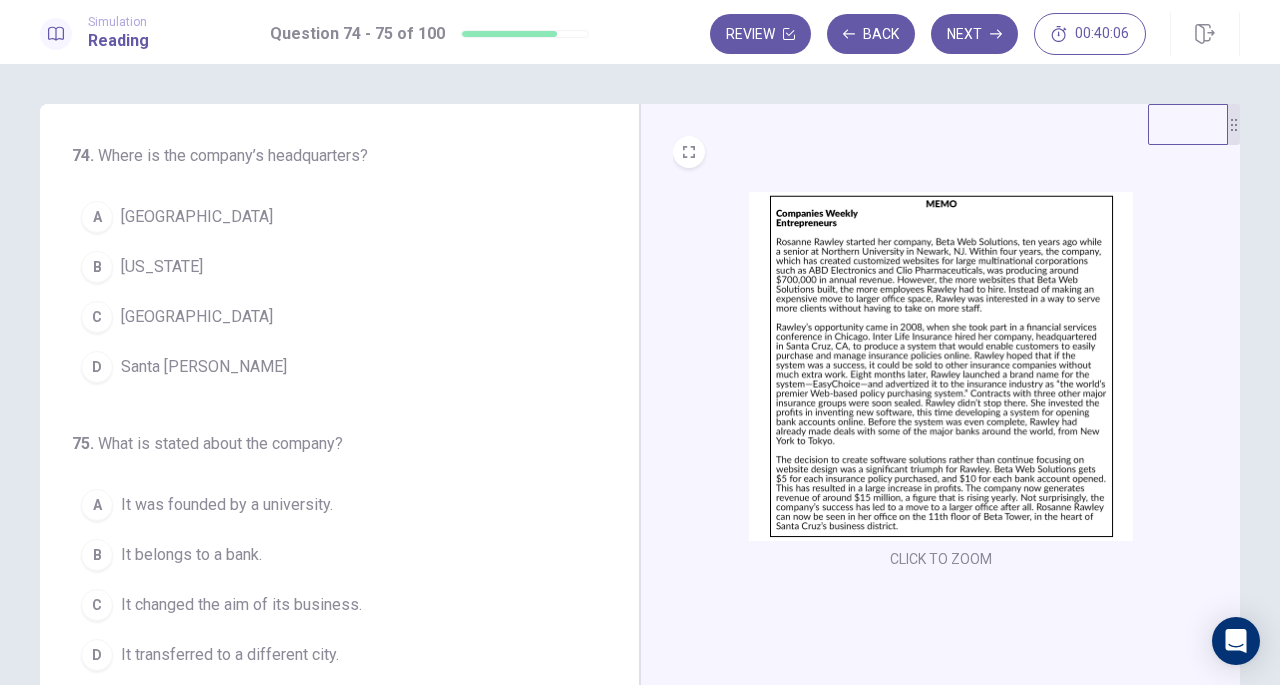 click at bounding box center [941, 366] 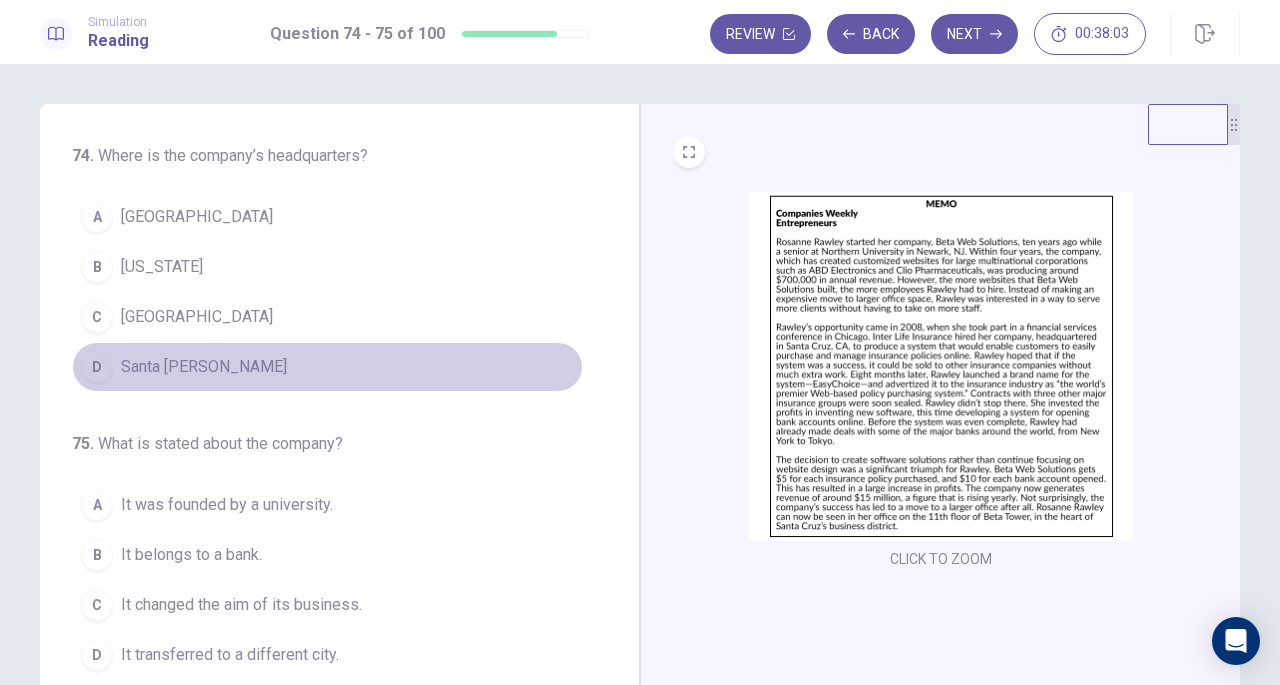 click on "Santa [PERSON_NAME]" at bounding box center [204, 367] 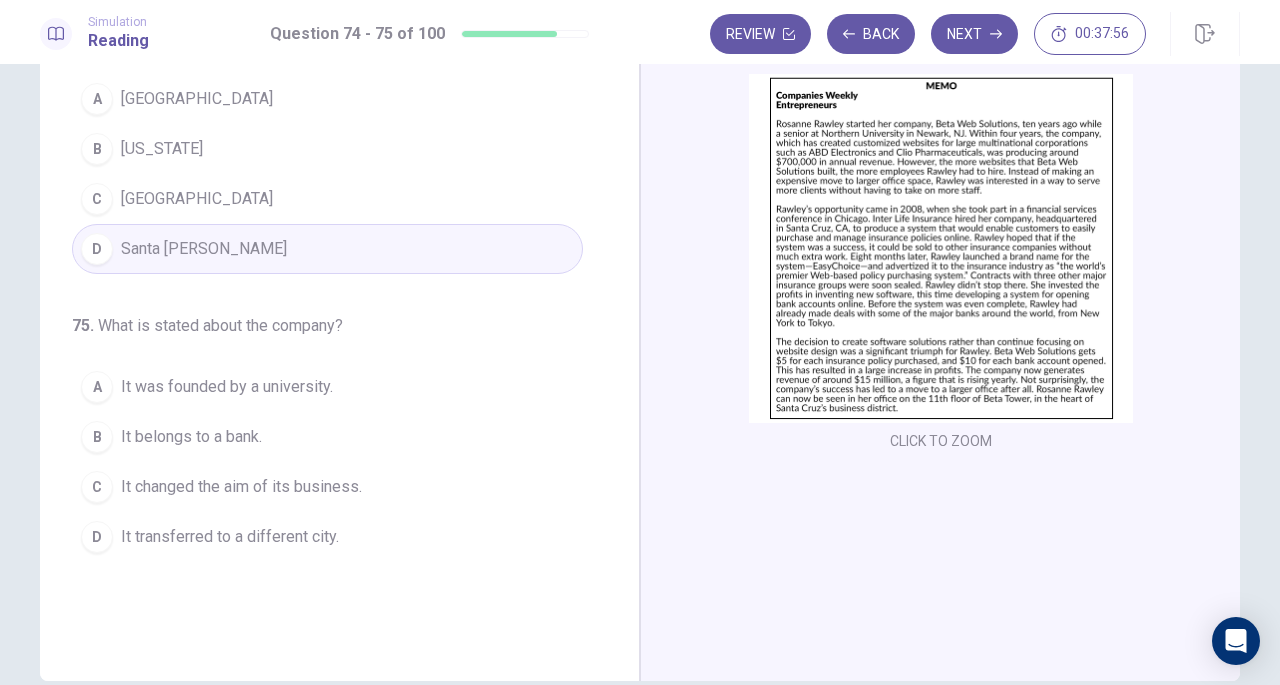 scroll, scrollTop: 0, scrollLeft: 0, axis: both 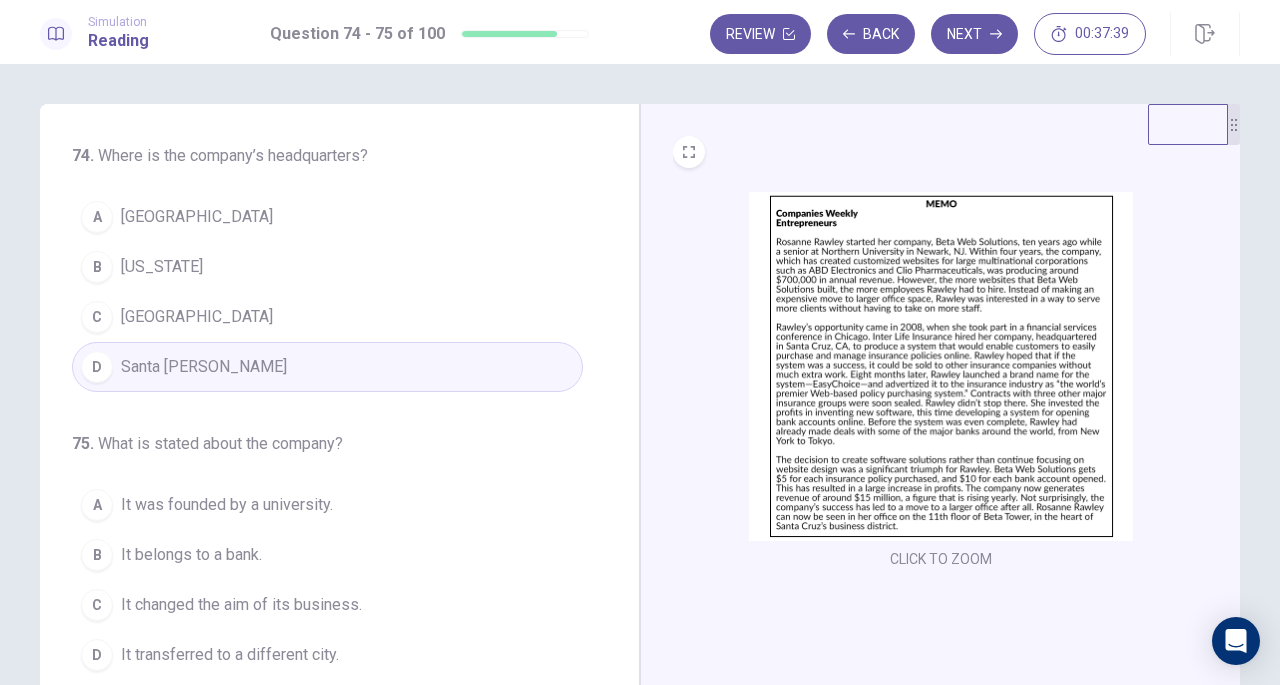 click at bounding box center (941, 366) 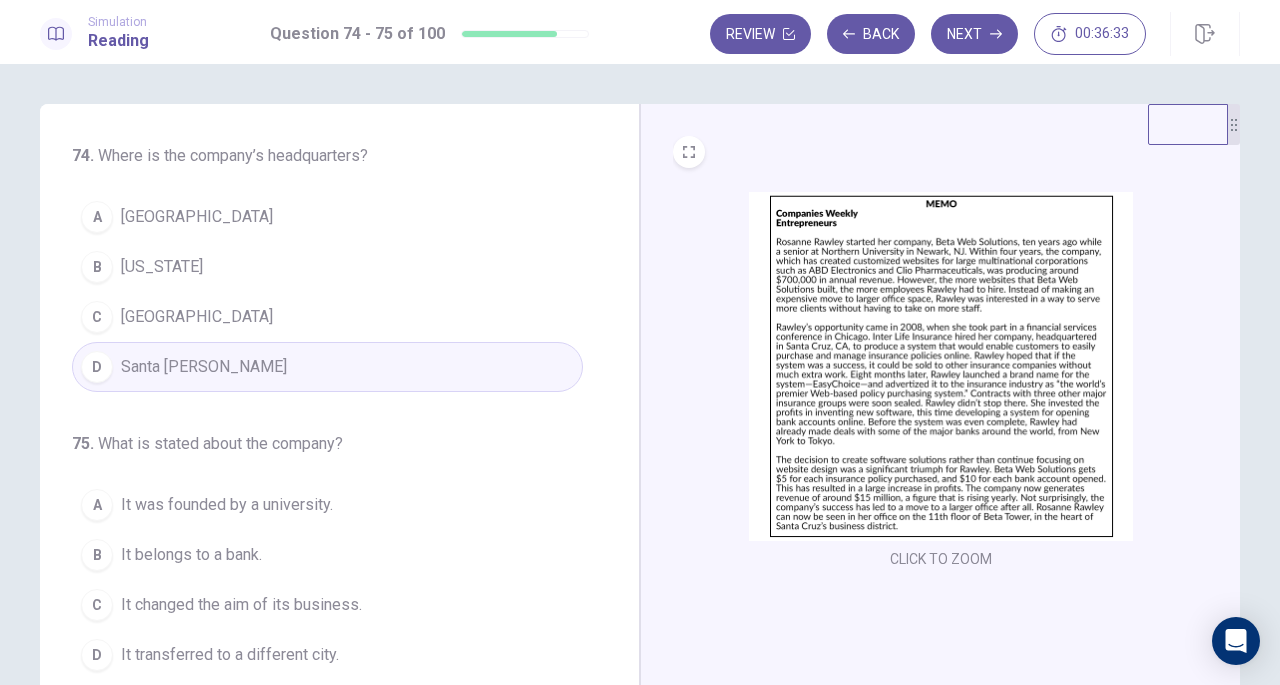scroll, scrollTop: 202, scrollLeft: 0, axis: vertical 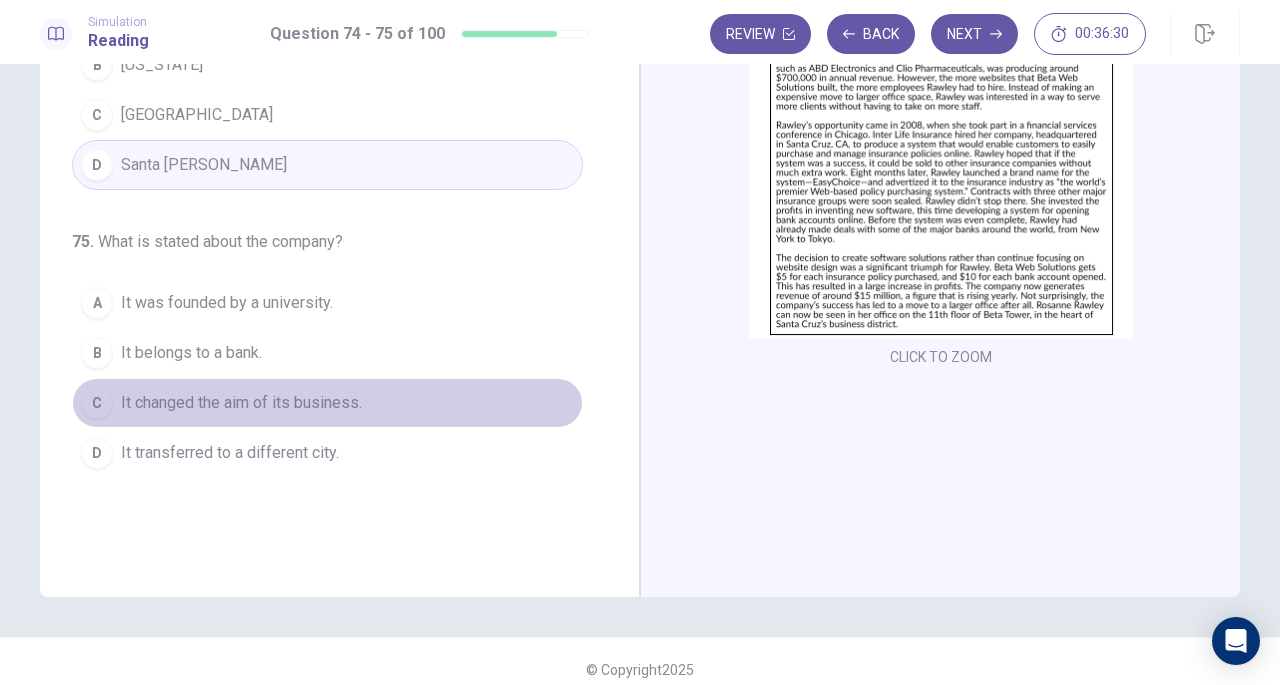 click on "It changed the aim of its business." at bounding box center [241, 403] 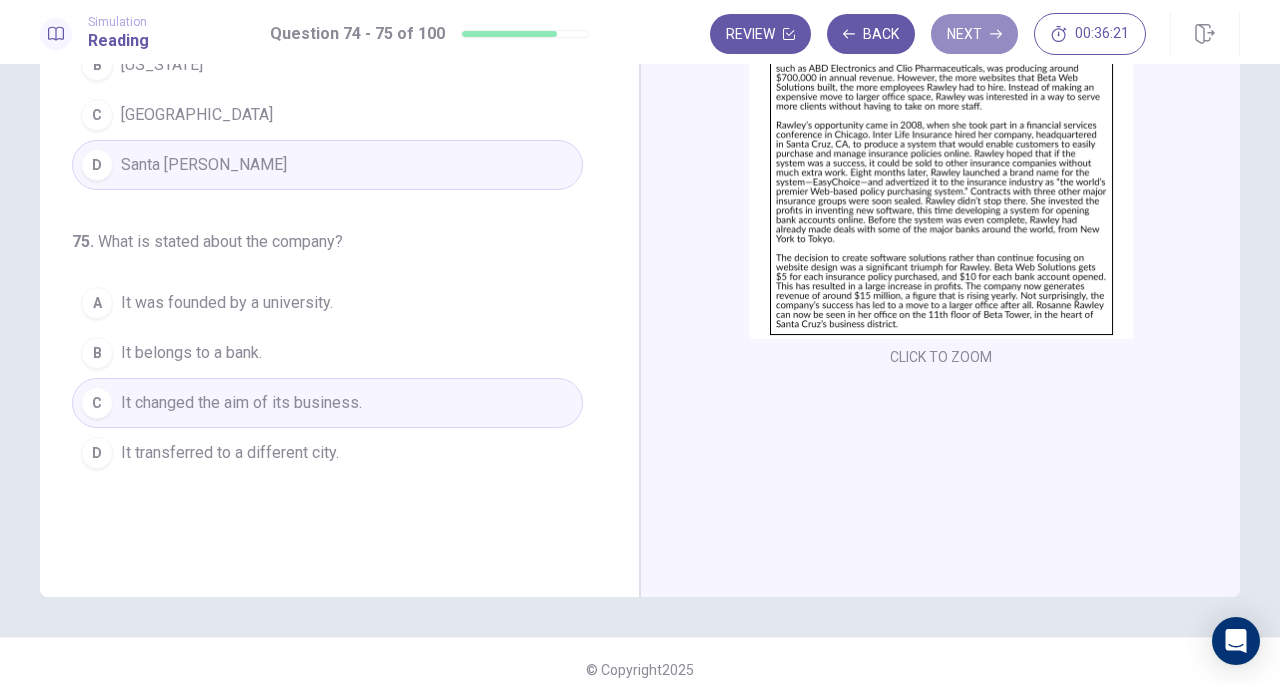 click on "Next" at bounding box center (974, 34) 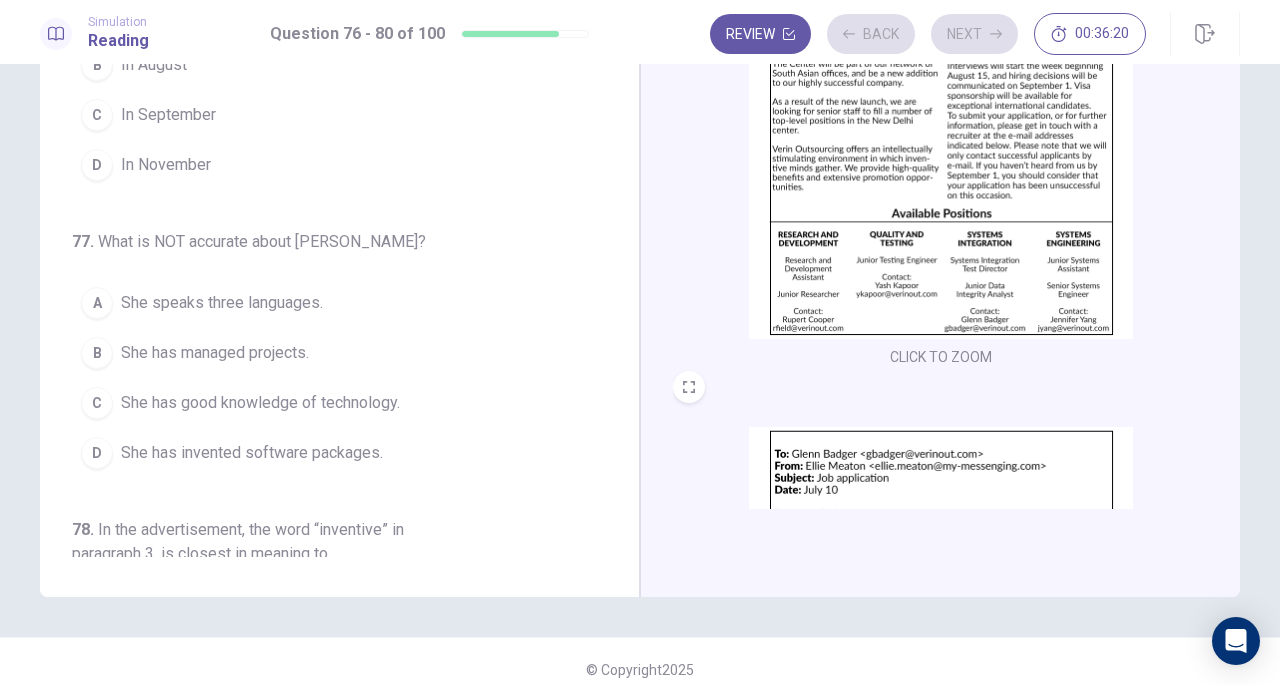 scroll, scrollTop: 0, scrollLeft: 0, axis: both 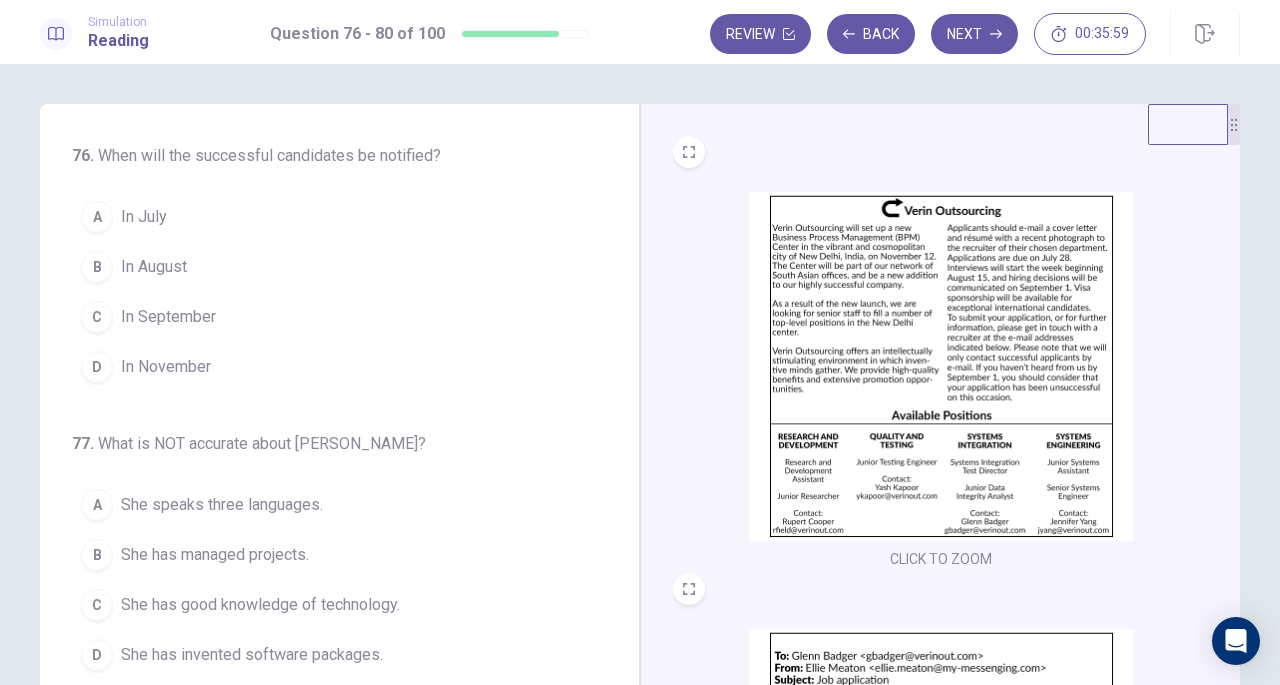 click at bounding box center (941, 366) 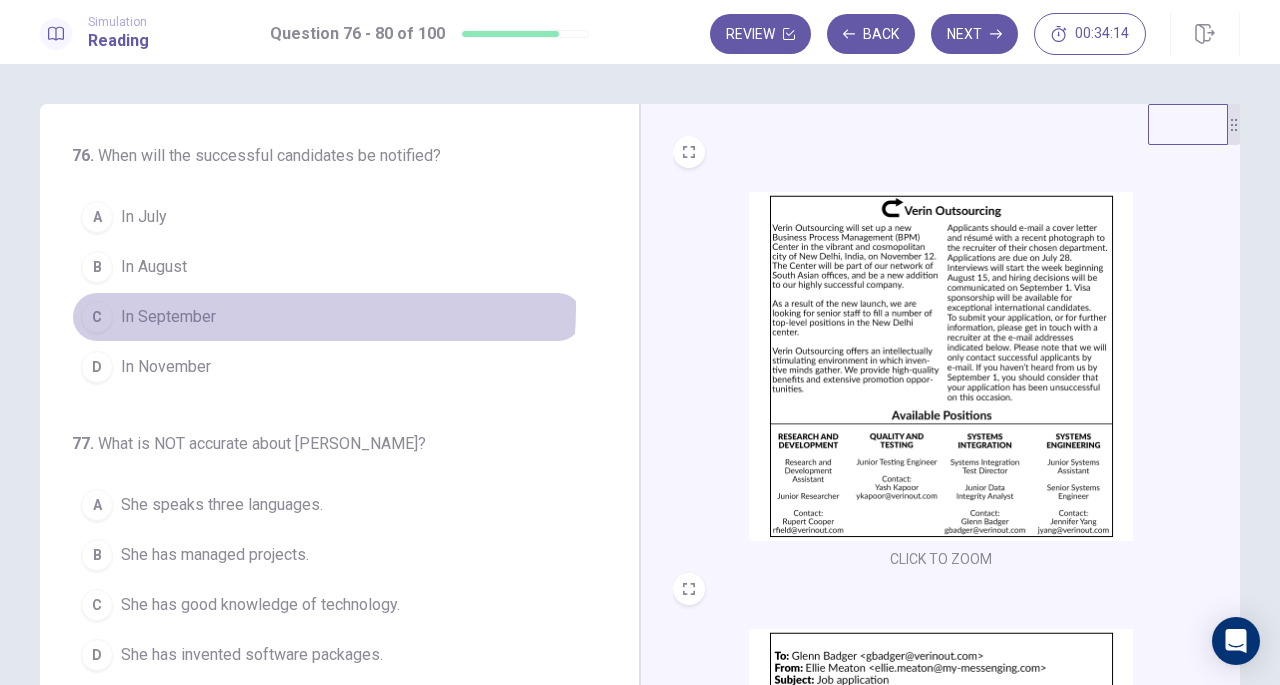 click on "In September" at bounding box center [168, 317] 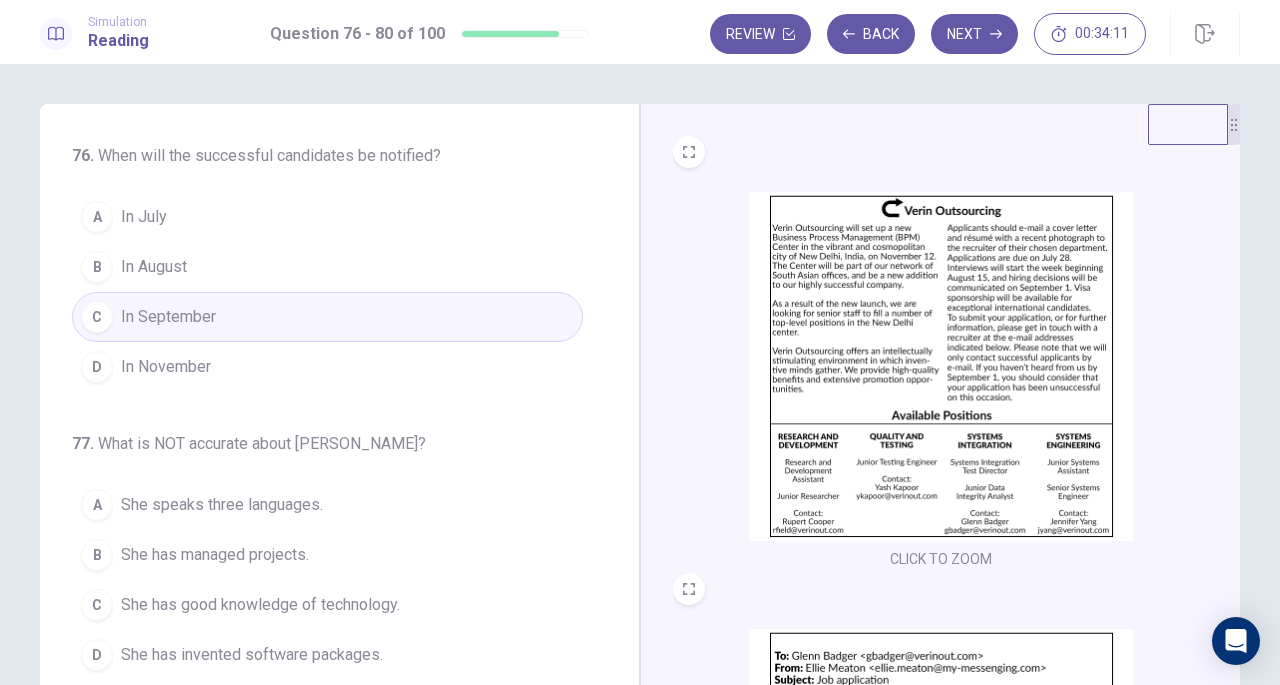 click at bounding box center (941, 366) 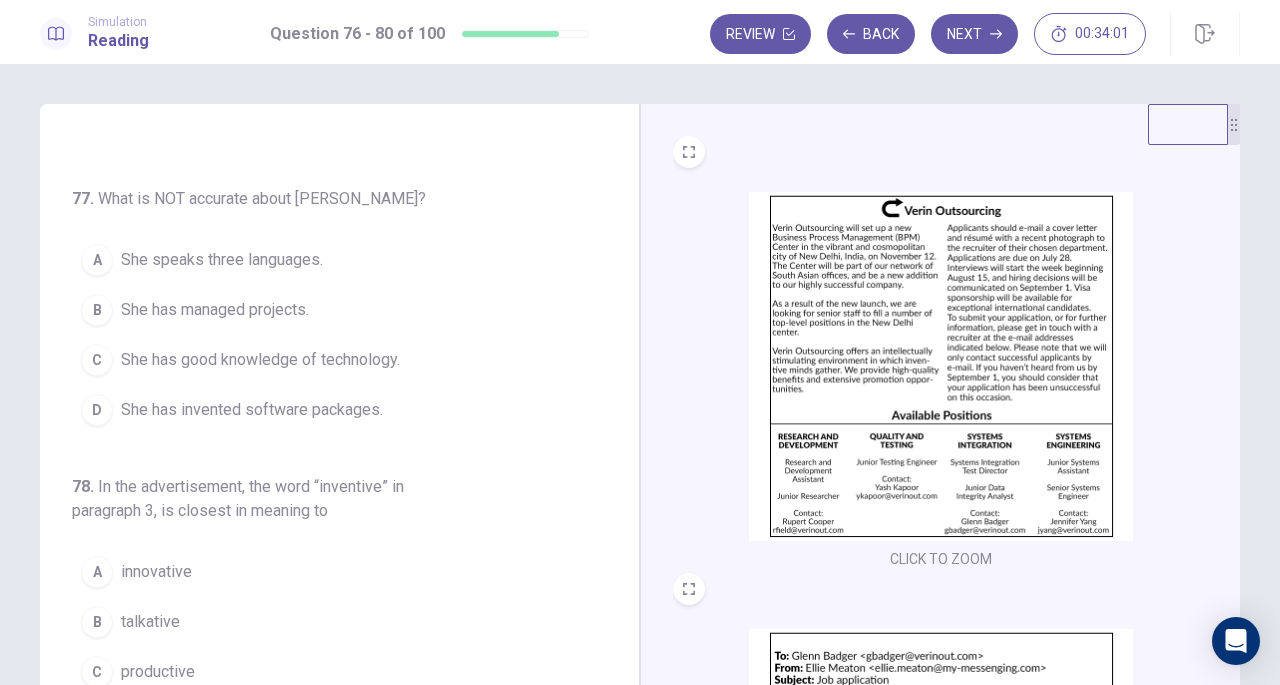 scroll, scrollTop: 258, scrollLeft: 0, axis: vertical 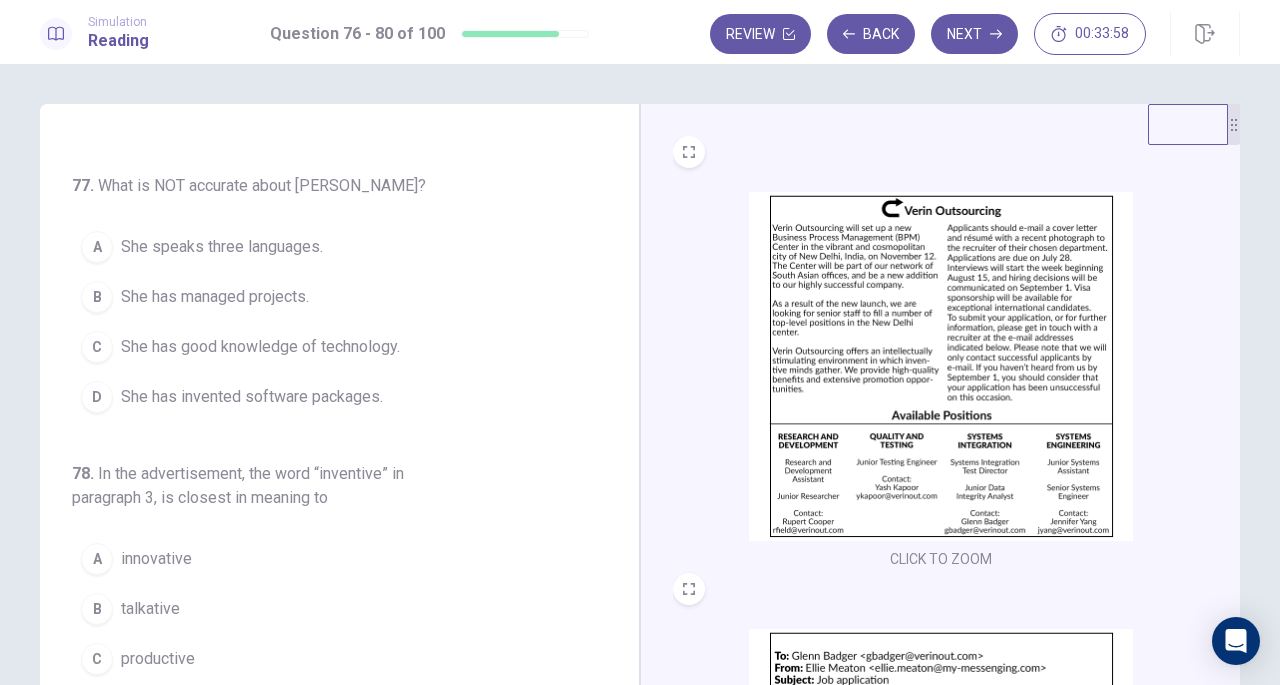 click at bounding box center (941, 366) 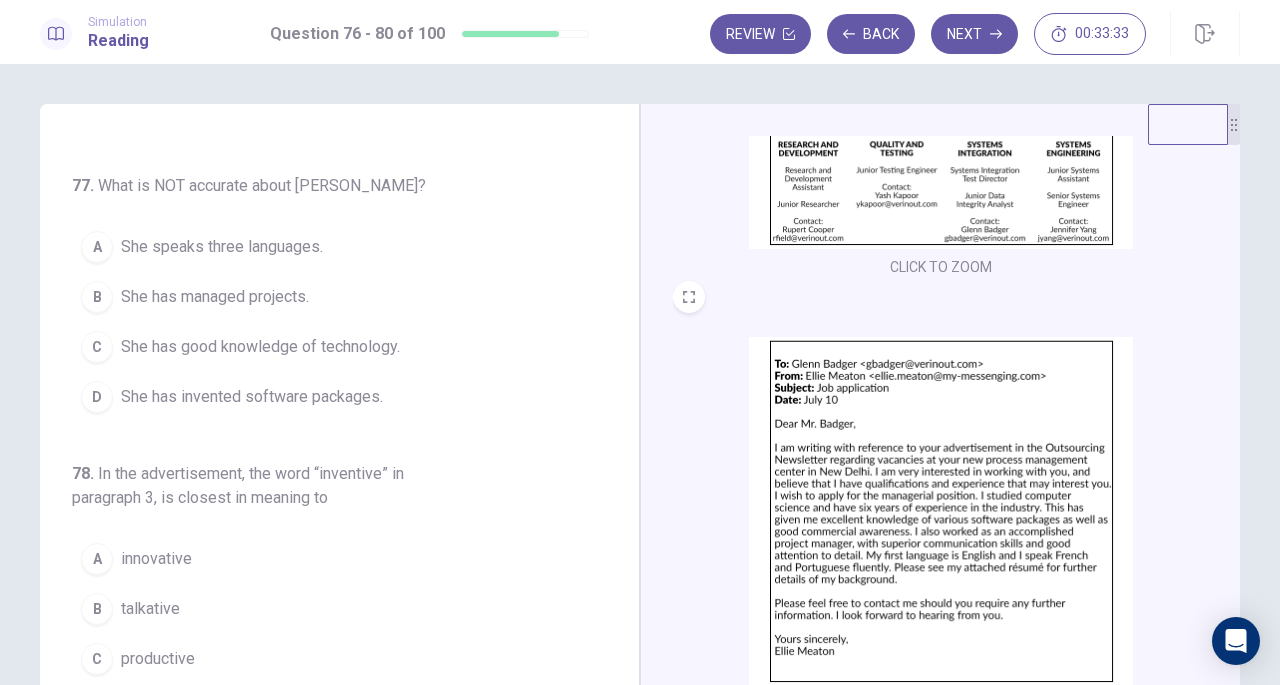 scroll, scrollTop: 298, scrollLeft: 0, axis: vertical 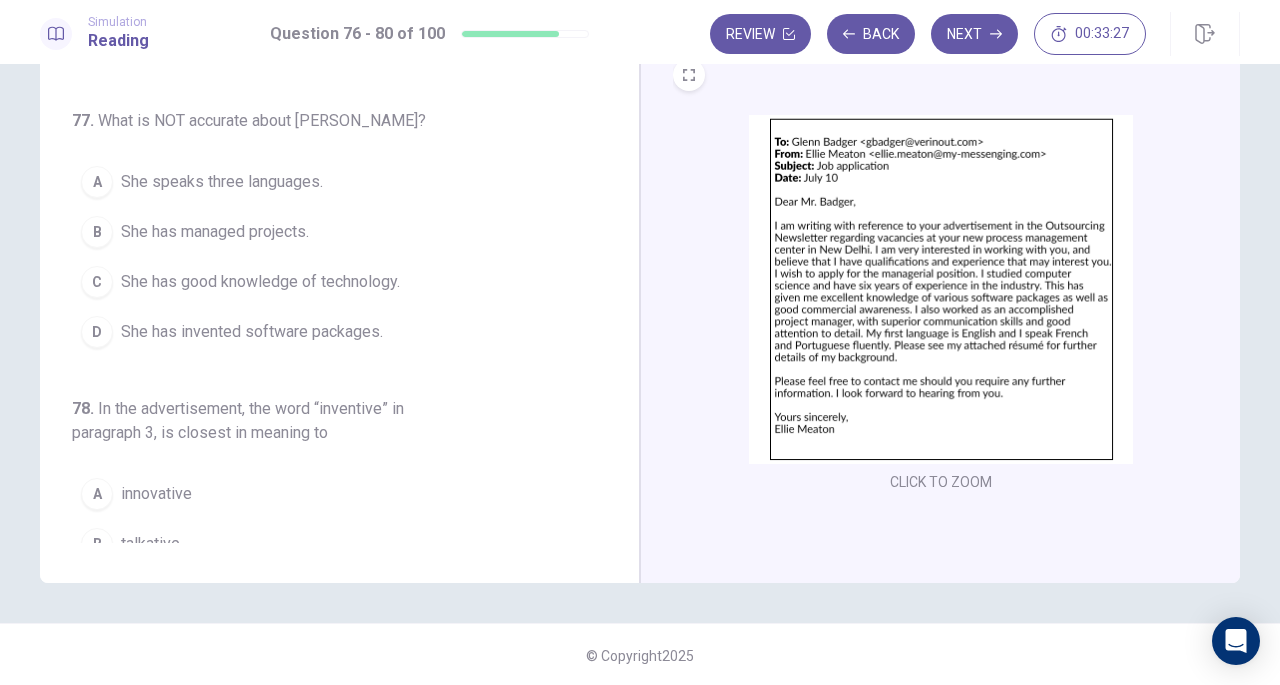click at bounding box center [941, 289] 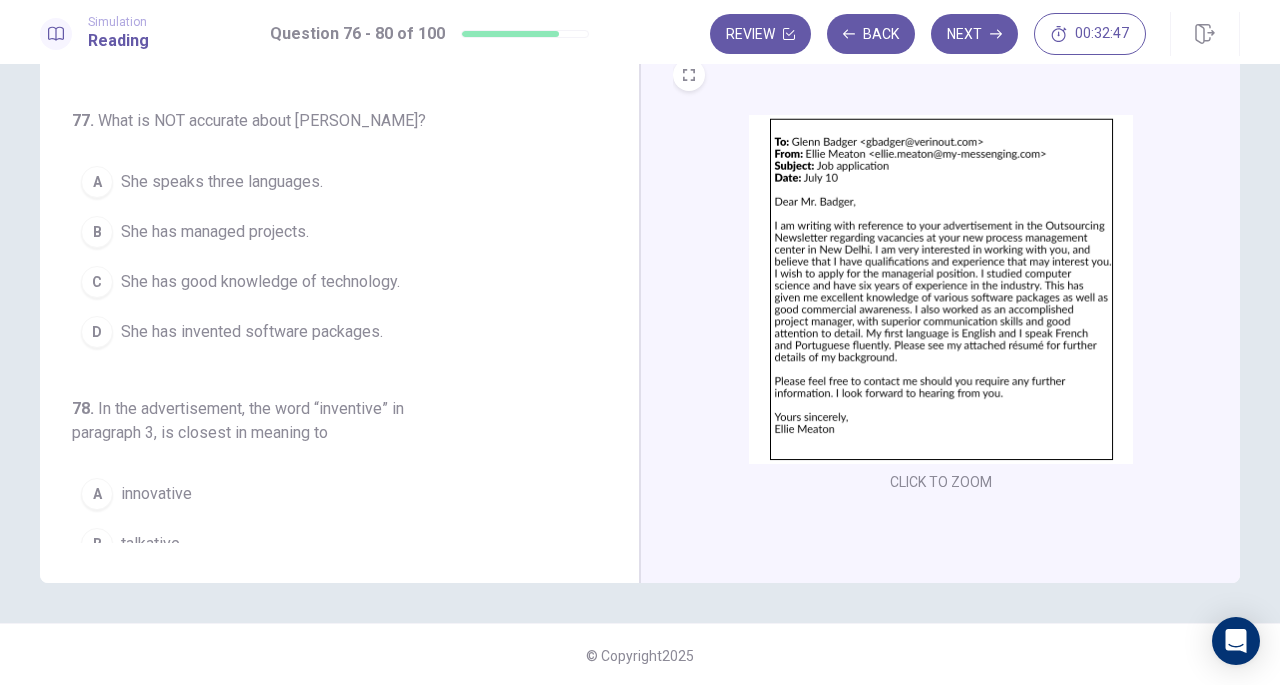 scroll, scrollTop: 218, scrollLeft: 0, axis: vertical 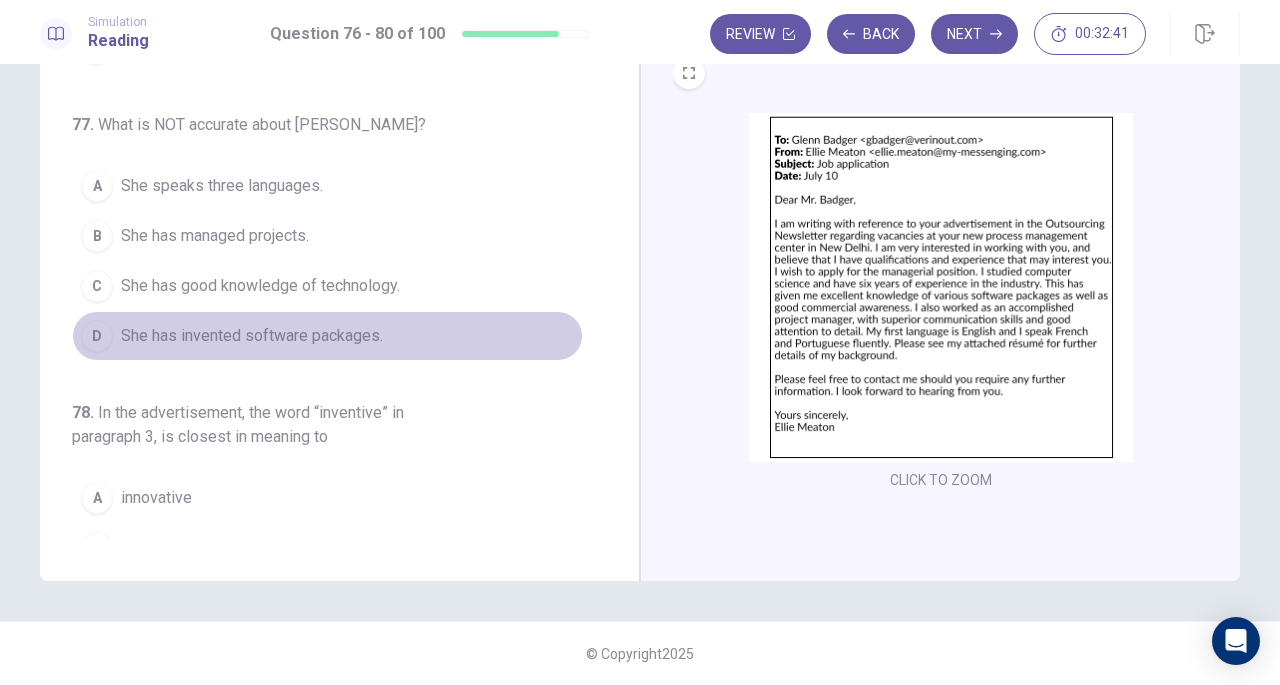 click on "She has invented software packages." at bounding box center [252, 336] 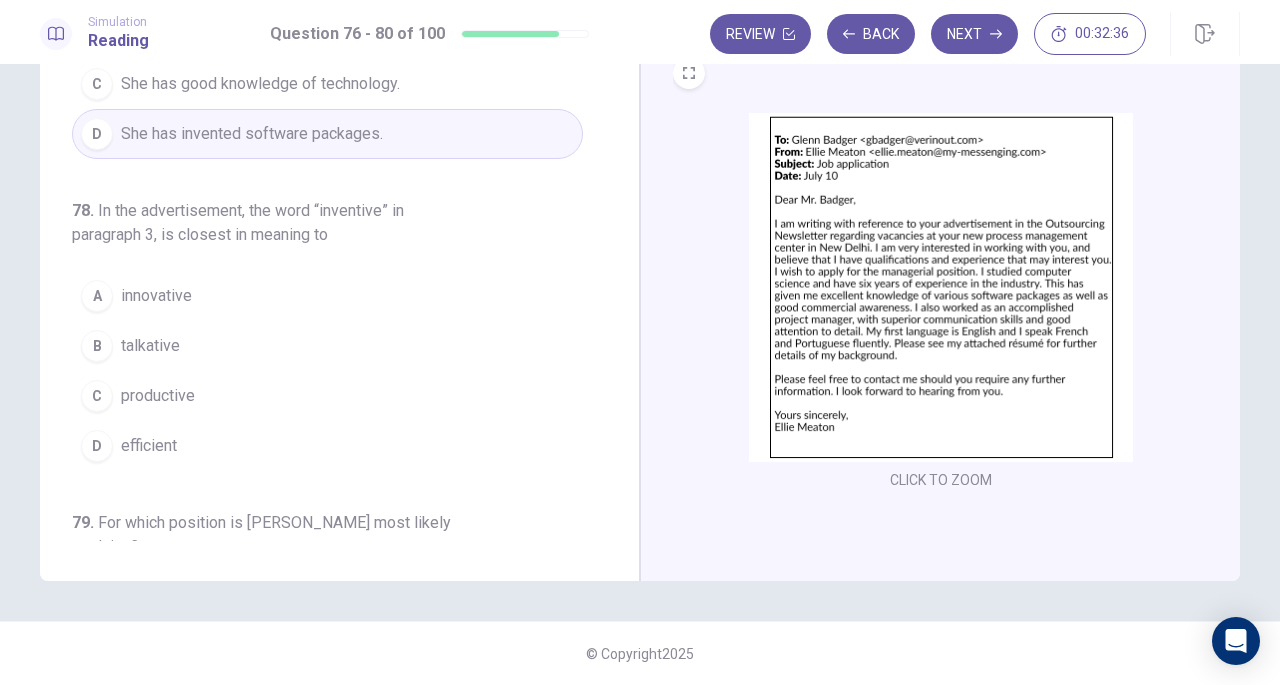 scroll, scrollTop: 320, scrollLeft: 0, axis: vertical 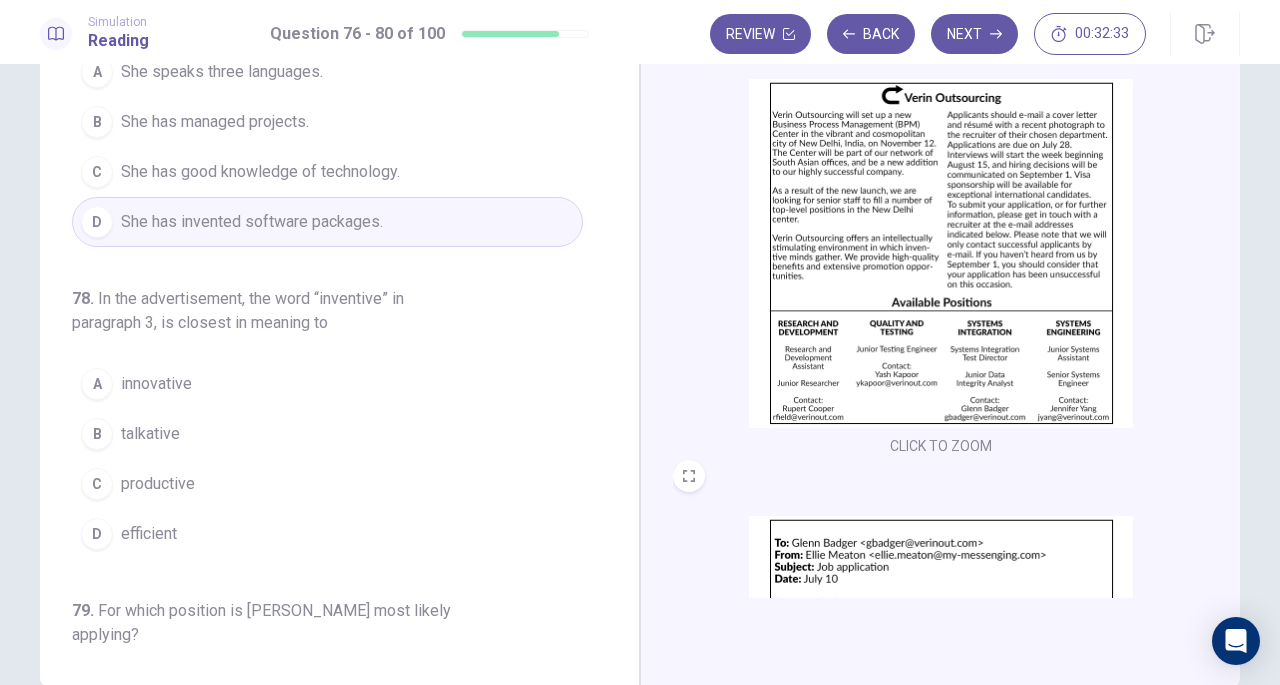 click at bounding box center [941, 253] 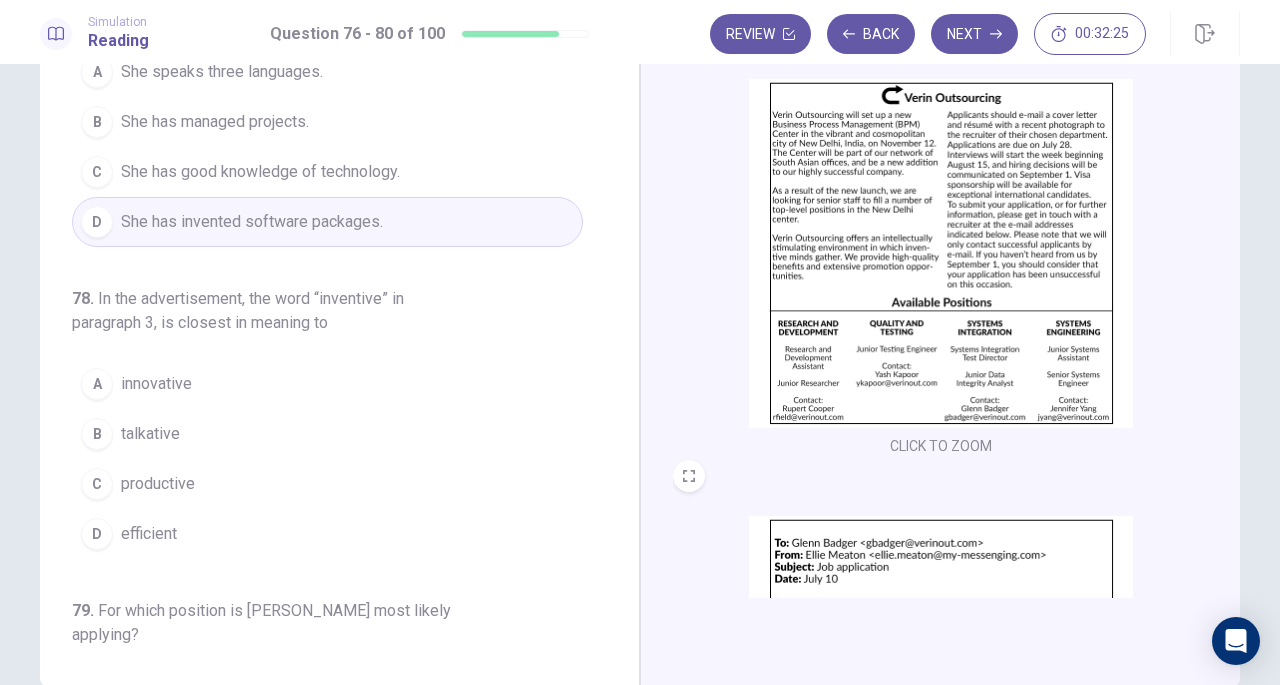 scroll, scrollTop: 352, scrollLeft: 0, axis: vertical 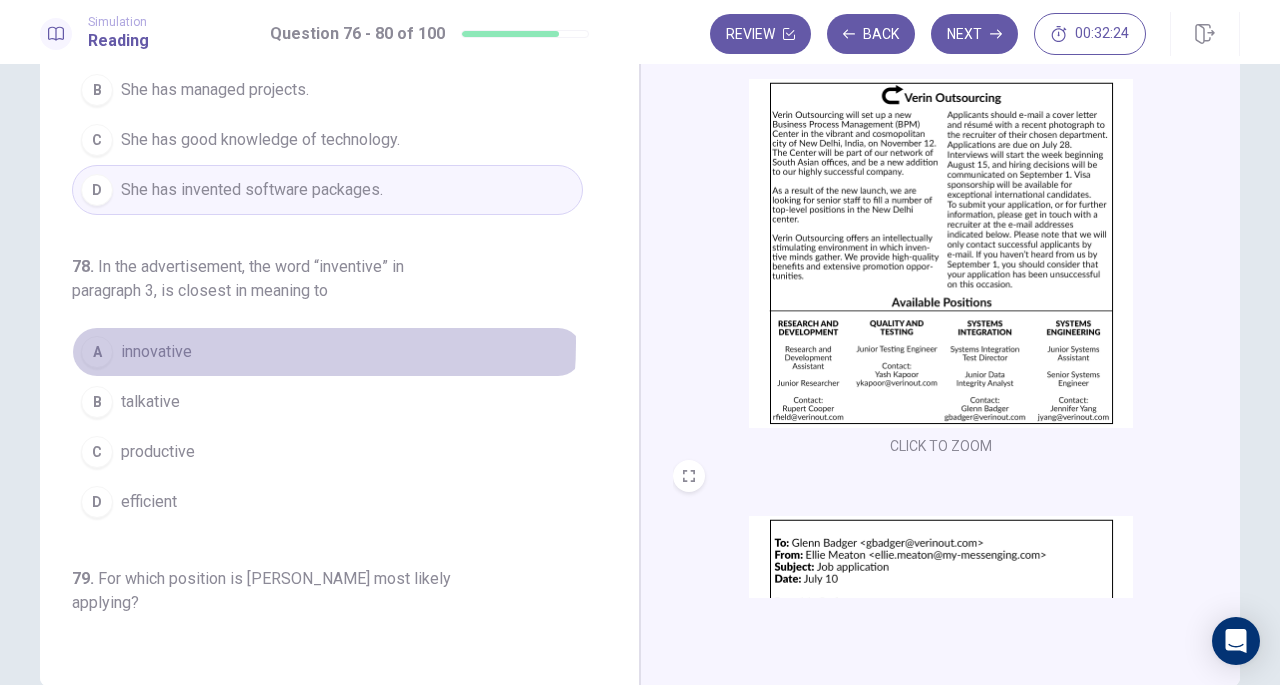 click on "A innovative" at bounding box center (327, 352) 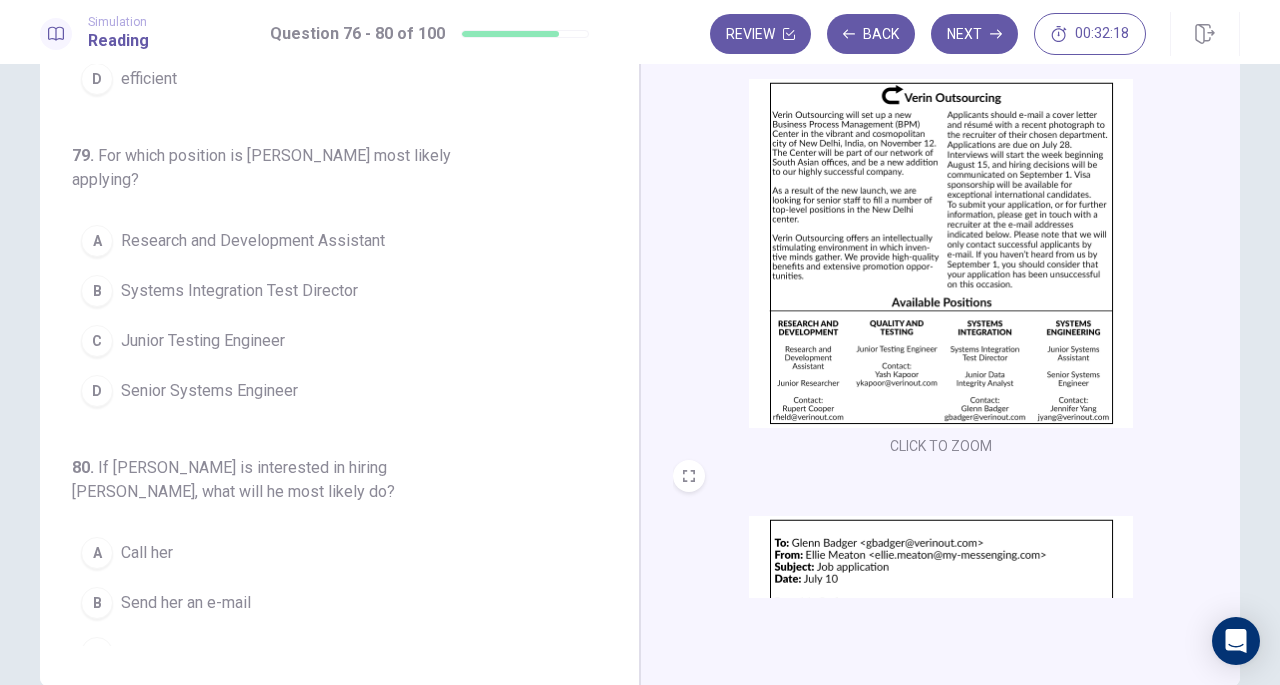 scroll, scrollTop: 776, scrollLeft: 0, axis: vertical 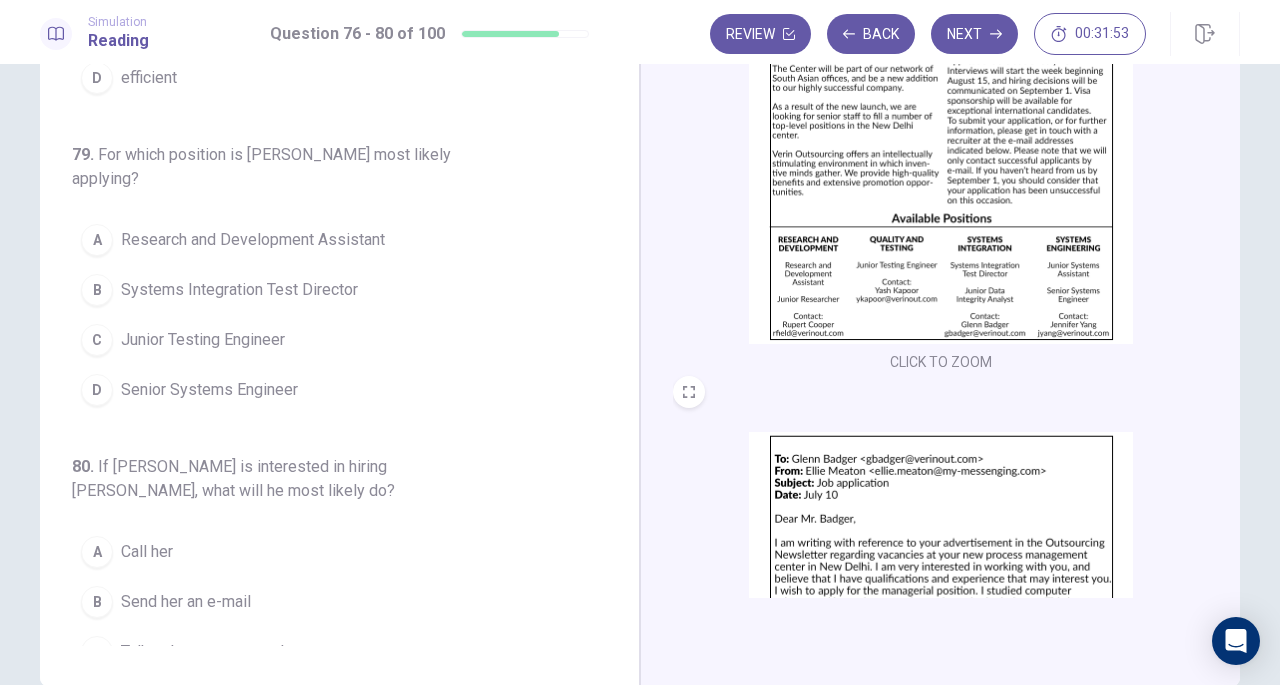 click at bounding box center (941, 169) 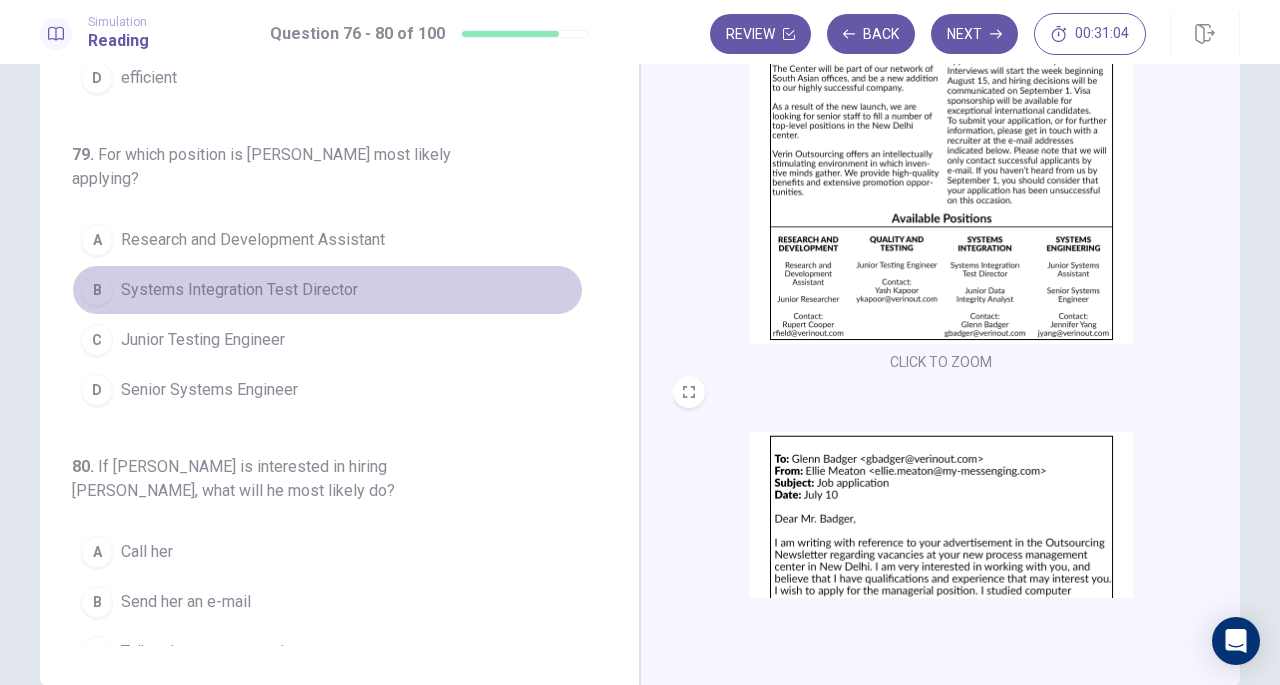 click on "Systems Integration Test Director" at bounding box center (239, 290) 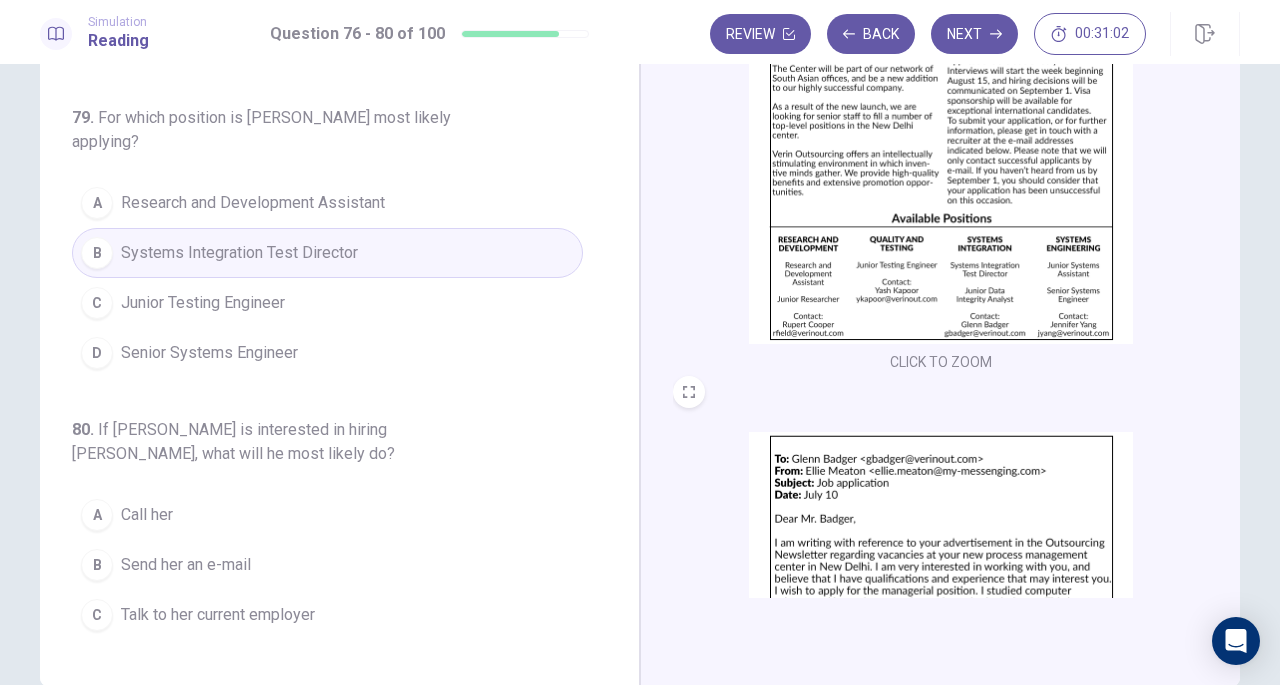 scroll, scrollTop: 843, scrollLeft: 0, axis: vertical 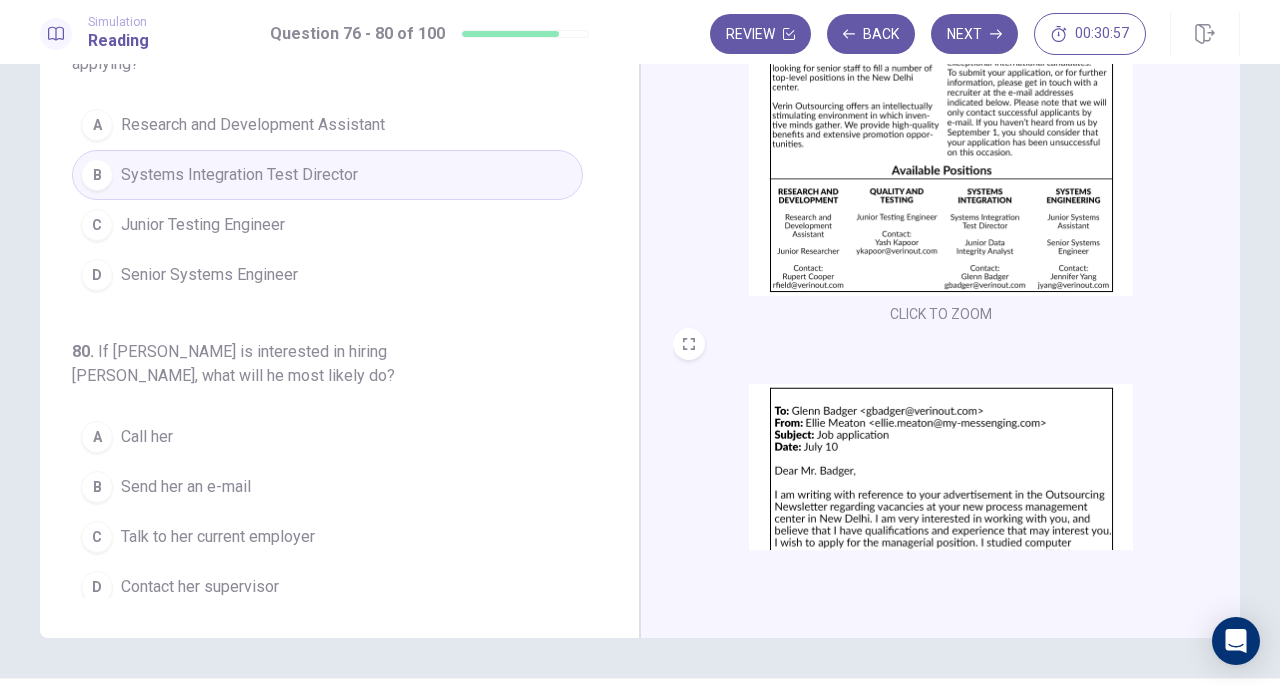 click at bounding box center (941, 558) 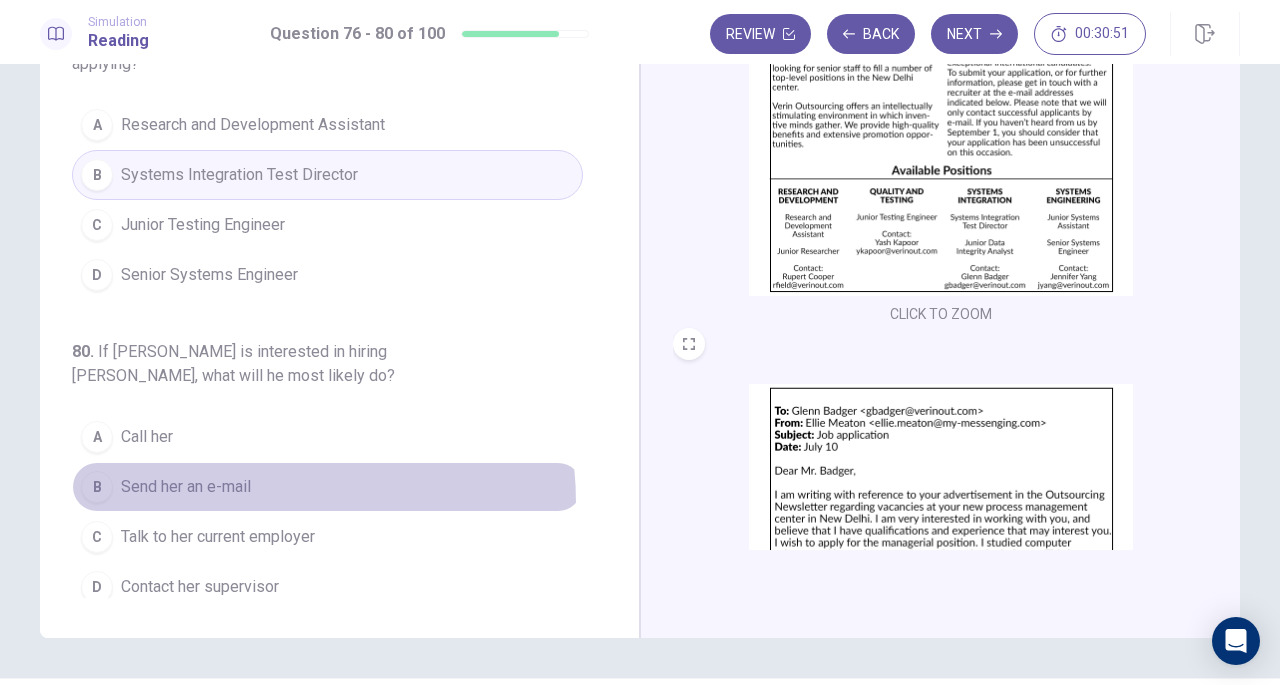 click on "B Send her an e-mail" at bounding box center (327, 487) 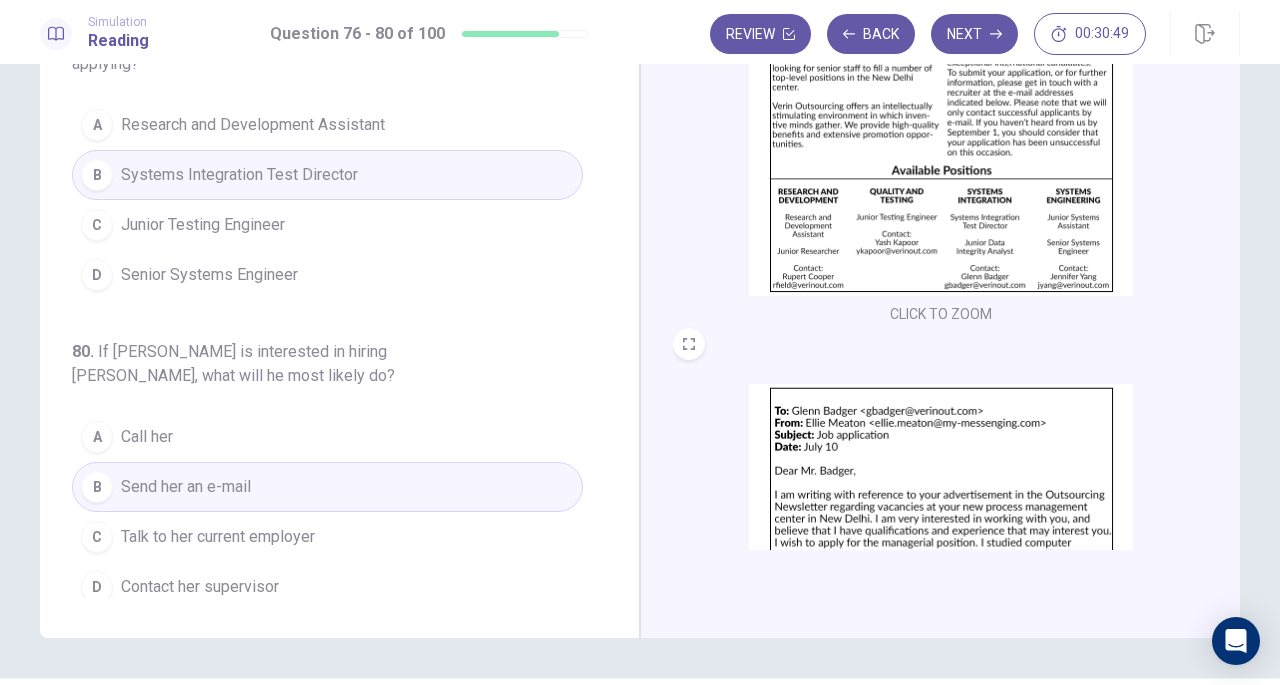 scroll, scrollTop: 0, scrollLeft: 0, axis: both 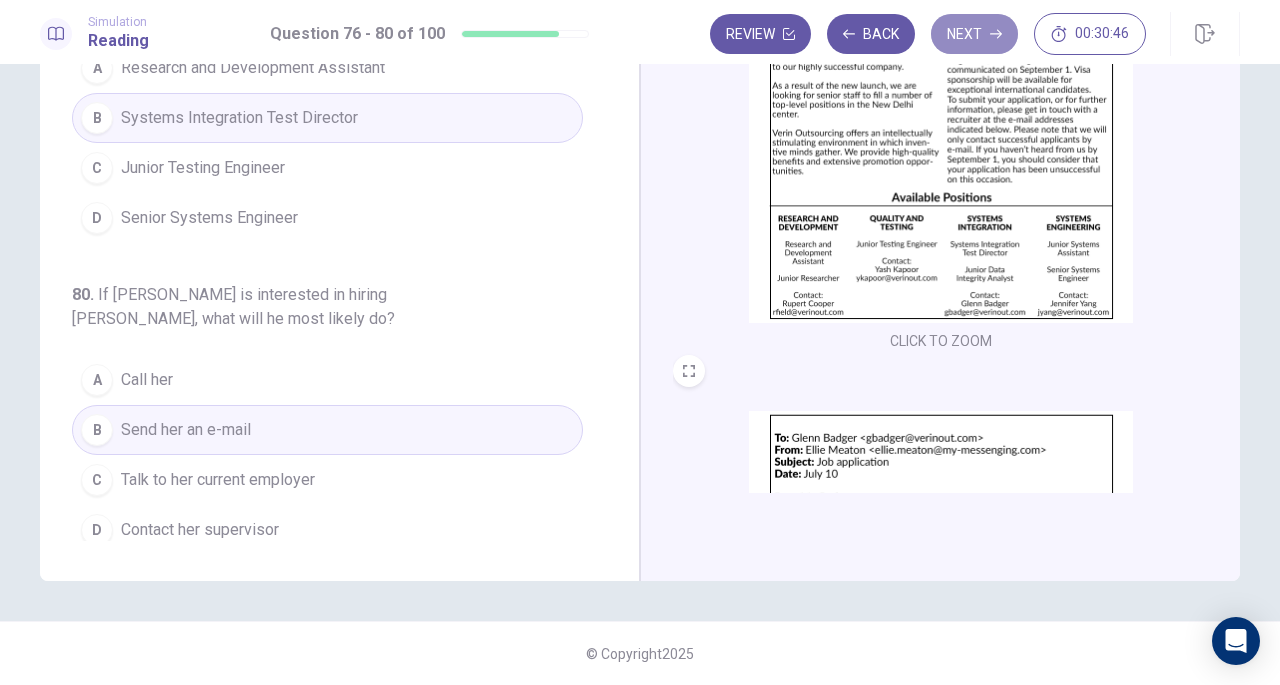 click on "Next" at bounding box center [974, 34] 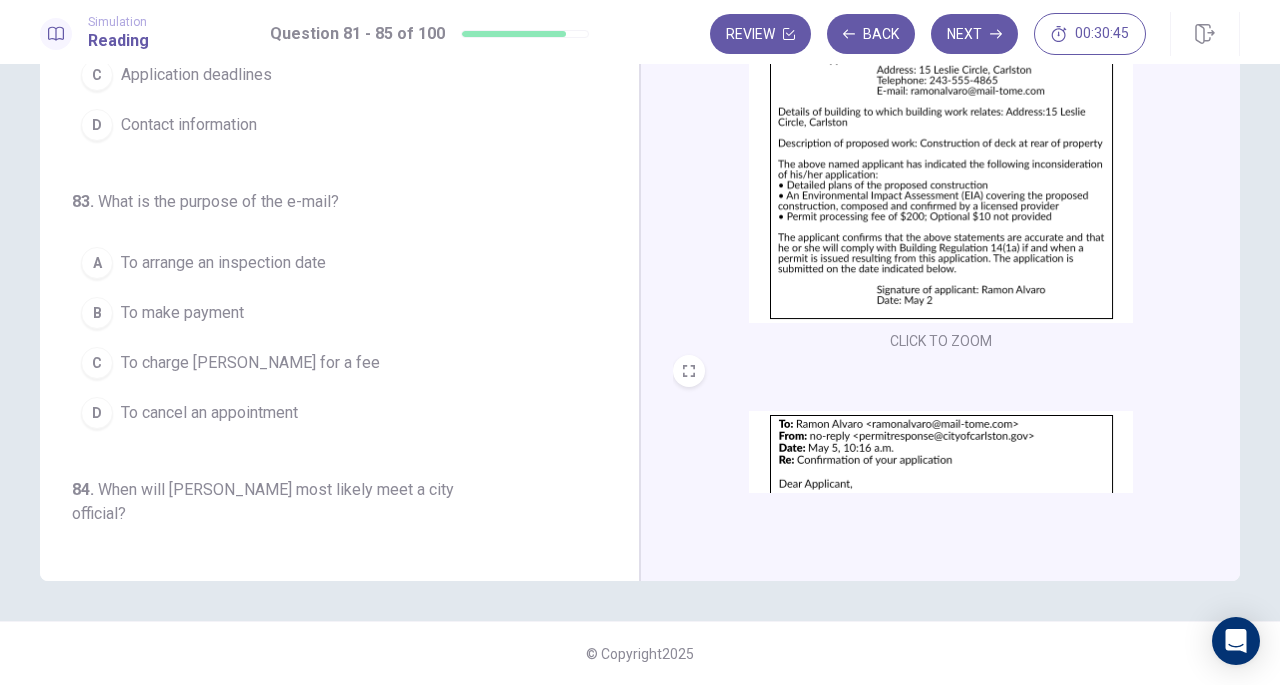 scroll, scrollTop: 0, scrollLeft: 0, axis: both 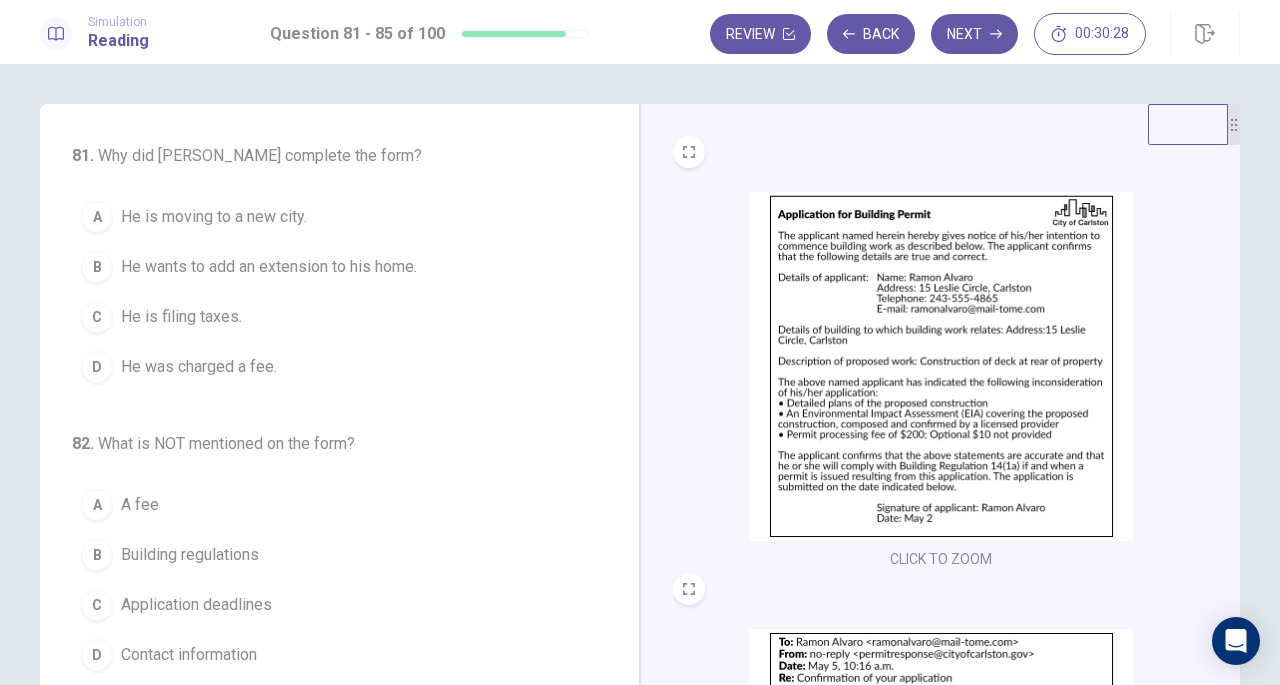 click at bounding box center (941, 366) 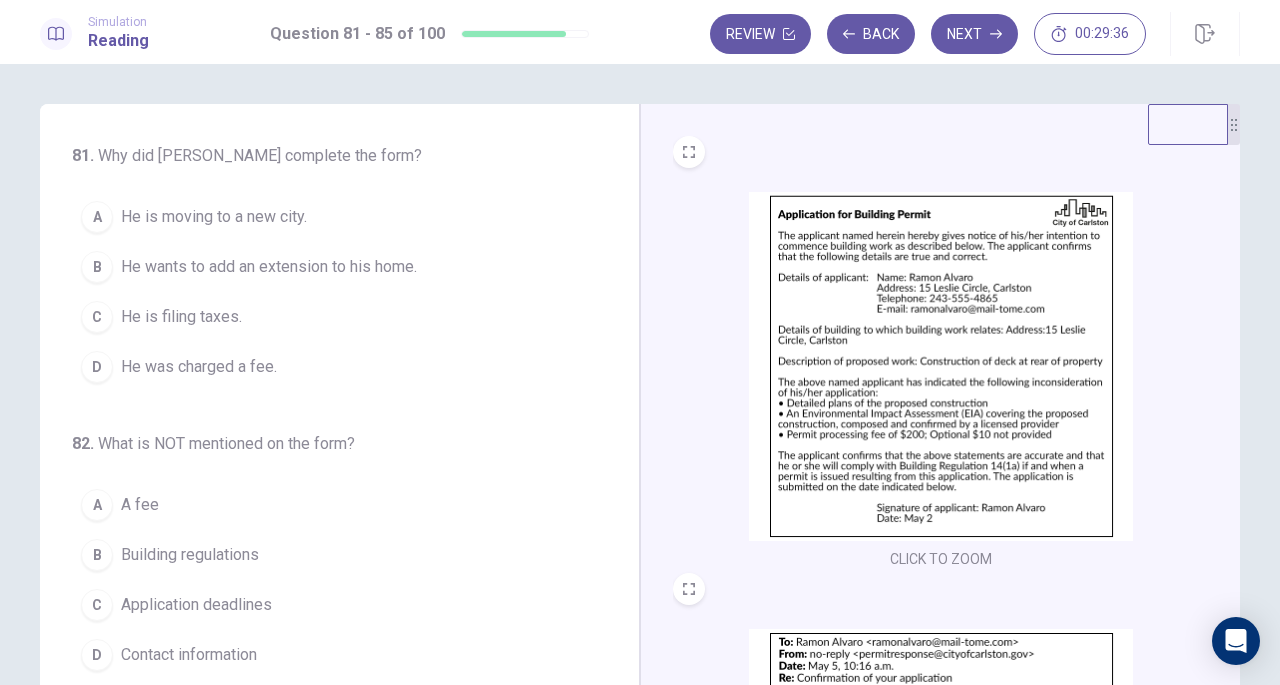 scroll, scrollTop: 274, scrollLeft: 0, axis: vertical 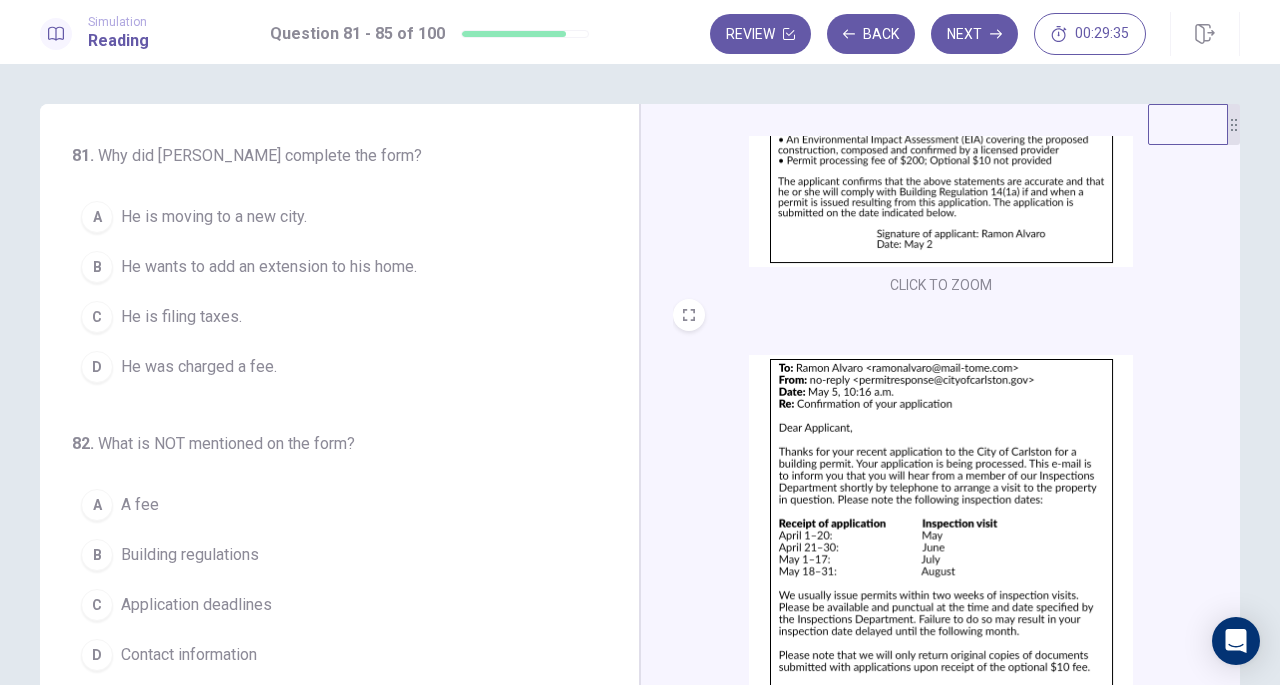 click at bounding box center (941, 529) 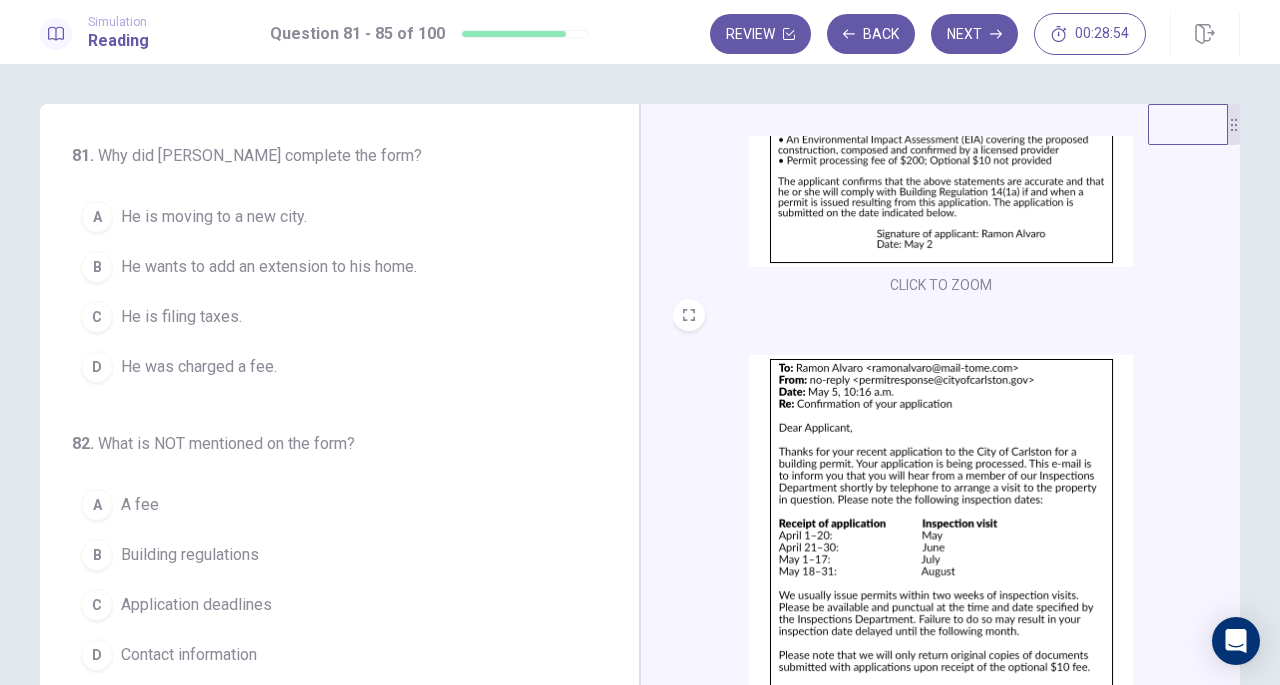 scroll, scrollTop: 298, scrollLeft: 0, axis: vertical 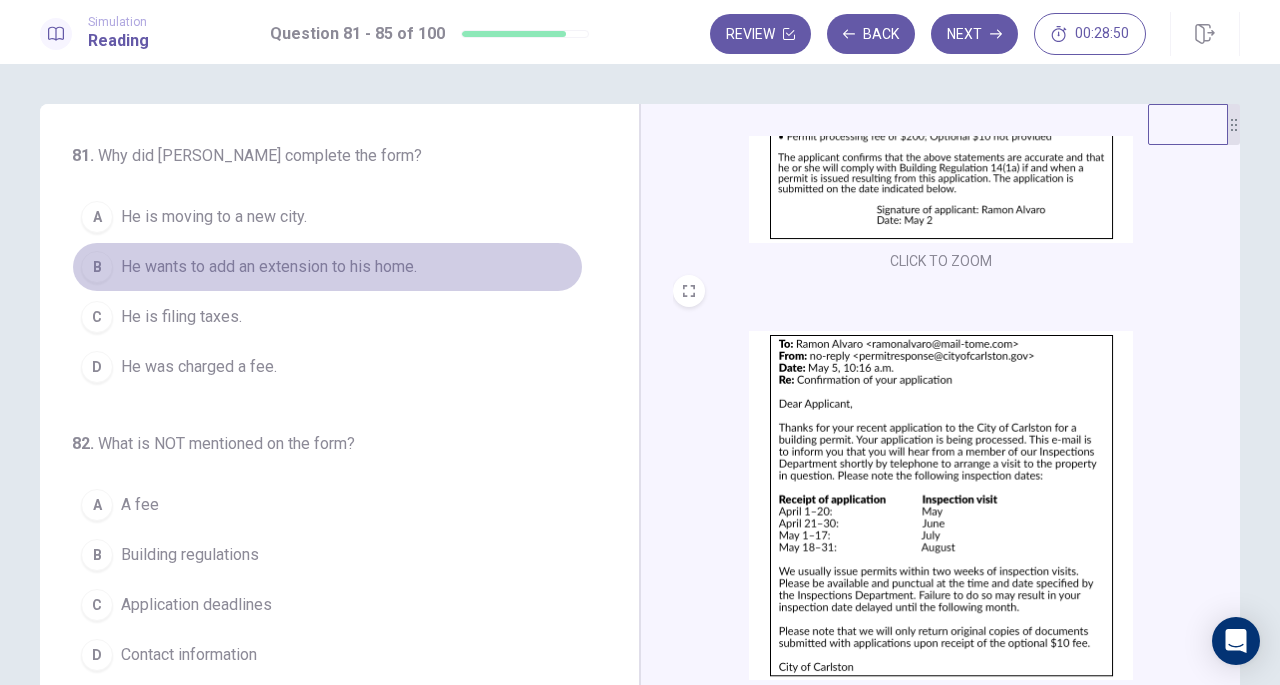 click on "He wants to add an extension to his home." at bounding box center [269, 267] 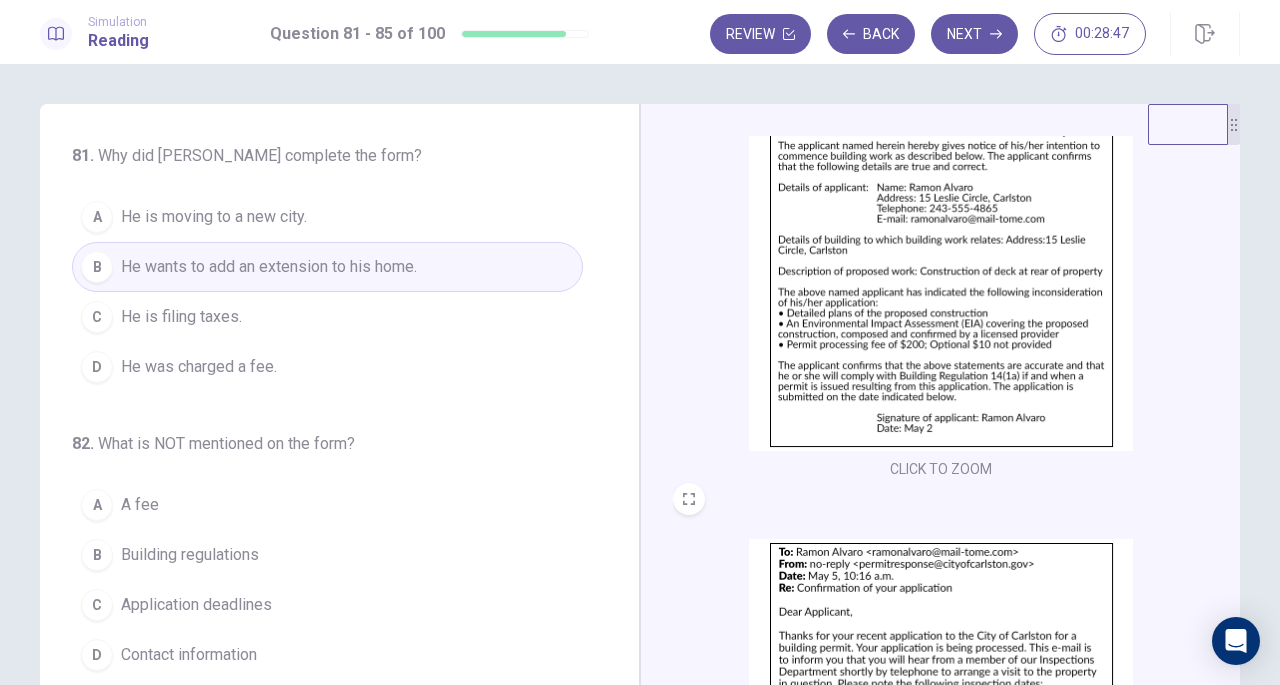 scroll, scrollTop: 298, scrollLeft: 0, axis: vertical 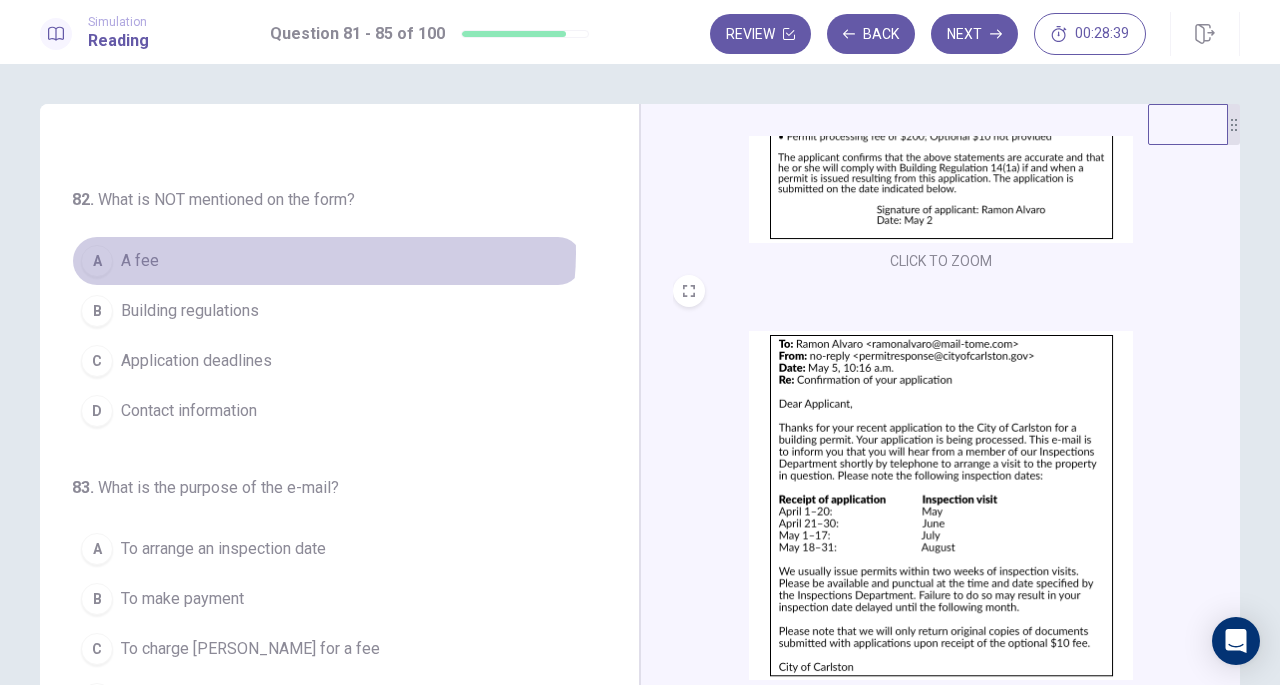 click on "A A fee" at bounding box center (327, 261) 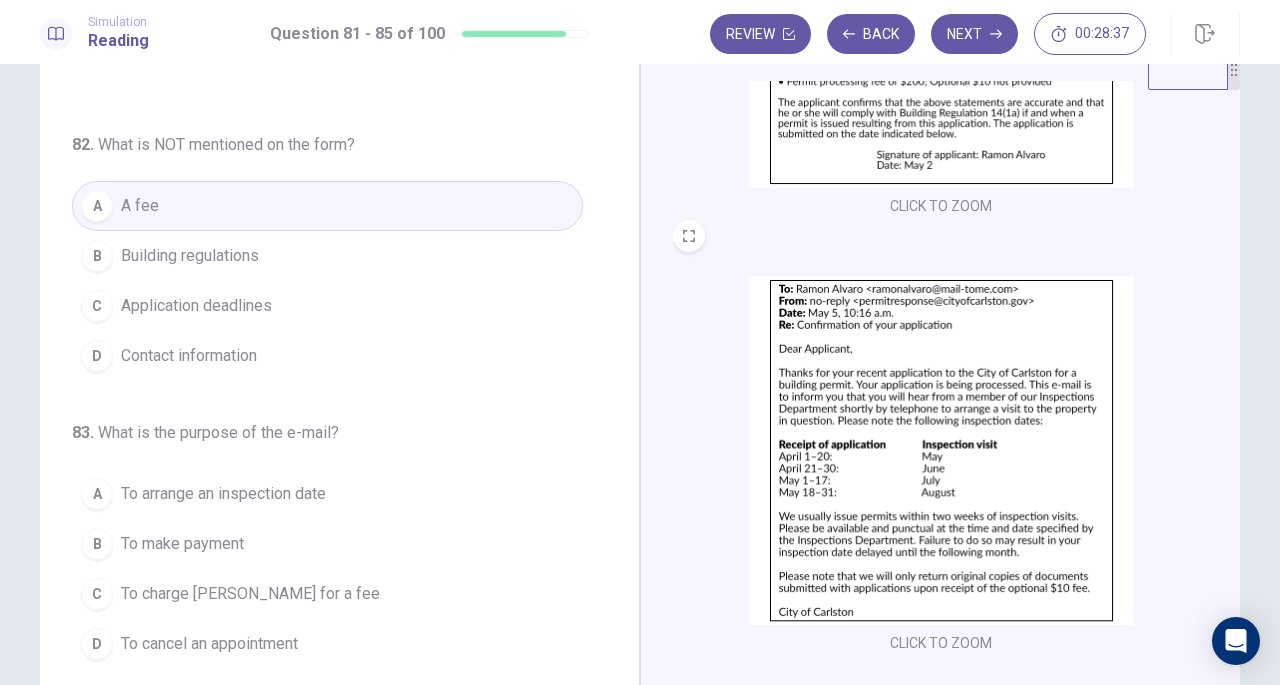 scroll, scrollTop: 56, scrollLeft: 0, axis: vertical 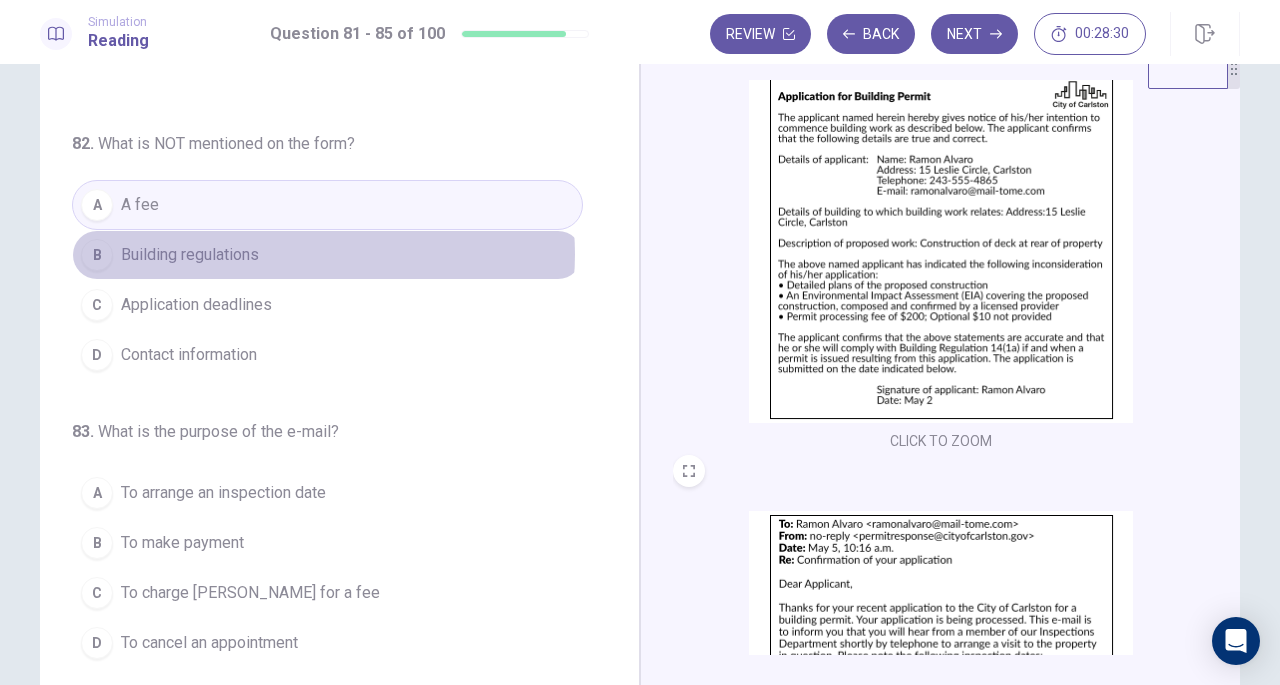 click on "B Building regulations" at bounding box center (327, 255) 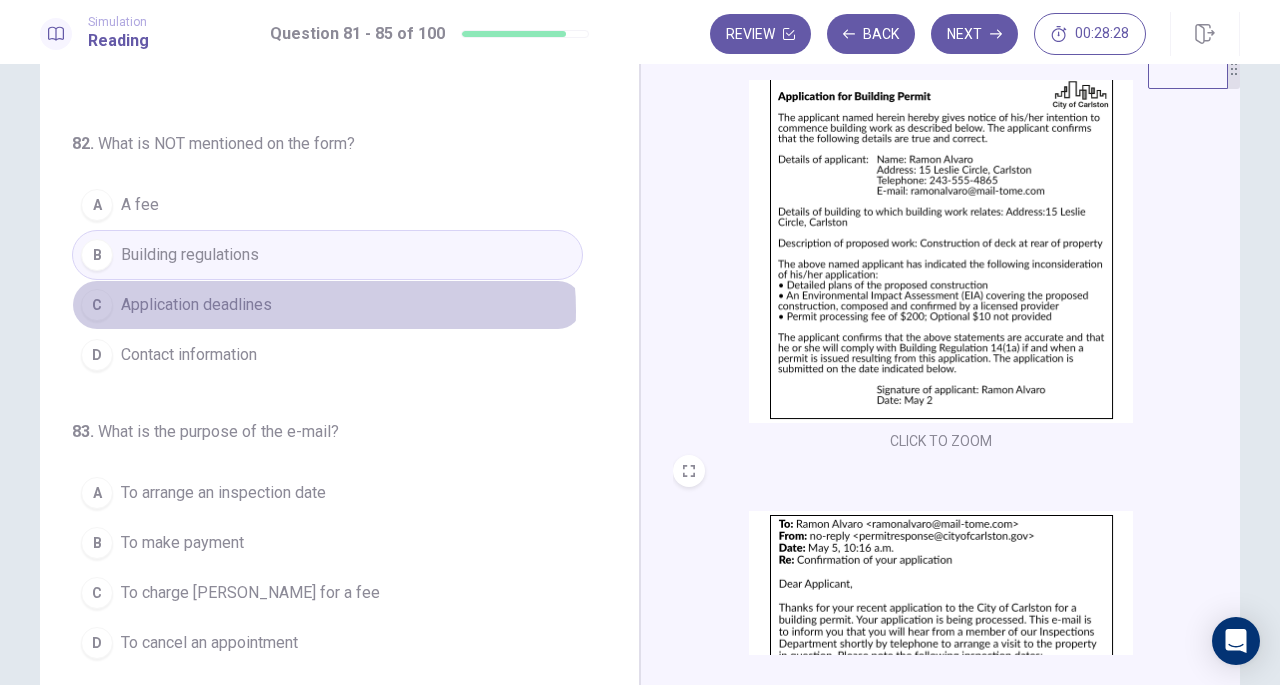 click on "C Application deadlines" at bounding box center (327, 305) 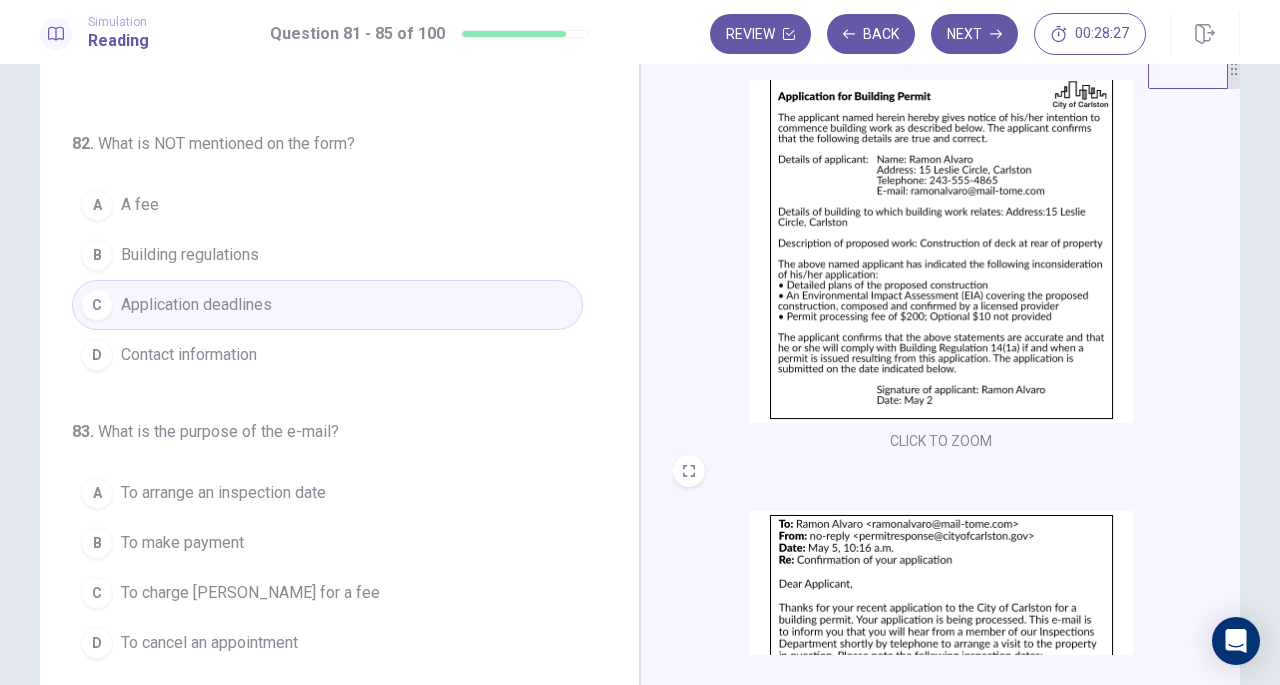 click on "D Contact information" at bounding box center (327, 355) 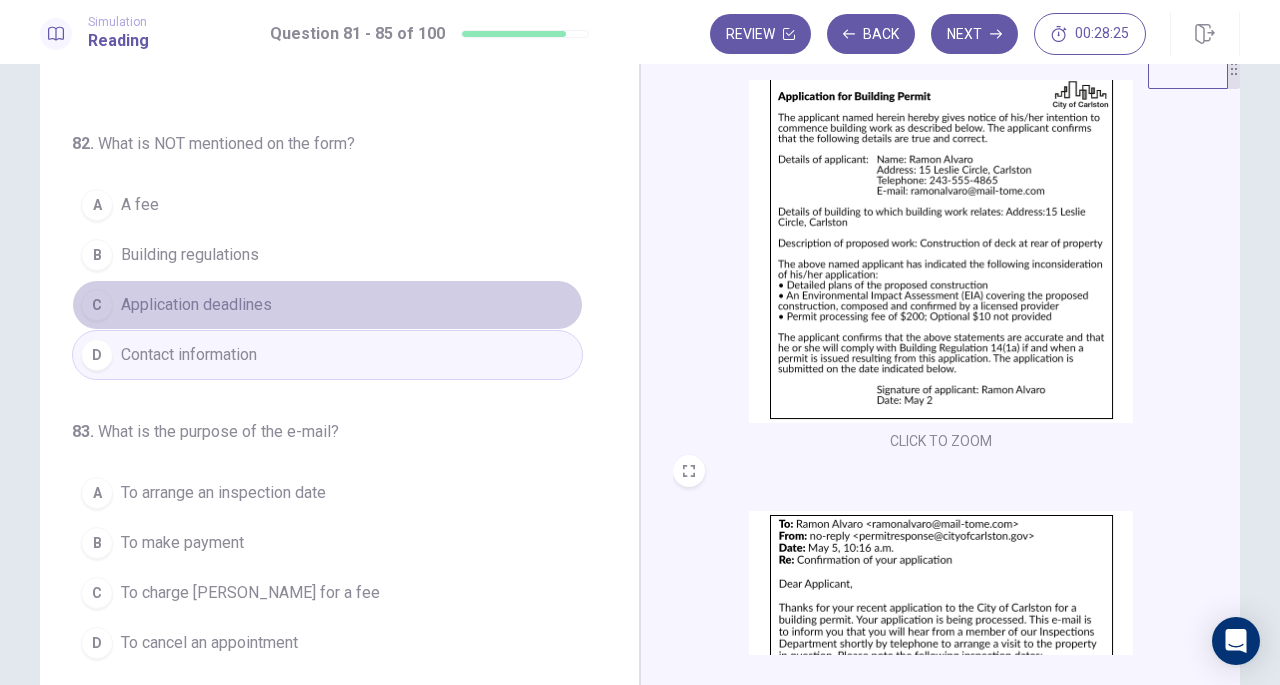 click on "C Application deadlines" at bounding box center (327, 305) 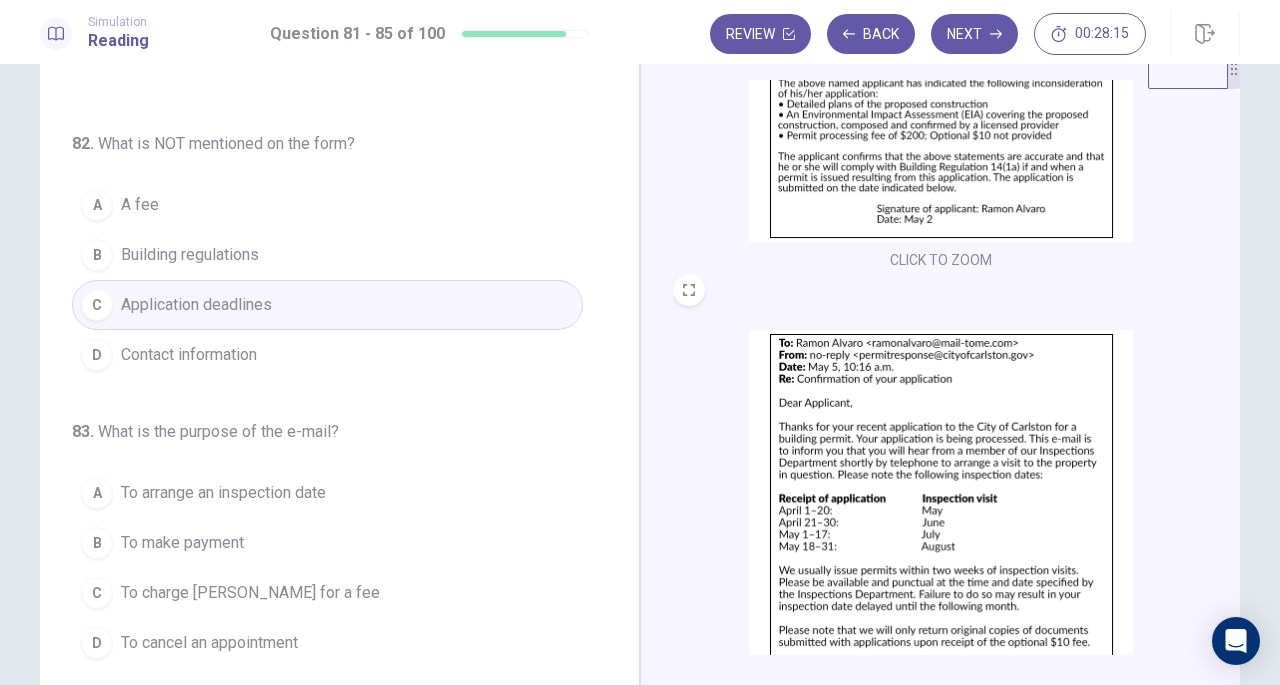 scroll, scrollTop: 246, scrollLeft: 0, axis: vertical 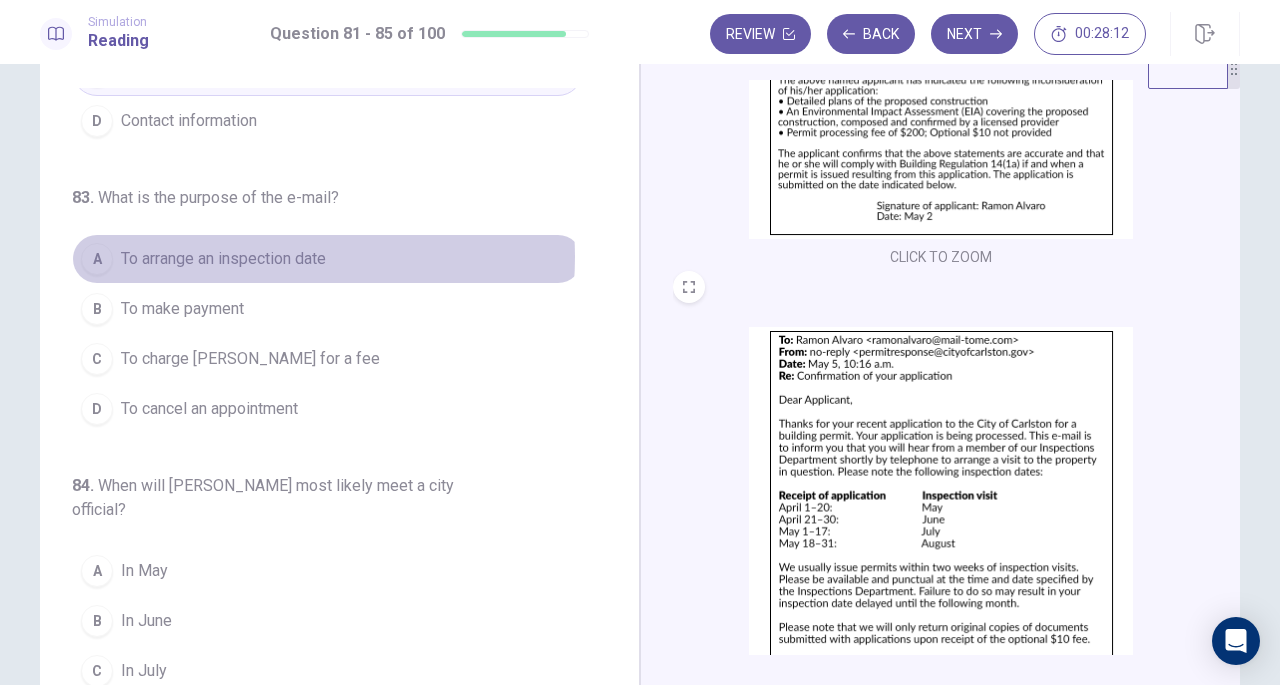 click on "To arrange an inspection date" at bounding box center (223, 259) 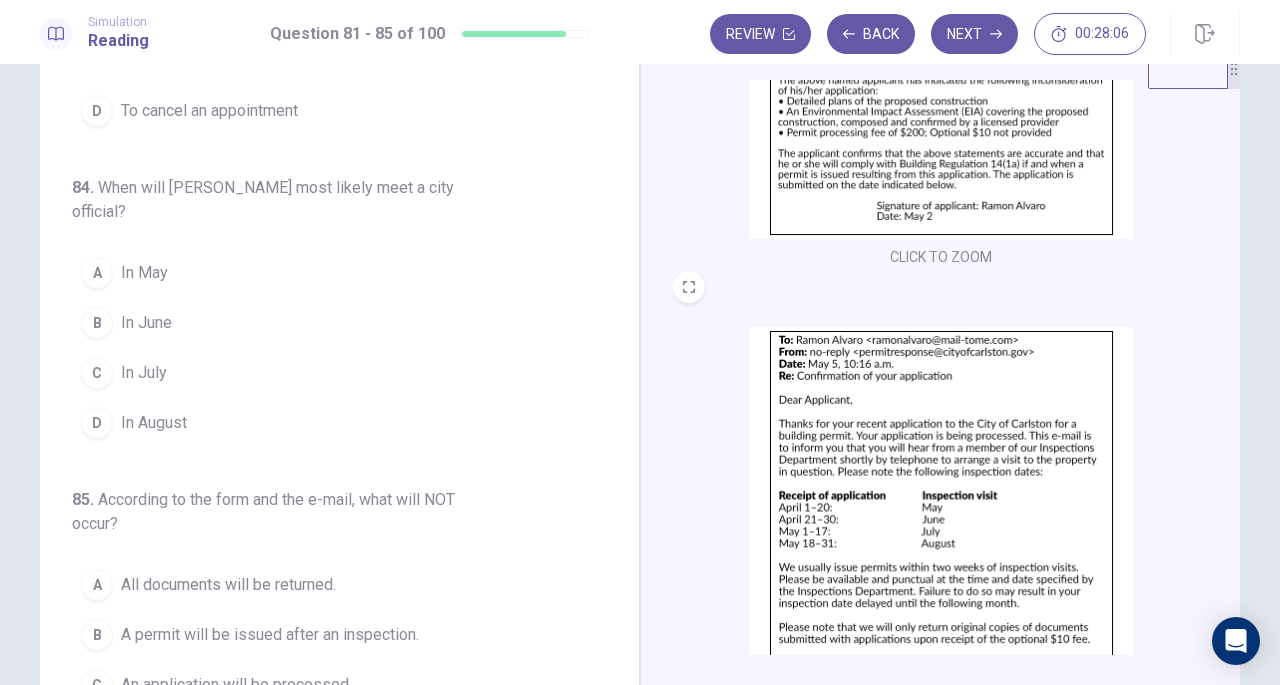scroll, scrollTop: 777, scrollLeft: 0, axis: vertical 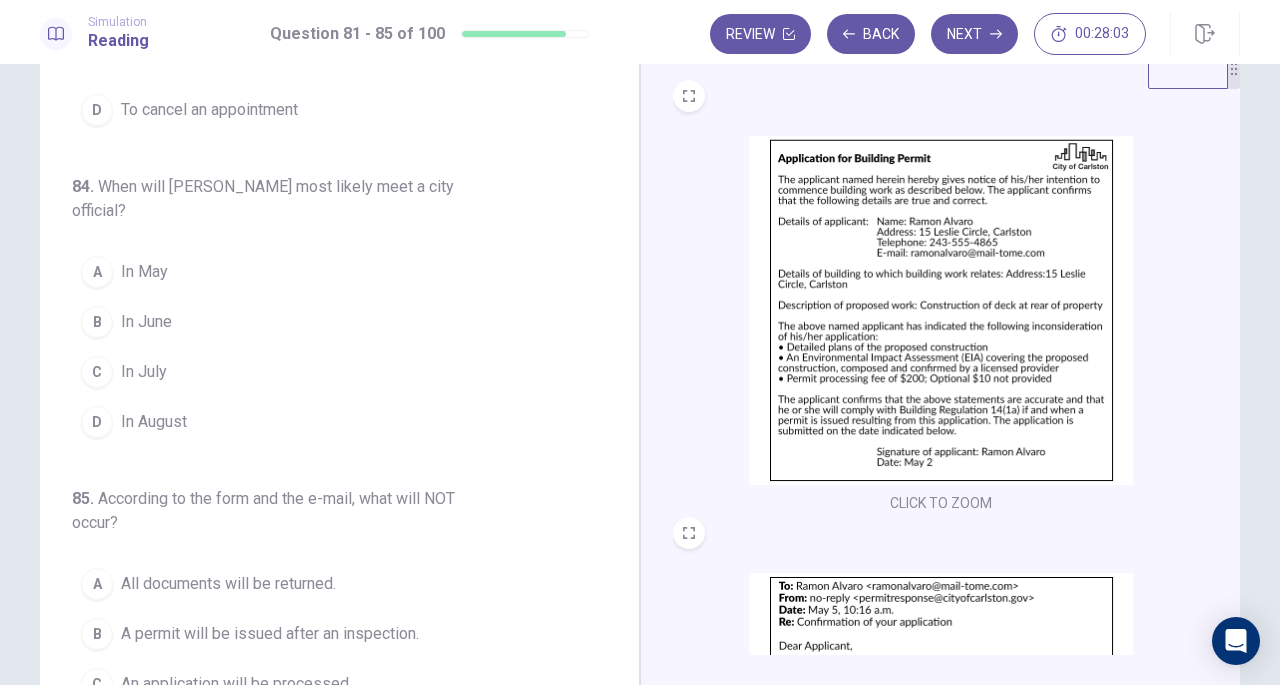 click at bounding box center [941, 310] 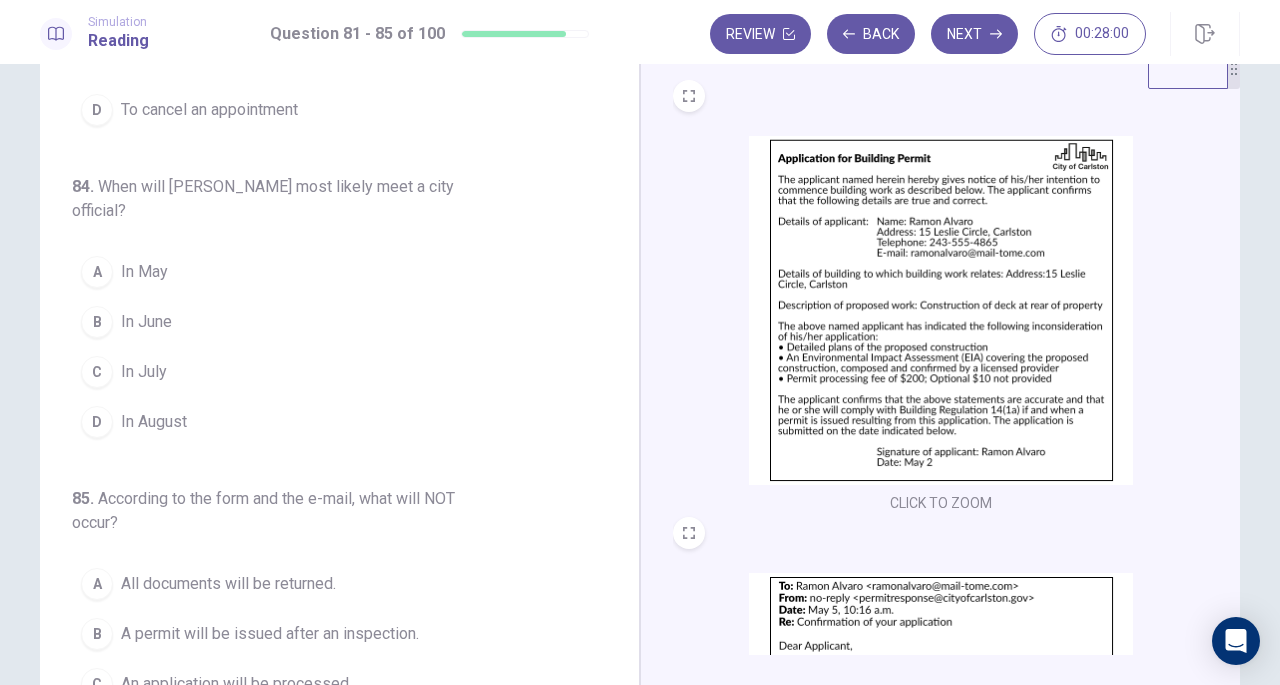 scroll, scrollTop: 285, scrollLeft: 0, axis: vertical 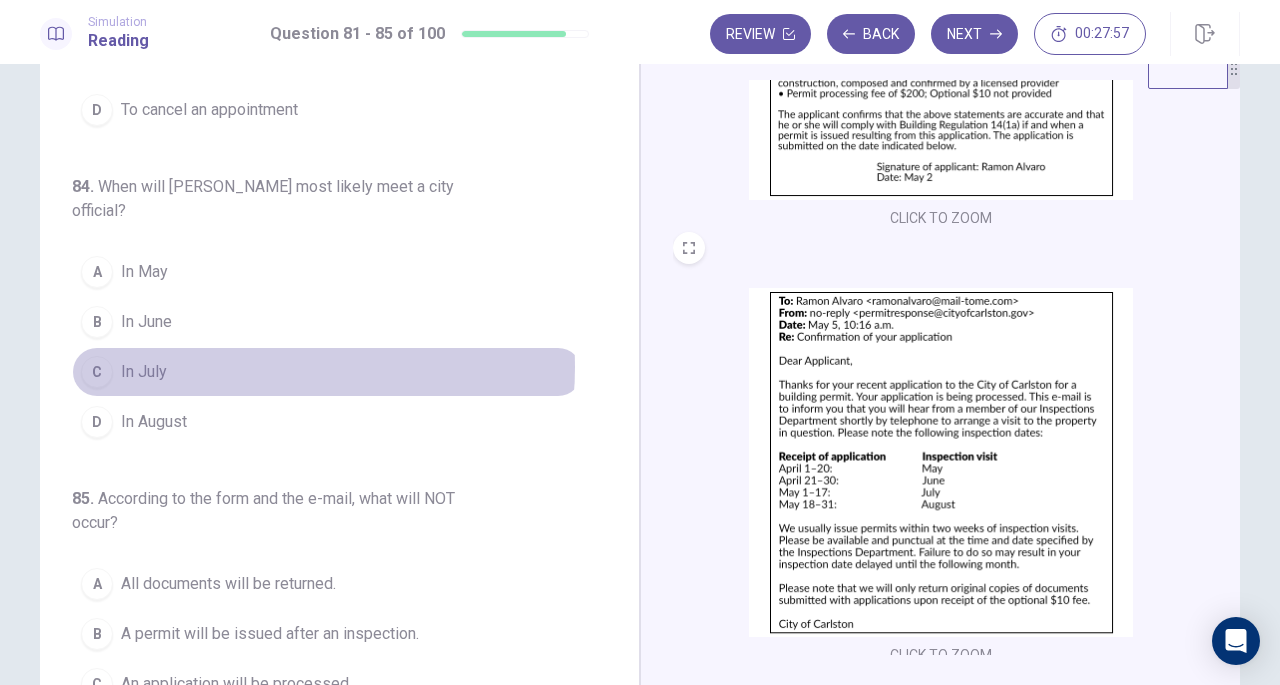 click on "C In July" at bounding box center [327, 372] 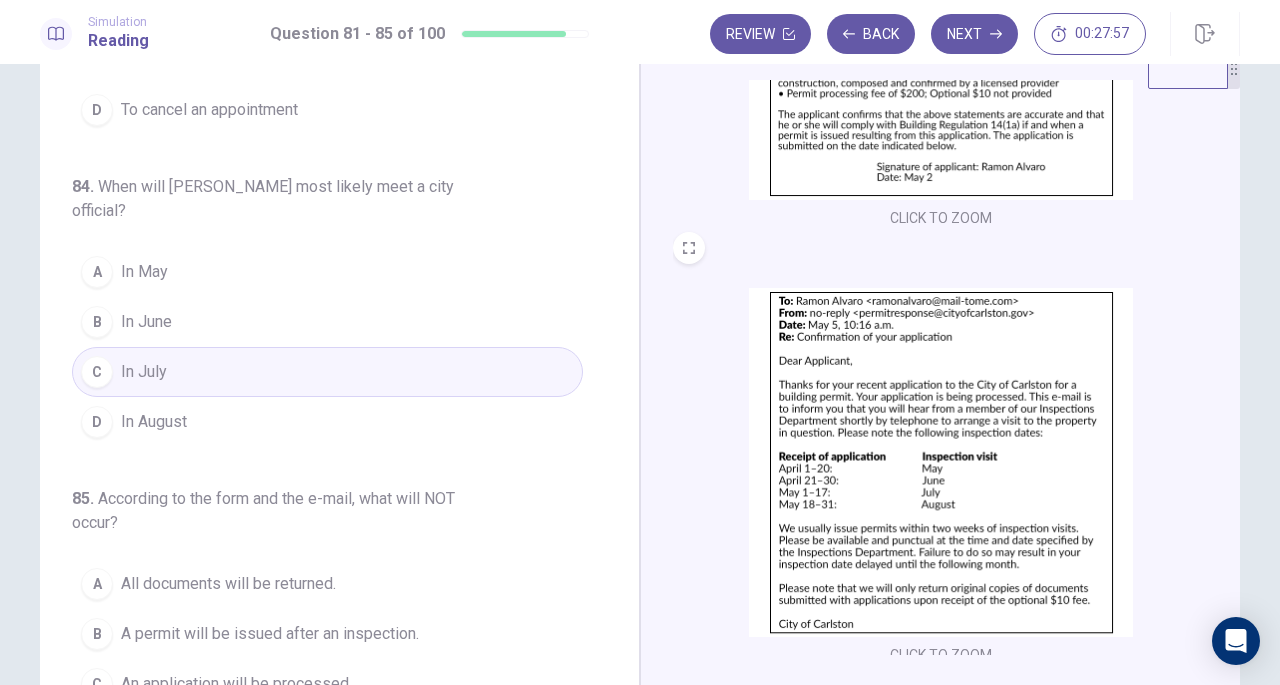 scroll, scrollTop: 819, scrollLeft: 0, axis: vertical 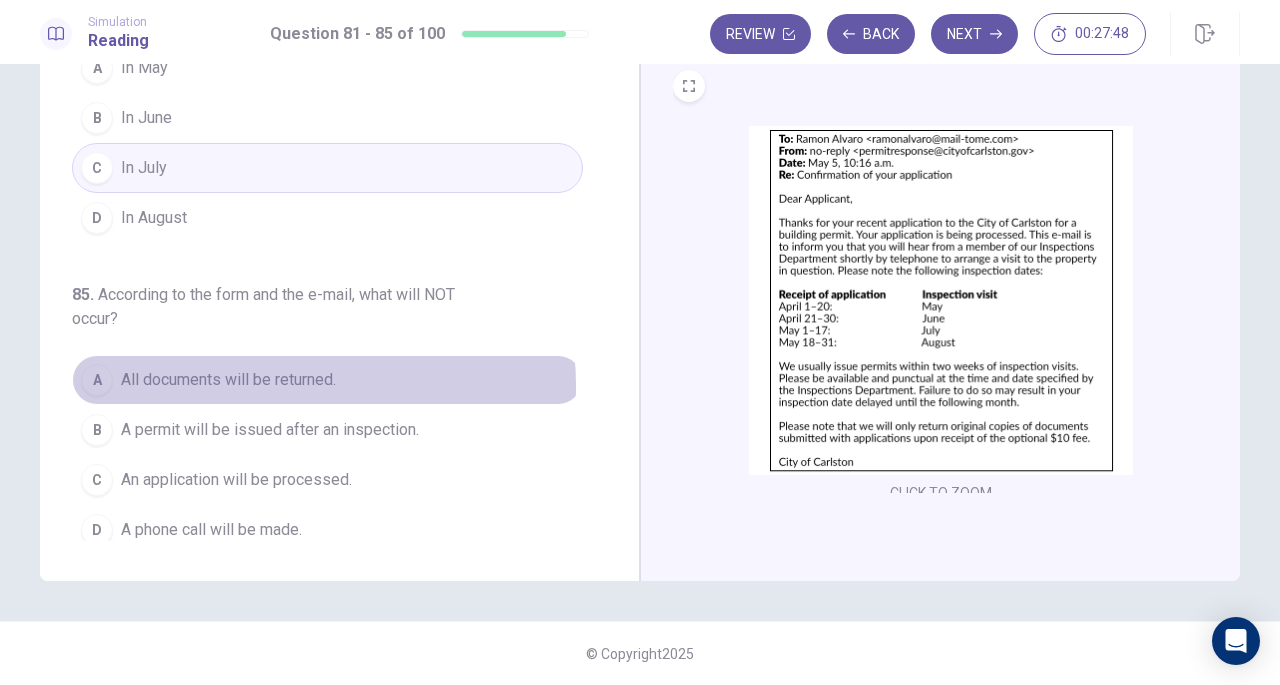 click on "All documents will be returned." at bounding box center (228, 380) 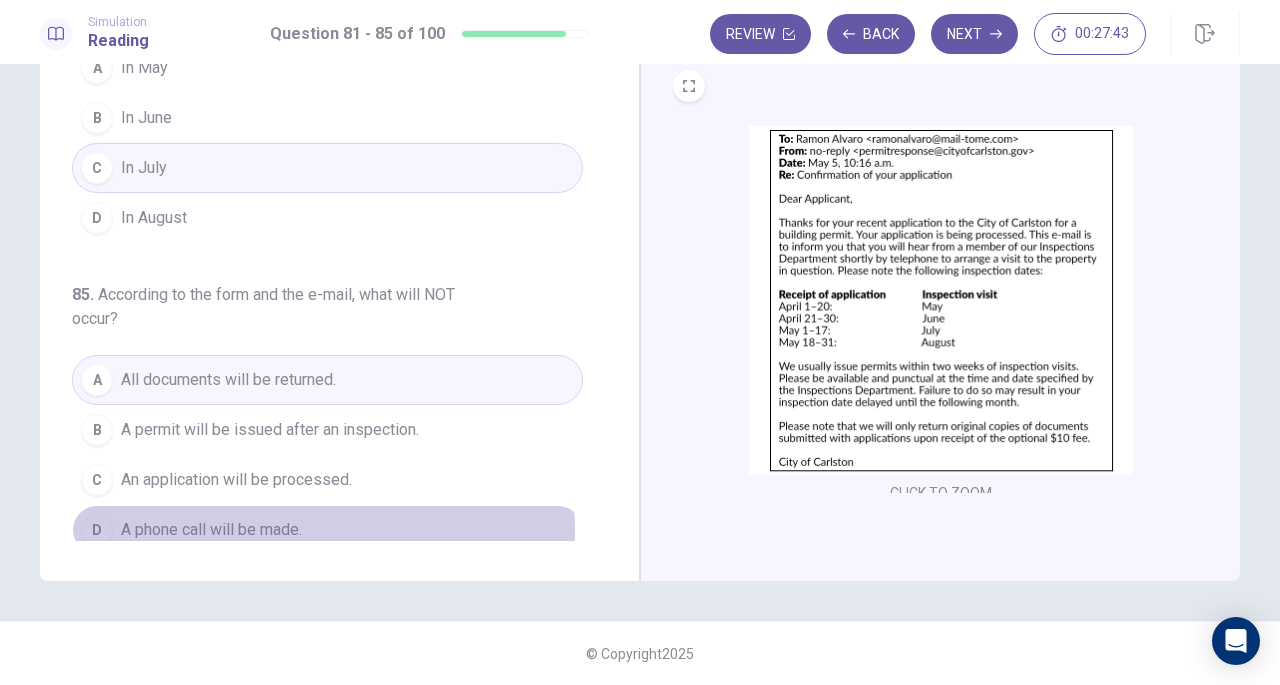 click on "D A phone call will be made." at bounding box center (327, 530) 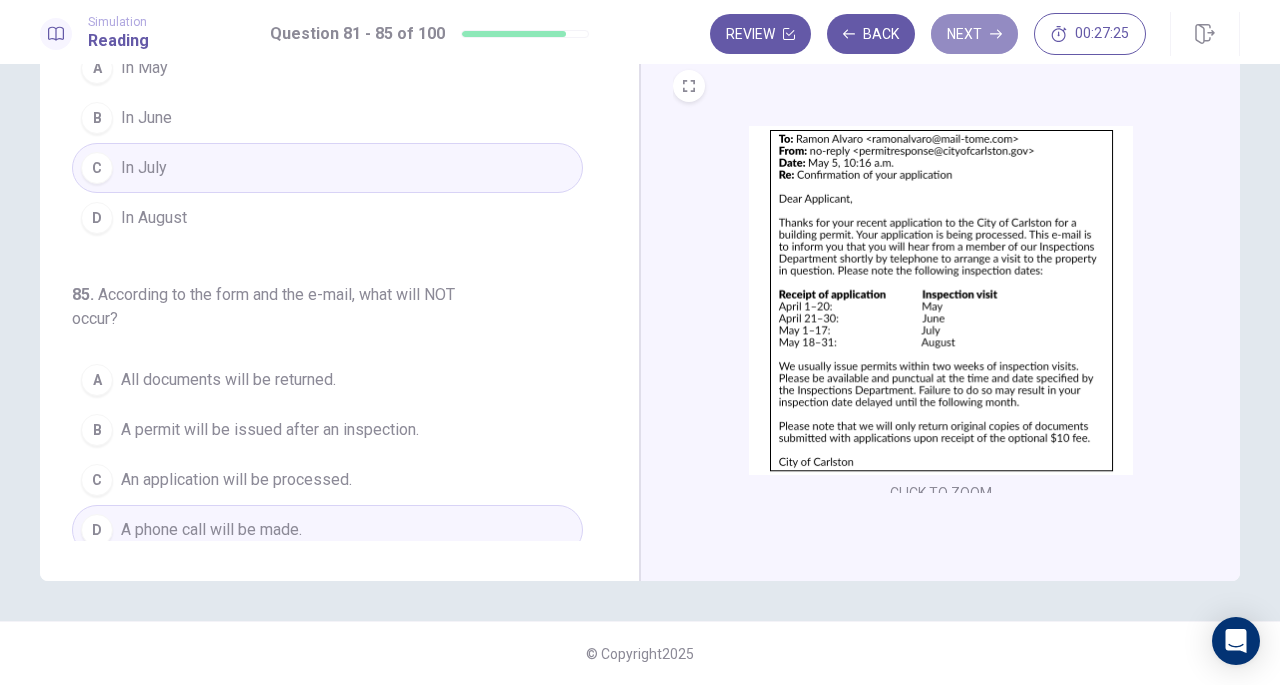 click on "Next" at bounding box center (974, 34) 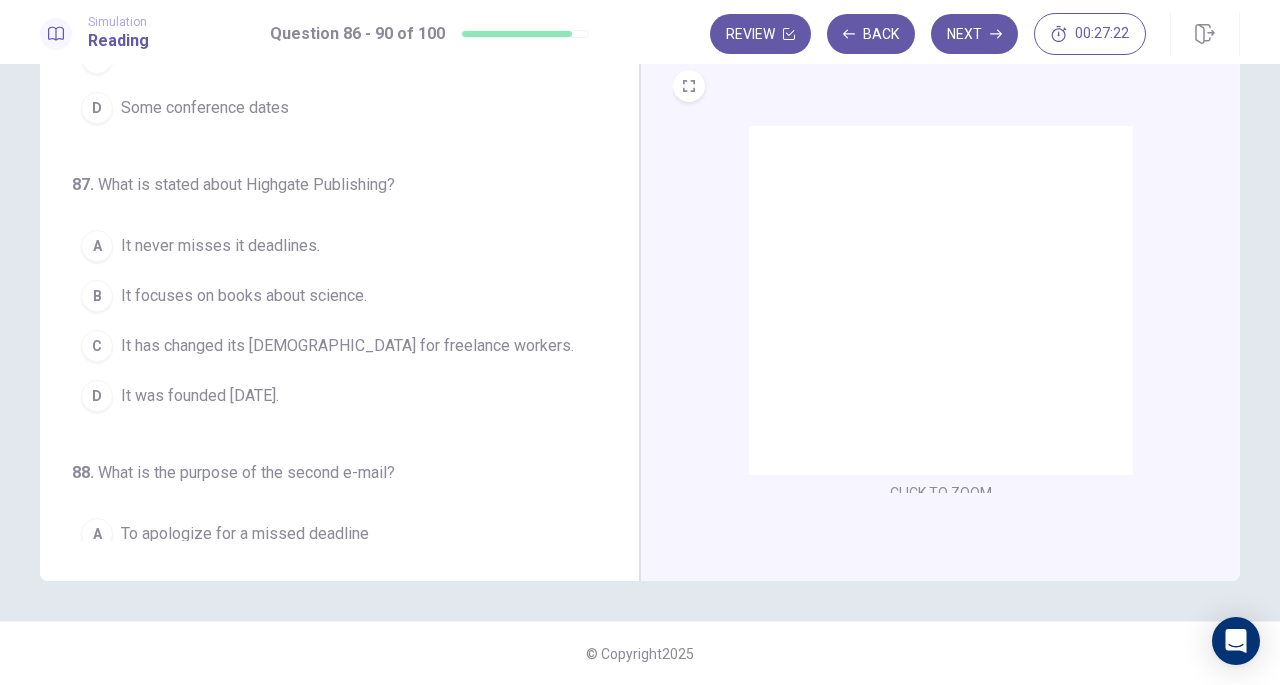 scroll, scrollTop: 0, scrollLeft: 0, axis: both 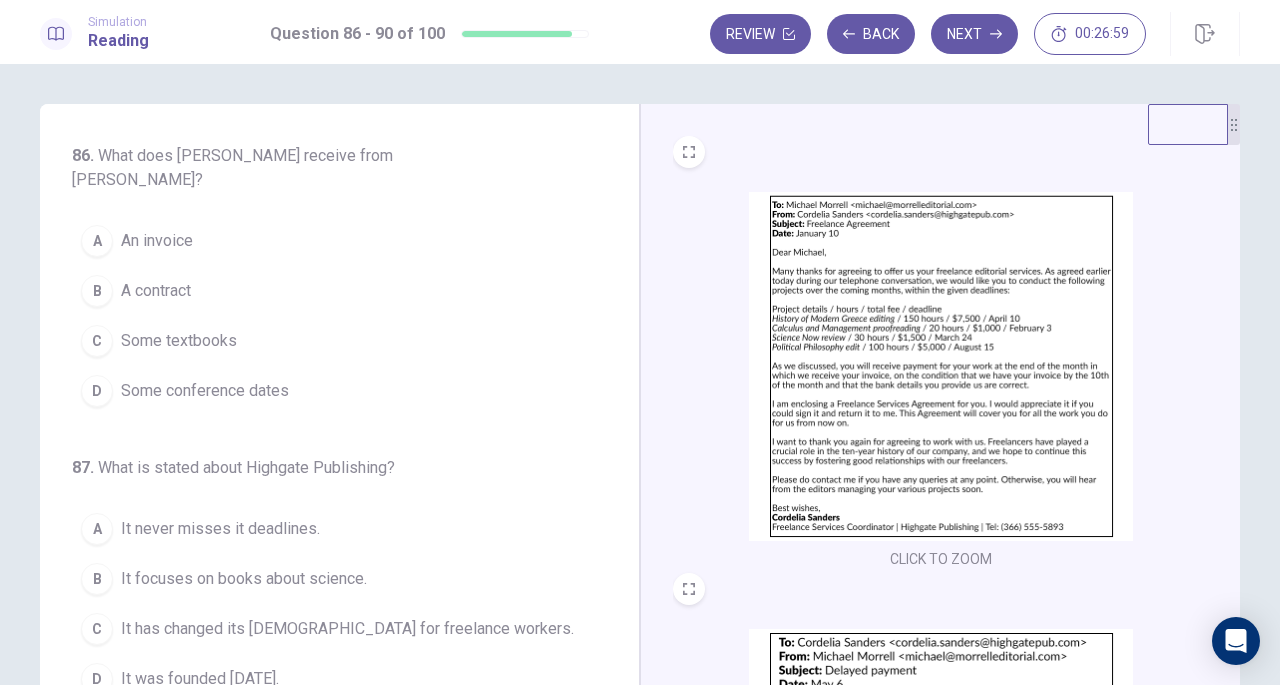 click at bounding box center [941, 366] 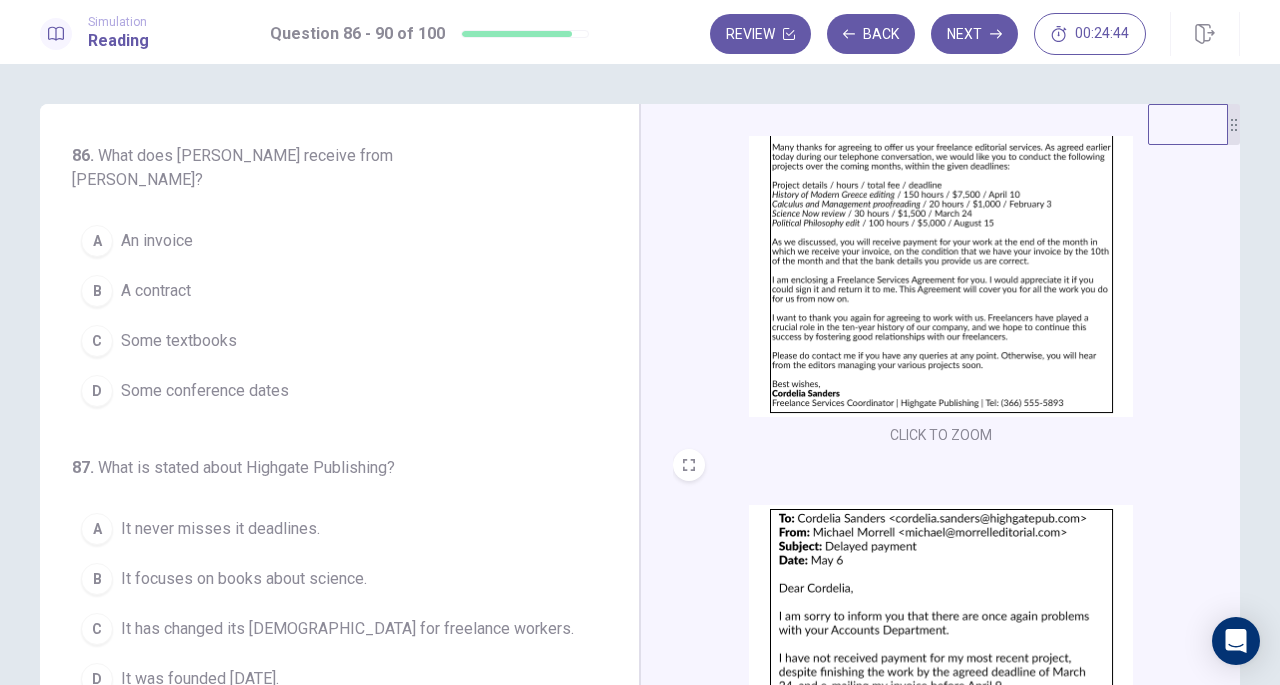 scroll, scrollTop: 0, scrollLeft: 0, axis: both 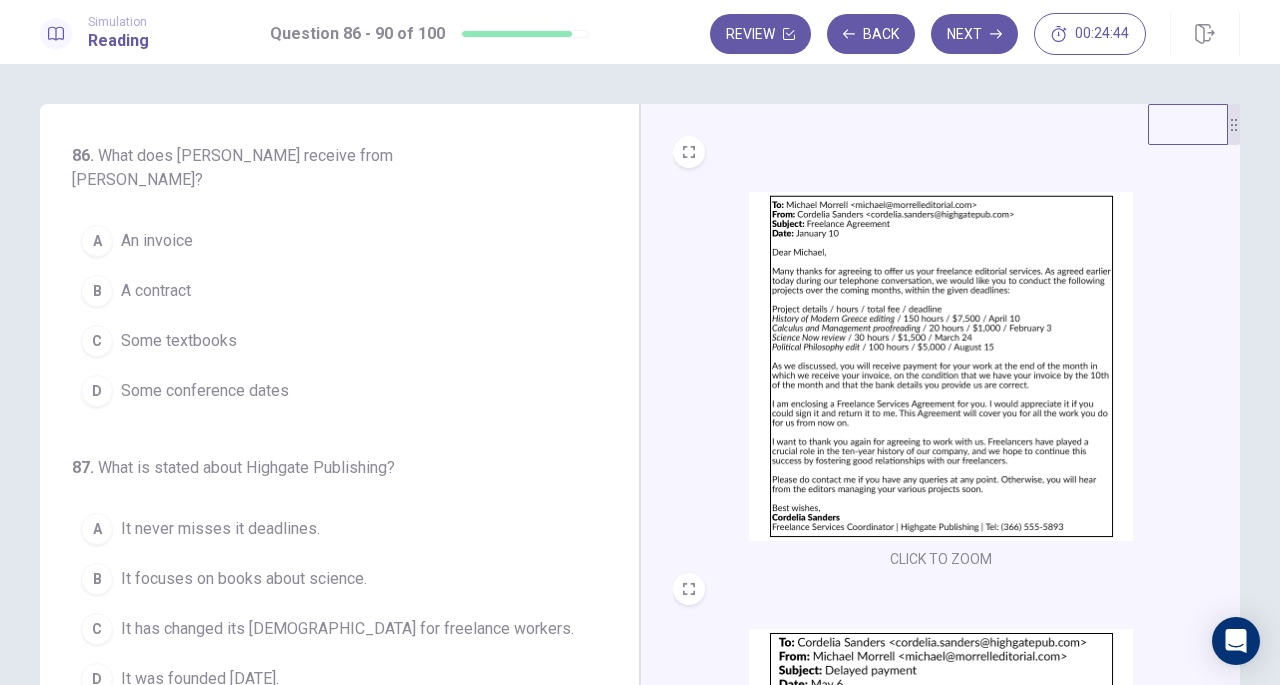 click at bounding box center (941, 366) 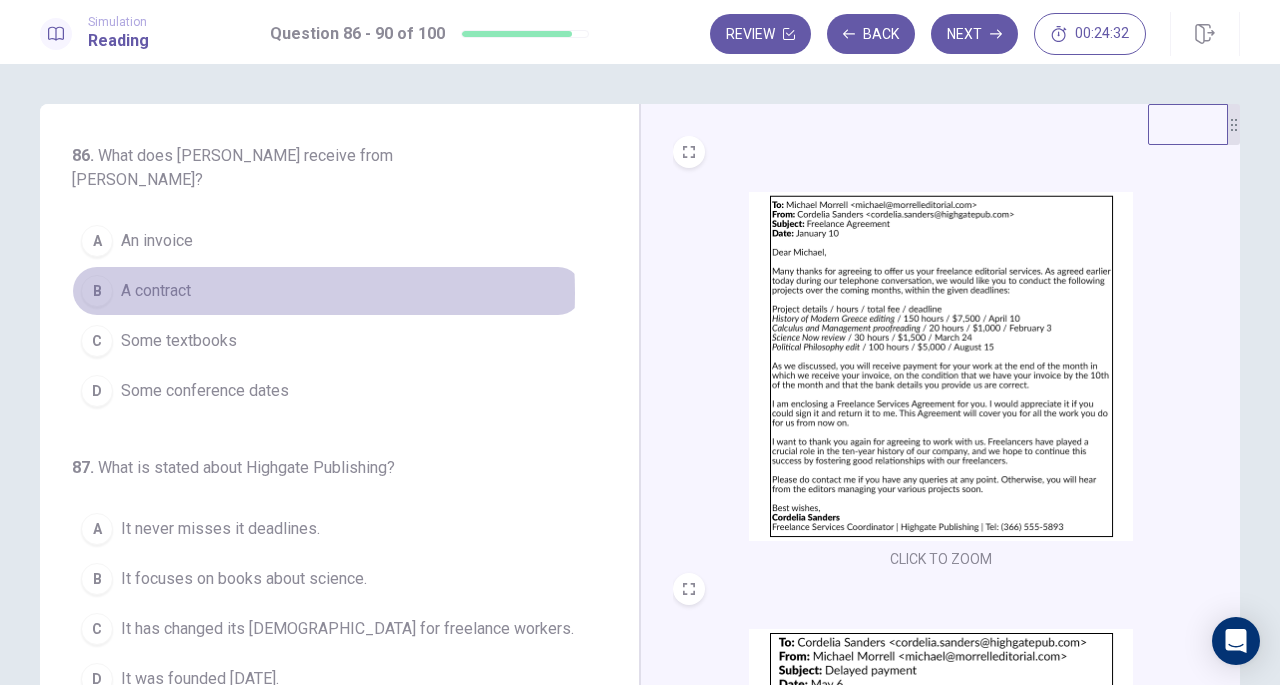 click on "A contract" at bounding box center [156, 291] 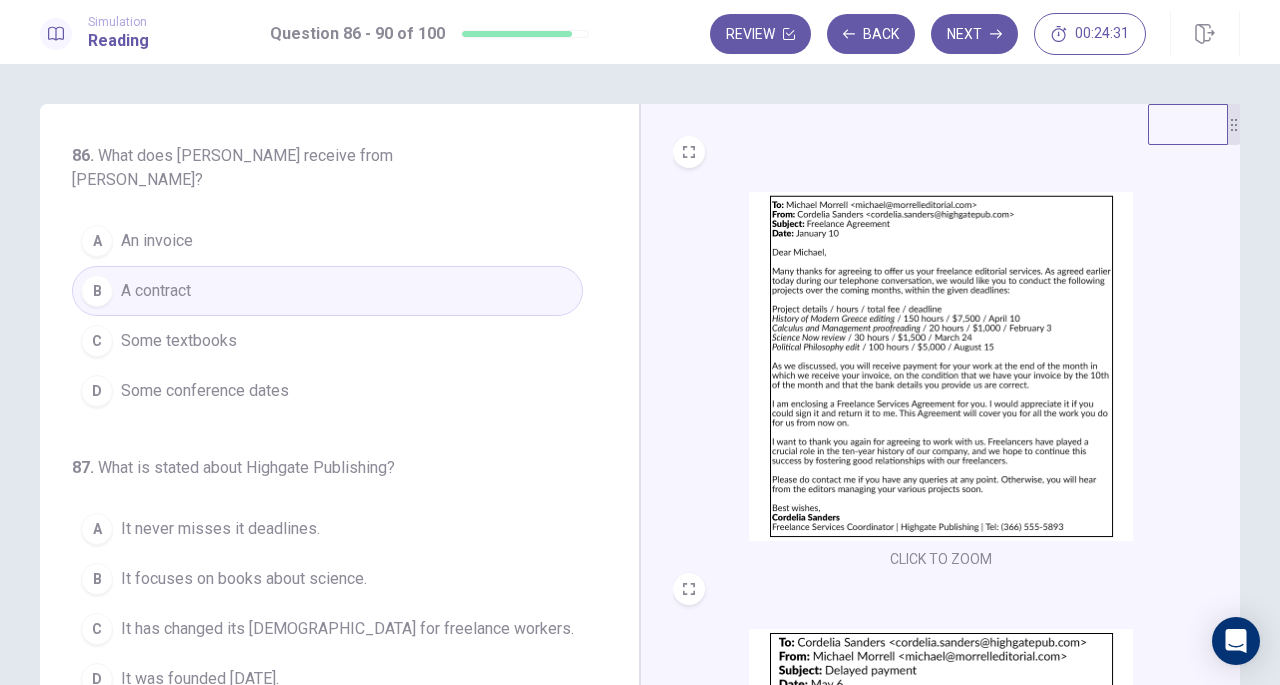 click at bounding box center (941, 366) 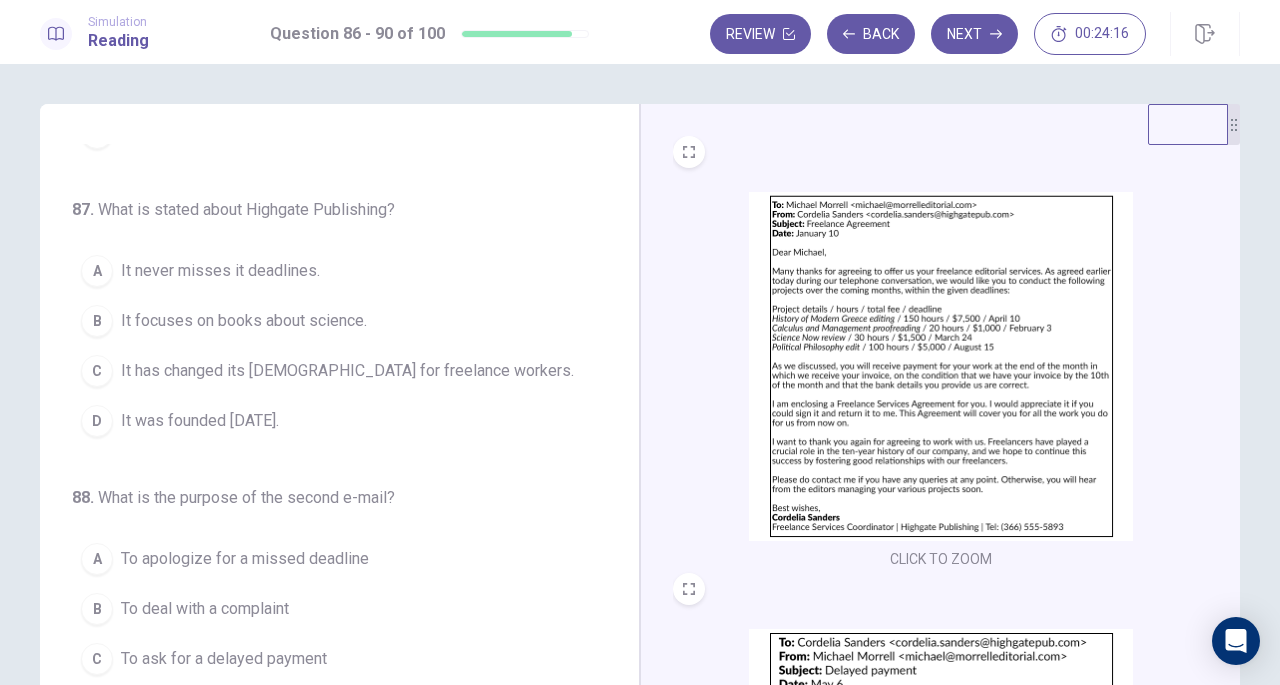 scroll, scrollTop: 0, scrollLeft: 0, axis: both 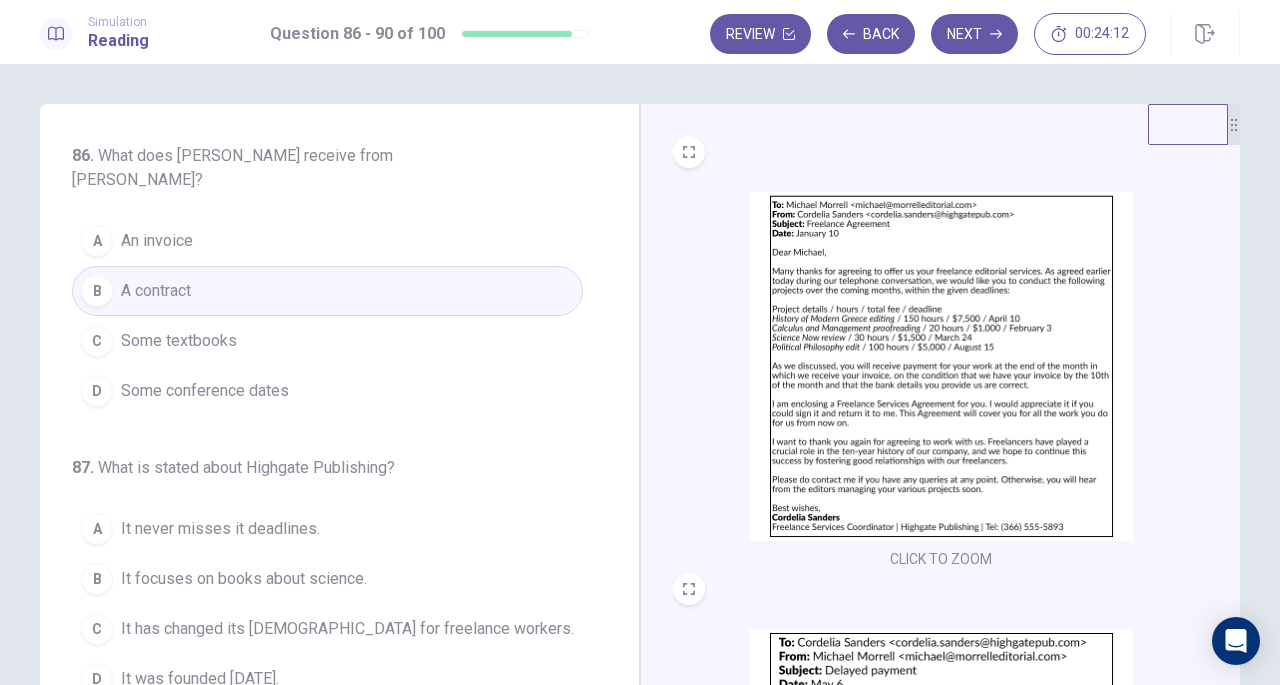 click at bounding box center [941, 366] 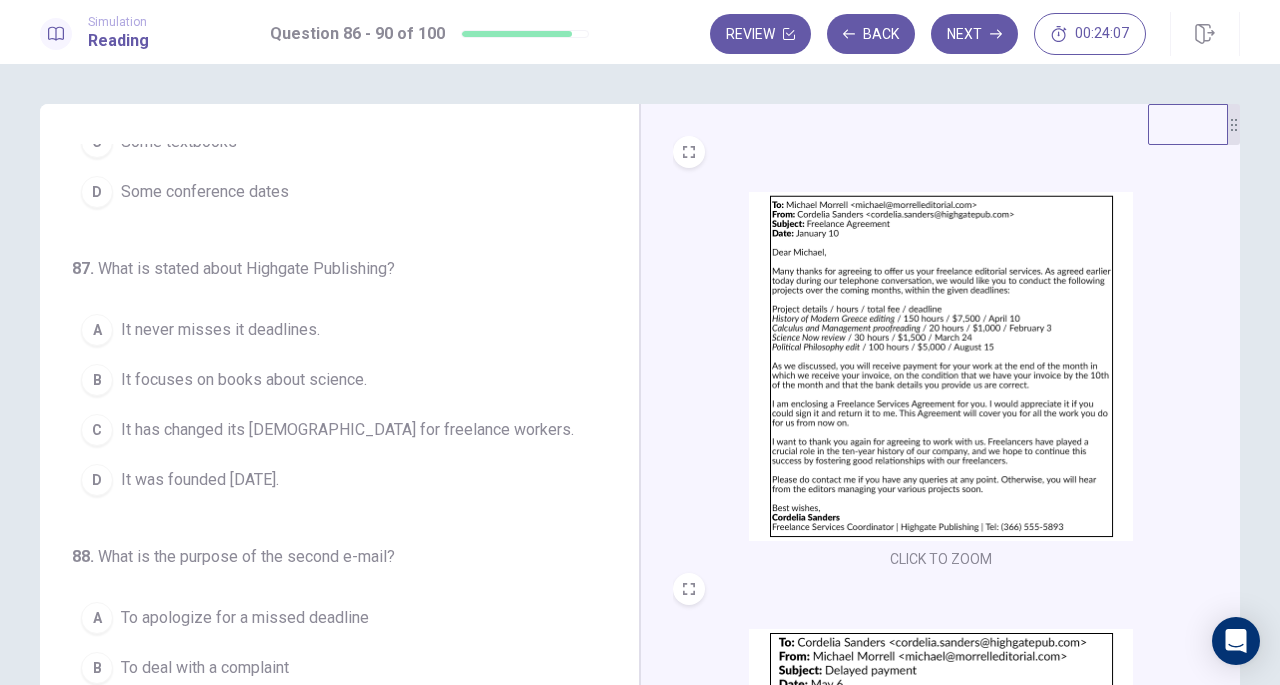 scroll, scrollTop: 204, scrollLeft: 0, axis: vertical 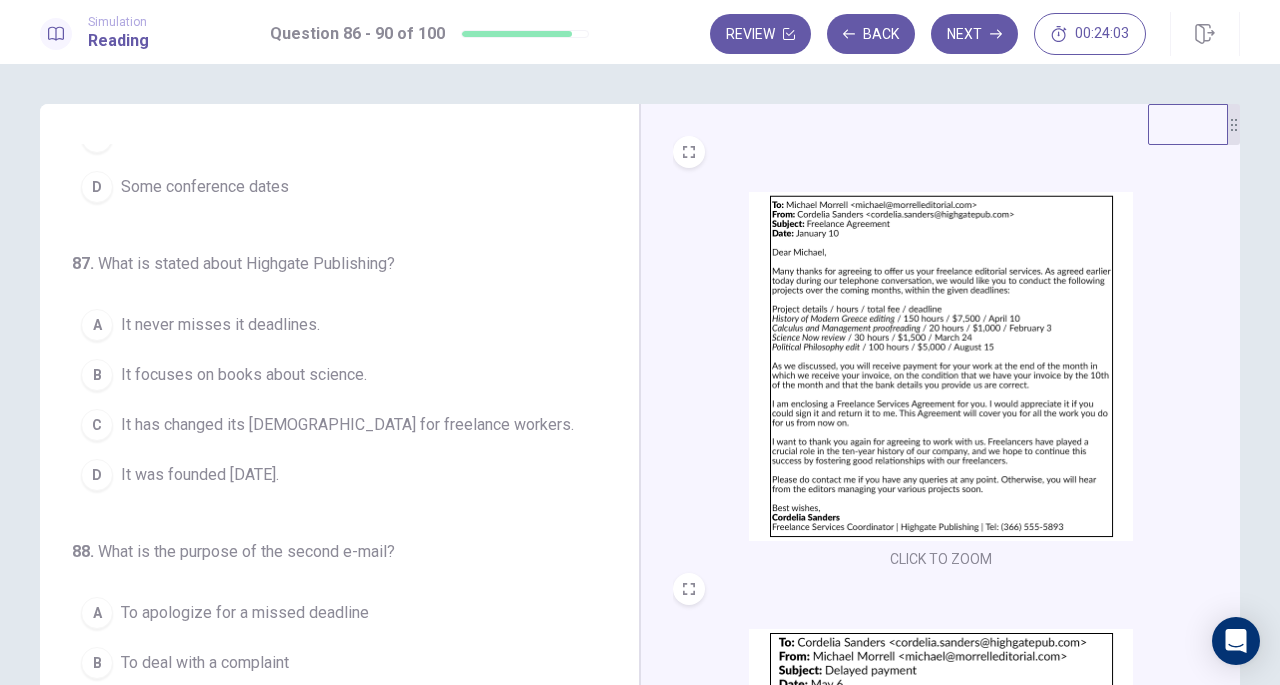 click at bounding box center [941, 366] 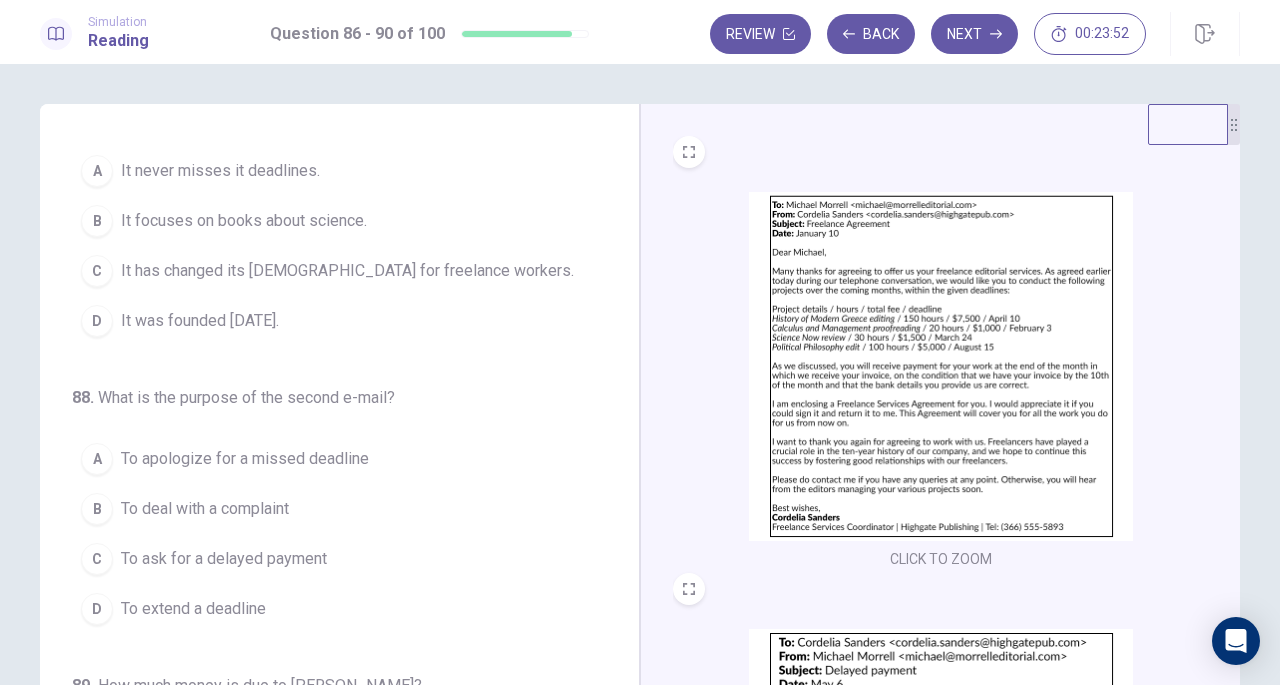 scroll, scrollTop: 347, scrollLeft: 0, axis: vertical 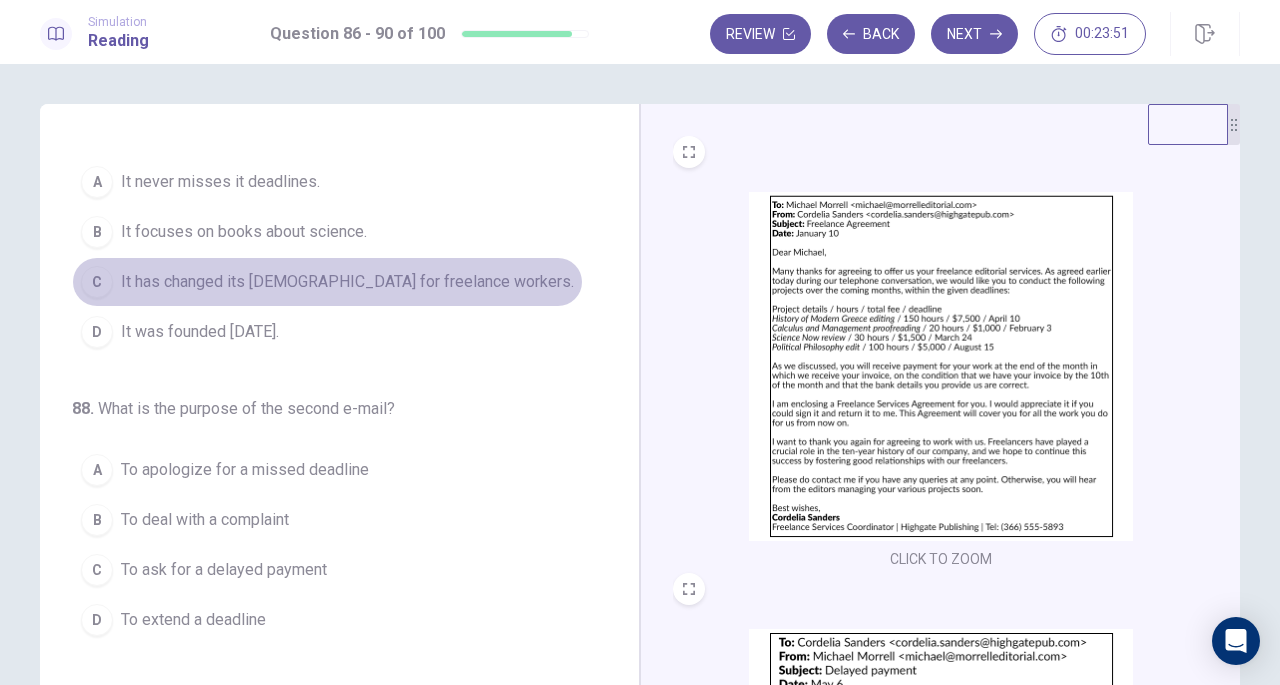 click on "It has changed its [DEMOGRAPHIC_DATA] for freelance workers." at bounding box center [347, 282] 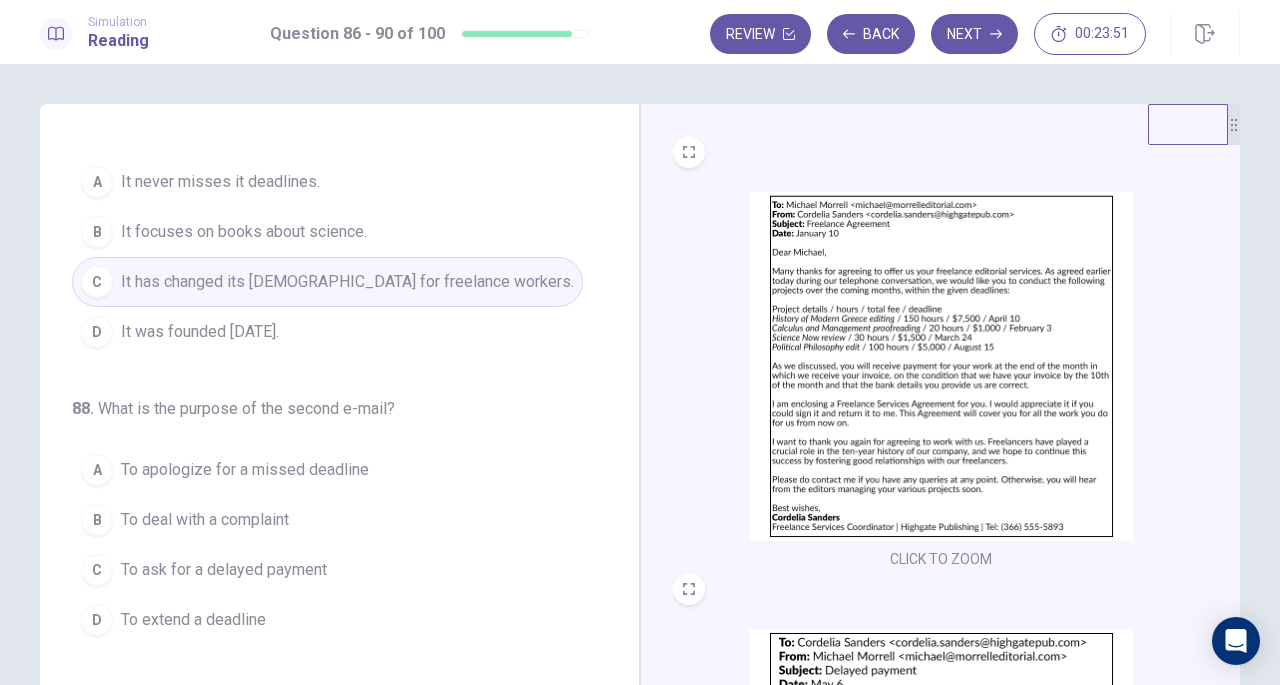 click at bounding box center [941, 366] 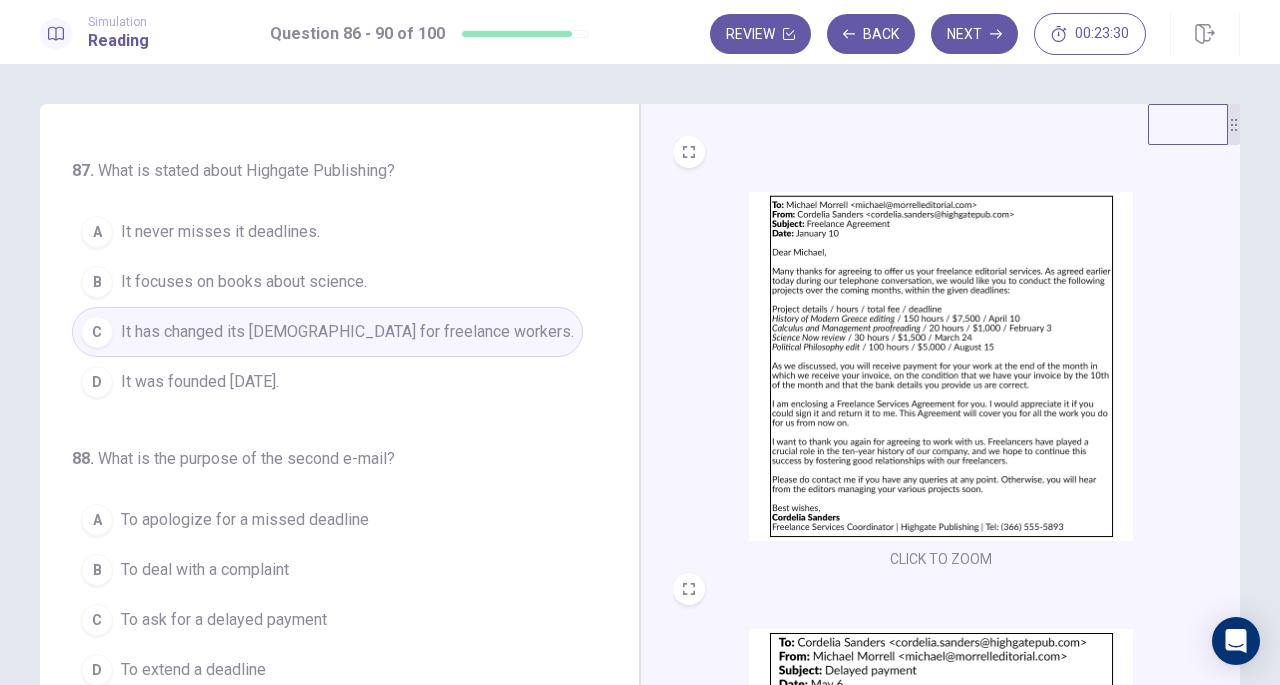 scroll, scrollTop: 289, scrollLeft: 0, axis: vertical 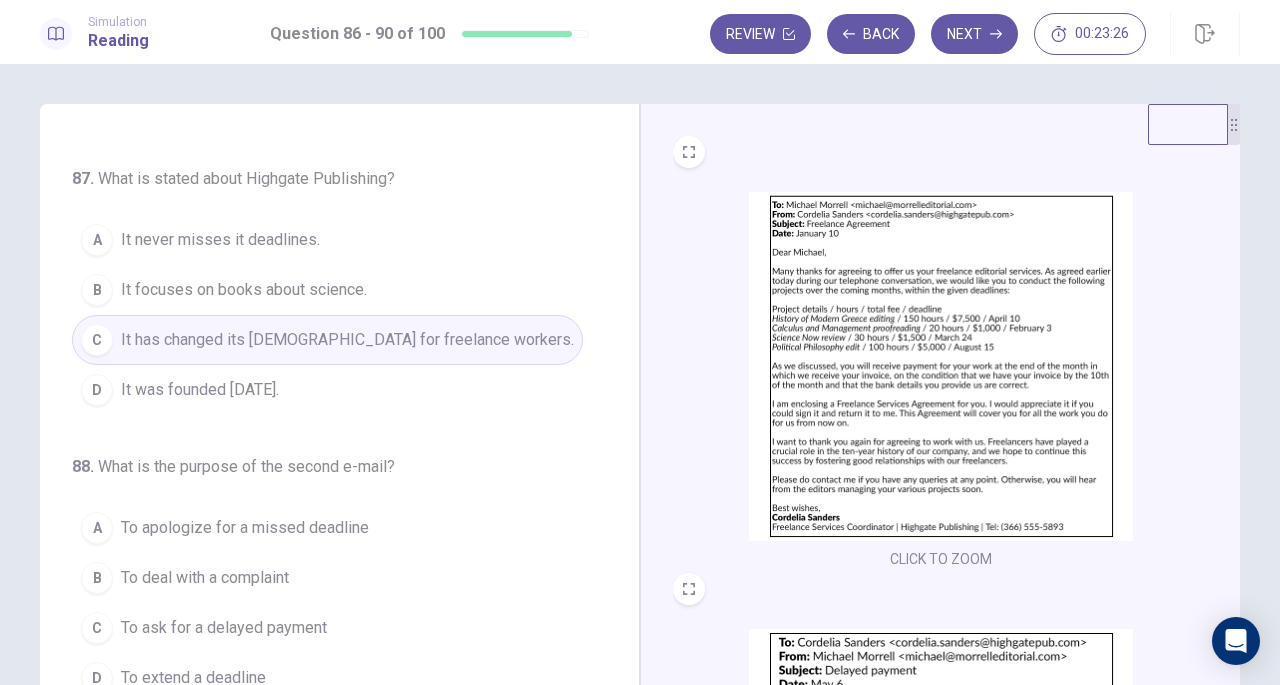 click at bounding box center [941, 366] 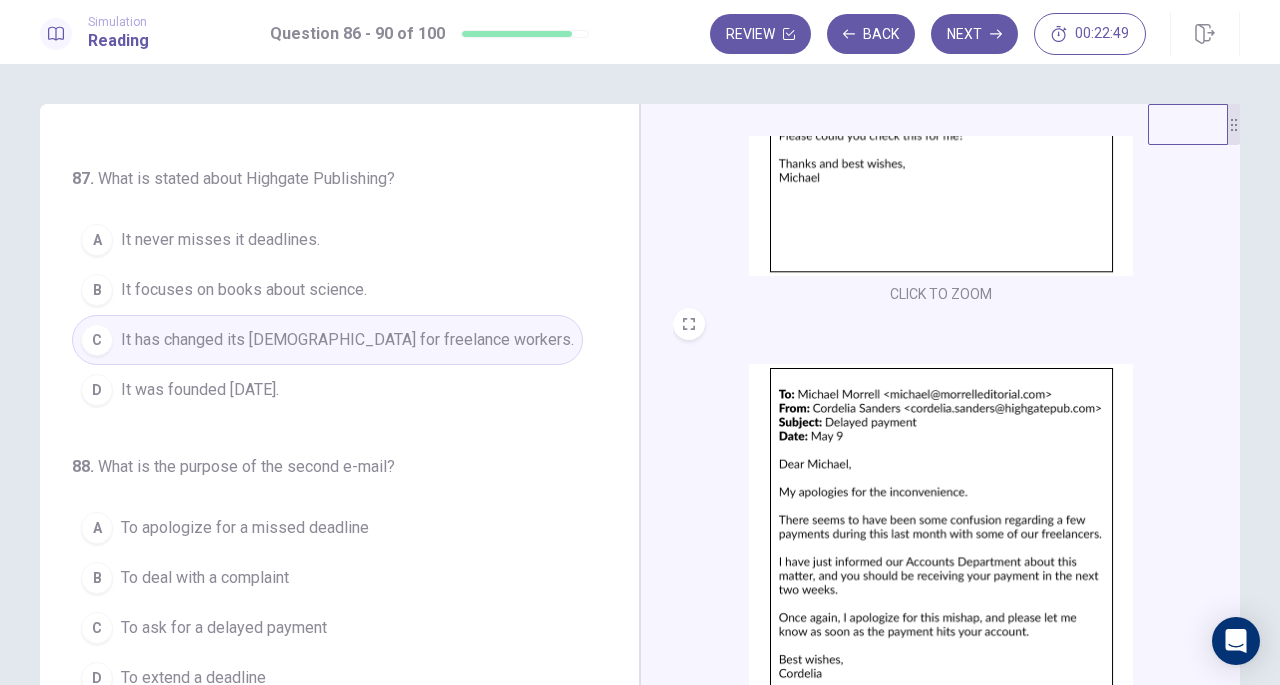 scroll, scrollTop: 736, scrollLeft: 0, axis: vertical 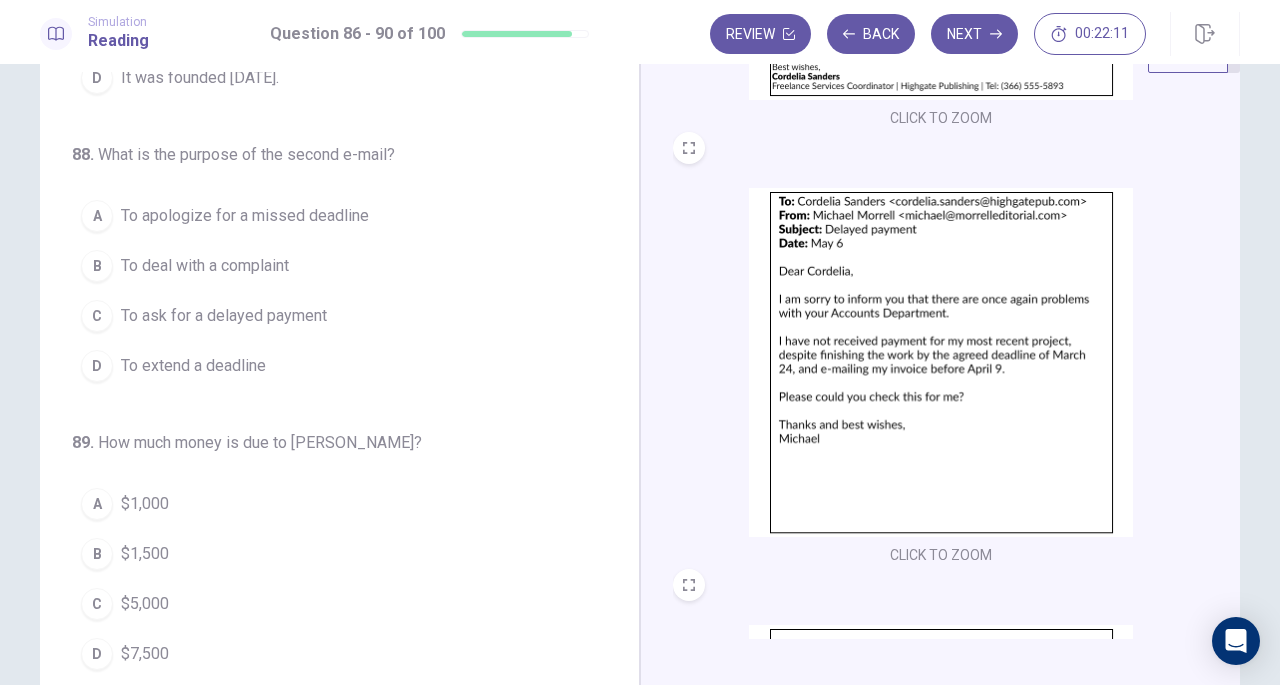click on "To ask for a delayed payment" at bounding box center [224, 316] 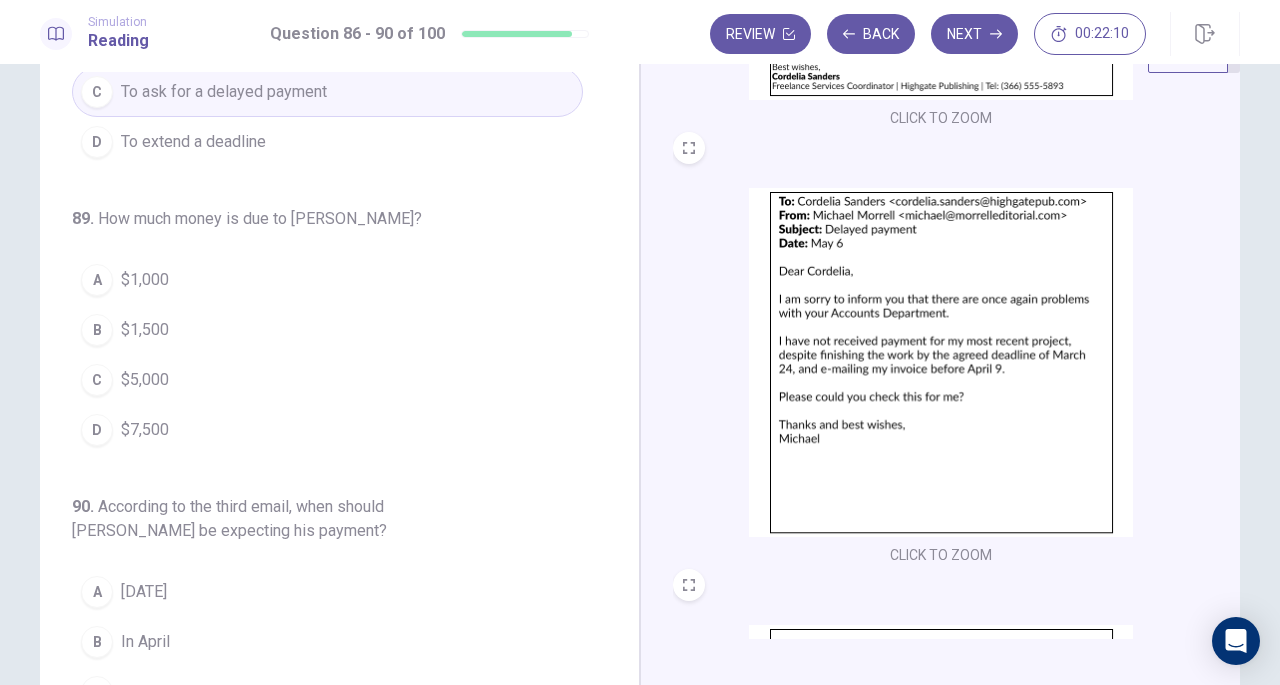 scroll, scrollTop: 762, scrollLeft: 0, axis: vertical 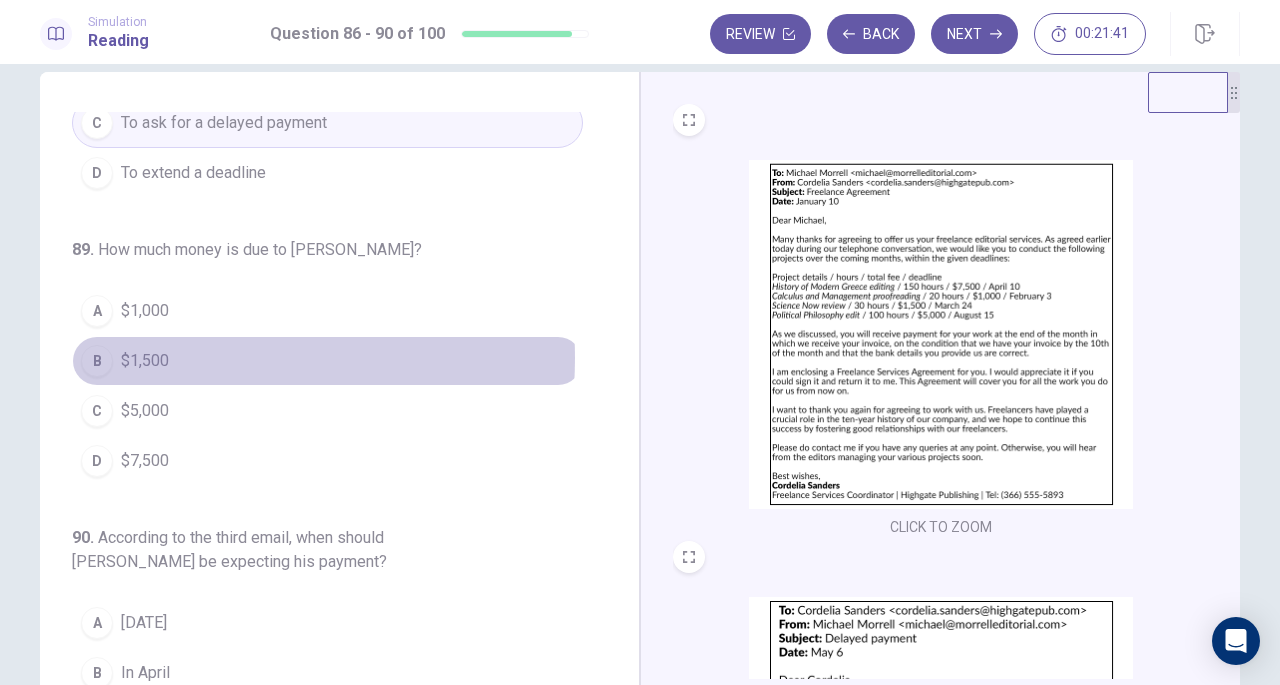 click on "B $1,500" at bounding box center (327, 361) 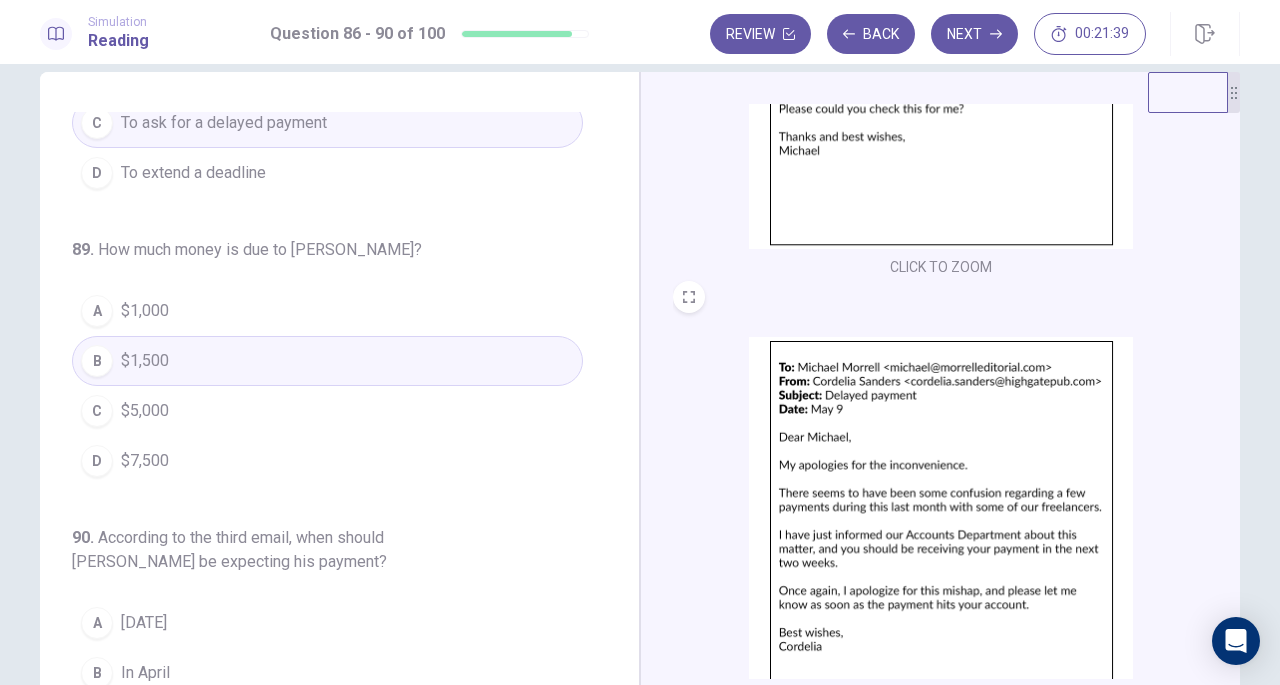 scroll, scrollTop: 736, scrollLeft: 0, axis: vertical 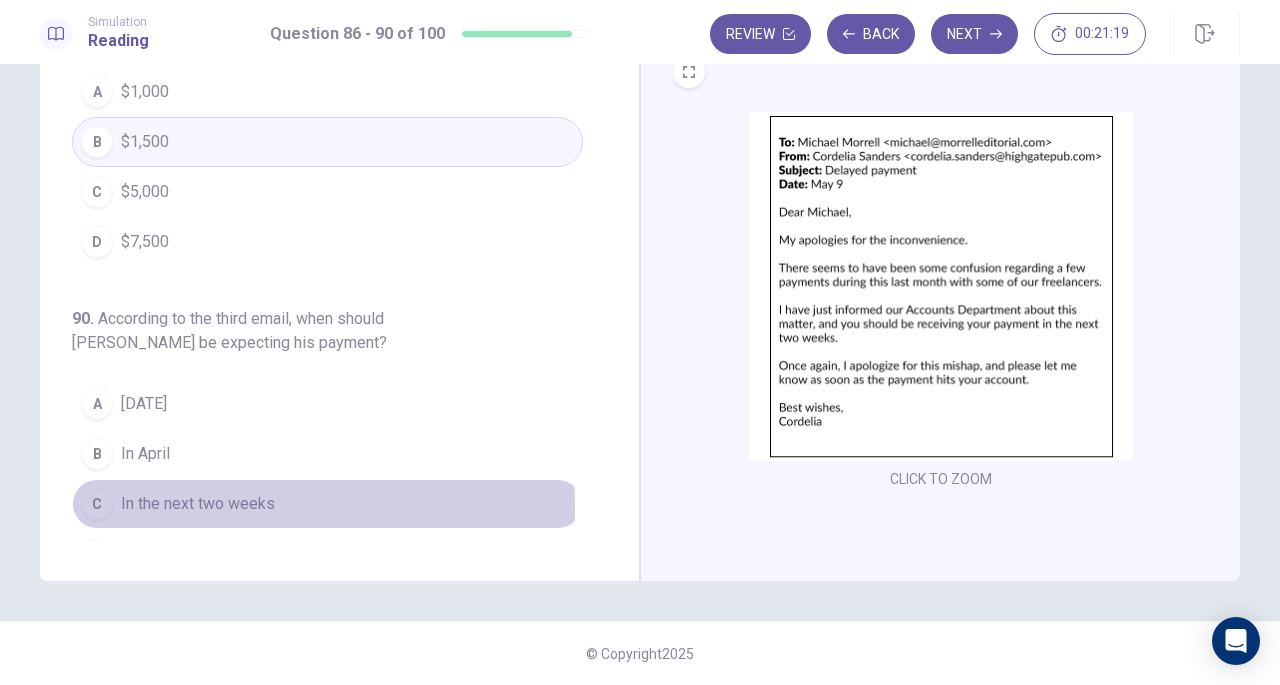 click on "In the next two weeks" at bounding box center (198, 504) 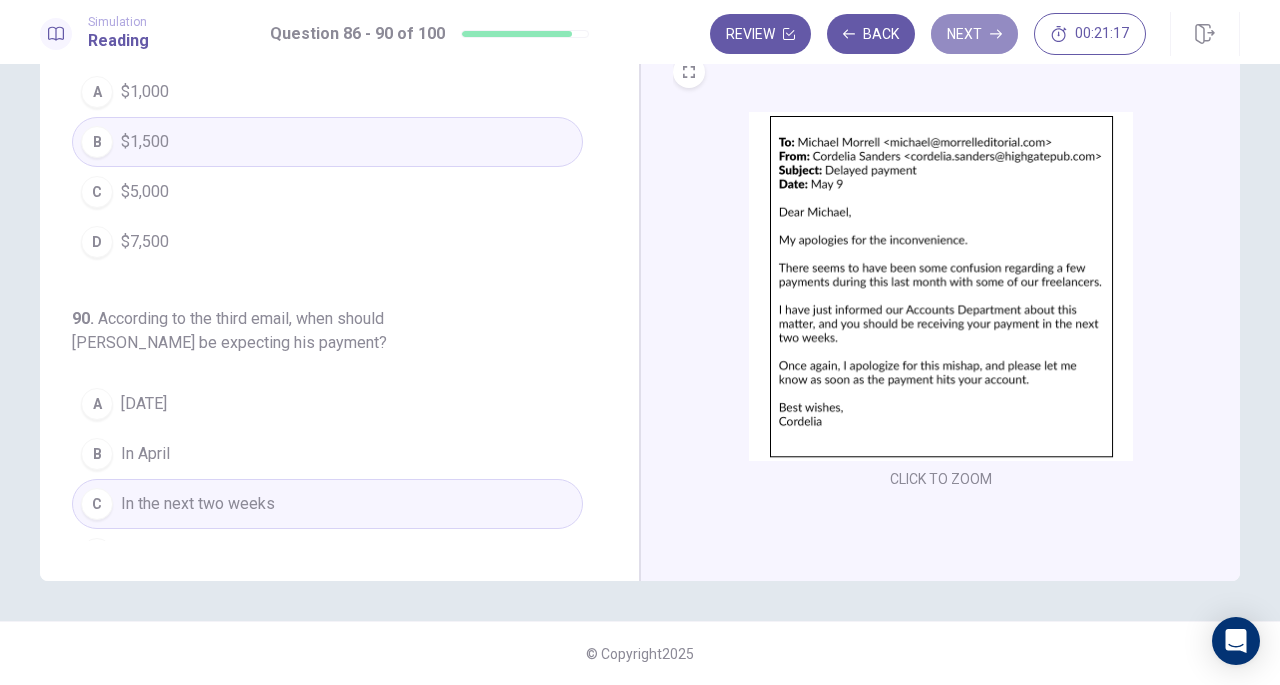 click on "Next" at bounding box center [974, 34] 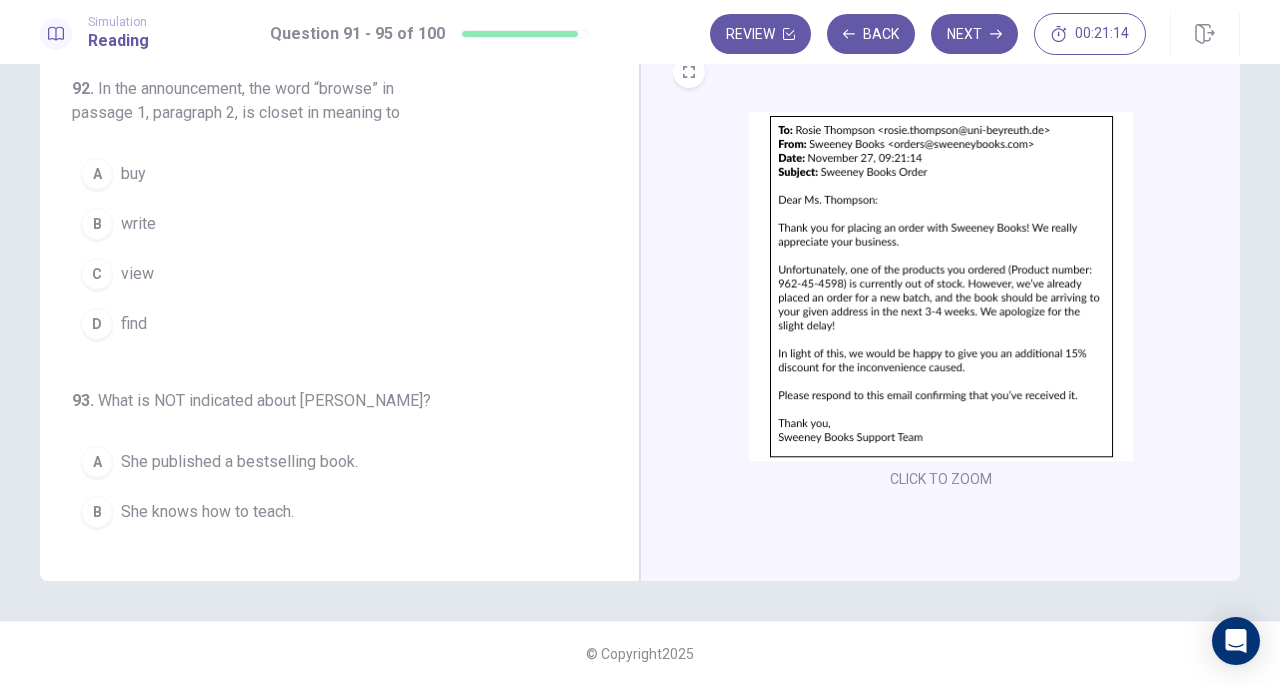 scroll, scrollTop: 0, scrollLeft: 0, axis: both 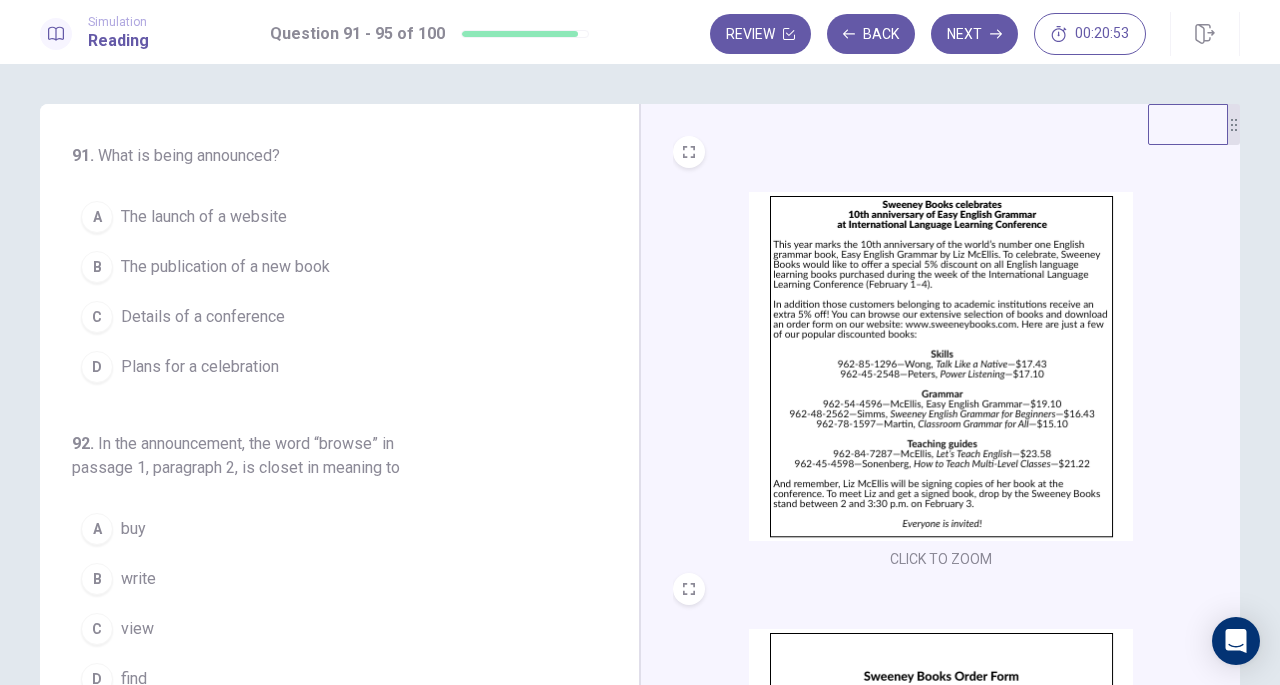 click at bounding box center (941, 366) 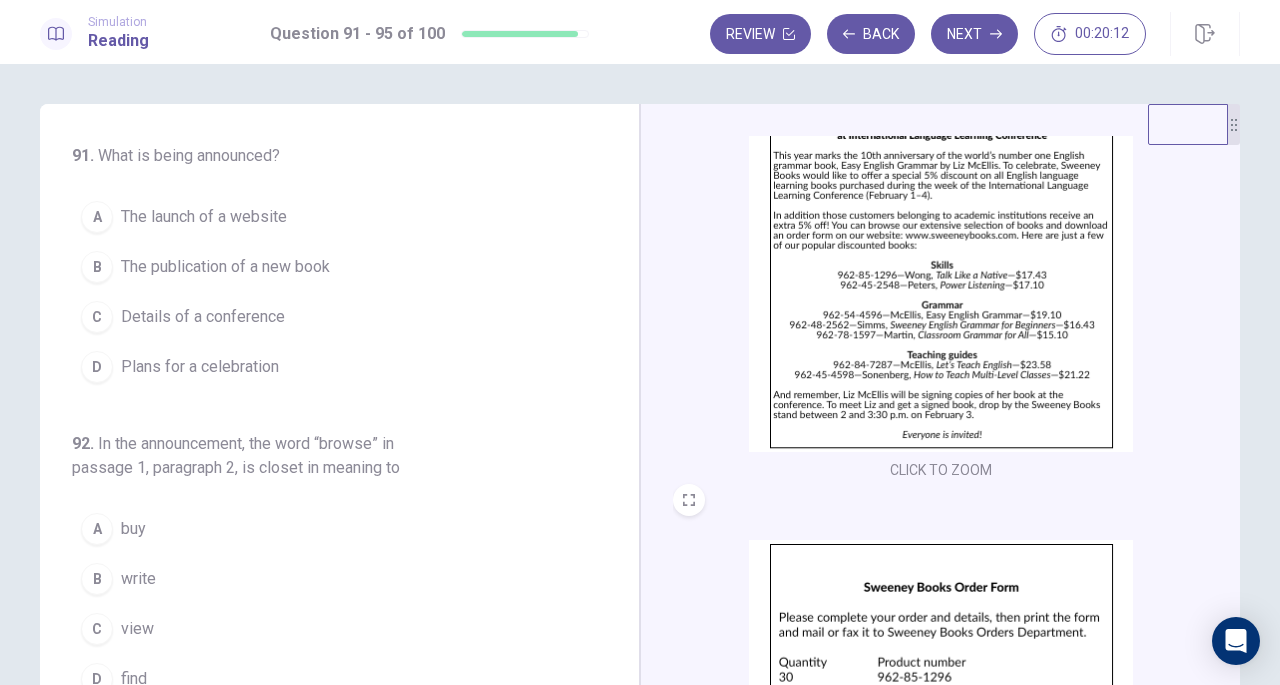 scroll, scrollTop: 90, scrollLeft: 0, axis: vertical 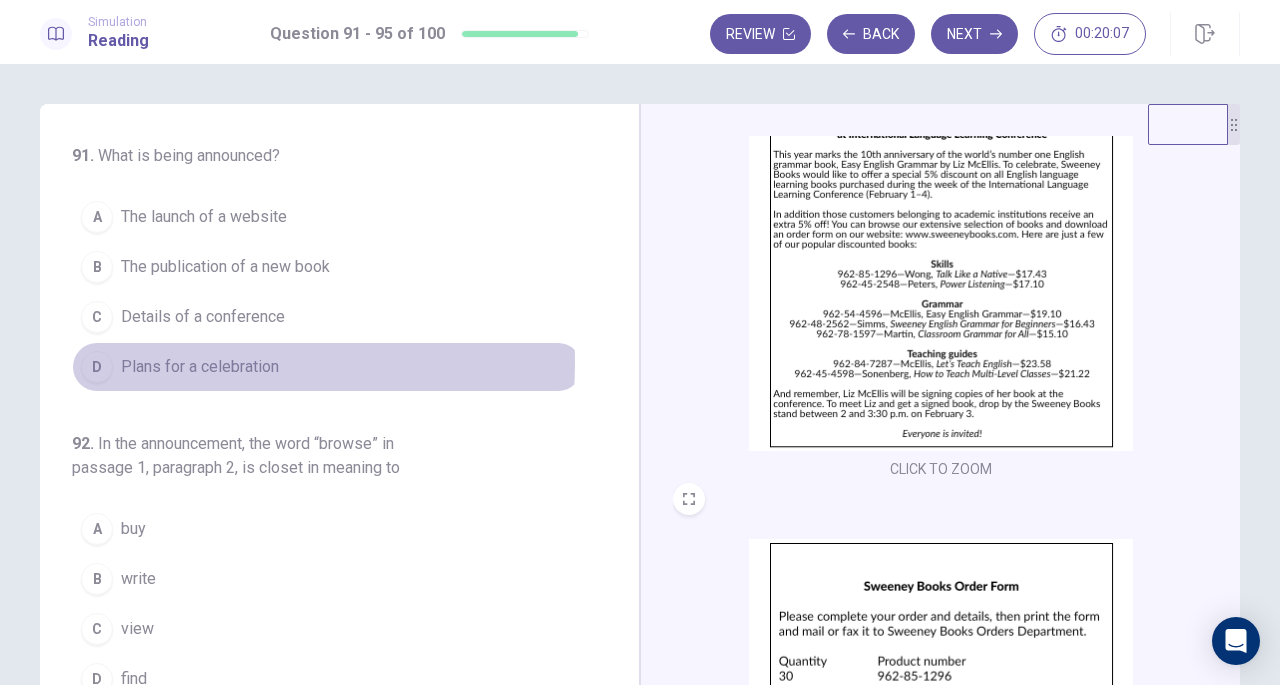 click on "Plans for a celebration" at bounding box center [200, 367] 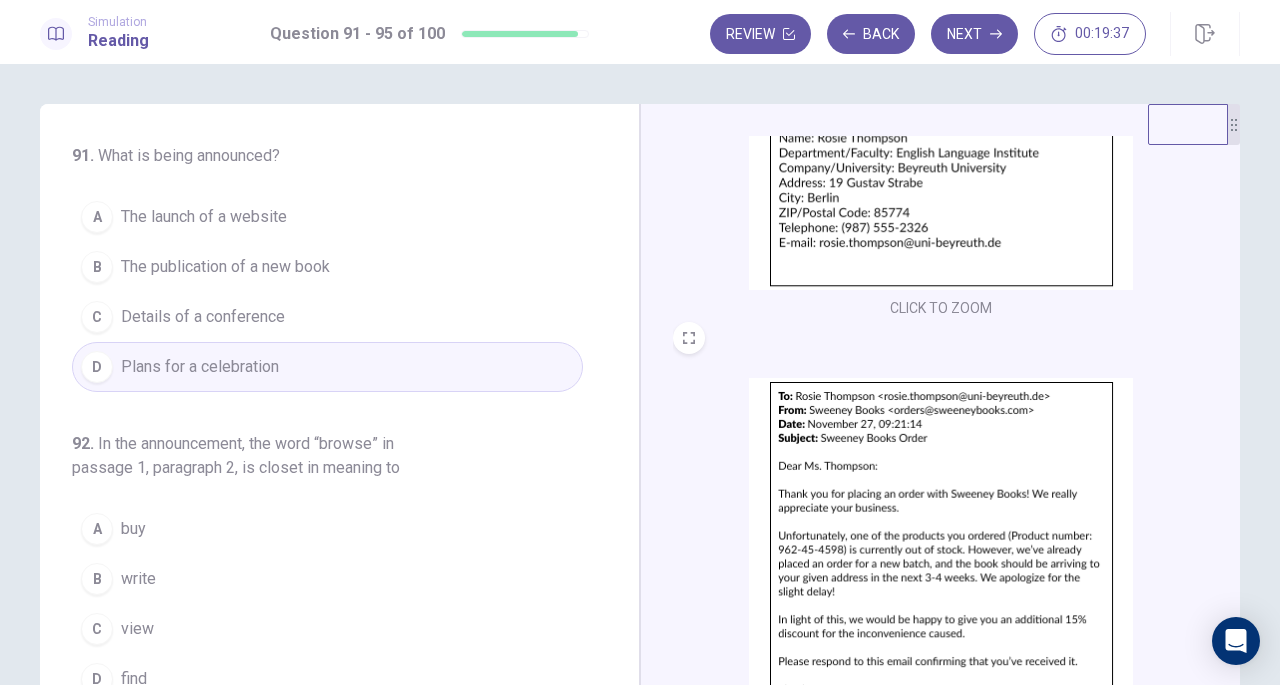 scroll, scrollTop: 736, scrollLeft: 0, axis: vertical 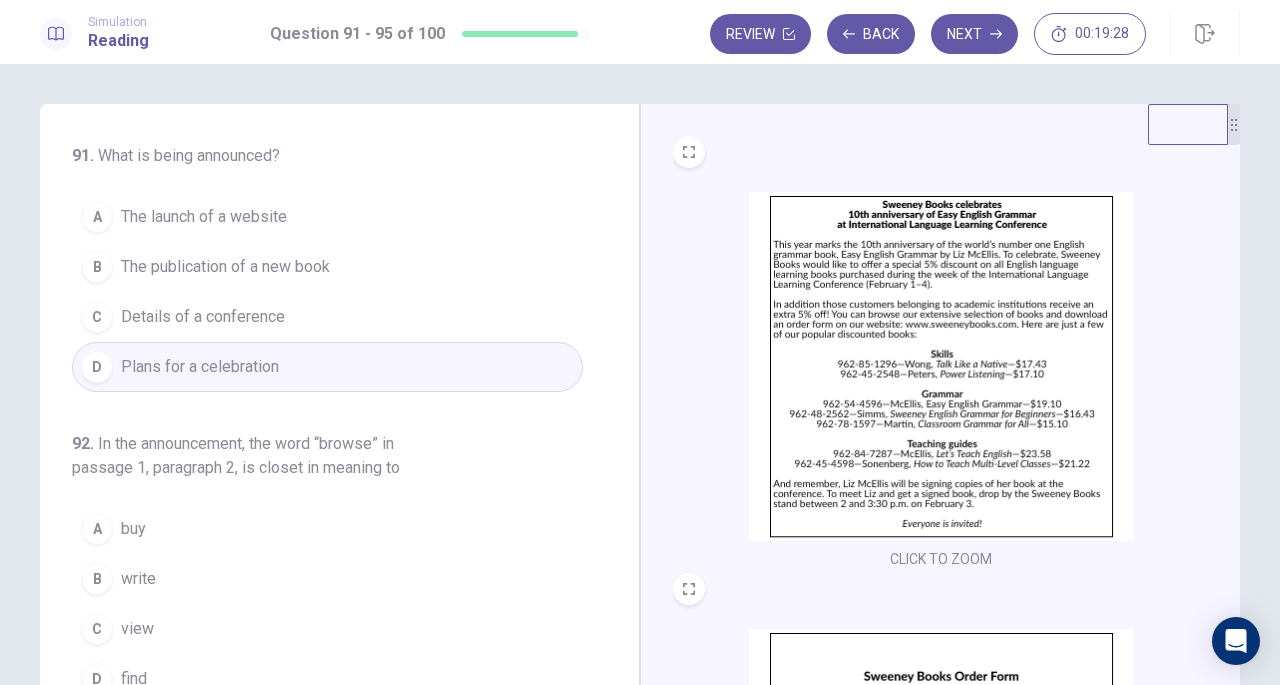 click at bounding box center [941, 366] 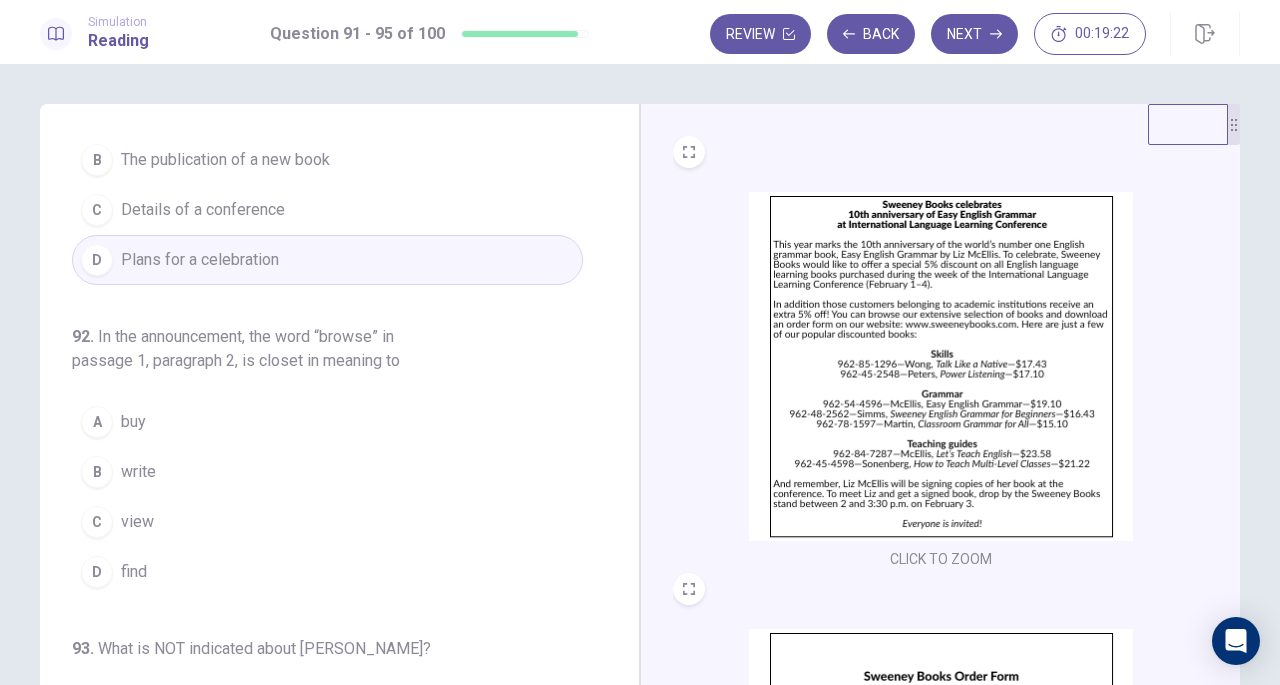 scroll, scrollTop: 113, scrollLeft: 0, axis: vertical 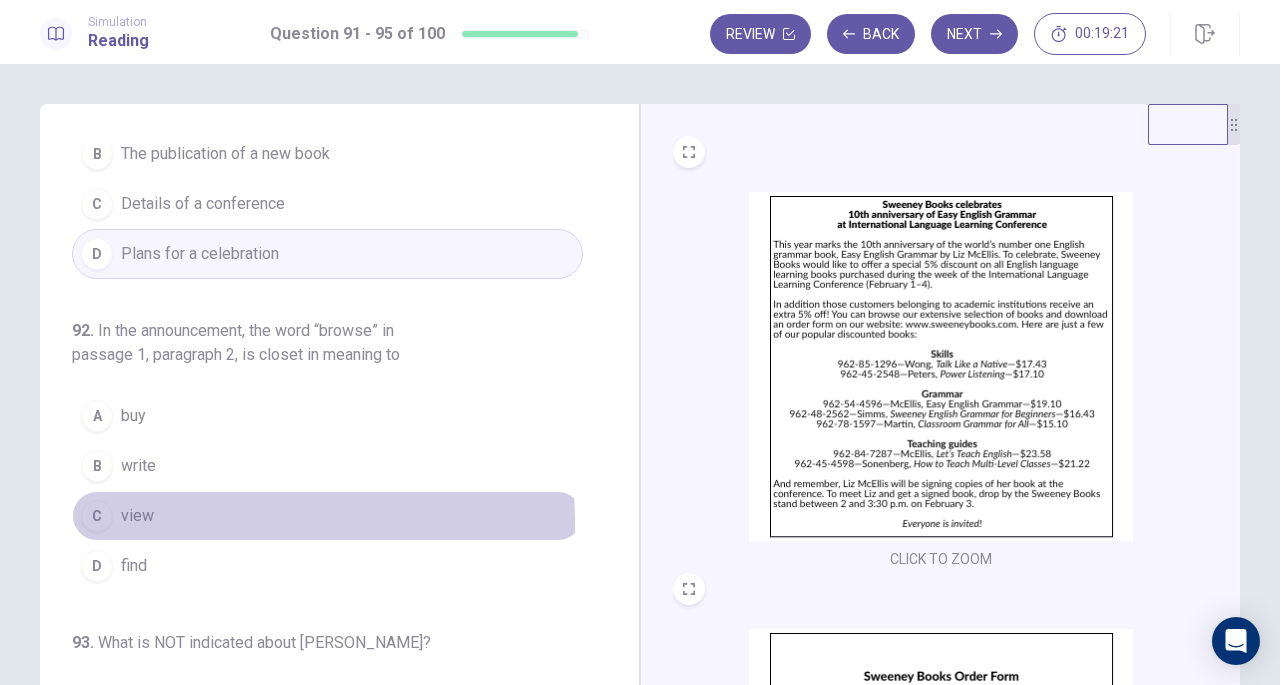 click on "C view" at bounding box center (327, 516) 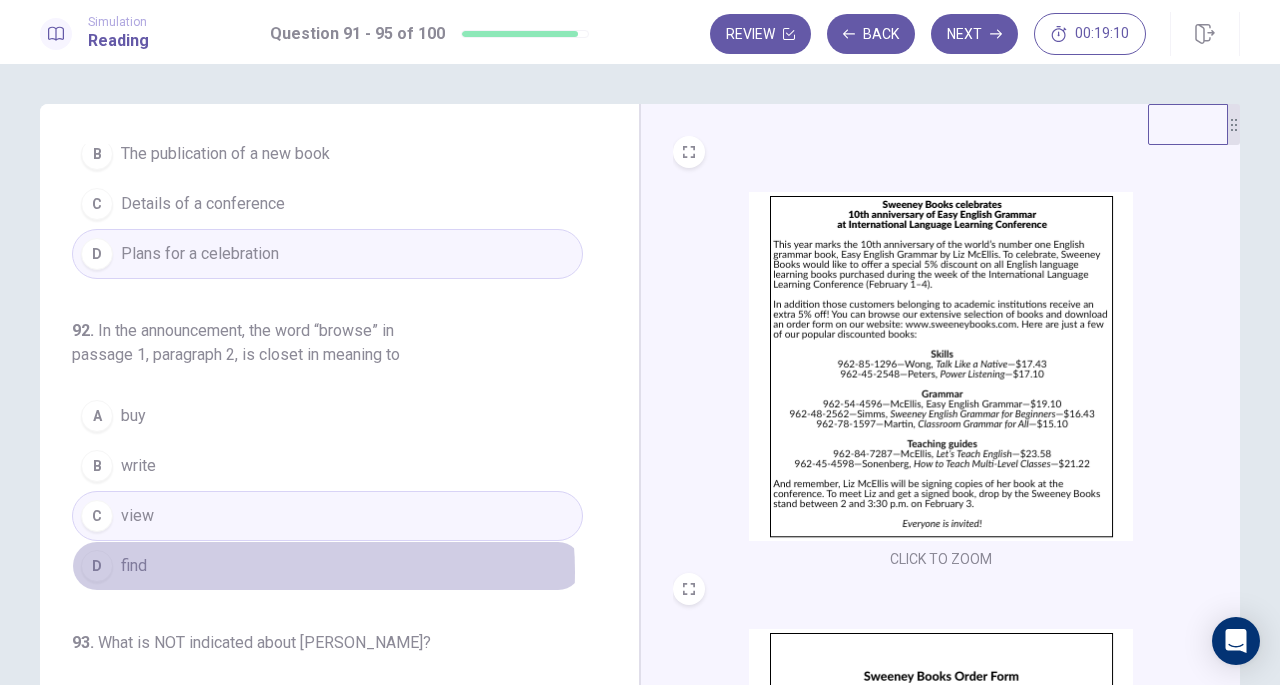 click on "D find" at bounding box center [327, 566] 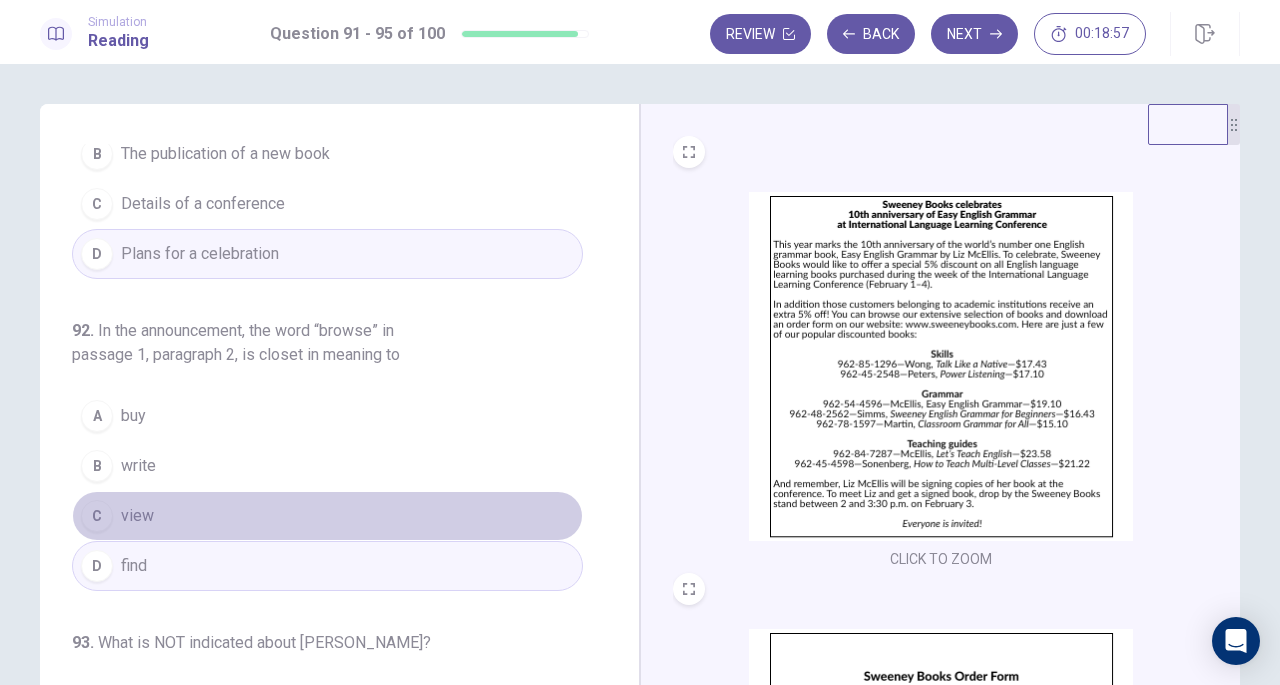 click on "C view" at bounding box center (327, 516) 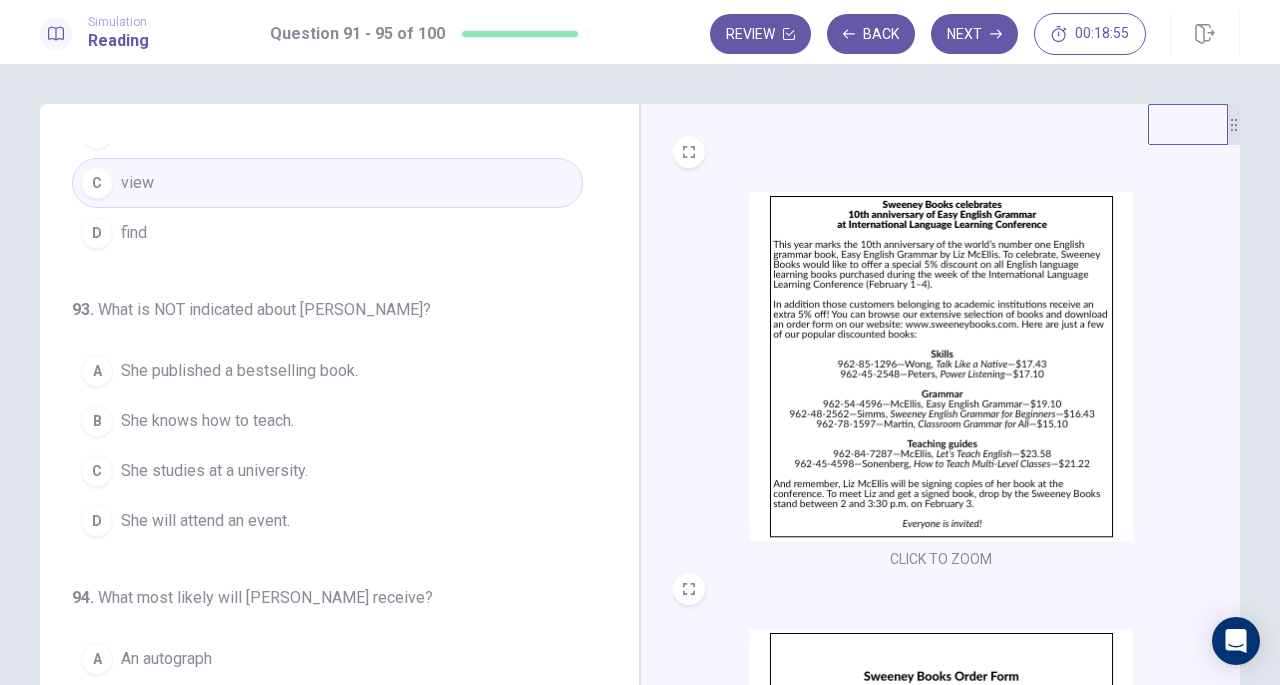 scroll, scrollTop: 480, scrollLeft: 0, axis: vertical 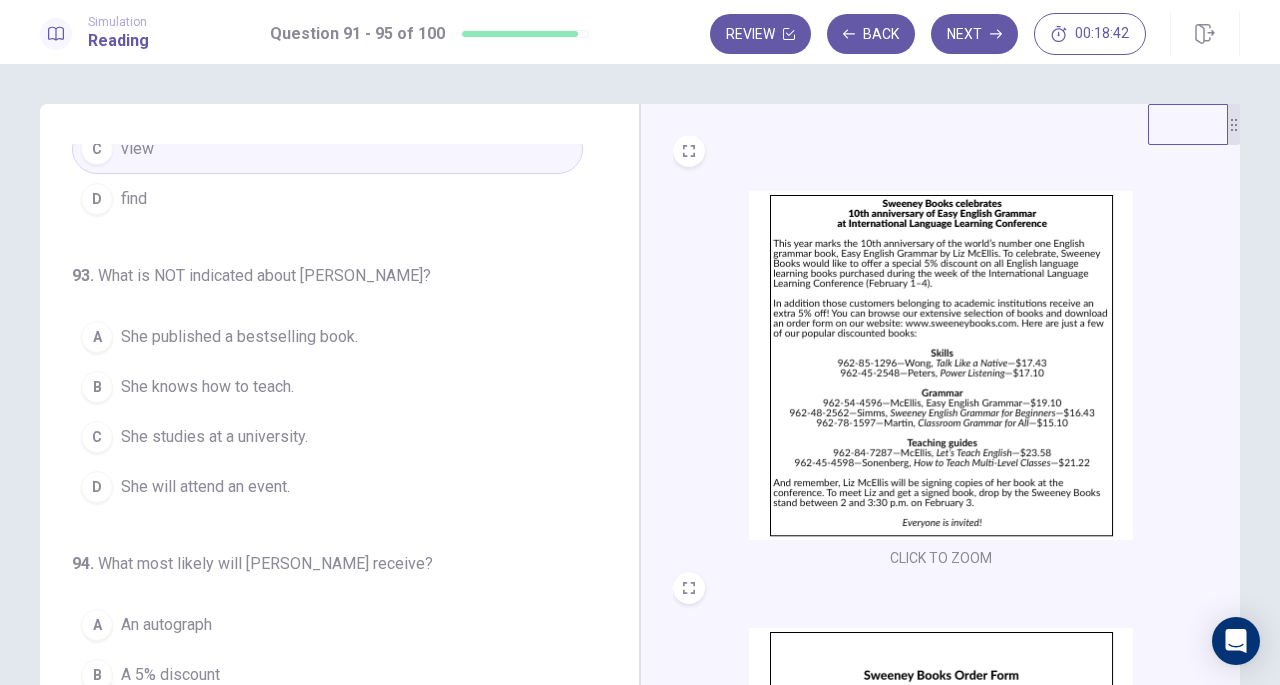 click at bounding box center [941, 365] 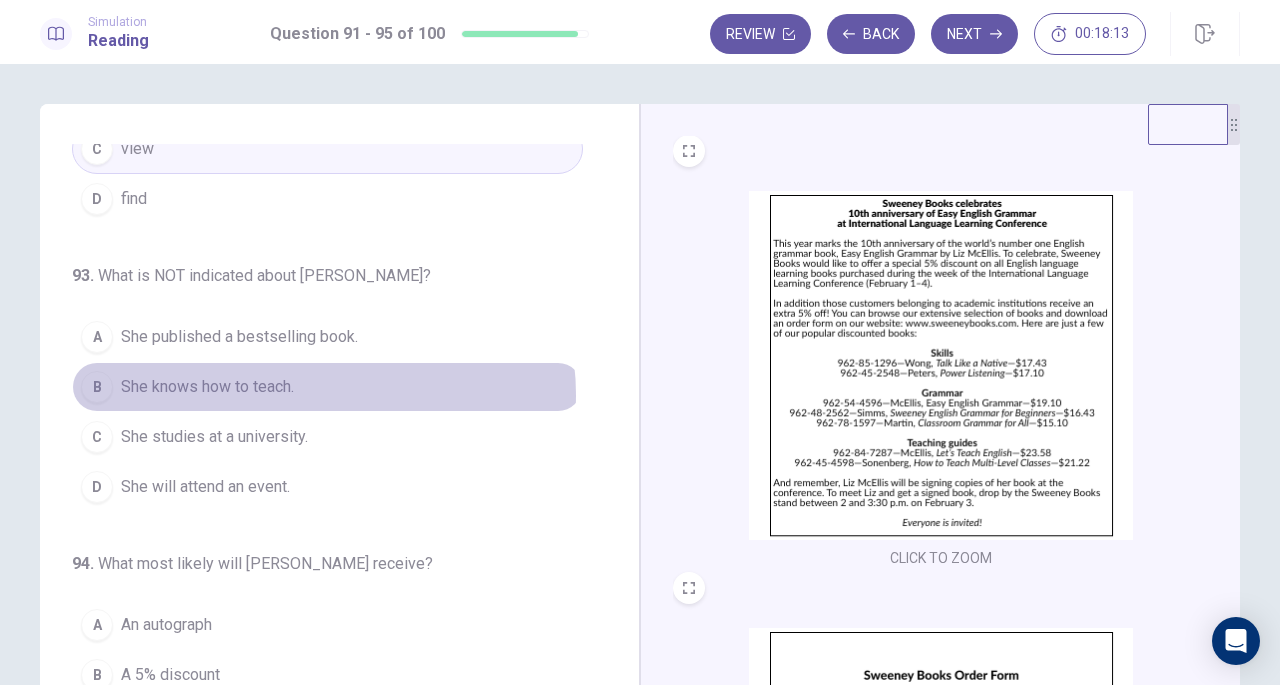 click on "B She knows how to teach." at bounding box center (327, 387) 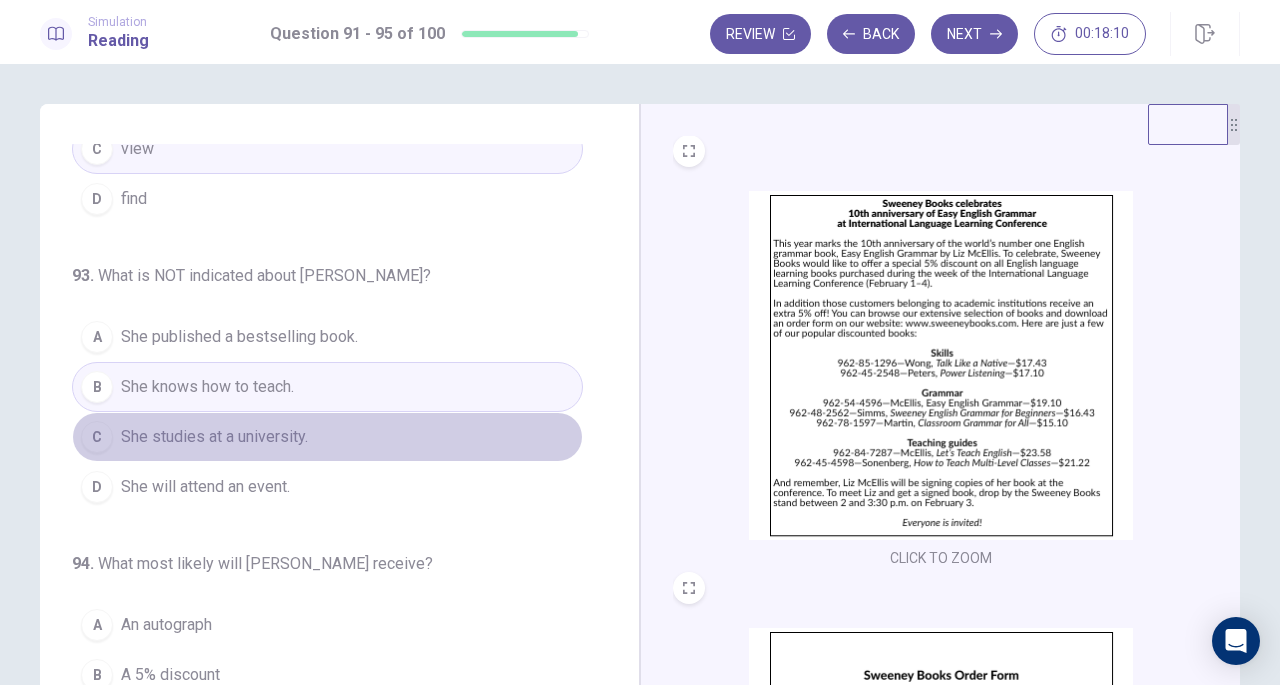 click on "C She studies at a university." at bounding box center [327, 437] 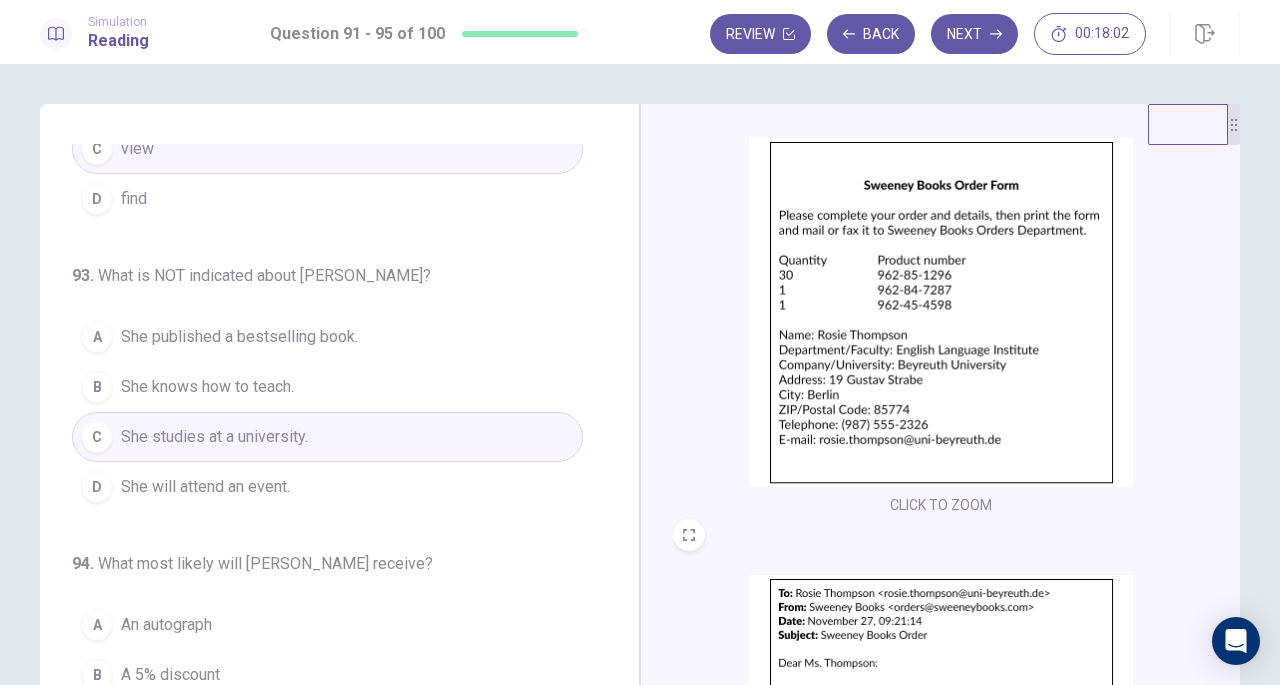 scroll, scrollTop: 736, scrollLeft: 0, axis: vertical 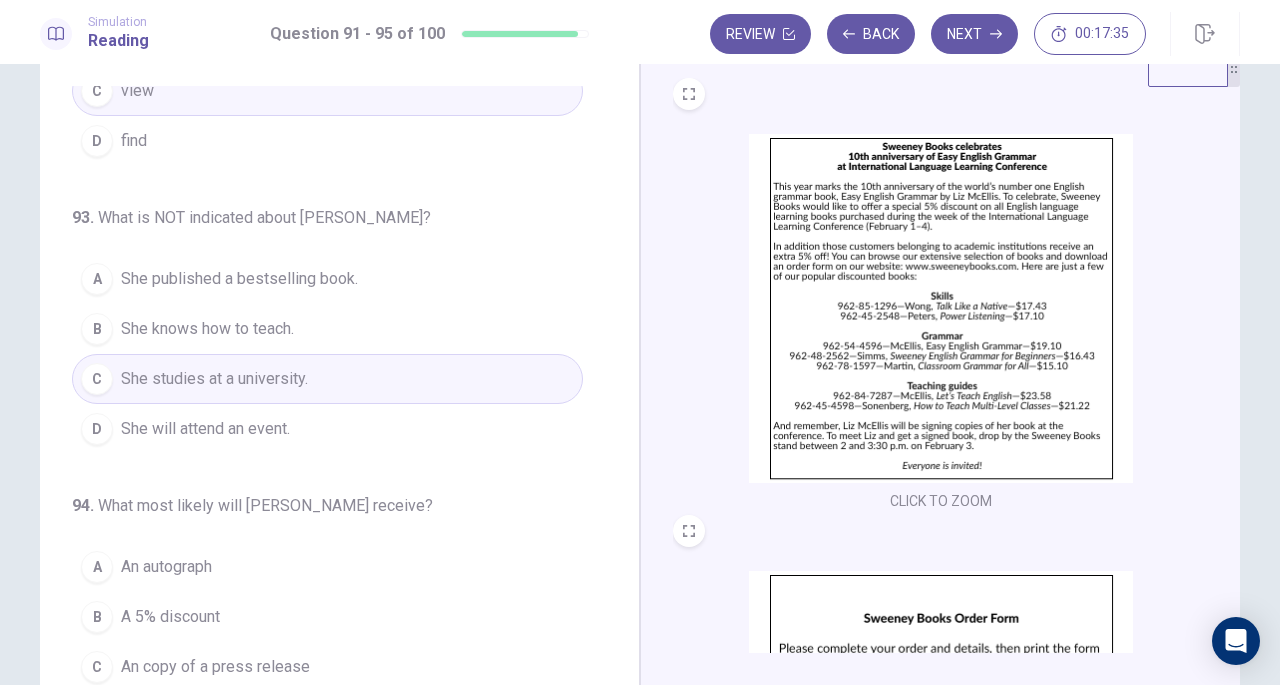 click at bounding box center (941, 308) 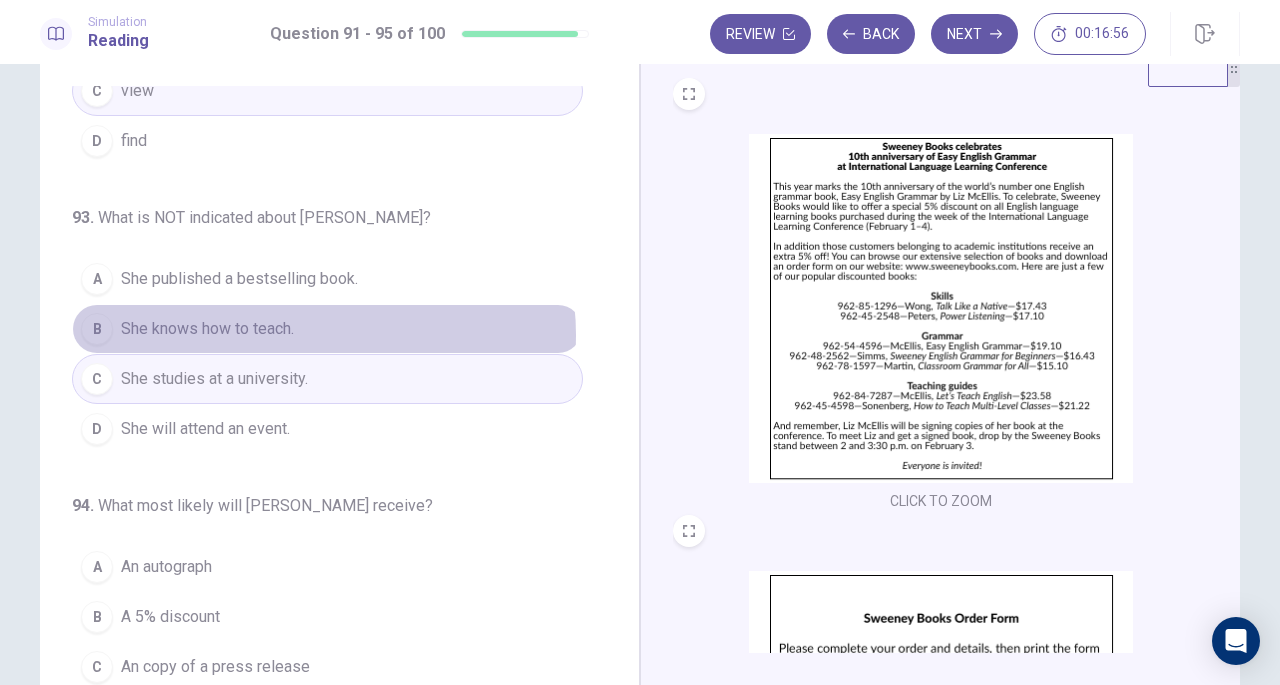 click on "B She knows how to teach." at bounding box center [327, 329] 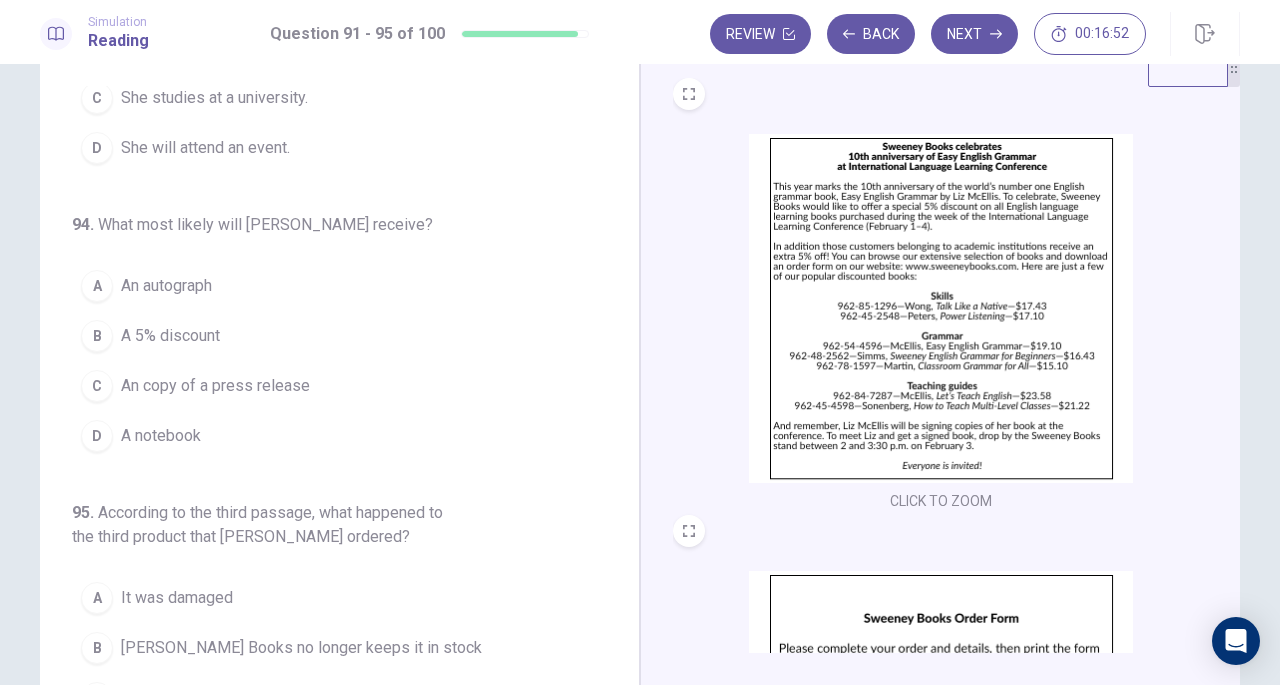 scroll, scrollTop: 803, scrollLeft: 0, axis: vertical 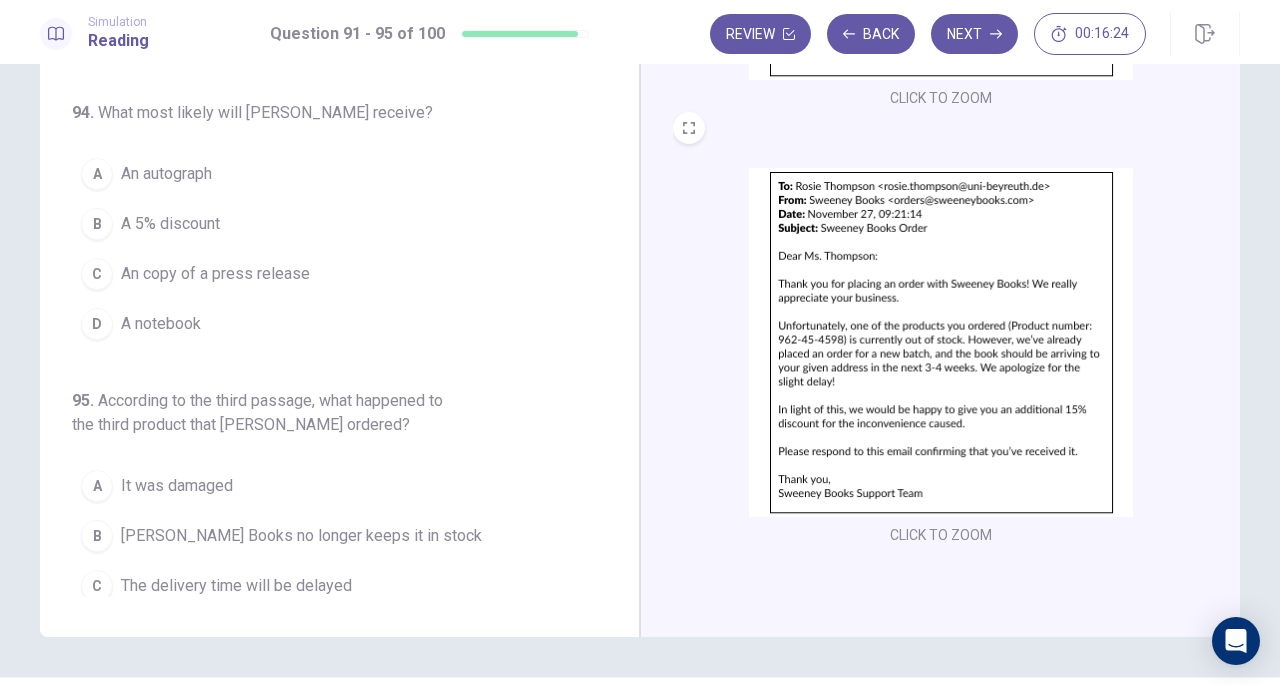 click at bounding box center [941, 342] 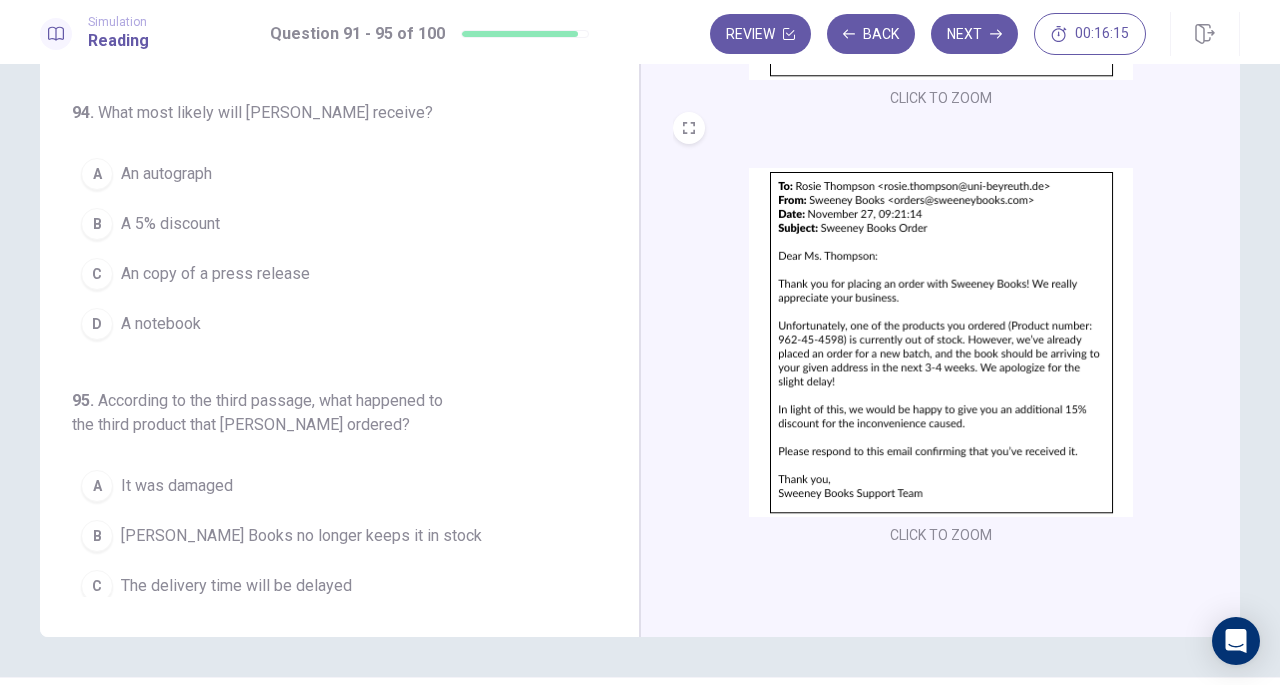click at bounding box center [941, 342] 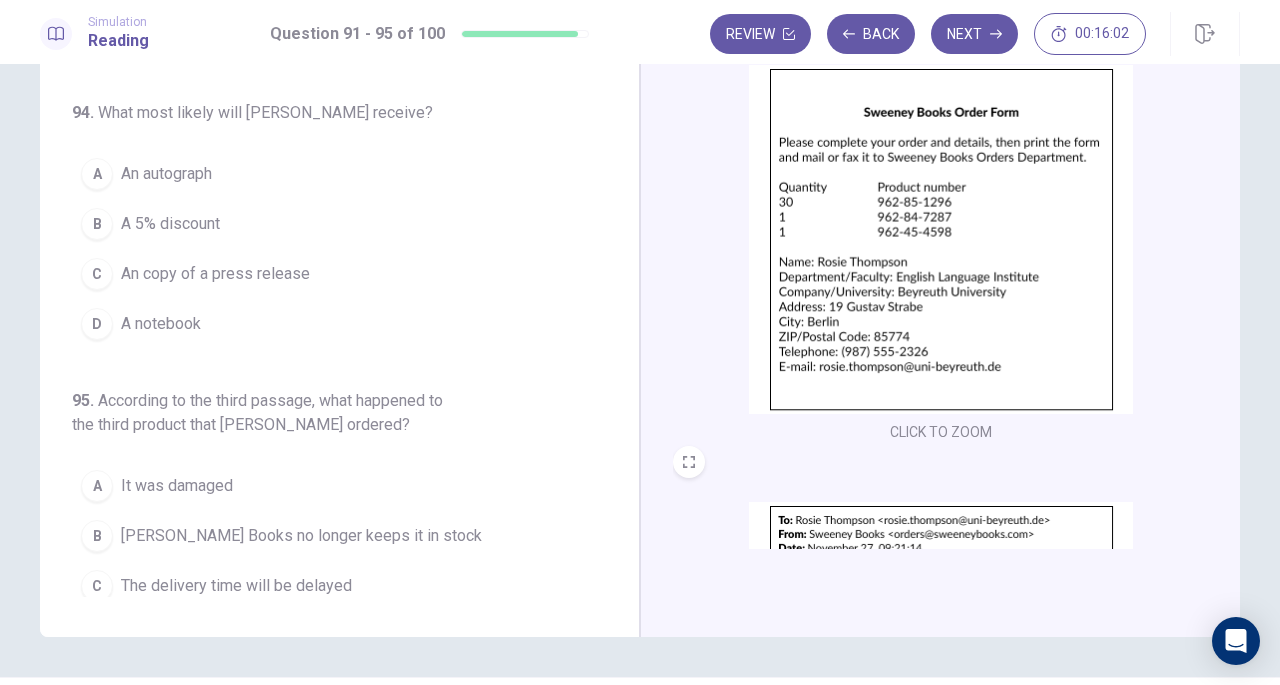 scroll, scrollTop: 0, scrollLeft: 0, axis: both 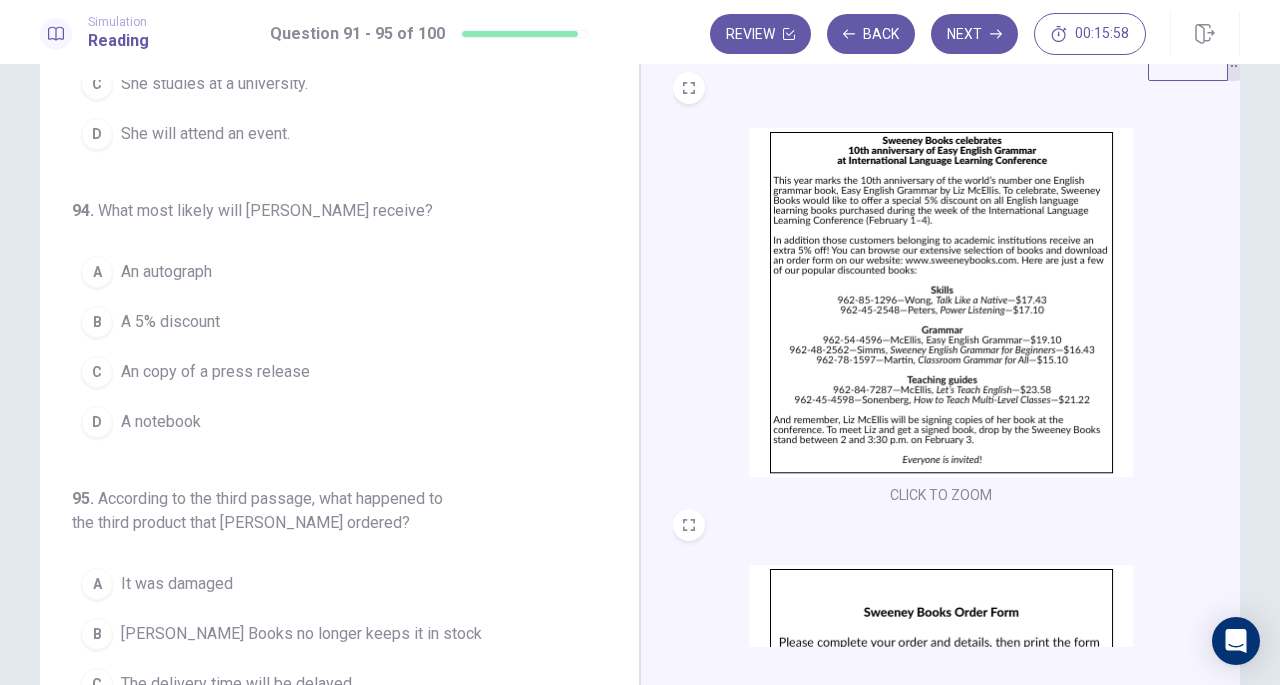 click at bounding box center [941, 302] 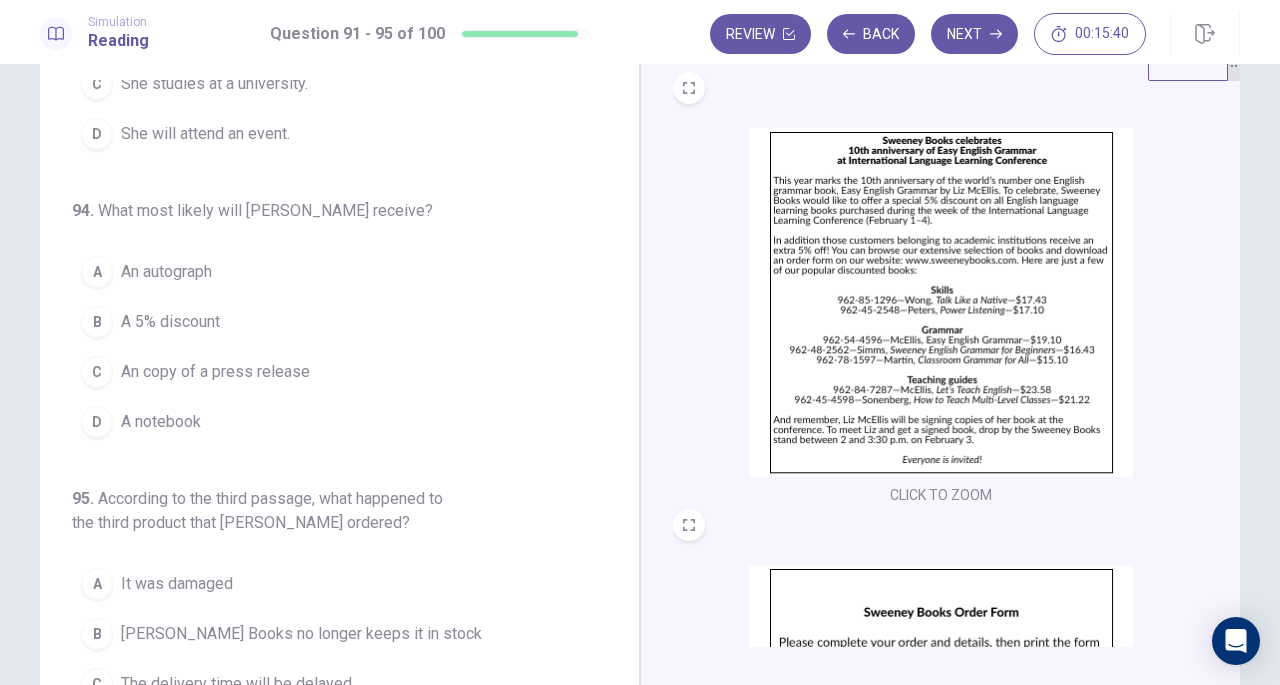 scroll, scrollTop: 819, scrollLeft: 0, axis: vertical 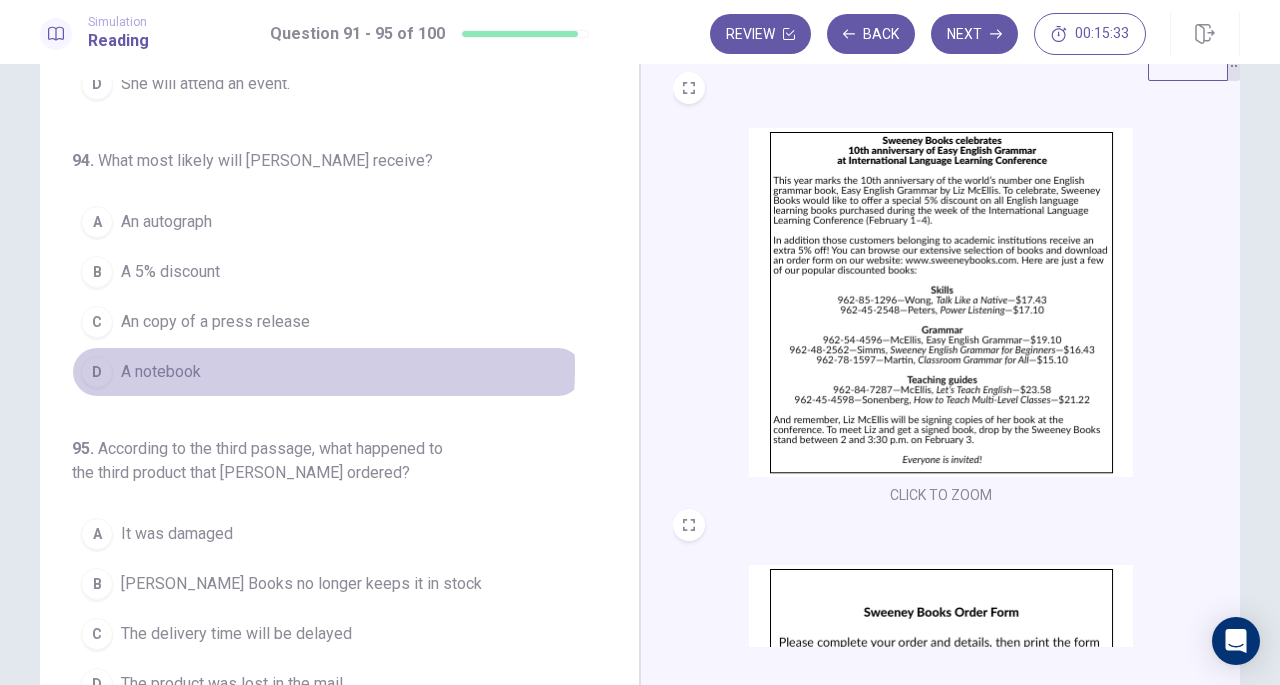 click on "A notebook" at bounding box center (161, 372) 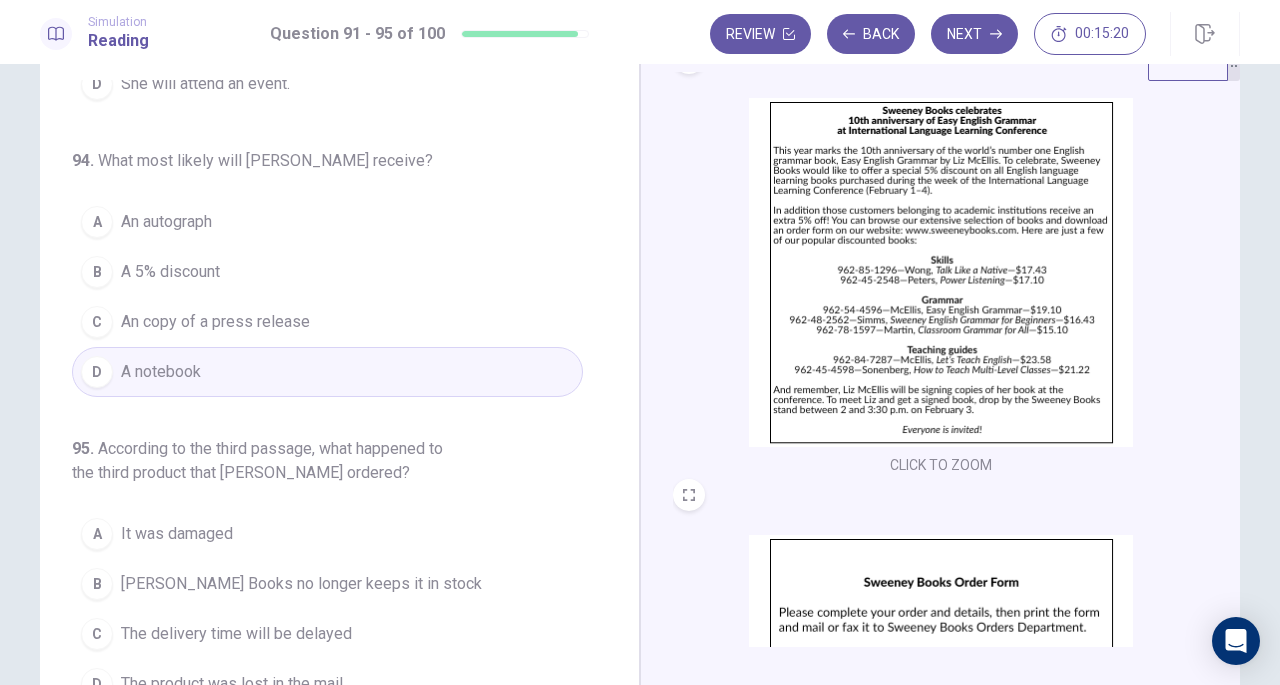 scroll, scrollTop: 29, scrollLeft: 0, axis: vertical 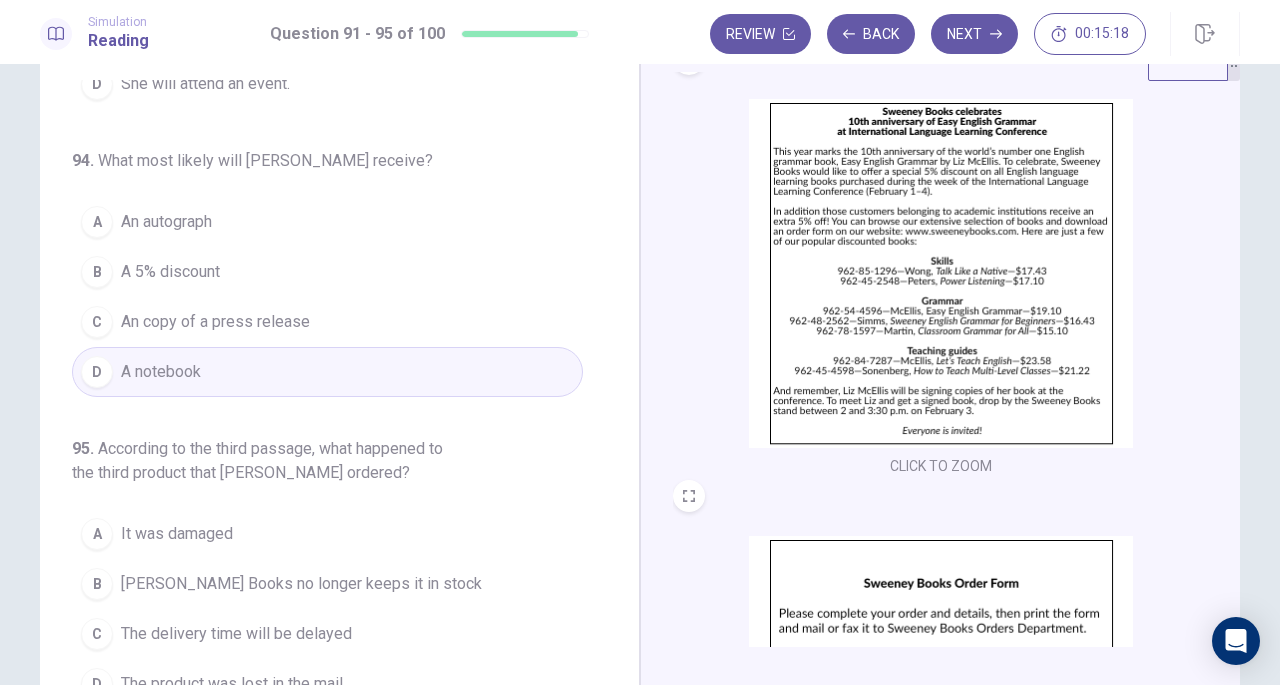 click on "B A 5% discount" at bounding box center (327, 272) 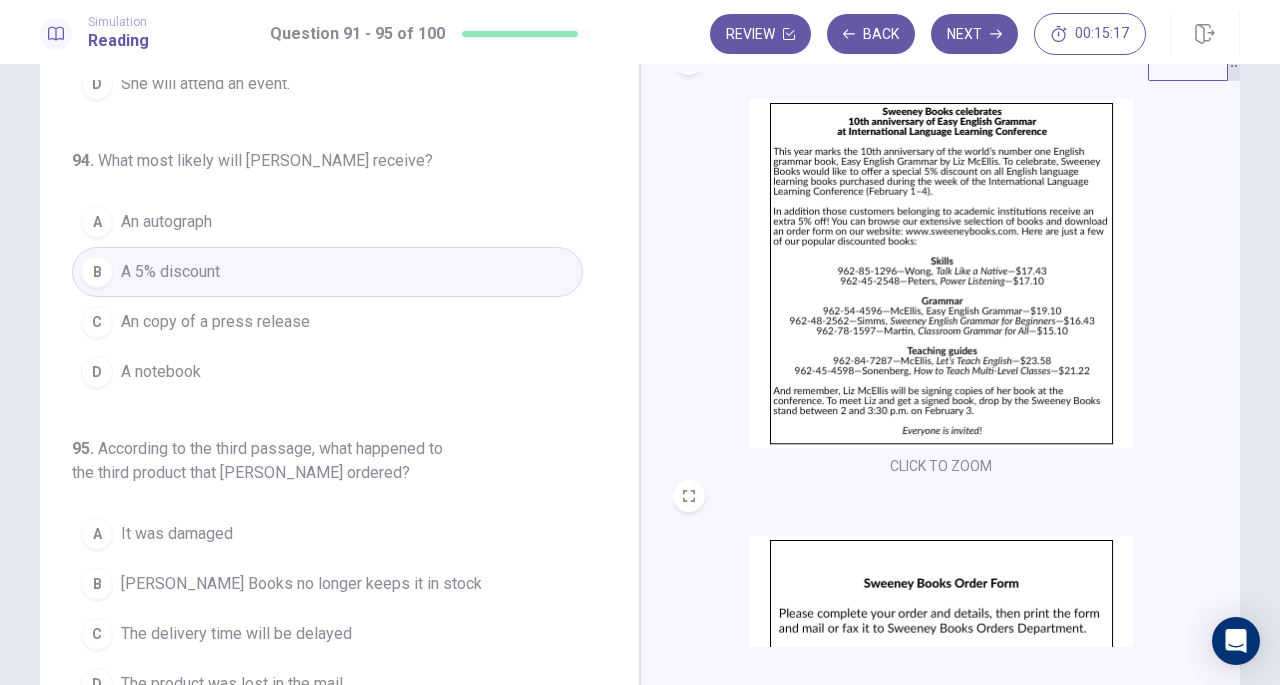 scroll, scrollTop: 218, scrollLeft: 0, axis: vertical 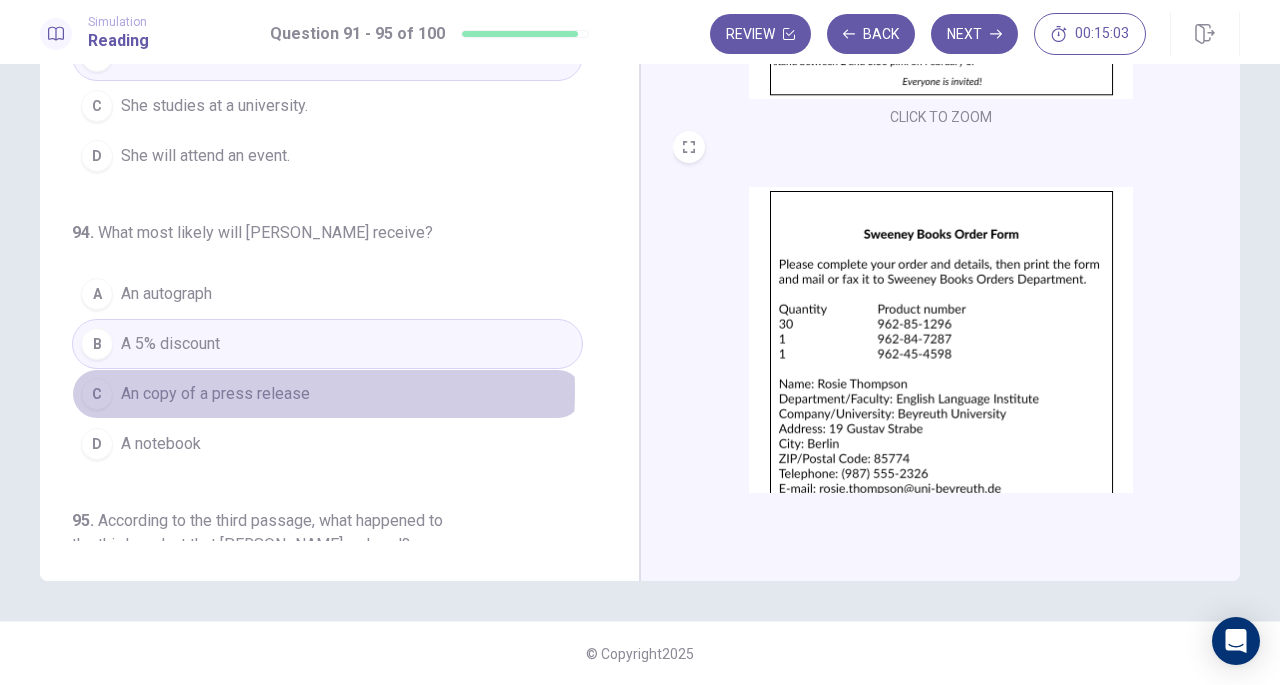 click on "An copy of a press release" at bounding box center (215, 394) 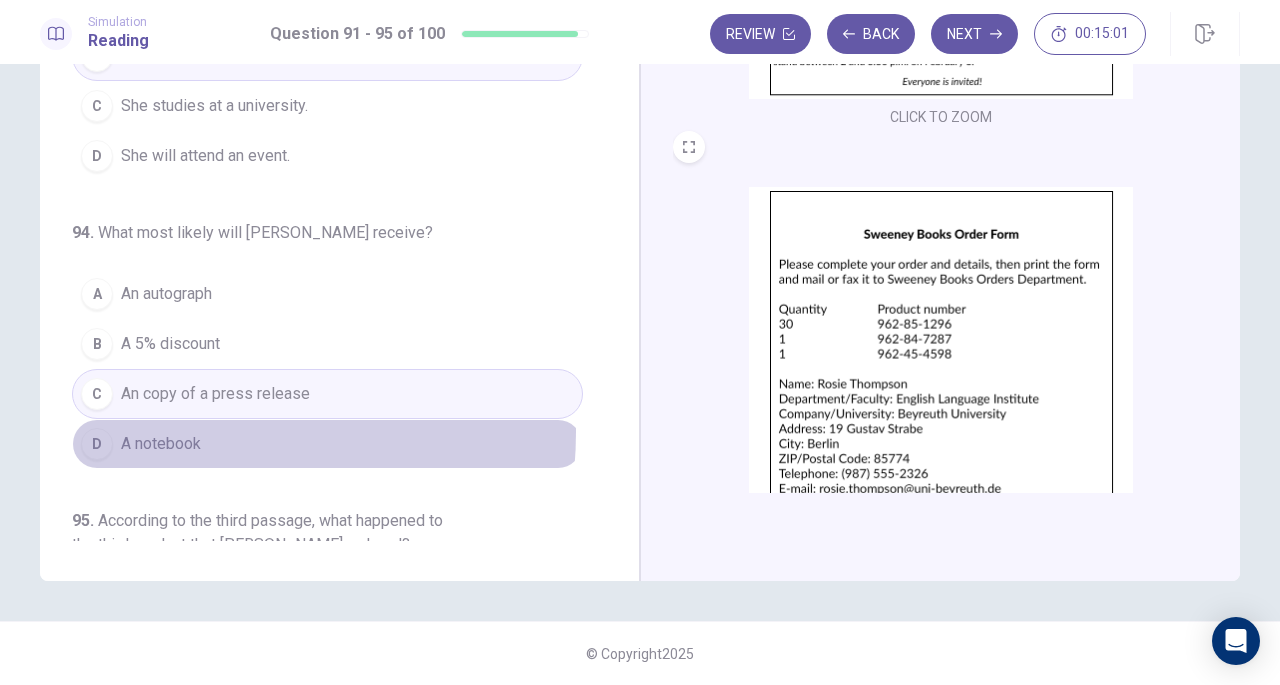 click on "A notebook" at bounding box center (161, 444) 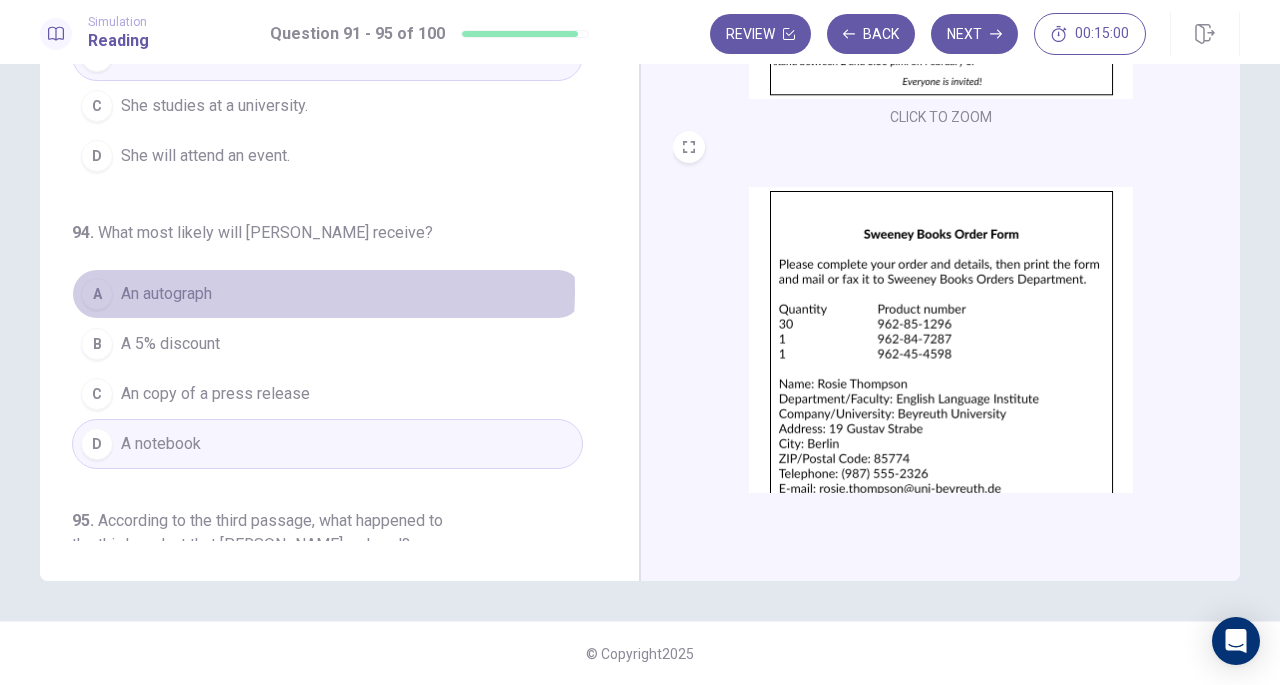 click on "A An autograph" at bounding box center [327, 294] 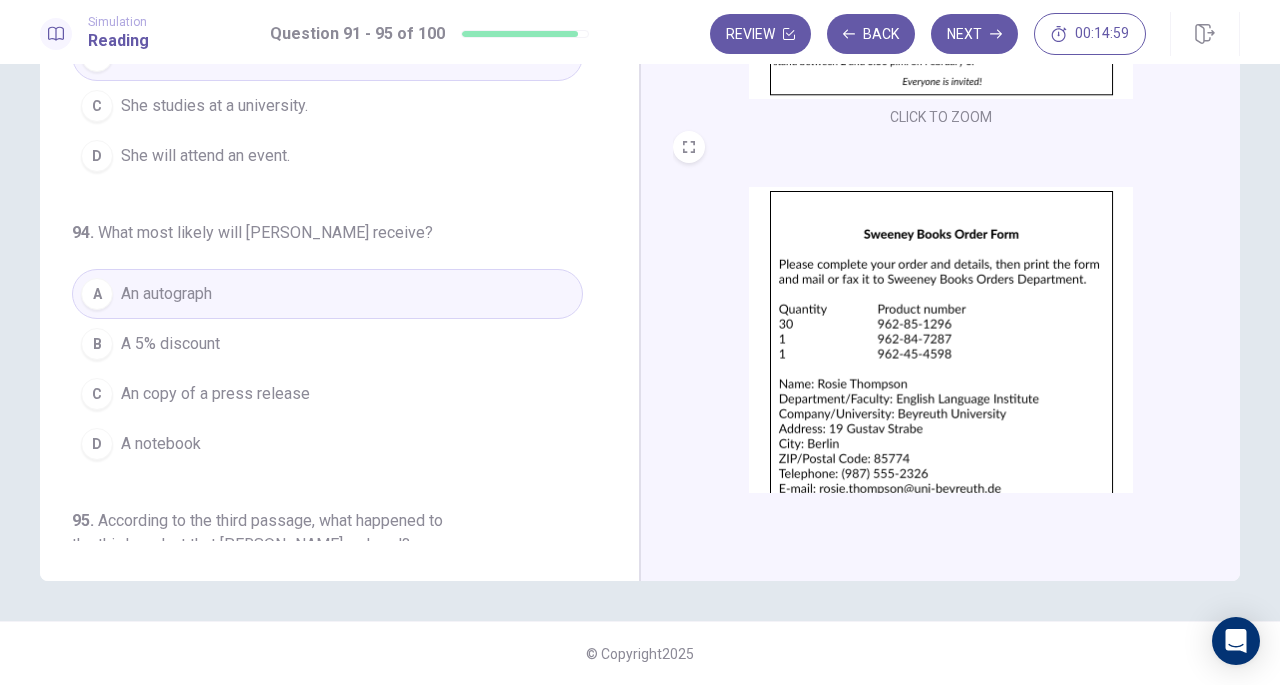 scroll, scrollTop: 0, scrollLeft: 0, axis: both 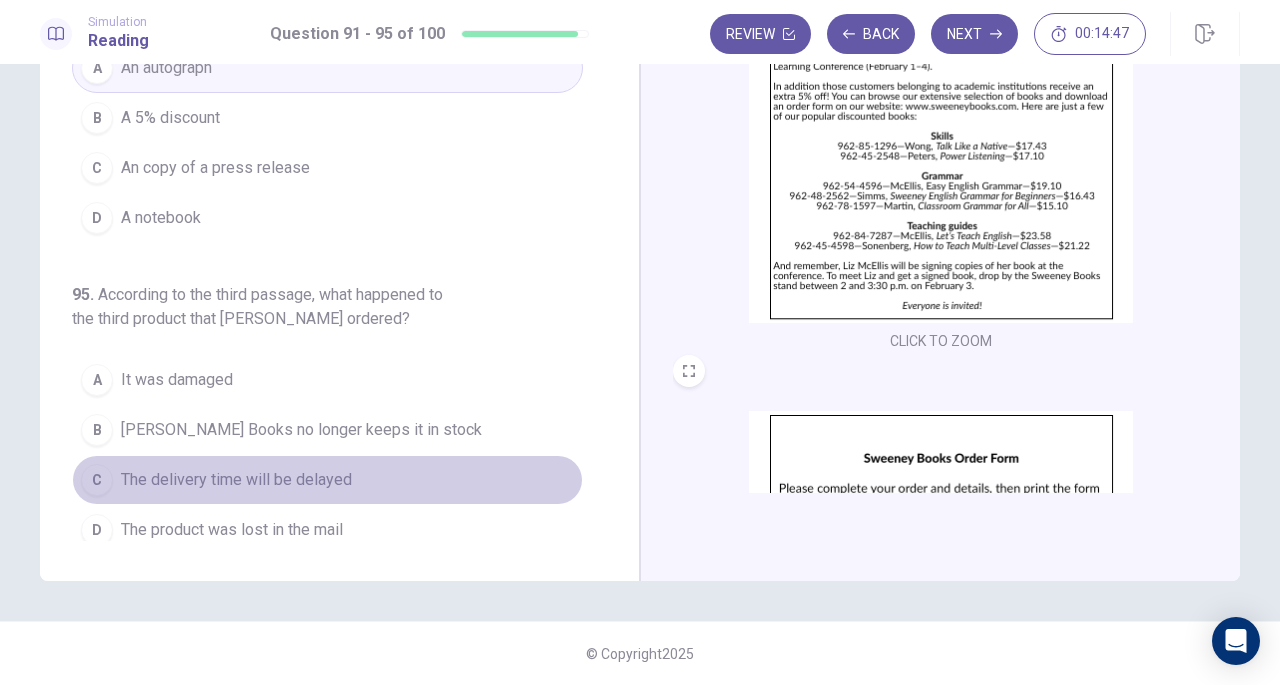 click on "The delivery time will be delayed" at bounding box center (236, 480) 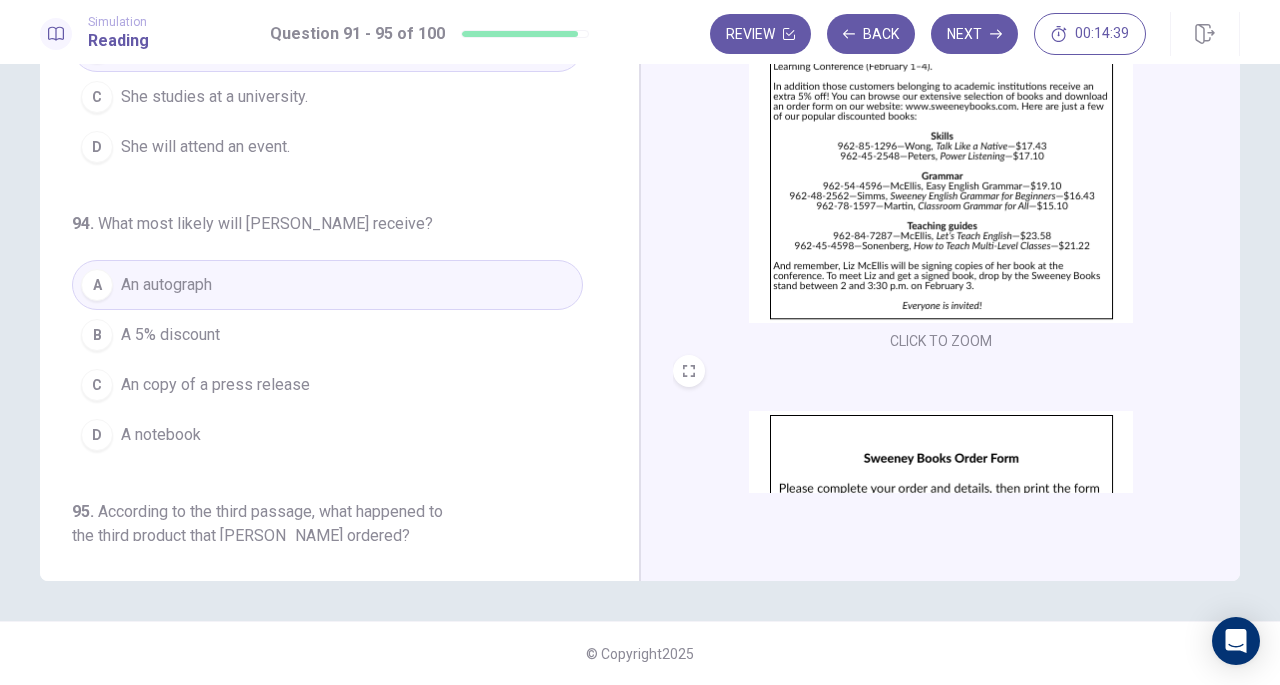 scroll, scrollTop: 536, scrollLeft: 0, axis: vertical 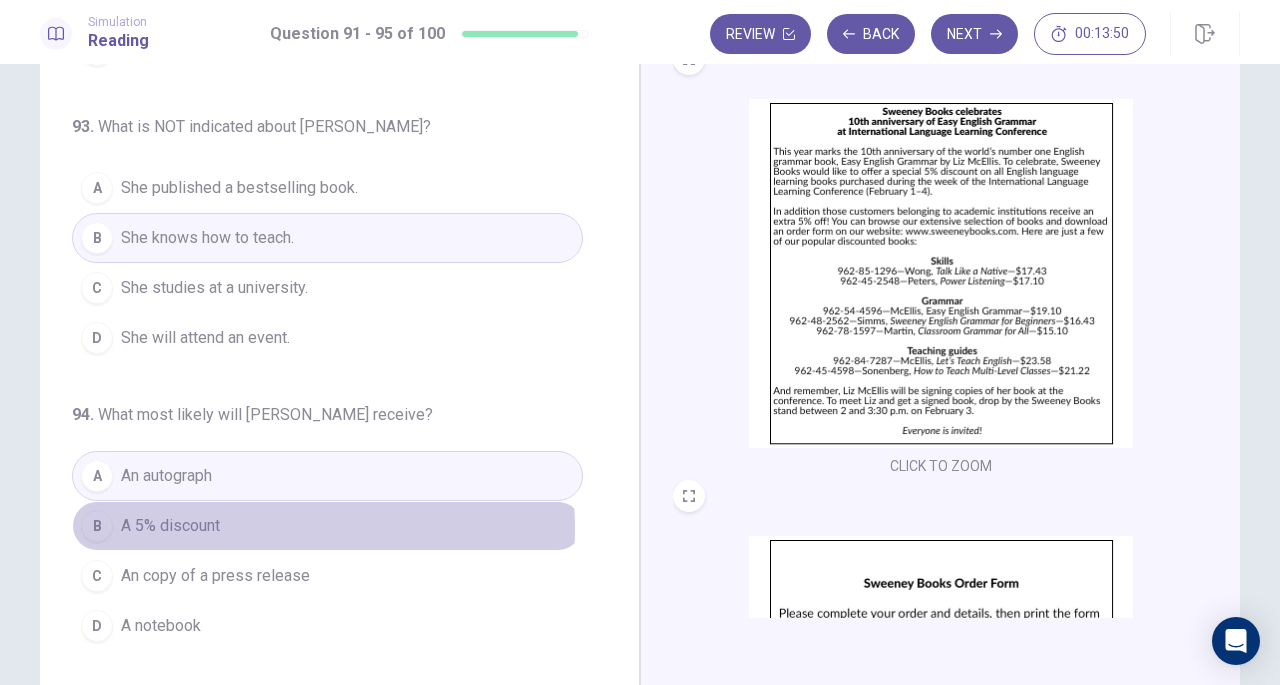click on "B A 5% discount" at bounding box center (327, 526) 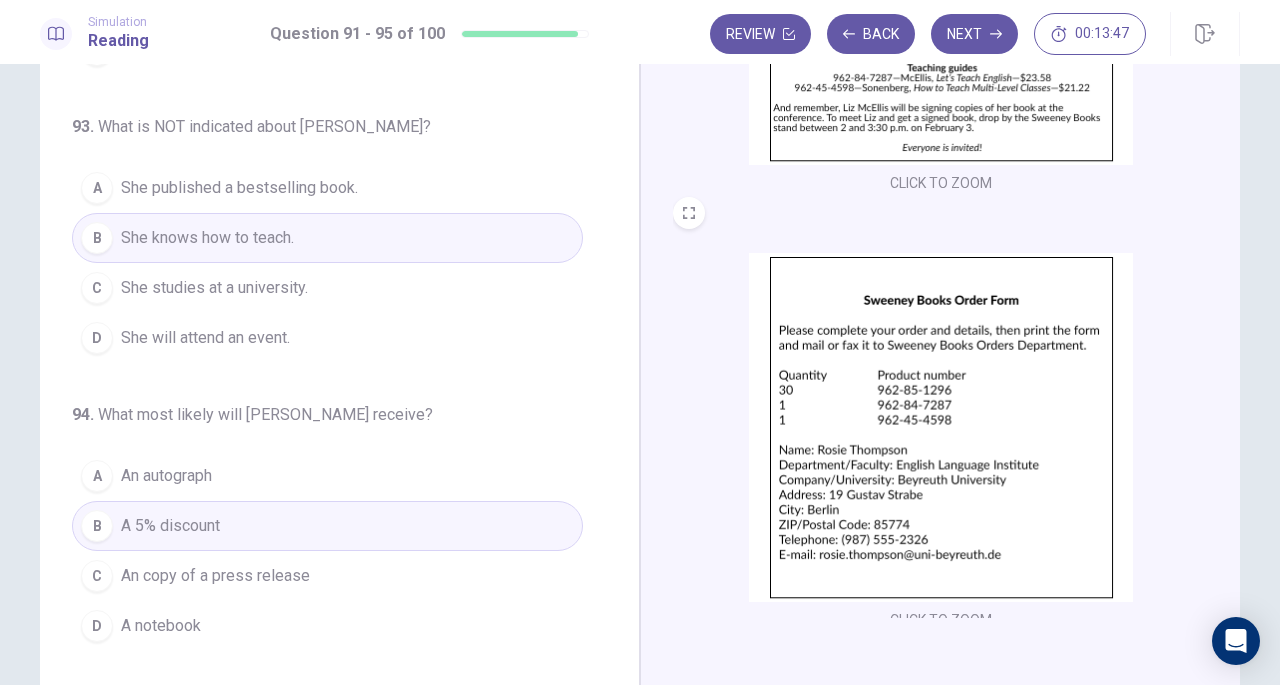 scroll, scrollTop: 290, scrollLeft: 0, axis: vertical 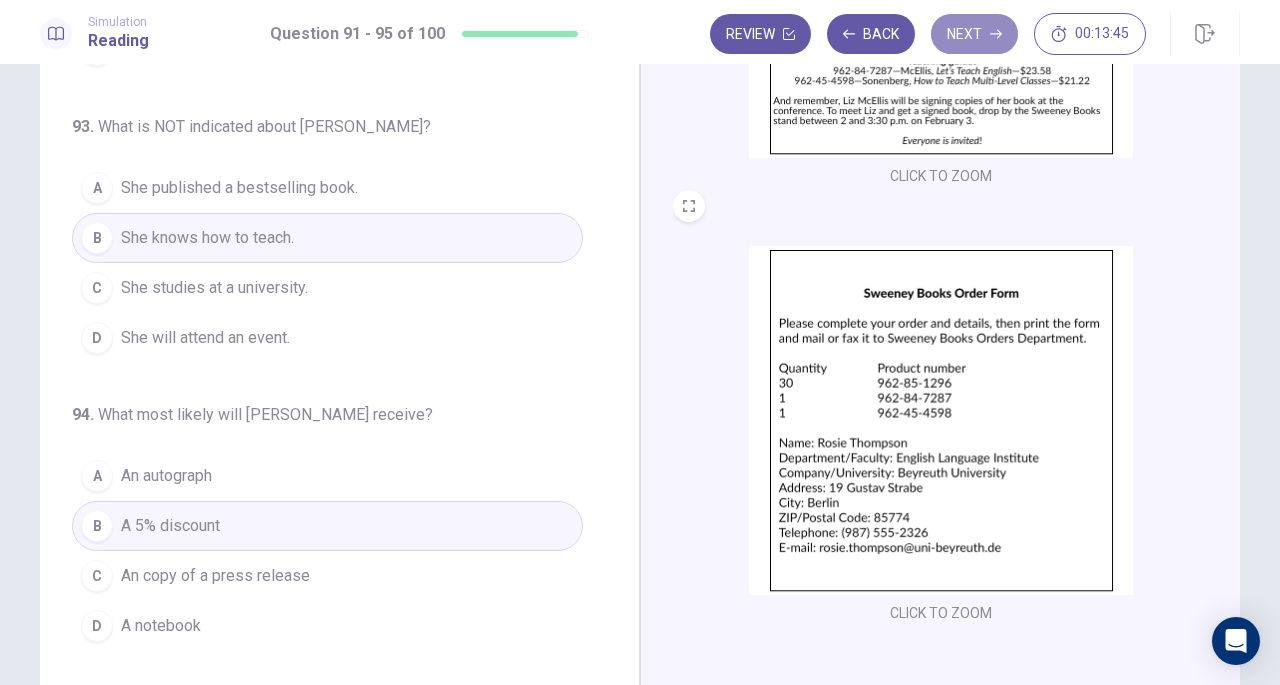 click 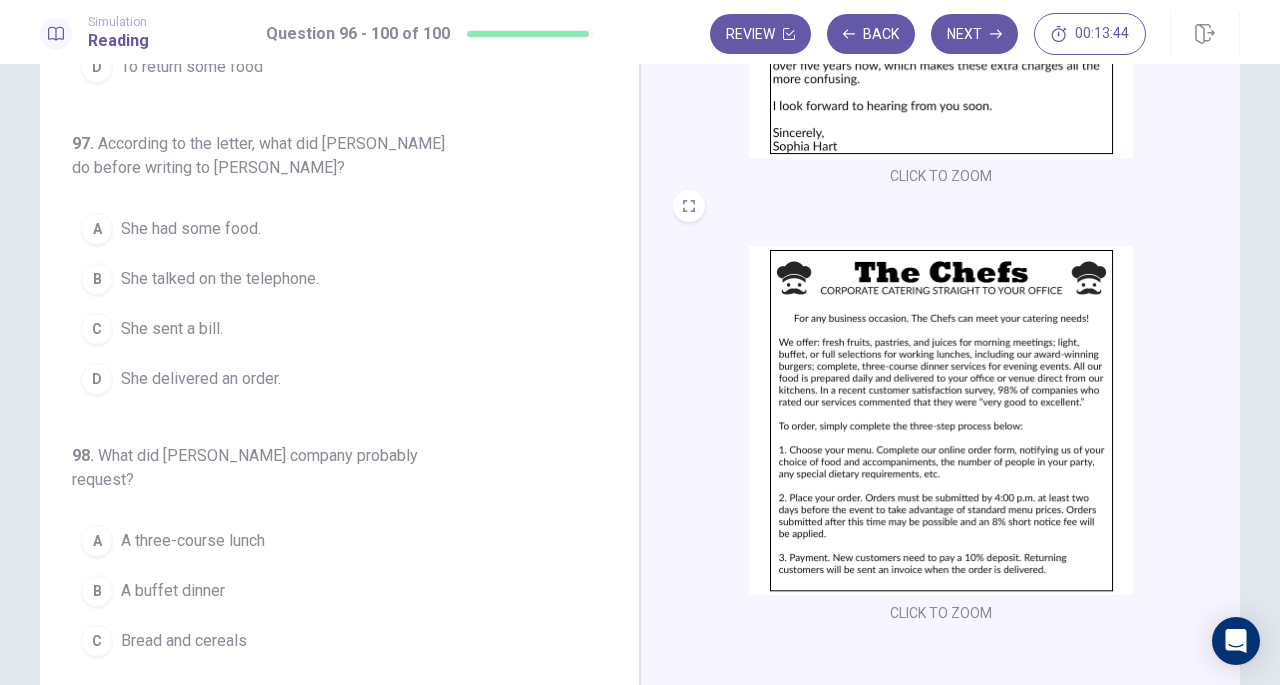 scroll, scrollTop: 0, scrollLeft: 0, axis: both 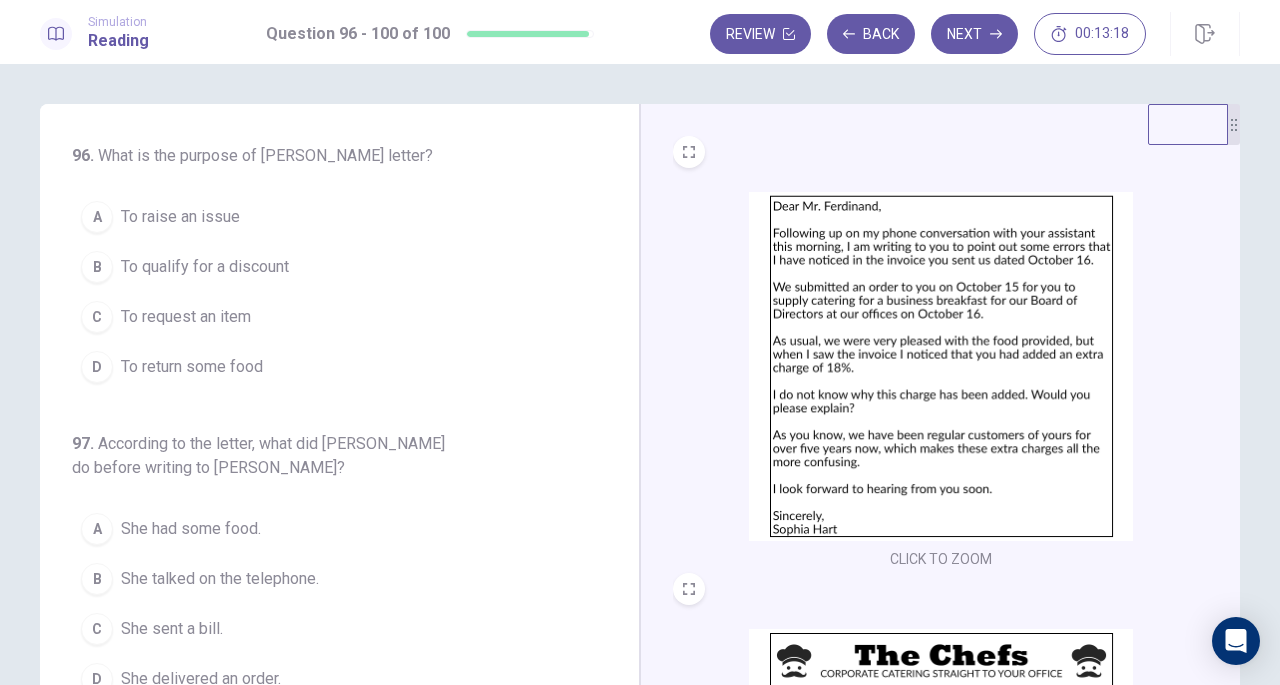 click at bounding box center [941, 366] 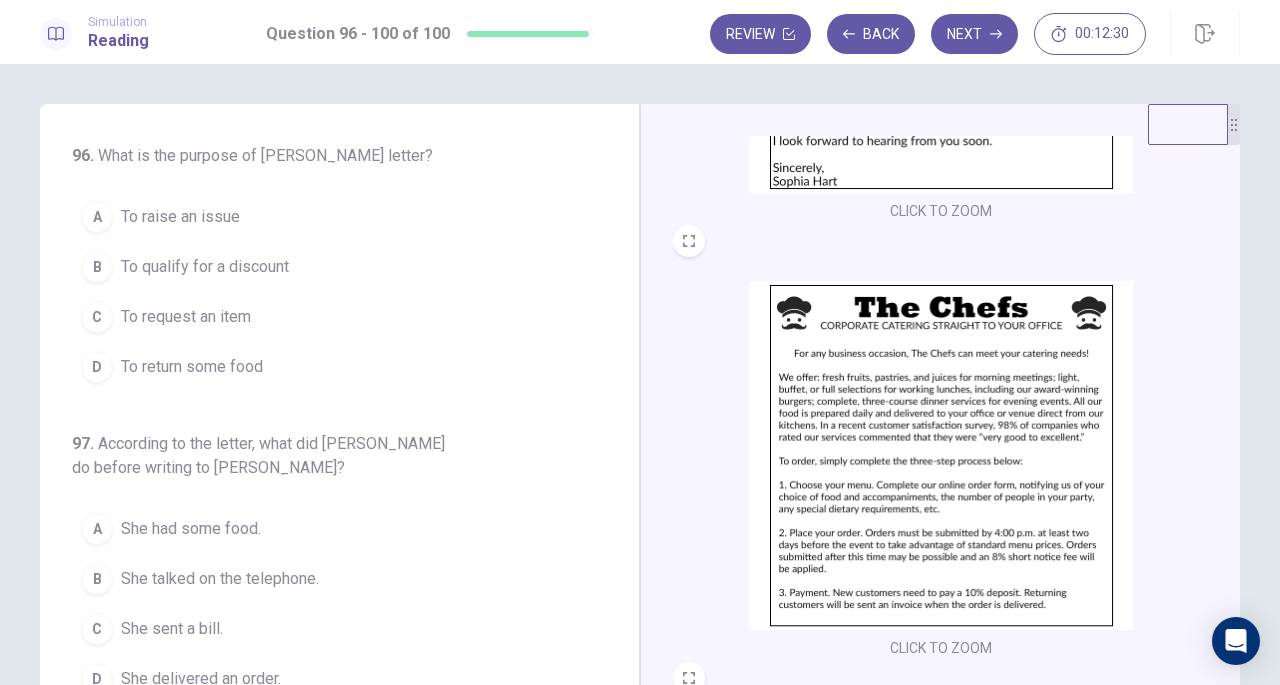 scroll, scrollTop: 437, scrollLeft: 0, axis: vertical 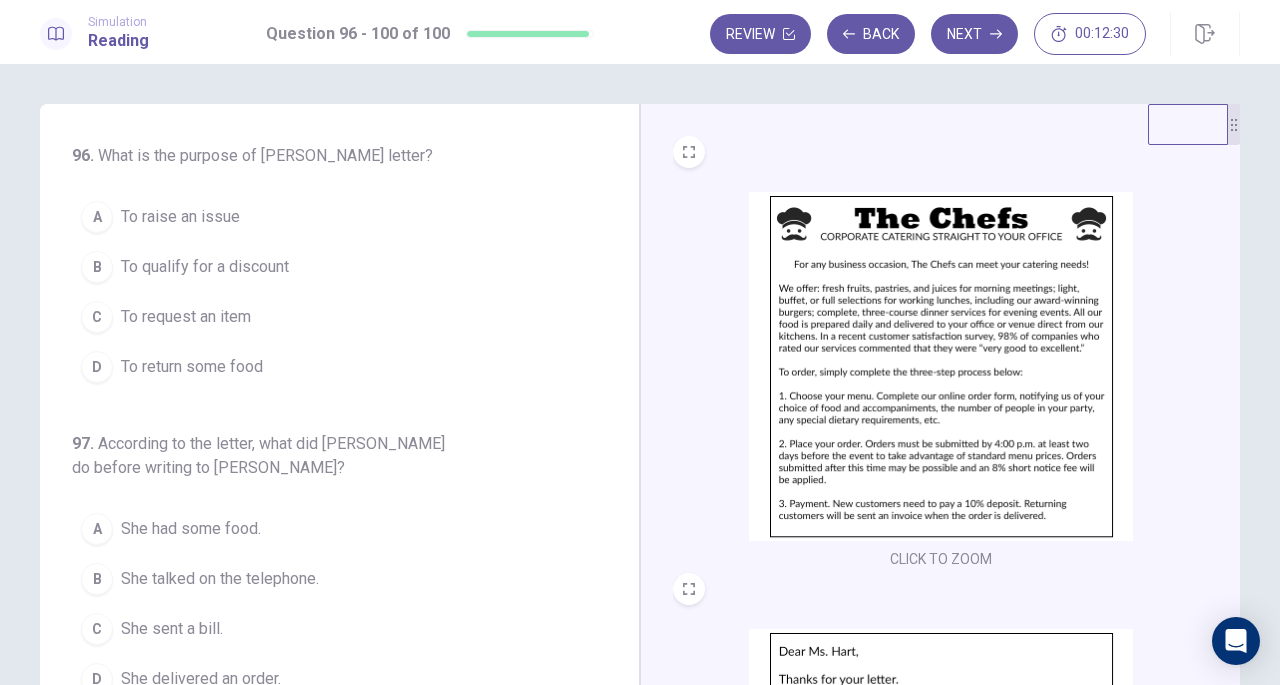 click at bounding box center [941, 366] 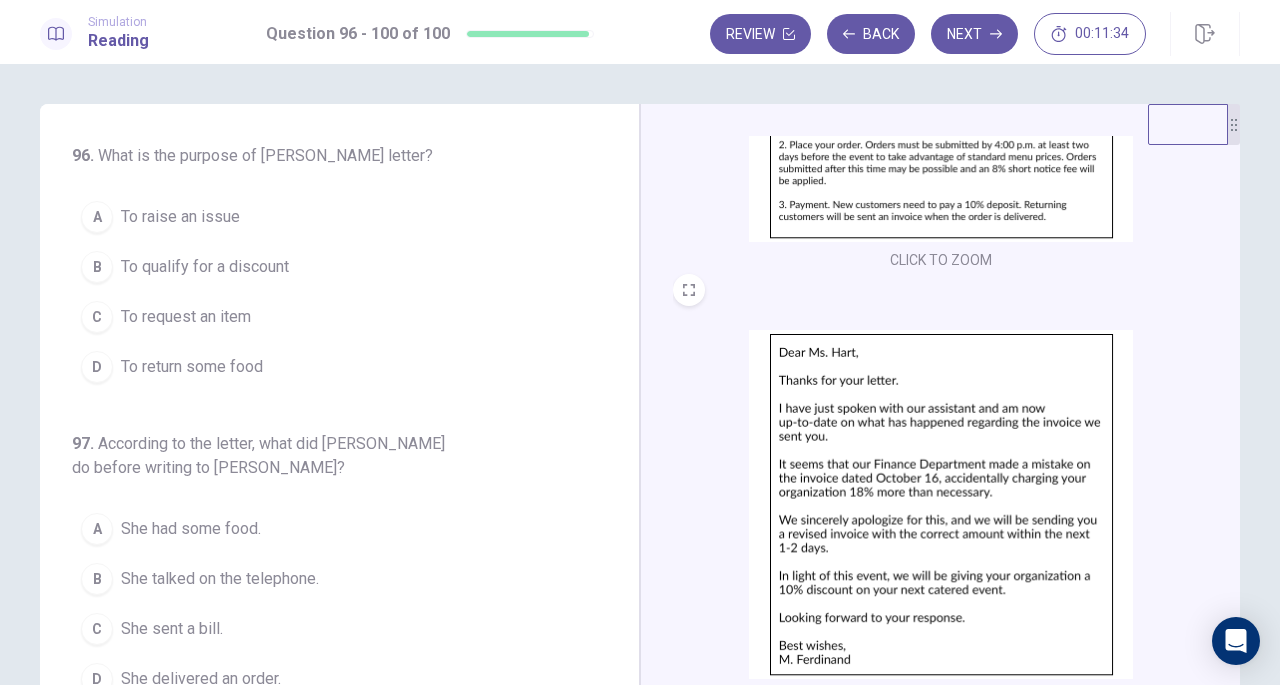 scroll, scrollTop: 733, scrollLeft: 0, axis: vertical 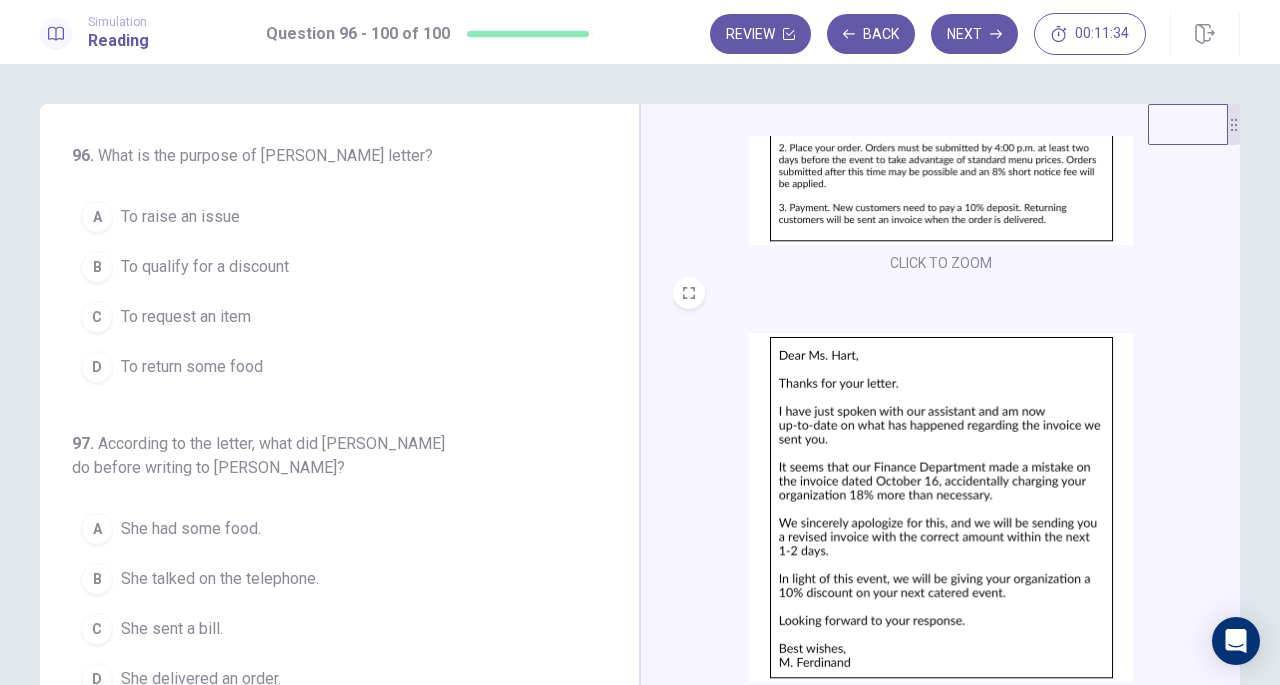 click at bounding box center [941, 507] 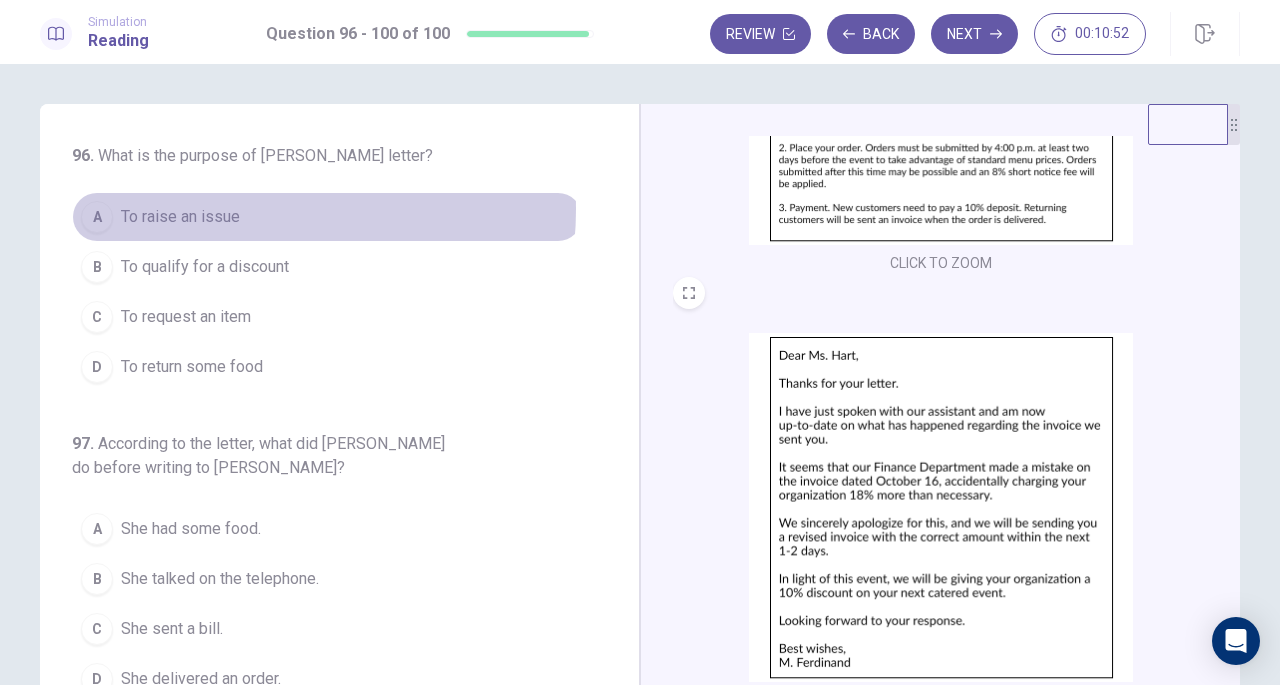 click on "To raise an issue" at bounding box center (180, 217) 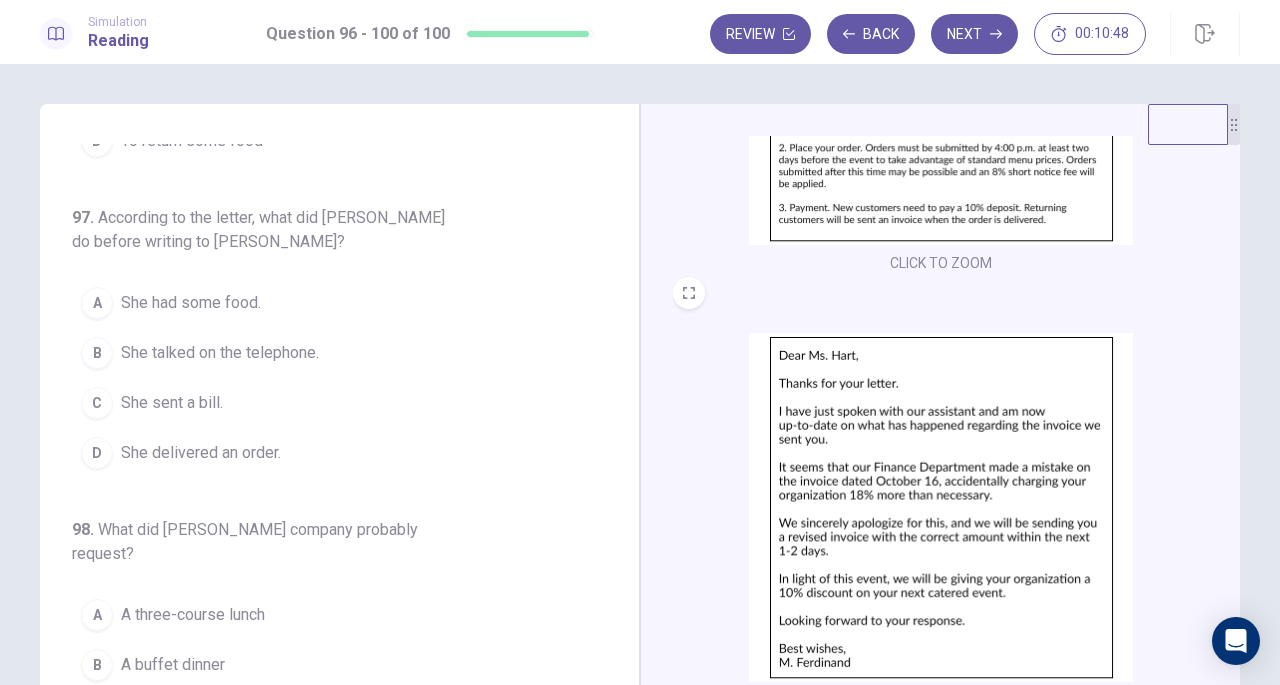 scroll, scrollTop: 253, scrollLeft: 0, axis: vertical 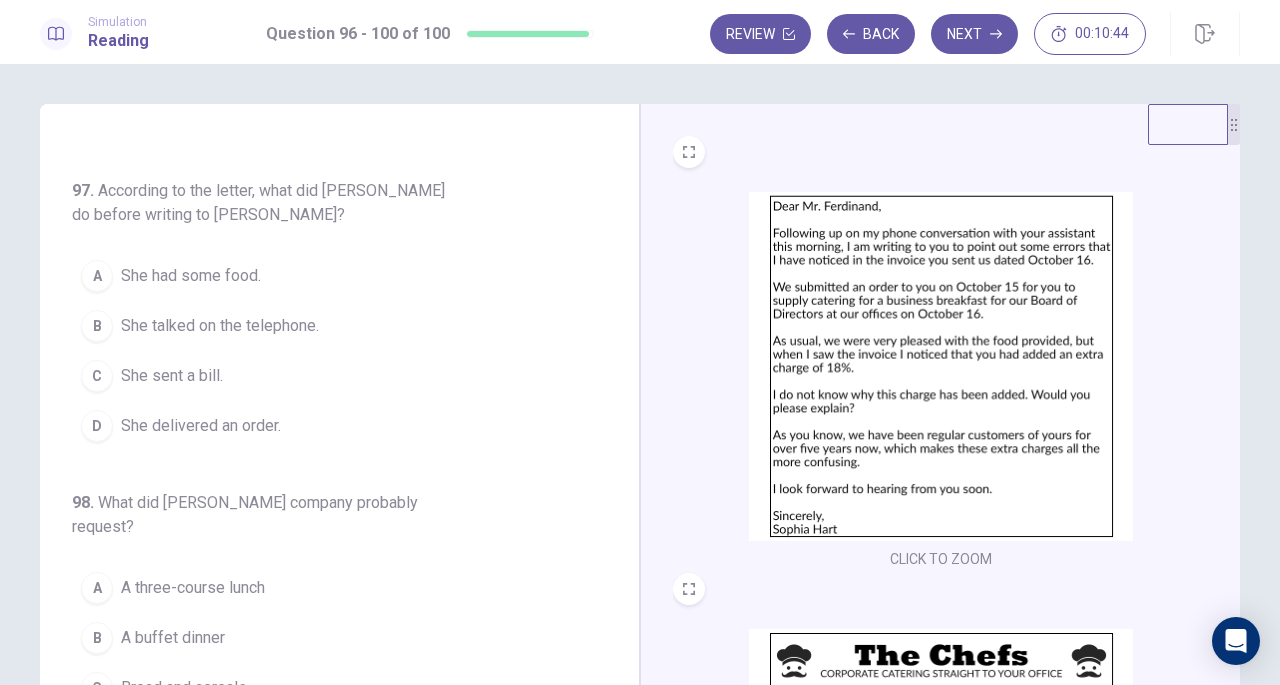 click at bounding box center [941, 366] 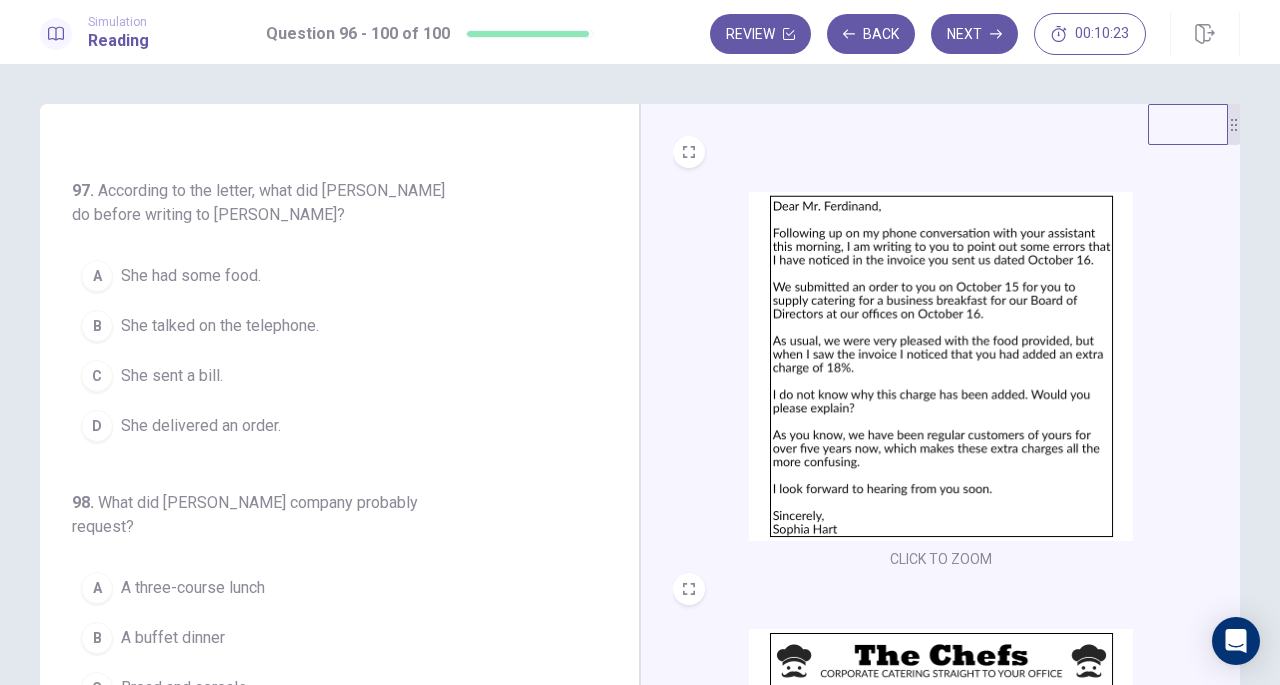 click at bounding box center [941, 366] 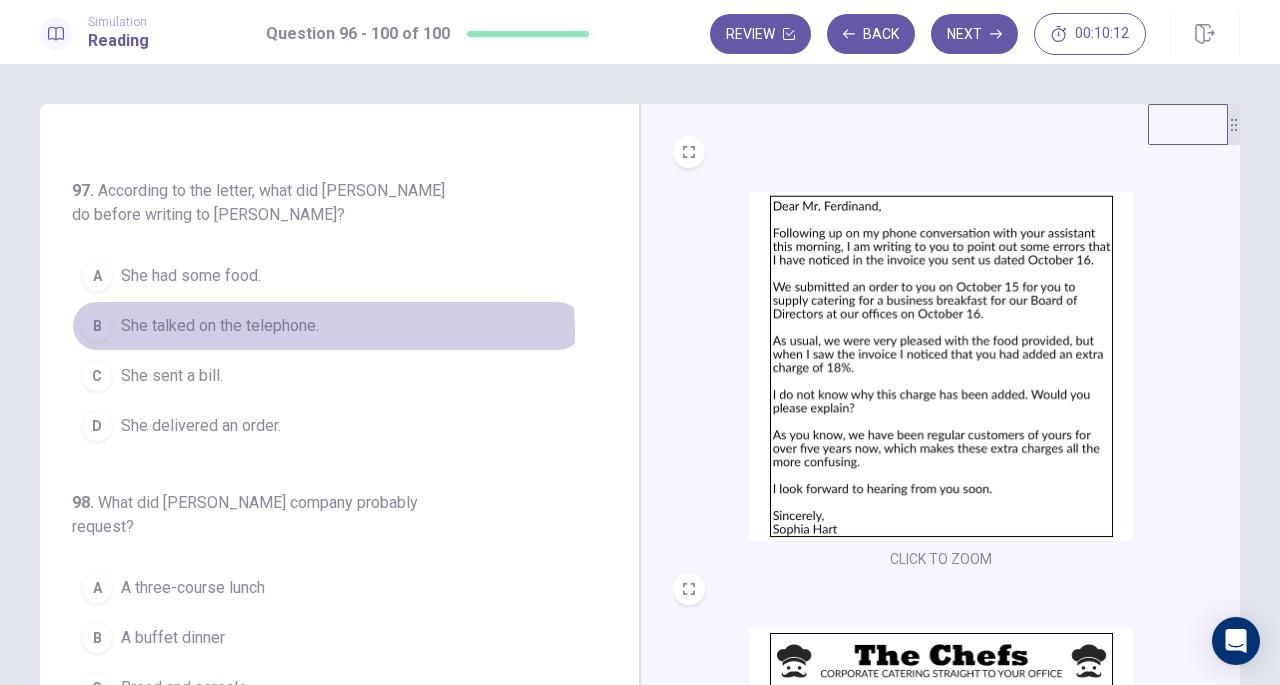 click on "She talked on the telephone." at bounding box center [220, 326] 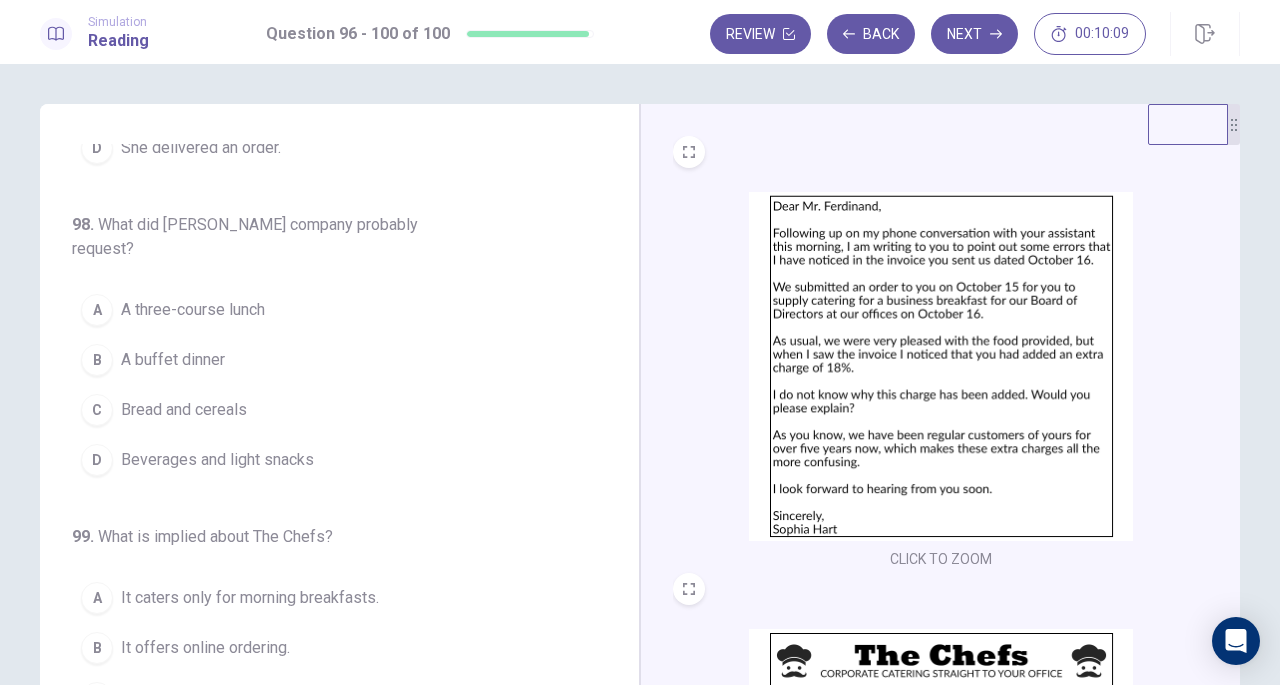 scroll, scrollTop: 533, scrollLeft: 0, axis: vertical 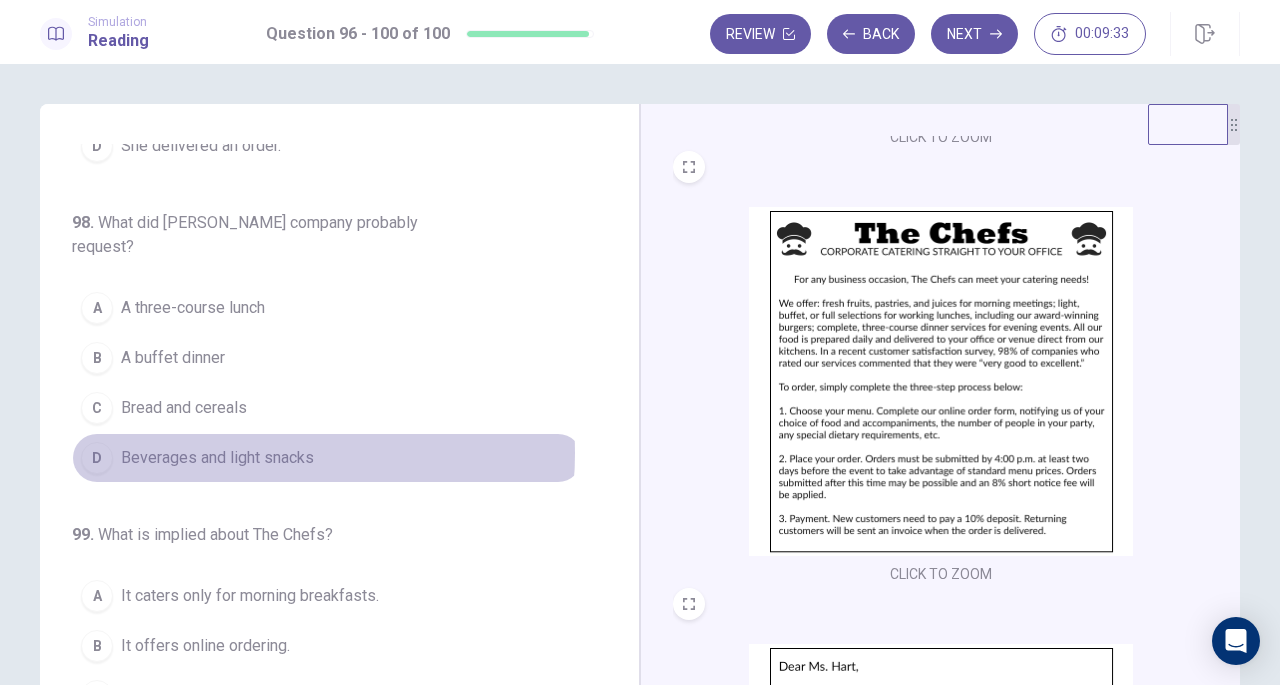 click on "Beverages and light snacks" at bounding box center (217, 458) 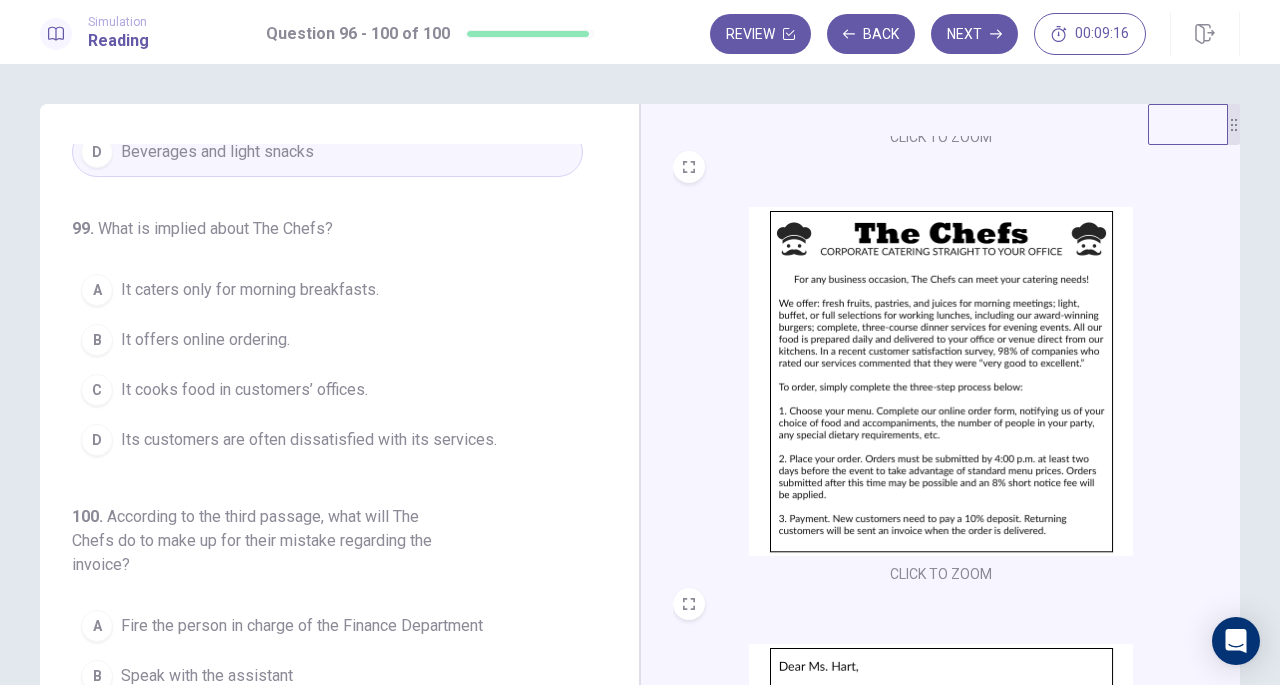 scroll, scrollTop: 843, scrollLeft: 0, axis: vertical 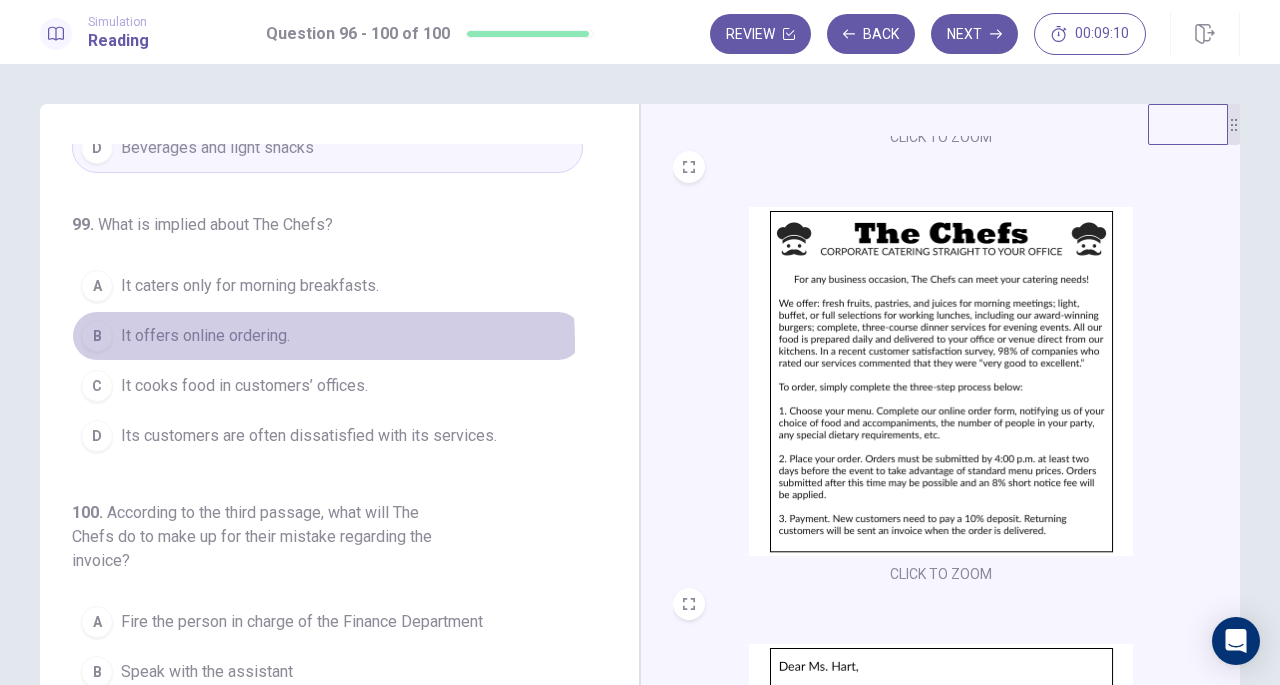 click on "It offers online ordering." at bounding box center (205, 336) 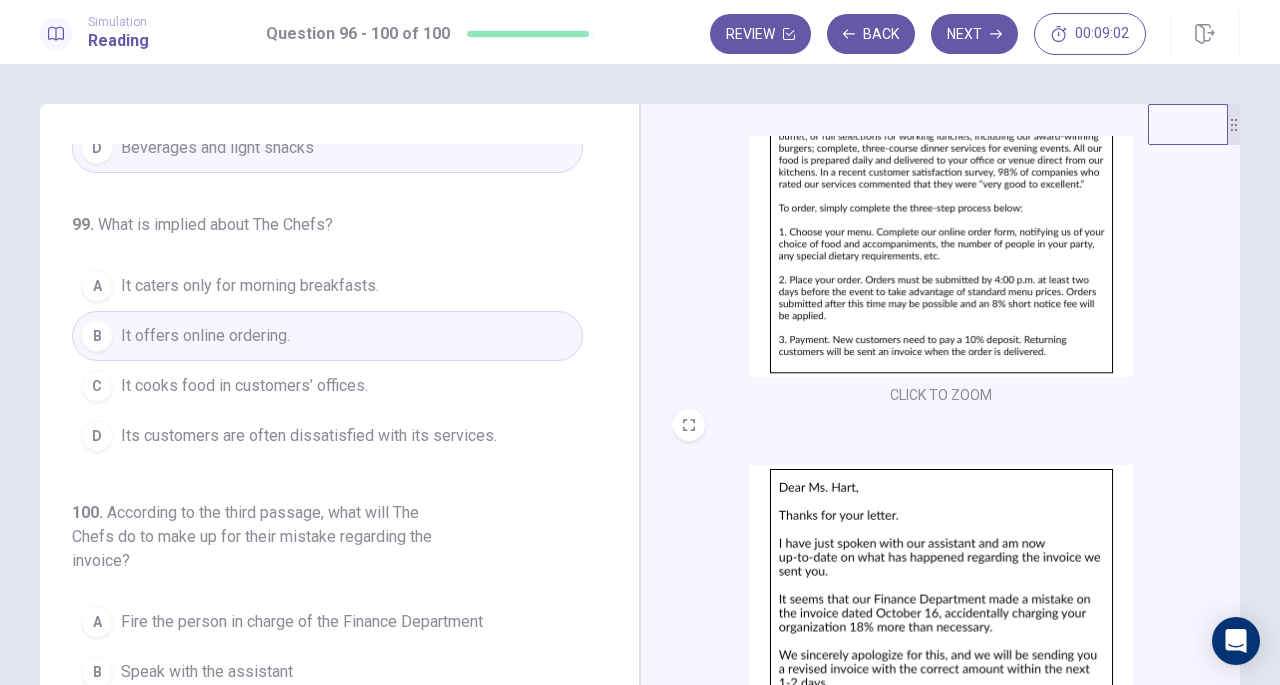scroll, scrollTop: 630, scrollLeft: 0, axis: vertical 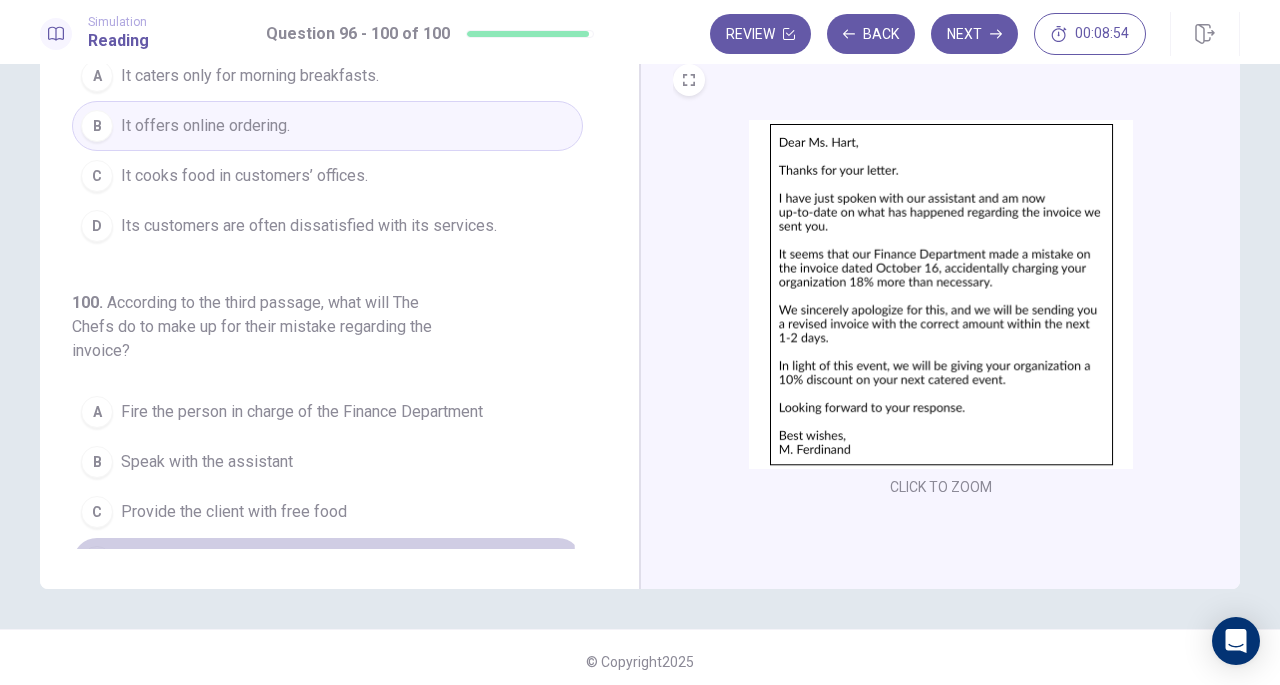 click on "Give the client a 10% discount on their next purchase" at bounding box center [304, 562] 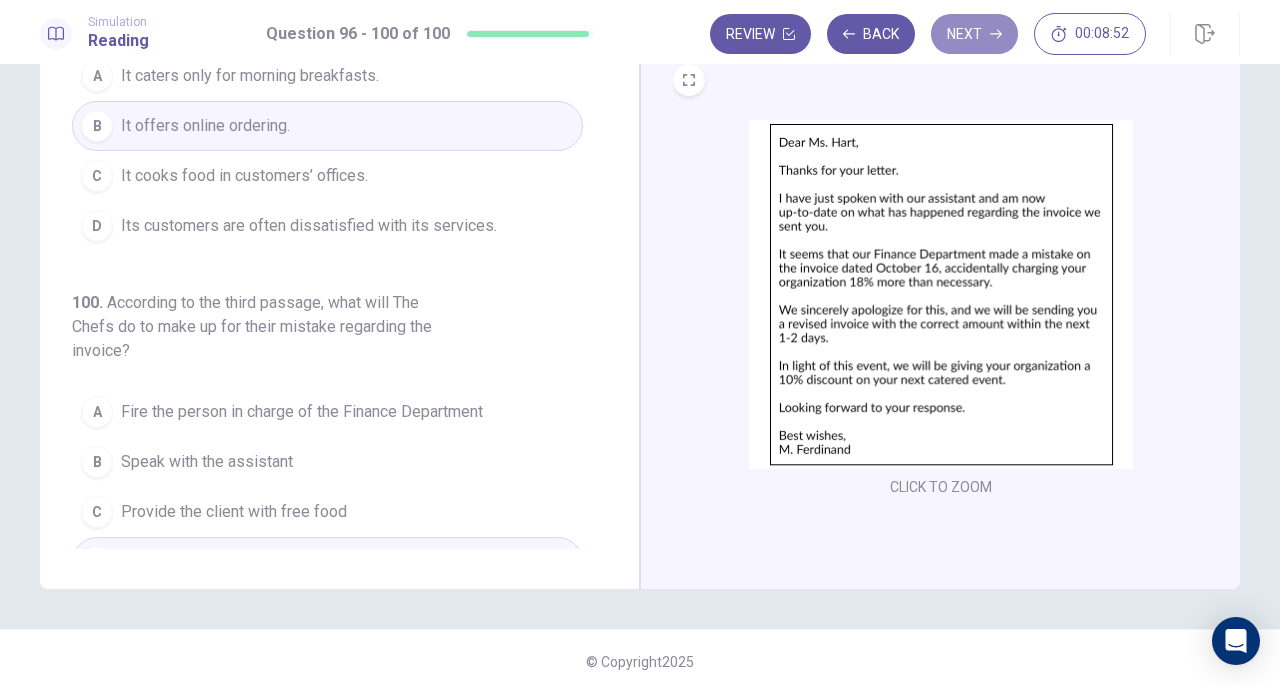 click on "Next" at bounding box center (974, 34) 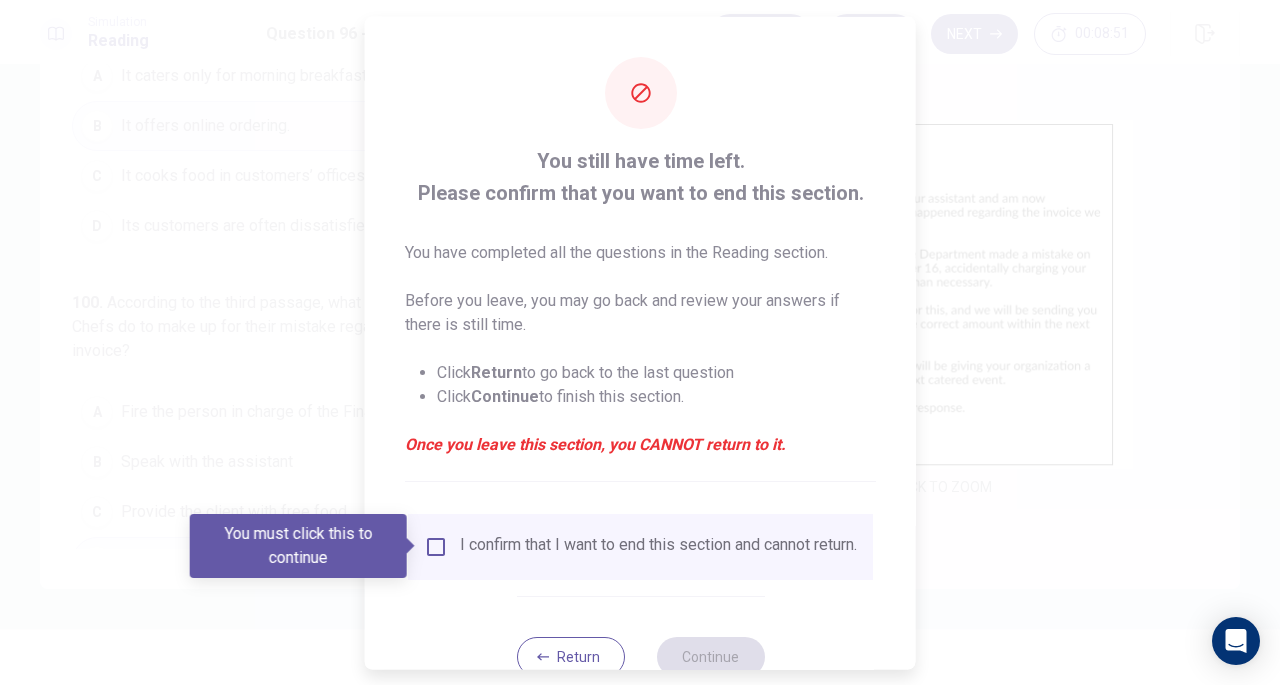 scroll, scrollTop: 60, scrollLeft: 0, axis: vertical 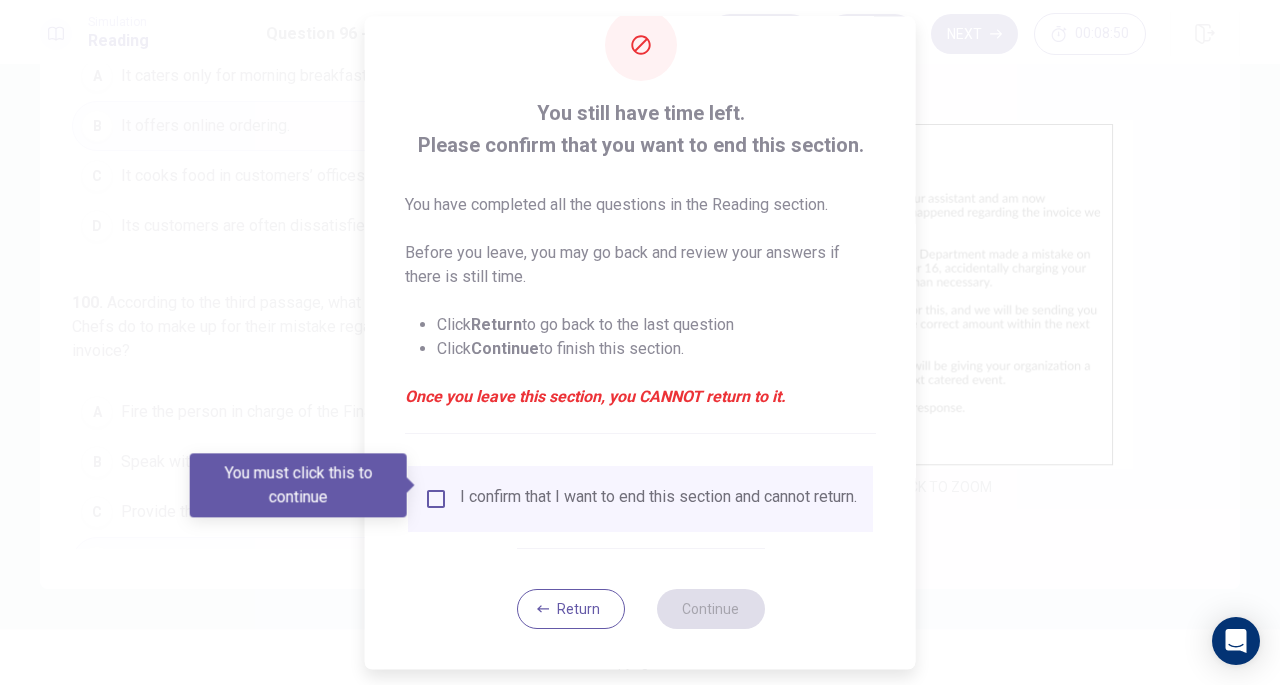 click on "I confirm that I want to end this section and cannot return." at bounding box center [658, 499] 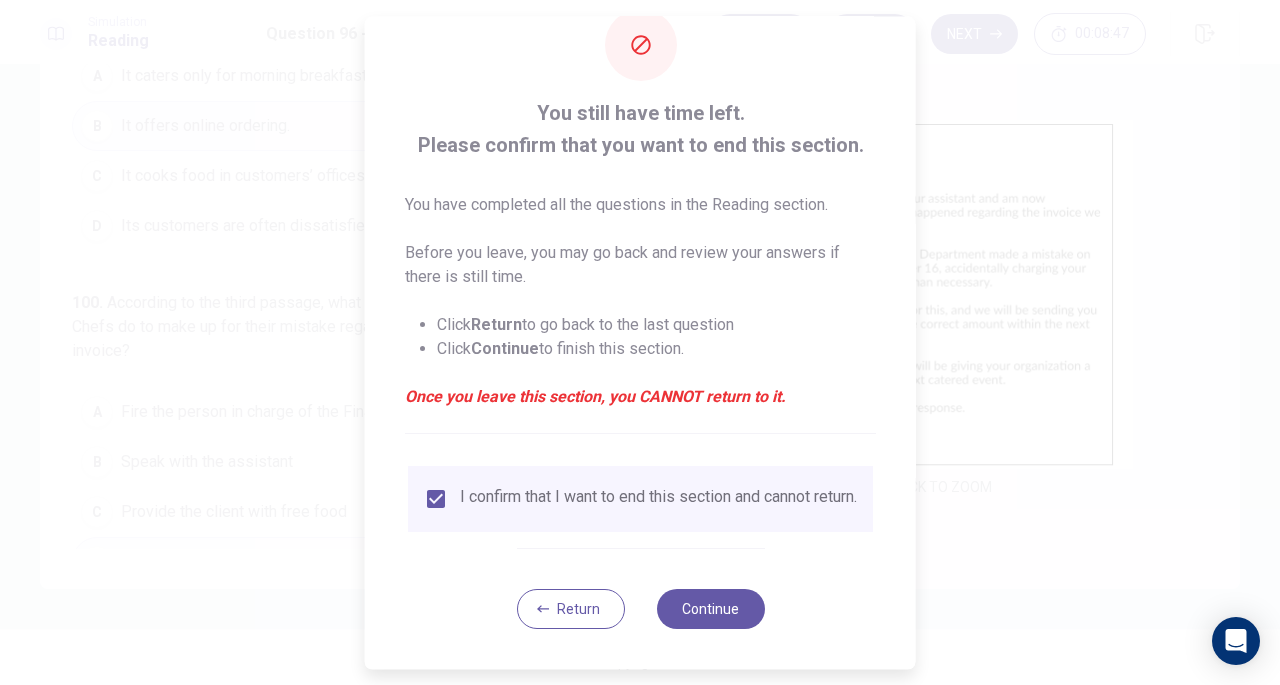 click on "Continue" at bounding box center (710, 609) 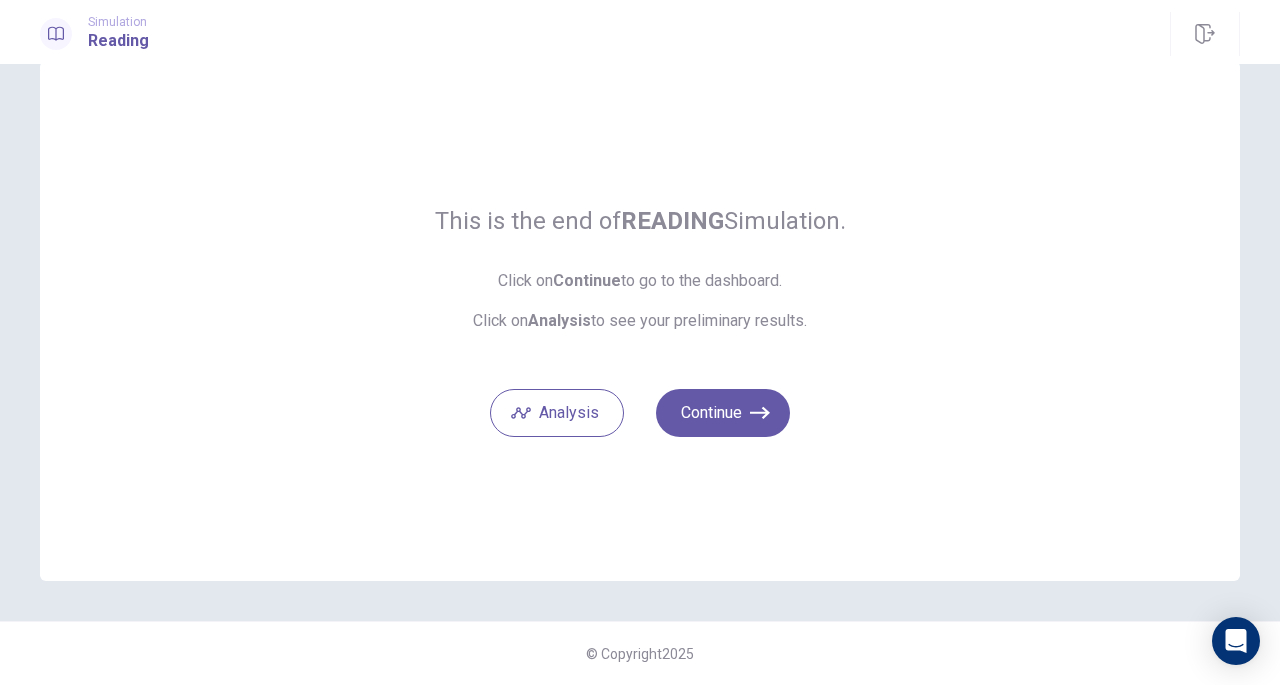 scroll, scrollTop: 42, scrollLeft: 0, axis: vertical 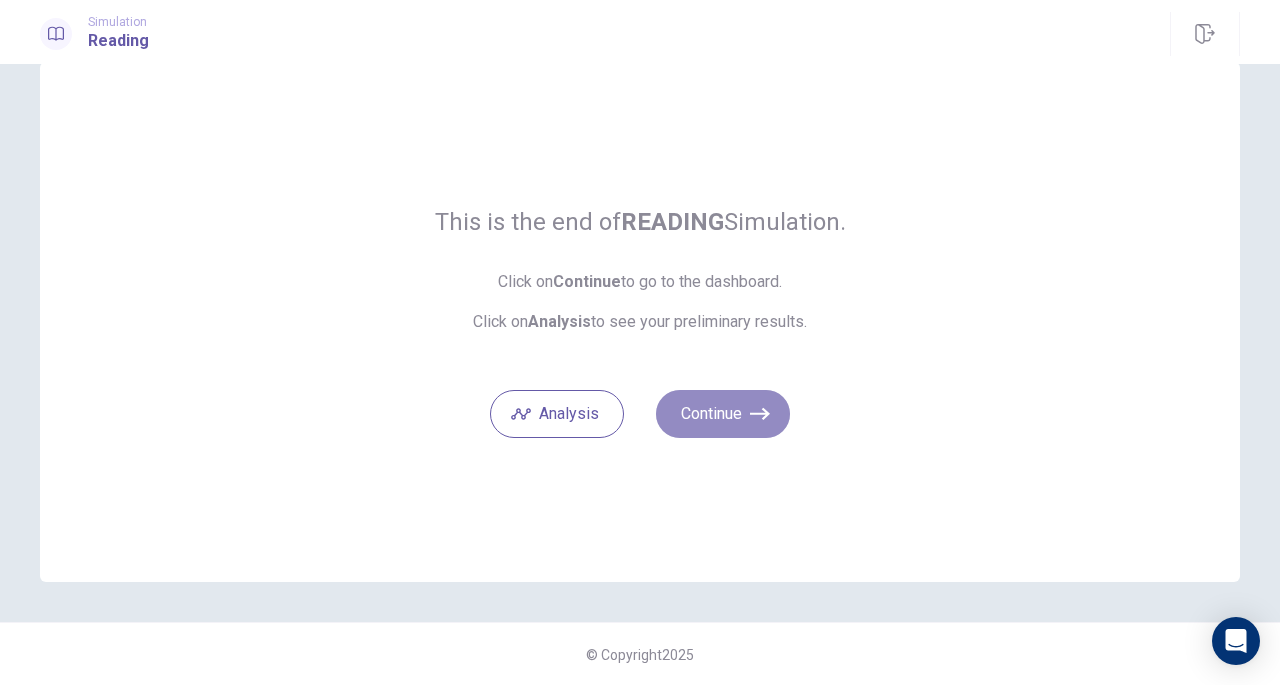 click on "Continue" at bounding box center (723, 414) 